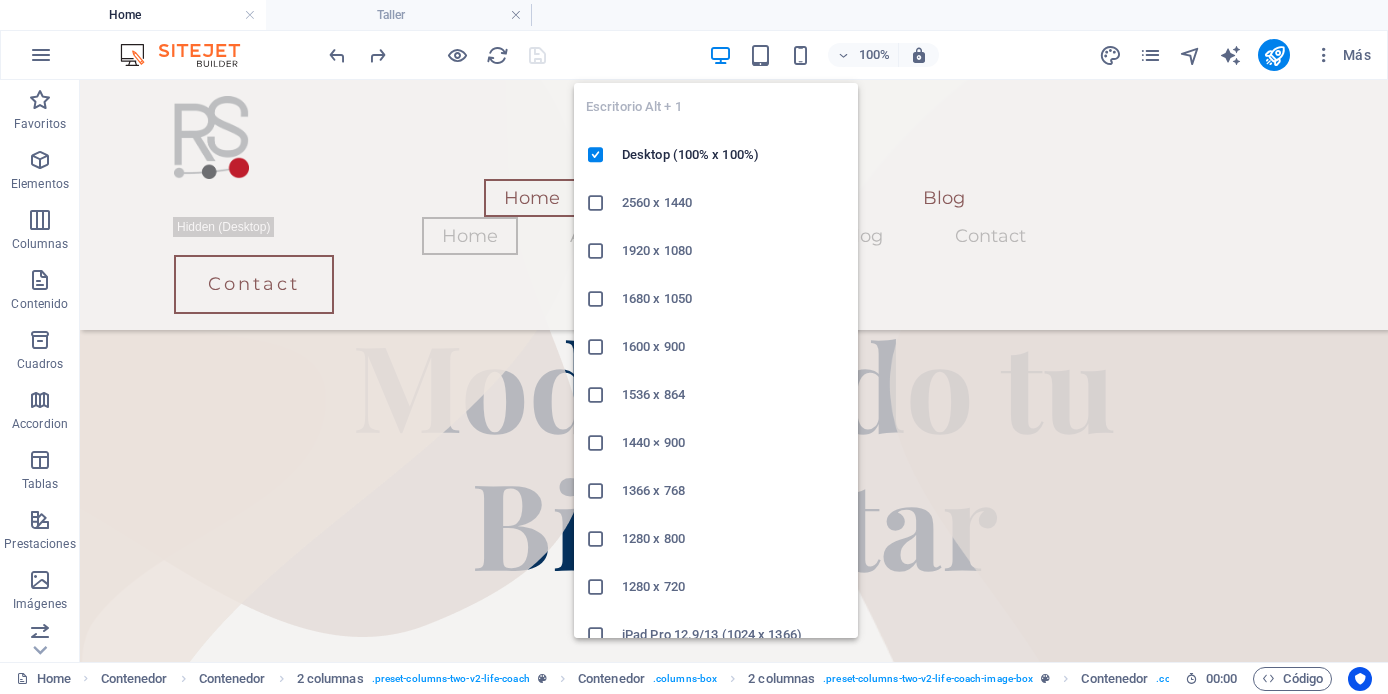 scroll, scrollTop: 3838, scrollLeft: 0, axis: vertical 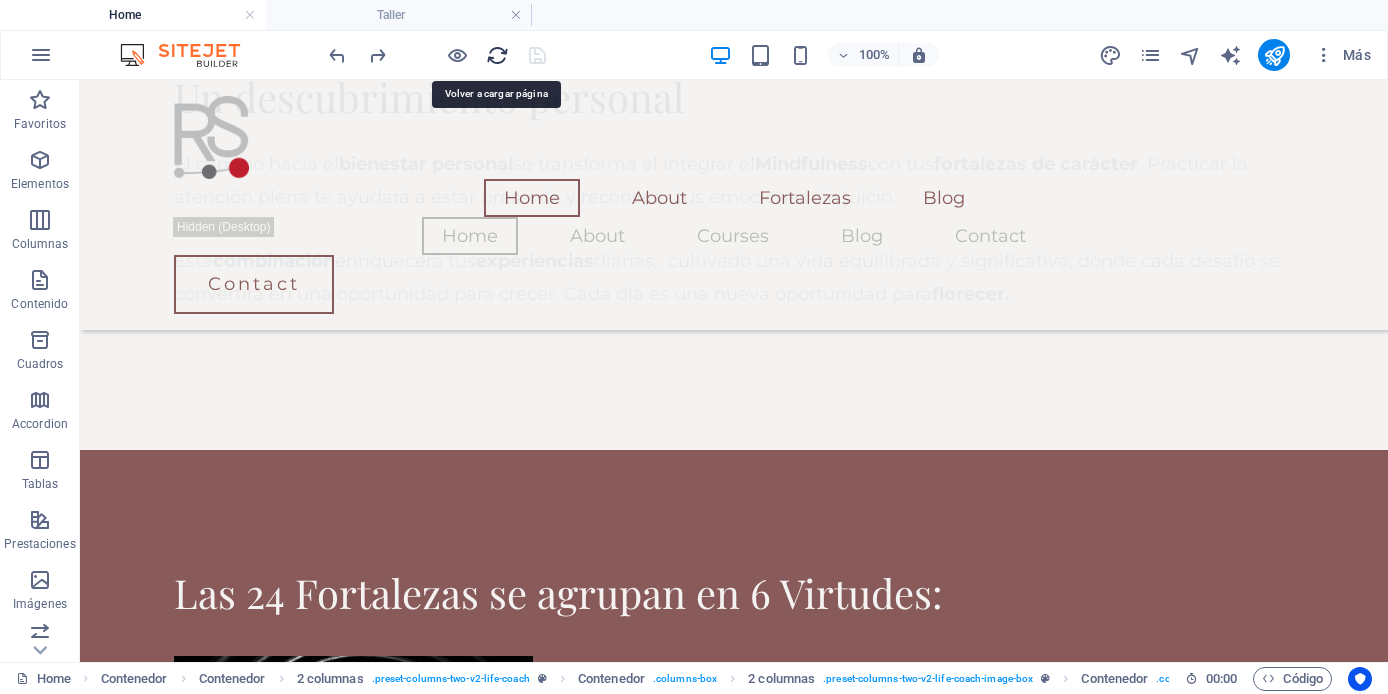 click at bounding box center [497, 55] 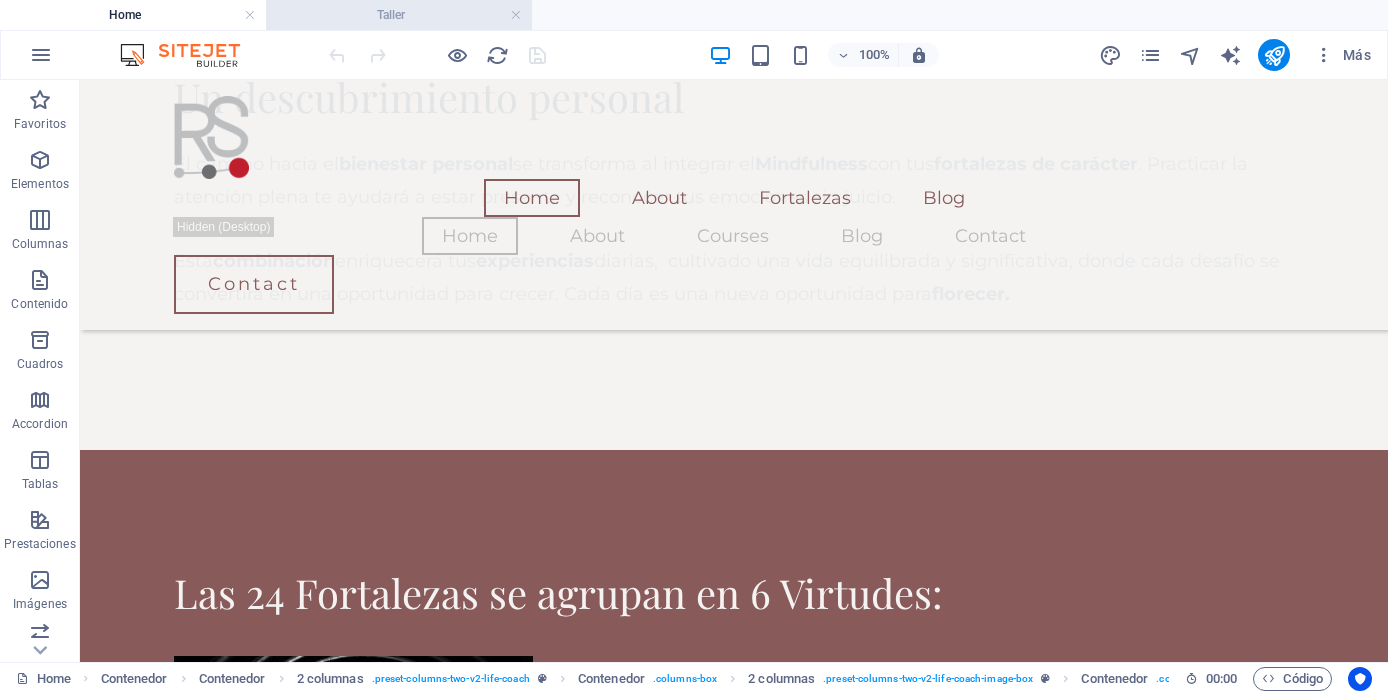 click on "Taller" at bounding box center (399, 15) 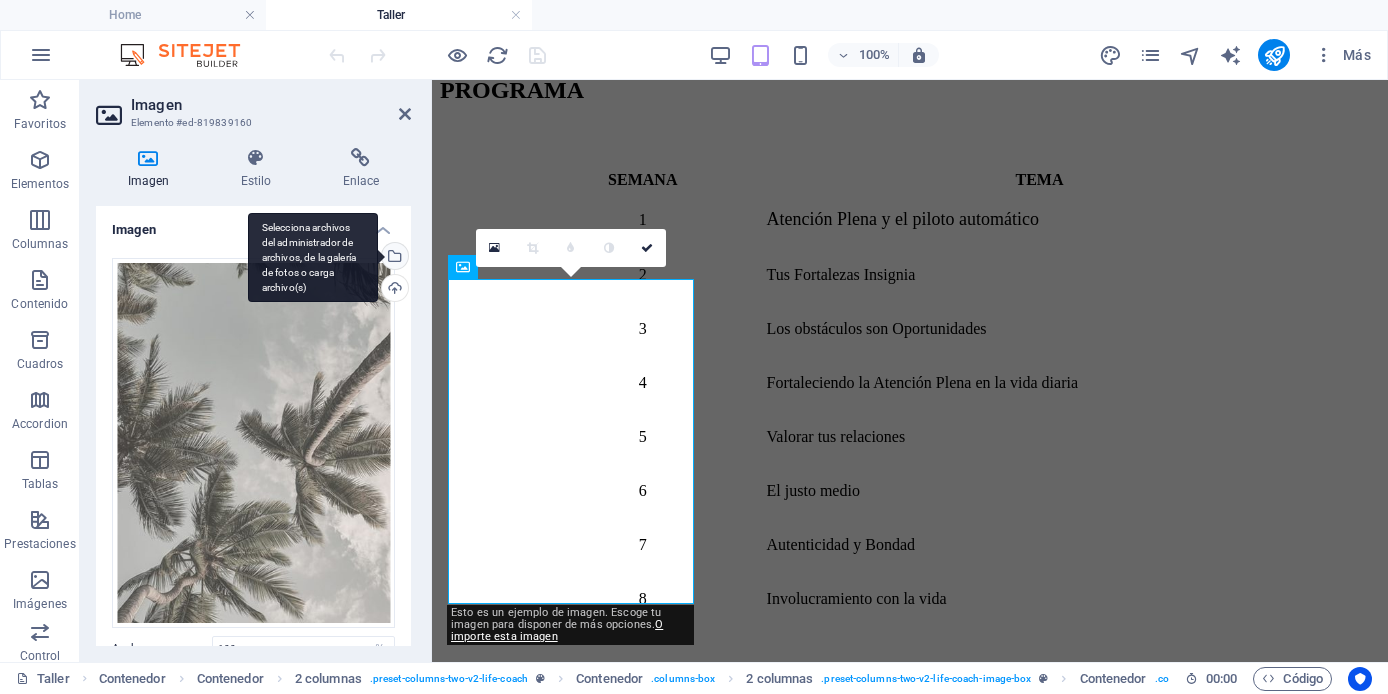click on "Selecciona archivos del administrador de archivos, de la galería de fotos o carga archivo(s)" at bounding box center (393, 258) 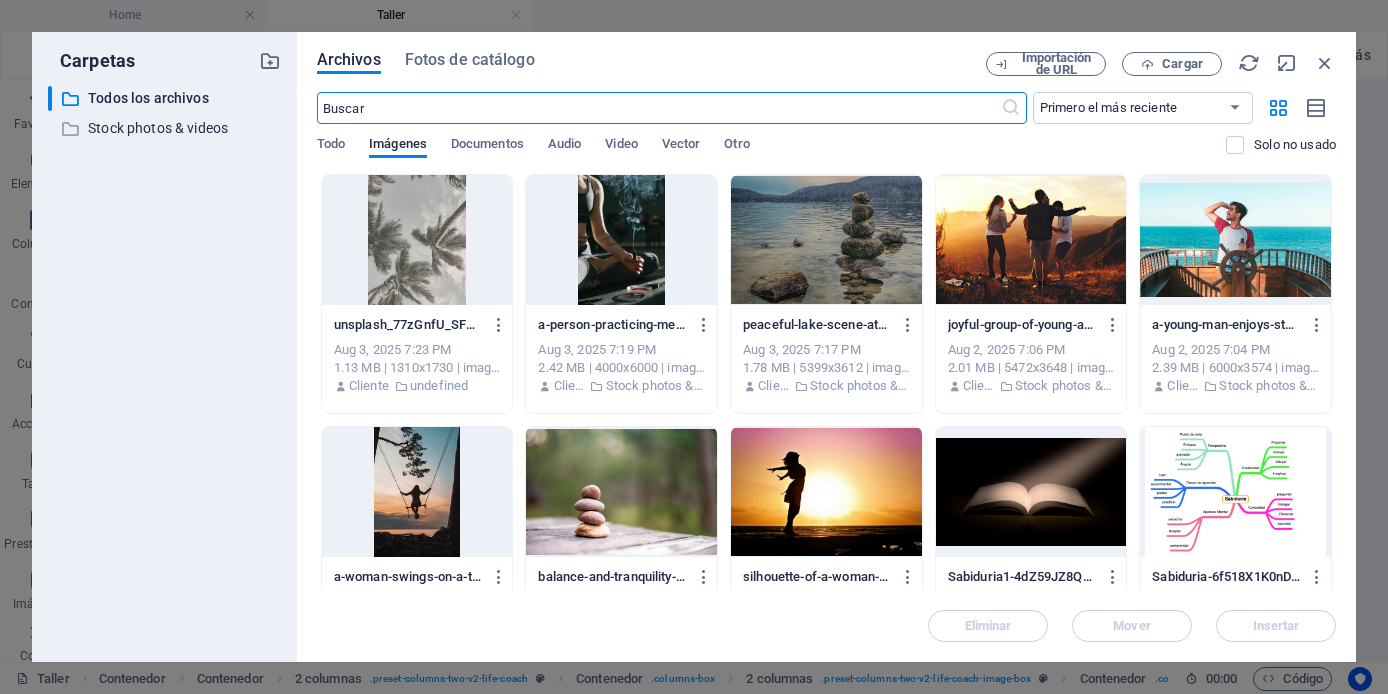 click at bounding box center [621, 240] 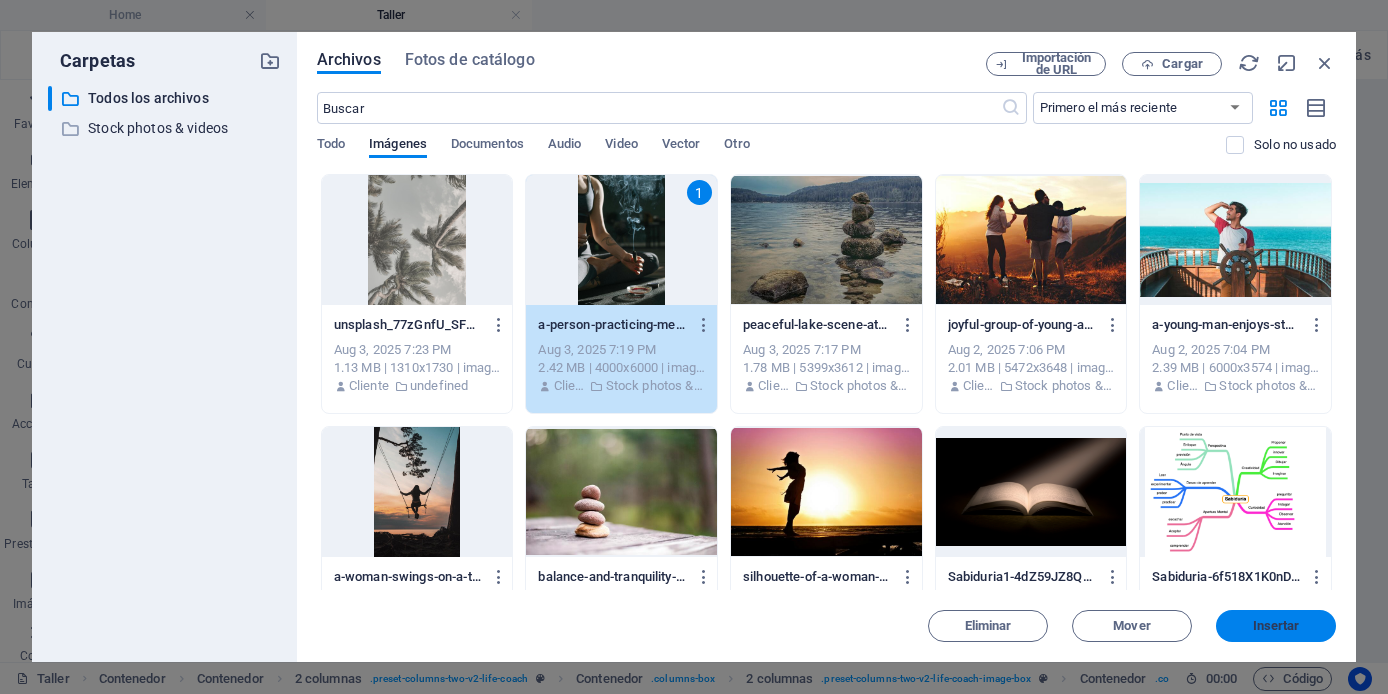 click on "Insertar" at bounding box center [1276, 626] 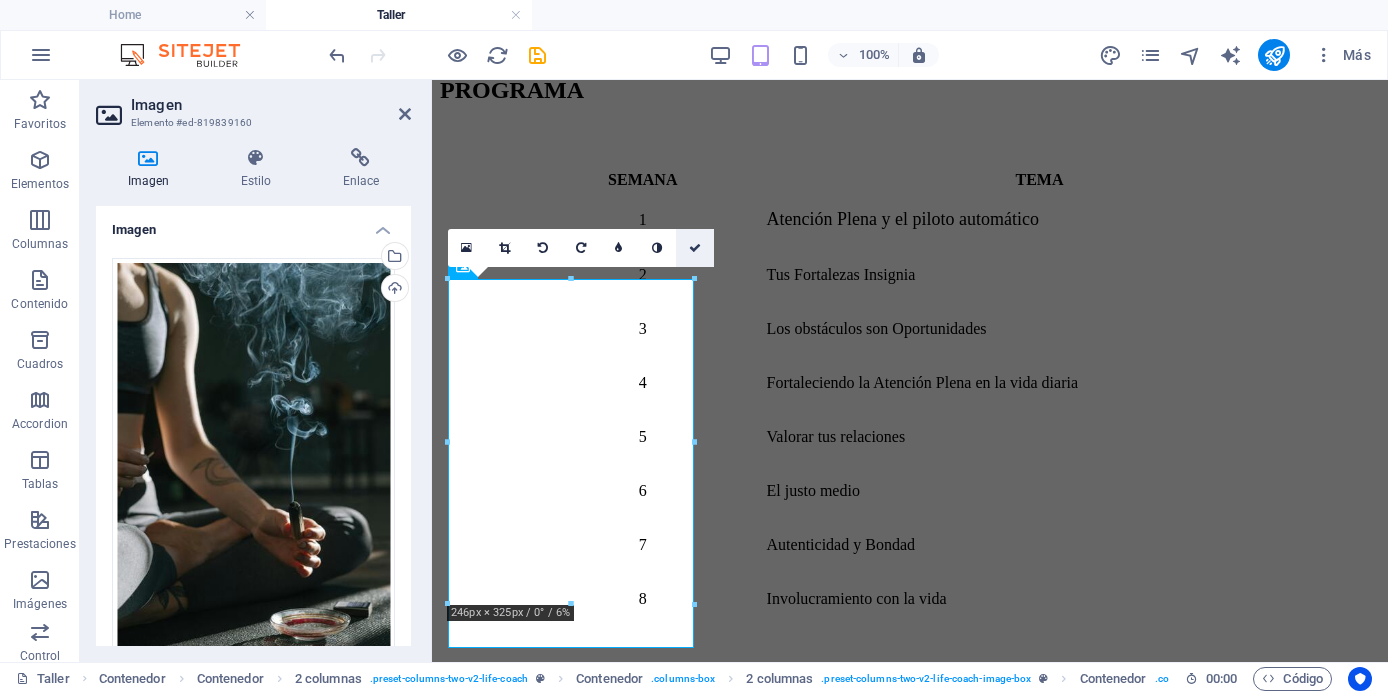 drag, startPoint x: 691, startPoint y: 244, endPoint x: 611, endPoint y: 164, distance: 113.137085 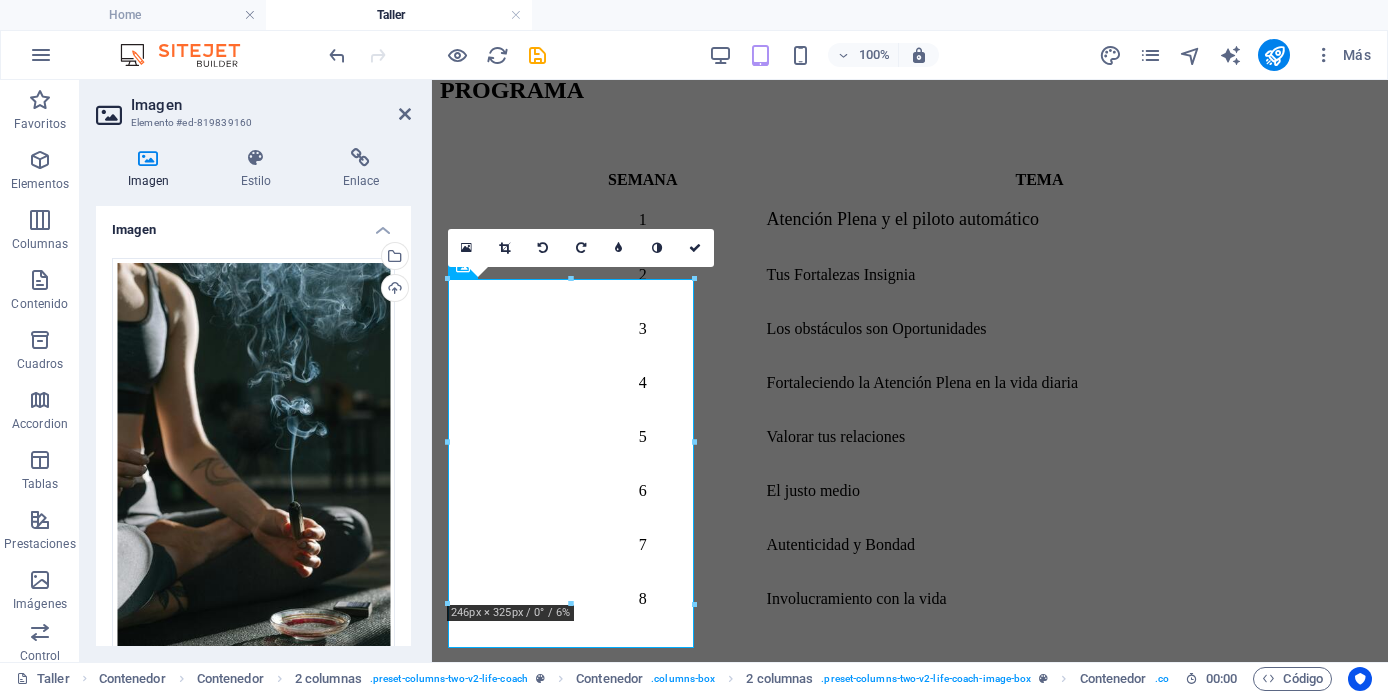 scroll, scrollTop: 1005, scrollLeft: 0, axis: vertical 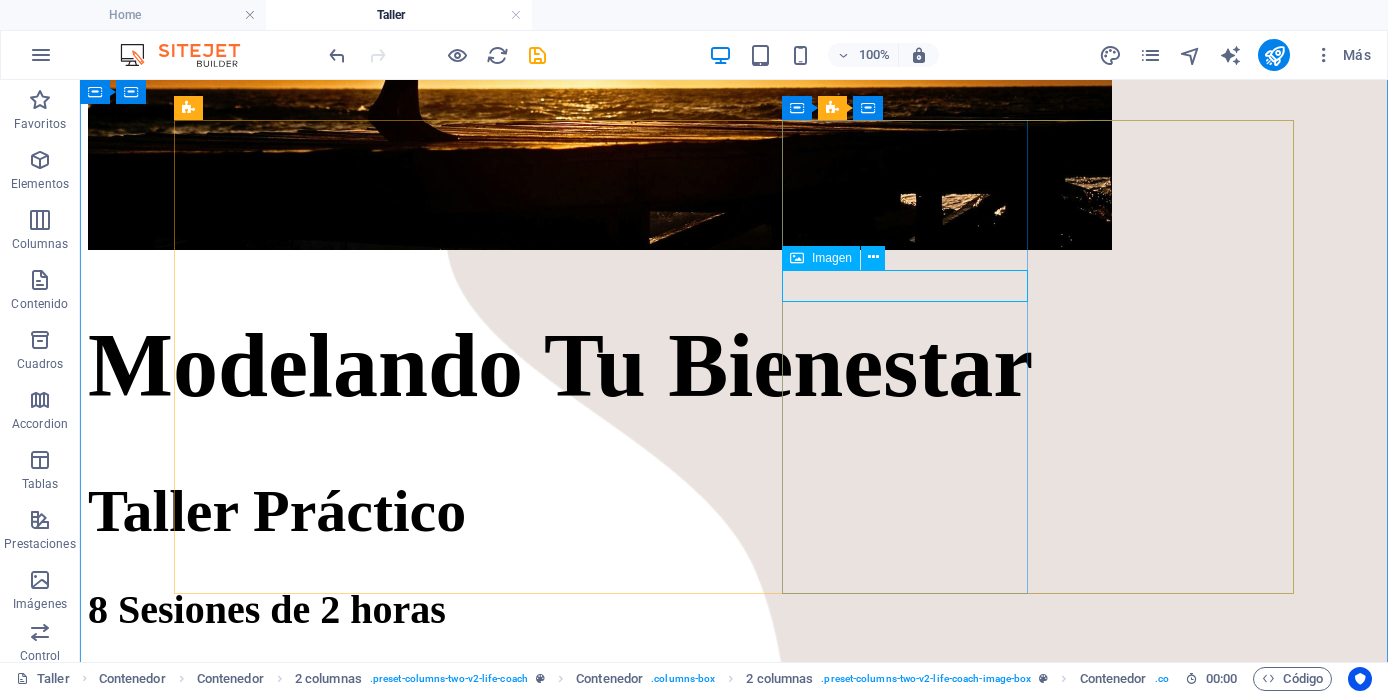 click on "Imagen" at bounding box center (832, 258) 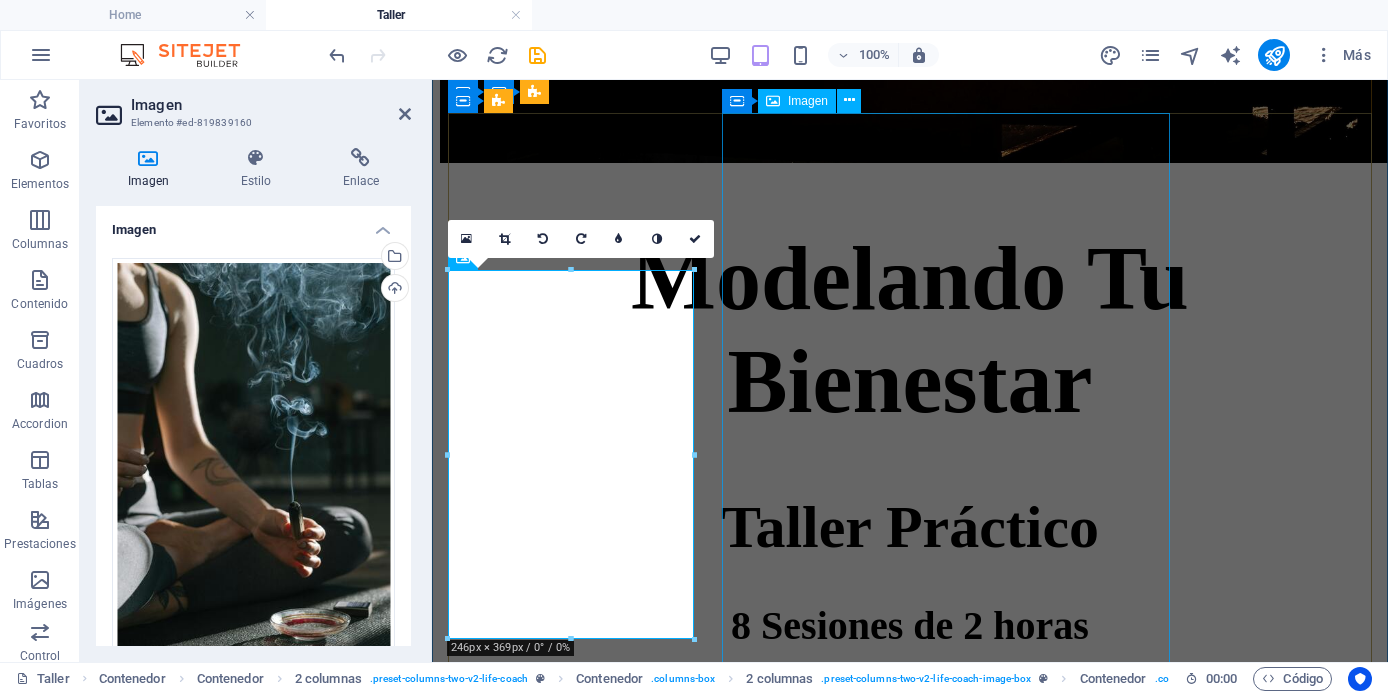 scroll, scrollTop: 2028, scrollLeft: 0, axis: vertical 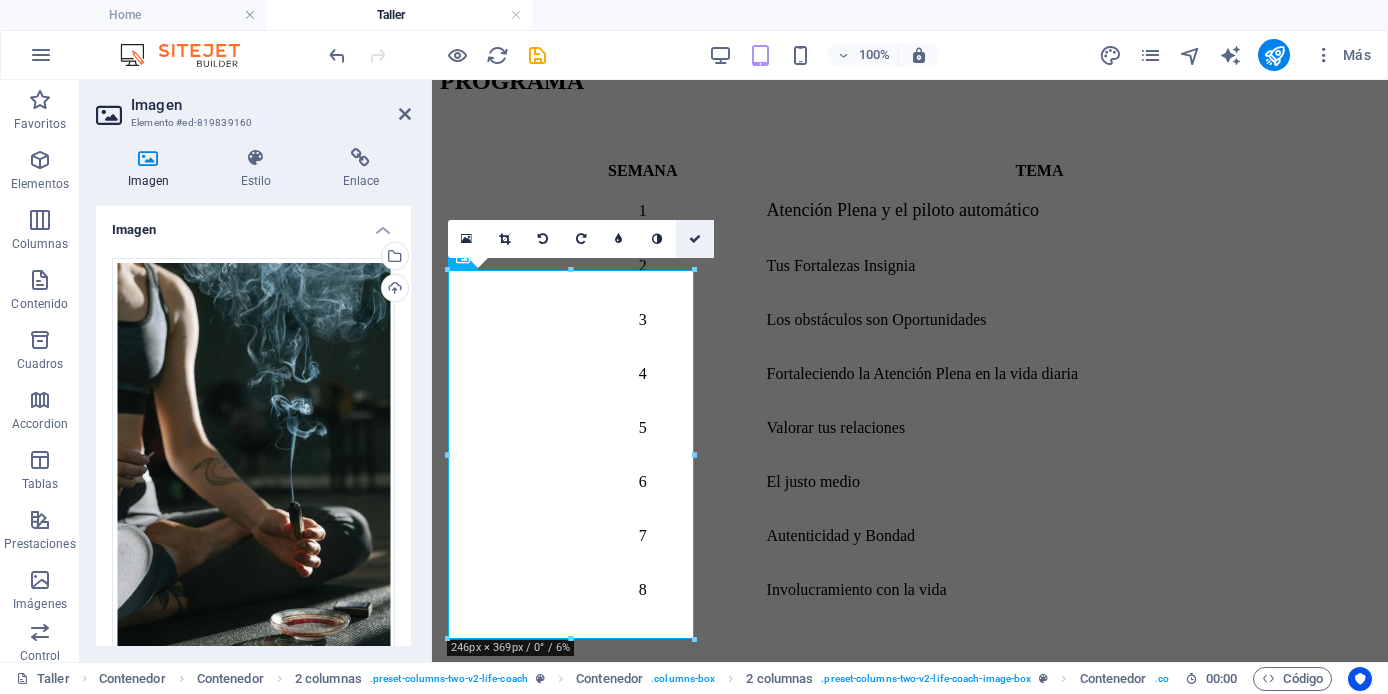 click at bounding box center [695, 239] 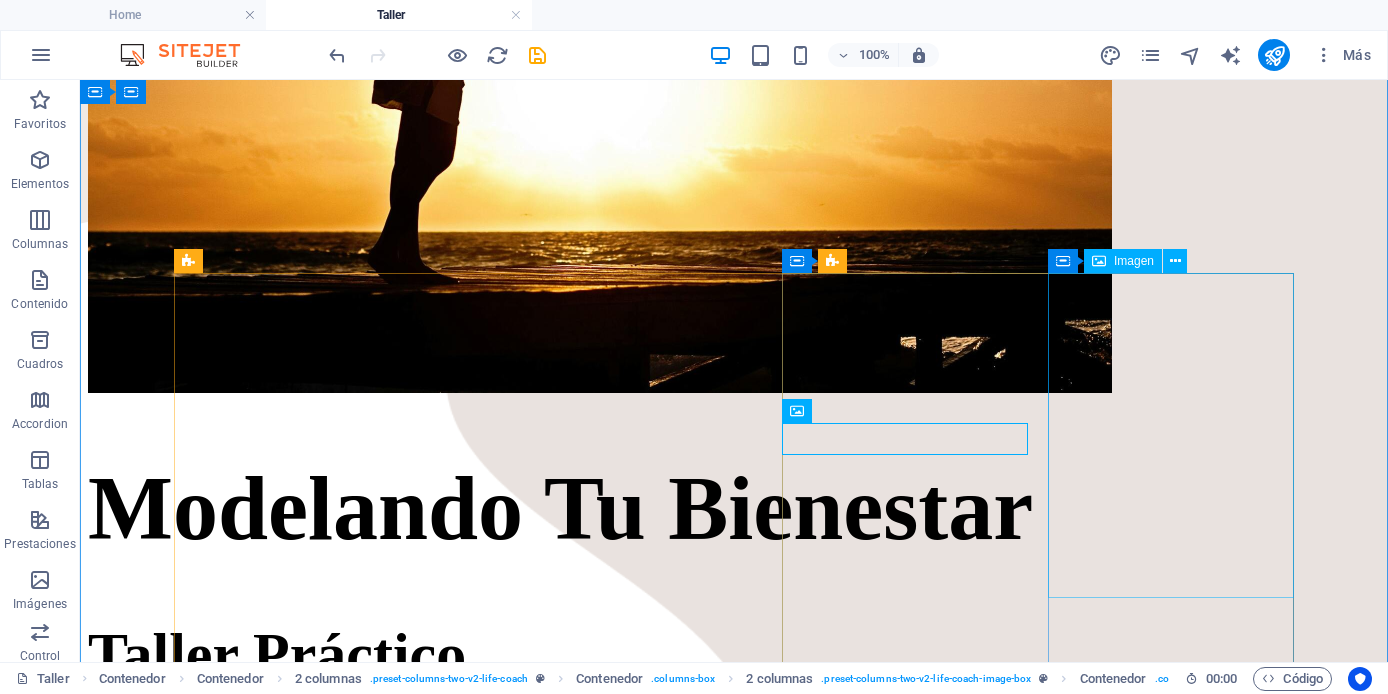 scroll, scrollTop: 844, scrollLeft: 0, axis: vertical 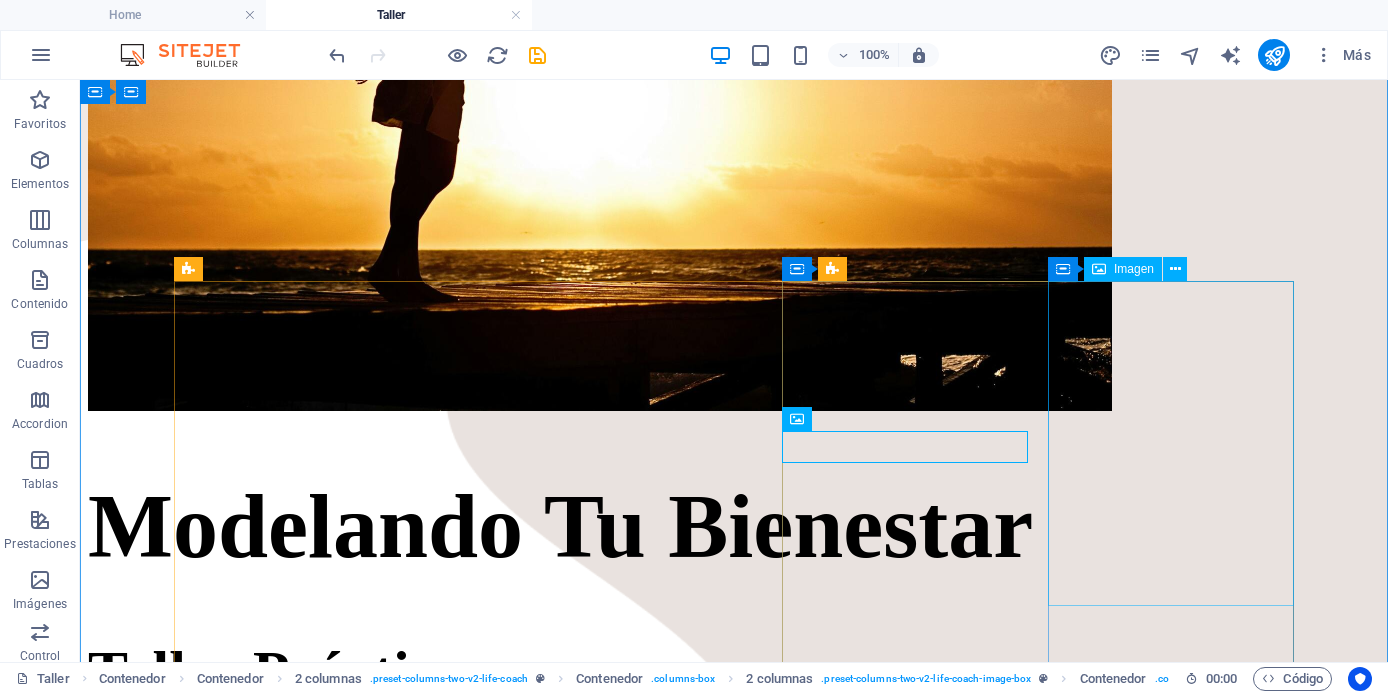 click at bounding box center [734, 3172] 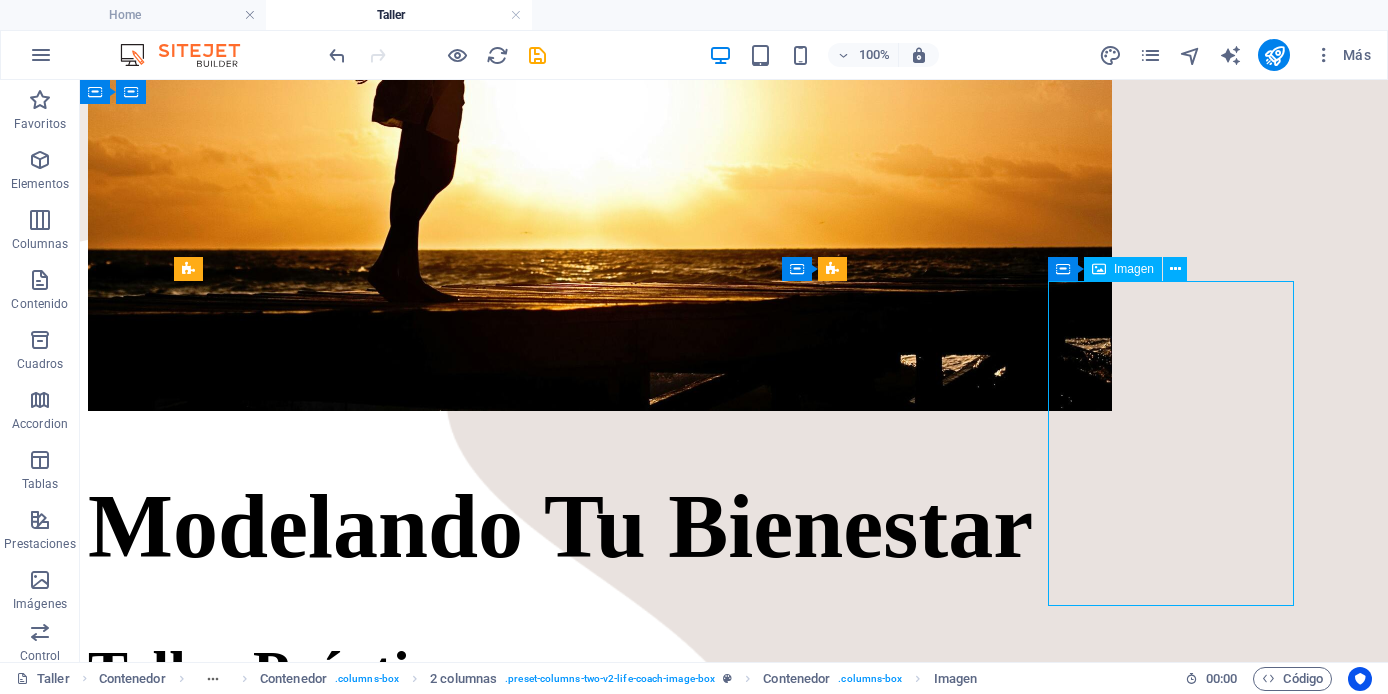click at bounding box center [734, 3172] 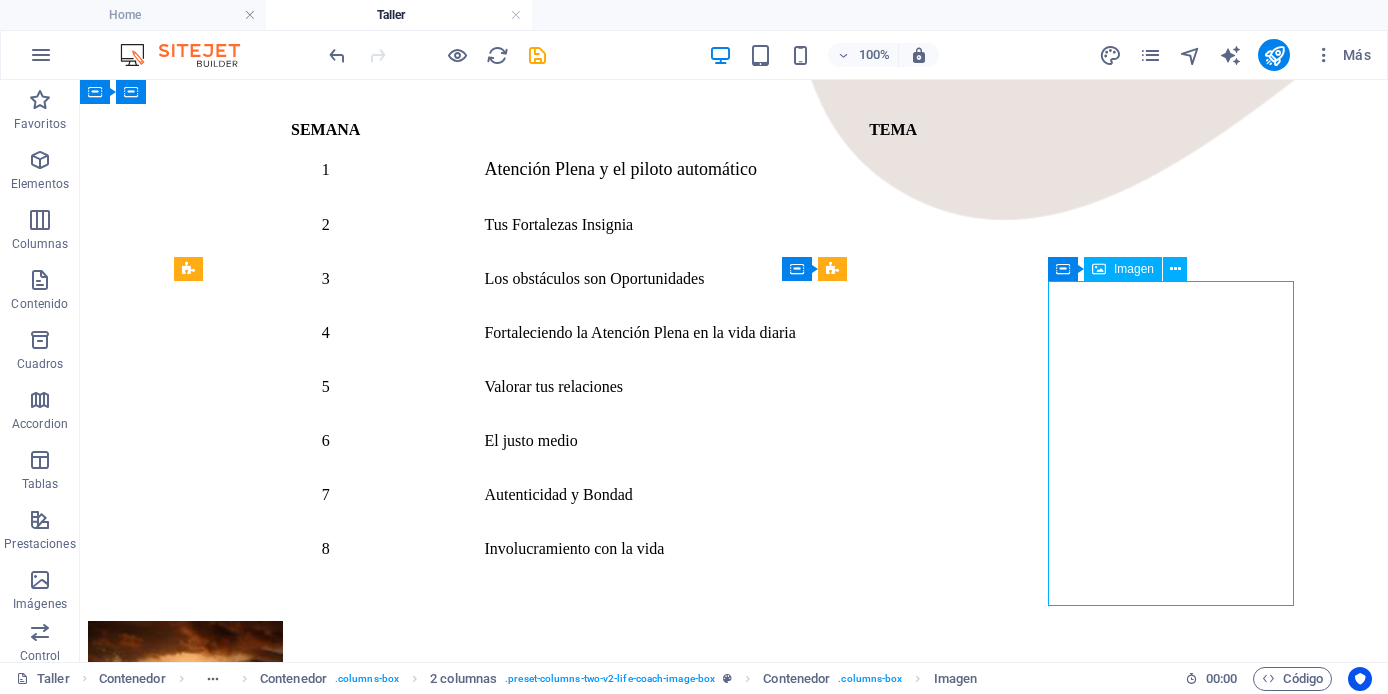 select on "%" 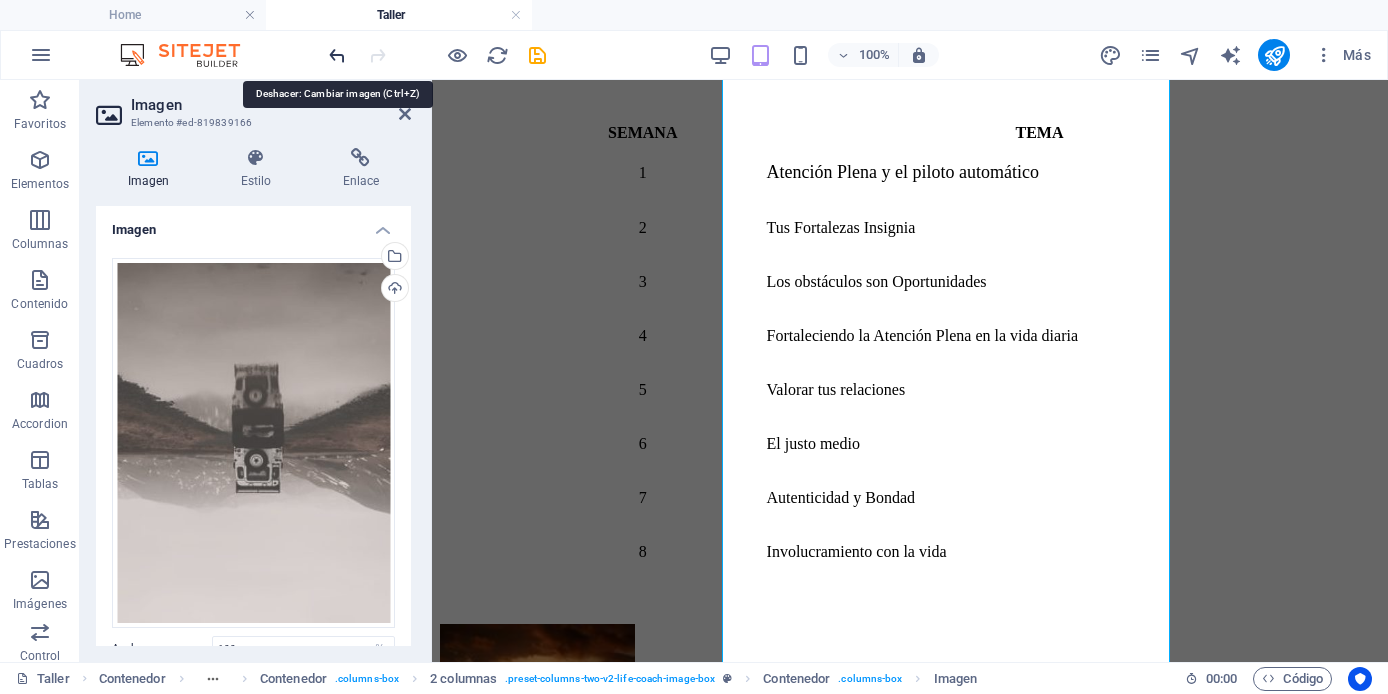 click at bounding box center (337, 55) 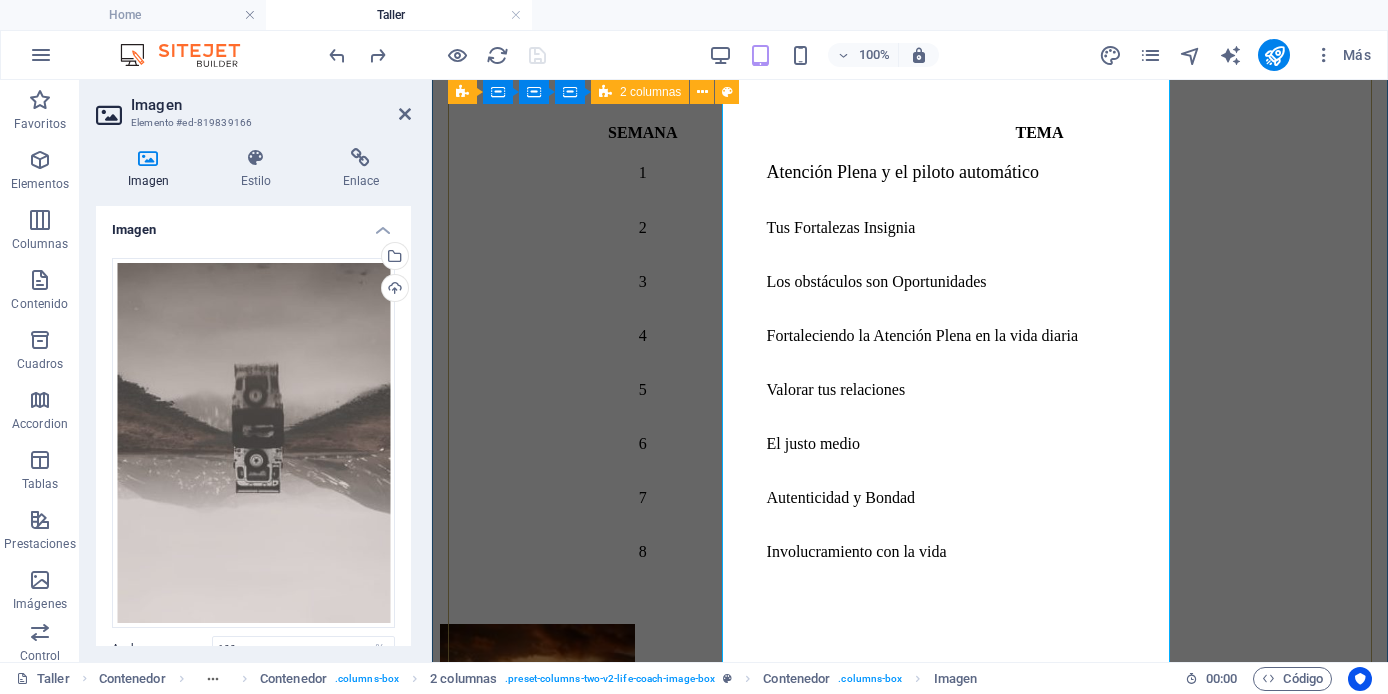 click at bounding box center (910, 1828) 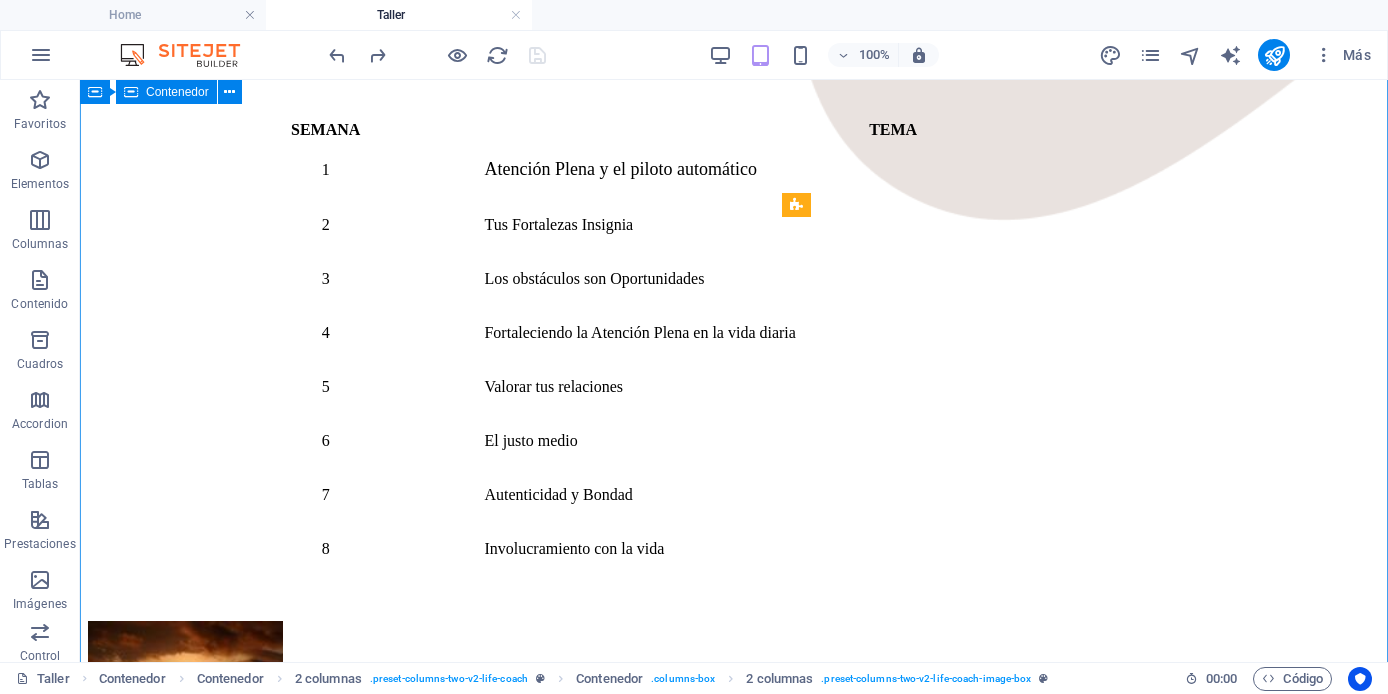 scroll, scrollTop: 908, scrollLeft: 0, axis: vertical 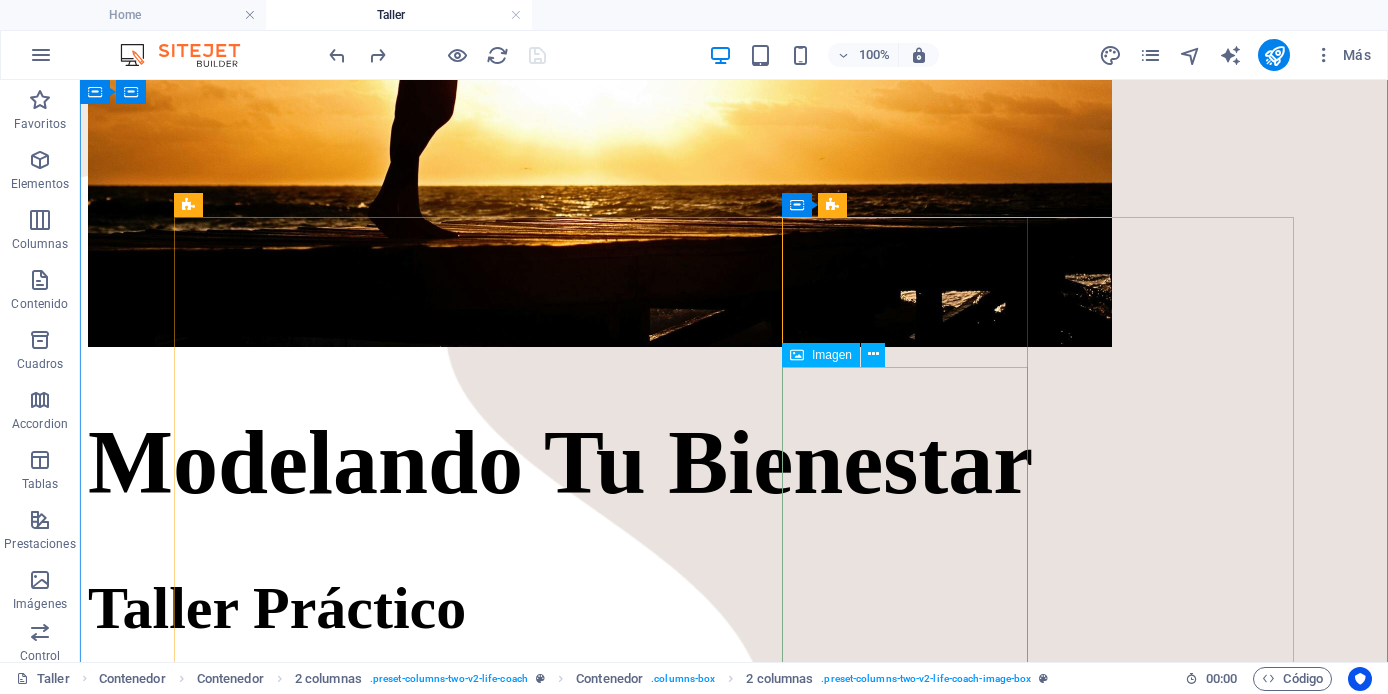 click at bounding box center (211, 2114) 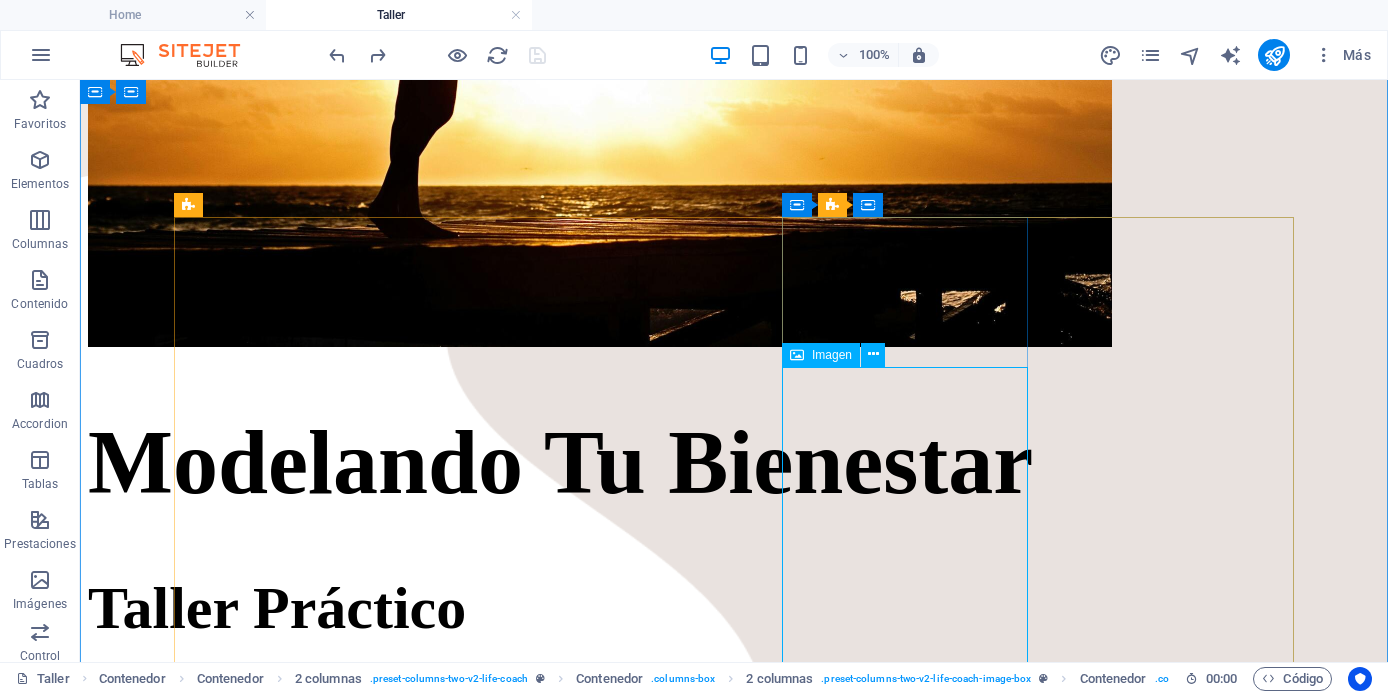 click on "Imagen" at bounding box center (832, 355) 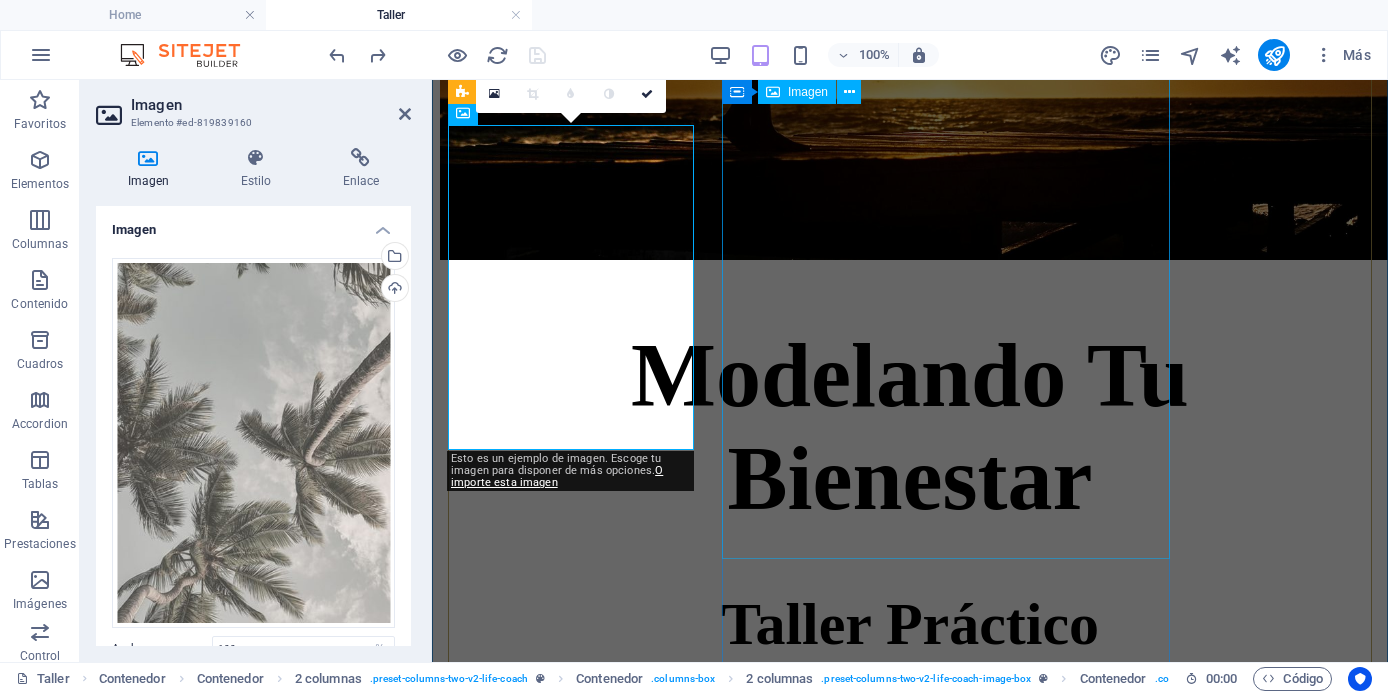 scroll, scrollTop: 2173, scrollLeft: 0, axis: vertical 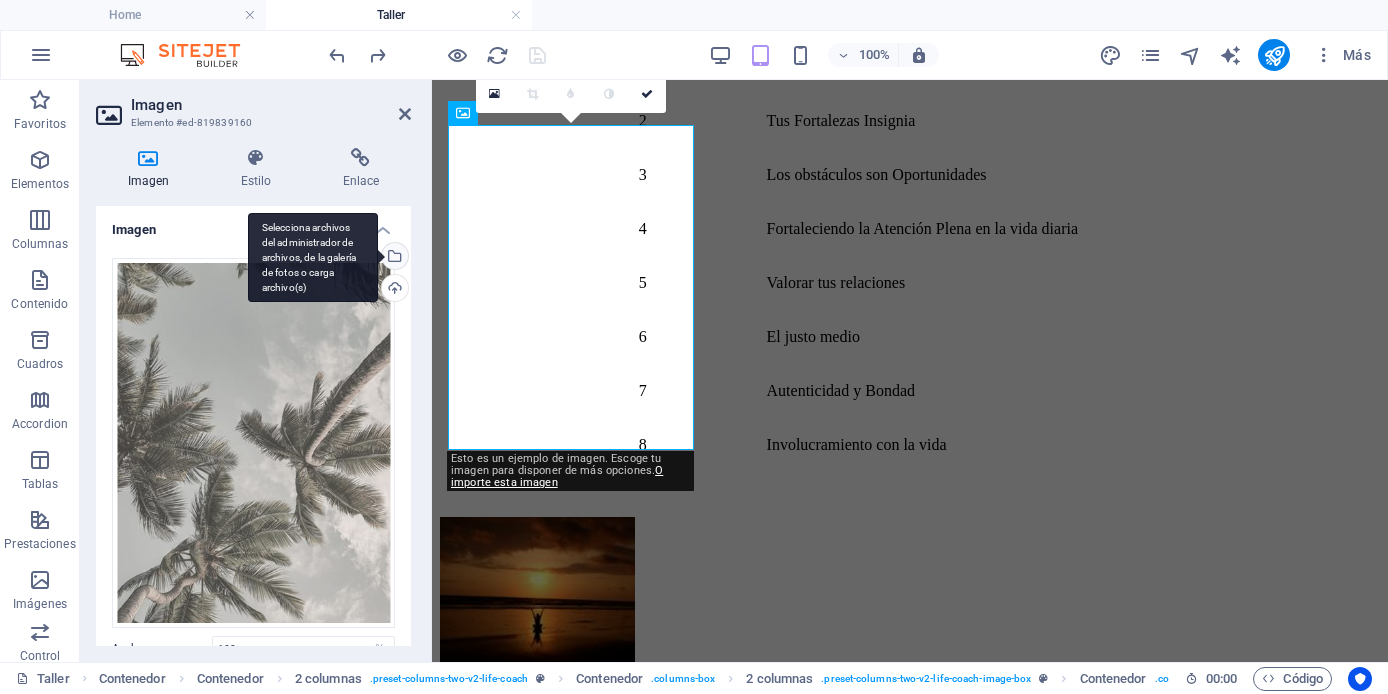 click on "Selecciona archivos del administrador de archivos, de la galería de fotos o carga archivo(s)" at bounding box center [393, 258] 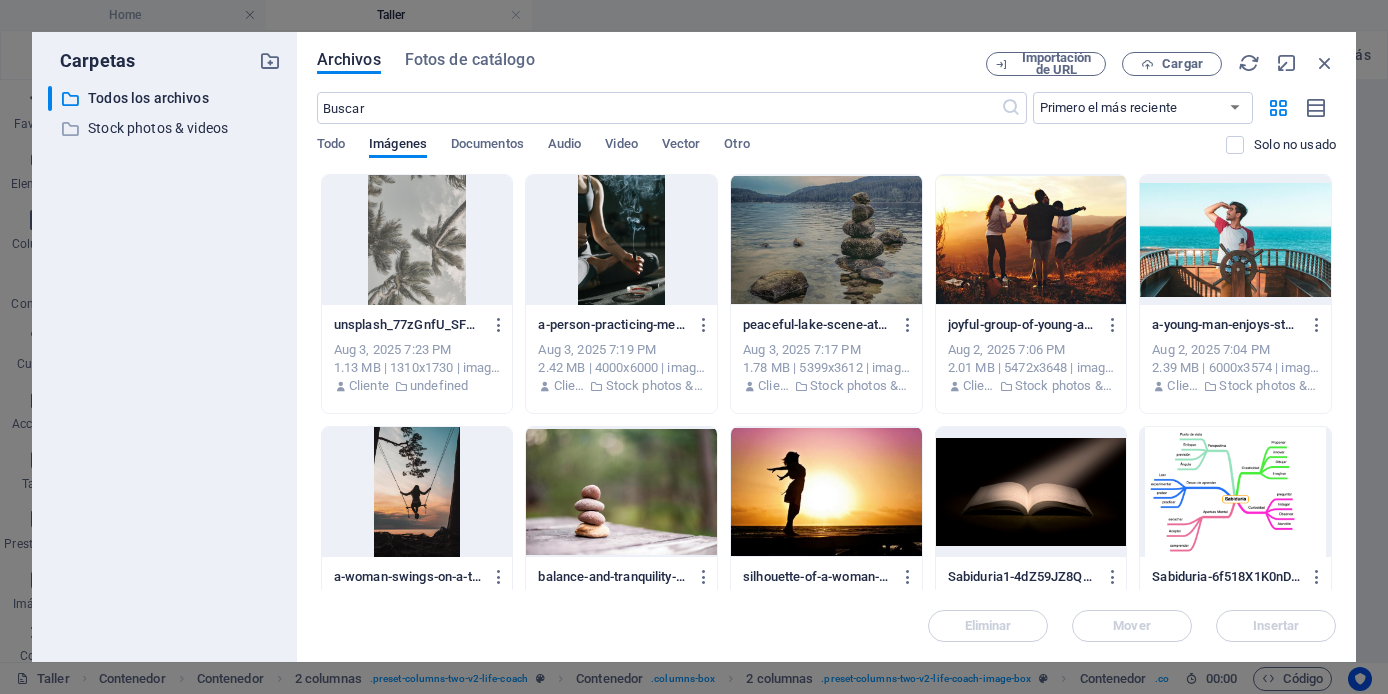 click at bounding box center (621, 240) 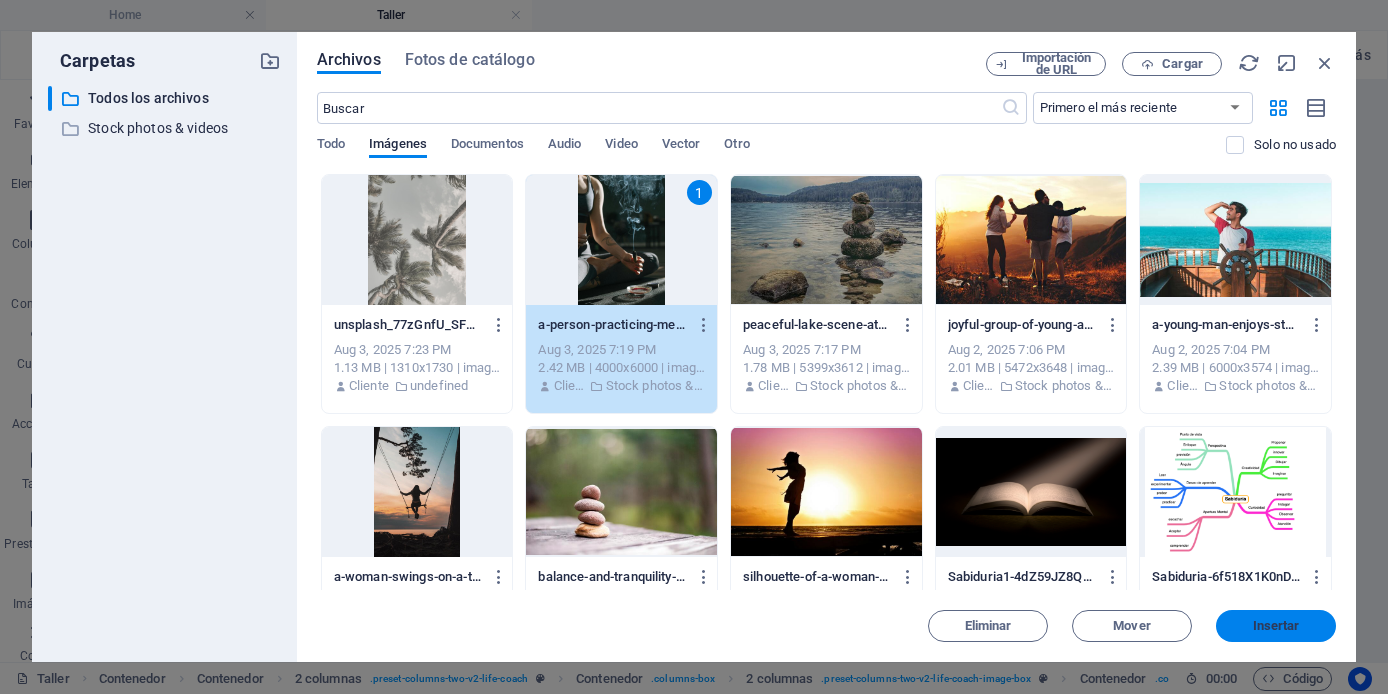 click on "Insertar" at bounding box center (1276, 626) 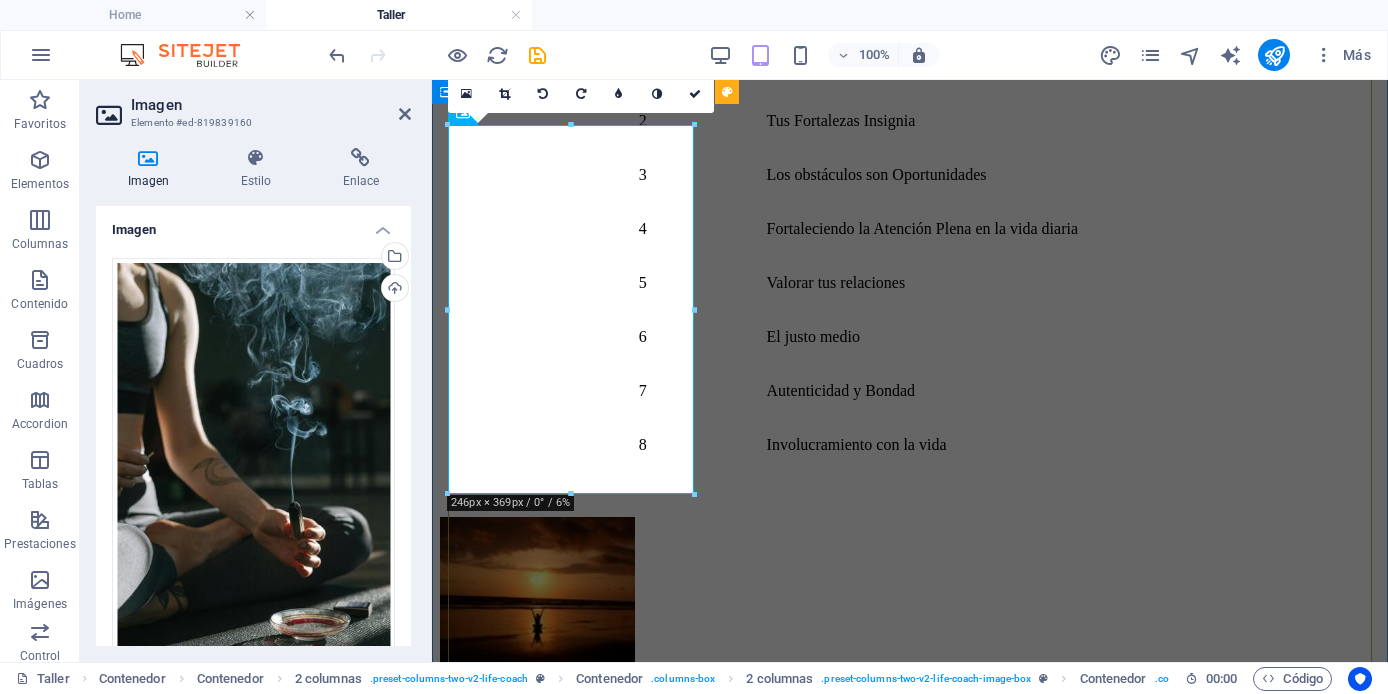 click at bounding box center (910, 1721) 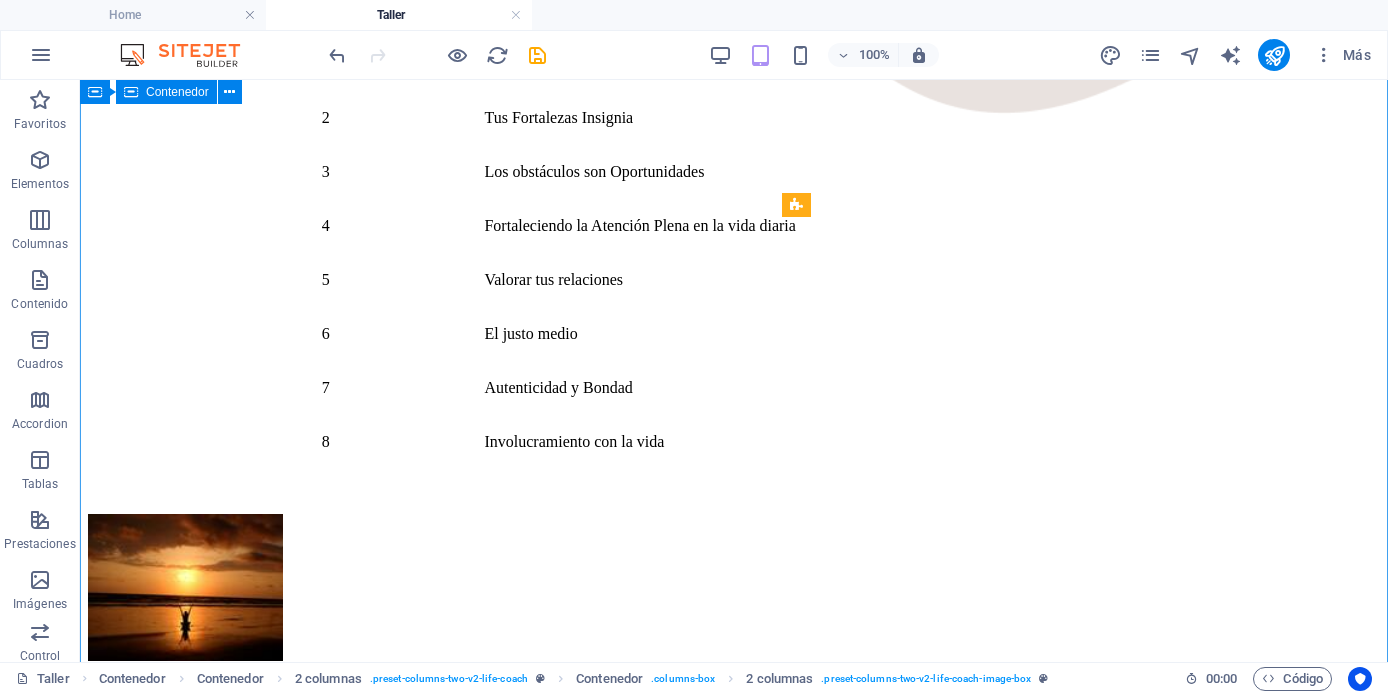 scroll, scrollTop: 908, scrollLeft: 0, axis: vertical 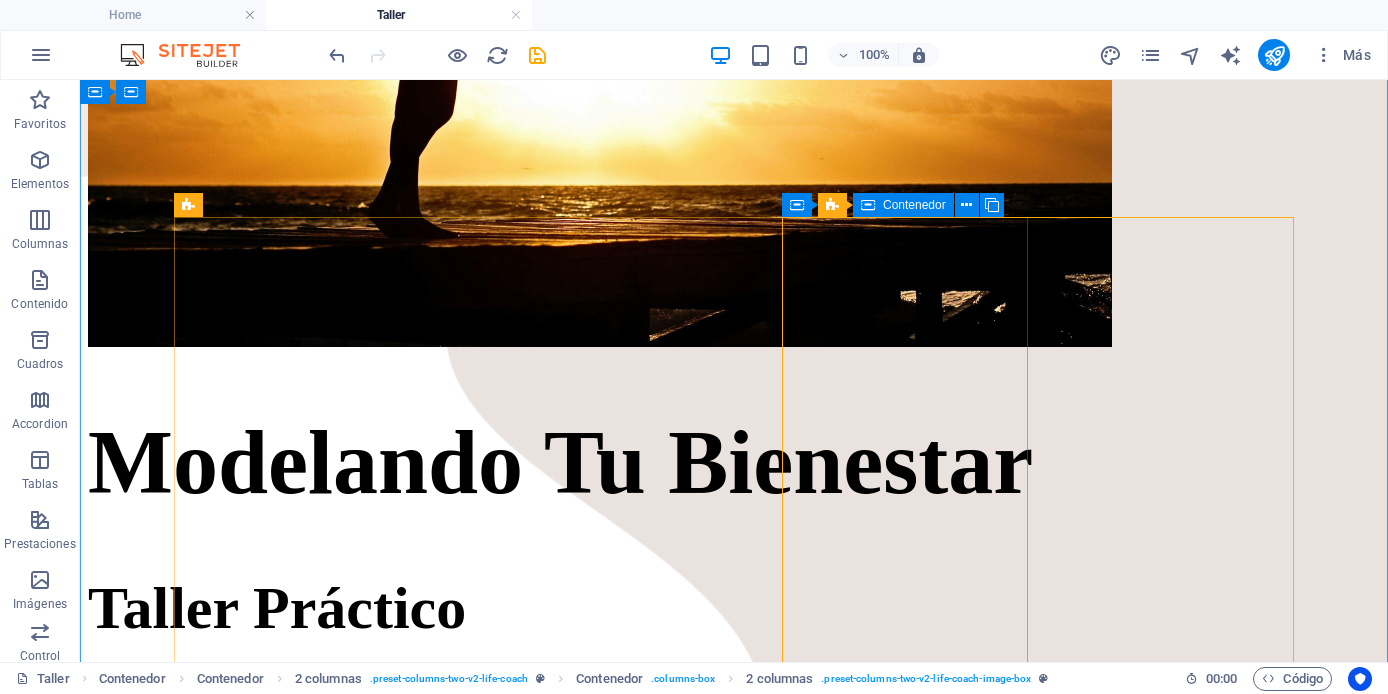 click at bounding box center (211, 2016) 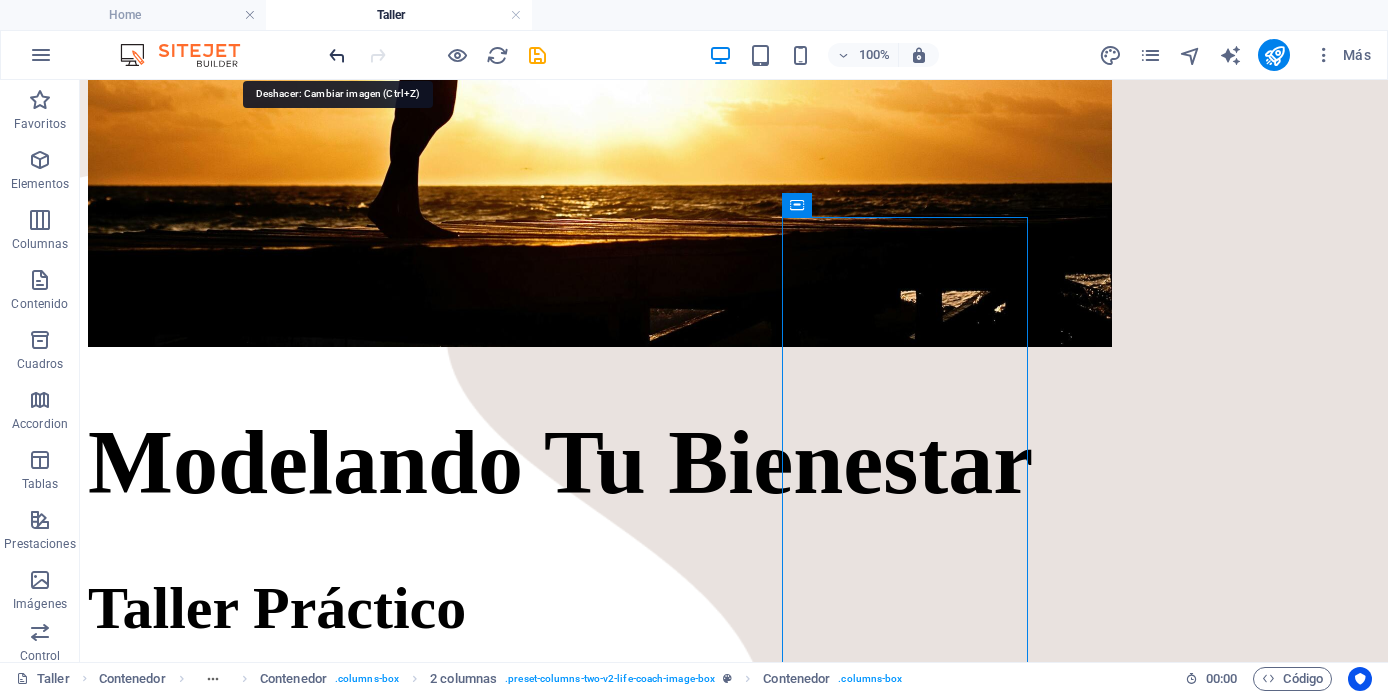 click at bounding box center (337, 55) 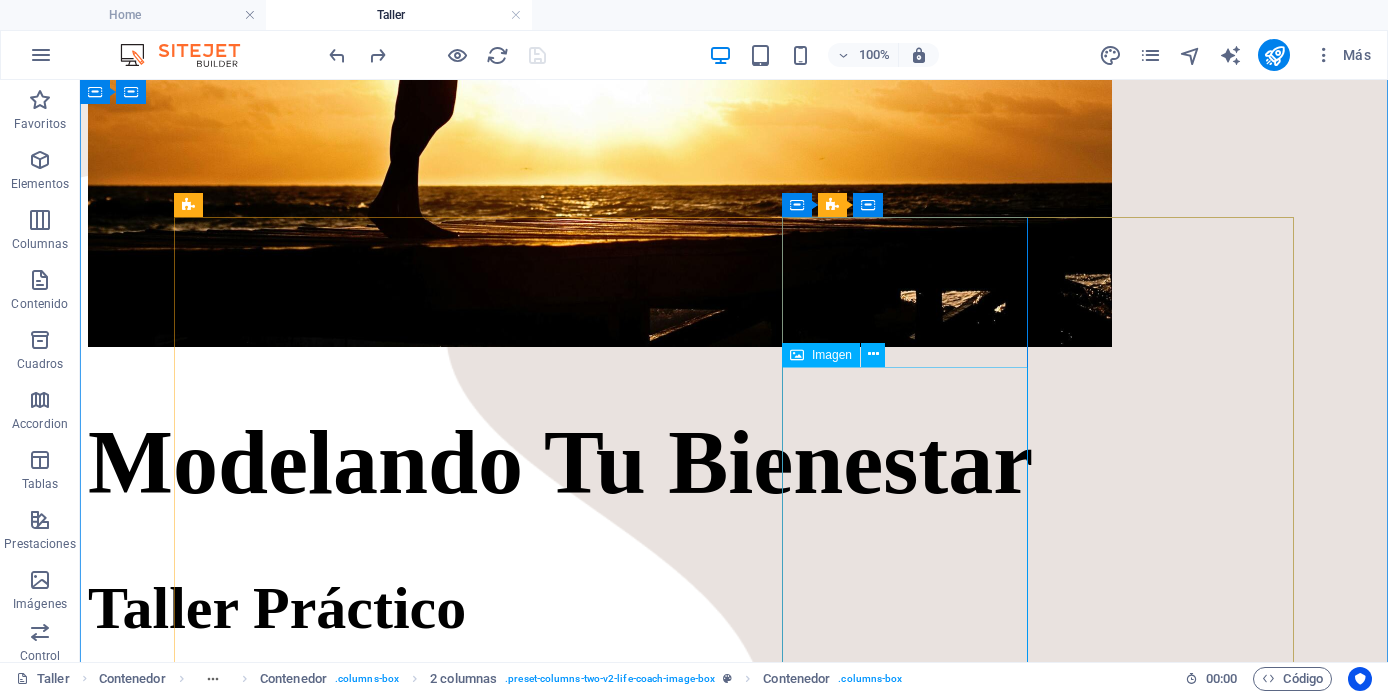 click at bounding box center [211, 2114] 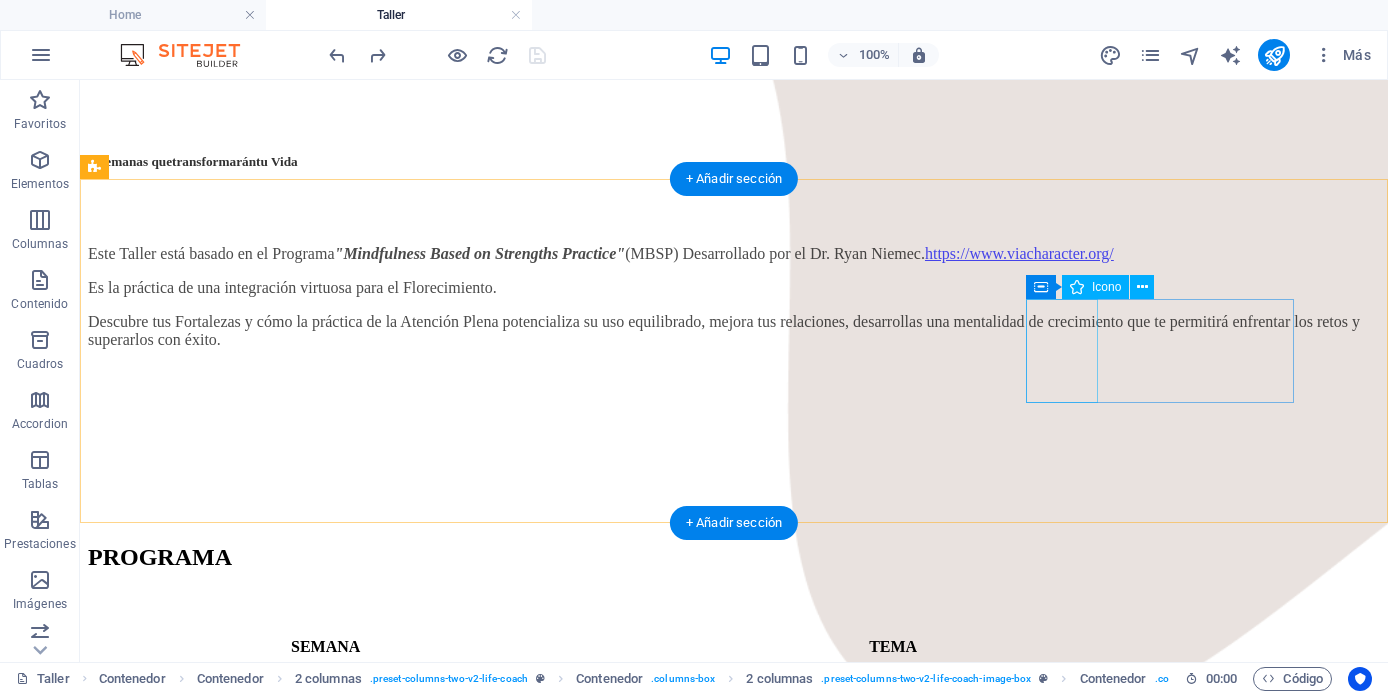 scroll, scrollTop: 1540, scrollLeft: 0, axis: vertical 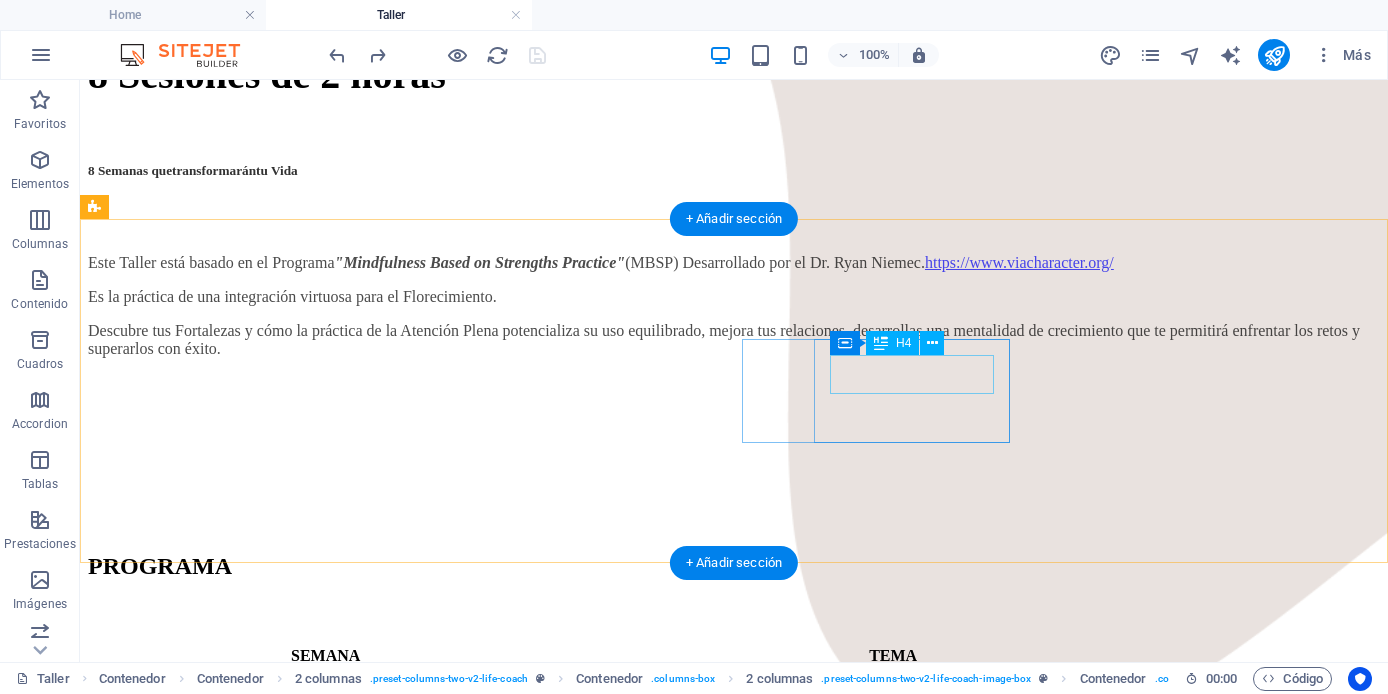 click on "Goals" at bounding box center (734, 8509) 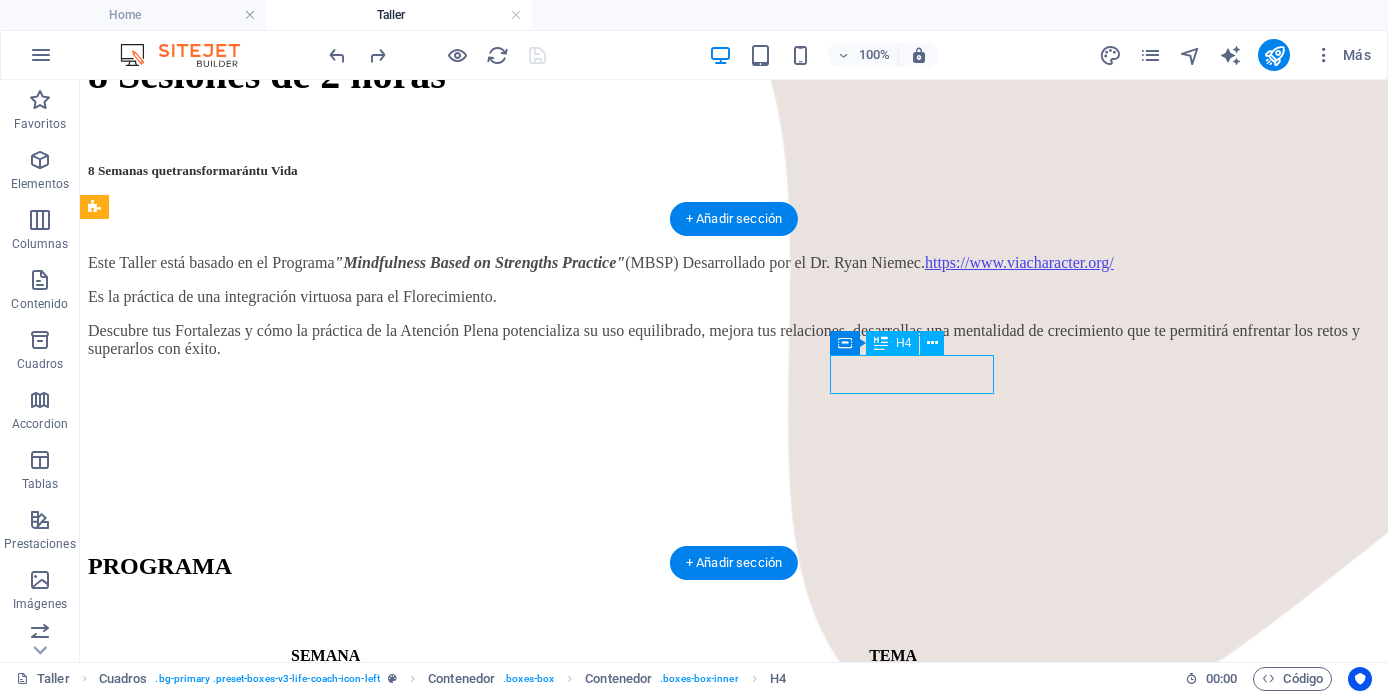 click on "Goals" at bounding box center (734, 8509) 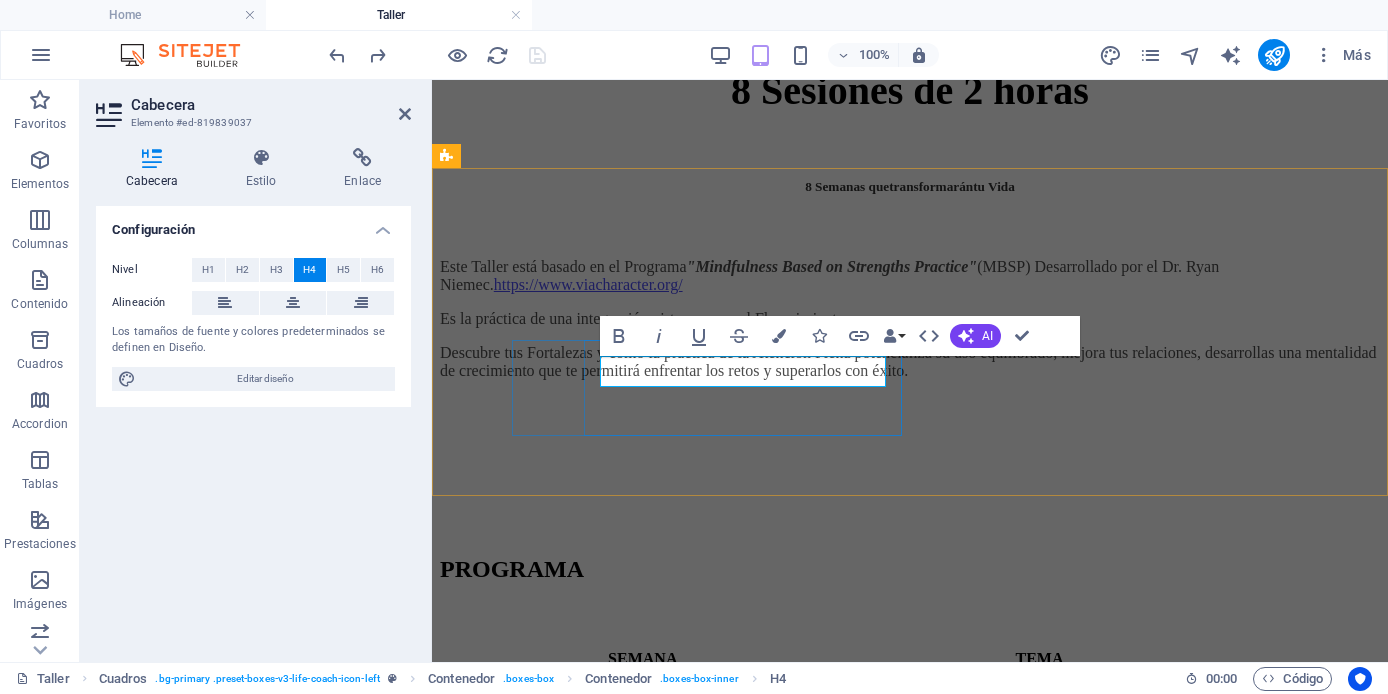 scroll, scrollTop: 3046, scrollLeft: 0, axis: vertical 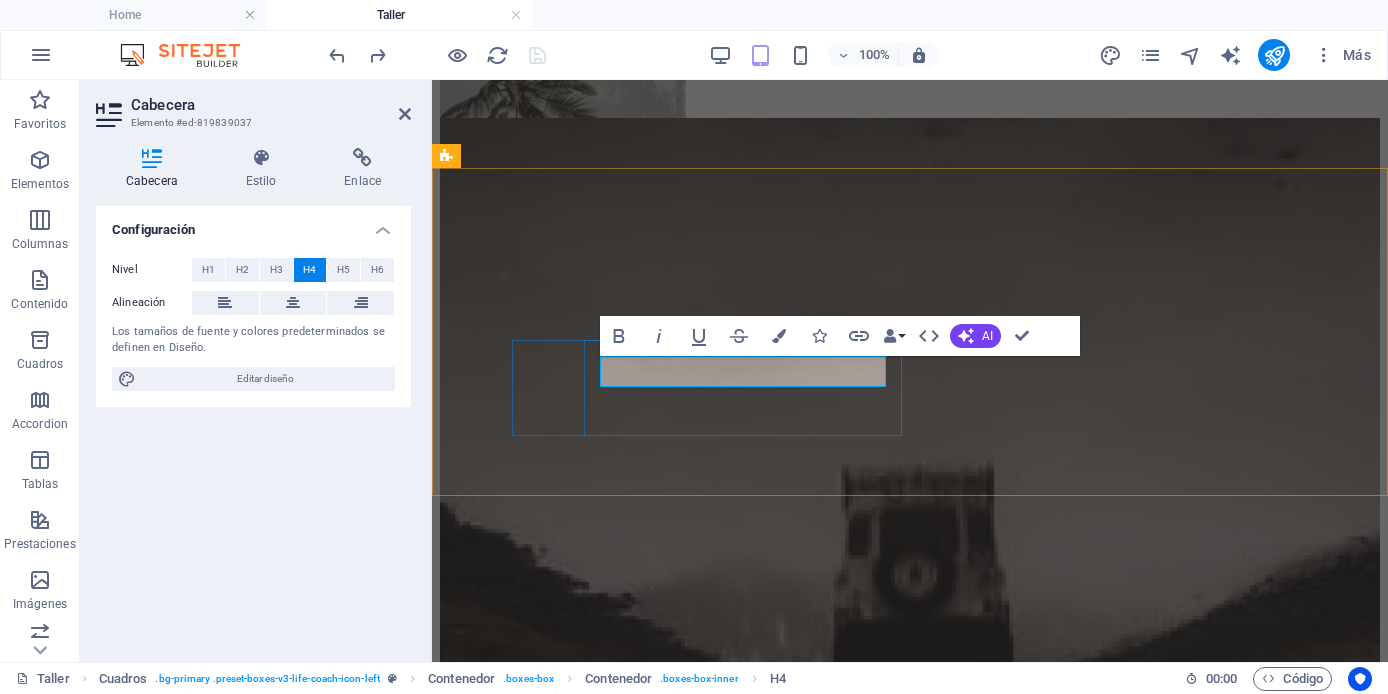 click on "Goals" at bounding box center (910, 4798) 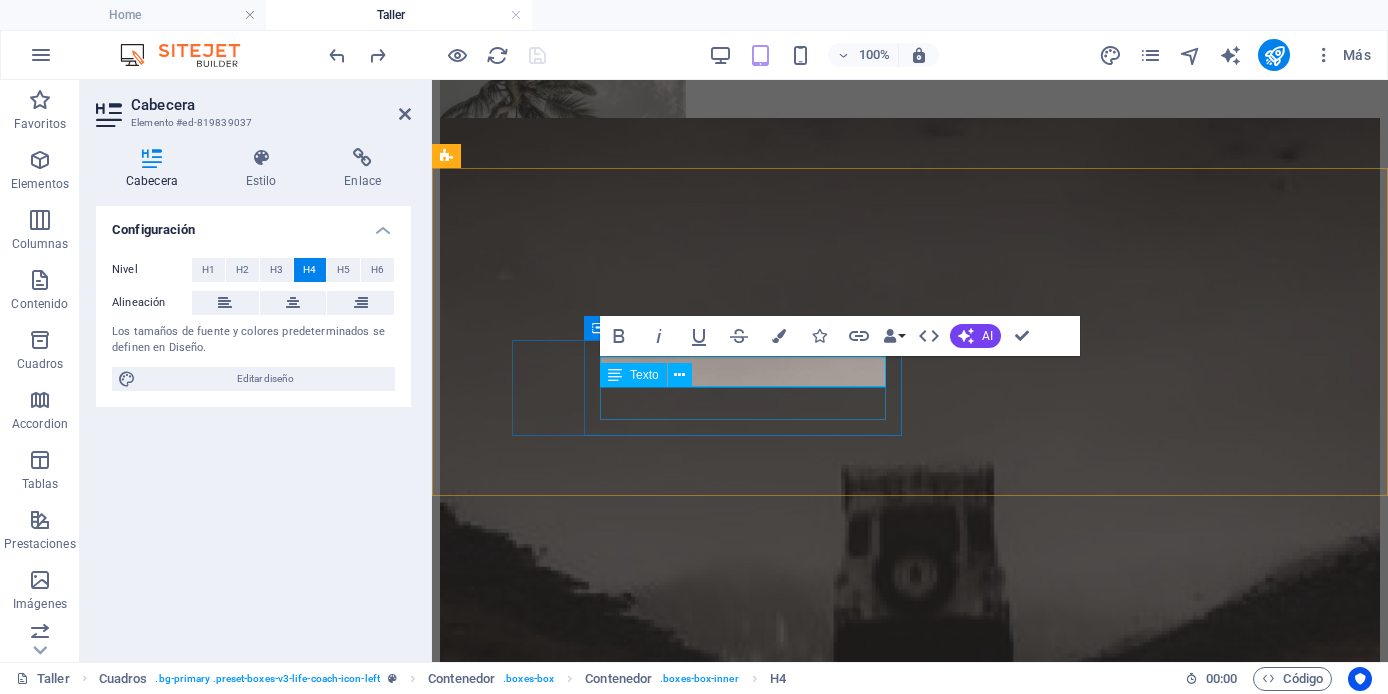 click on "subheadline" at bounding box center (910, 4838) 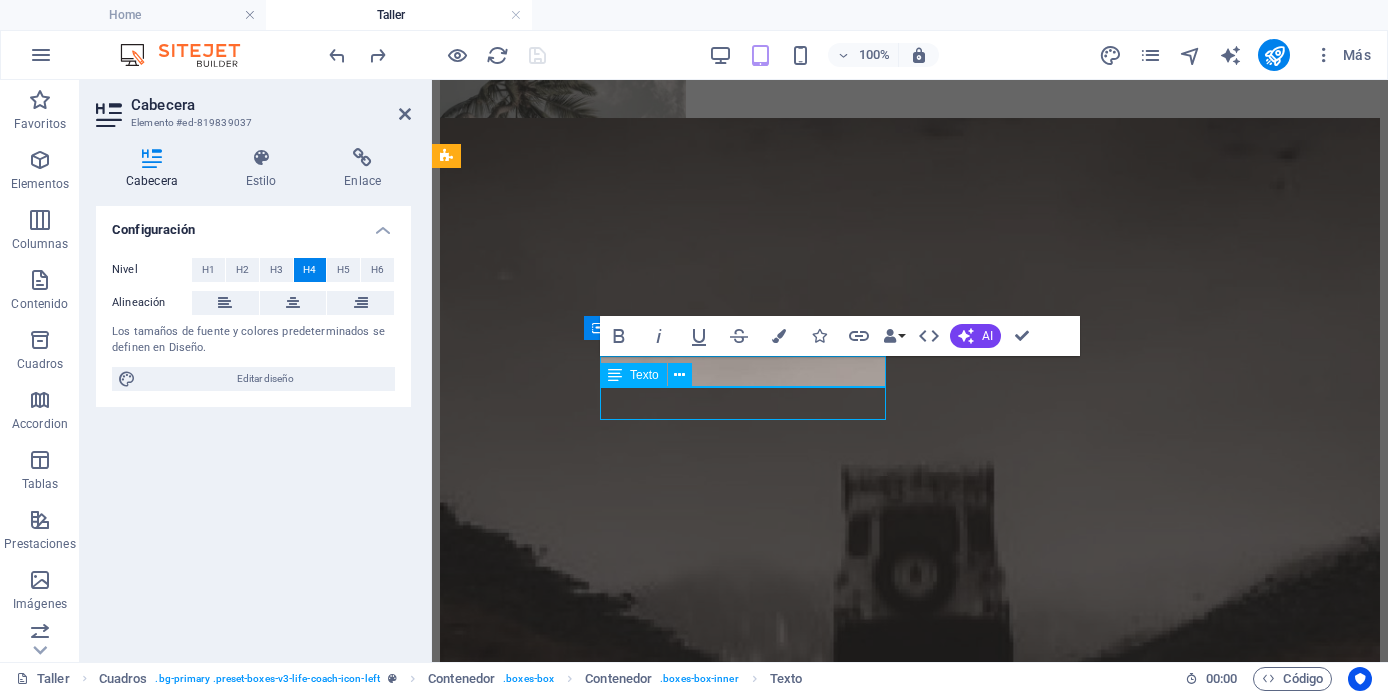scroll, scrollTop: 1535, scrollLeft: 0, axis: vertical 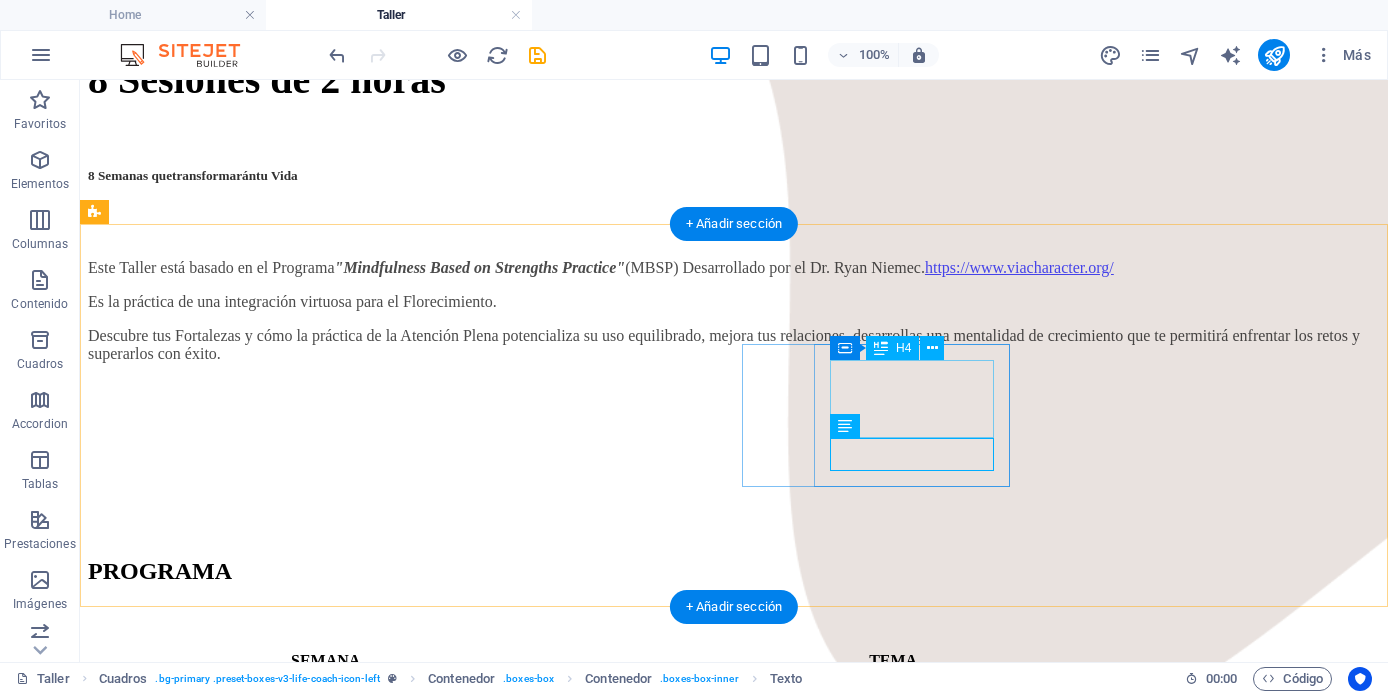 click on "Metas y Objetivos" at bounding box center (734, 8514) 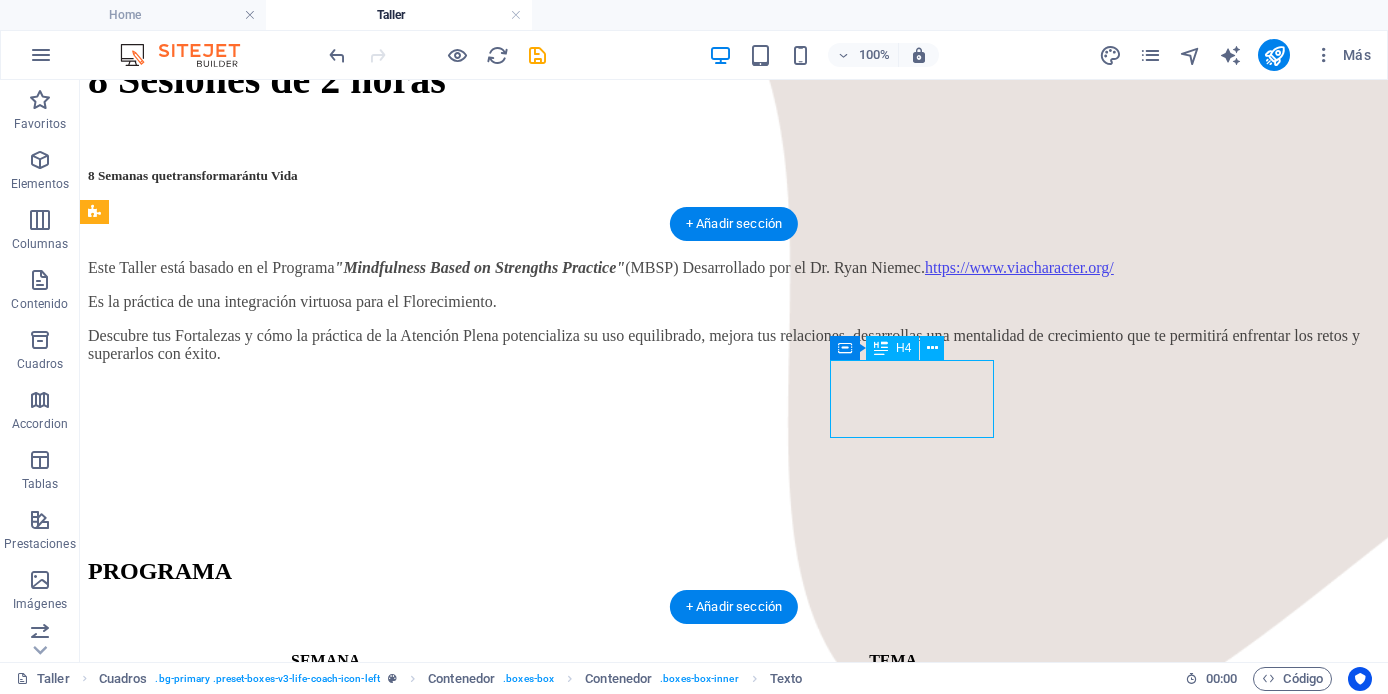 click on "Metas y Objetivos" at bounding box center (734, 8514) 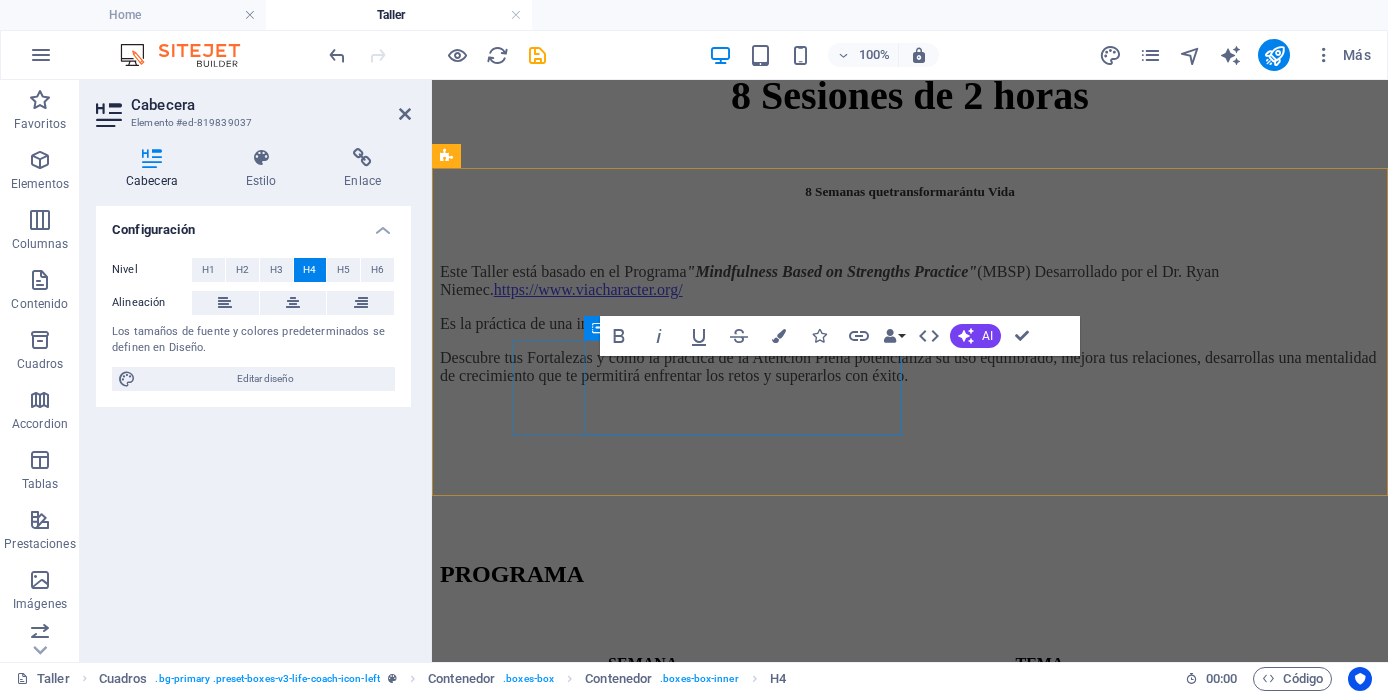 scroll, scrollTop: 3046, scrollLeft: 0, axis: vertical 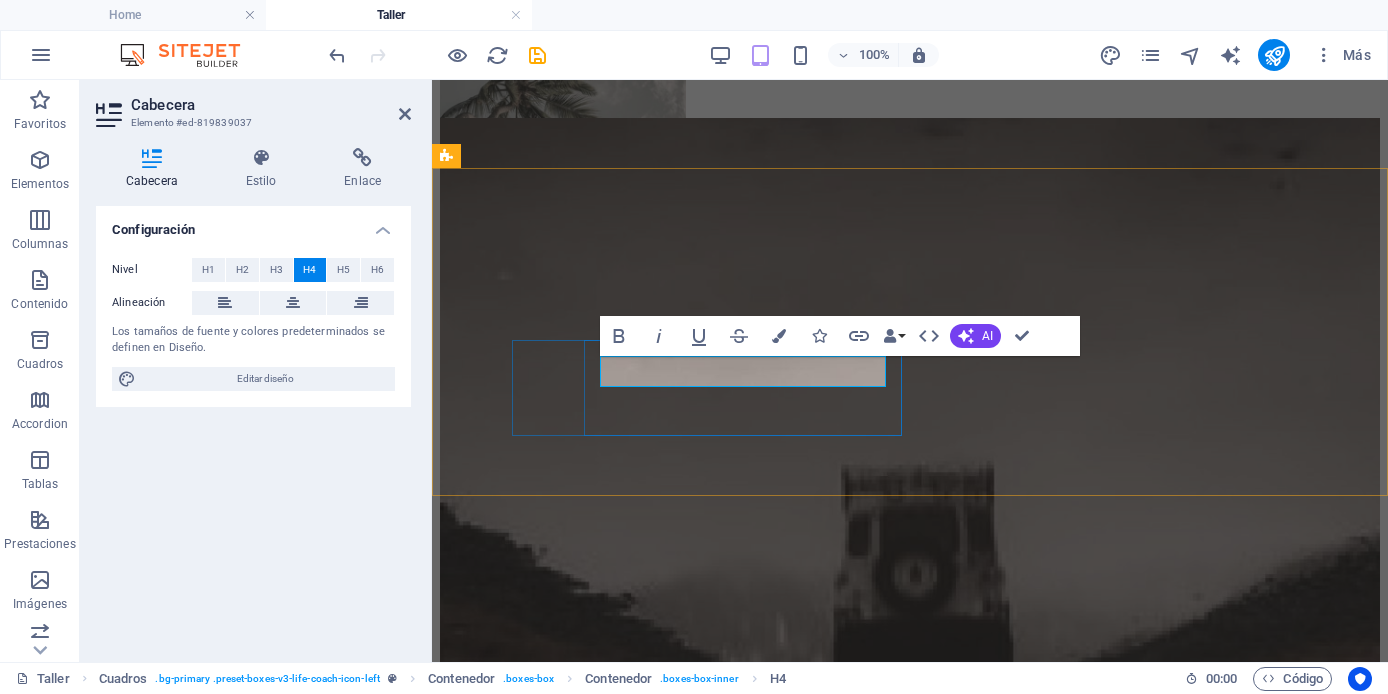 drag, startPoint x: 663, startPoint y: 375, endPoint x: 786, endPoint y: 376, distance: 123.00407 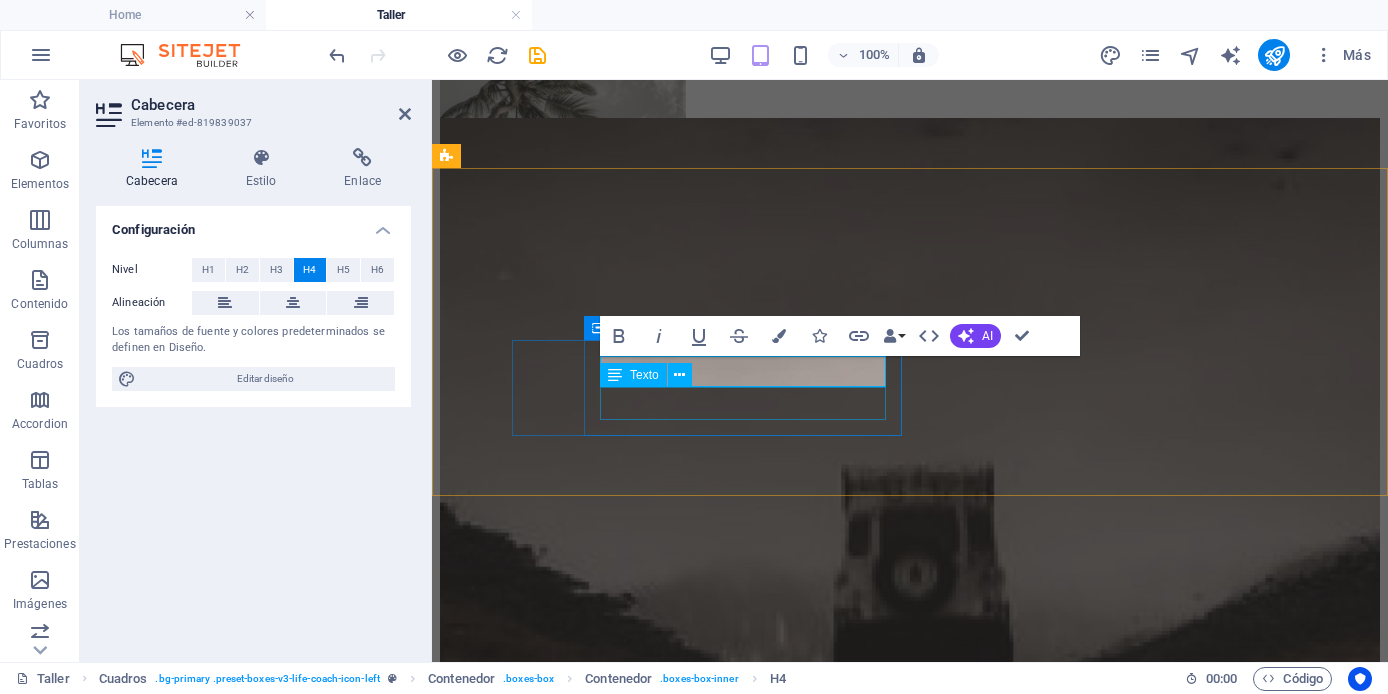 click on "subheadline" at bounding box center (910, 4838) 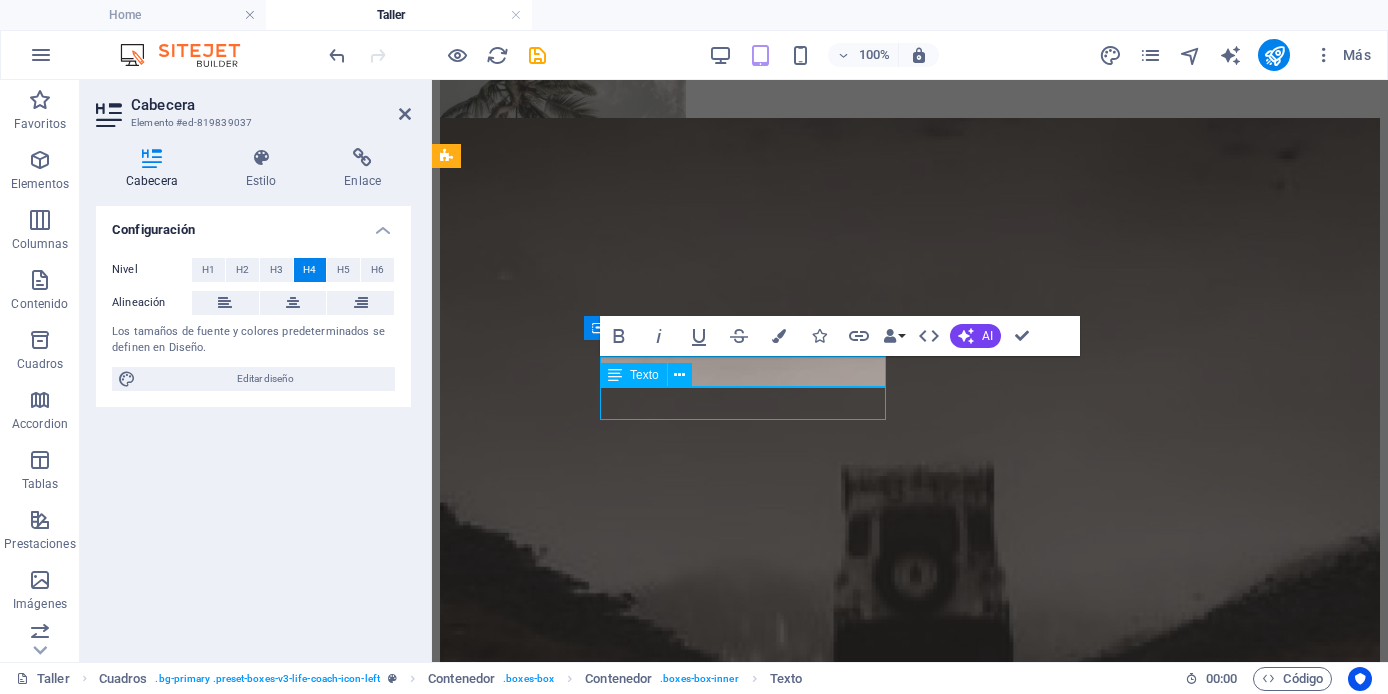 scroll, scrollTop: 1496, scrollLeft: 0, axis: vertical 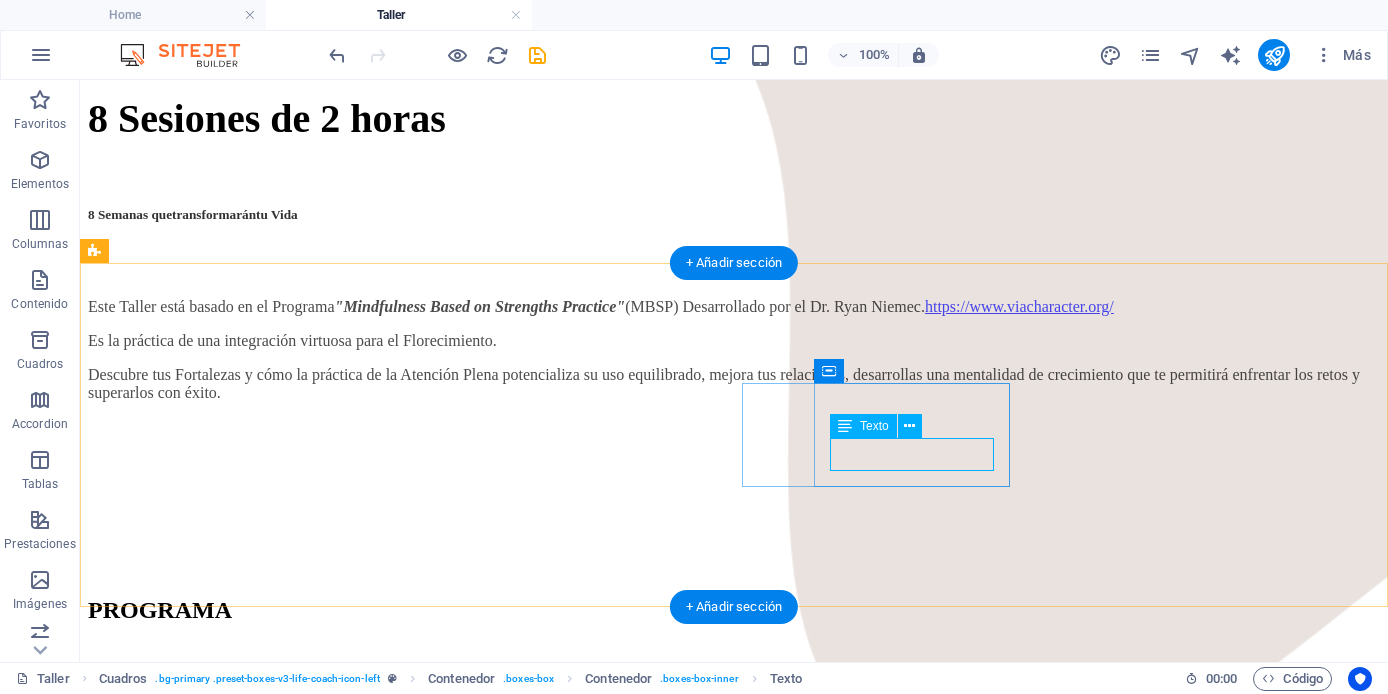 click on "subheadline" at bounding box center [734, 8592] 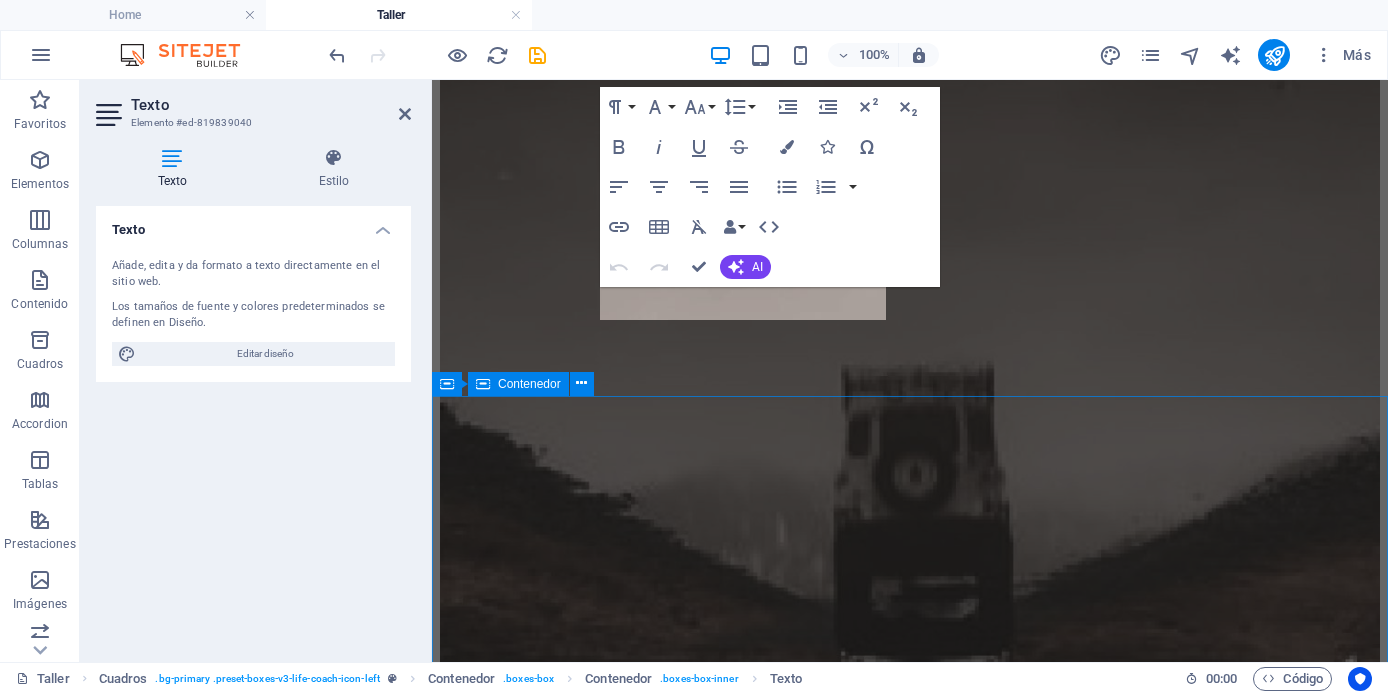 click on "Dummy Headline You need to be sure there isn't anything embarrassing hidden in the middle of text. All the Lorem Ipsum generators on the Internet tend to repeat predefined chunks as necessary, making this the first true generator on the Internet. It uses a dictionary of over 200 Latin words,." at bounding box center [910, 7592] 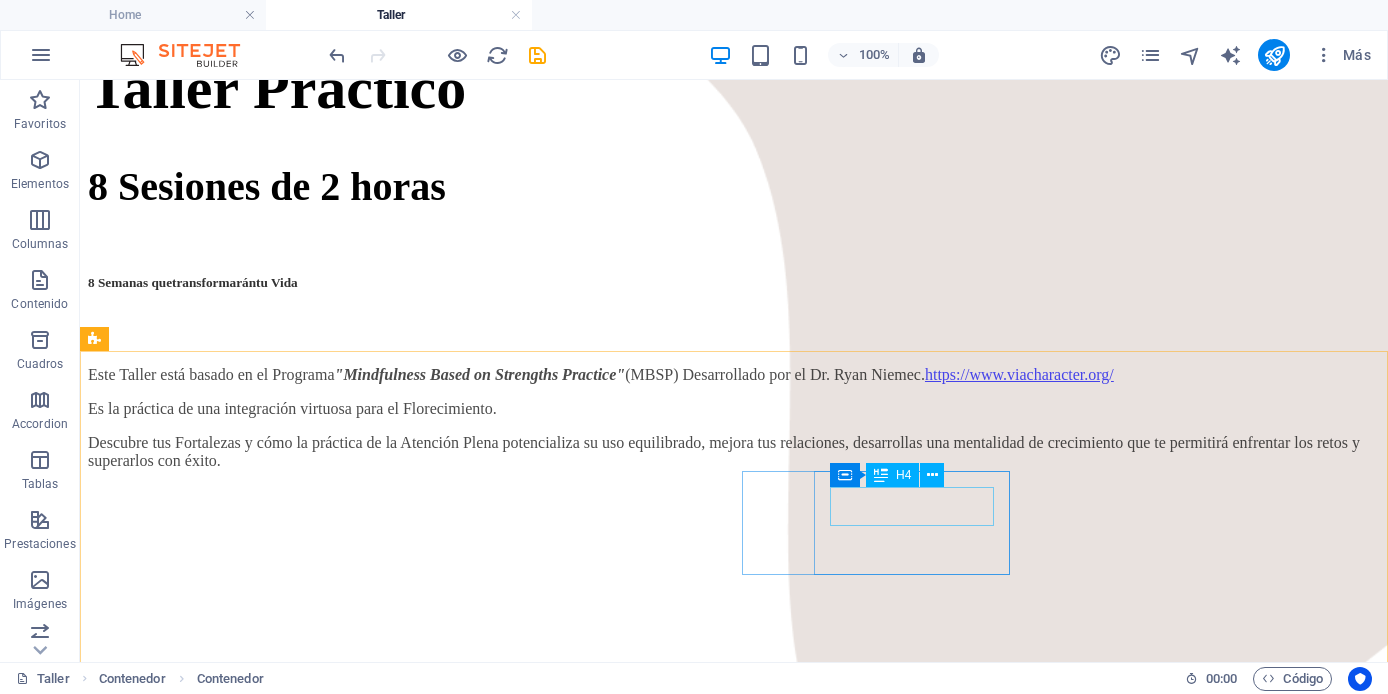 scroll, scrollTop: 1408, scrollLeft: 0, axis: vertical 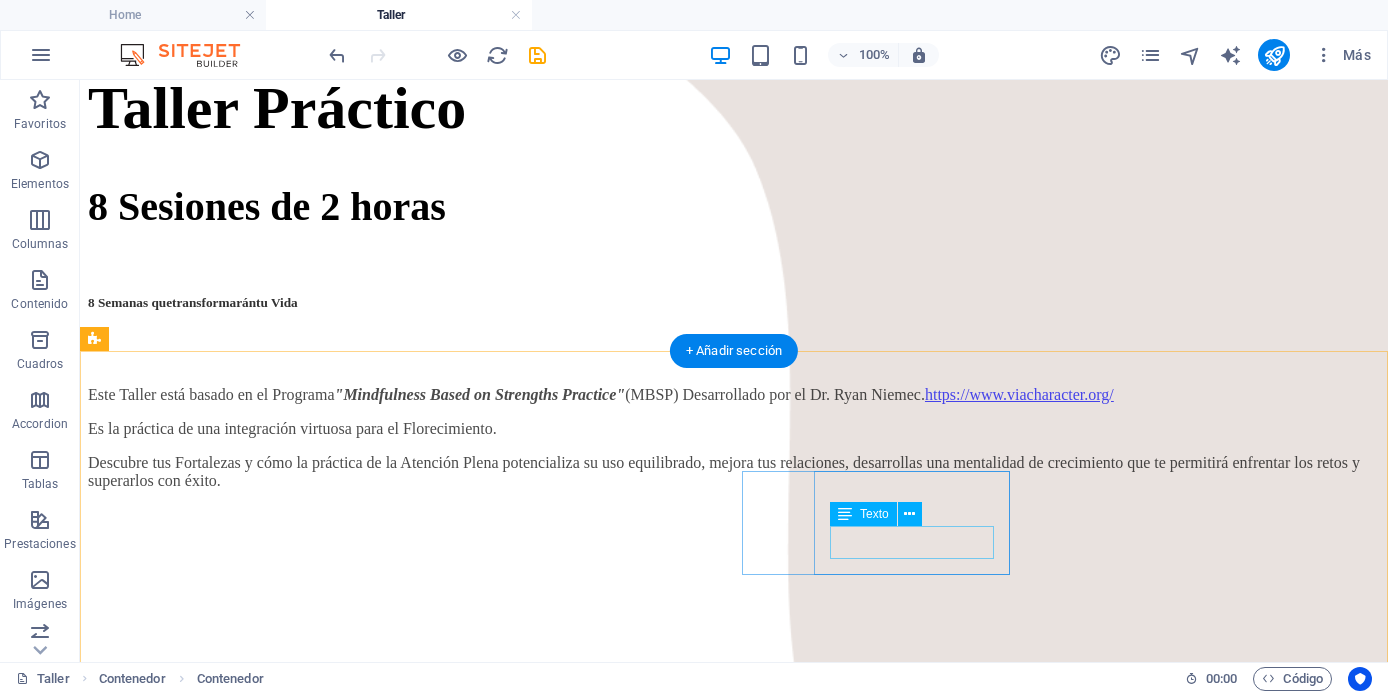 click on "subheadline" at bounding box center [734, 8680] 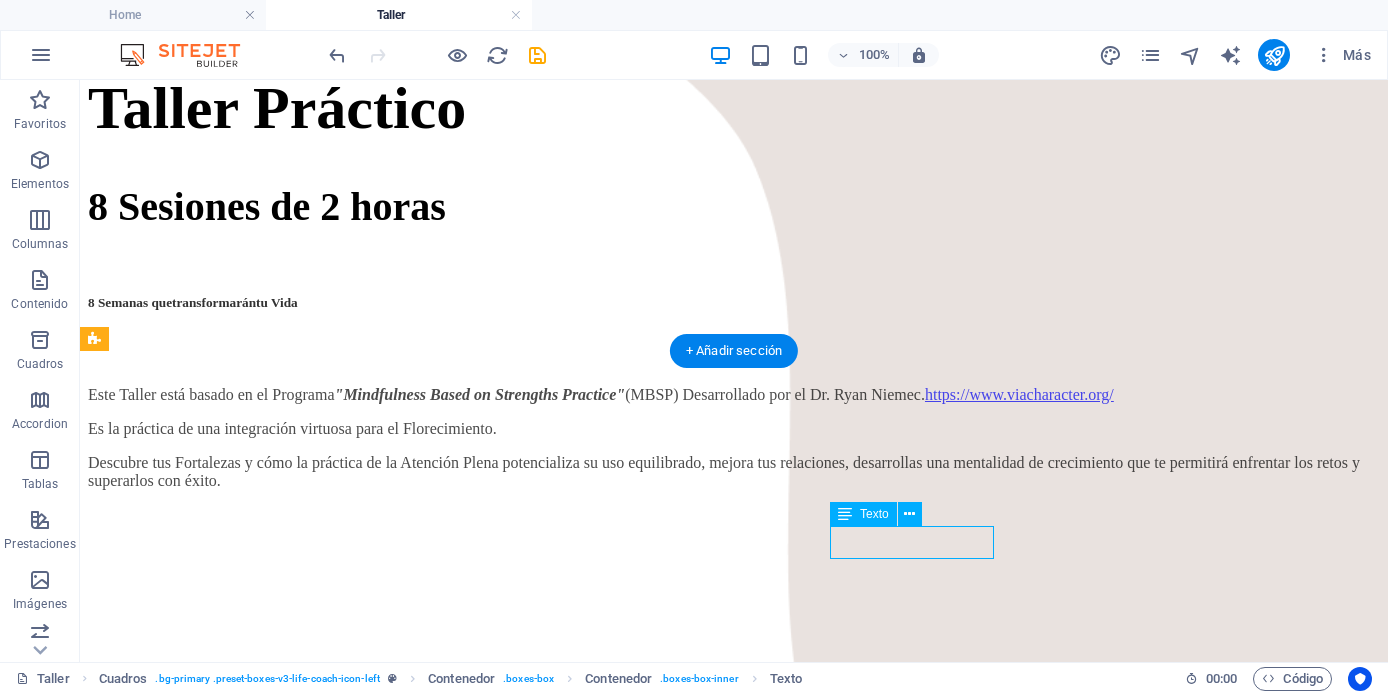 click on "subheadline" at bounding box center [734, 8680] 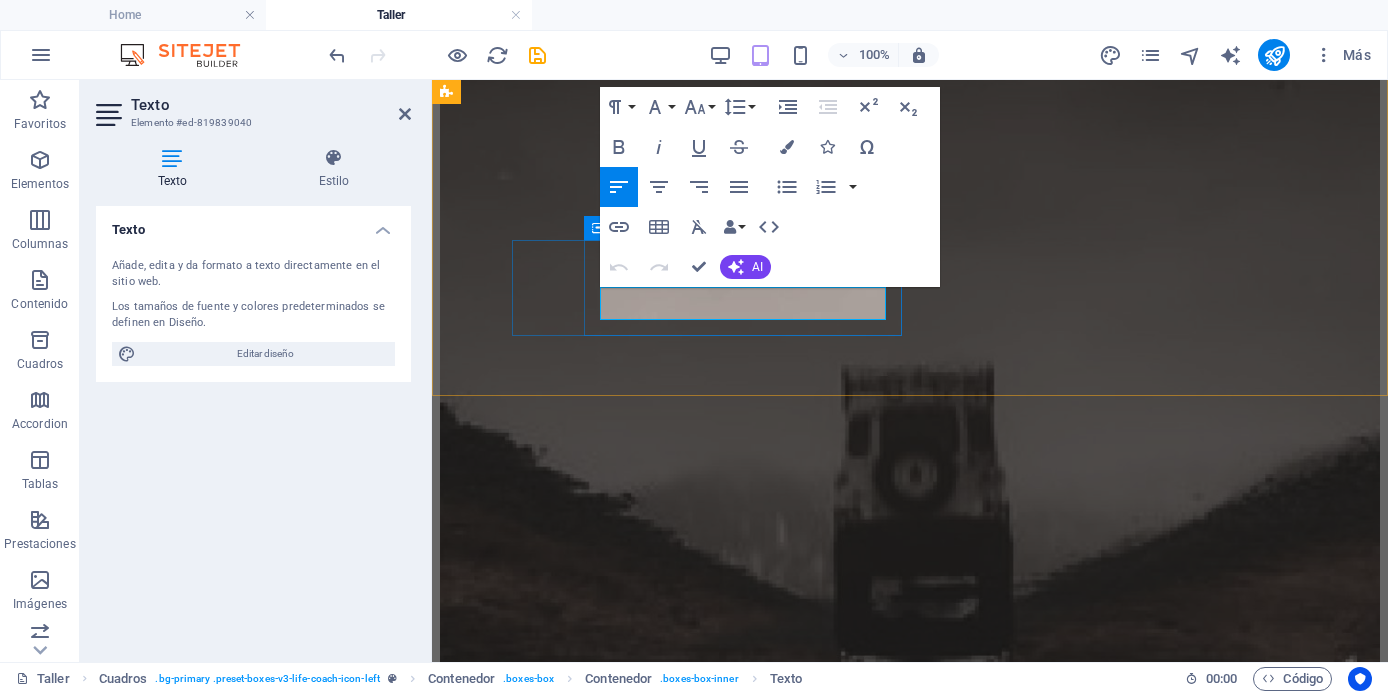 drag, startPoint x: 719, startPoint y: 310, endPoint x: 612, endPoint y: 309, distance: 107.00467 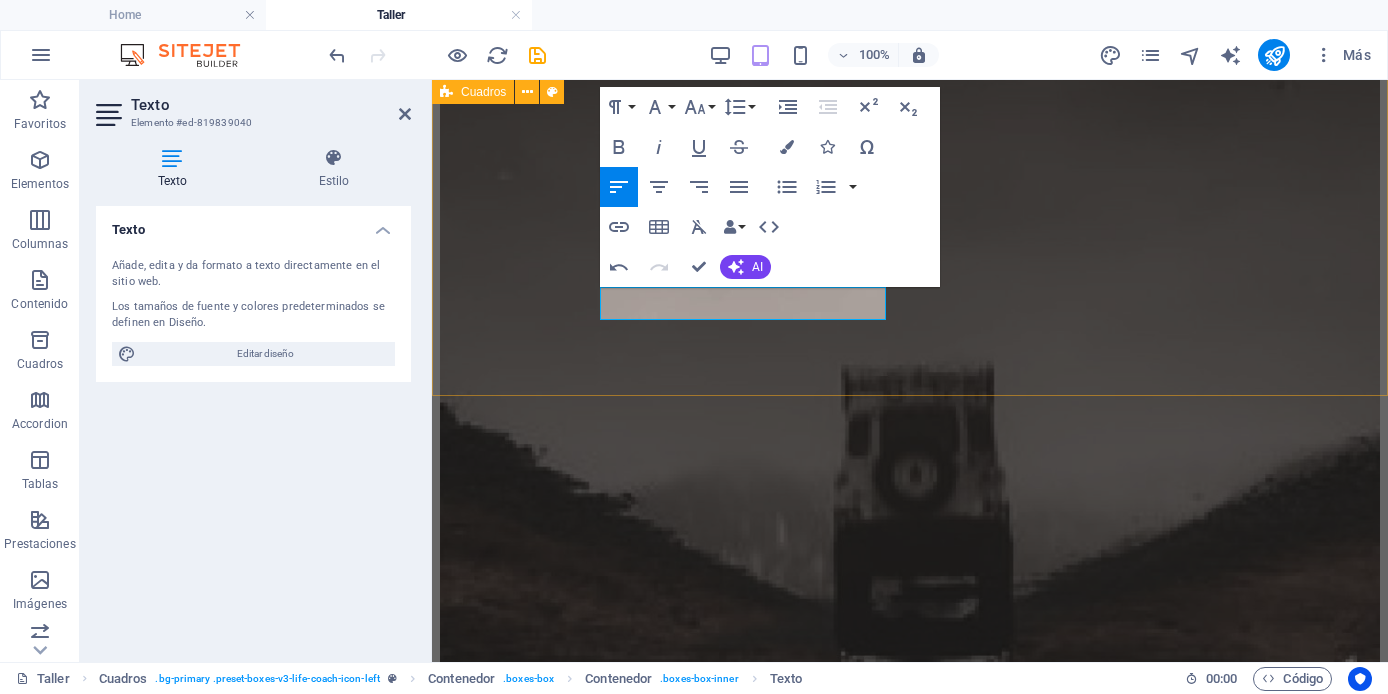 click on "Meditación Prácticas Fortaleza Justo medio Metas  enfoque Fulfillment subheadline" at bounding box center (910, 3897) 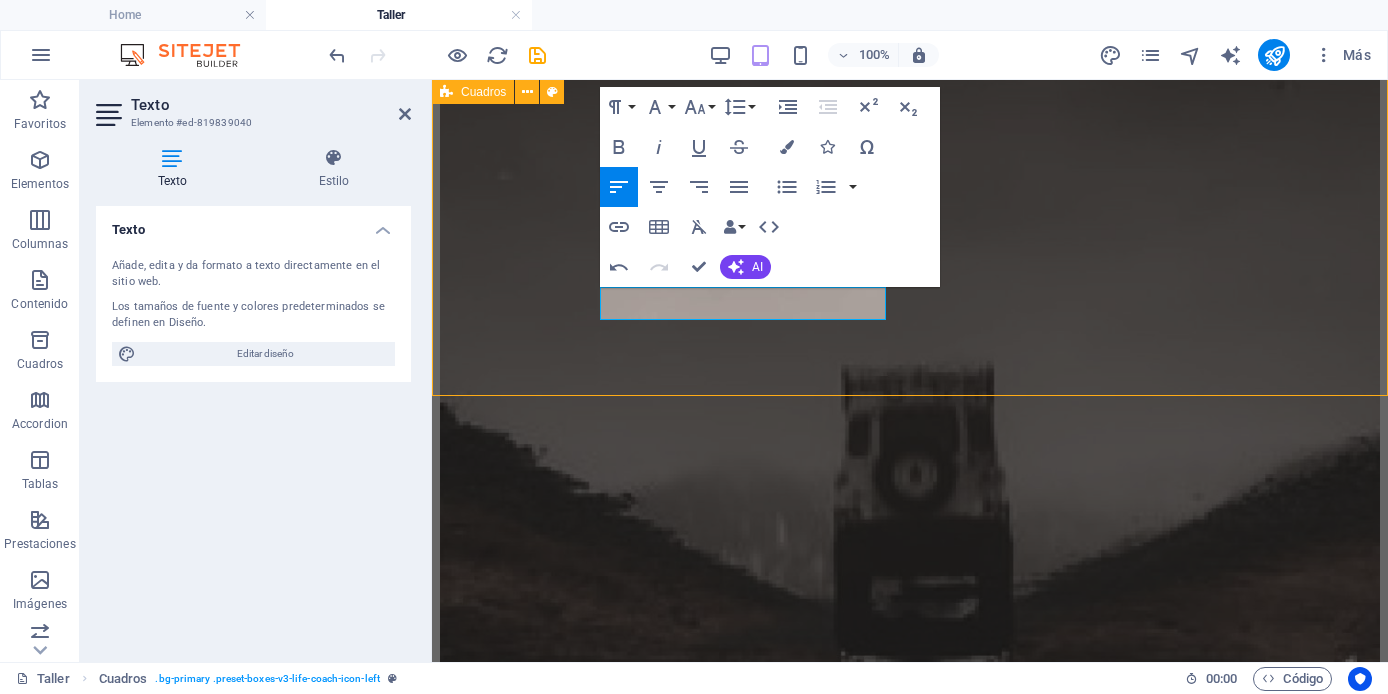 scroll, scrollTop: 1477, scrollLeft: 0, axis: vertical 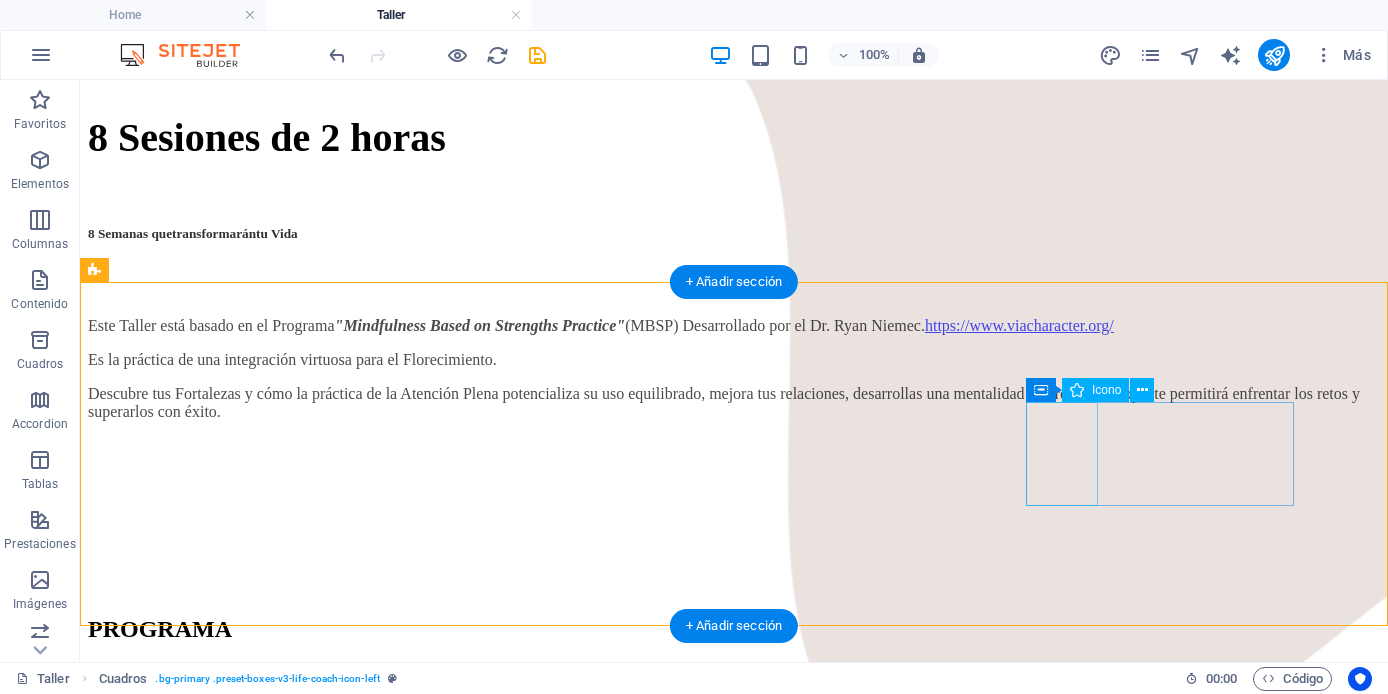 click at bounding box center [734, 9268] 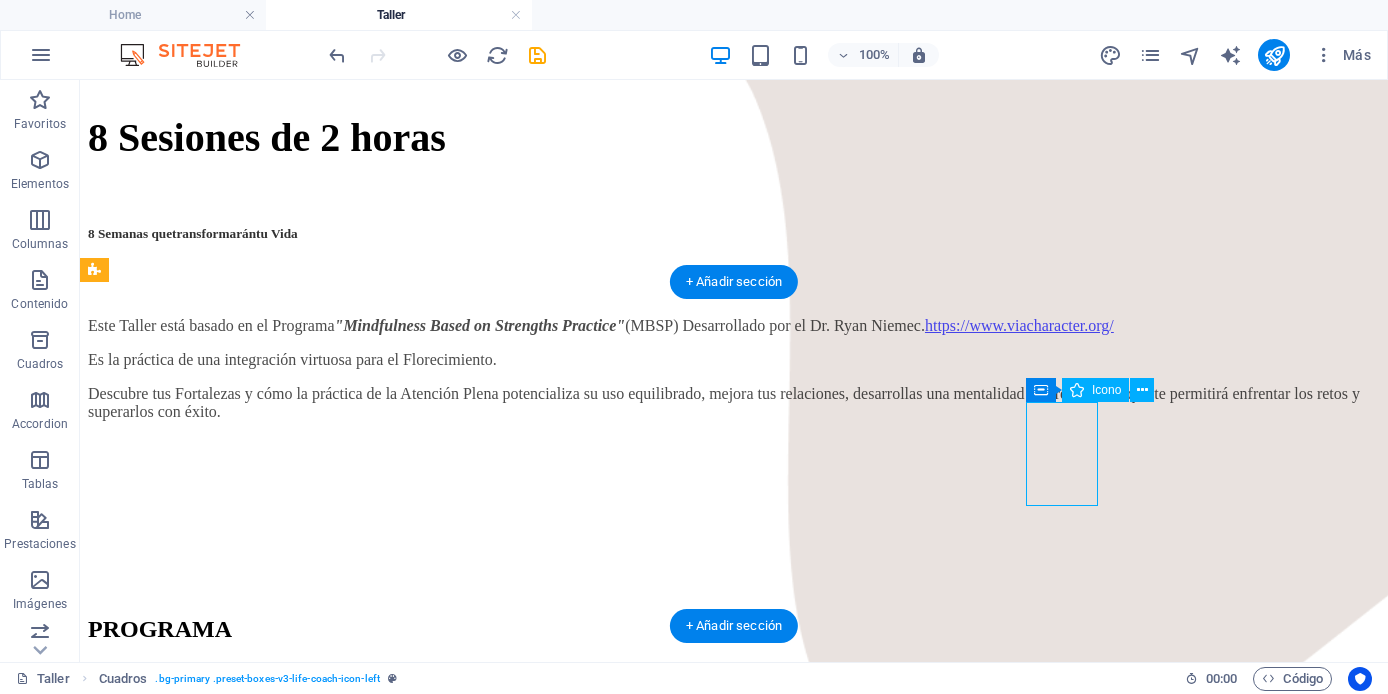 click at bounding box center (734, 9268) 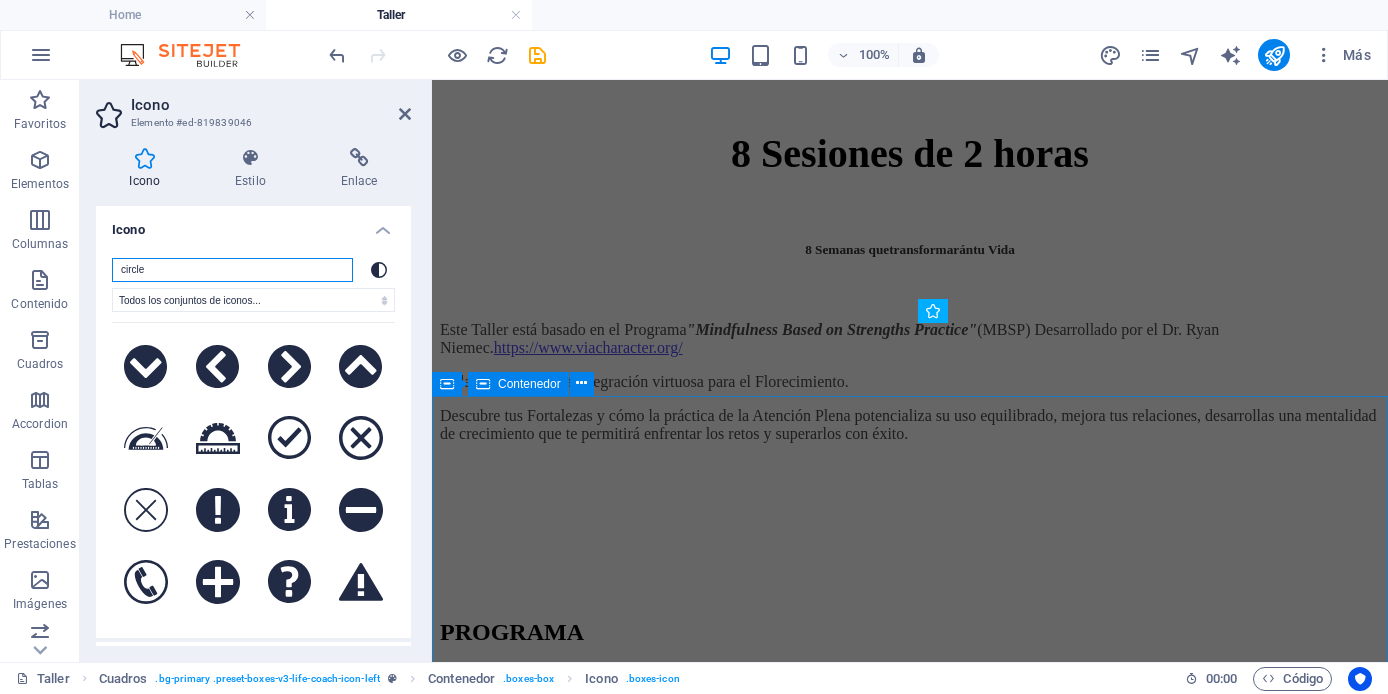 scroll, scrollTop: 3146, scrollLeft: 0, axis: vertical 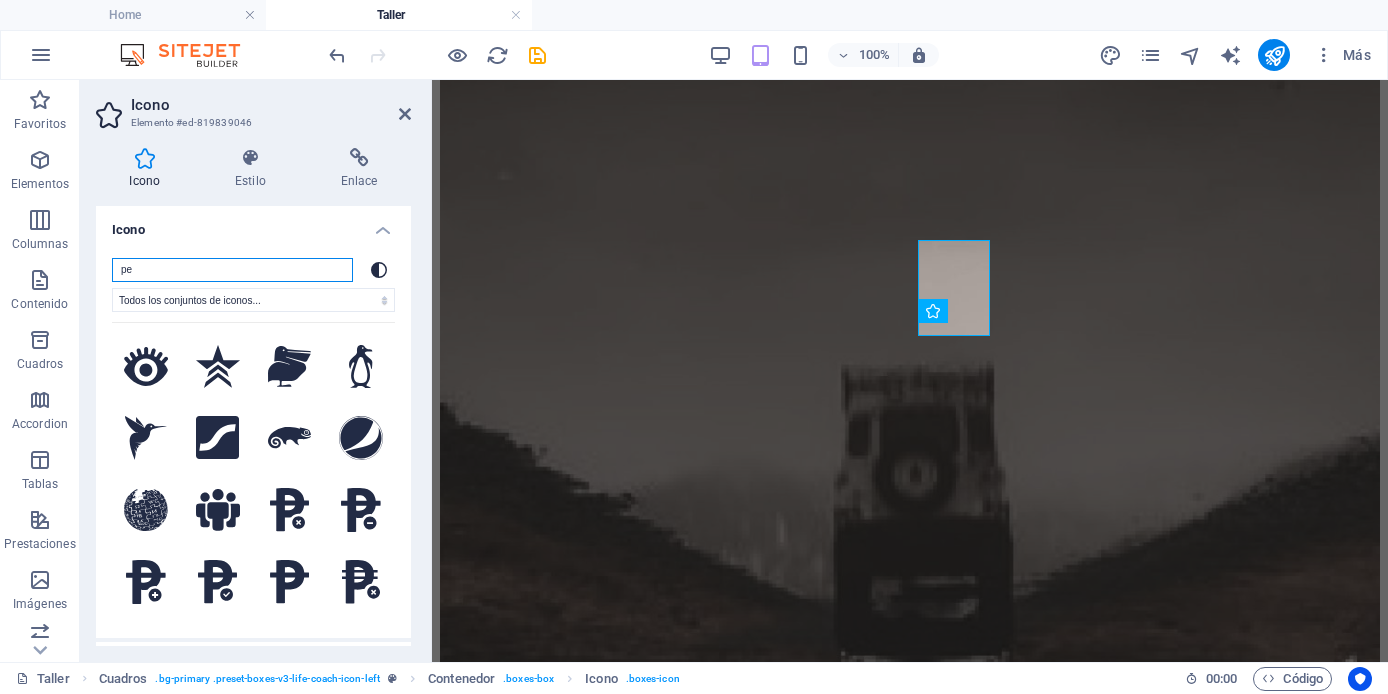 type on "p" 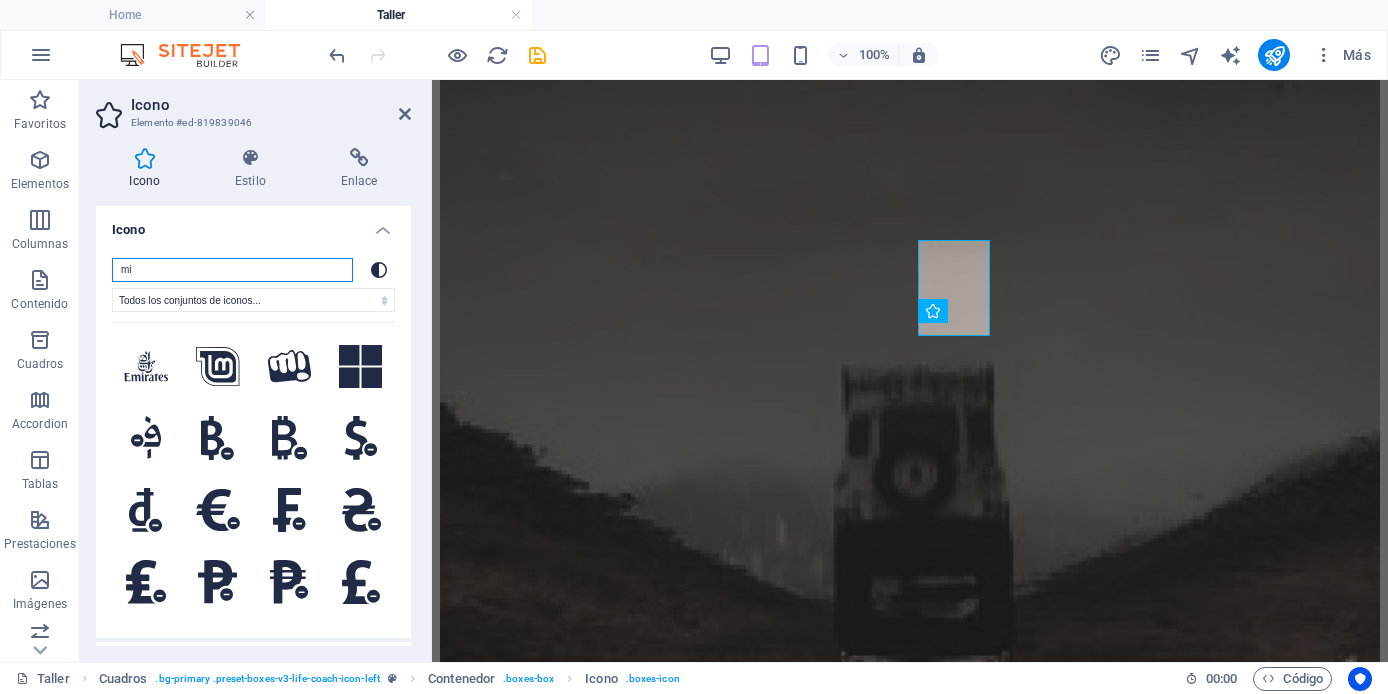 type on "m" 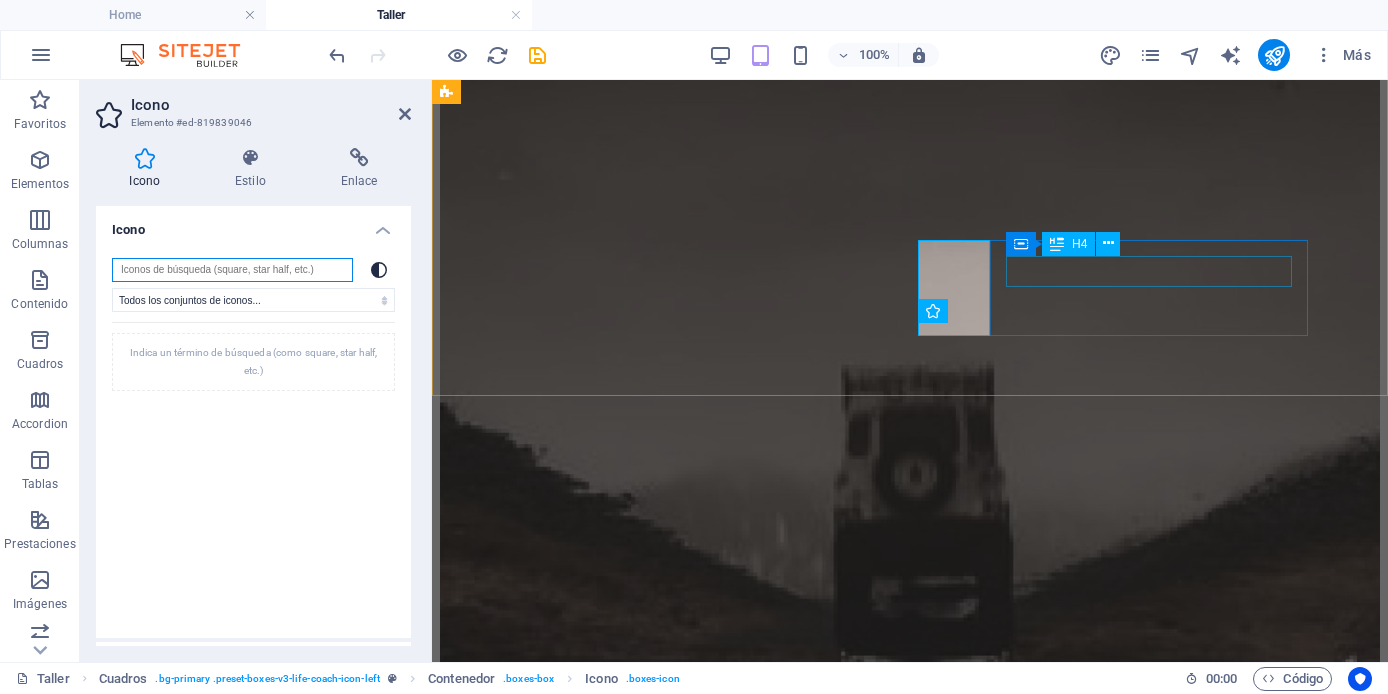 type 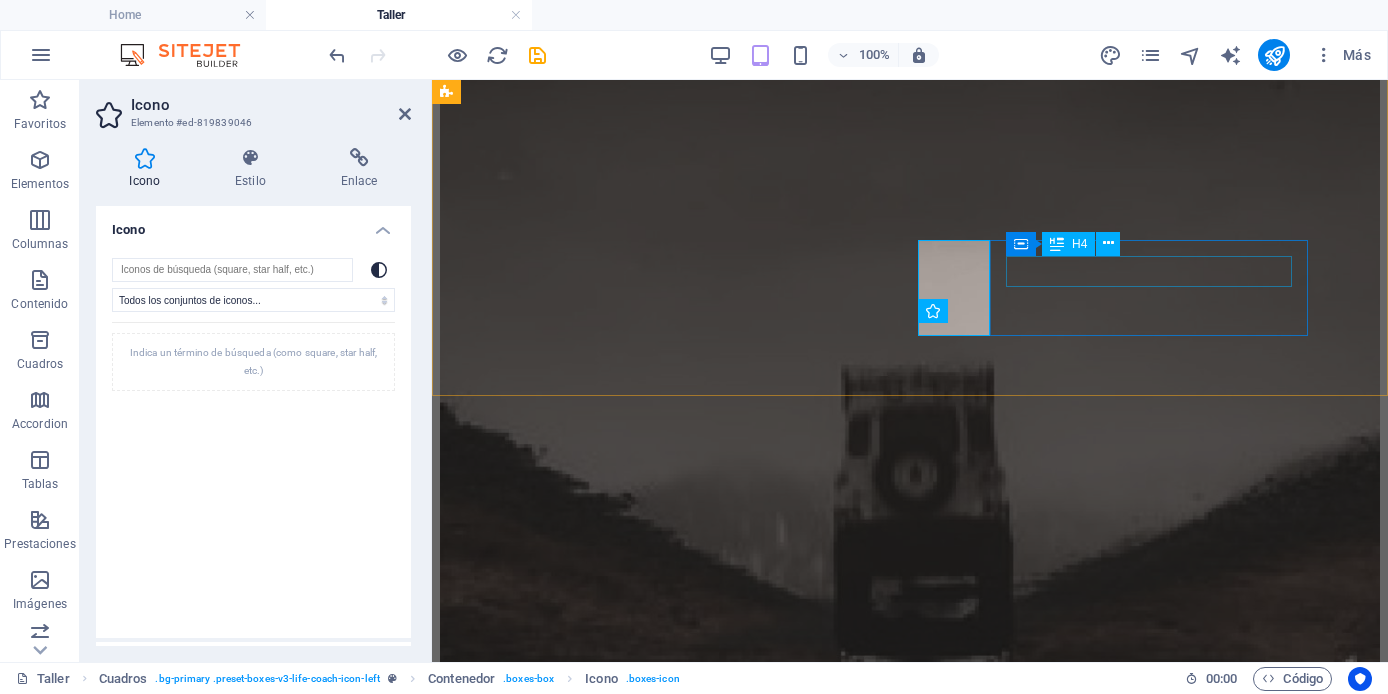 click on "Fulfillment" at bounding box center (910, 5577) 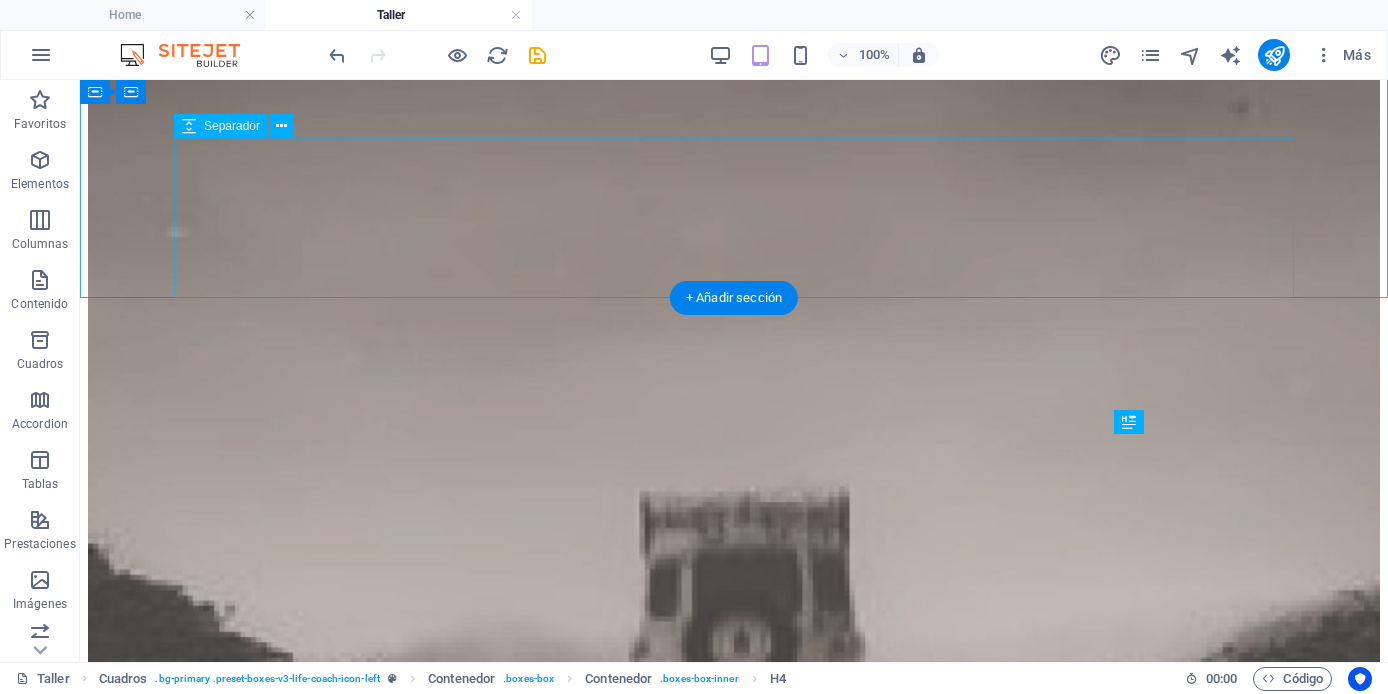 scroll, scrollTop: 1461, scrollLeft: 0, axis: vertical 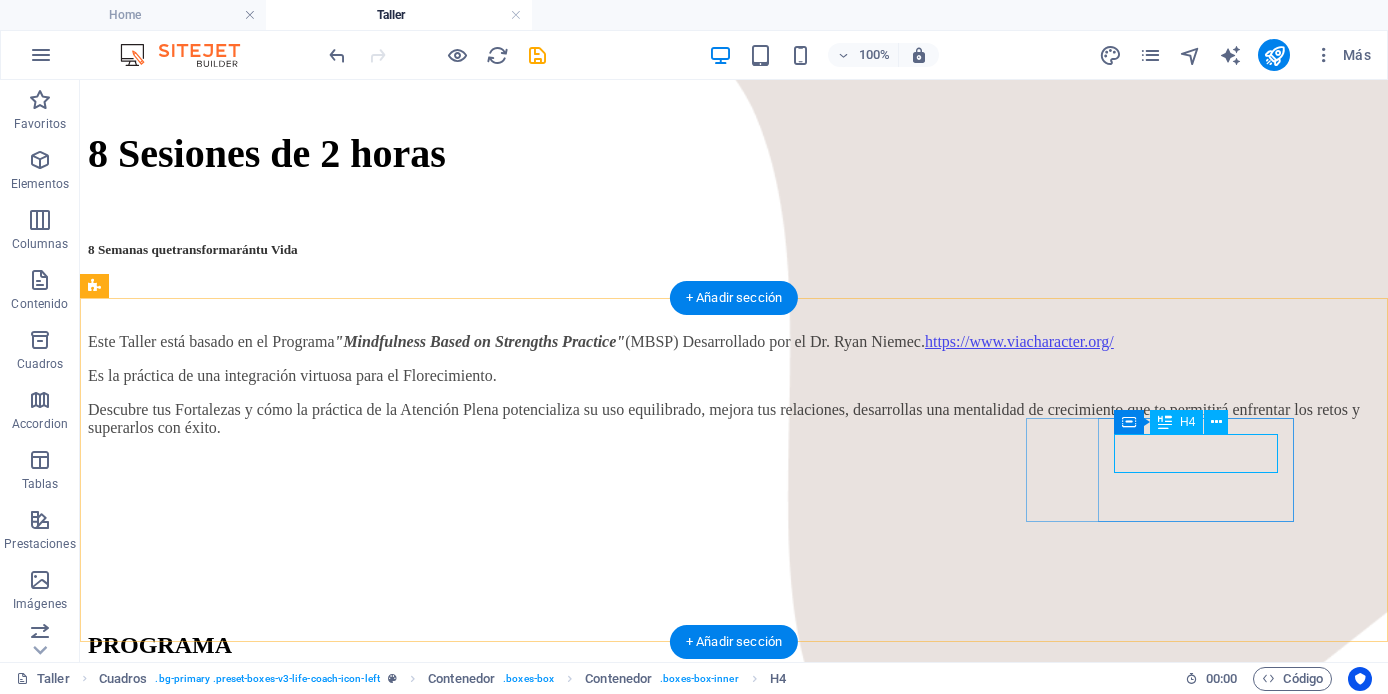 click on "Fulfillment" at bounding box center [734, 9946] 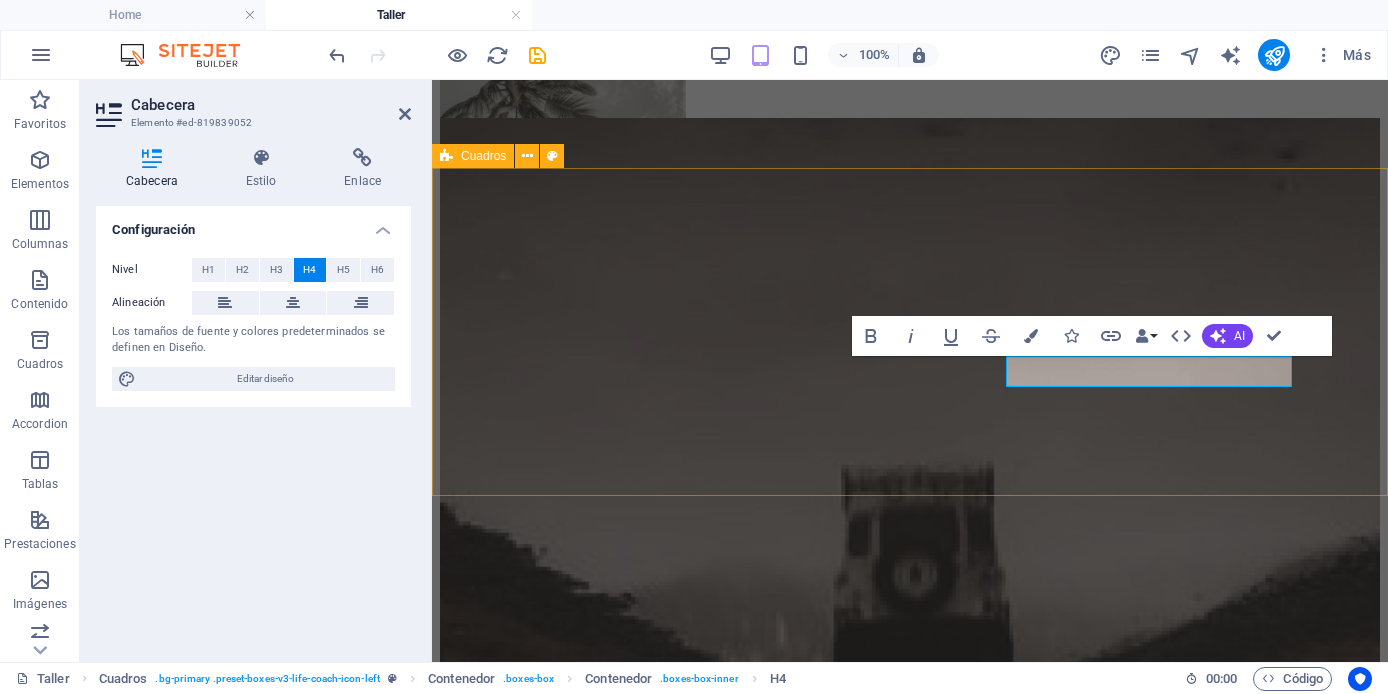 type 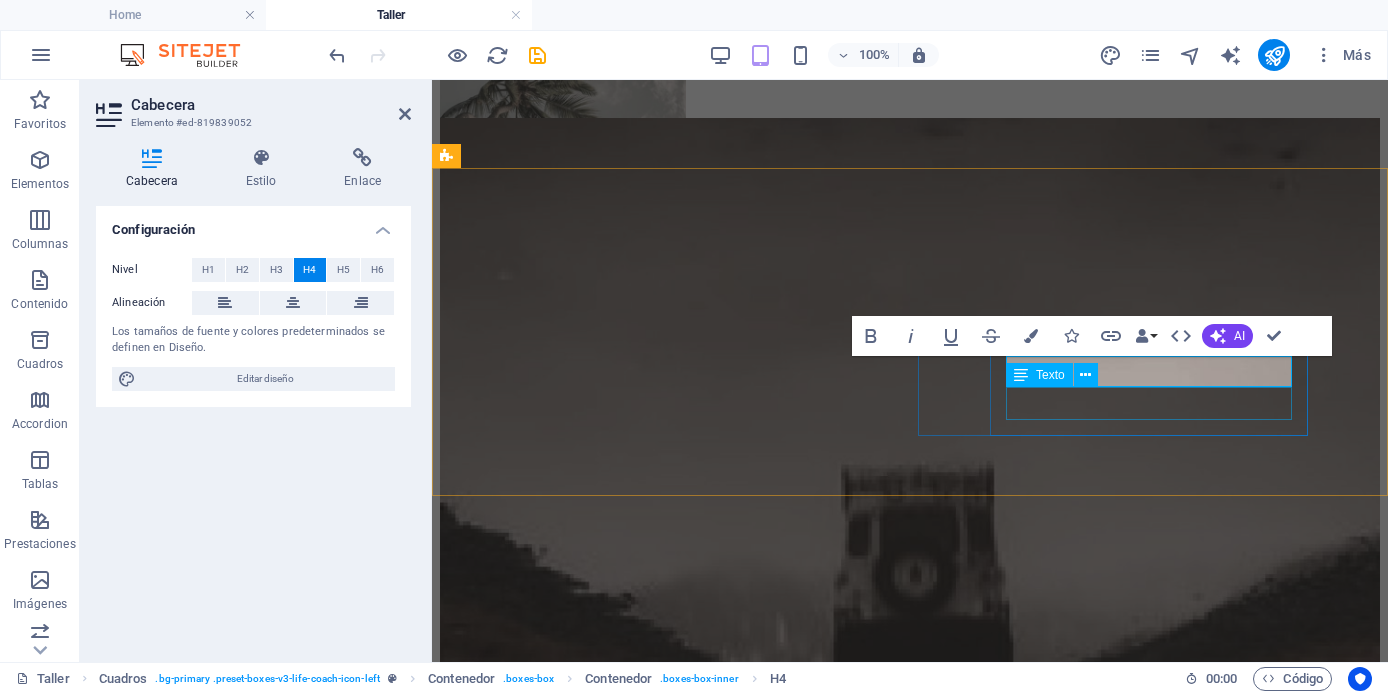 click on "subheadline" at bounding box center (910, 5716) 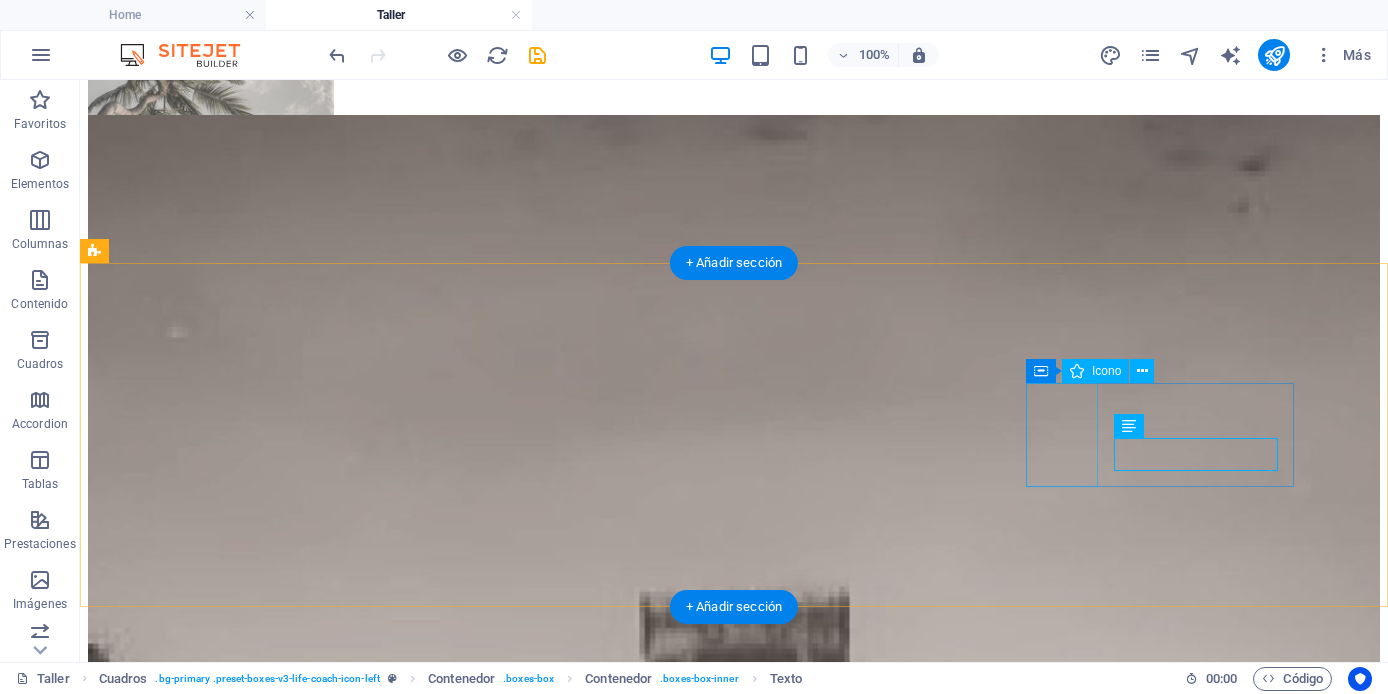 scroll, scrollTop: 1496, scrollLeft: 0, axis: vertical 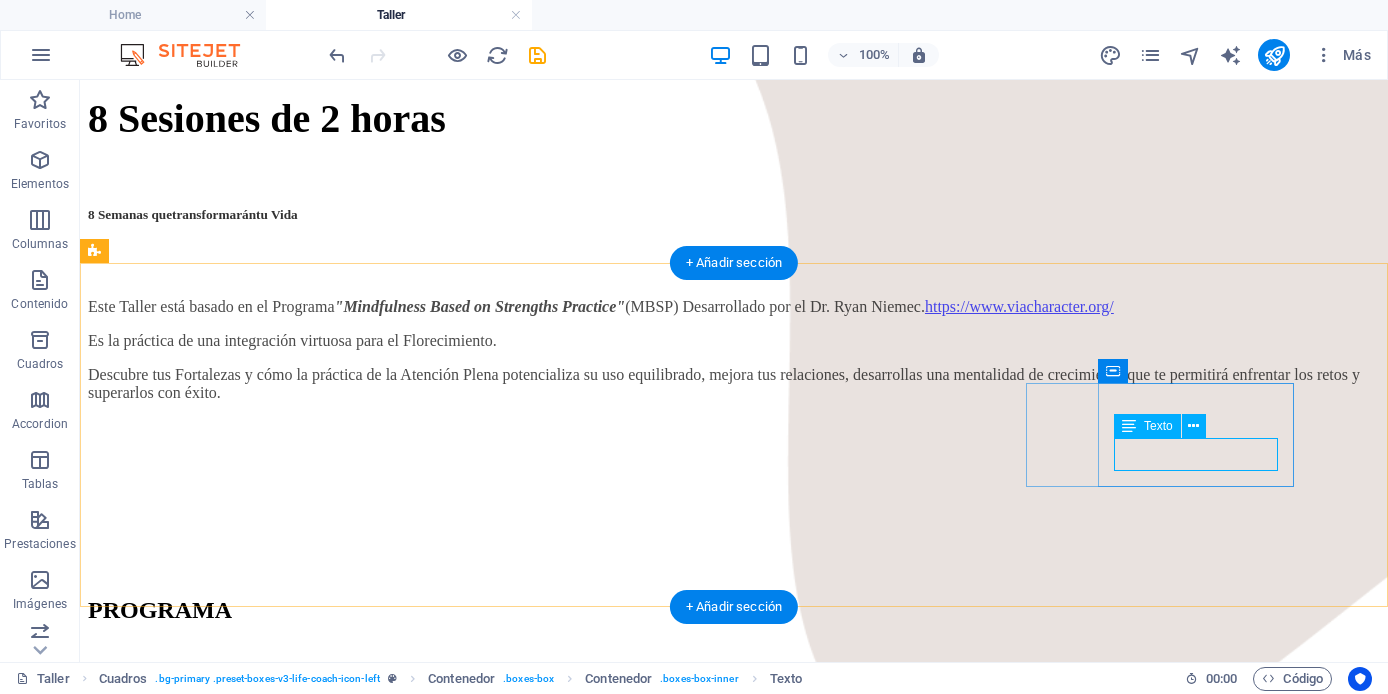 click on "subheadline" at bounding box center (734, 9950) 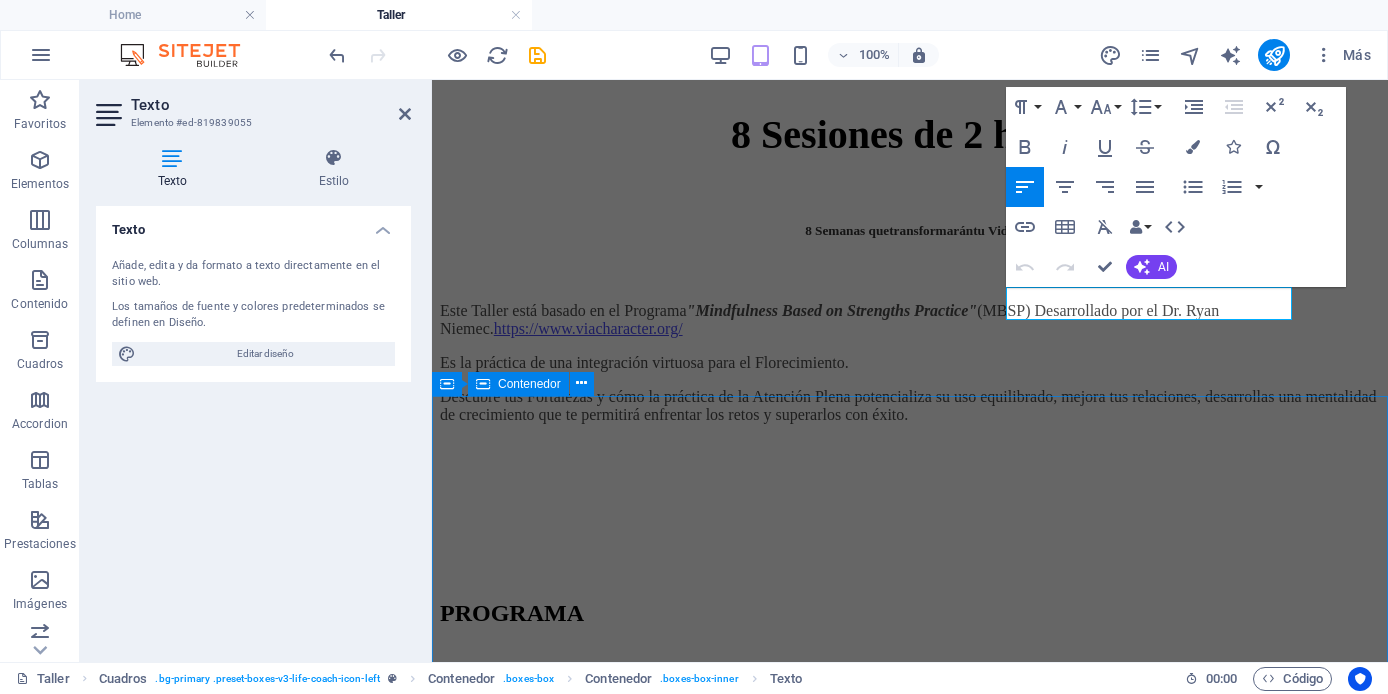 scroll, scrollTop: 3146, scrollLeft: 0, axis: vertical 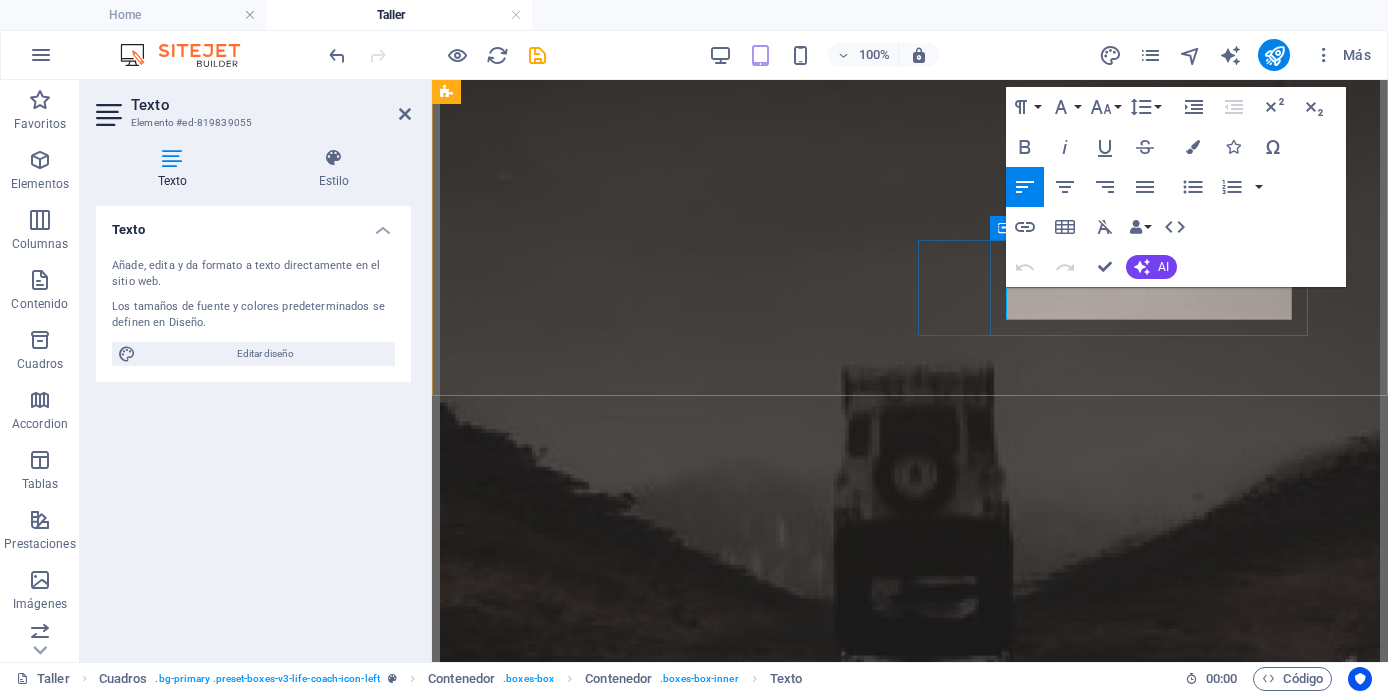 drag, startPoint x: 1120, startPoint y: 307, endPoint x: 1011, endPoint y: 303, distance: 109.07337 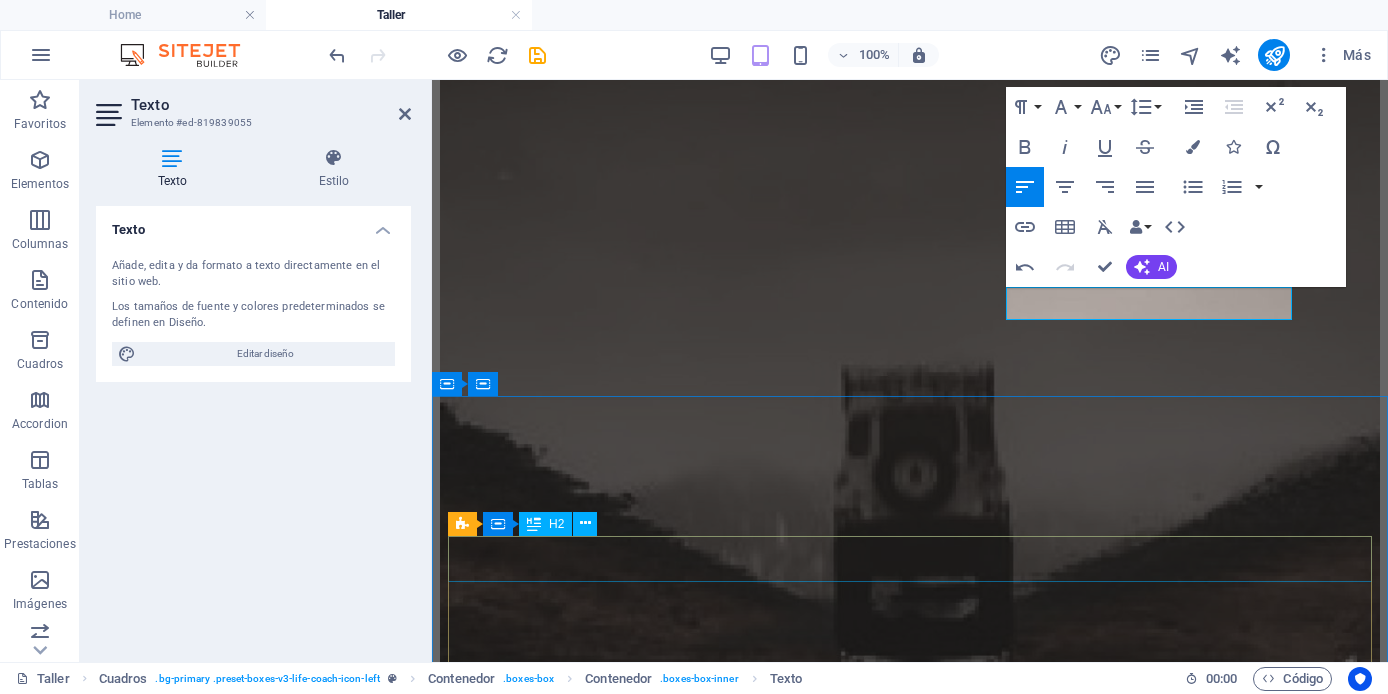 click on "Dummy Headline" at bounding box center (910, 9213) 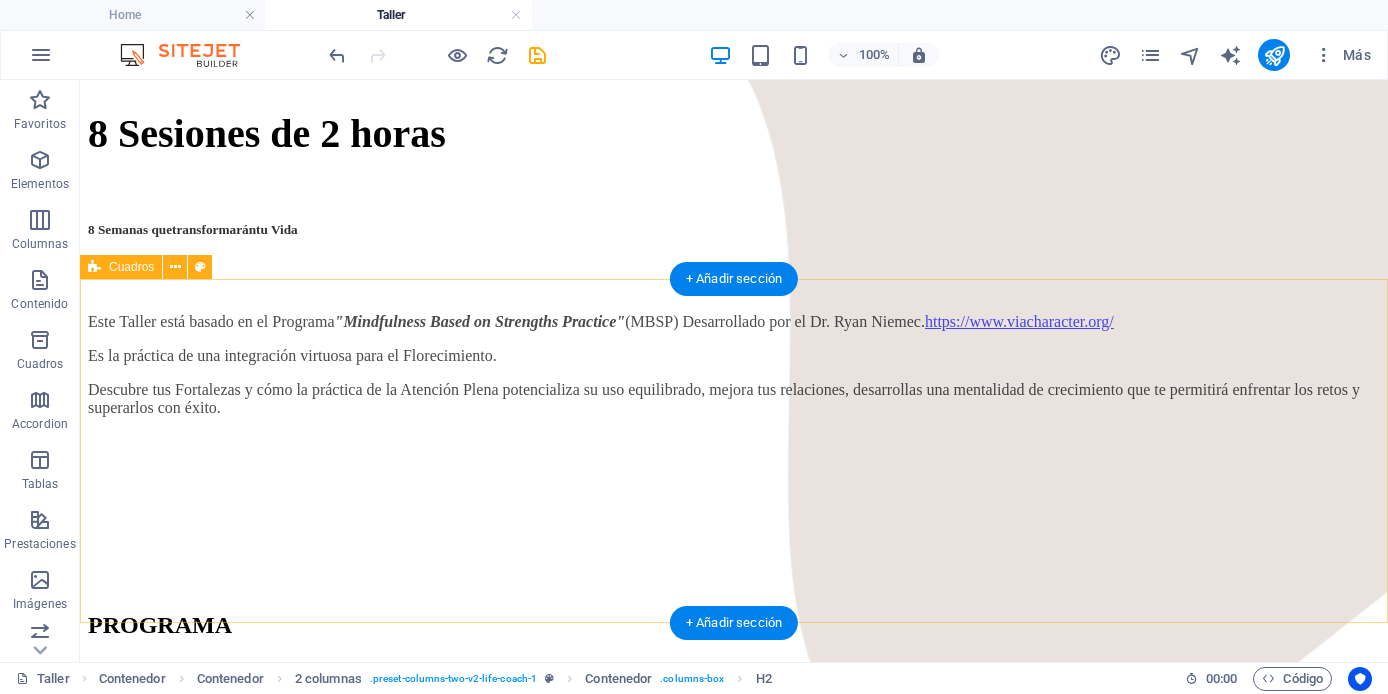scroll, scrollTop: 1479, scrollLeft: 0, axis: vertical 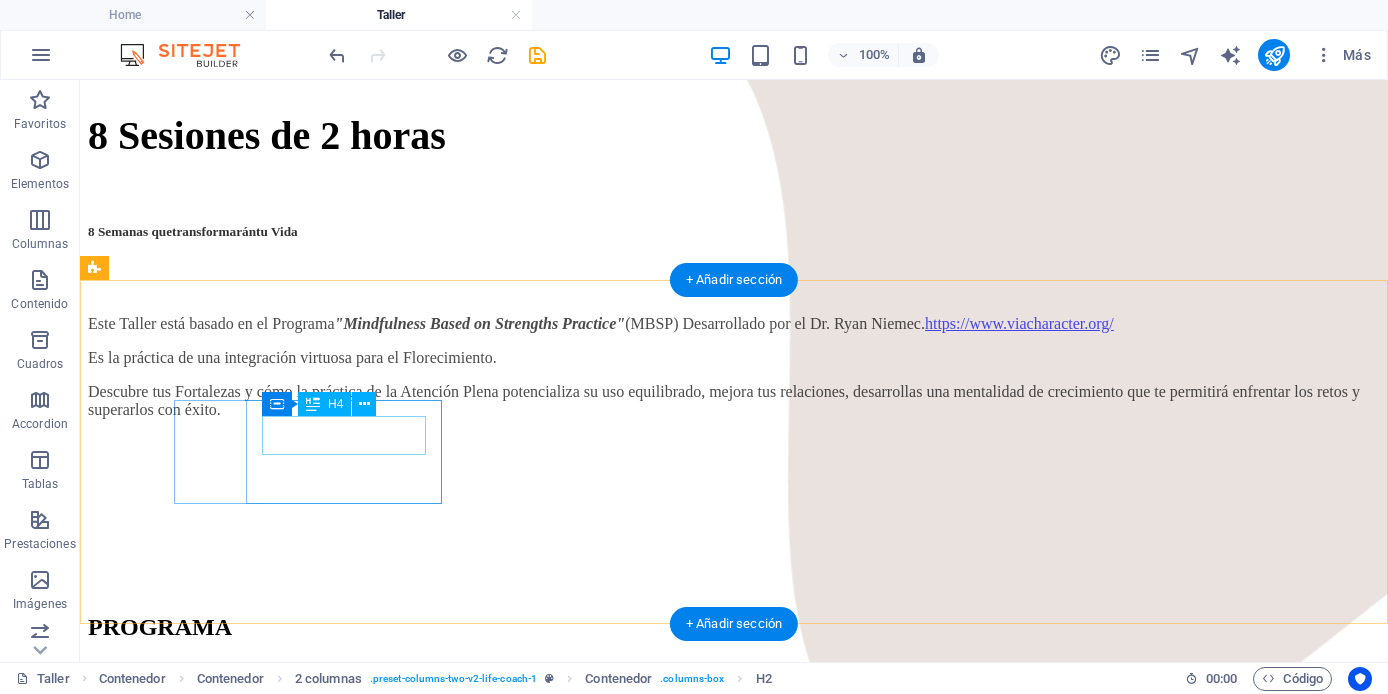 click on "Meditación" at bounding box center [734, 5895] 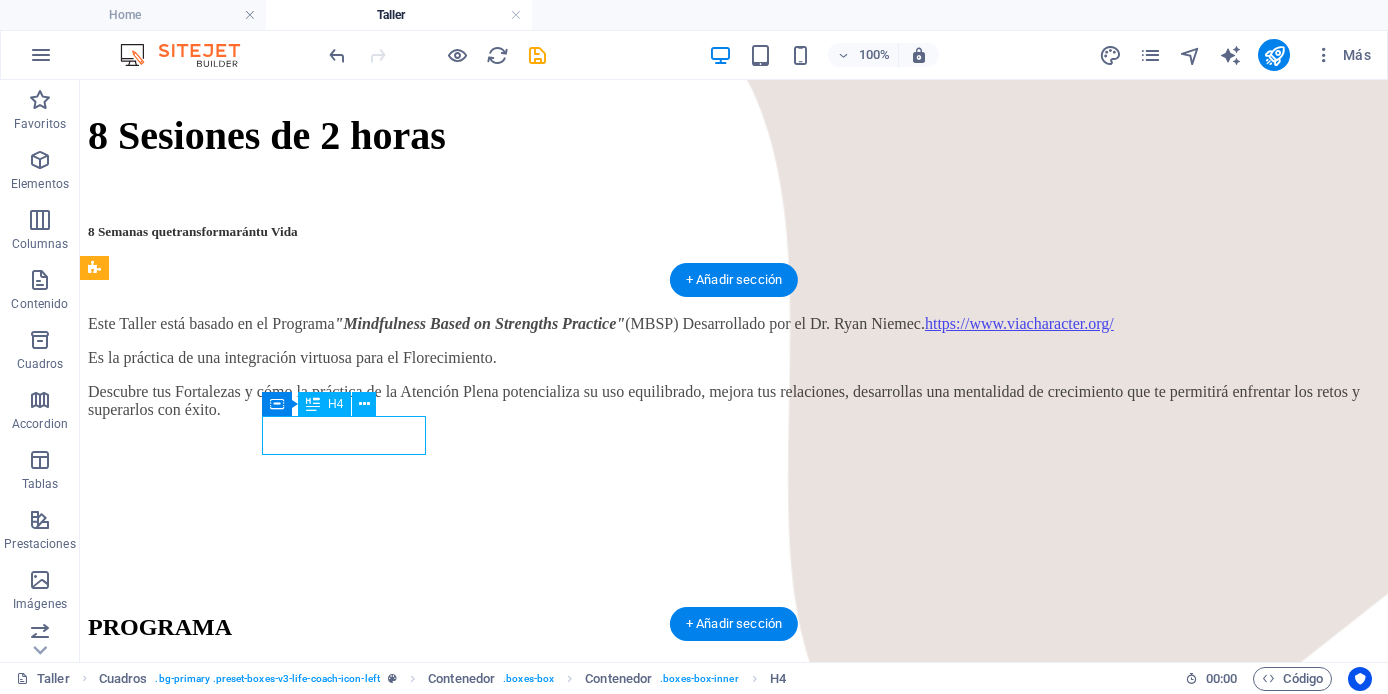 click on "Meditación" at bounding box center (734, 5895) 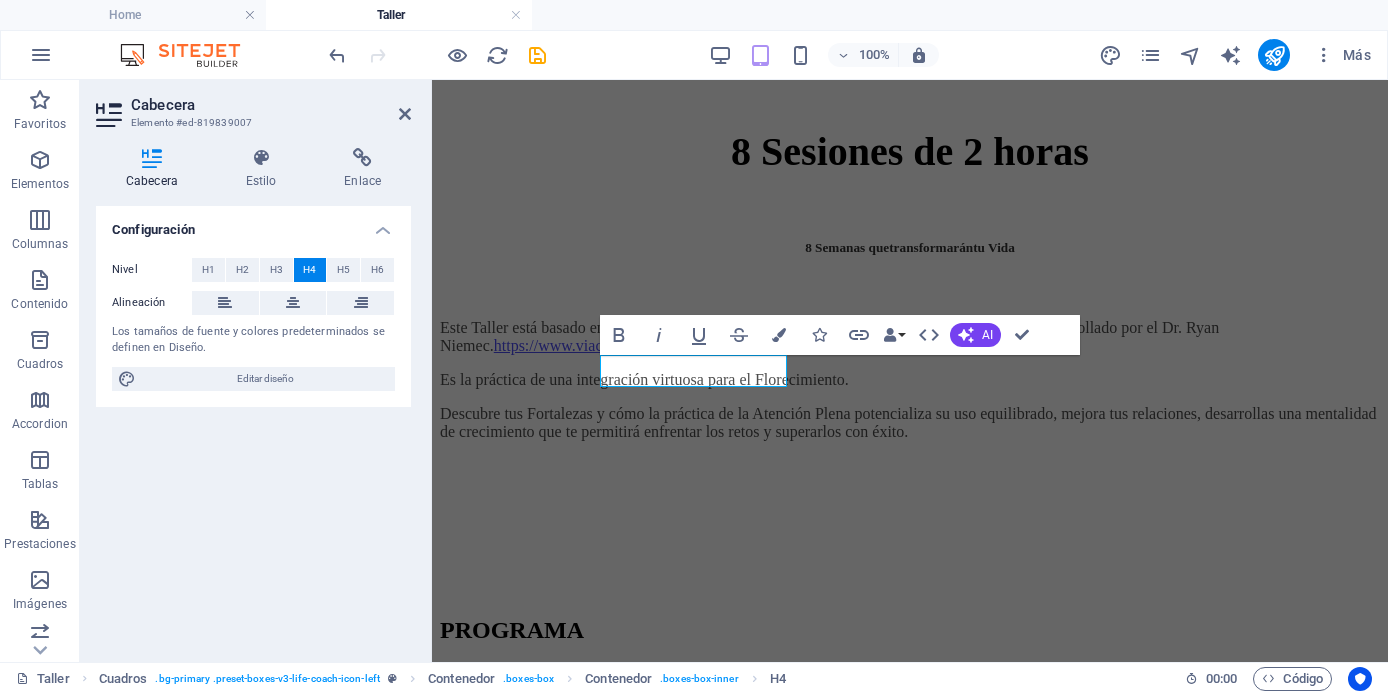 scroll, scrollTop: 2935, scrollLeft: 0, axis: vertical 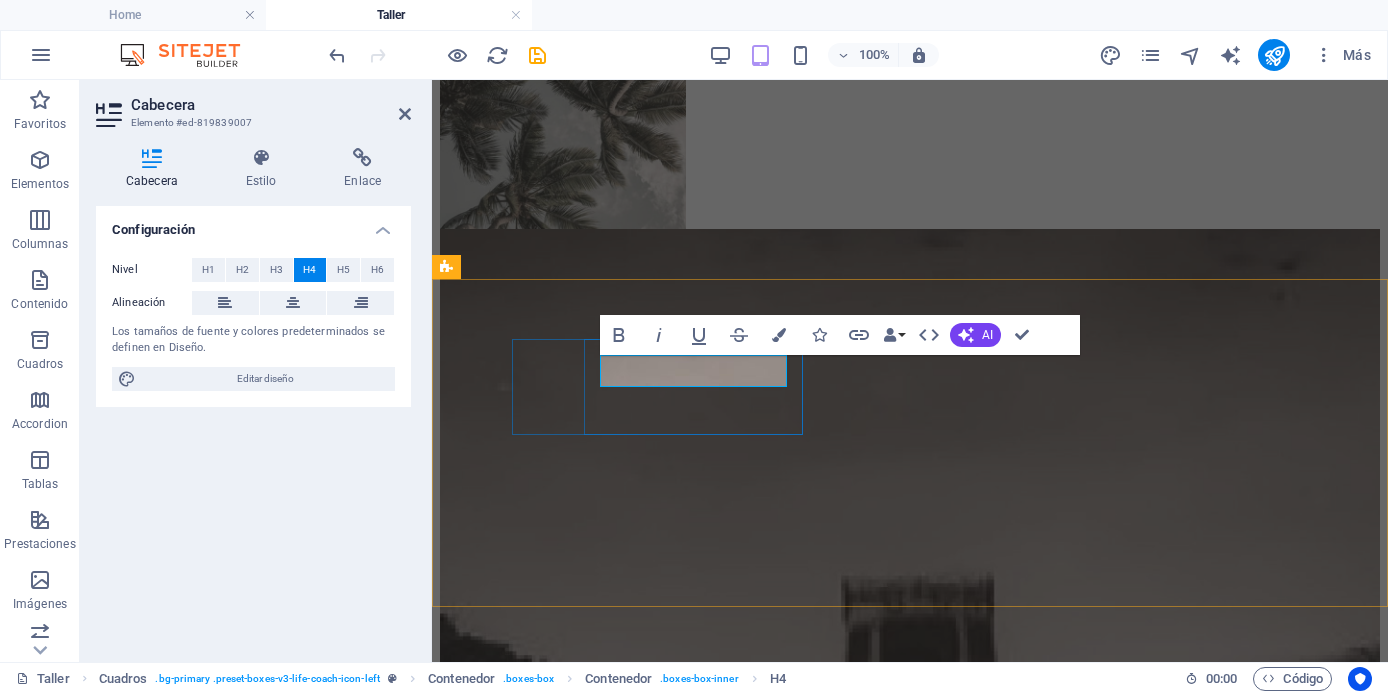click on "Meditación" at bounding box center [558, 3177] 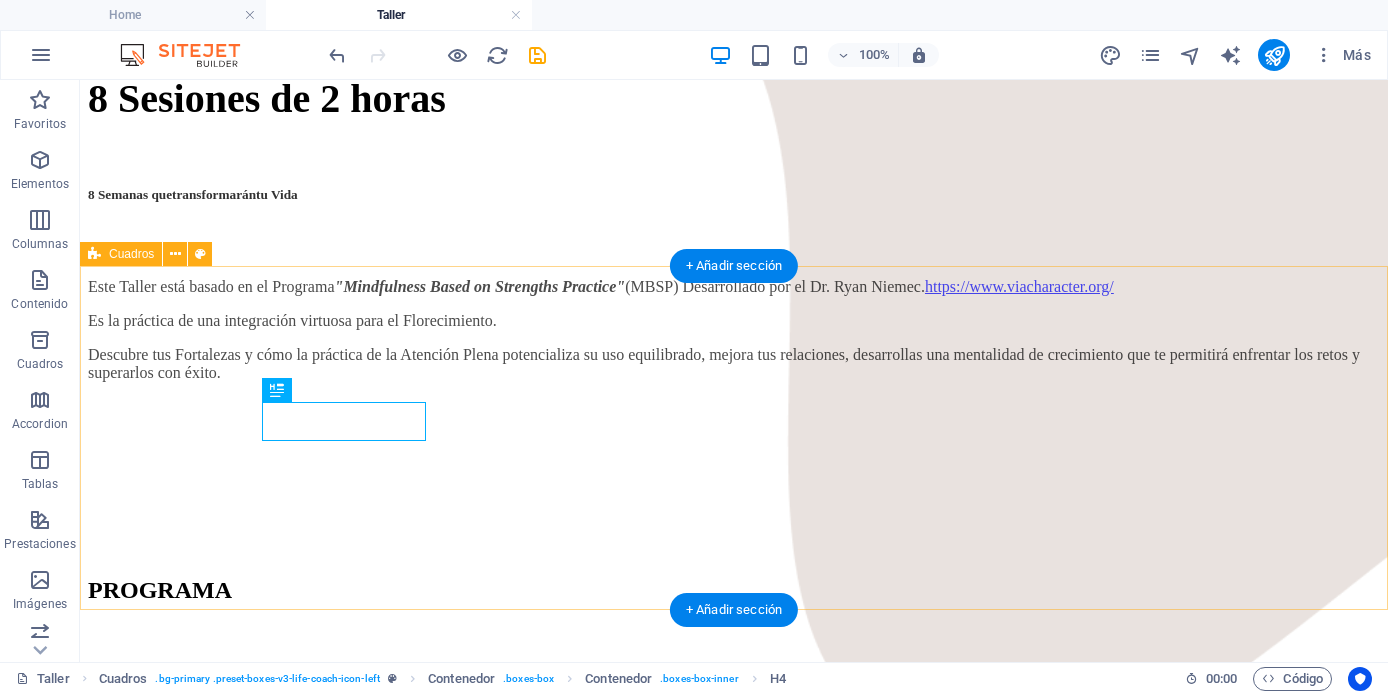 scroll, scrollTop: 1525, scrollLeft: 0, axis: vertical 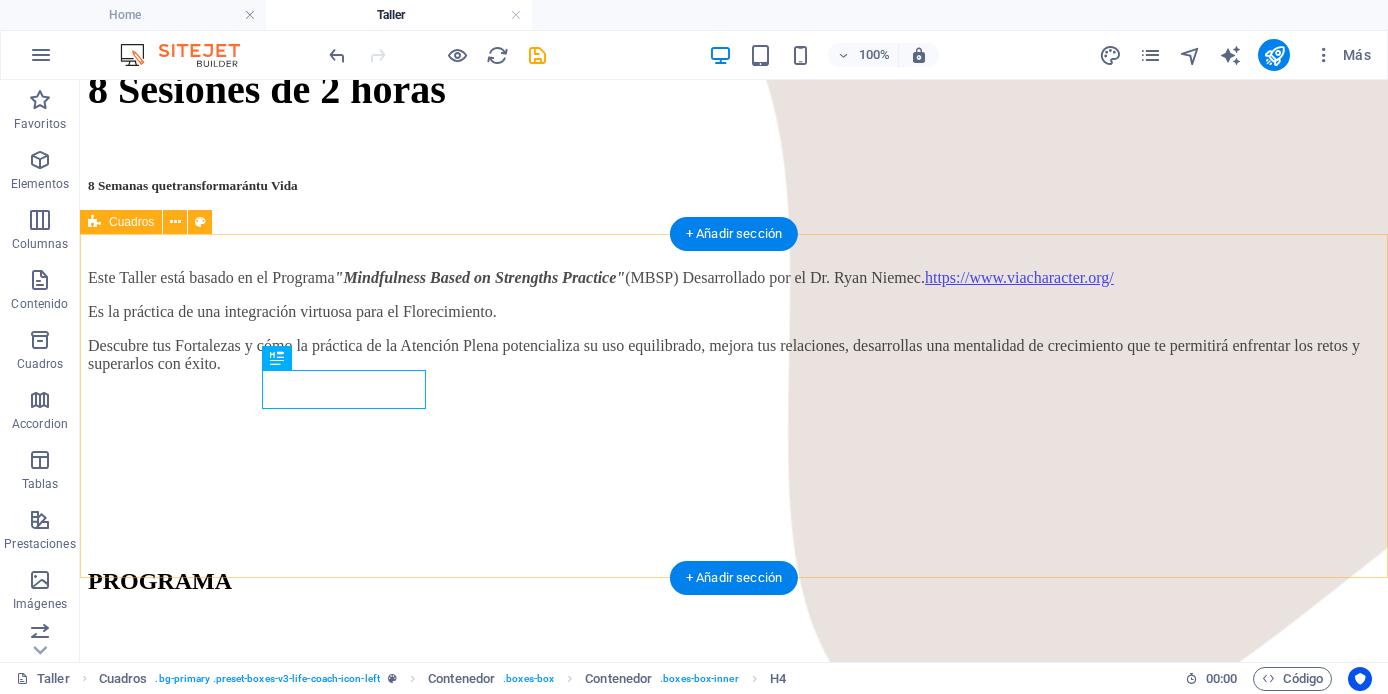 click on "Mindfulness Prácticas Fortaleza Justo medio Metas  enfoque Plenitud consciencia" at bounding box center (734, 7250) 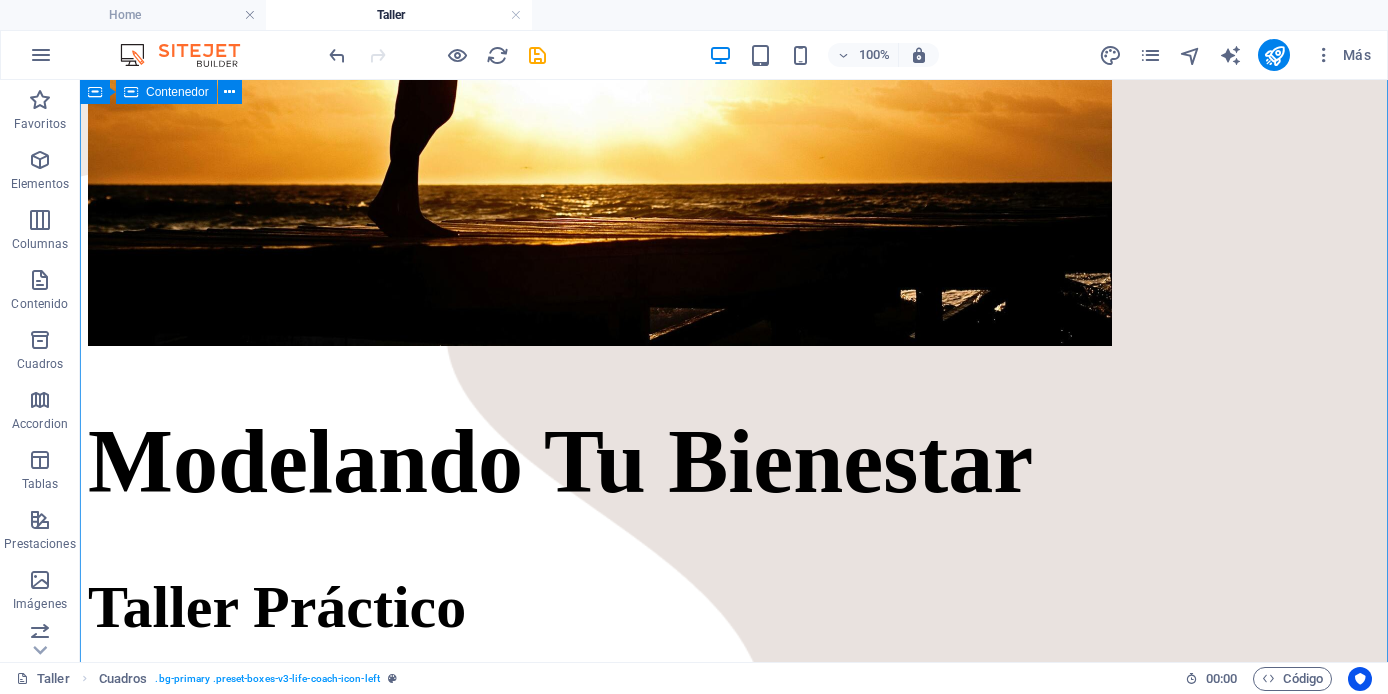 scroll, scrollTop: 906, scrollLeft: 0, axis: vertical 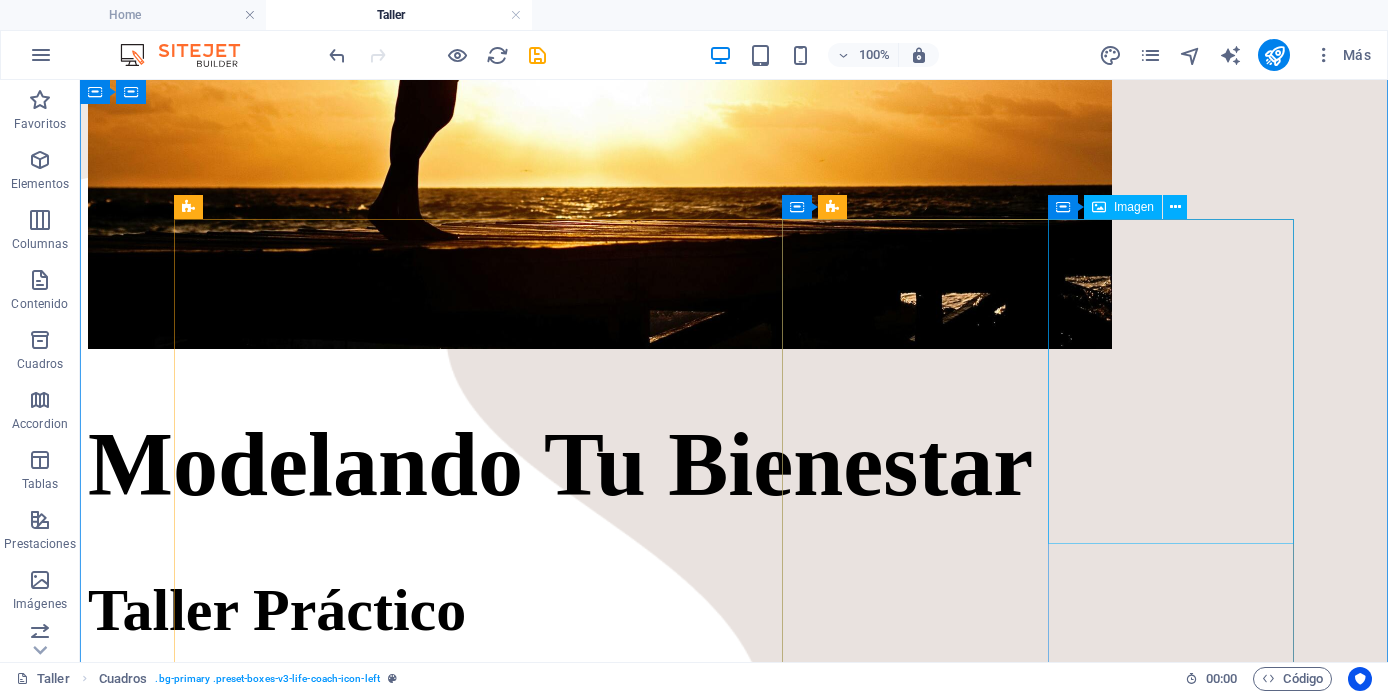 click at bounding box center (734, 3110) 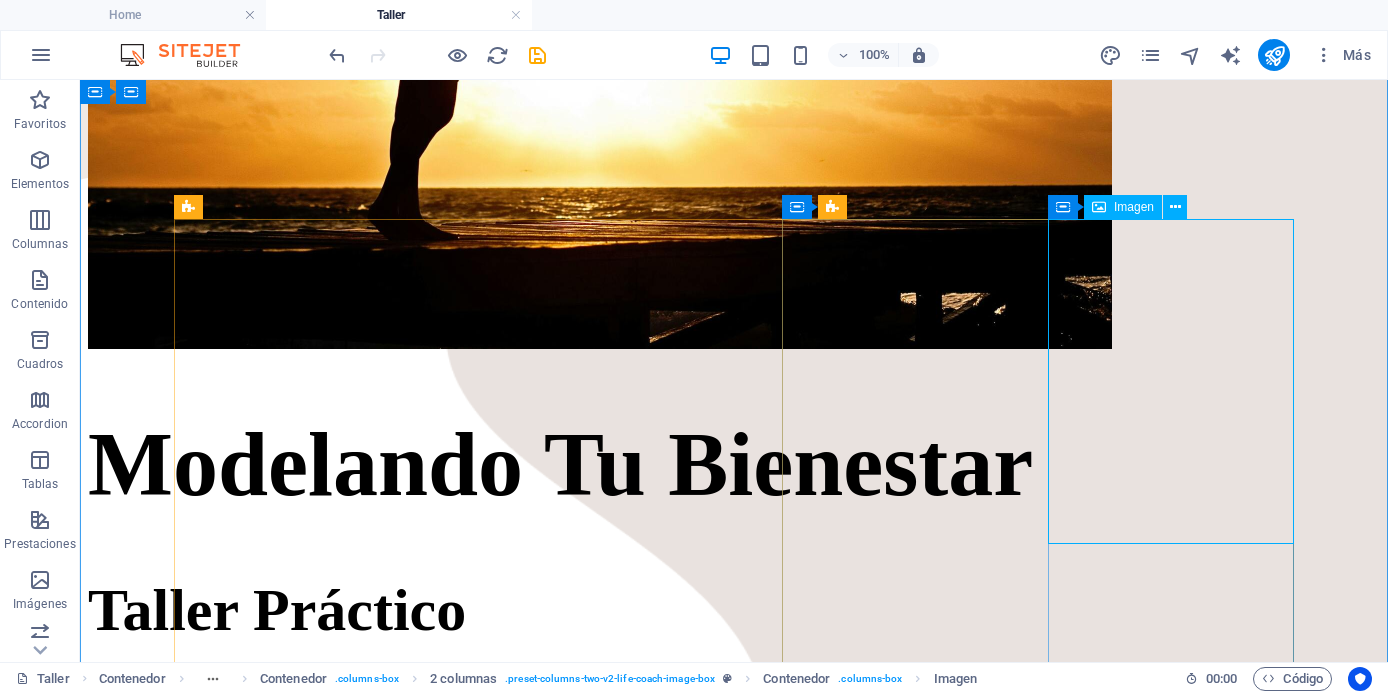 click at bounding box center (734, 3110) 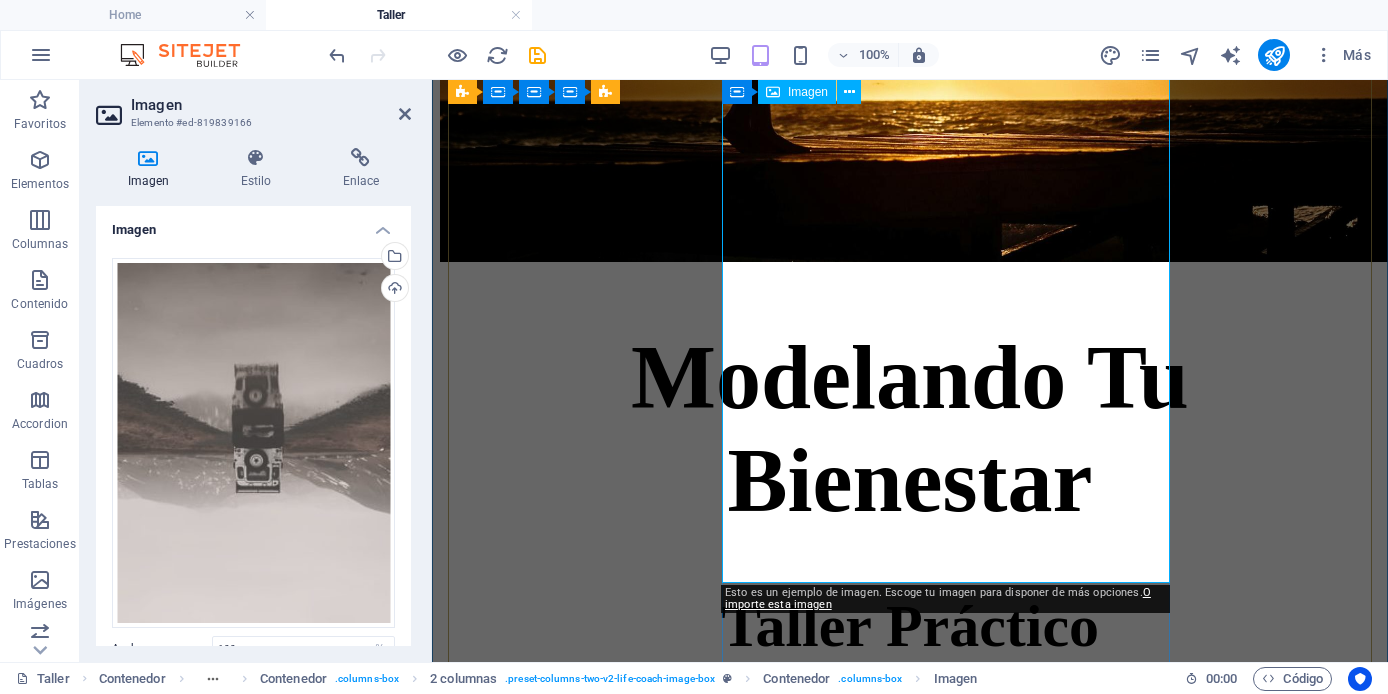 scroll, scrollTop: 2149, scrollLeft: 0, axis: vertical 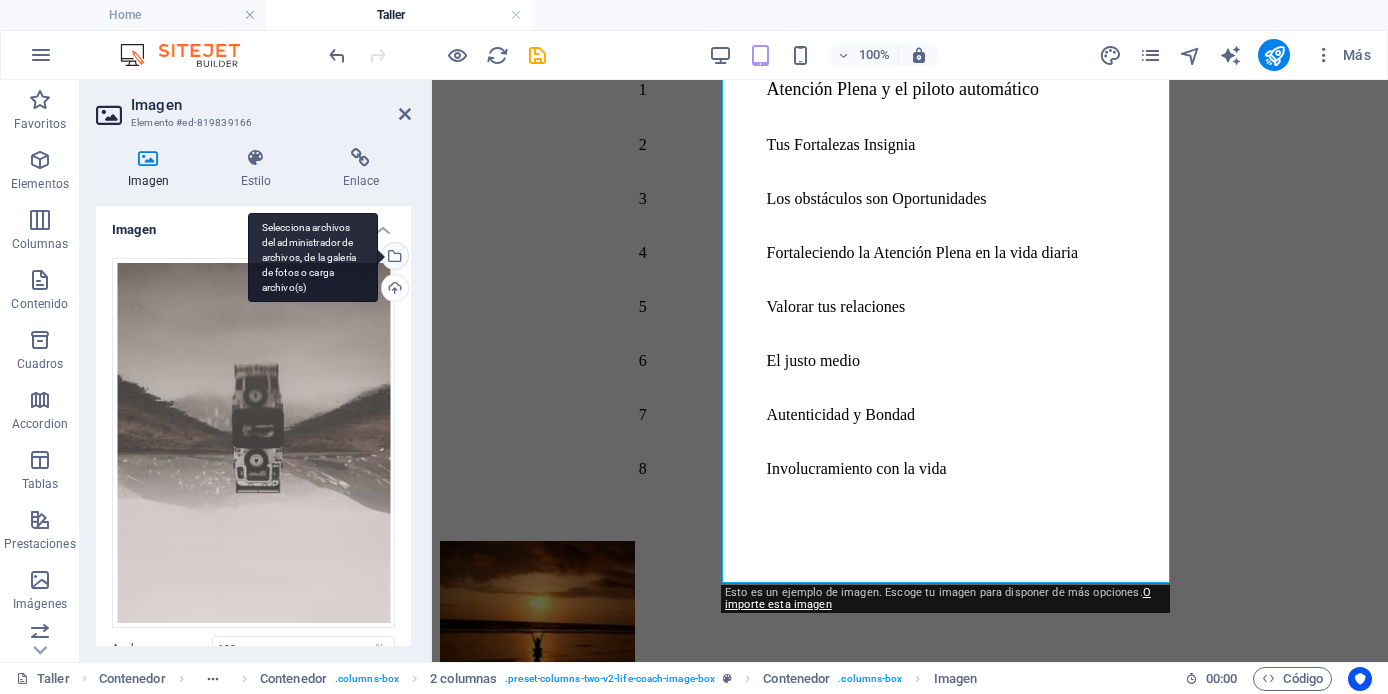 click on "Selecciona archivos del administrador de archivos, de la galería de fotos o carga archivo(s)" at bounding box center [393, 258] 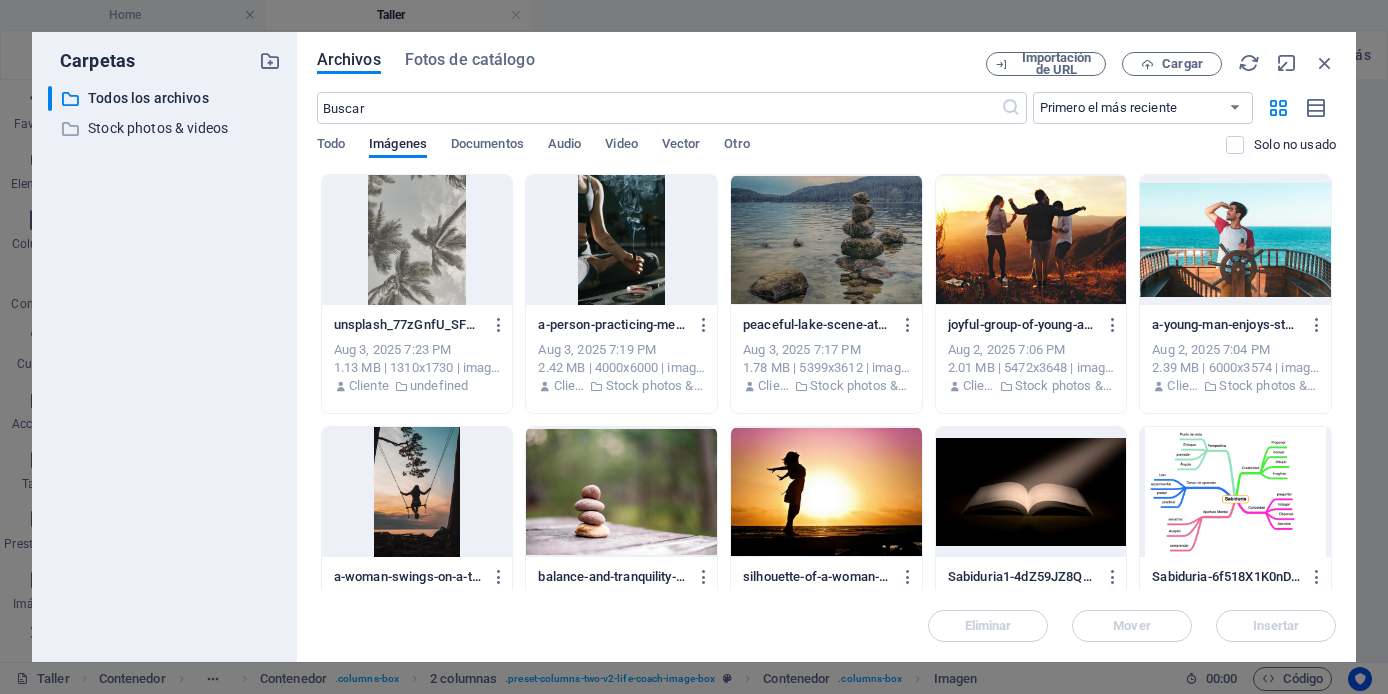 click at bounding box center [621, 240] 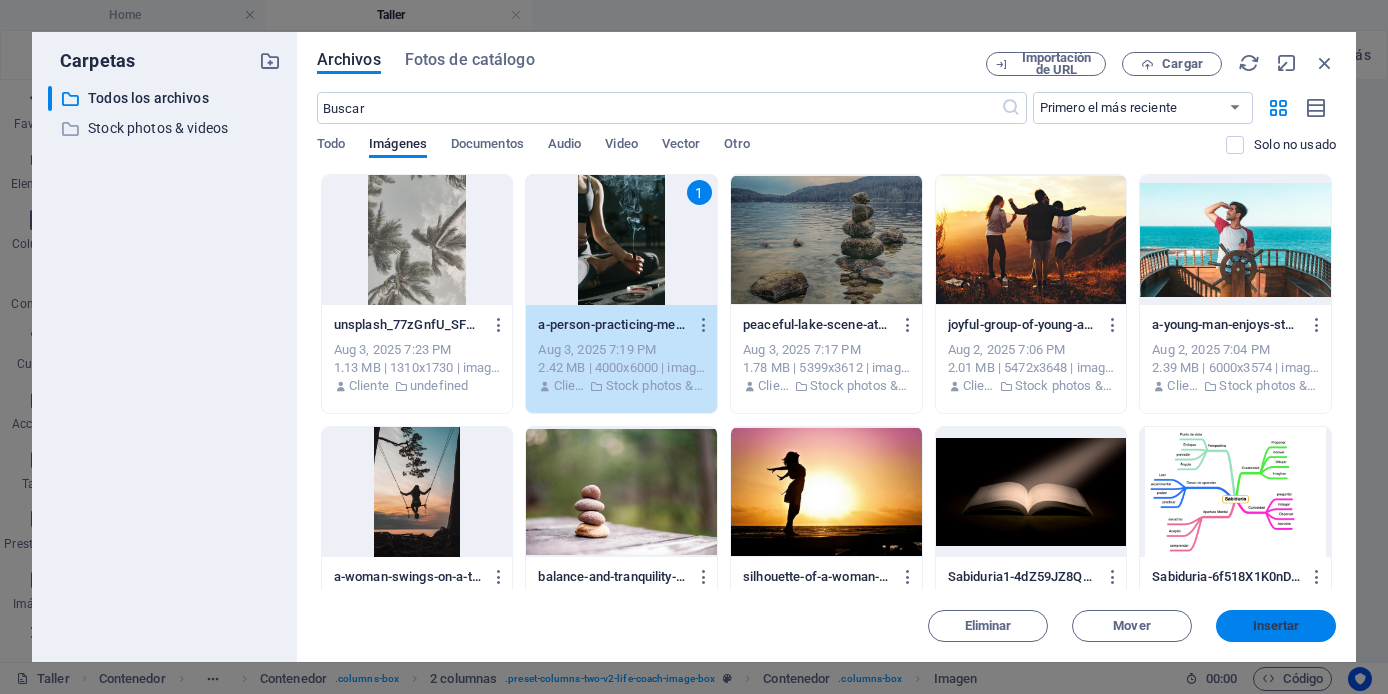 click on "Insertar" at bounding box center [1276, 626] 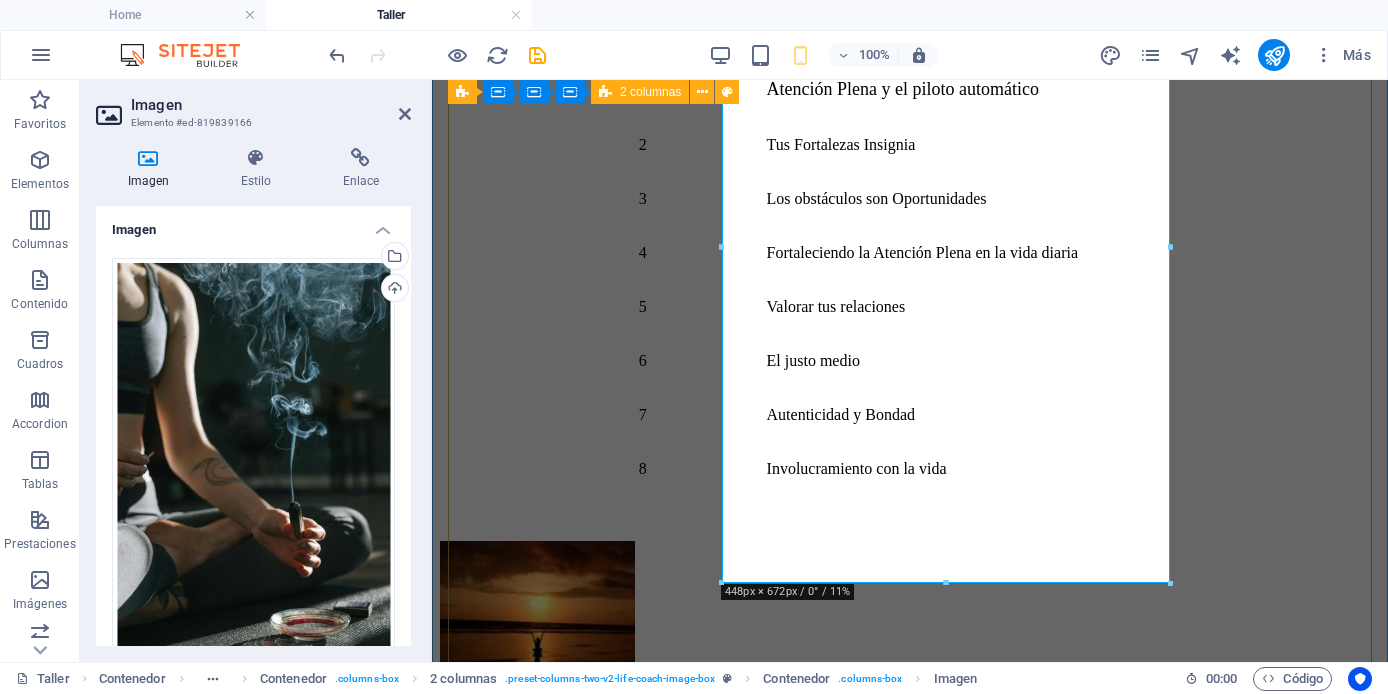 scroll, scrollTop: 2230, scrollLeft: 0, axis: vertical 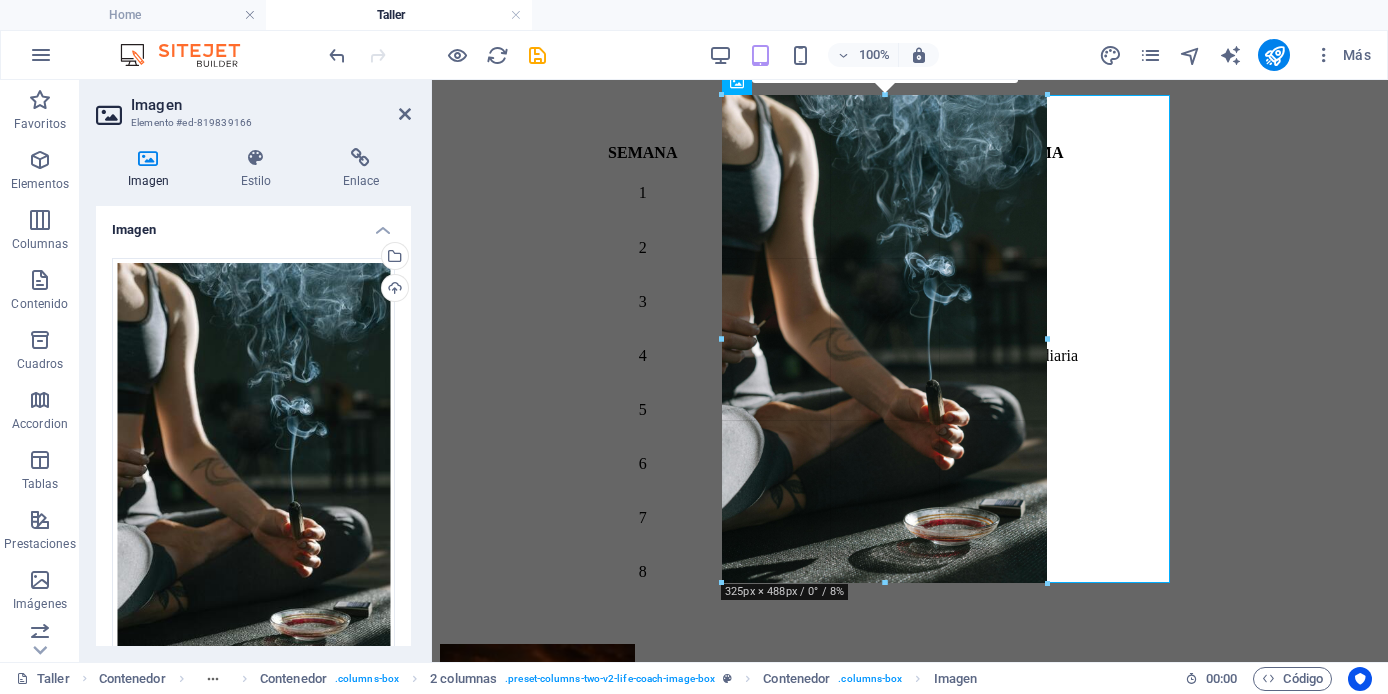 drag, startPoint x: 1171, startPoint y: 582, endPoint x: 400, endPoint y: 322, distance: 813.659 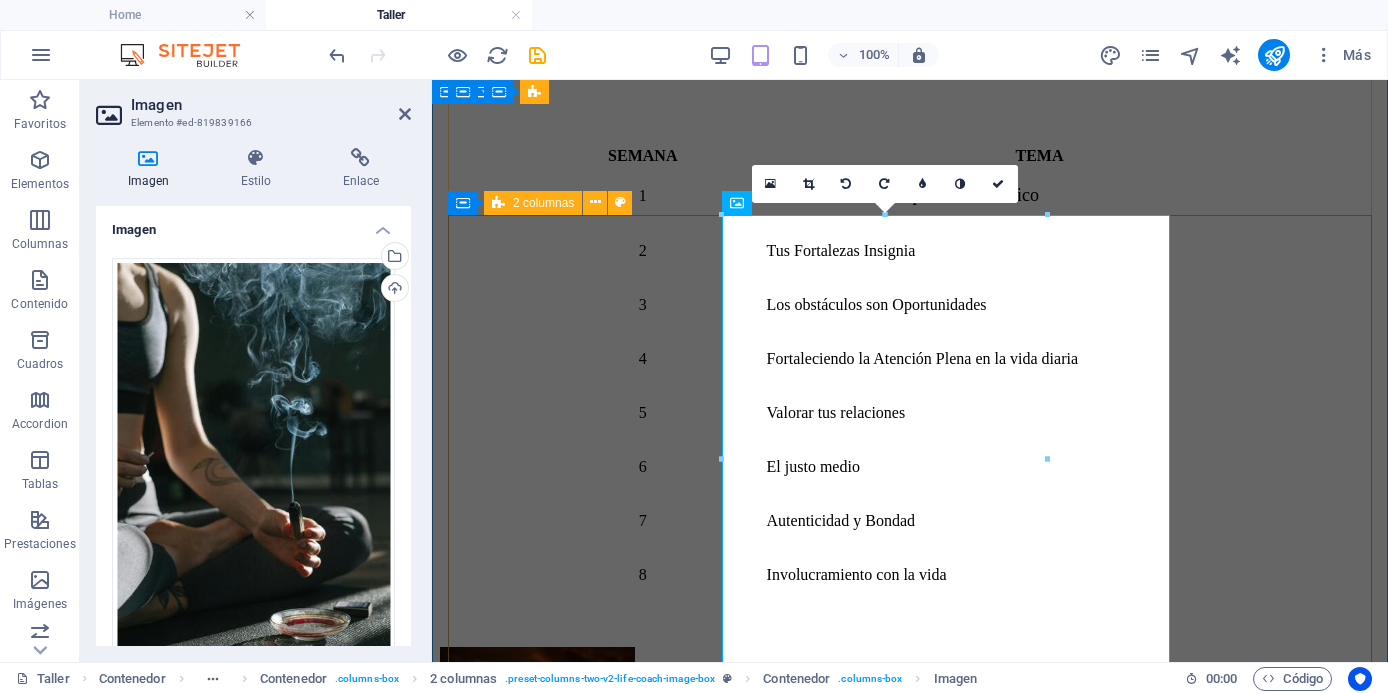 scroll, scrollTop: 2058, scrollLeft: 0, axis: vertical 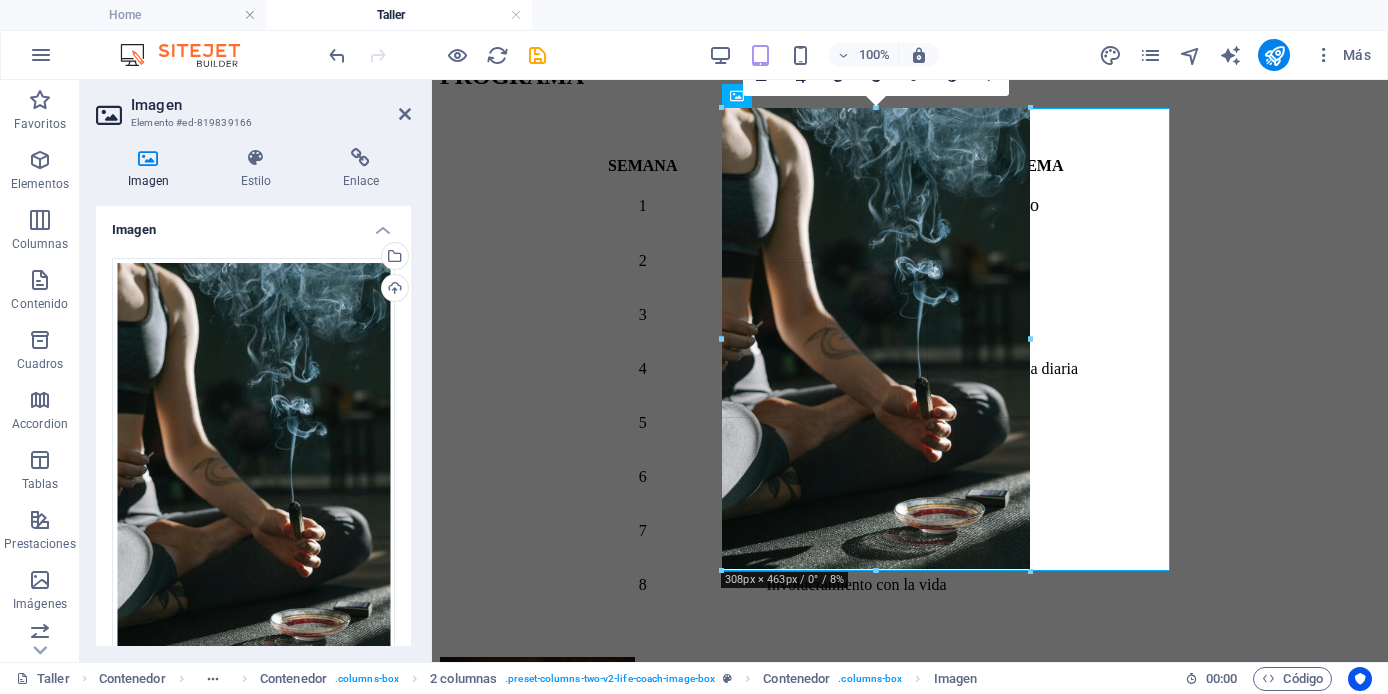 drag, startPoint x: 1047, startPoint y: 566, endPoint x: 1008, endPoint y: 547, distance: 43.382023 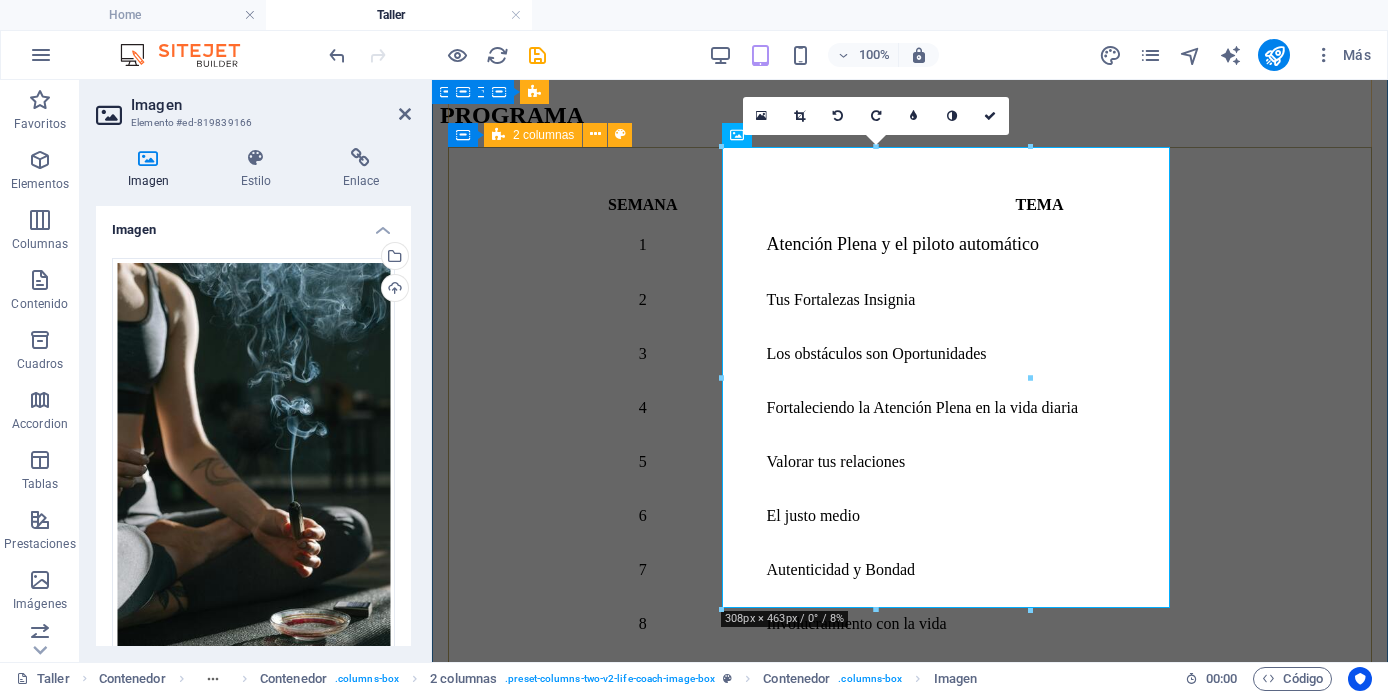 scroll, scrollTop: 1995, scrollLeft: 0, axis: vertical 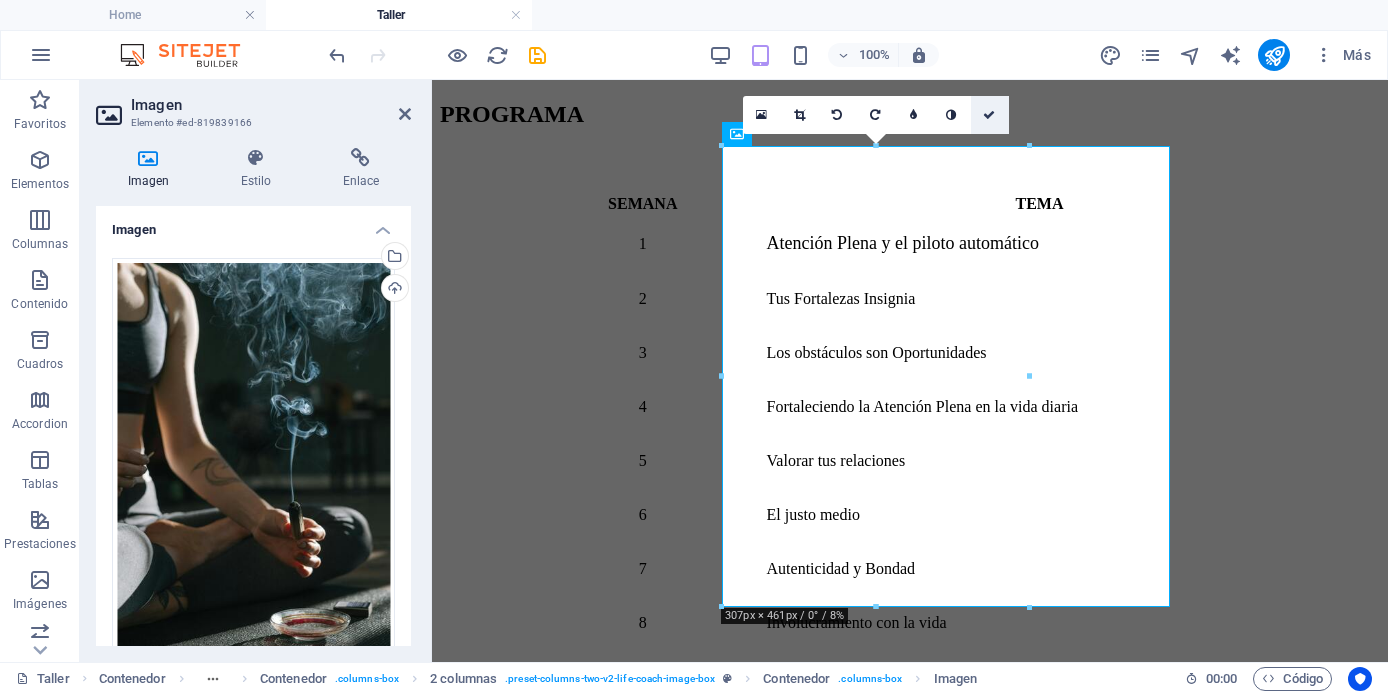click at bounding box center (989, 115) 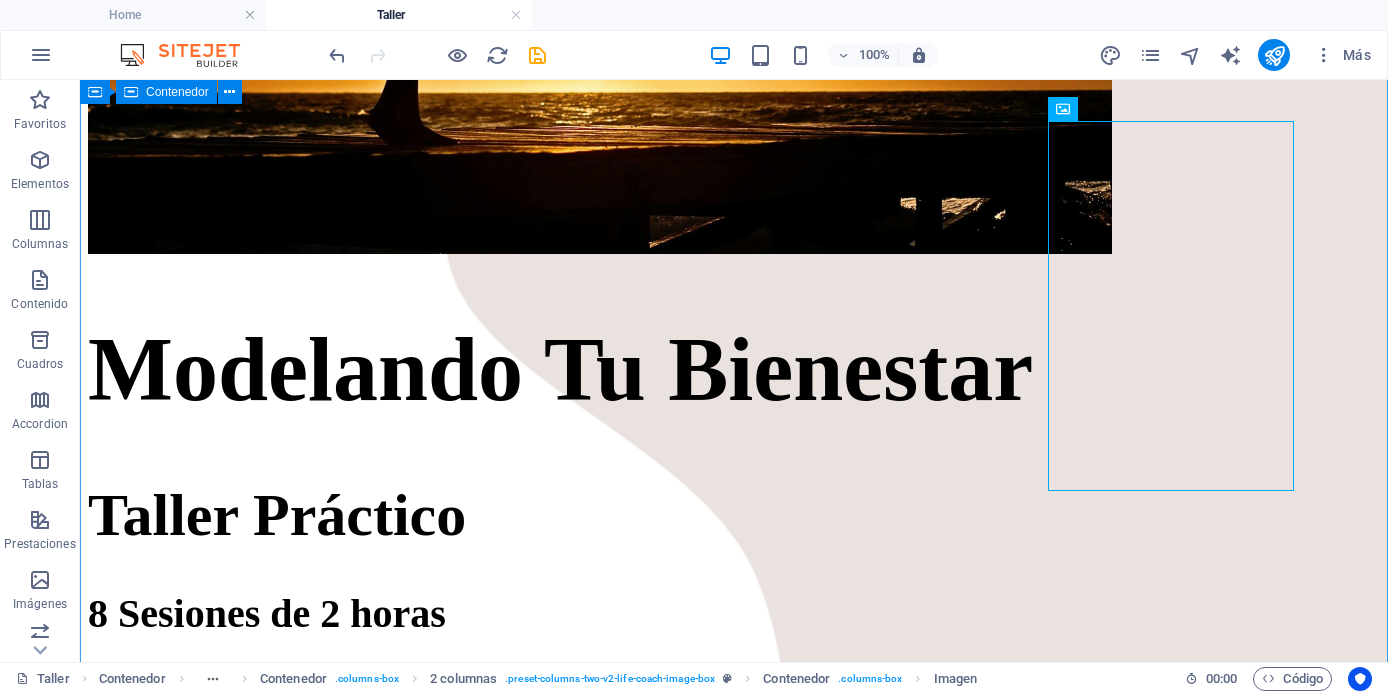 scroll, scrollTop: 1006, scrollLeft: 0, axis: vertical 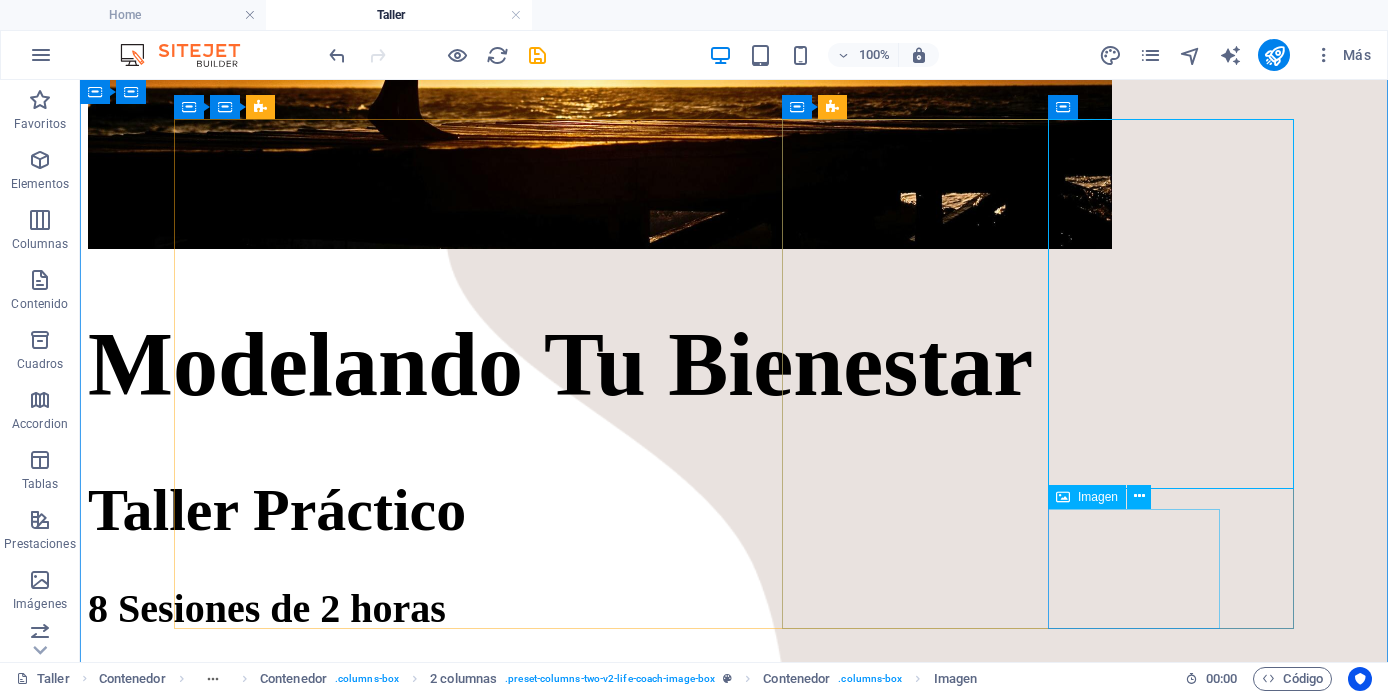 click at bounding box center [734, 4573] 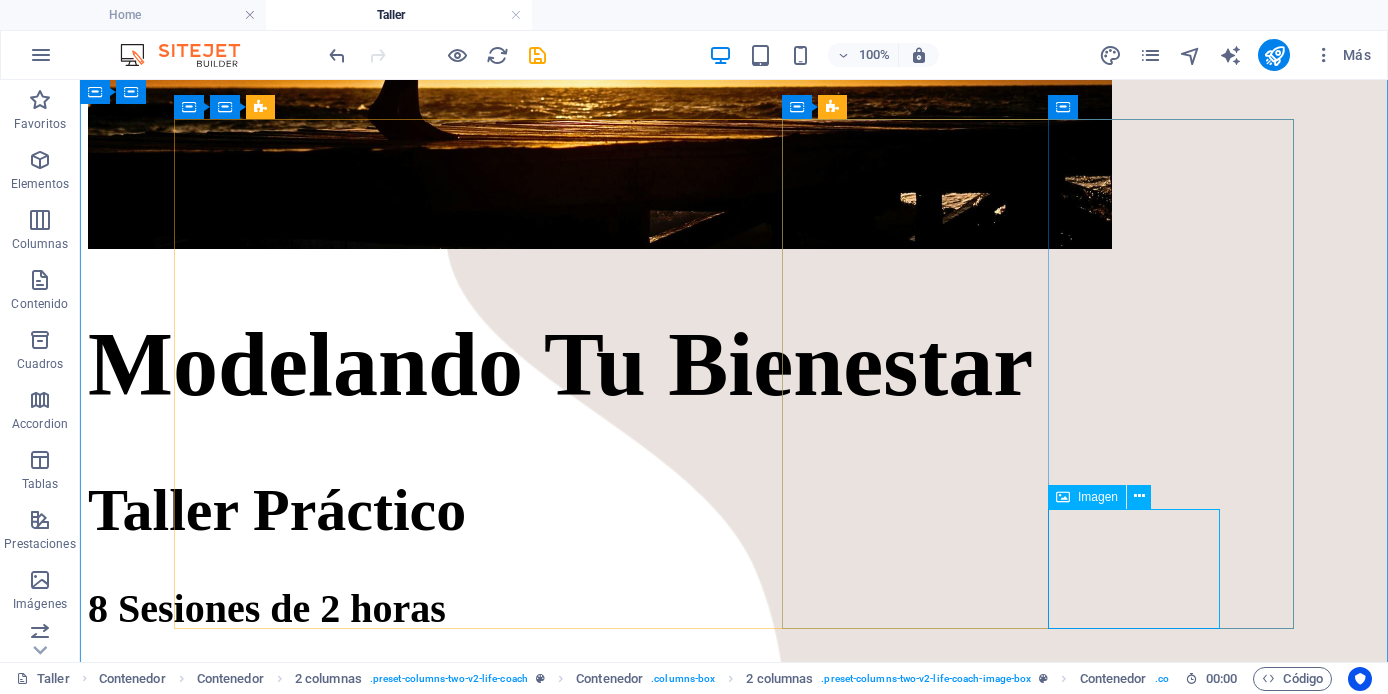 click on "Imagen" at bounding box center (1098, 497) 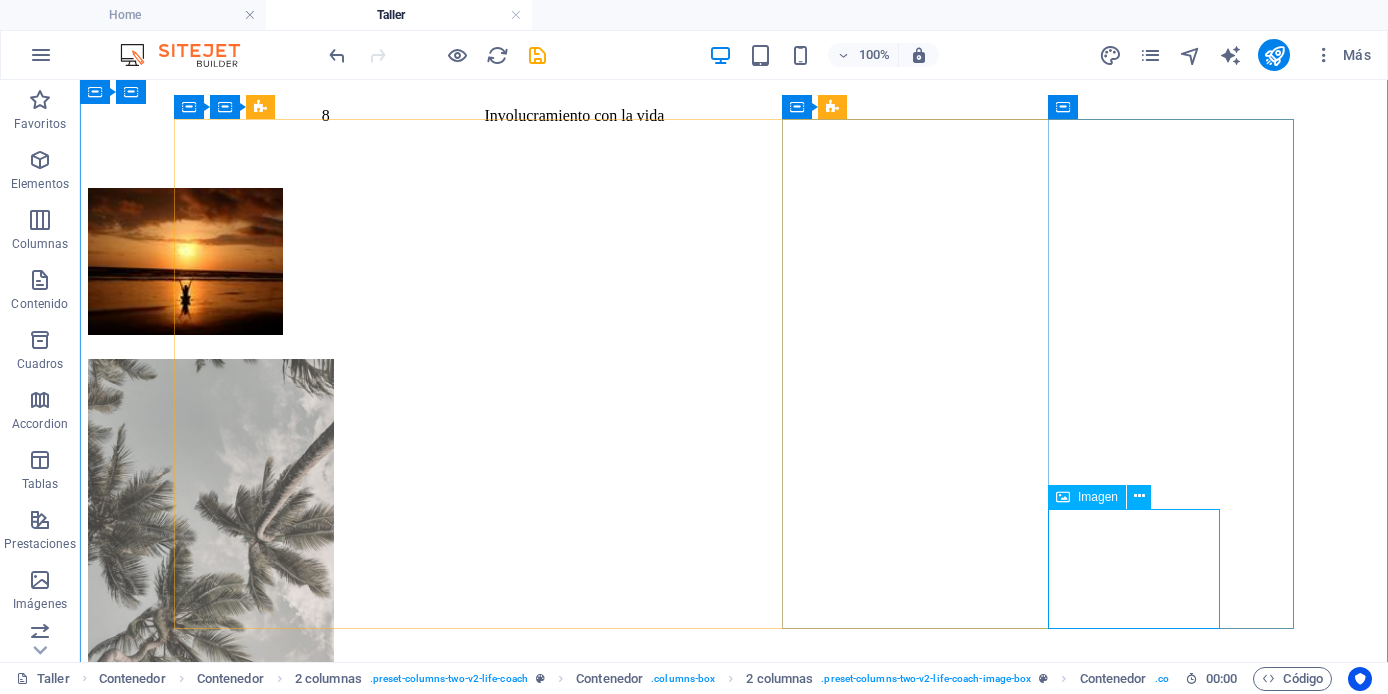 select on "%" 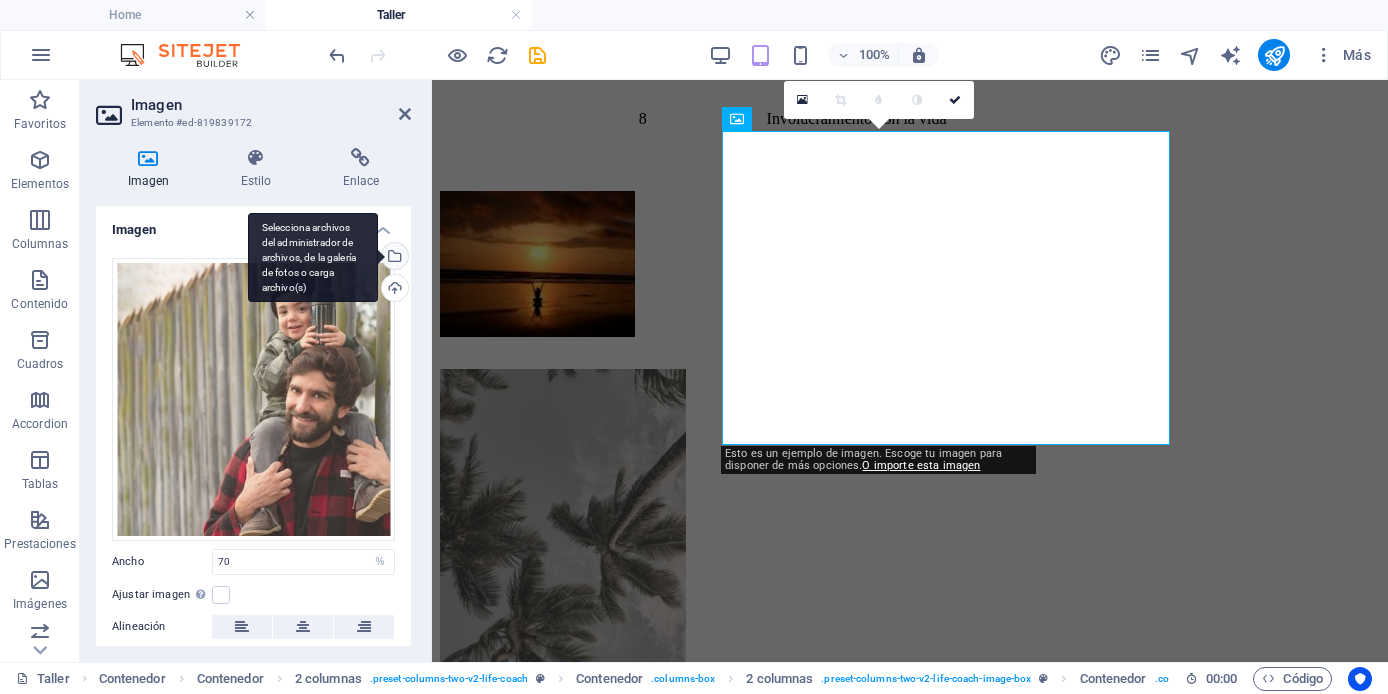 click on "Selecciona archivos del administrador de archivos, de la galería de fotos o carga archivo(s)" at bounding box center [393, 258] 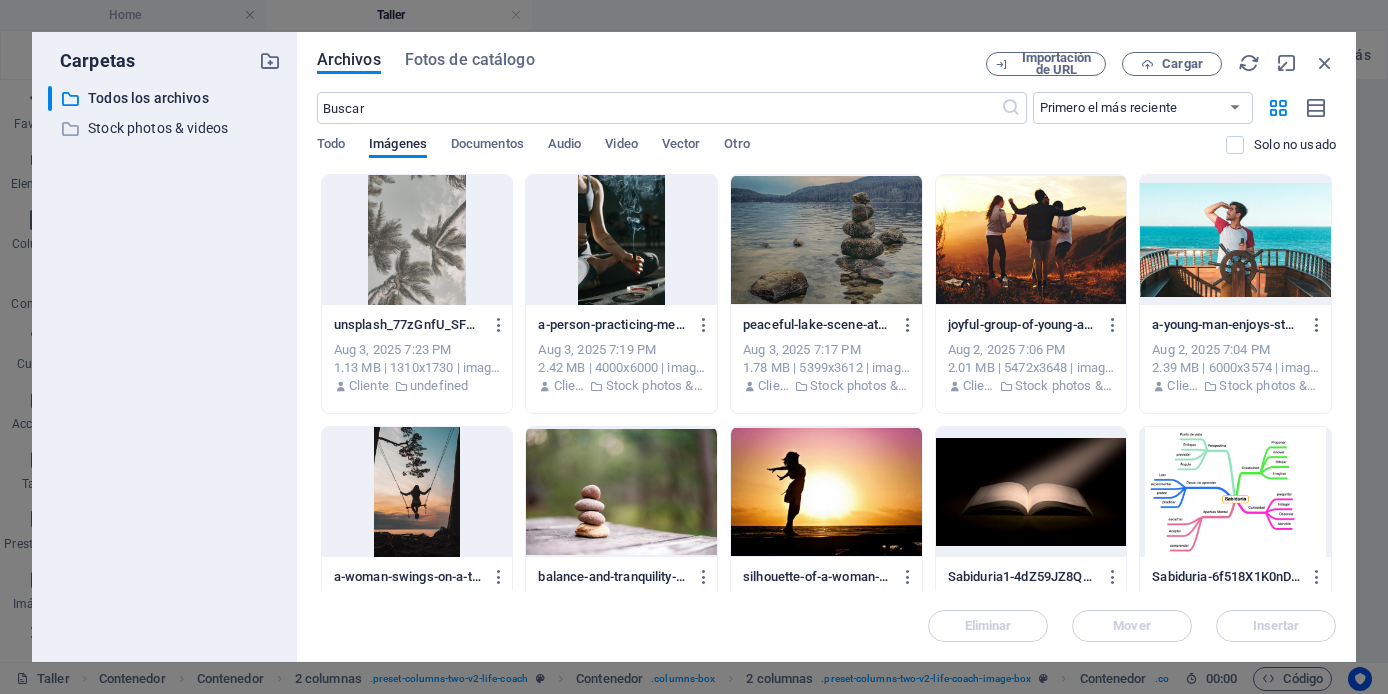 click at bounding box center (621, 492) 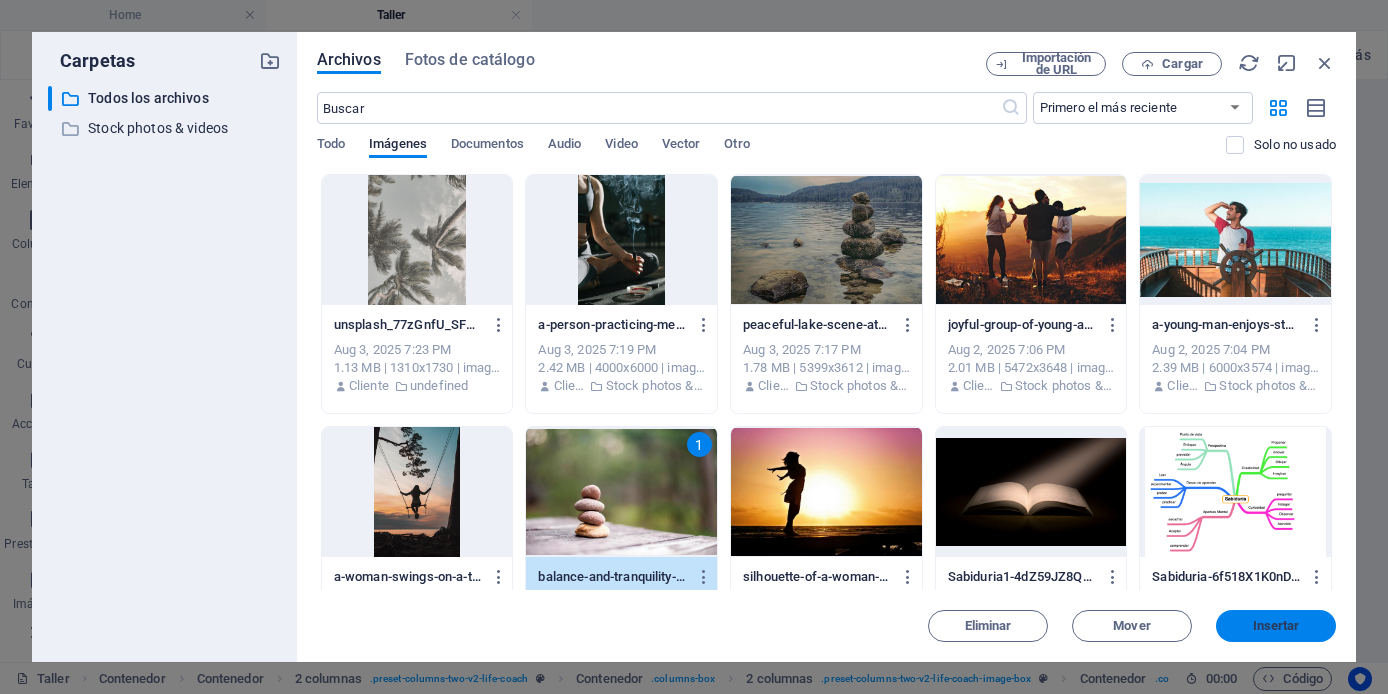 click on "Insertar" at bounding box center [1276, 626] 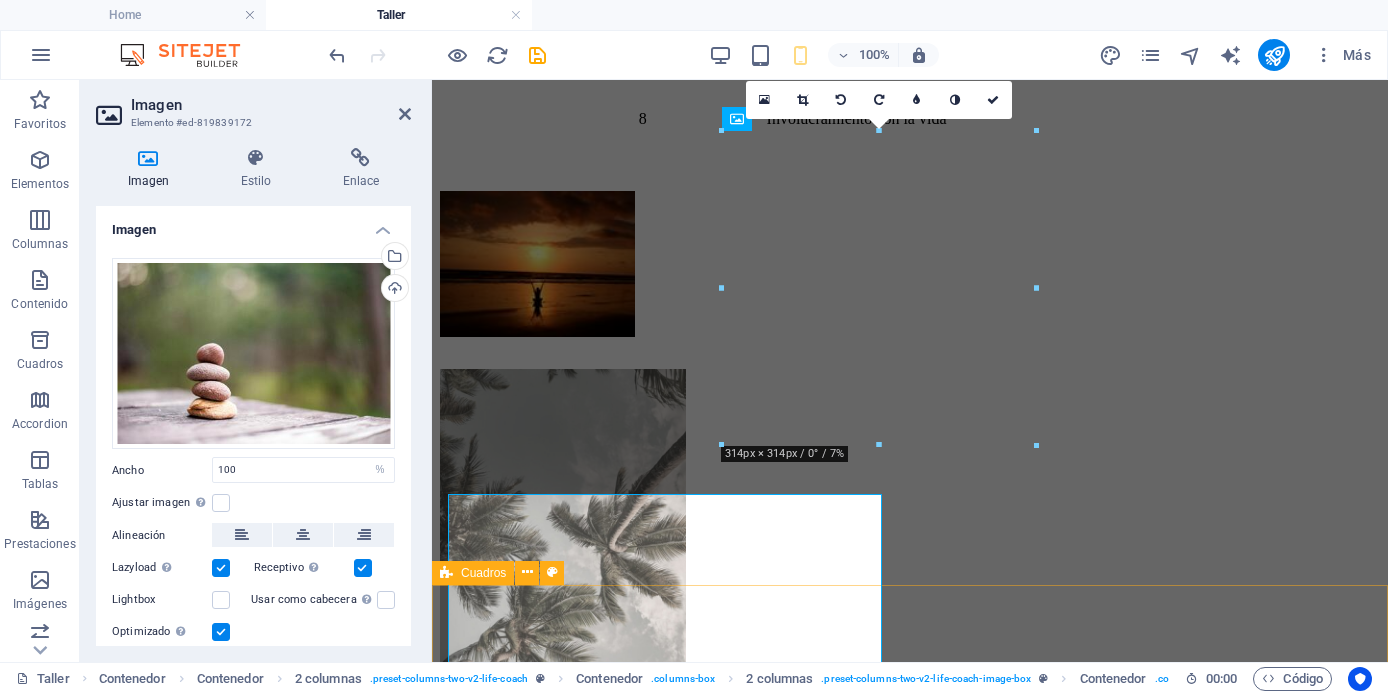 type on "70" 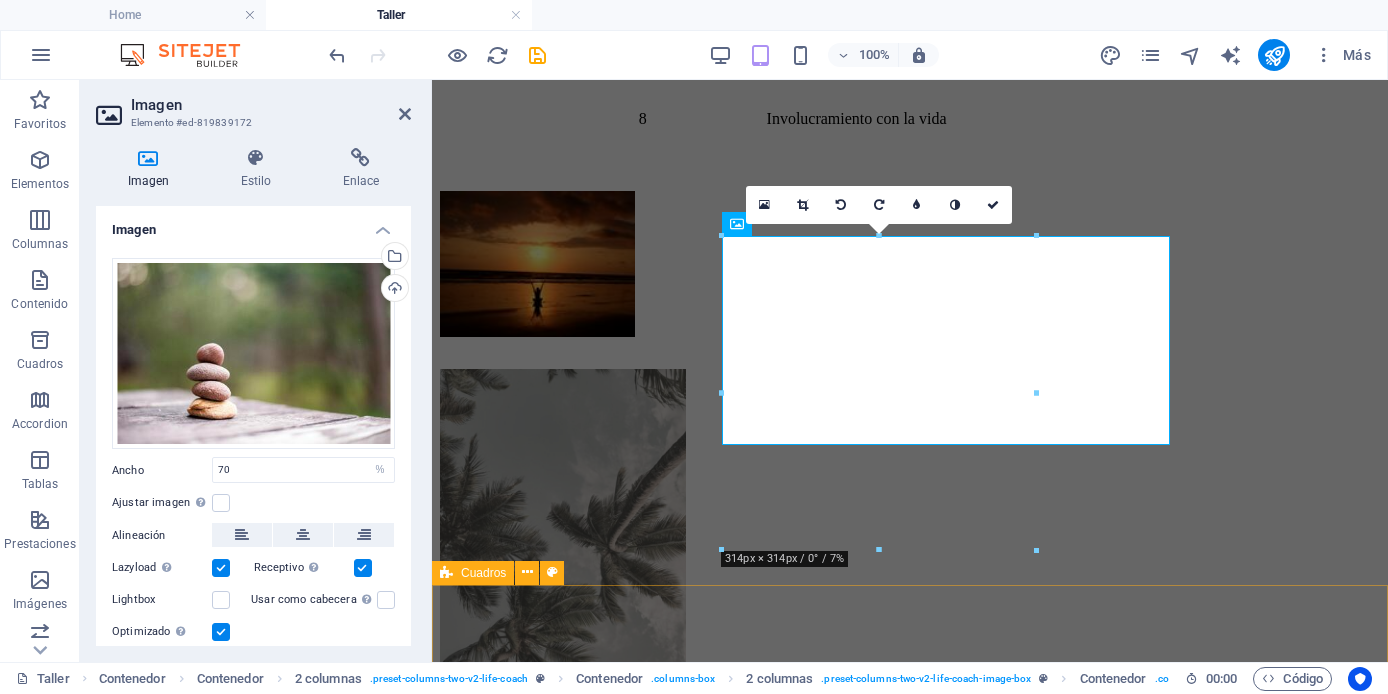 scroll, scrollTop: 2394, scrollLeft: 0, axis: vertical 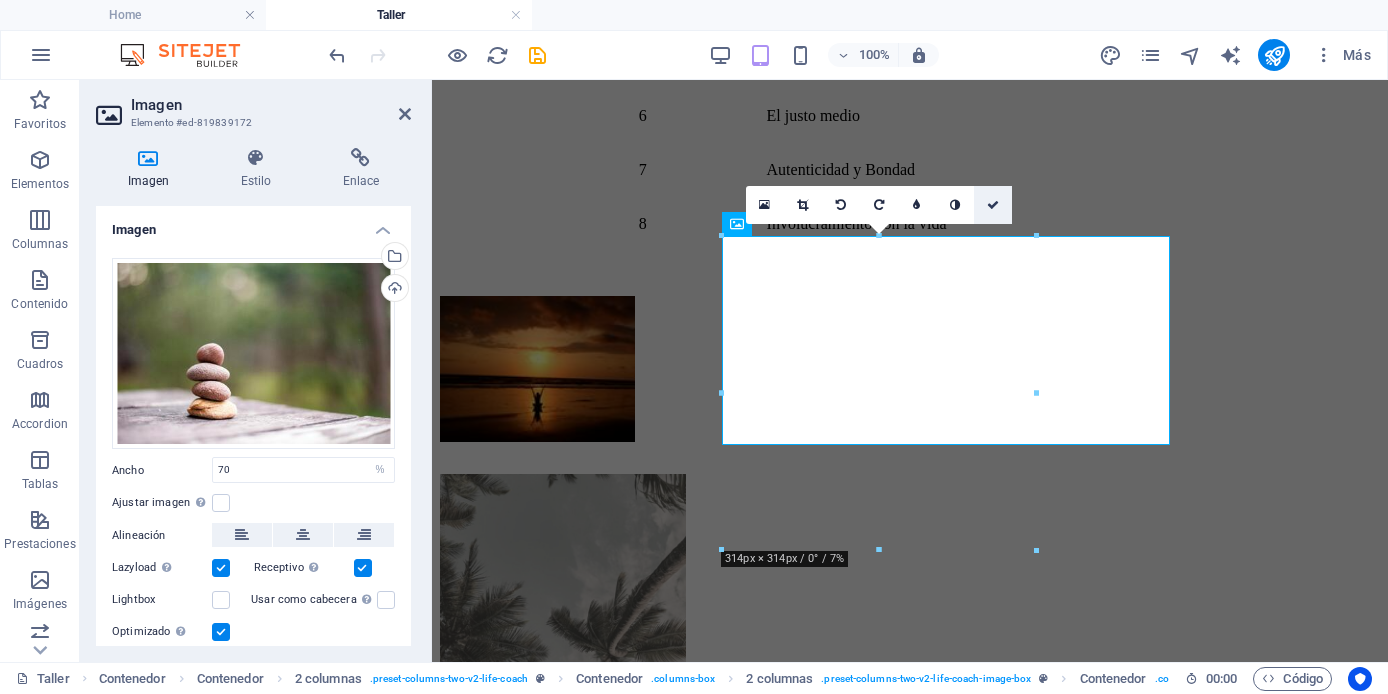 click at bounding box center (993, 205) 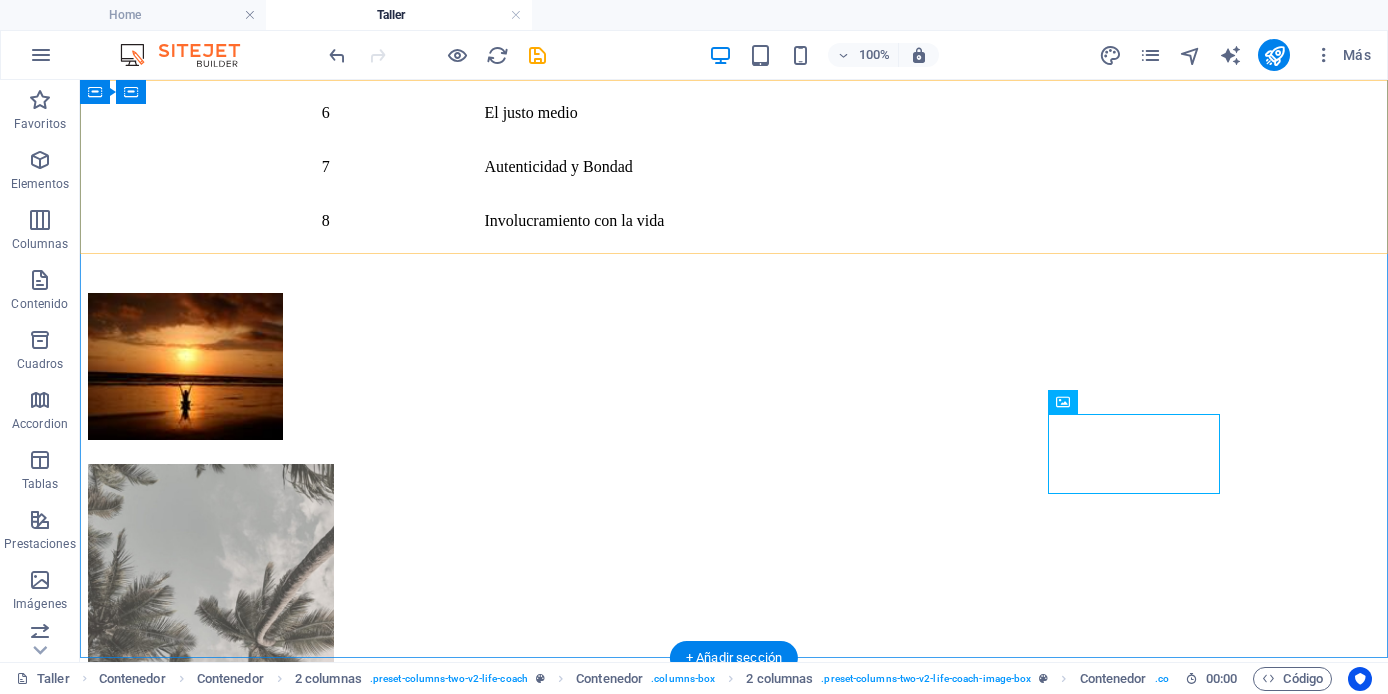 scroll, scrollTop: 1101, scrollLeft: 0, axis: vertical 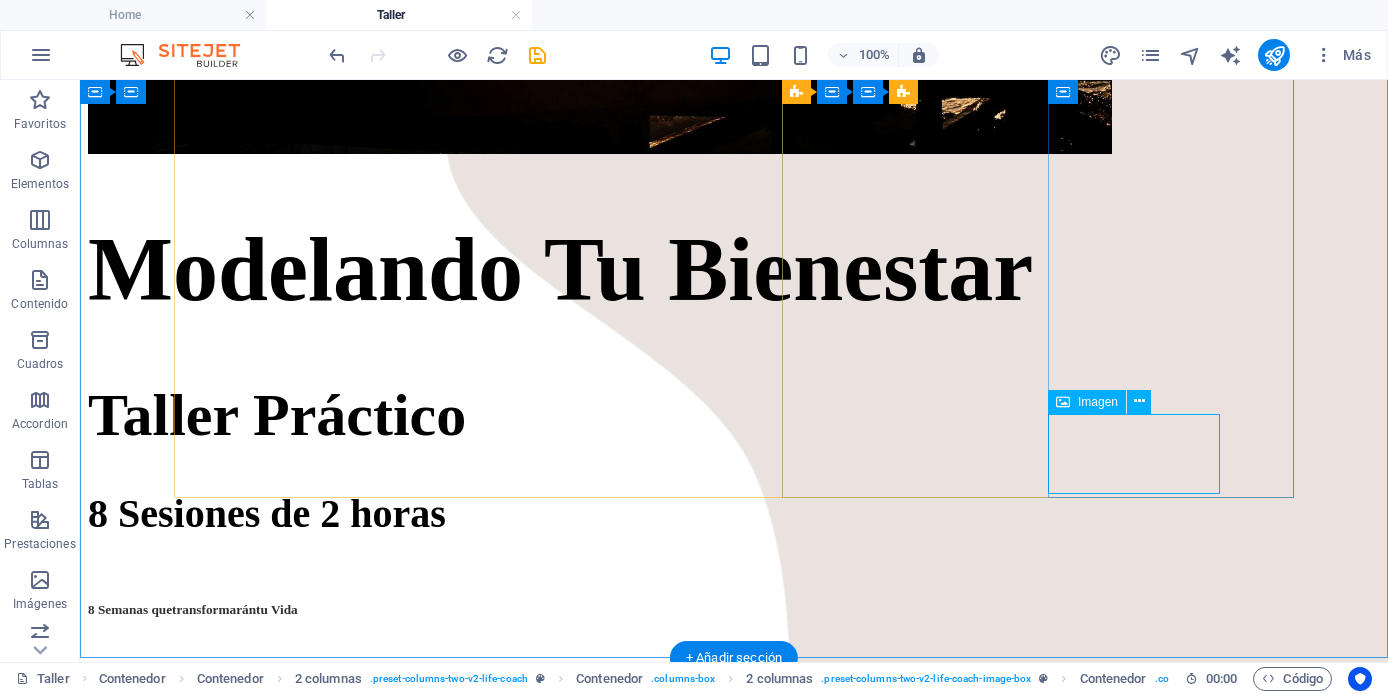 click at bounding box center (734, 4327) 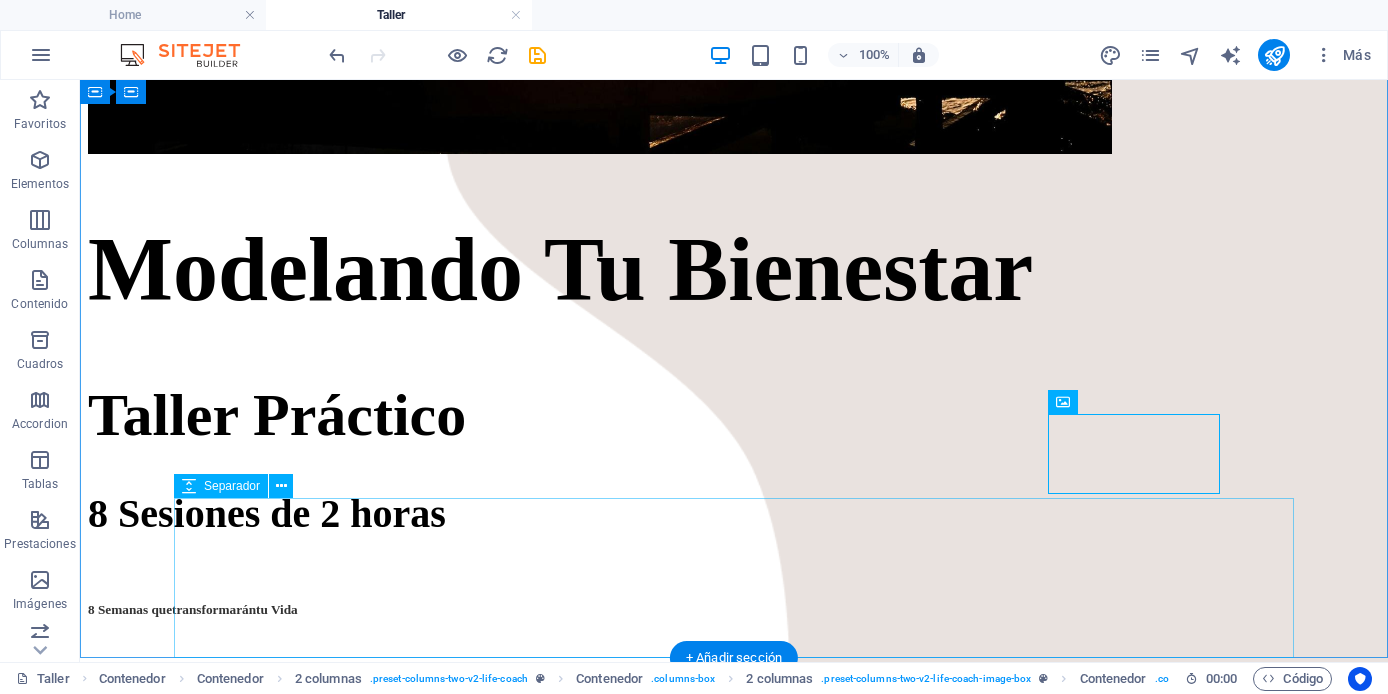 click at bounding box center (734, 4710) 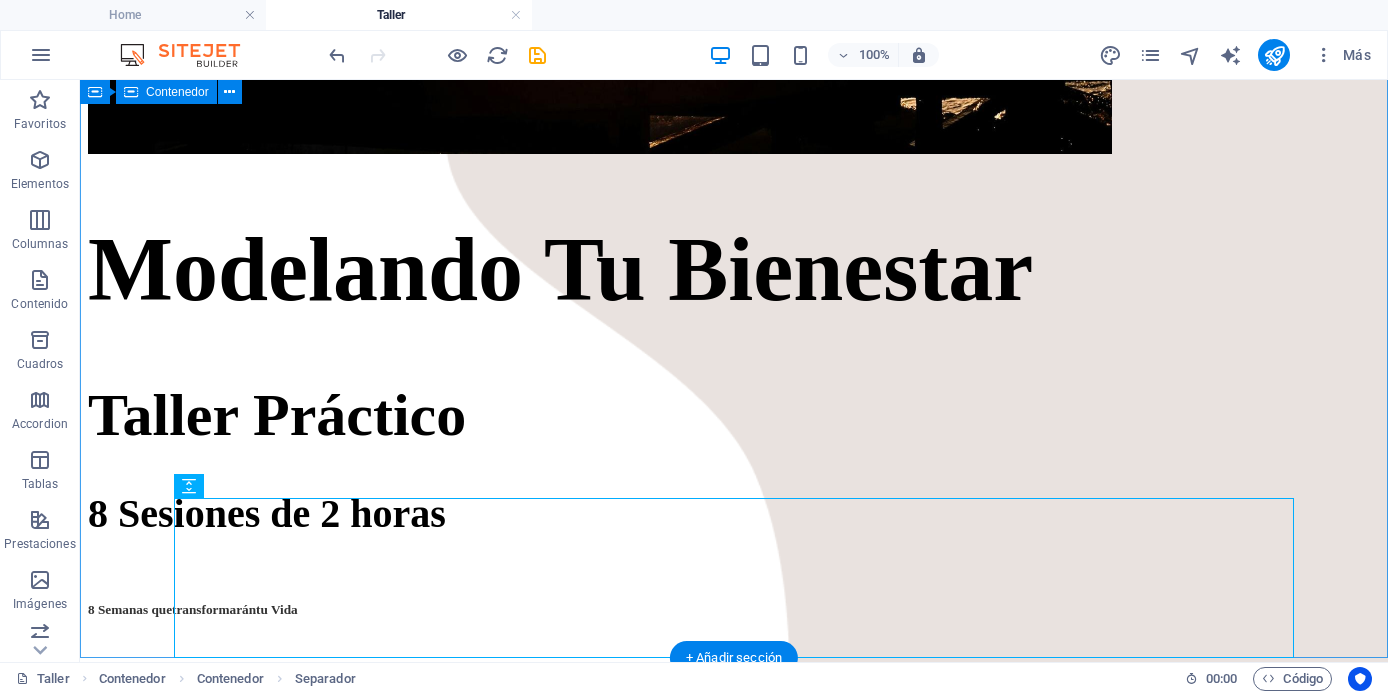 click on "Home About Fortalezas Blog Home About Courses Blog Contact Contact Modelando Tu Bienestar Taller Práctico 8 Sesiones de 2 horas 8 Semanas que  transformarán  tu Vida Este Taller está basado en el Programa  "Mindfulness Based on Strengths Practice"  (MBSP) Desarrollado por el Dr. Ryan Niemec.   https://www.viacharacter.org/ Es la práctica de una integración virtuosa para el Florecimiento. Descubre tus Fortalezas y cómo la práctica de la Atención Plena potencializa su uso equilibrado, mejora tus relaciones, desarrollas una mentalidad de crecimiento que te permitirá enfrentar los retos y superarlos con éxito. PROGRAMA SEMANA TEMA 1 Atención Plena y el piloto automático 2 Tus Fortalezas Insignia 3 Los obstáculos son Oportunidades 4 Fortaleciendo la Atención Plena en la vida diaria 5 Valorar tus relaciones 6 El justo medio 7 Autenticidad y Bondad 8 Involucramiento con la vida" at bounding box center (734, 1897) 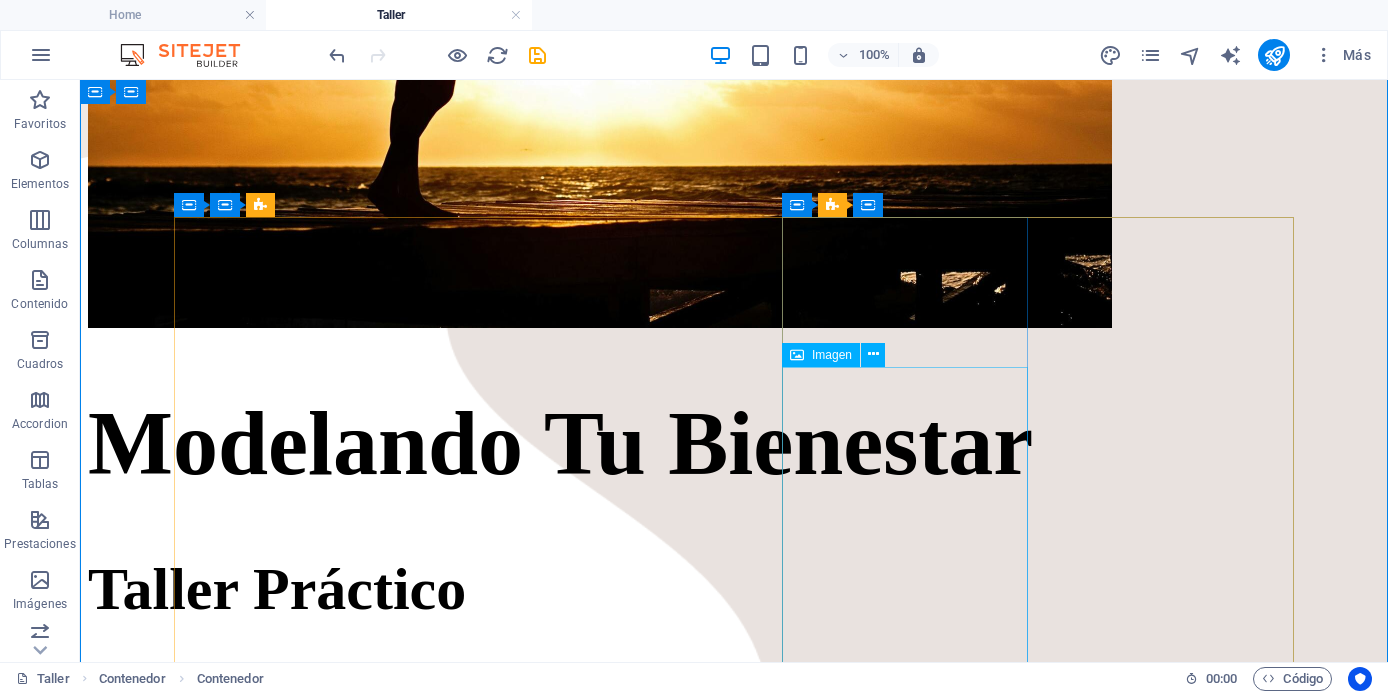 scroll, scrollTop: 986, scrollLeft: 0, axis: vertical 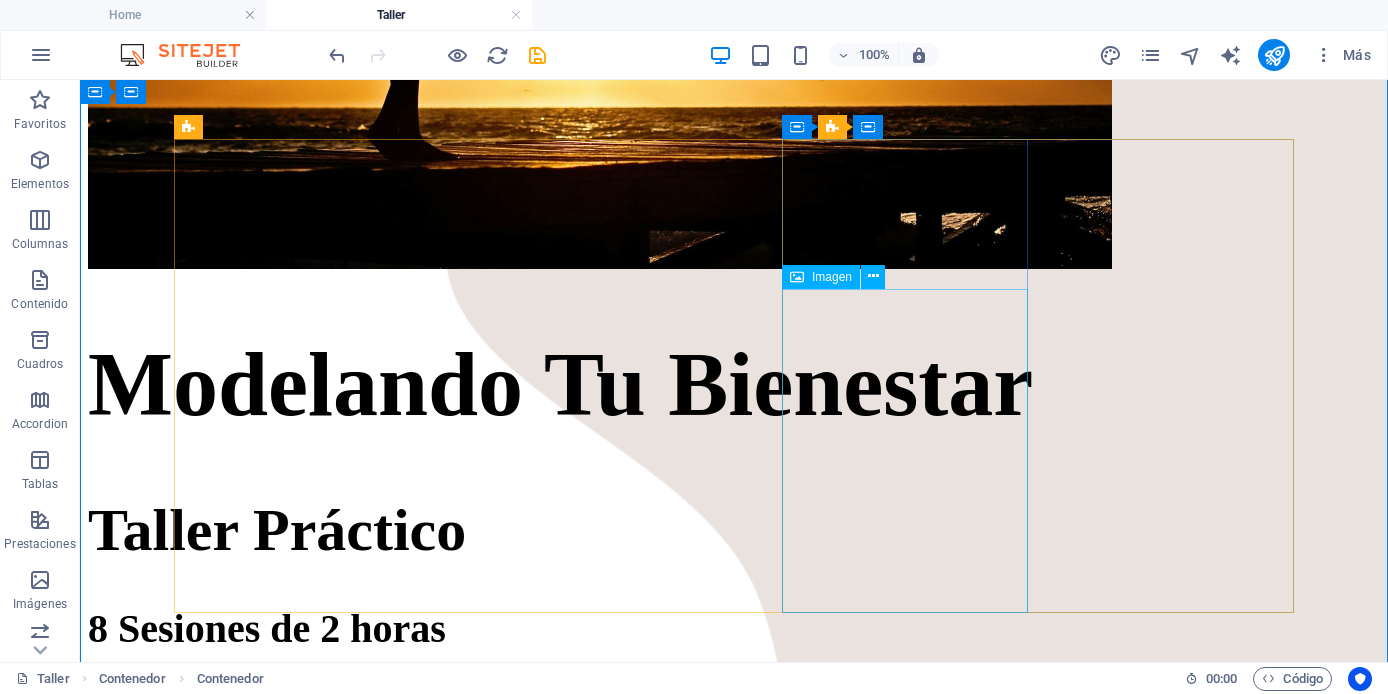 click at bounding box center [211, 2036] 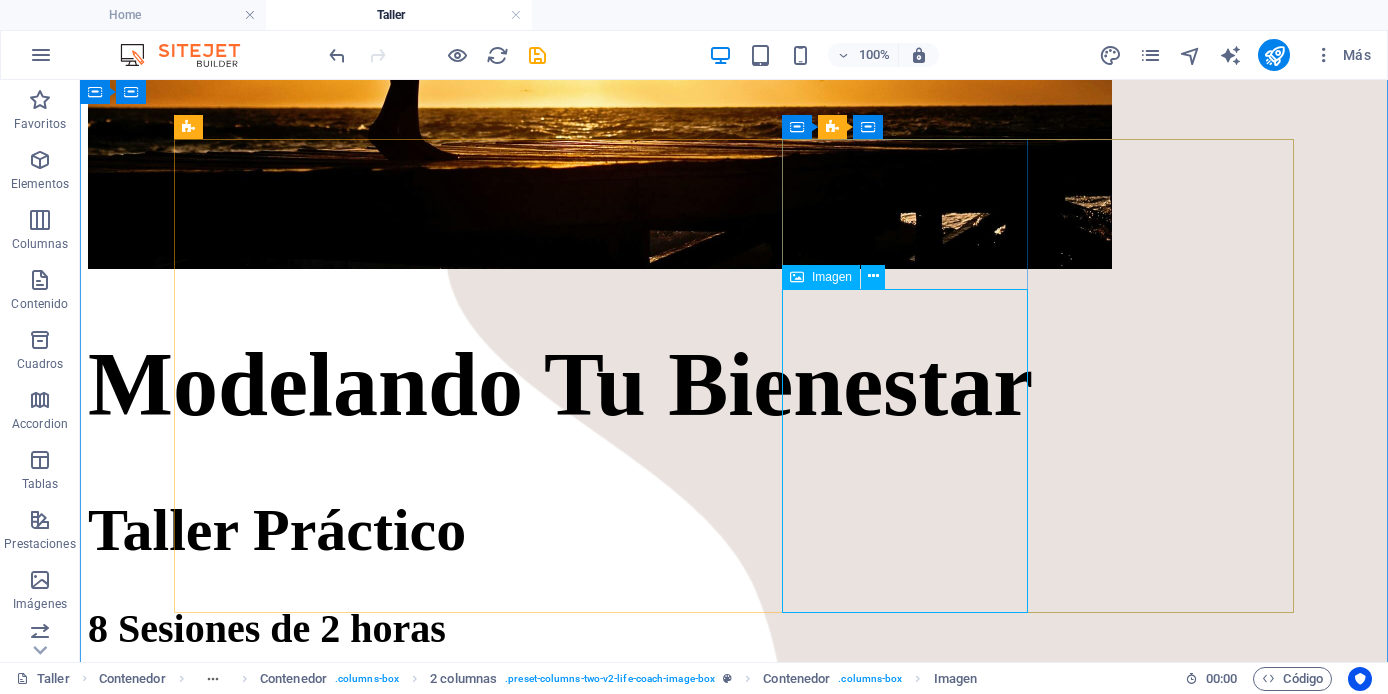 click on "Imagen" at bounding box center [832, 277] 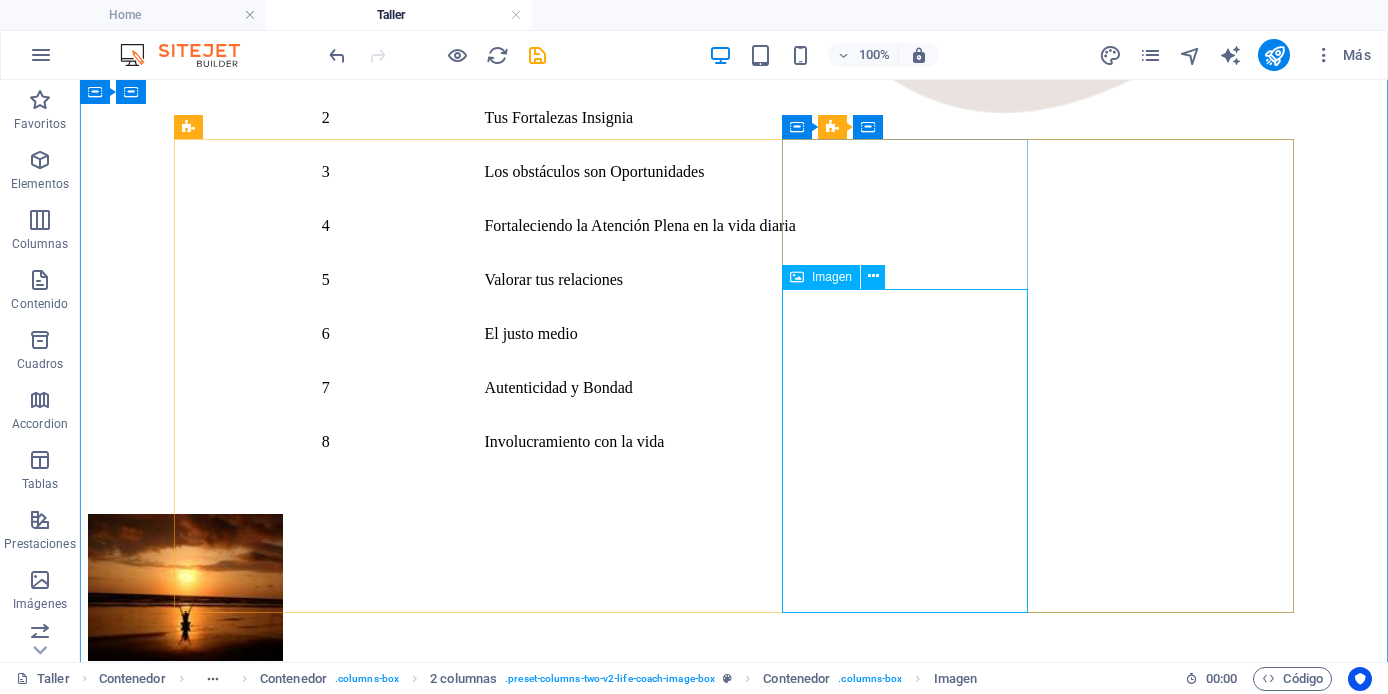 select on "%" 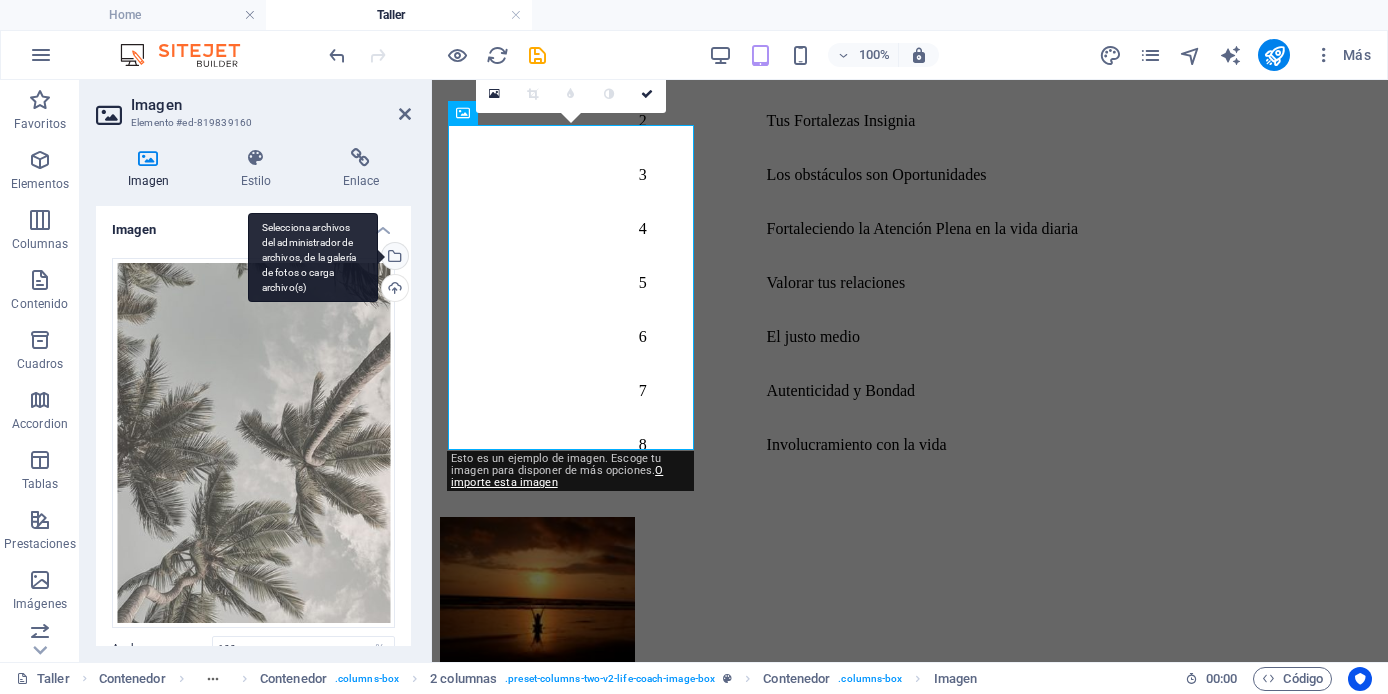 click on "Selecciona archivos del administrador de archivos, de la galería de fotos o carga archivo(s)" at bounding box center (313, 258) 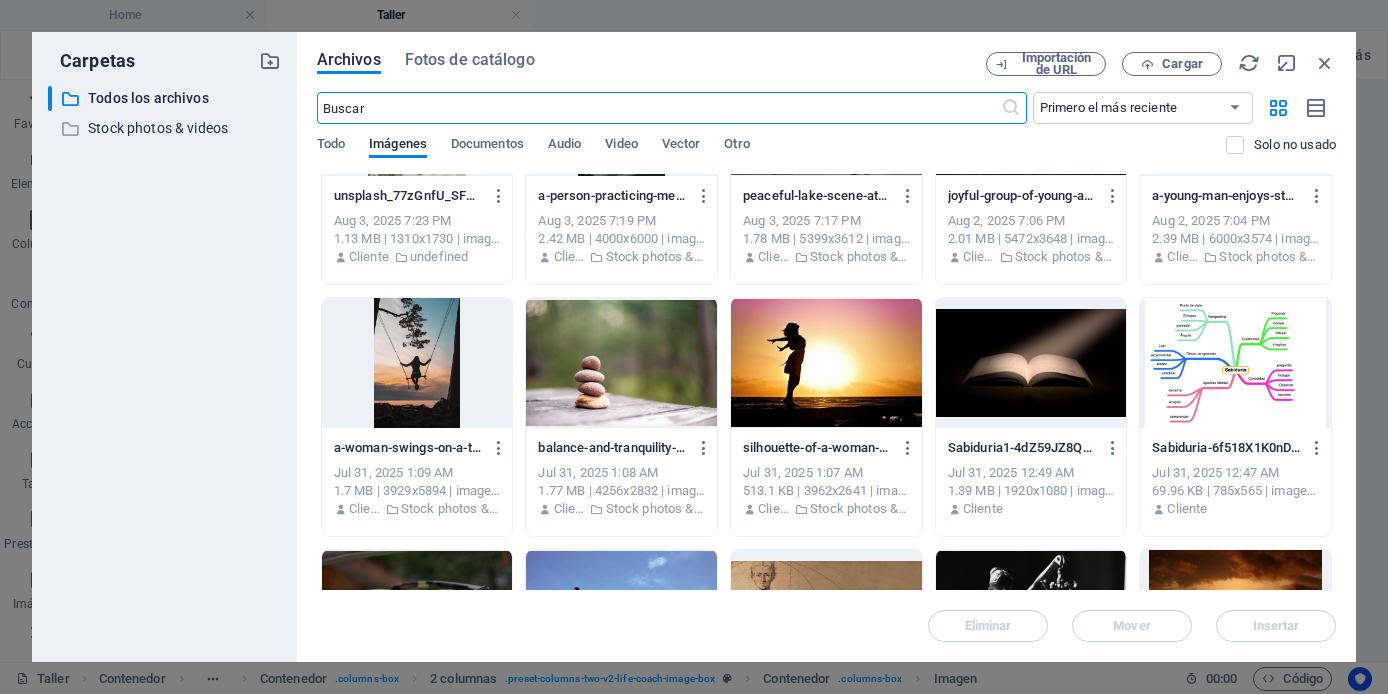 scroll, scrollTop: 213, scrollLeft: 0, axis: vertical 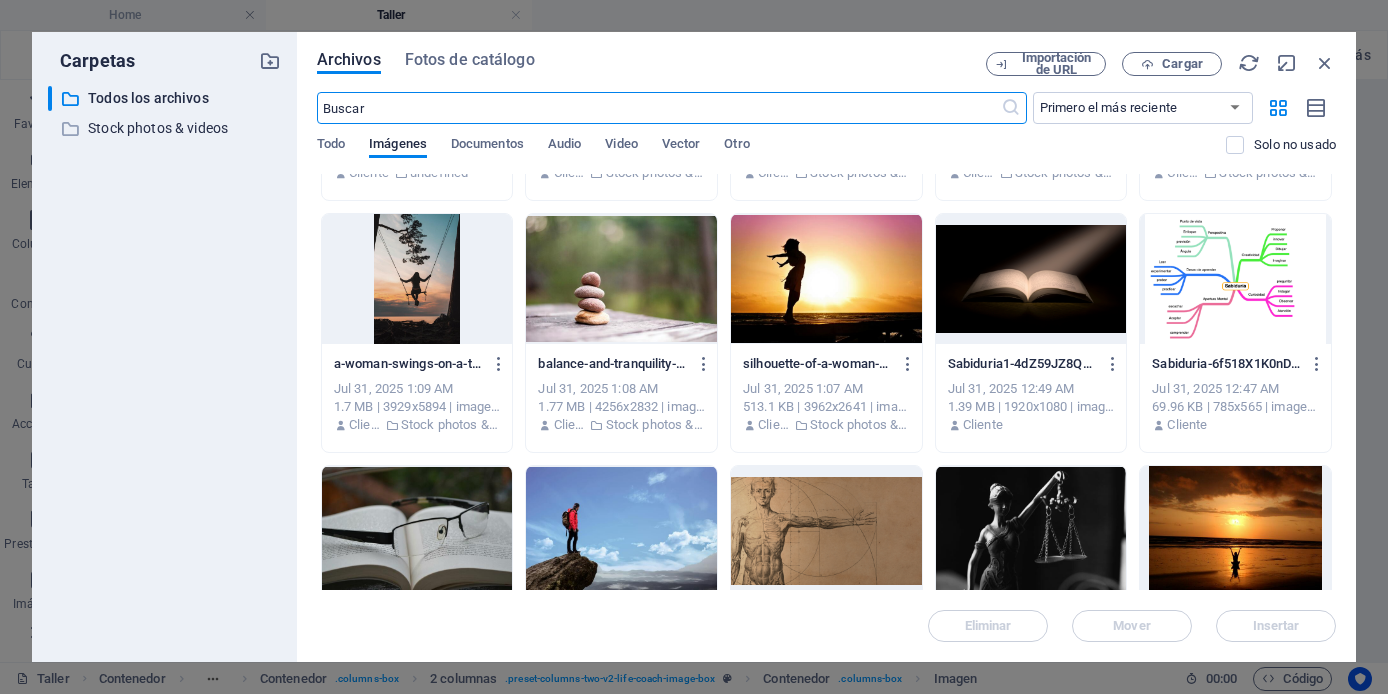click at bounding box center (417, 279) 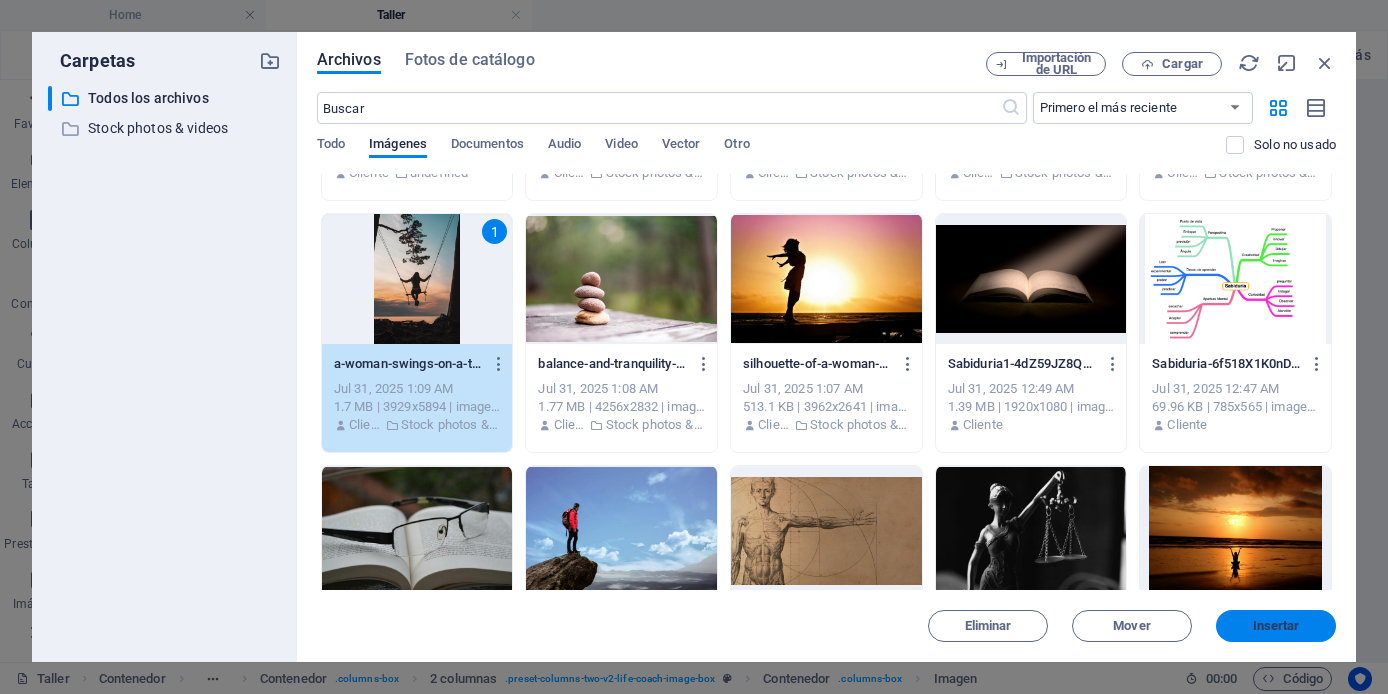 click on "Insertar" at bounding box center (1276, 626) 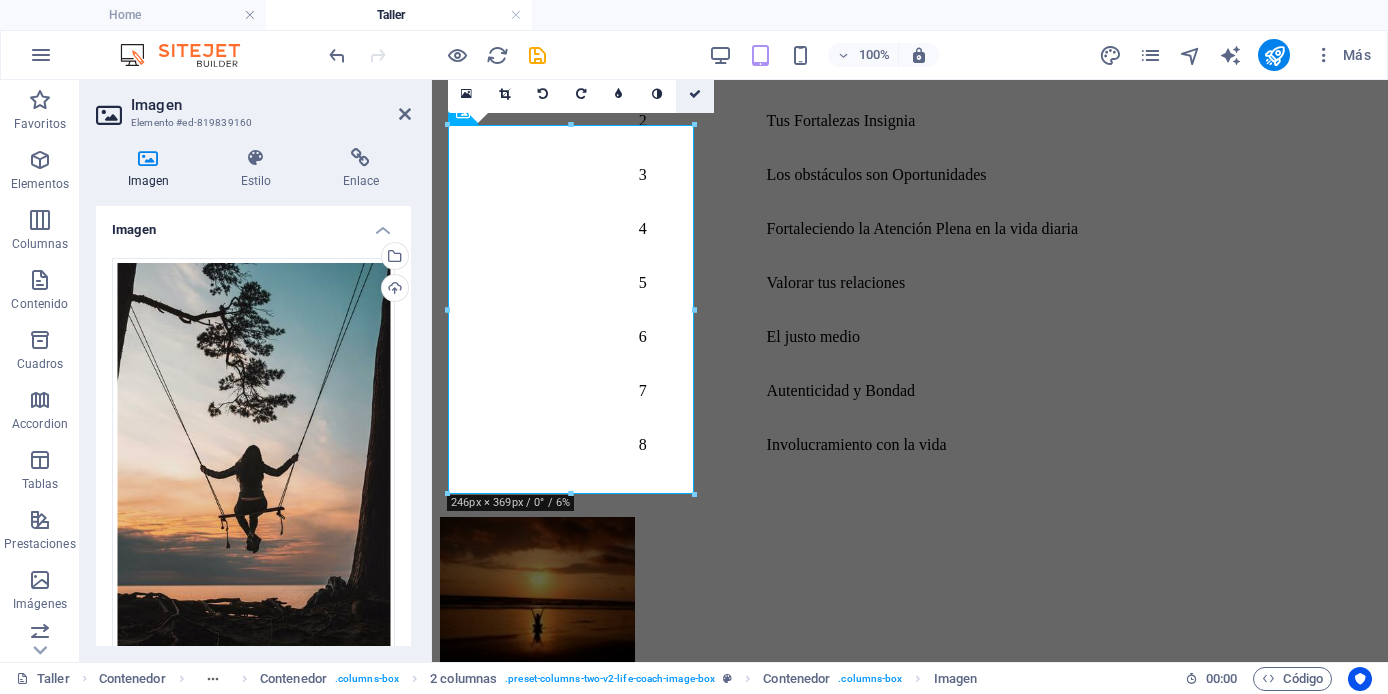 click at bounding box center (695, 94) 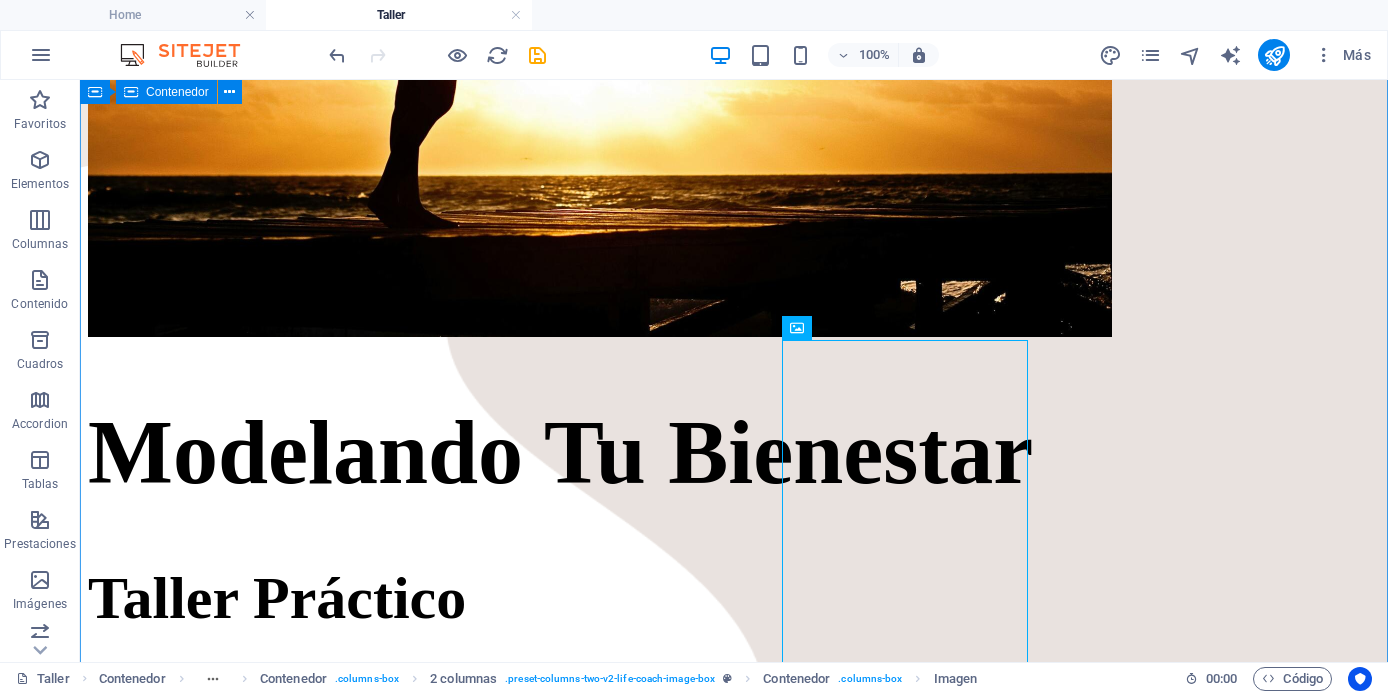 scroll, scrollTop: 910, scrollLeft: 0, axis: vertical 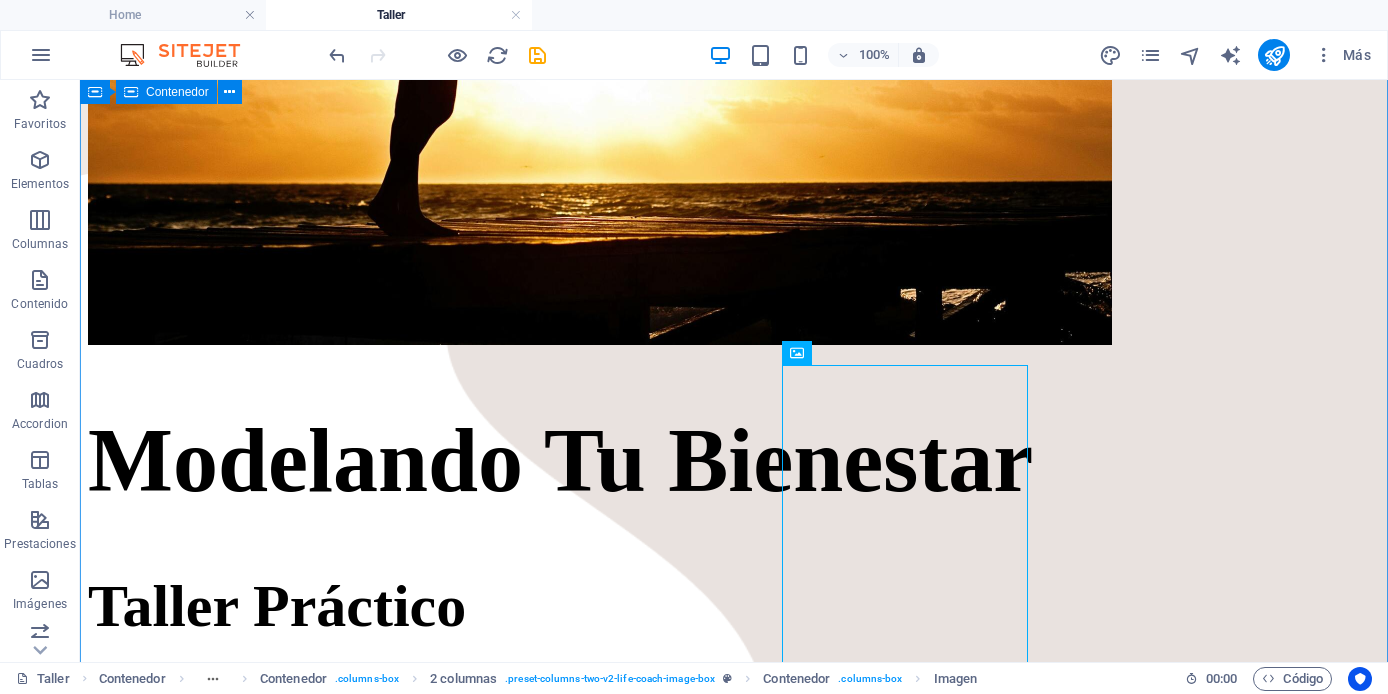 click on "Home About Fortalezas Blog Home About Courses Blog Contact Contact Modelando Tu Bienestar Taller Práctico 8 Sesiones de 2 horas 8 Semanas que  transformarán  tu Vida Este Taller está basado en el Programa  "Mindfulness Based on Strengths Practice"  (MBSP) Desarrollado por el Dr. Ryan Niemec.   https://www.viacharacter.org/ Es la práctica de una integración virtuosa para el Florecimiento. Descubre tus Fortalezas y cómo la práctica de la Atención Plena potencializa su uso equilibrado, mejora tus relaciones, desarrollas una mentalidad de crecimiento que te permitirá enfrentar los retos y superarlos con éxito. PROGRAMA SEMANA TEMA 1 Atención Plena y el piloto automático 2 Tus Fortalezas Insignia 3 Los obstáculos son Oportunidades 4 Fortaleciendo la Atención Plena en la vida diaria 5 Valorar tus relaciones 6 El justo medio 7 Autenticidad y Bondad 8 Involucramiento con la vida" at bounding box center (734, 2088) 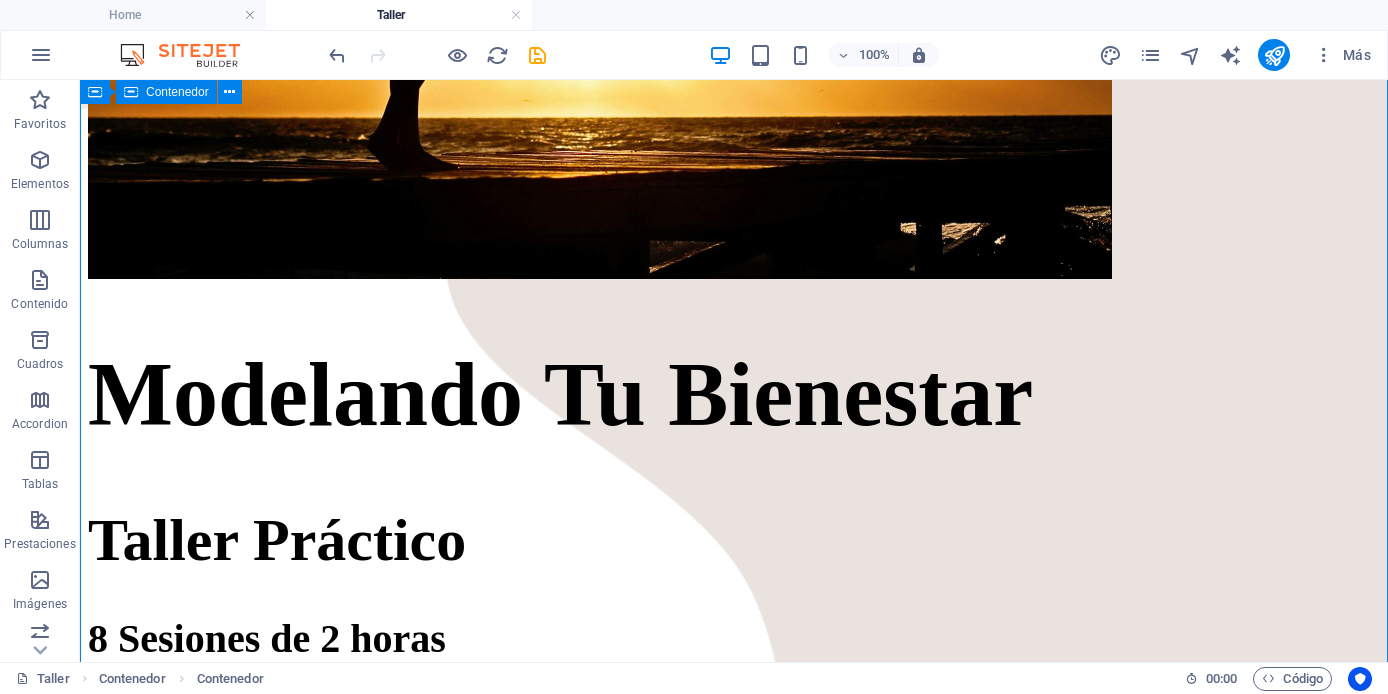 scroll, scrollTop: 987, scrollLeft: 0, axis: vertical 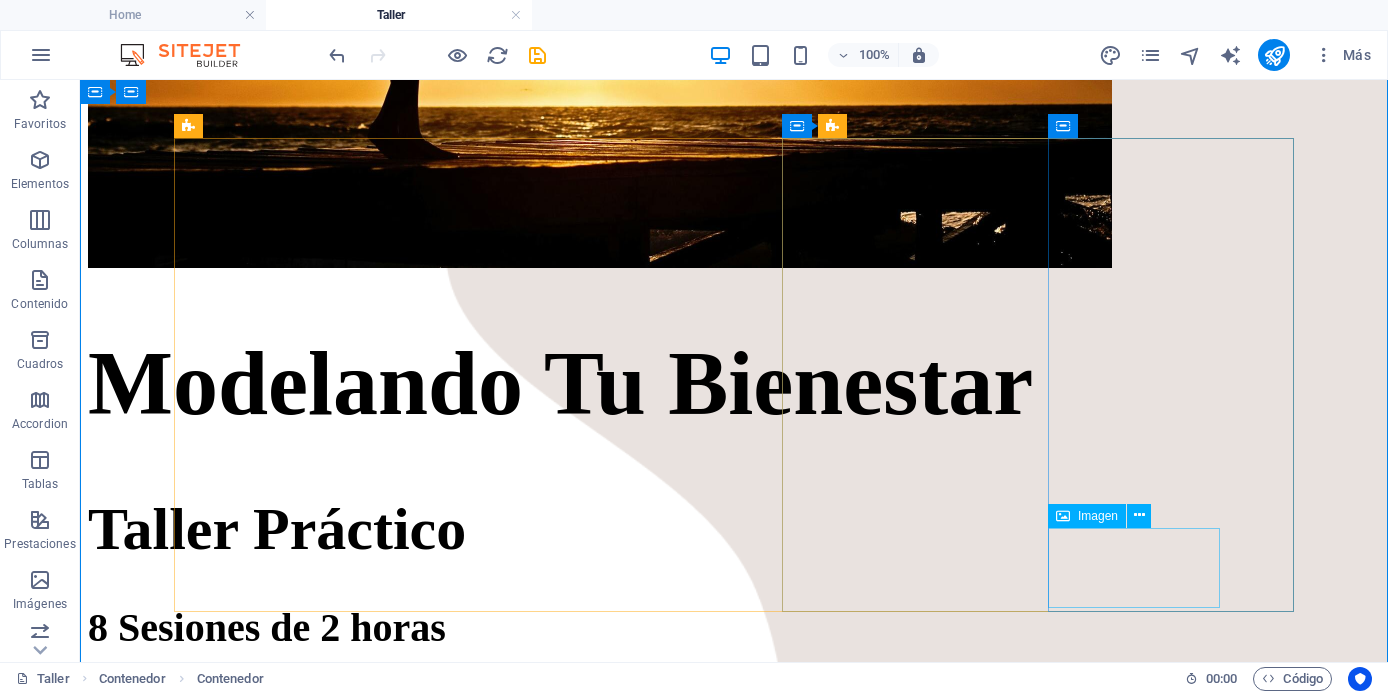 click at bounding box center [734, 4441] 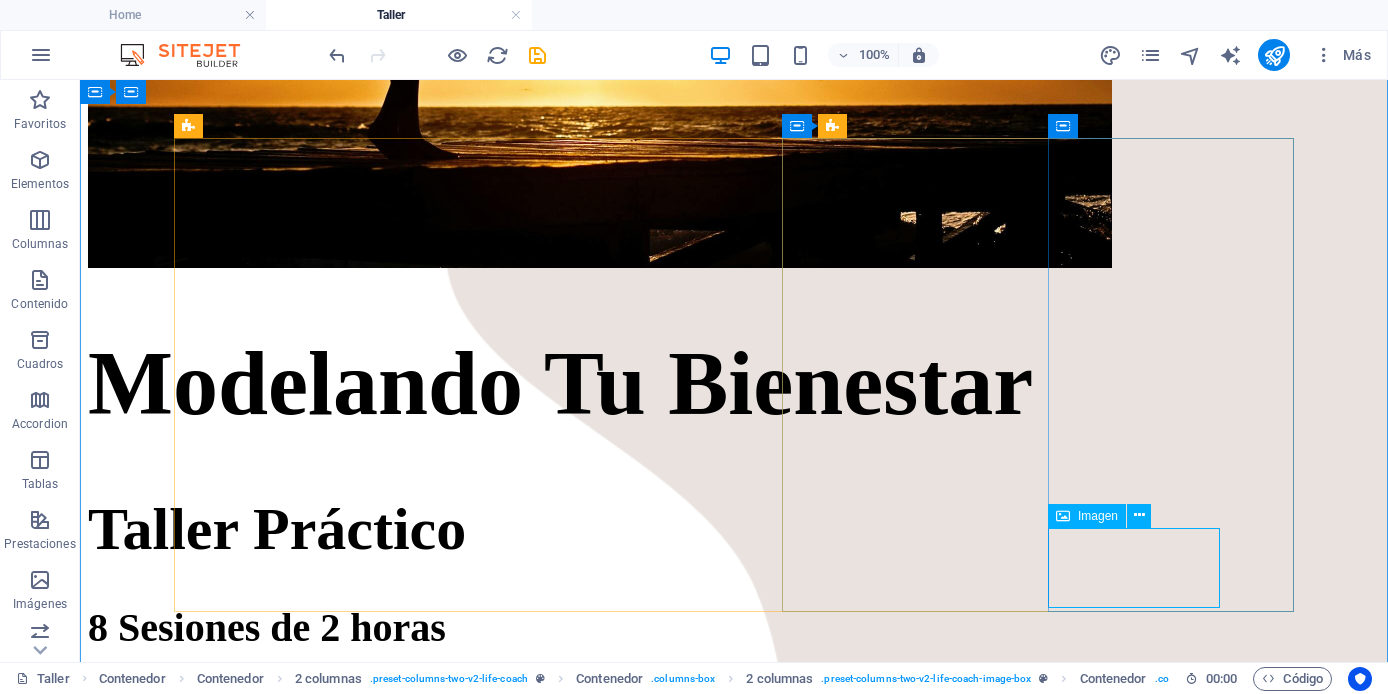 click on "Imagen" at bounding box center [1098, 516] 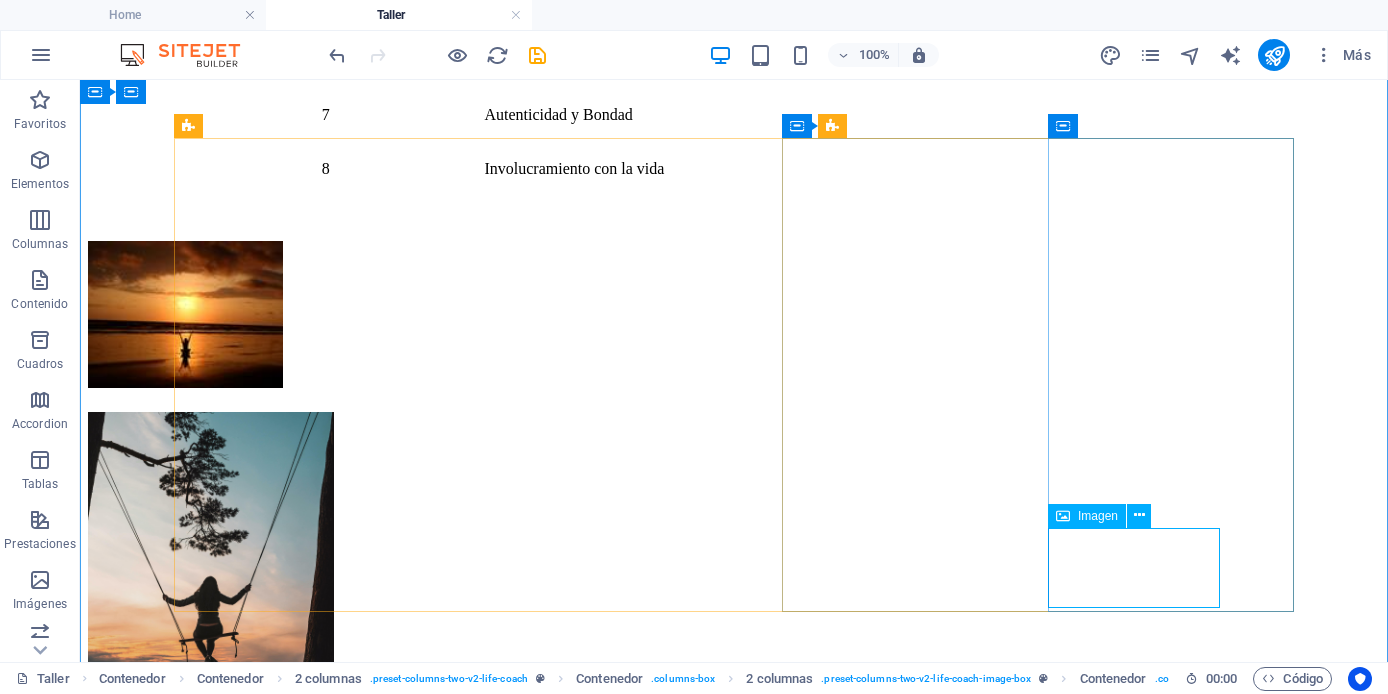 select on "%" 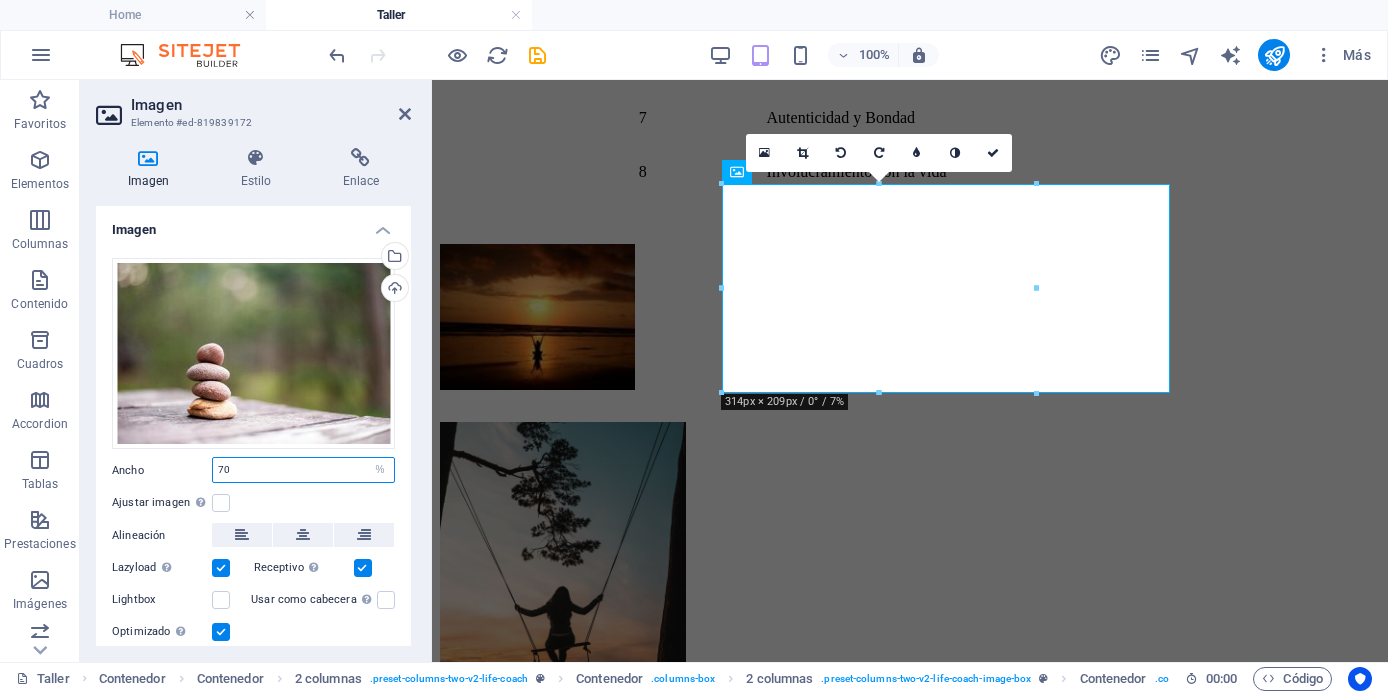 click on "70" at bounding box center (303, 470) 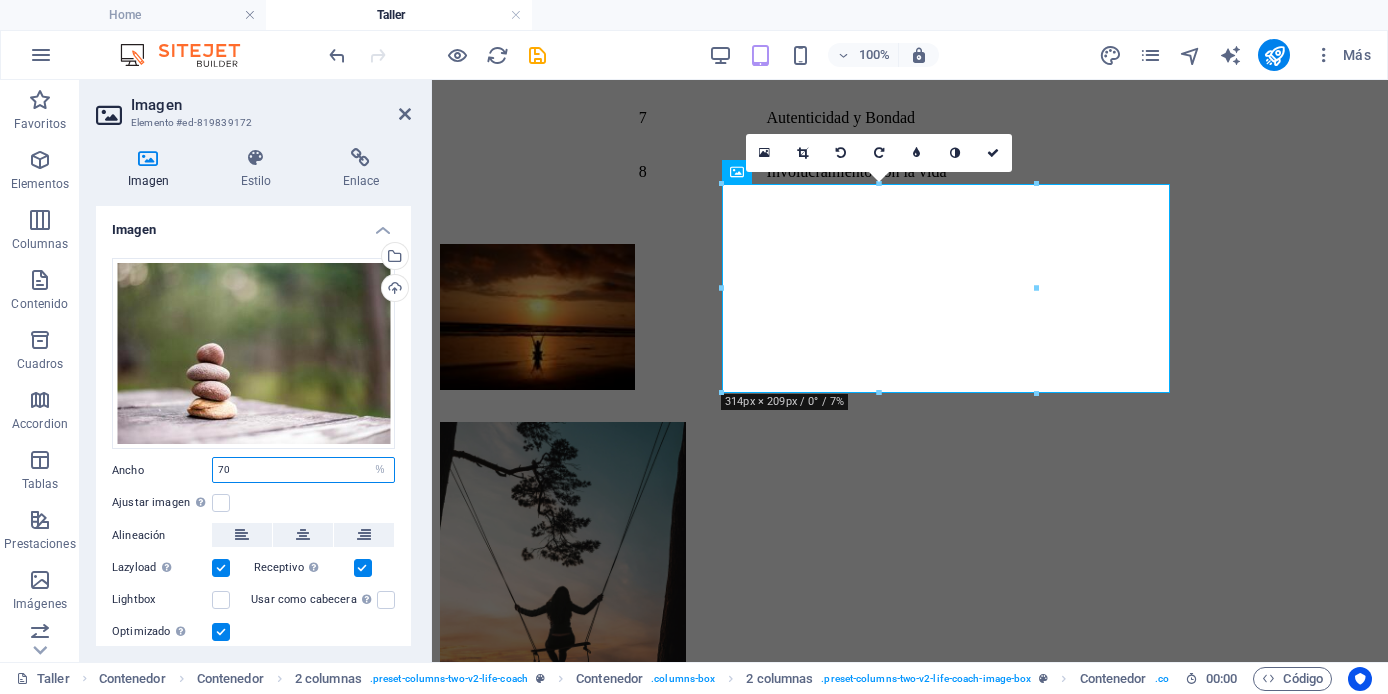 type on "7" 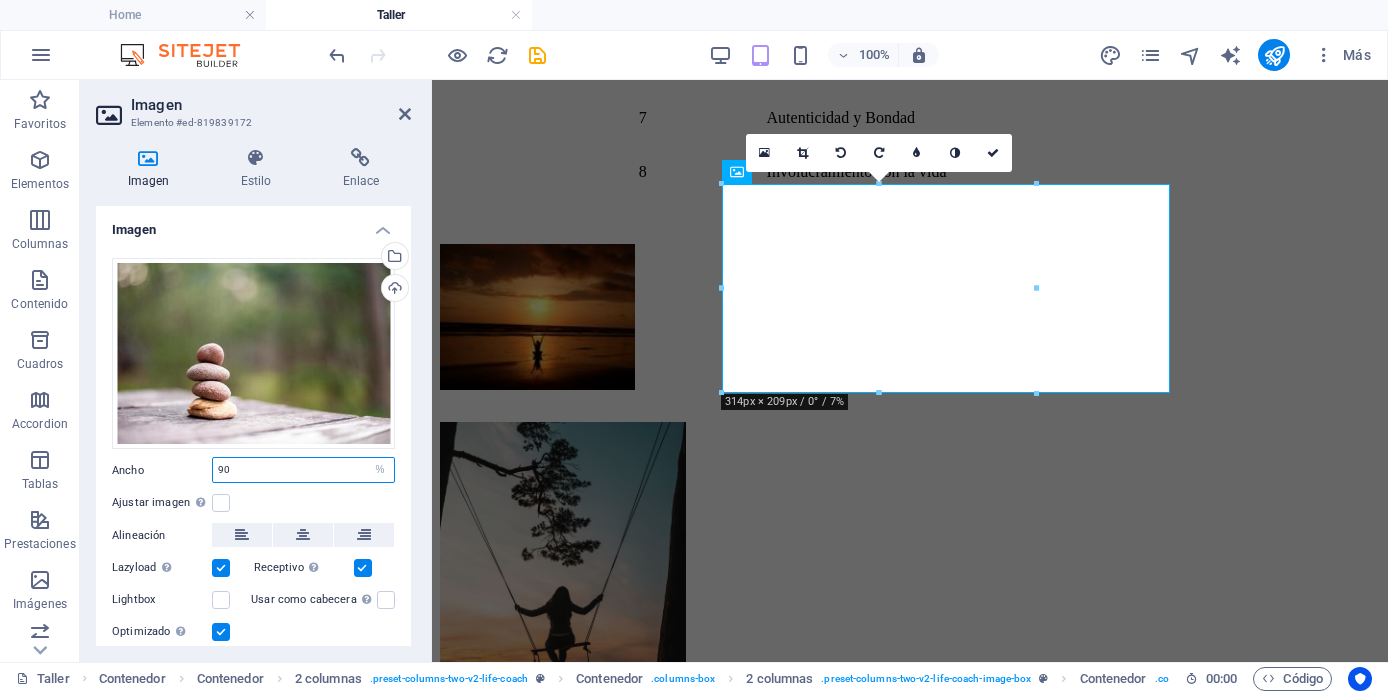 type on "90" 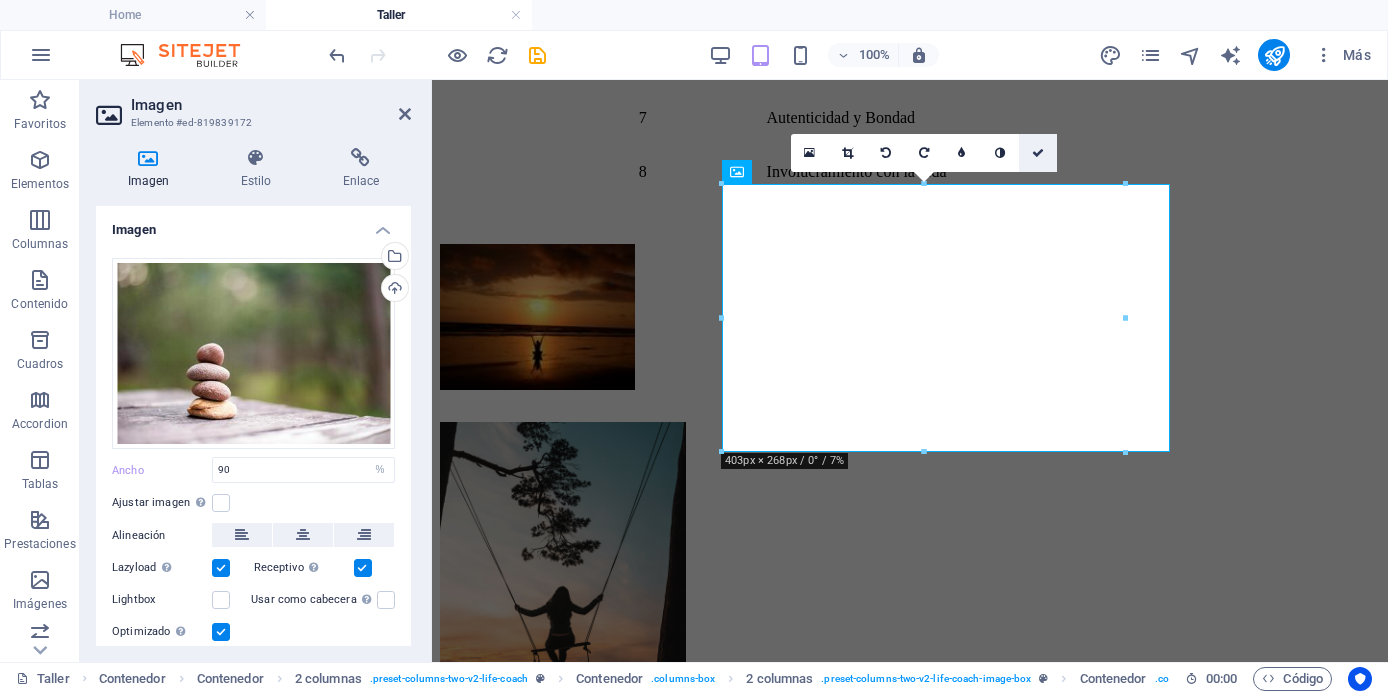 click at bounding box center [1038, 153] 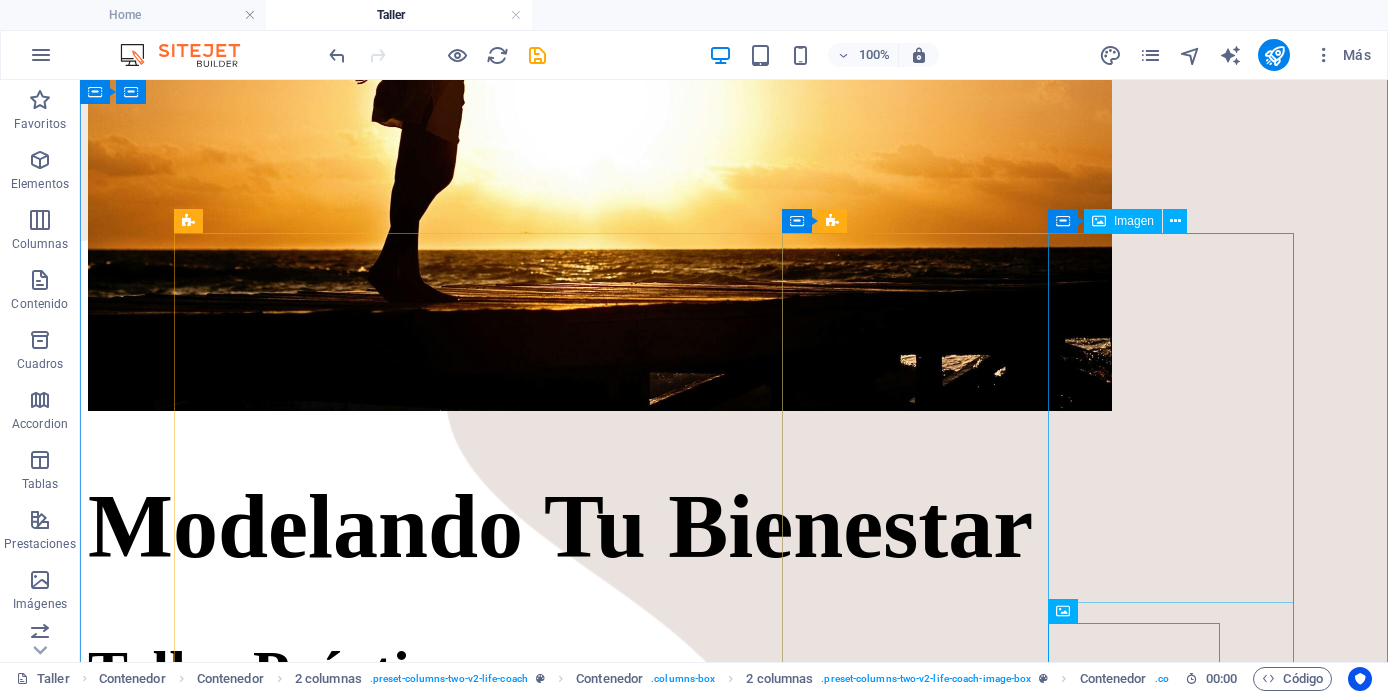 scroll, scrollTop: 837, scrollLeft: 0, axis: vertical 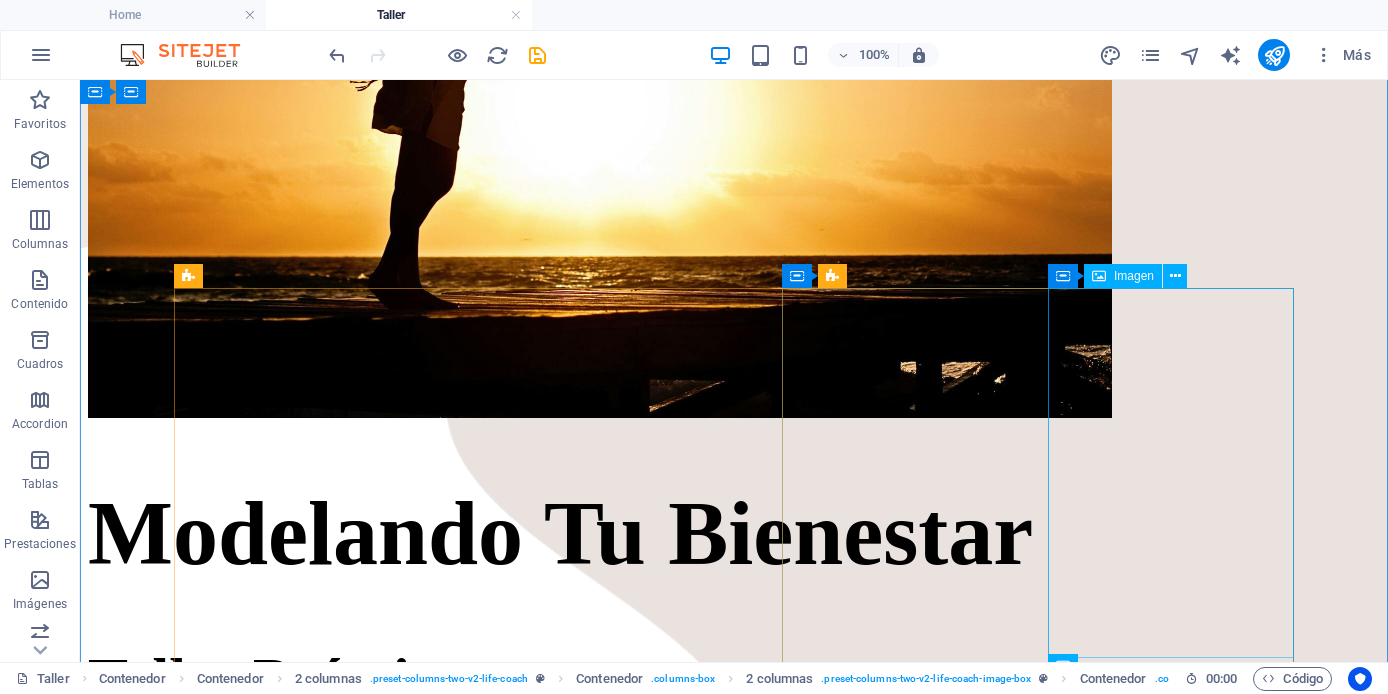 click at bounding box center (734, 3296) 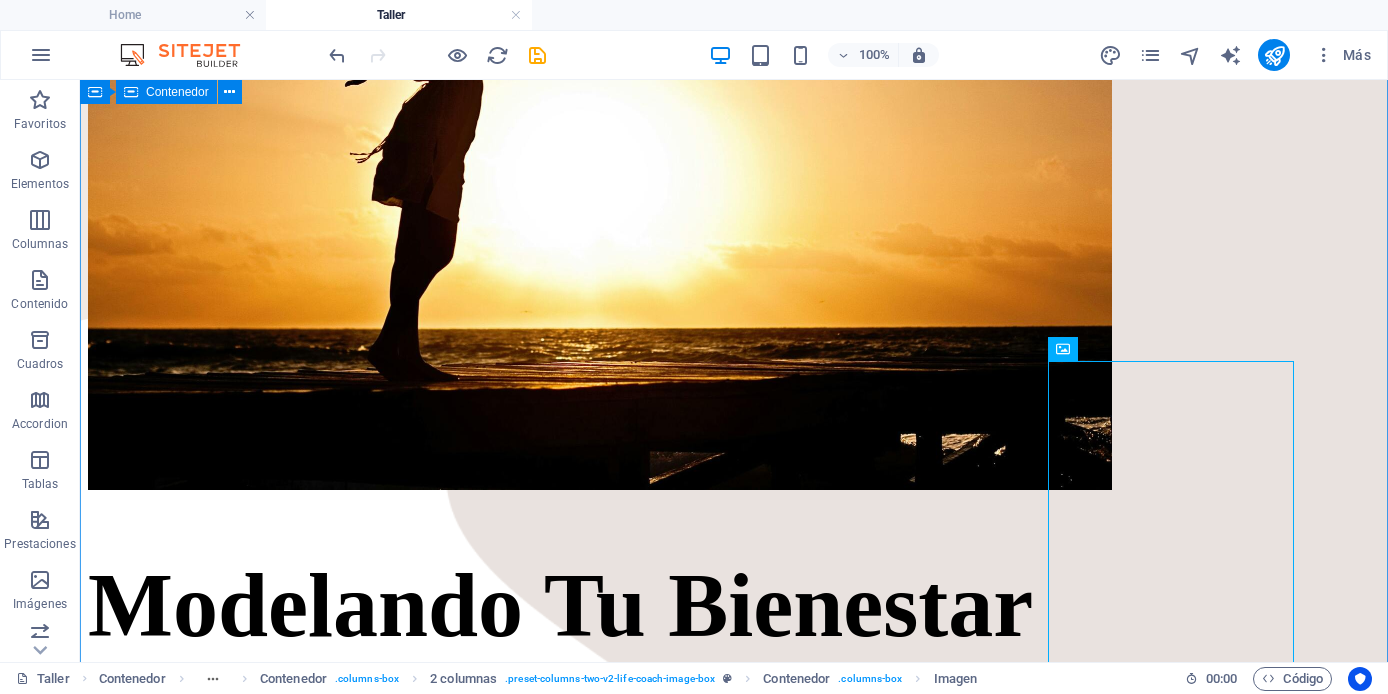scroll, scrollTop: 764, scrollLeft: 0, axis: vertical 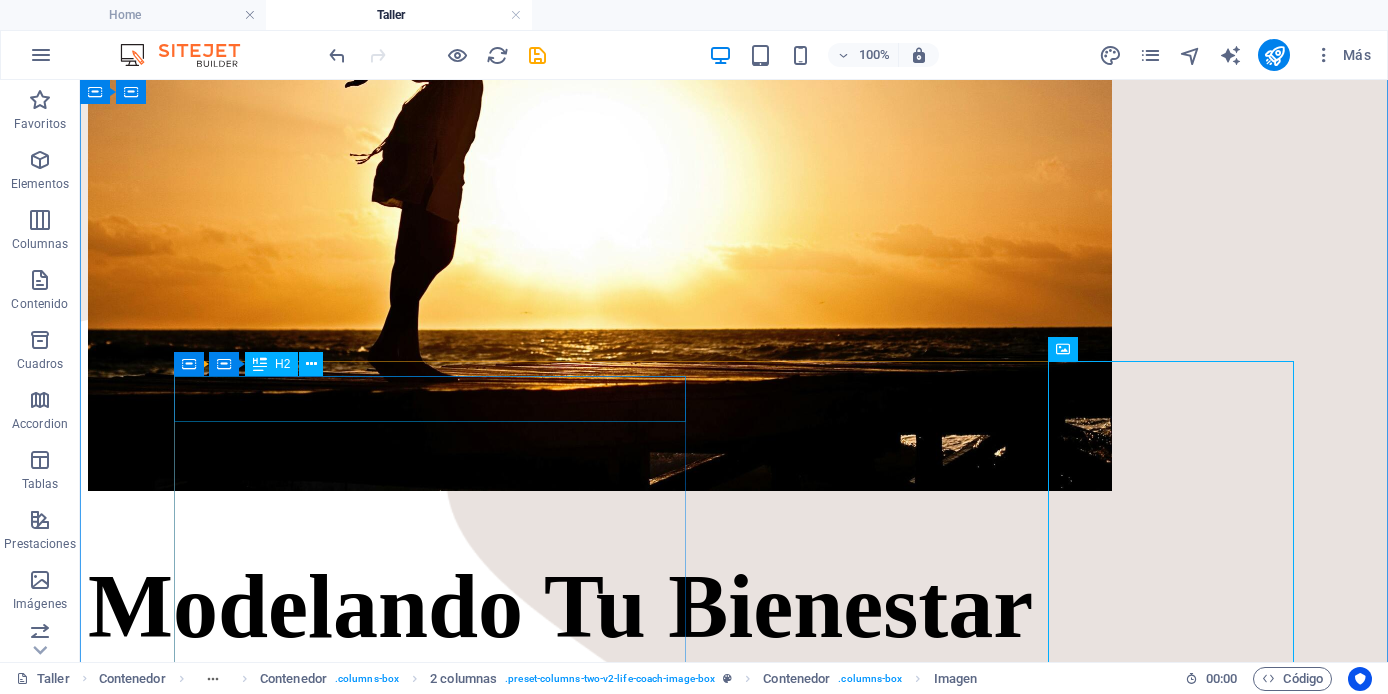 click on "PROGRAMA" at bounding box center [734, 1342] 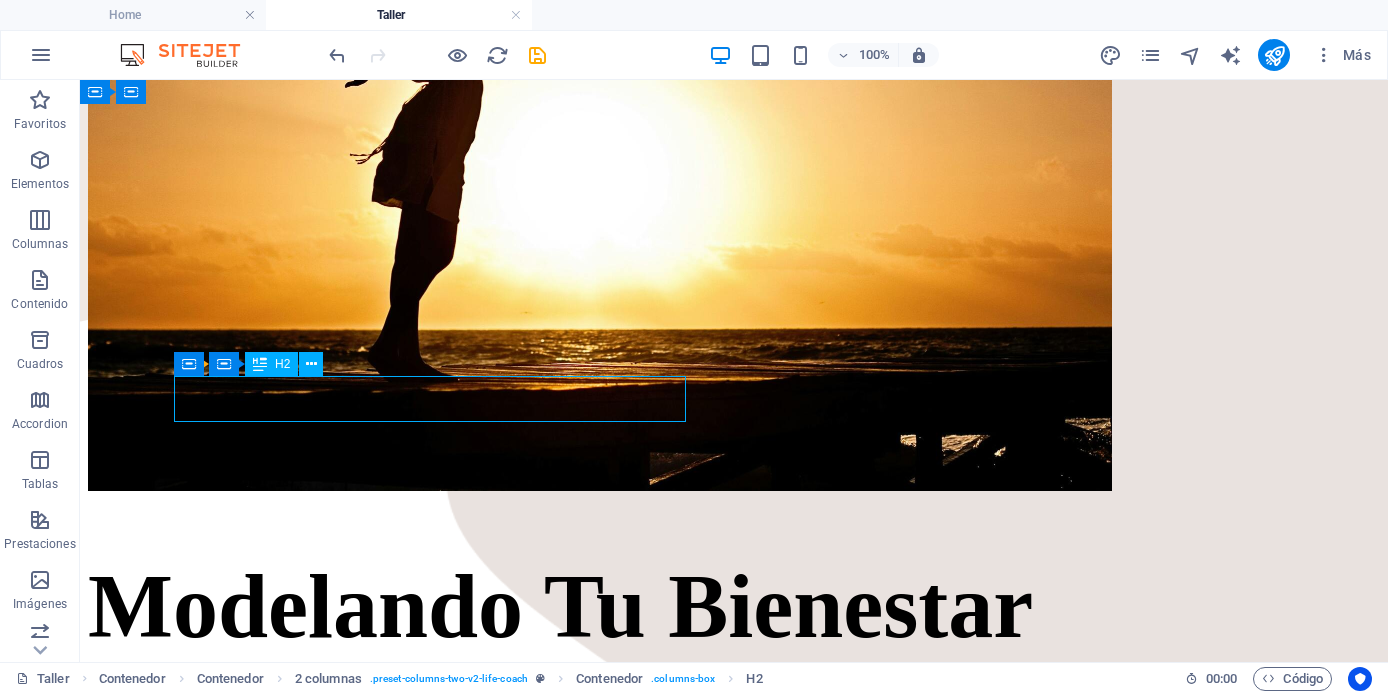 click on "PROGRAMA" at bounding box center [734, 1342] 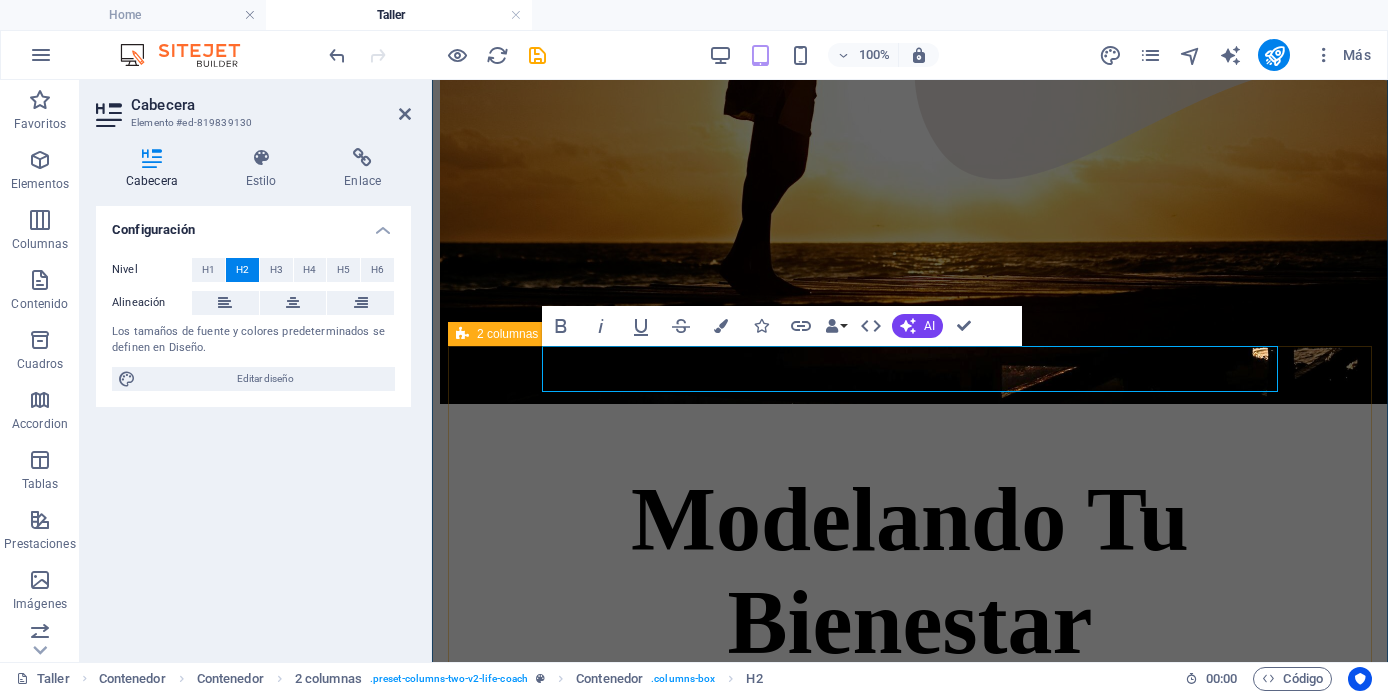 scroll, scrollTop: 1323, scrollLeft: 0, axis: vertical 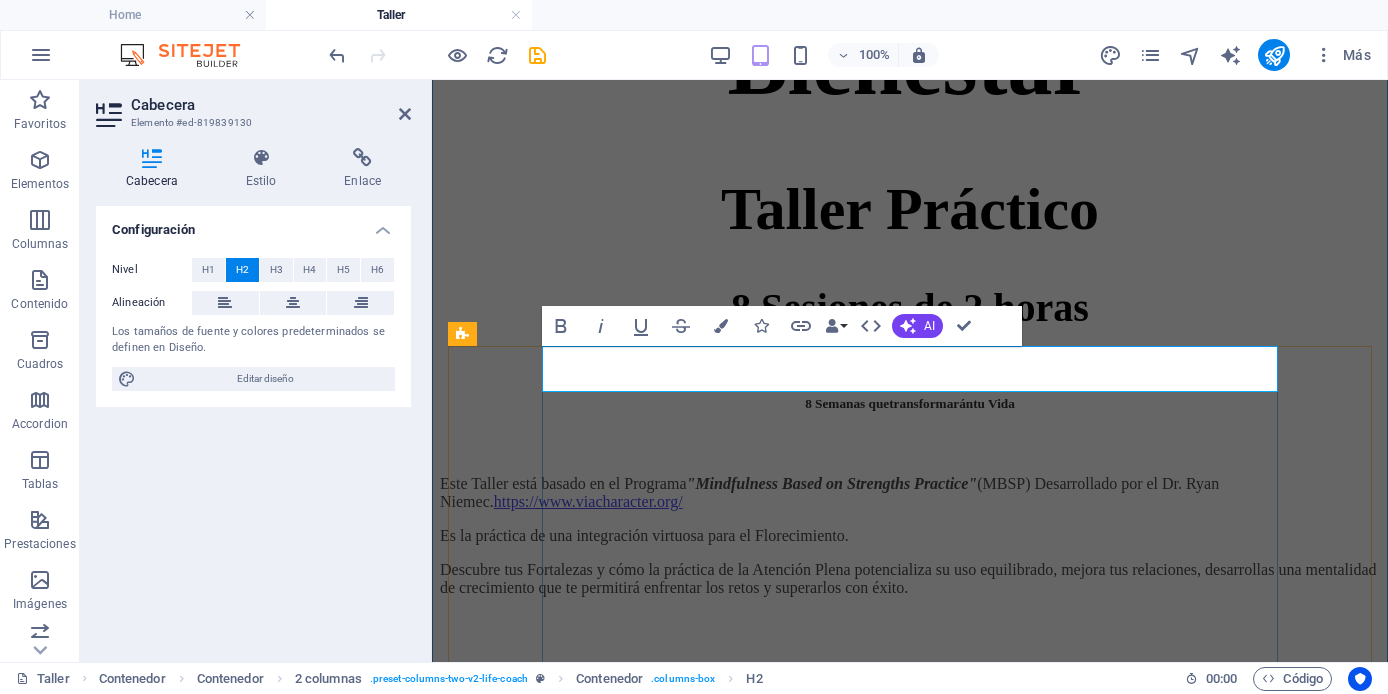 click on "PROGRAMA" at bounding box center (910, 786) 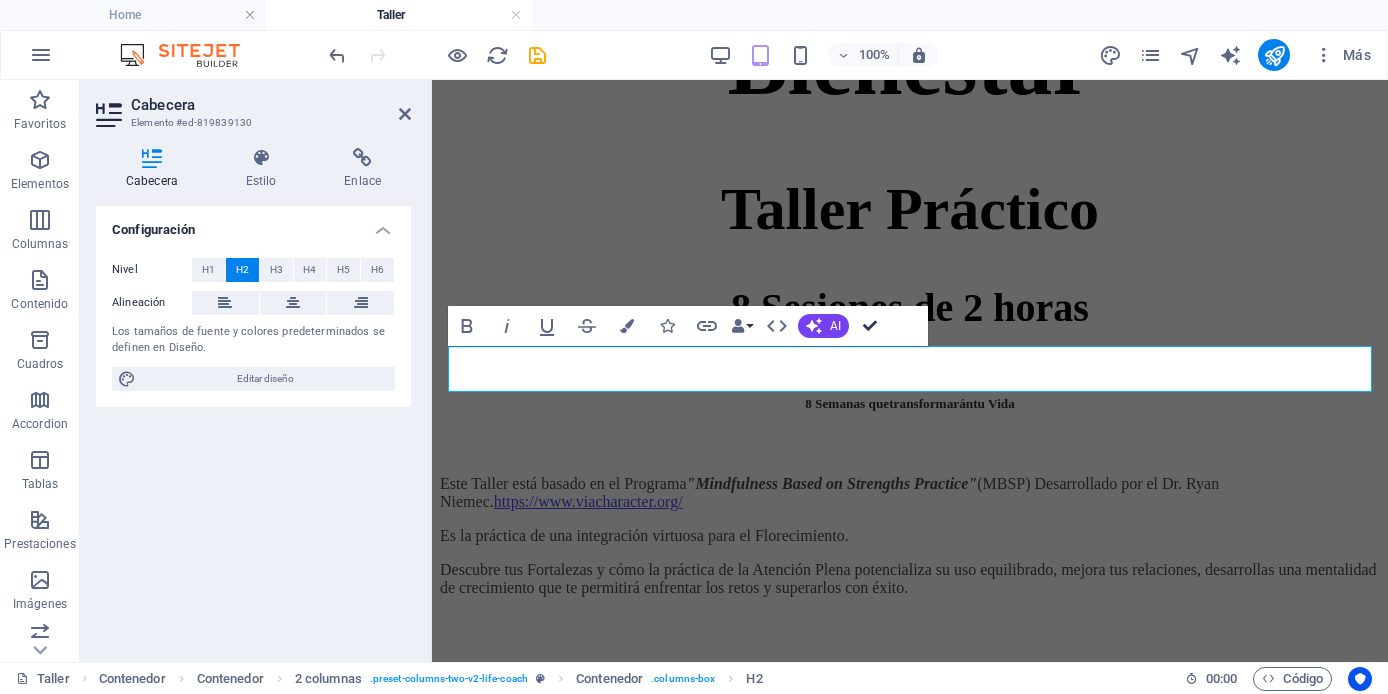 scroll, scrollTop: 792, scrollLeft: 0, axis: vertical 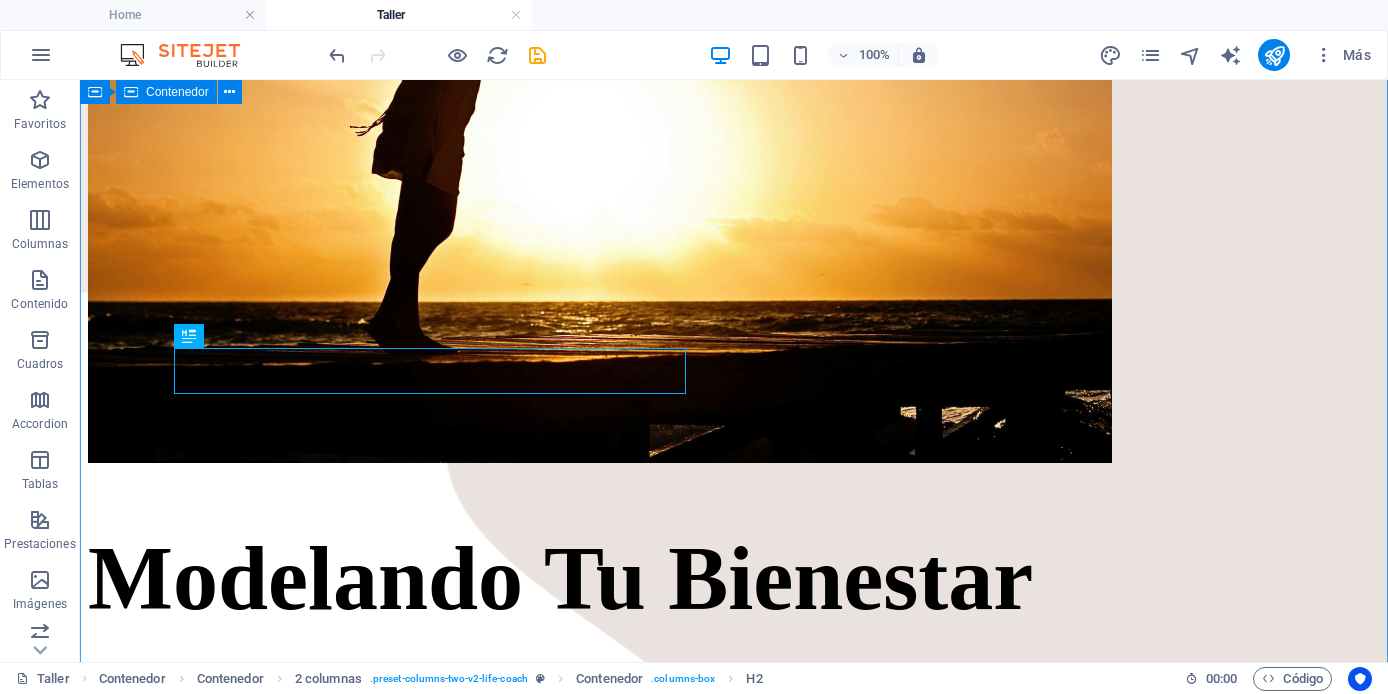 click on "Home About Fortalezas Blog Home About Courses Blog Contact Contact Modelando Tu Bienestar Taller Práctico 8 Sesiones de 2 horas 8 Semanas que  transformarán  tu Vida Este Taller está basado en el Programa  "Mindfulness Based on Strengths Practice"  (MBSP) Desarrollado por el Dr. Ryan Niemec.   https://www.viacharacter.org/ Es la práctica de una integración virtuosa para el Florecimiento. Descubre tus Fortalezas y cómo la práctica de la Atención Plena potencializa su uso equilibrado, mejora tus relaciones, desarrollas una mentalidad de crecimiento que te permitirá enfrentar los retos y superarlos con éxito. PROGRAMA 8 Semanas SEMANA TEMA 1 Atención Plena y el piloto automático 2 Tus Fortalezas Insignia 3 Los obstáculos son Oportunidades 4 Fortaleciendo la Atención Plena en la vida diaria 5 Valorar tus relaciones 6 El justo medio 7 Autenticidad y Bondad 8 Involucramiento con la vida" at bounding box center (734, 2206) 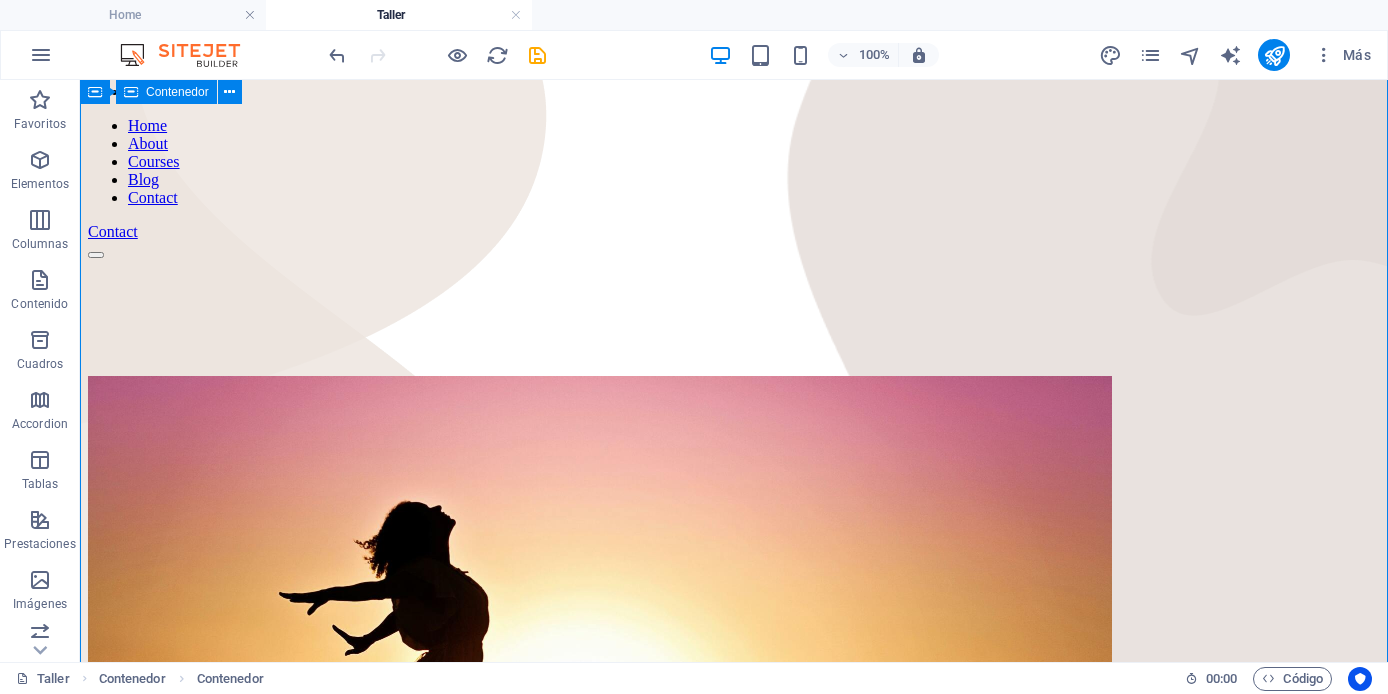 scroll, scrollTop: 157, scrollLeft: 0, axis: vertical 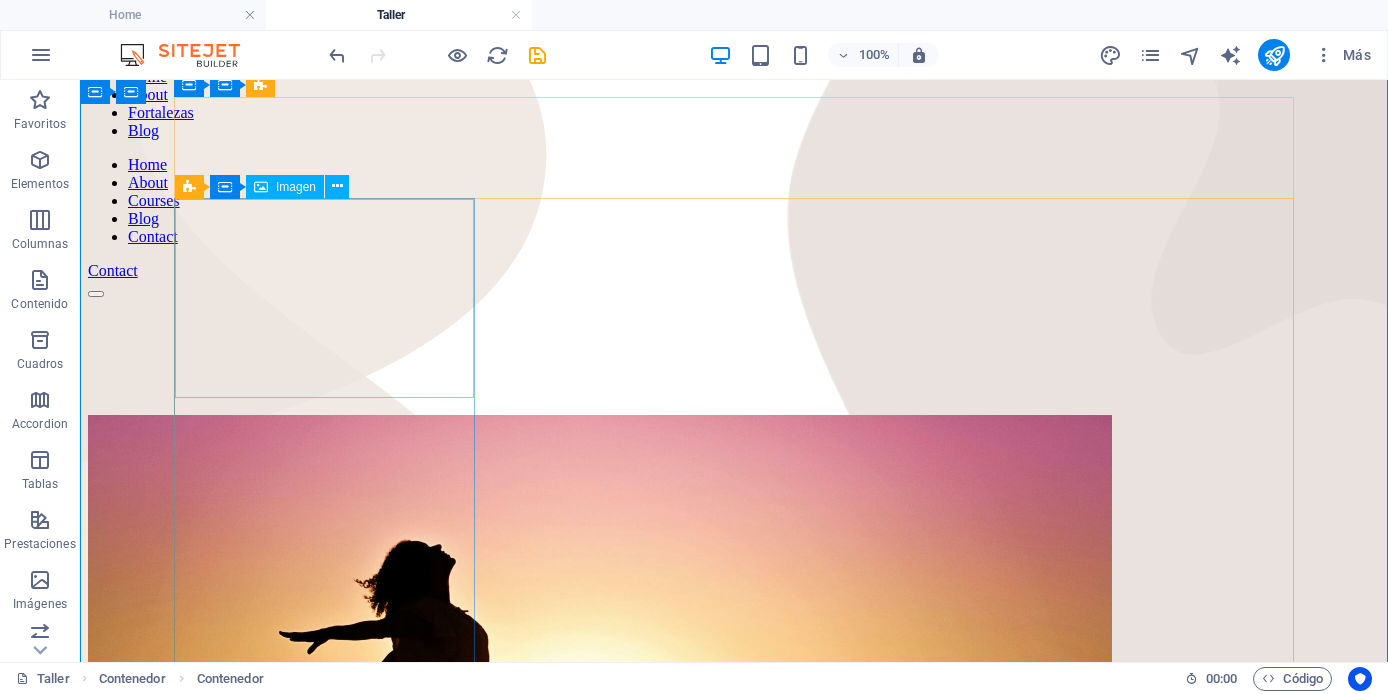 click at bounding box center (734, 758) 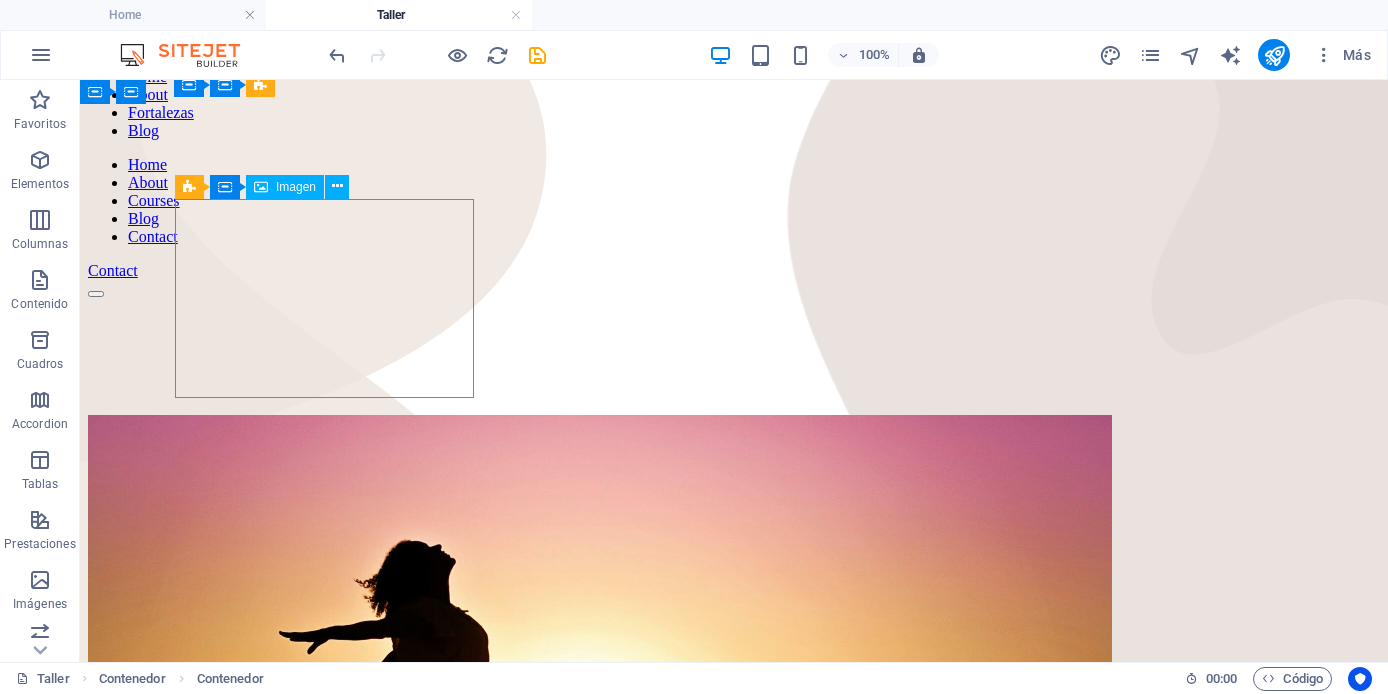 click at bounding box center [734, 758] 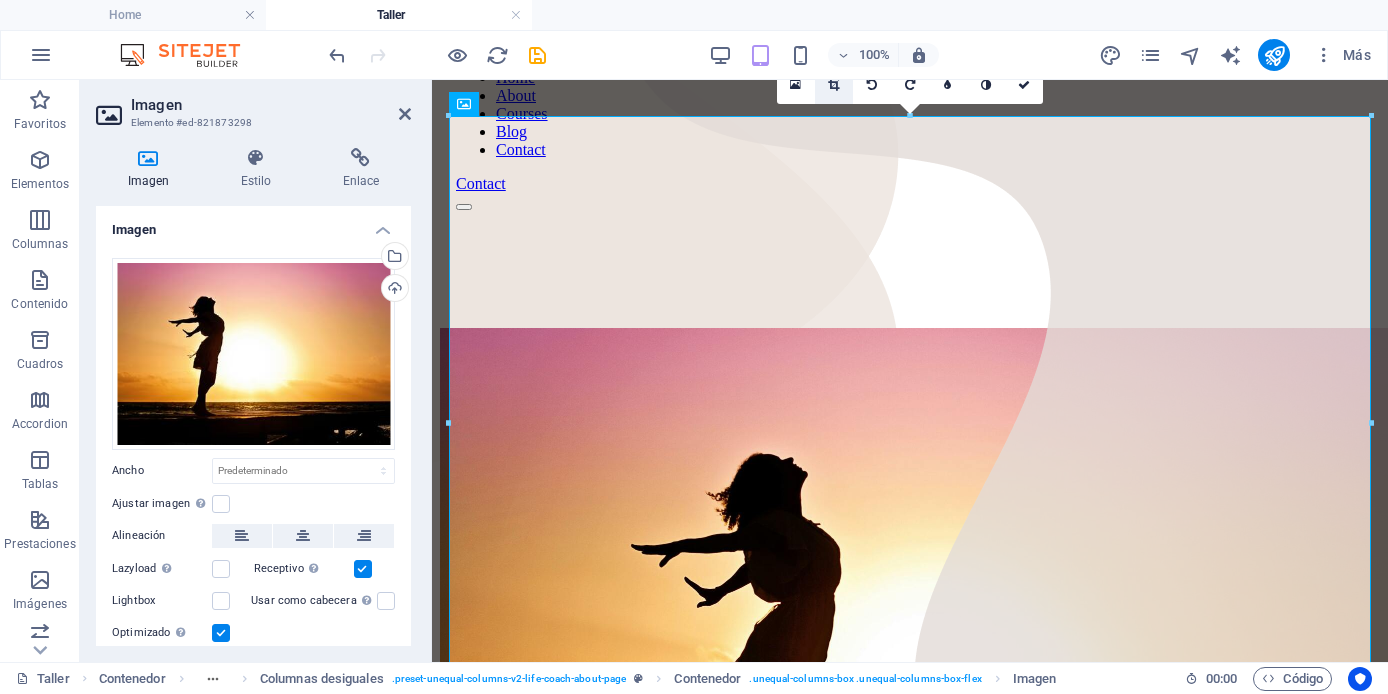 click at bounding box center [833, 85] 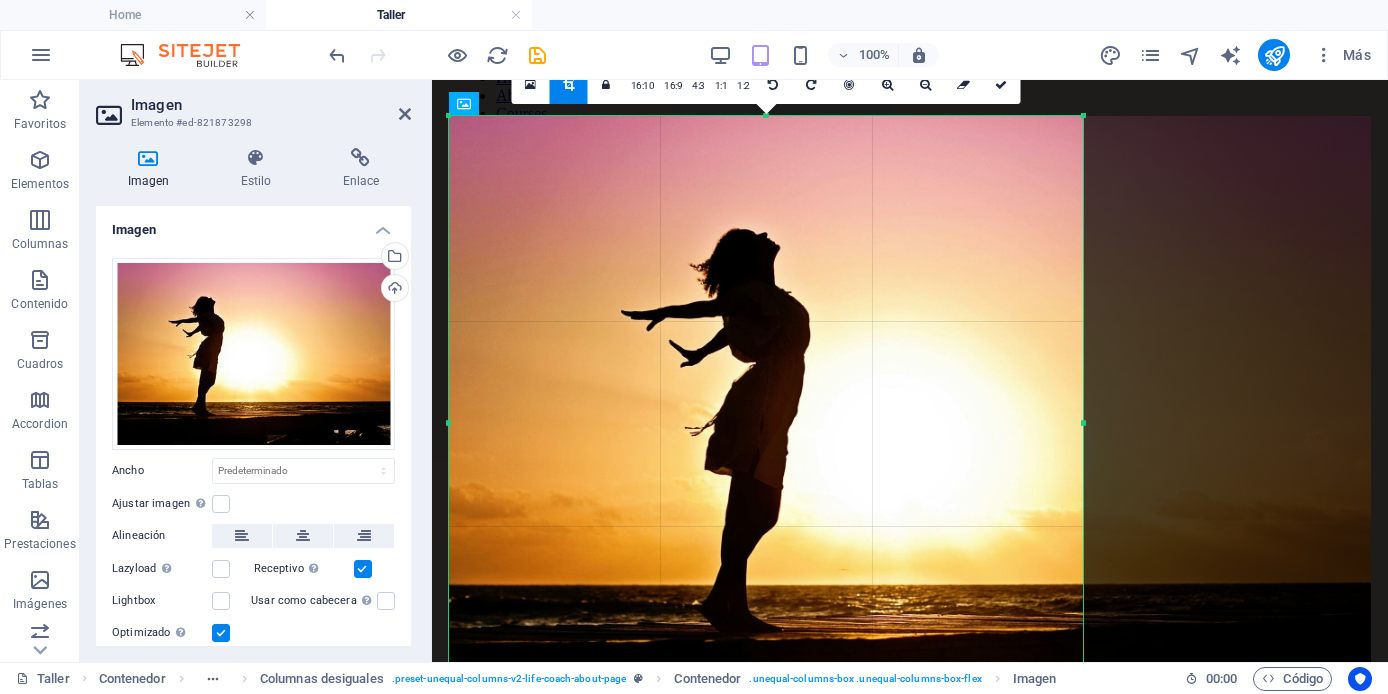 drag, startPoint x: 1371, startPoint y: 419, endPoint x: 1083, endPoint y: 428, distance: 288.1406 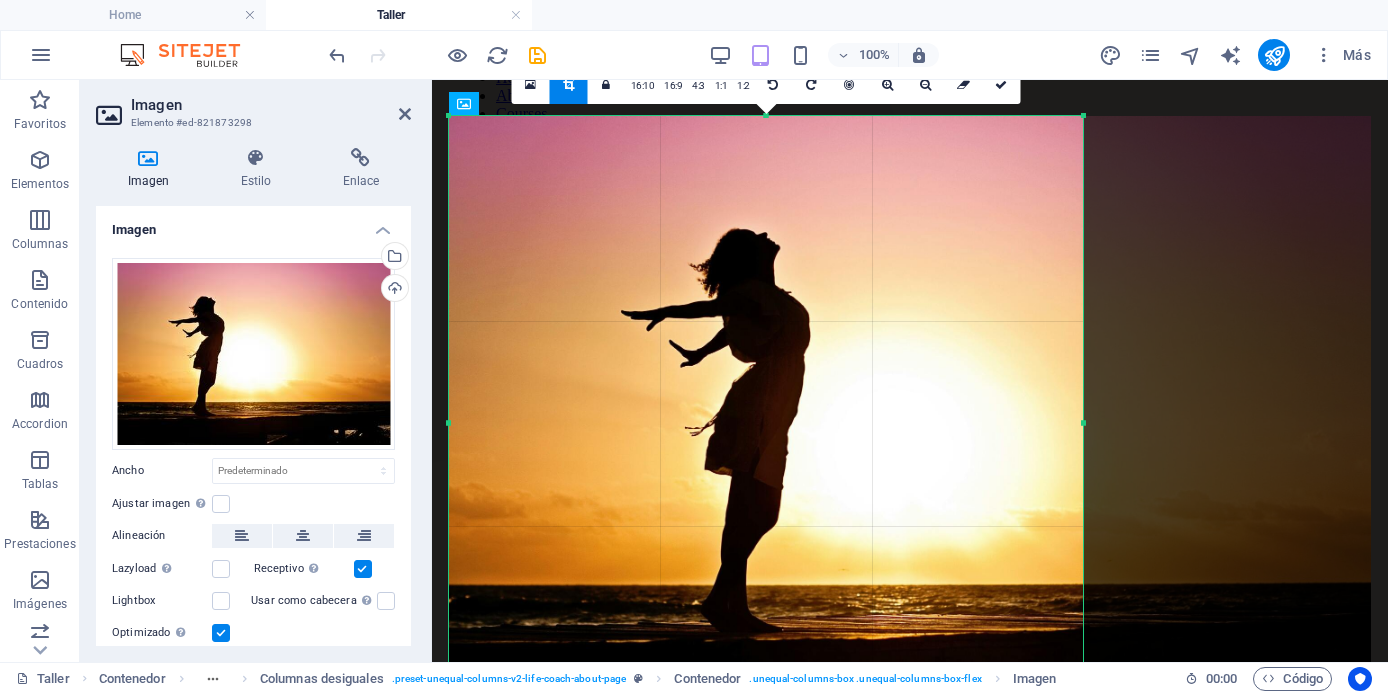 click at bounding box center [1083, 423] 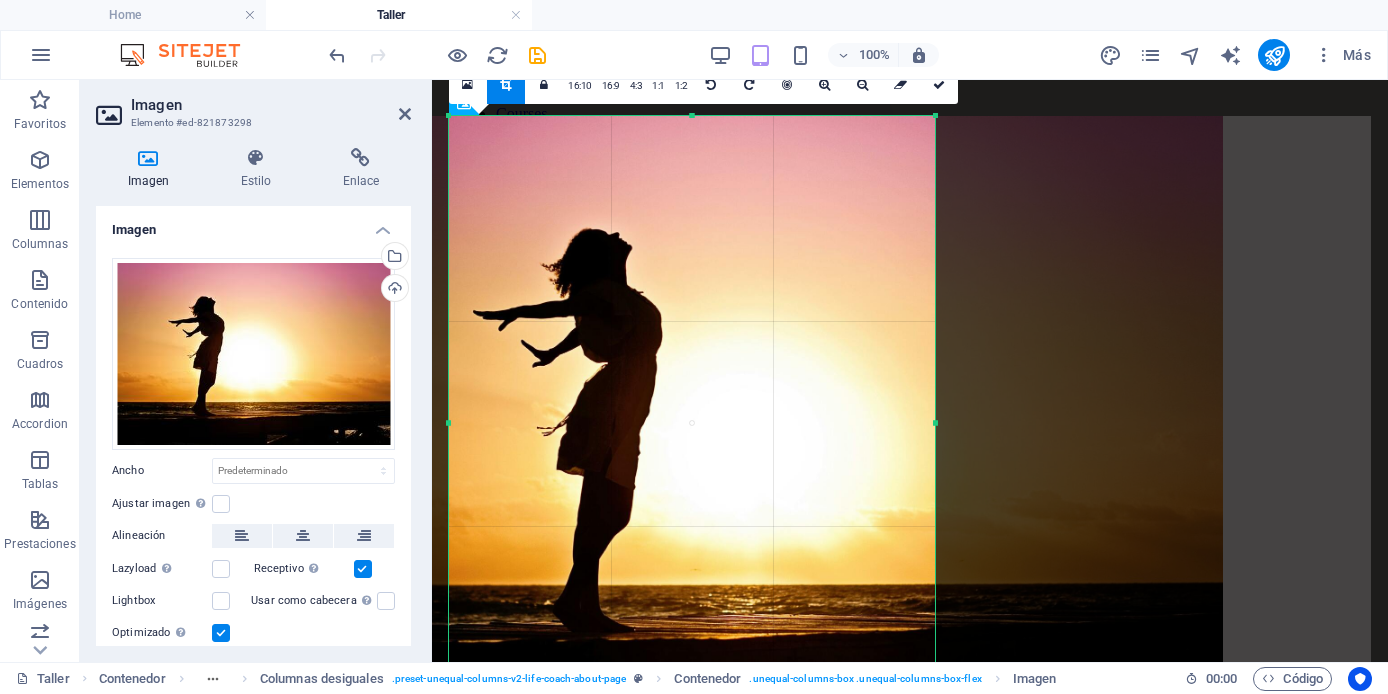 drag, startPoint x: 449, startPoint y: 424, endPoint x: 597, endPoint y: 418, distance: 148.12157 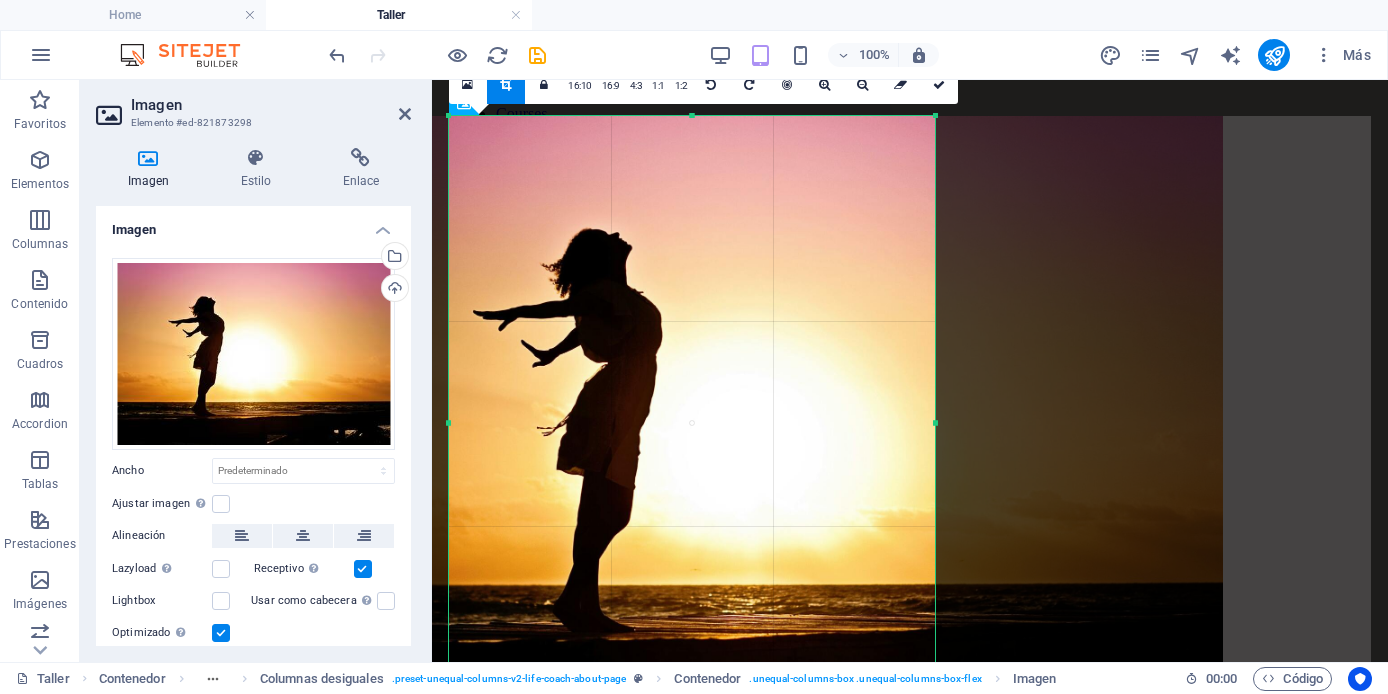 click on "180 170 160 150 140 130 120 110 100 90 80 70 60 50 40 30 20 10 0 -10 -20 -30 -40 -50 -60 -70 -80 -90 -100 -110 -120 -130 -140 -150 -160 -170 486px × 615px / 0° / 23% 16:10 16:9 4:3 1:1 1:2 0" at bounding box center (692, 423) 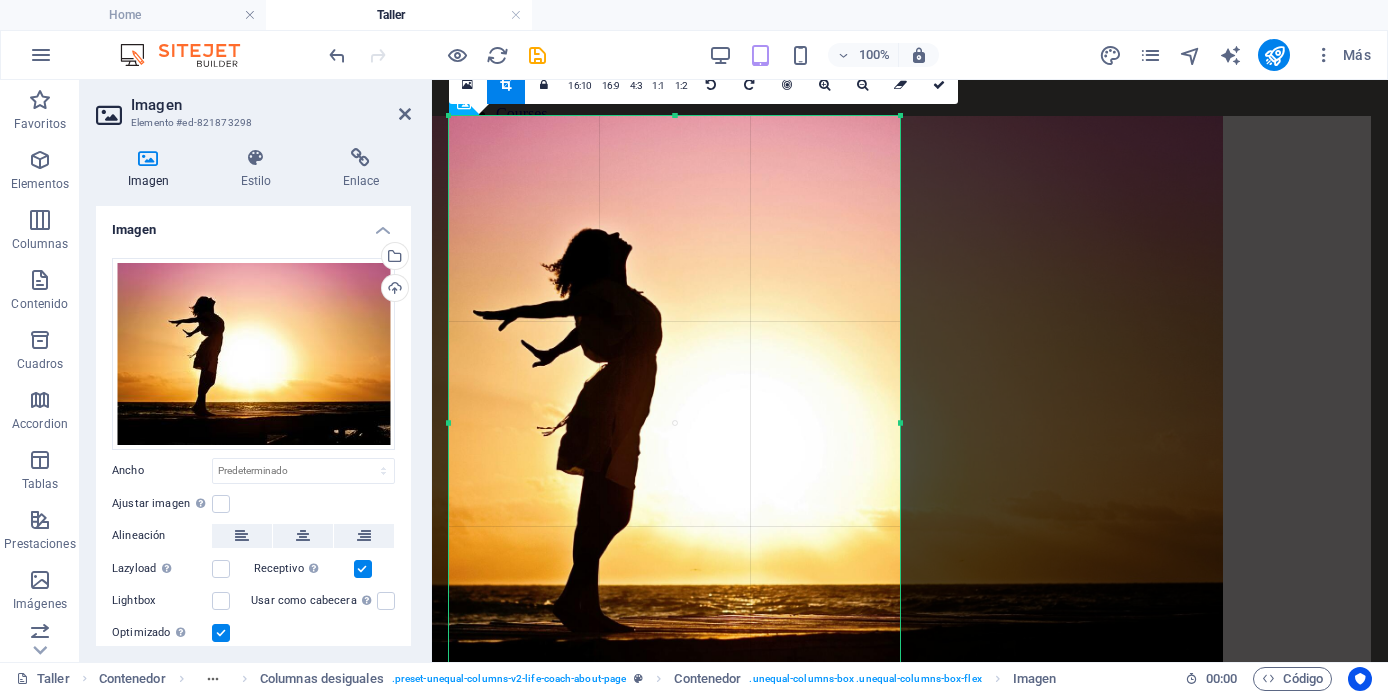 drag, startPoint x: 935, startPoint y: 423, endPoint x: 900, endPoint y: 425, distance: 35.057095 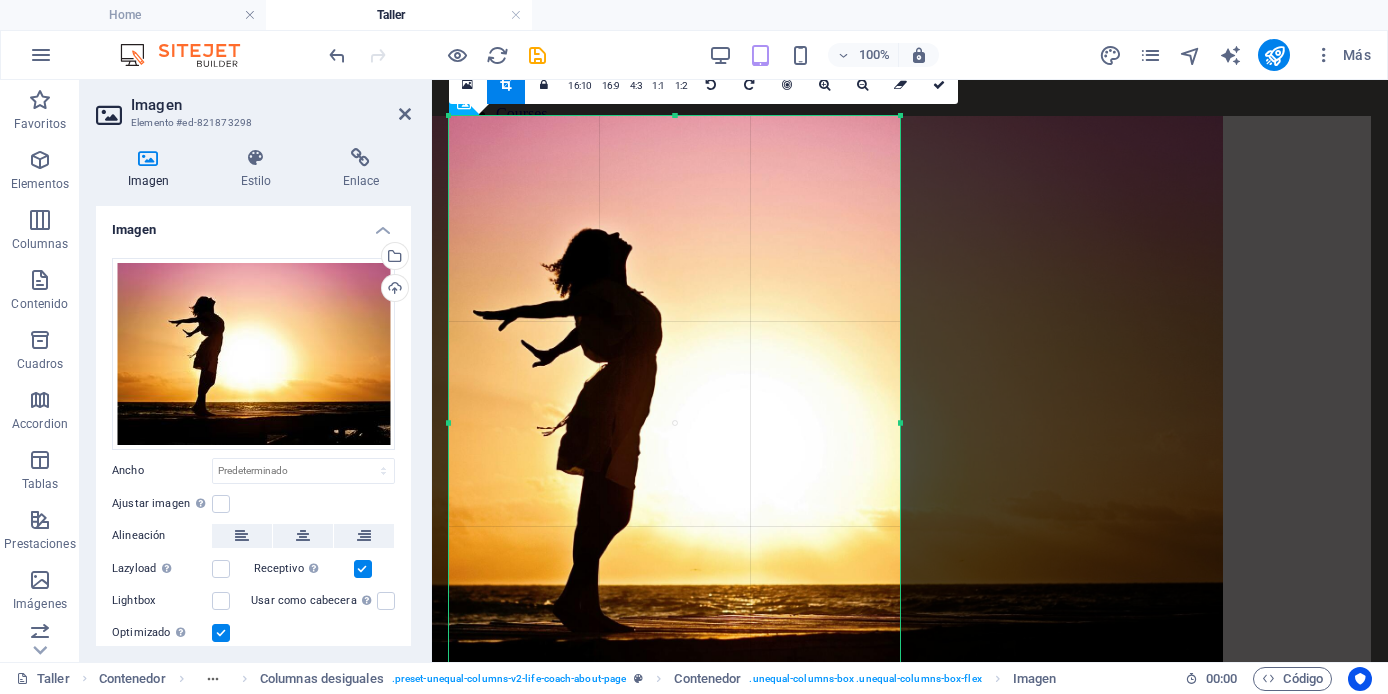 click at bounding box center (900, 423) 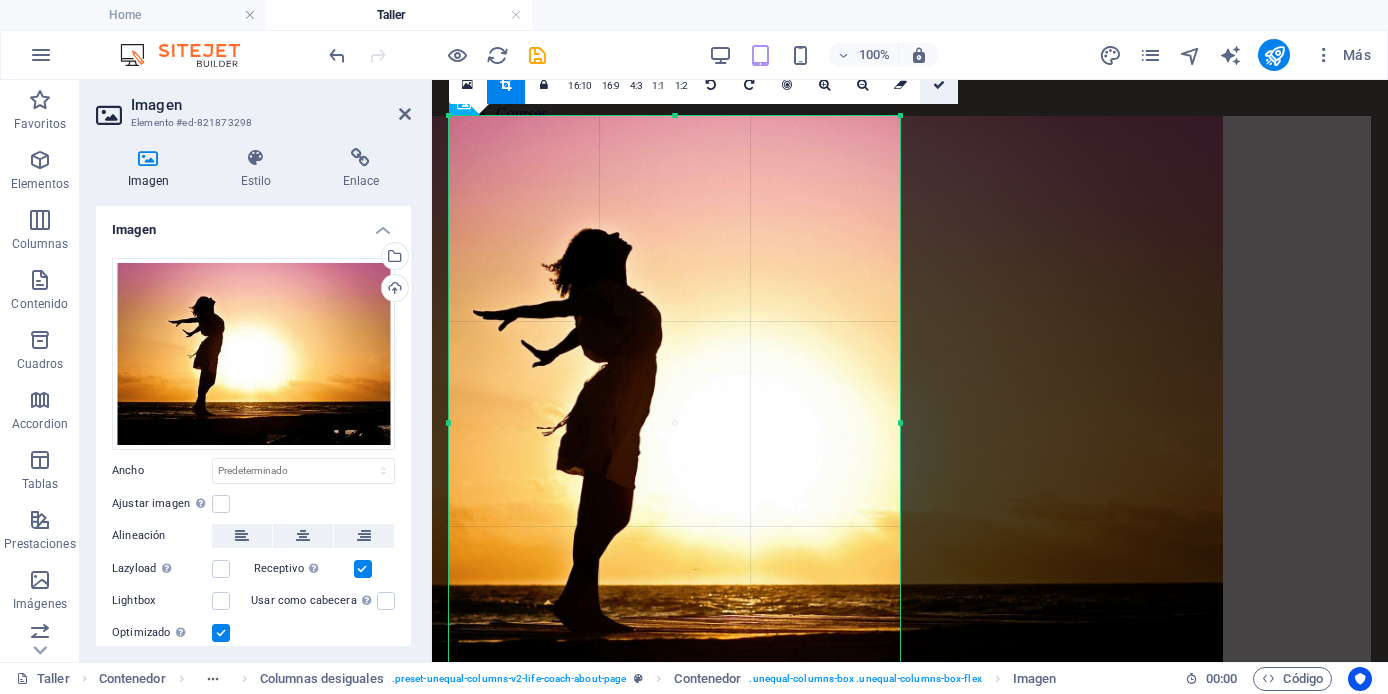 click at bounding box center [939, 85] 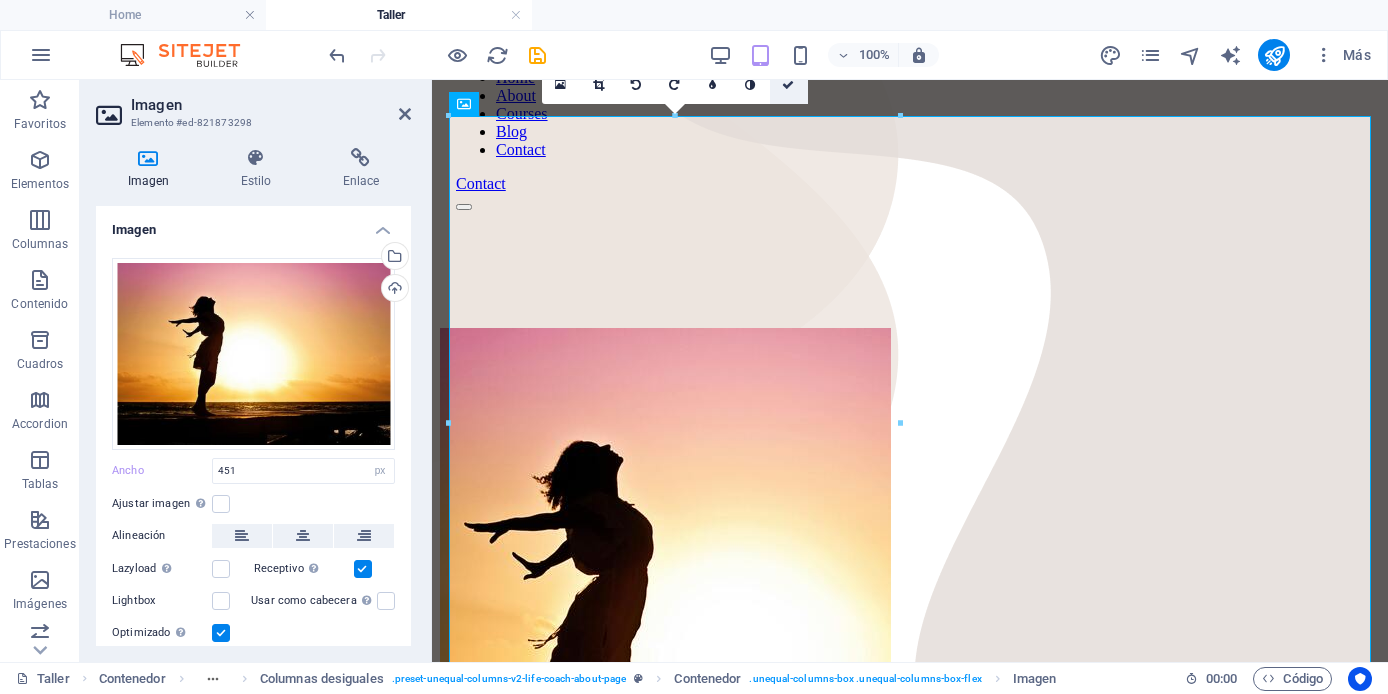 click at bounding box center [788, 85] 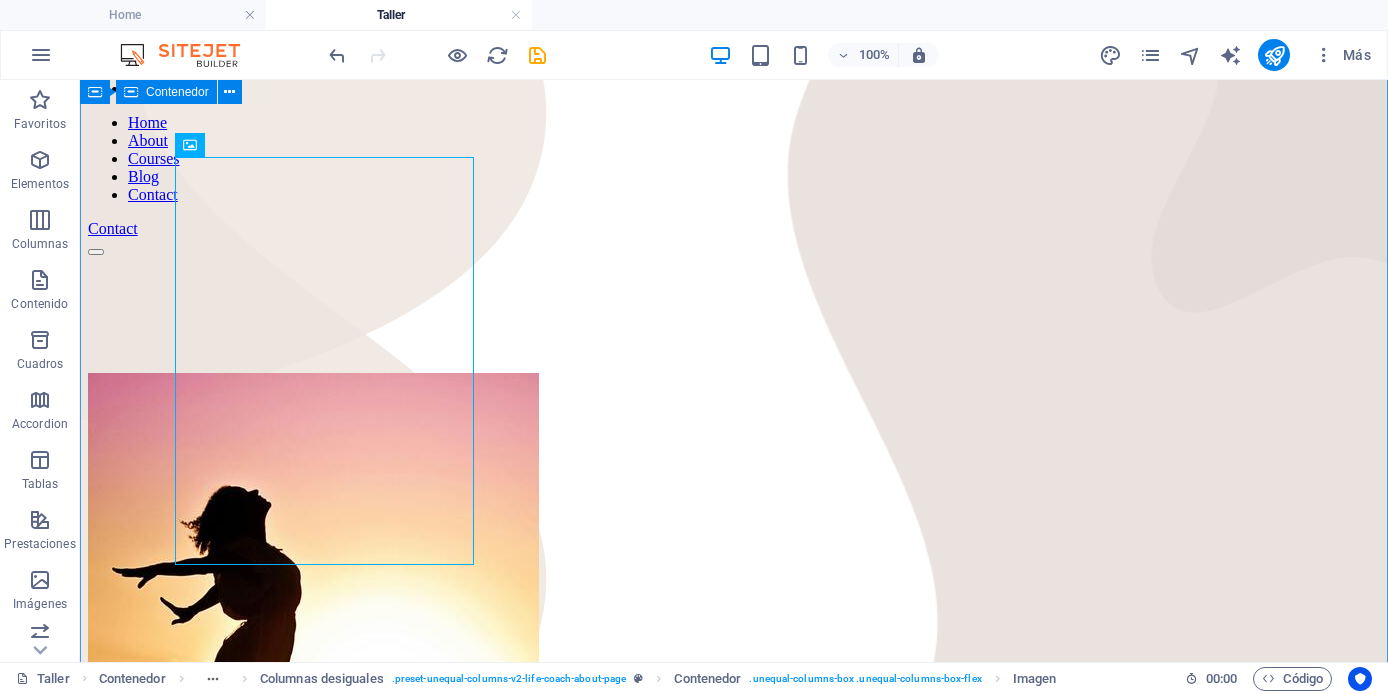scroll, scrollTop: 197, scrollLeft: 0, axis: vertical 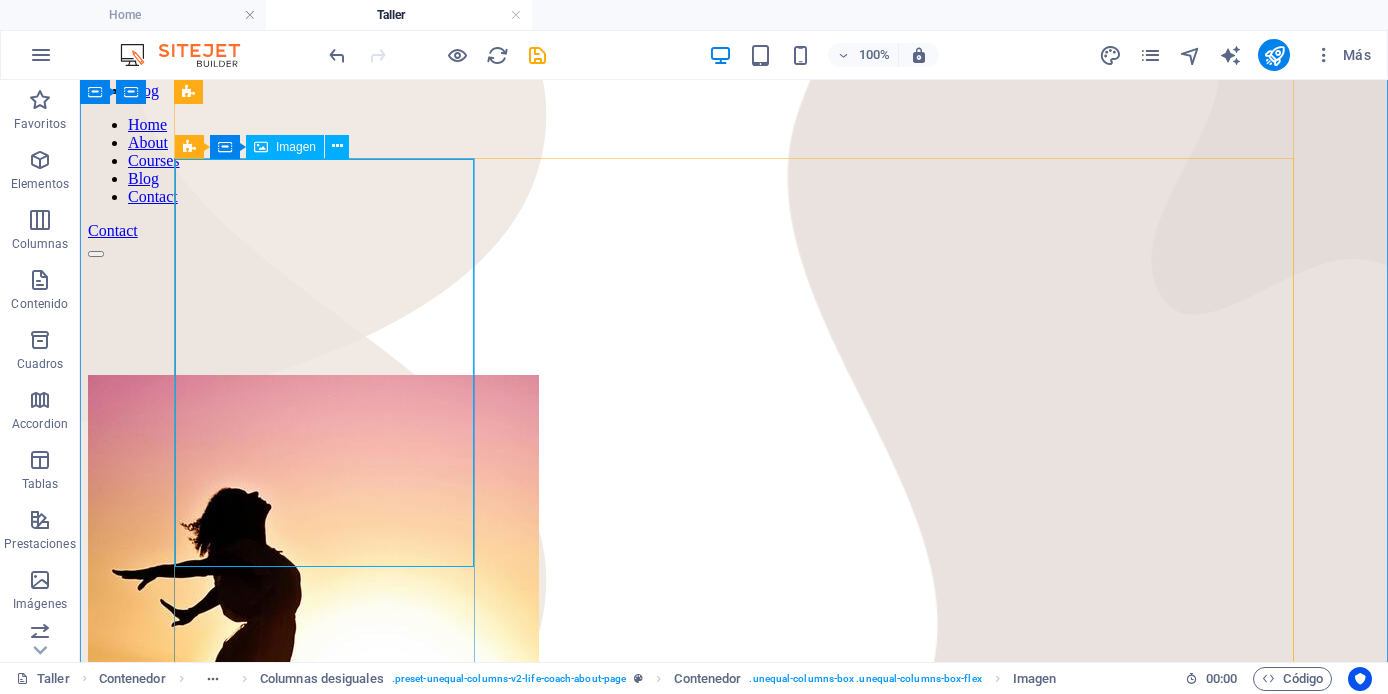 click on "Imagen" at bounding box center [296, 147] 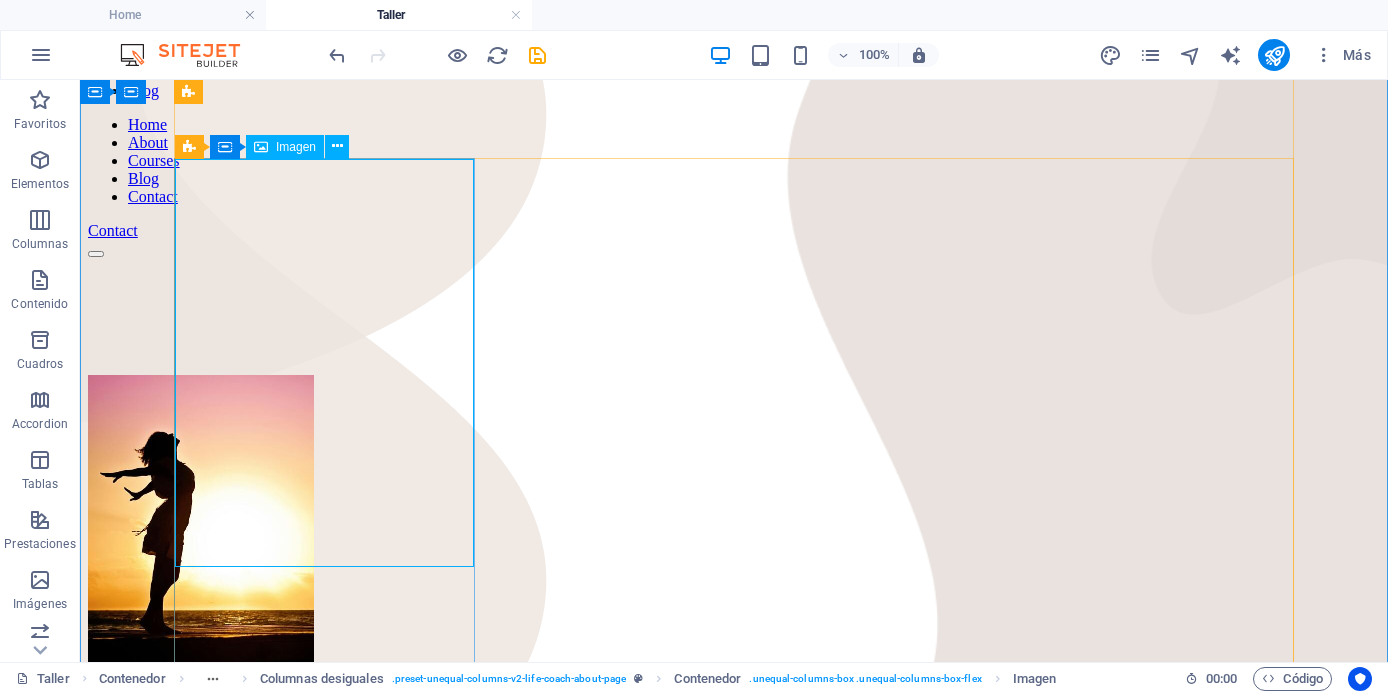 select on "px" 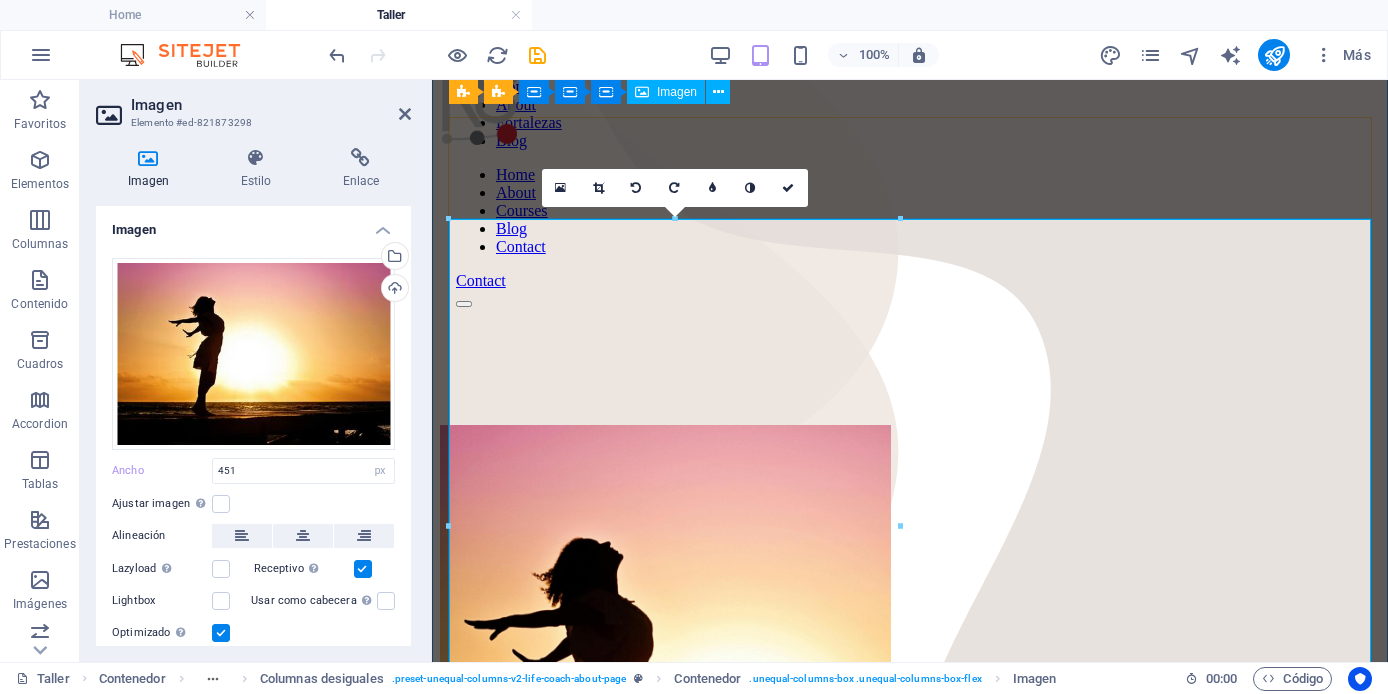 scroll, scrollTop: 54, scrollLeft: 0, axis: vertical 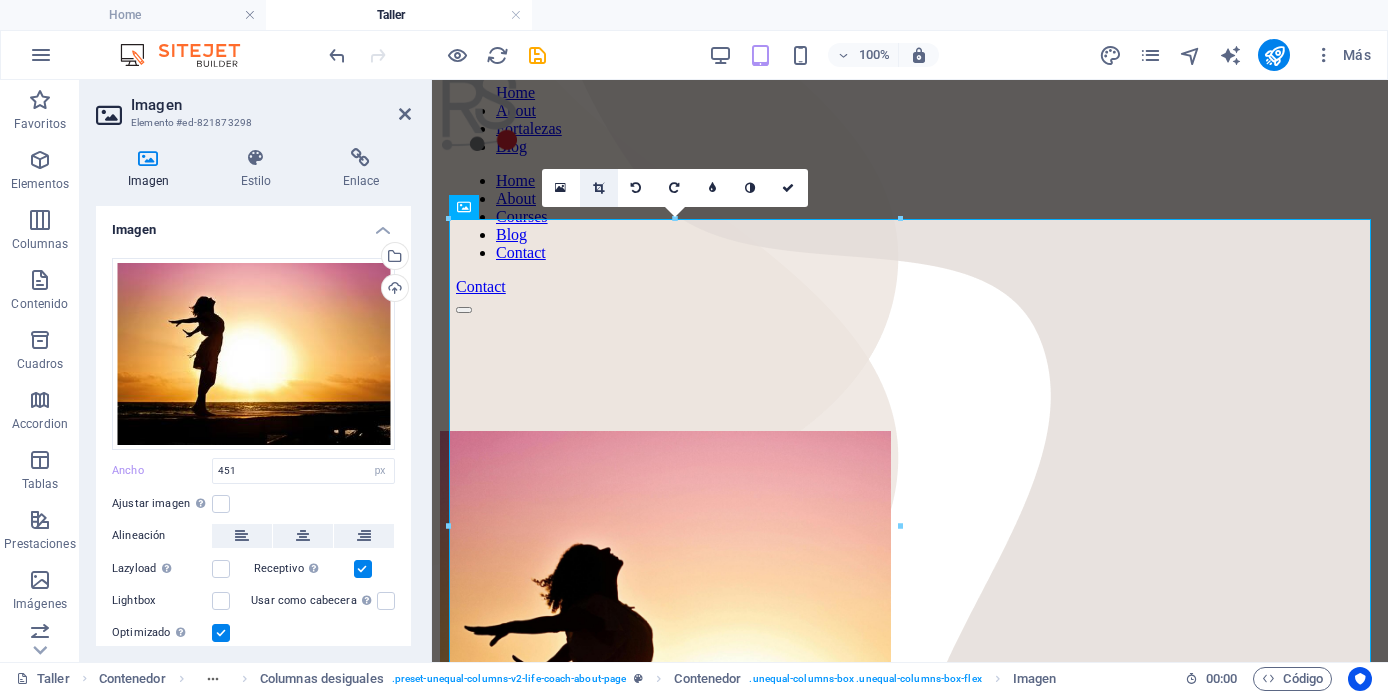 click at bounding box center [598, 188] 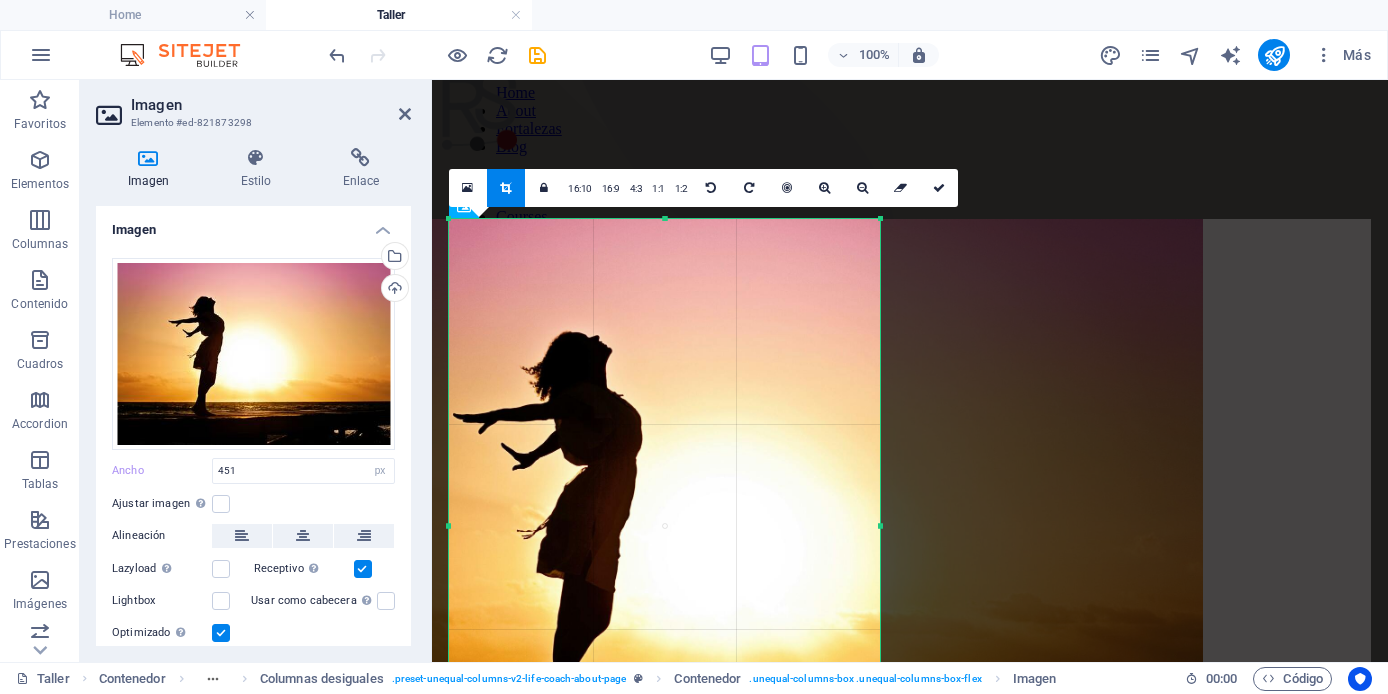 drag, startPoint x: 450, startPoint y: 526, endPoint x: 470, endPoint y: 528, distance: 20.09975 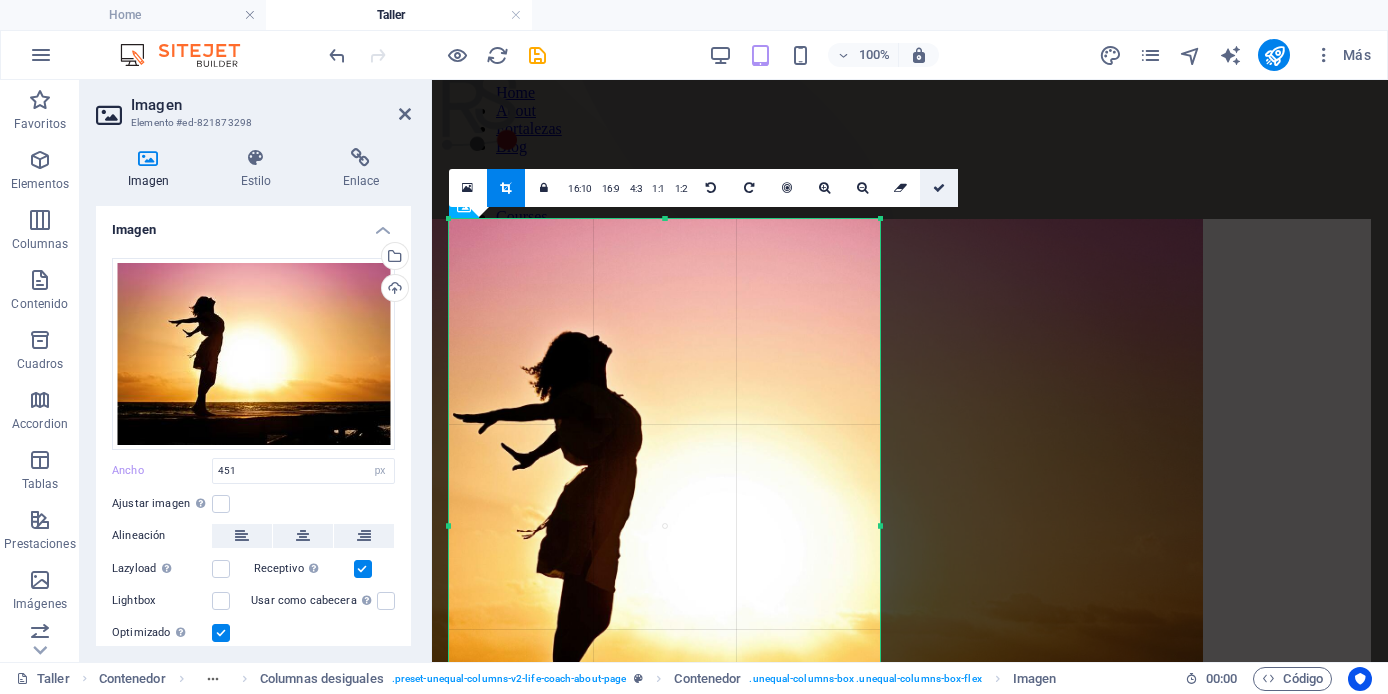 click at bounding box center (939, 188) 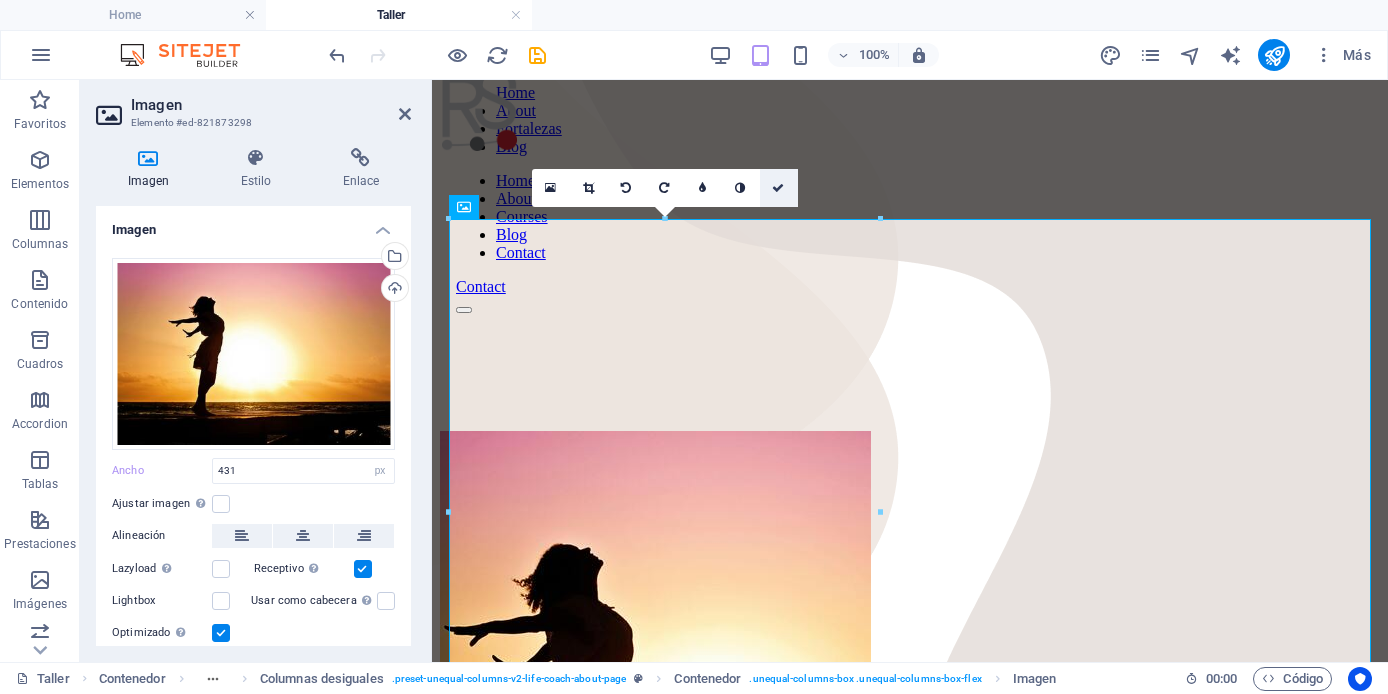 click at bounding box center (778, 188) 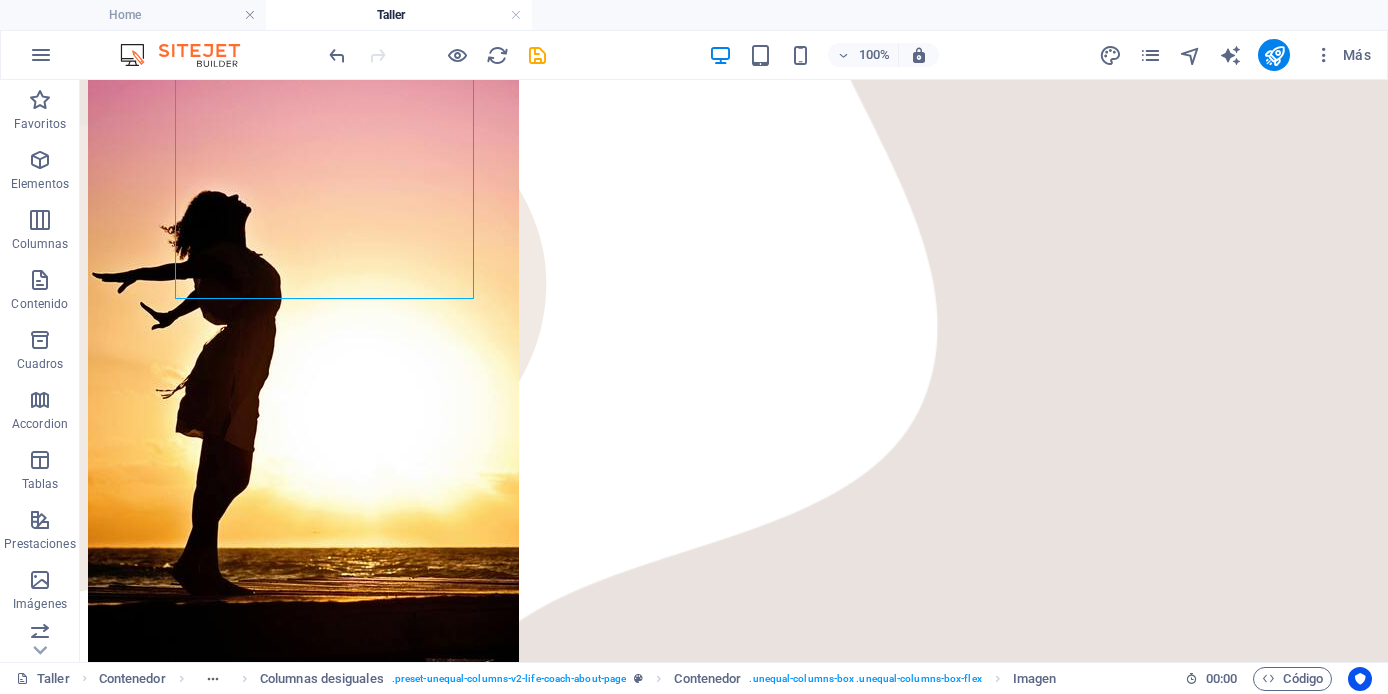 scroll, scrollTop: 499, scrollLeft: 0, axis: vertical 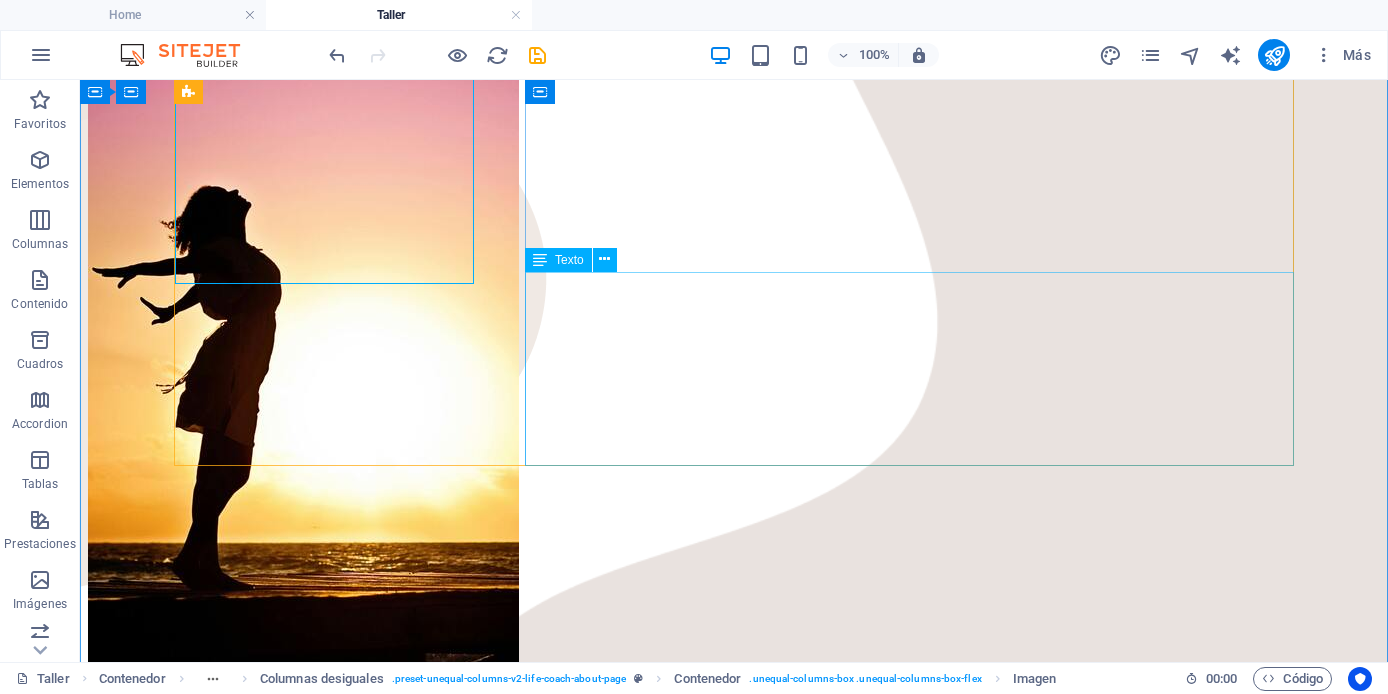 click on "Este Taller está basado en el Programa  "Mindfulness Based on Strengths Practice"  (MBSP) Desarrollado por el Dr. Ryan Niemec.   https://www.viacharacter.org/ Es la práctica de una integración virtuosa para el Florecimiento. Descubre tus Fortalezas y cómo la práctica de la Atención Plena potencializa su uso equilibrado, mejora tus relaciones, desarrollas una mentalidad de crecimiento que te permitirá enfrentar los retos y superarlos con éxito." at bounding box center [734, 1279] 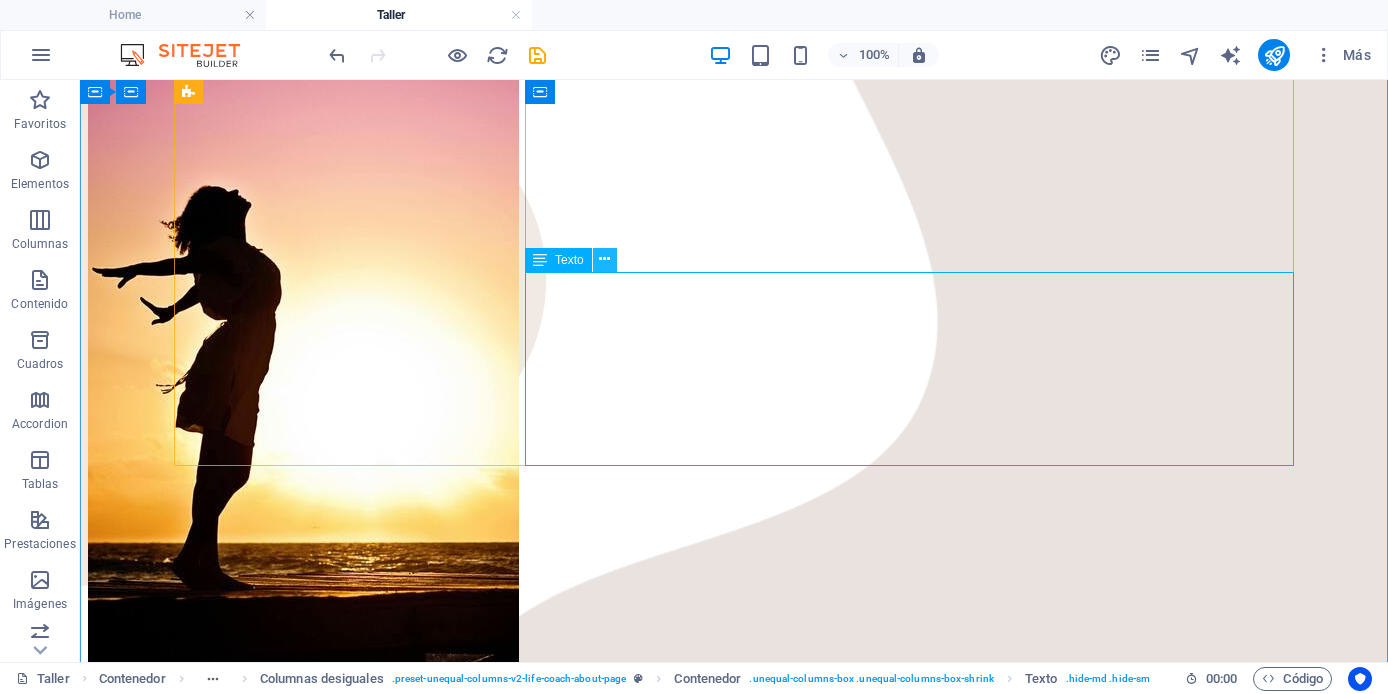 click at bounding box center (604, 259) 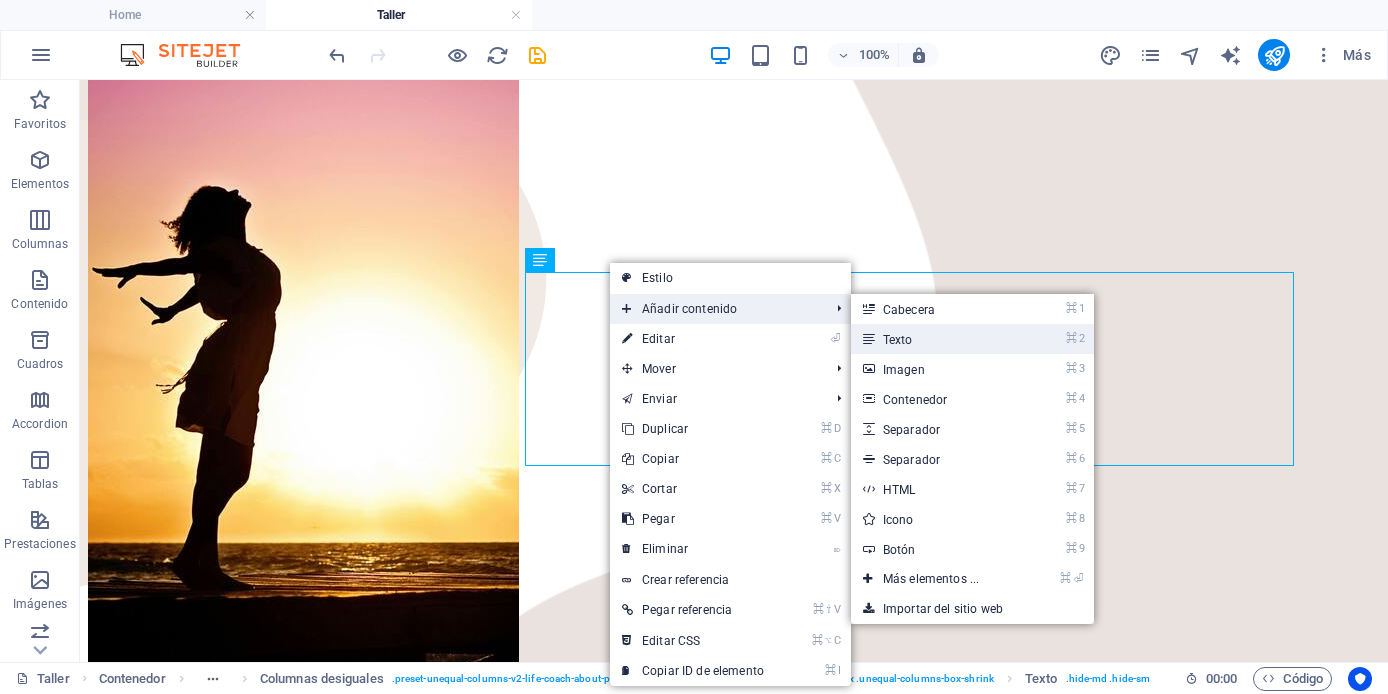 click on "⌘ 2  Texto" at bounding box center [935, 339] 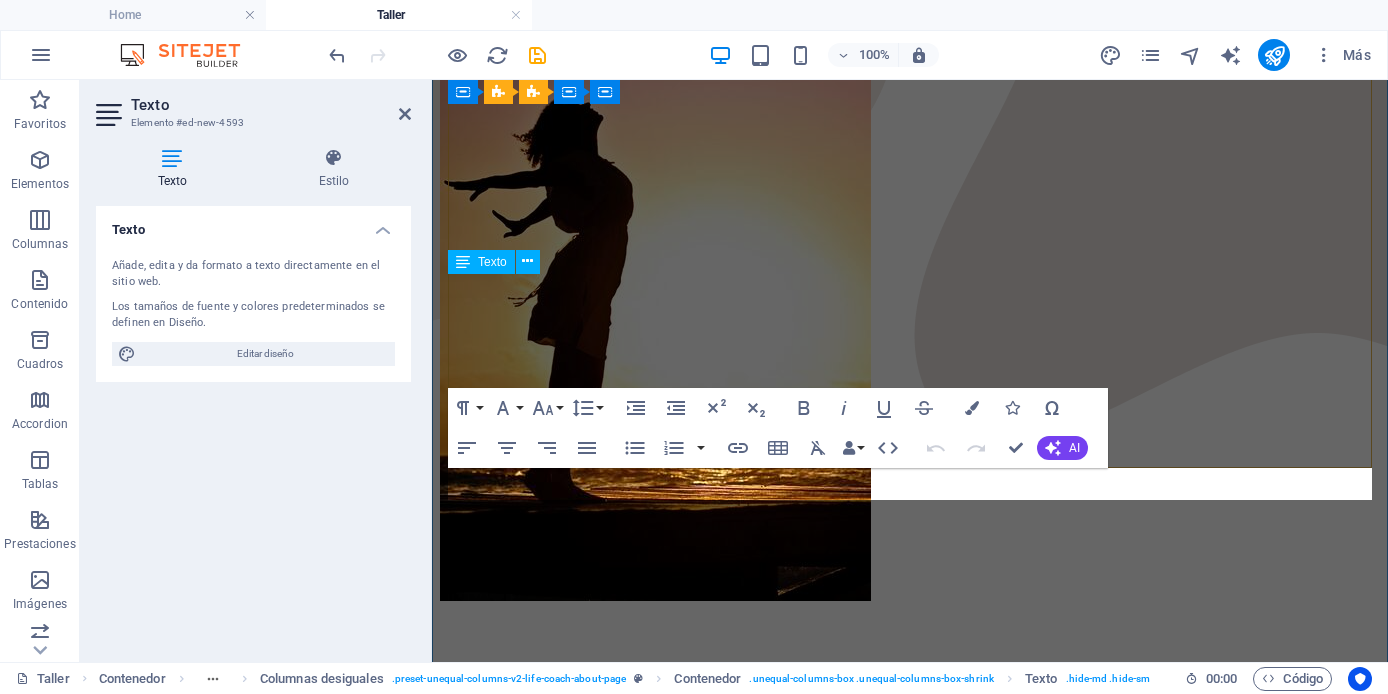 scroll, scrollTop: 1062, scrollLeft: 0, axis: vertical 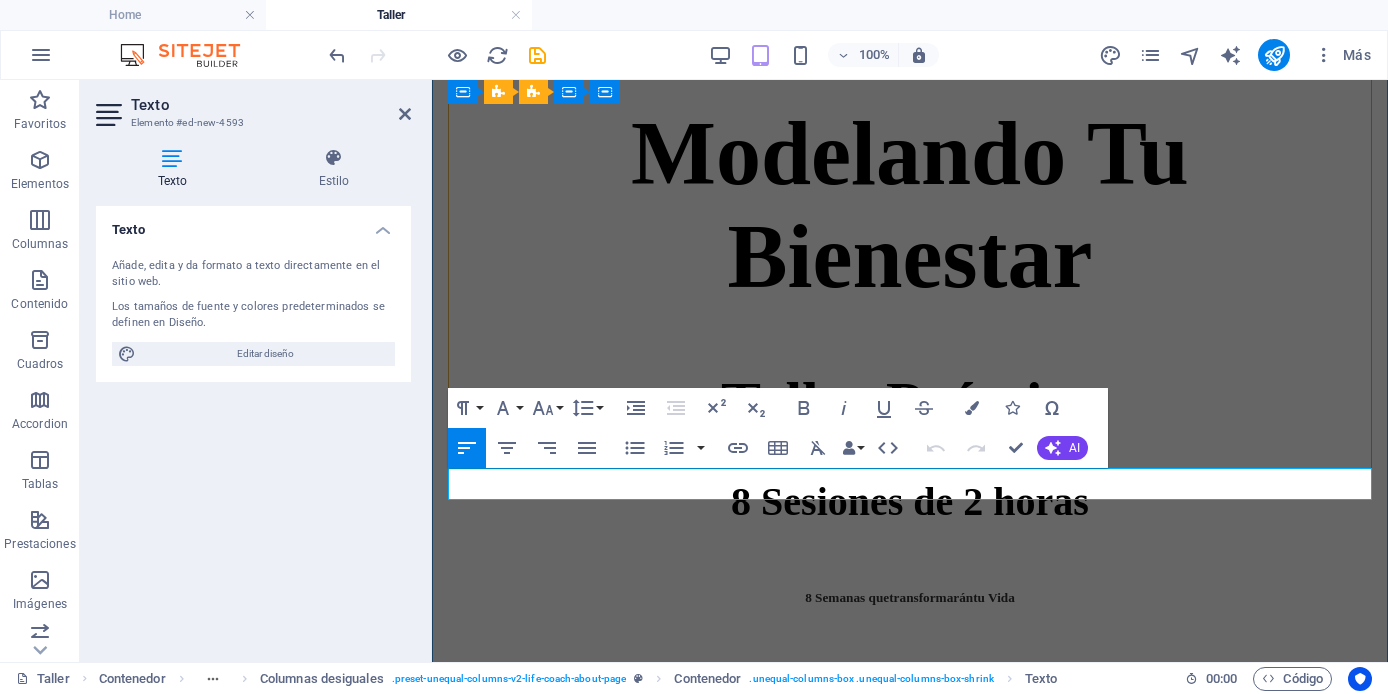 click on "Nuevo elemento de texto" at bounding box center (910, 816) 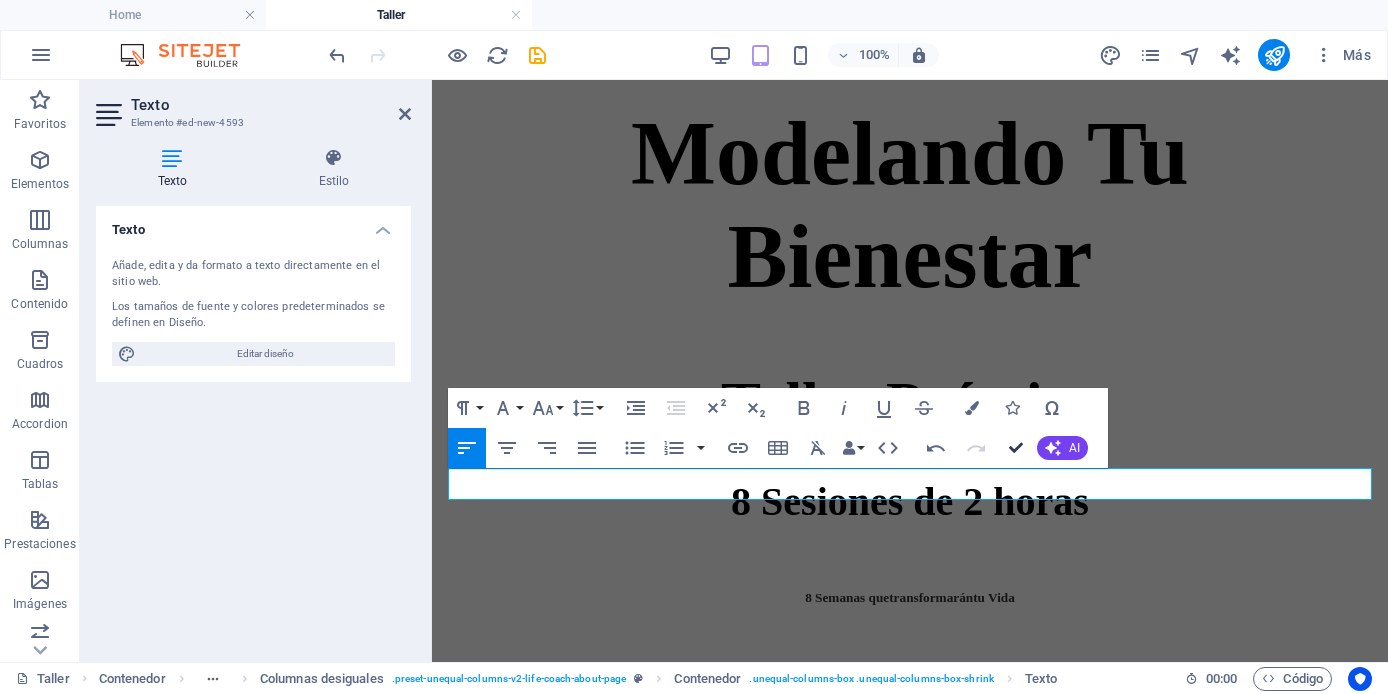 scroll, scrollTop: 610, scrollLeft: 0, axis: vertical 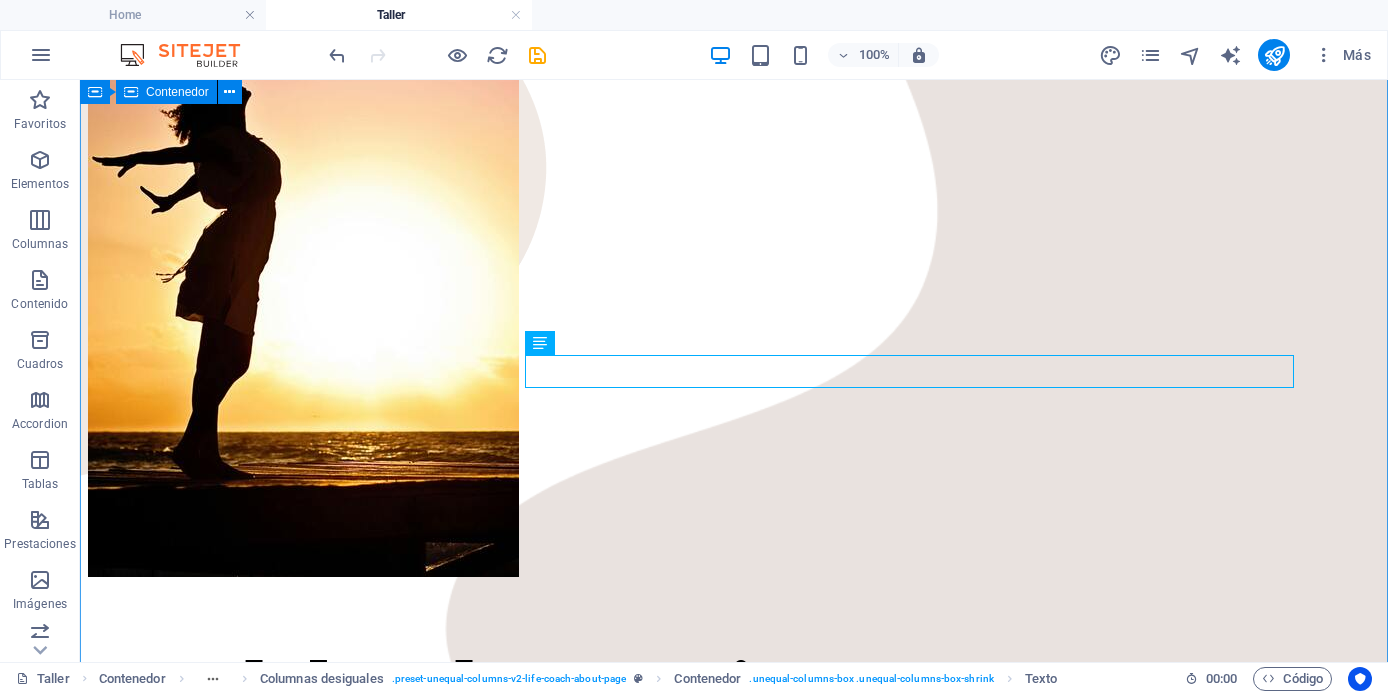 click on "Home About Fortalezas Blog Home About Courses Blog Contact Contact Modelando Tu Bienestar Taller Práctico 8 Sesiones de 2 horas 8 Semanas que  transformarán  tu Vida Este Taller está basado en el Programa  "Mindfulness Based on Strengths Practice"  (MBSP) Desarrollado por el Dr. Ryan Niemec.   https://www.viacharacter.org/ Es la práctica de una integración virtuosa para el Florecimiento. Descubre tus Fortalezas y cómo la práctica de la Atención Plena potencializa su uso equilibrado, mejora tus relaciones, desarrollas una mentalidad de crecimiento que te permitirá enfrentar los retos y superarlos con éxito. TOTALMENTE EN LÍNEA PROGRAMA 8 Semanas SEMANA TEMA 1 Atención Plena y el piloto automático 2 Tus Fortalezas Insignia 3 Los obstáculos son Oportunidades 4 Fortaleciendo la Atención Plena en la vida diaria 5 Valorar tus relaciones 6 El justo medio 7 Autenticidad y Bondad 8 Involucramiento con la vida" at bounding box center [734, 2372] 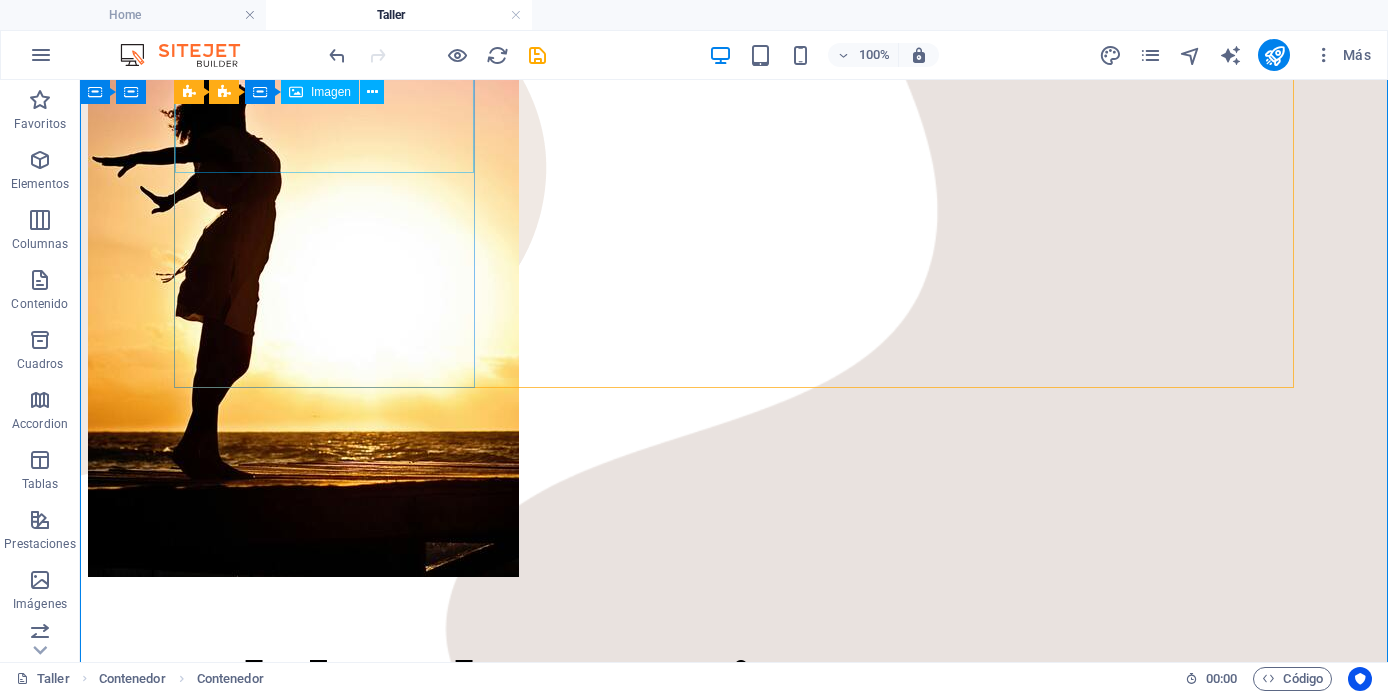 click at bounding box center [734, 271] 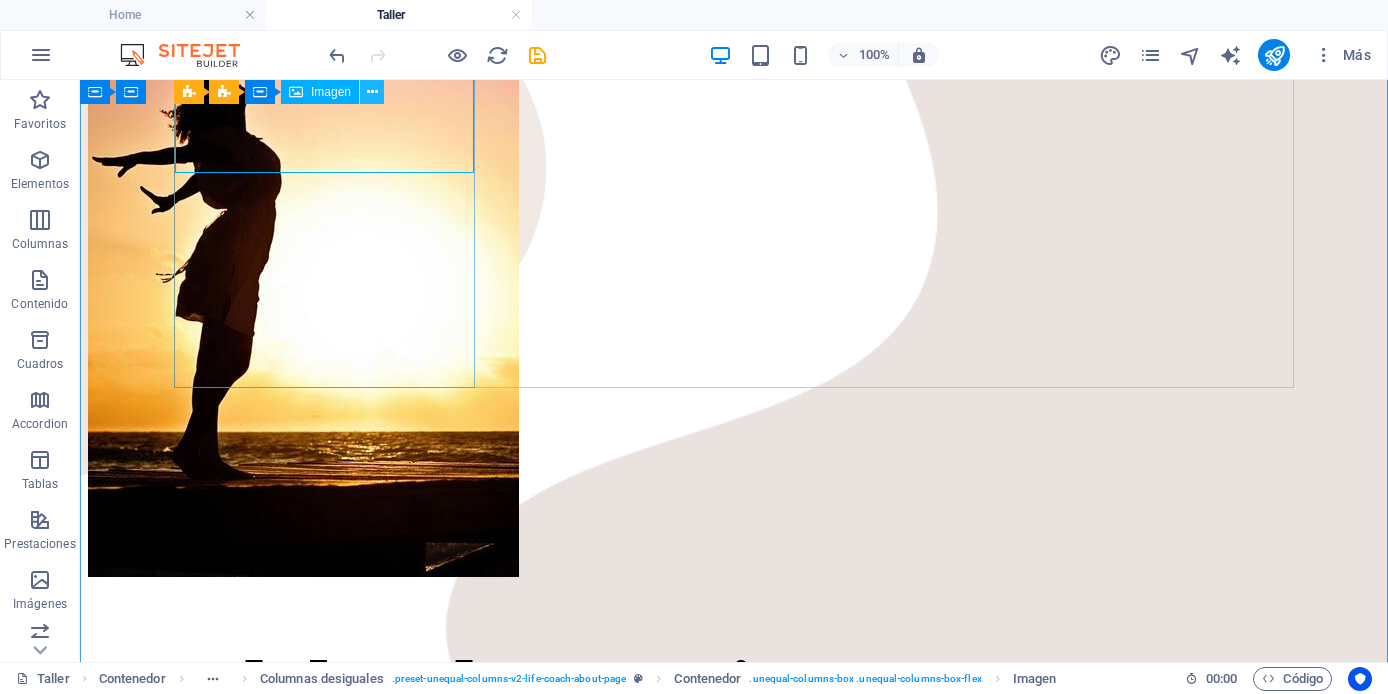 click at bounding box center (372, 92) 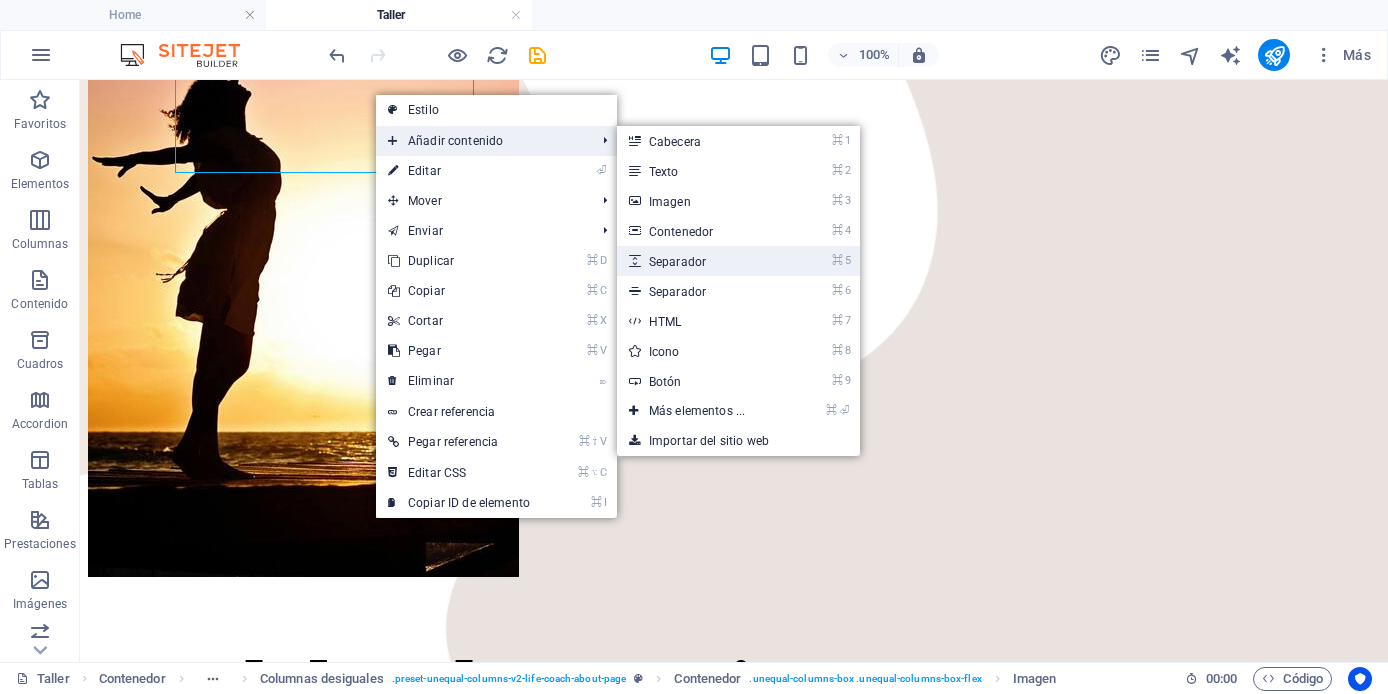 click on "⌘ 5  Separador" at bounding box center (701, 261) 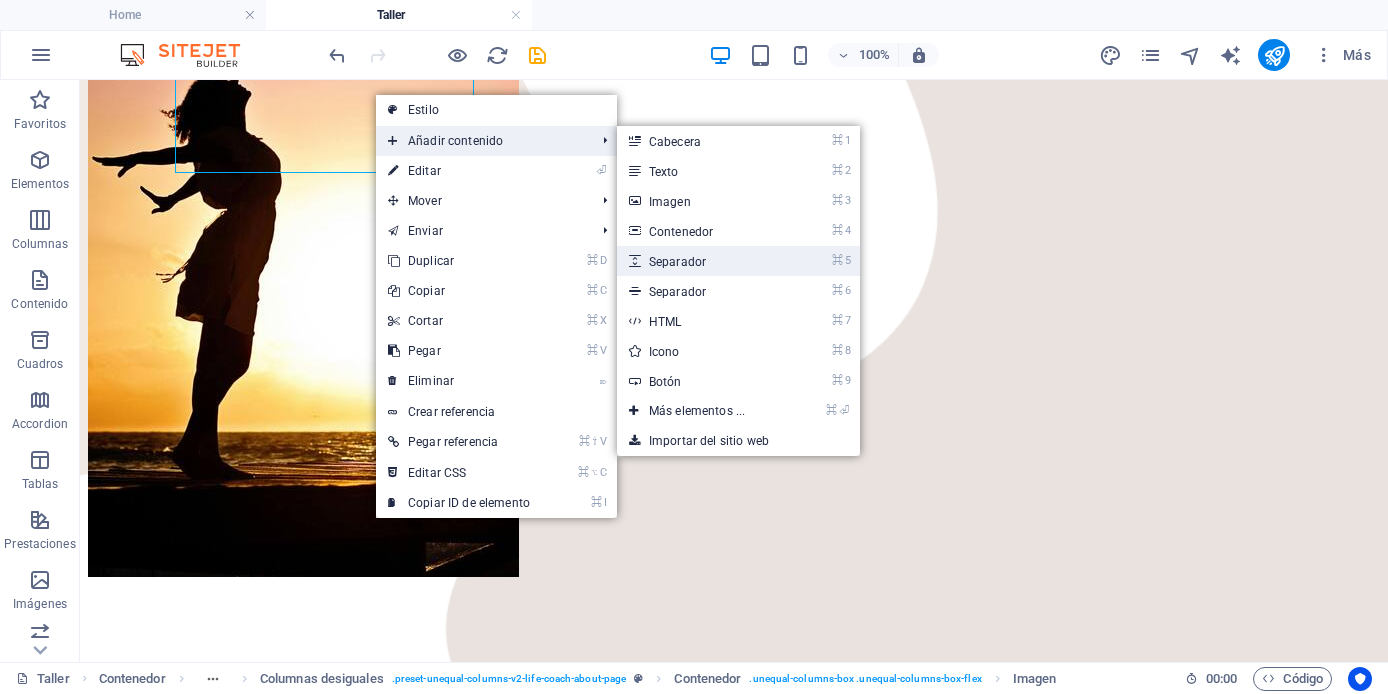 select on "px" 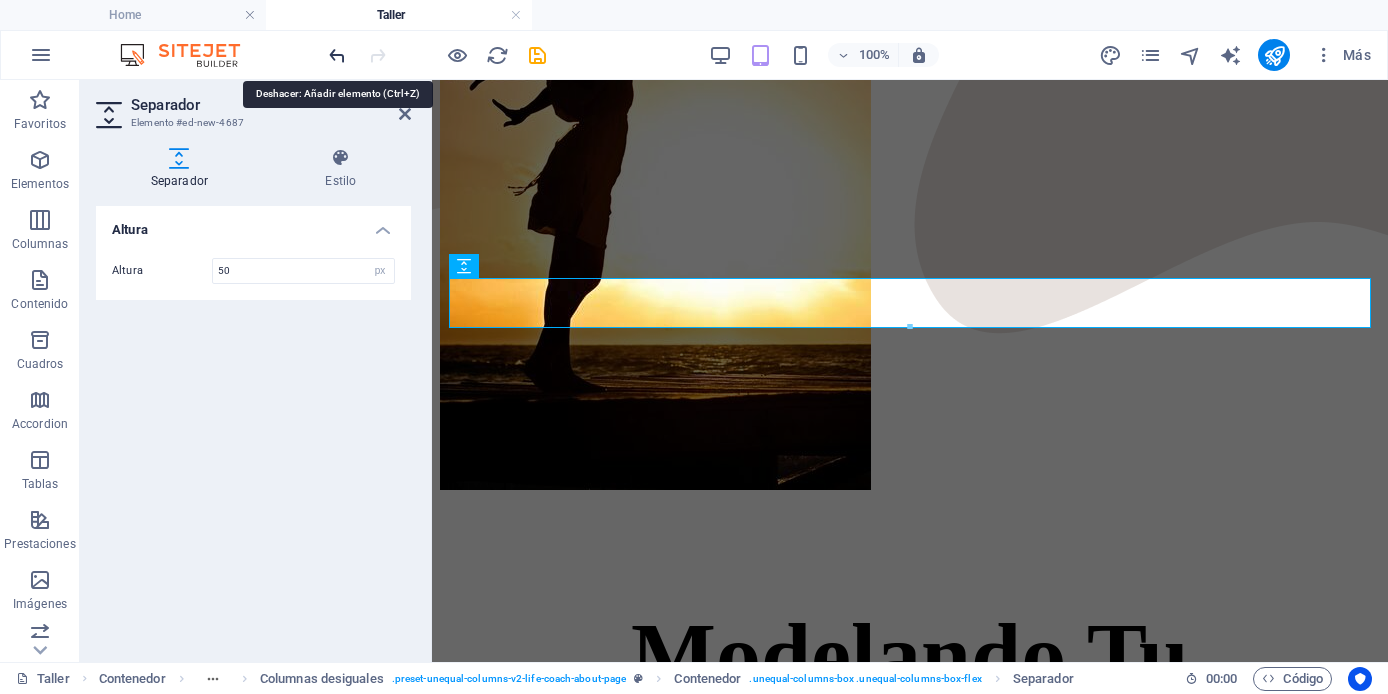 click at bounding box center [337, 55] 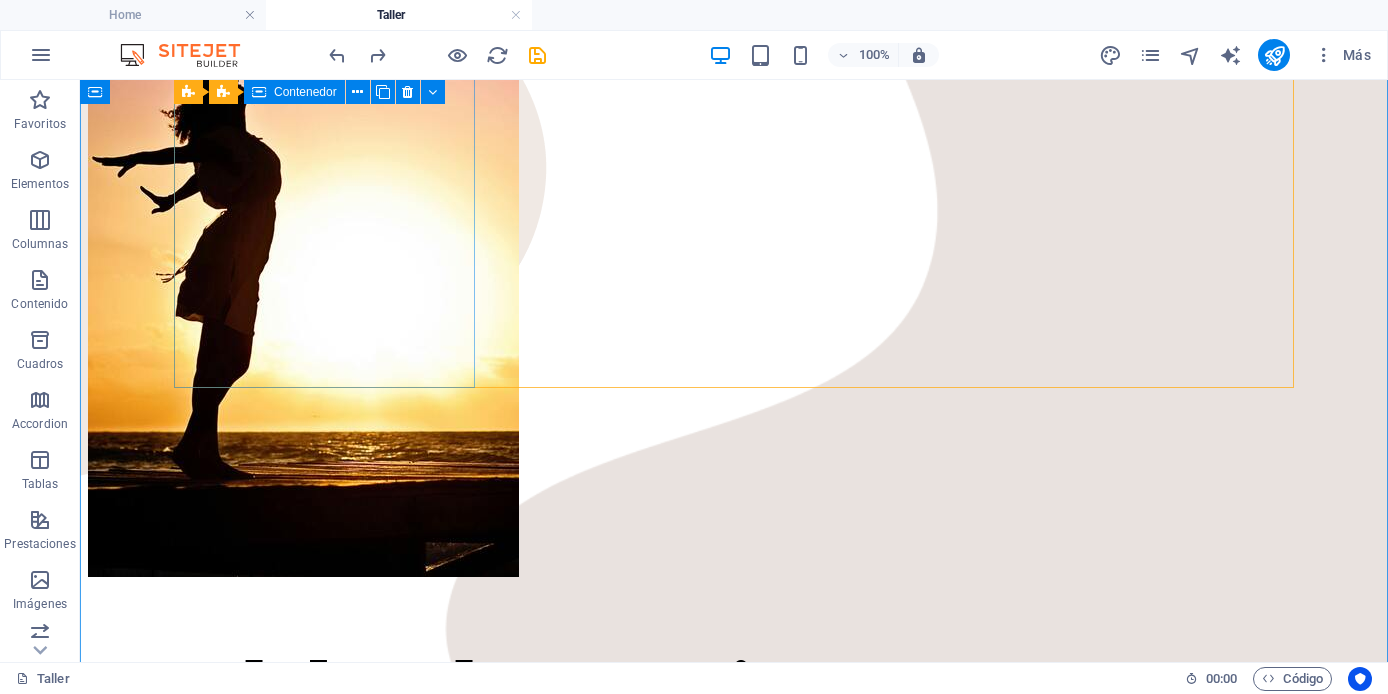 click at bounding box center [734, 271] 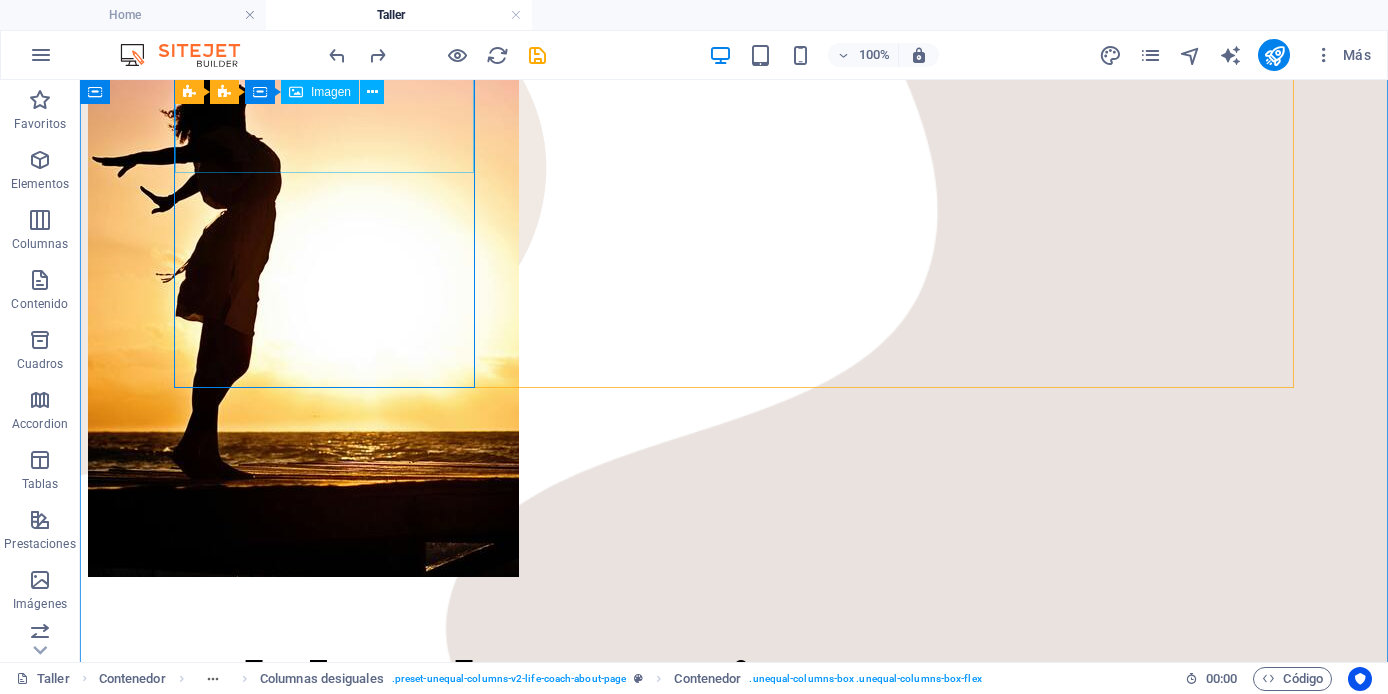 click at bounding box center [734, 271] 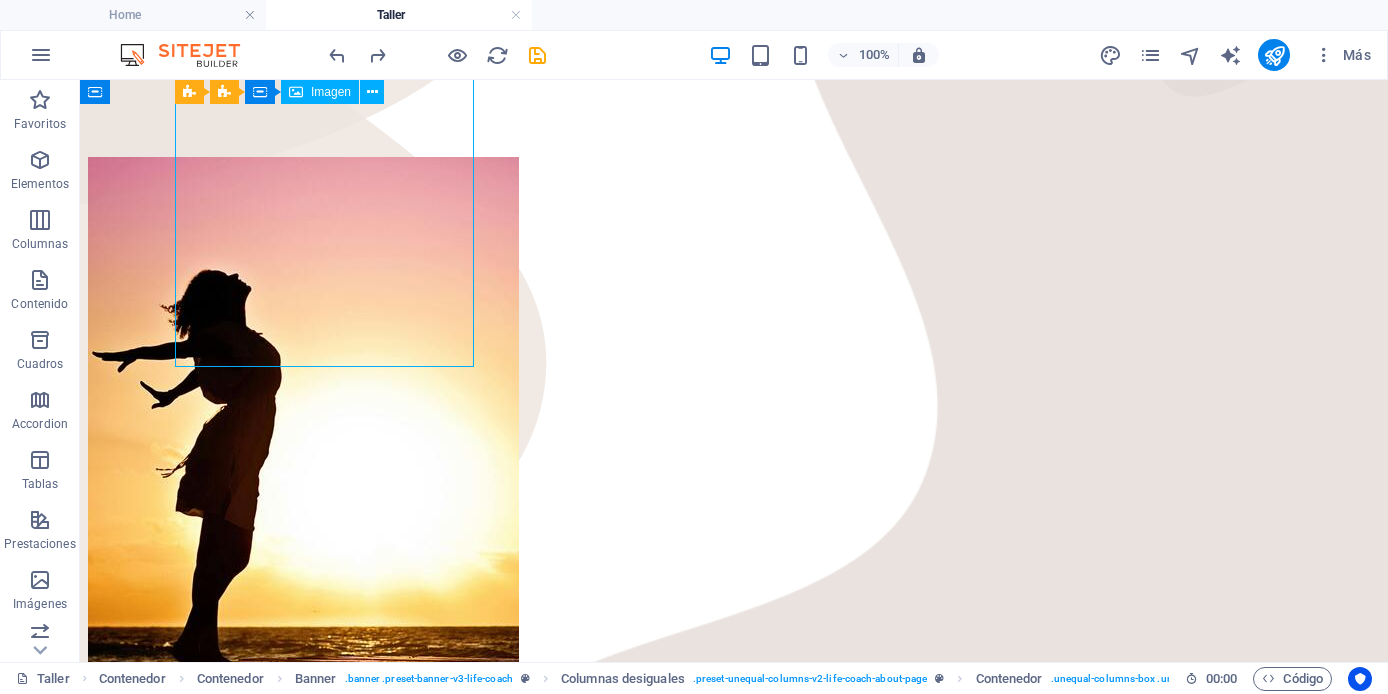 scroll, scrollTop: 409, scrollLeft: 0, axis: vertical 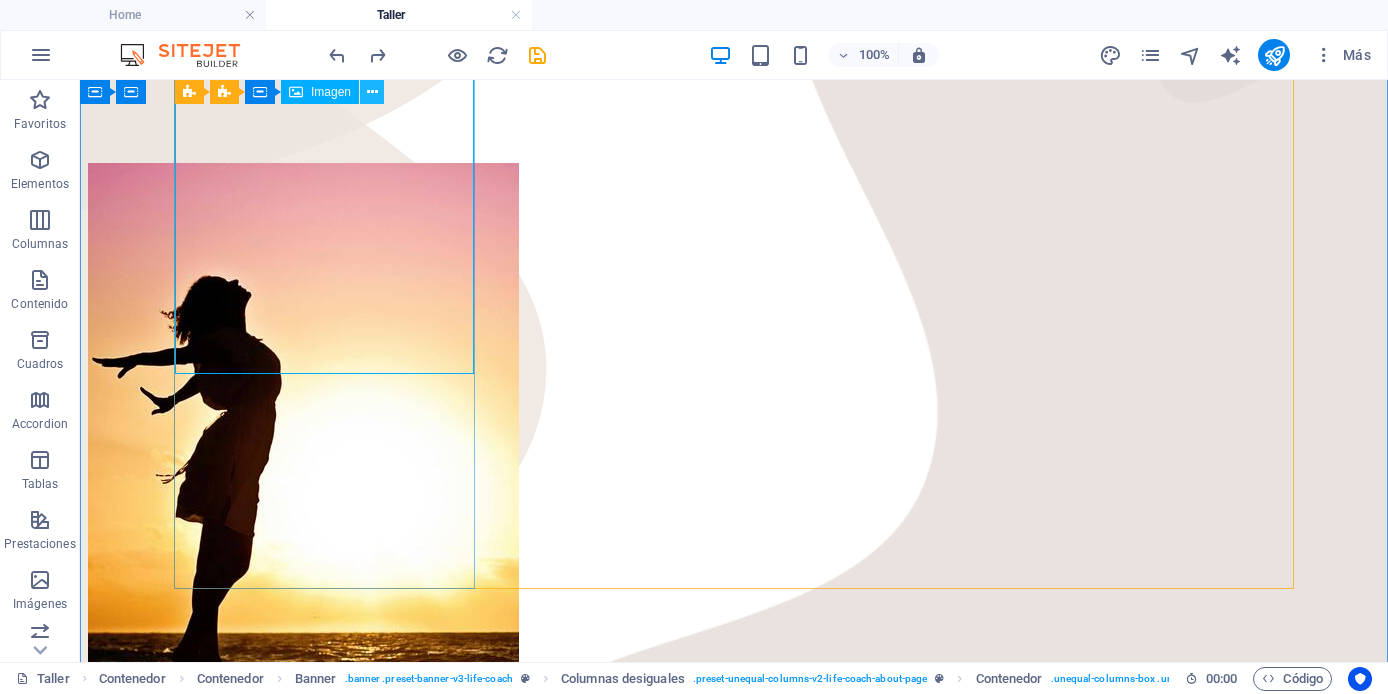 click at bounding box center [372, 92] 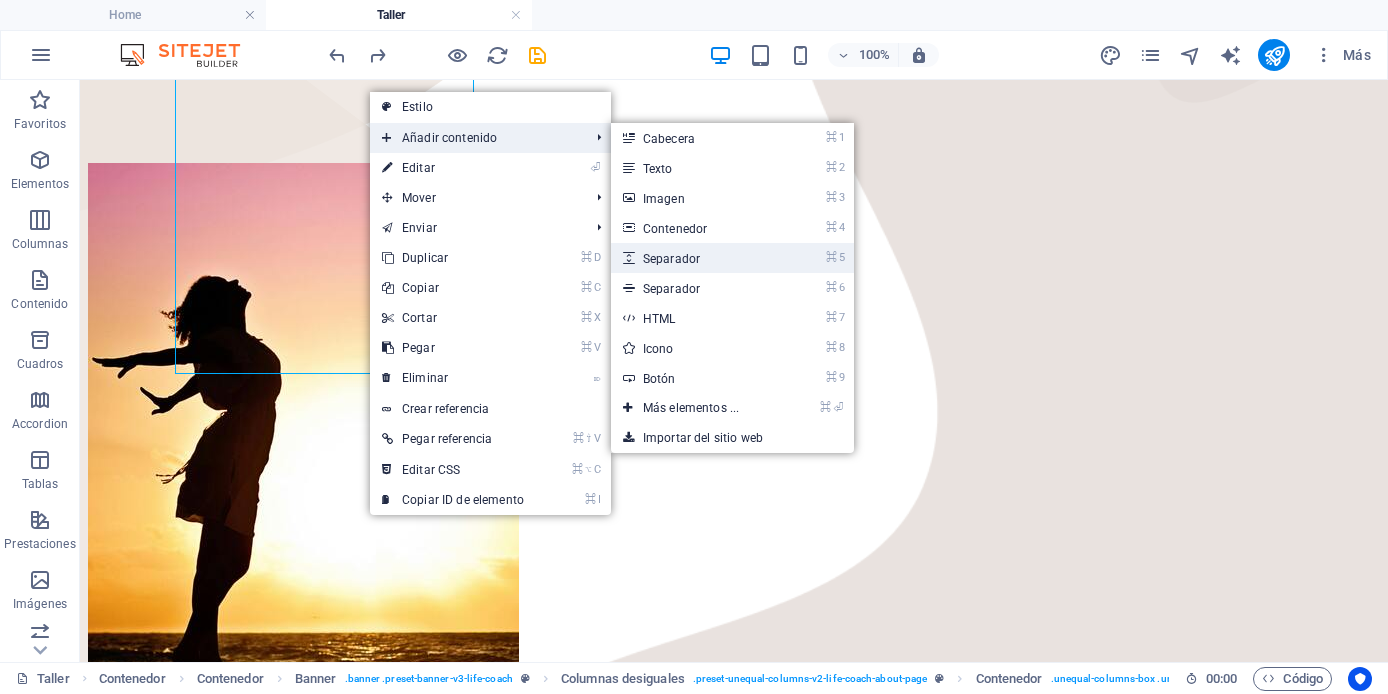 click on "⌘ 5  Separador" at bounding box center [695, 258] 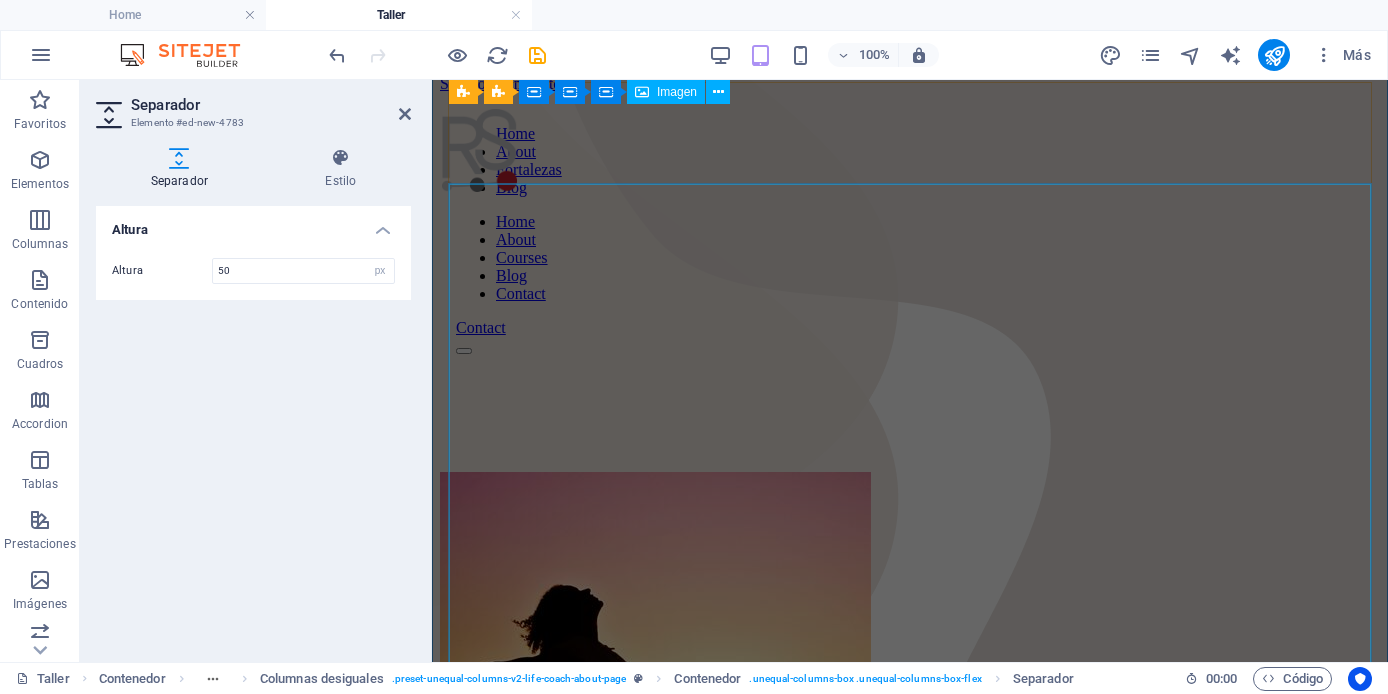 scroll, scrollTop: 0, scrollLeft: 0, axis: both 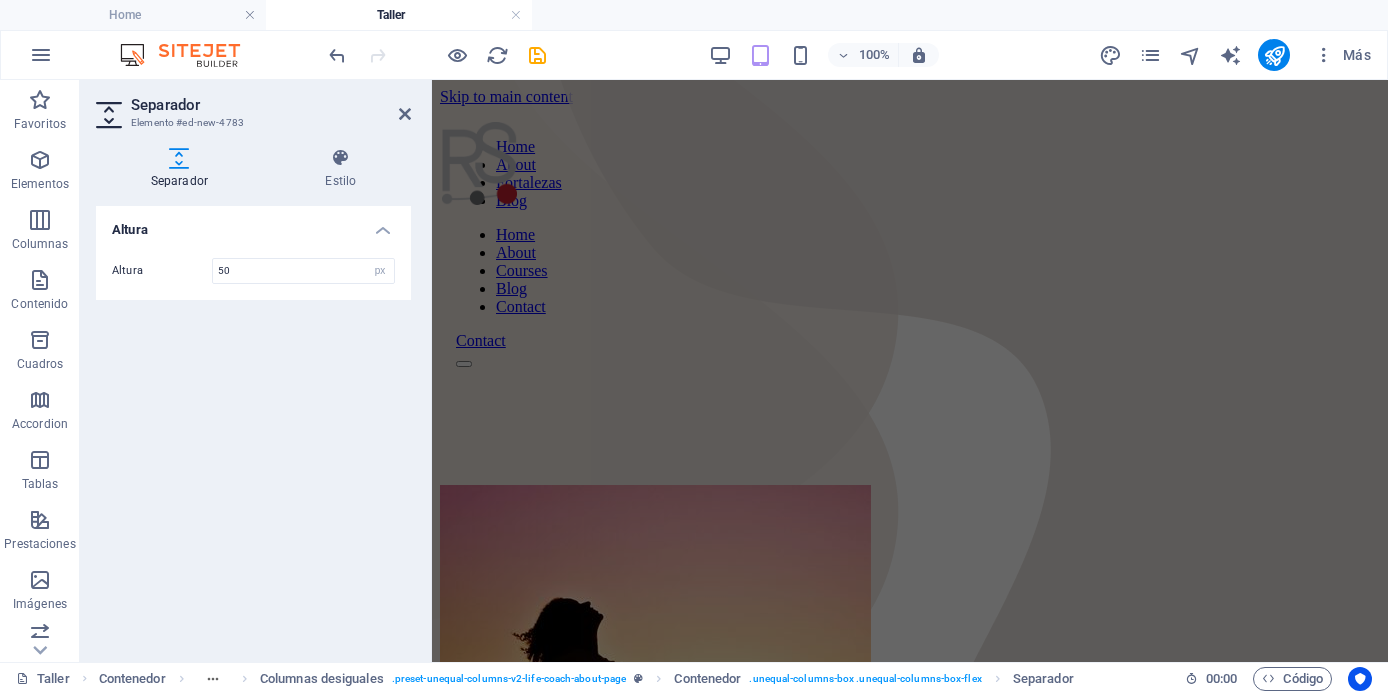 click on "Altura Altura 50 px rem vh vw" at bounding box center (253, 426) 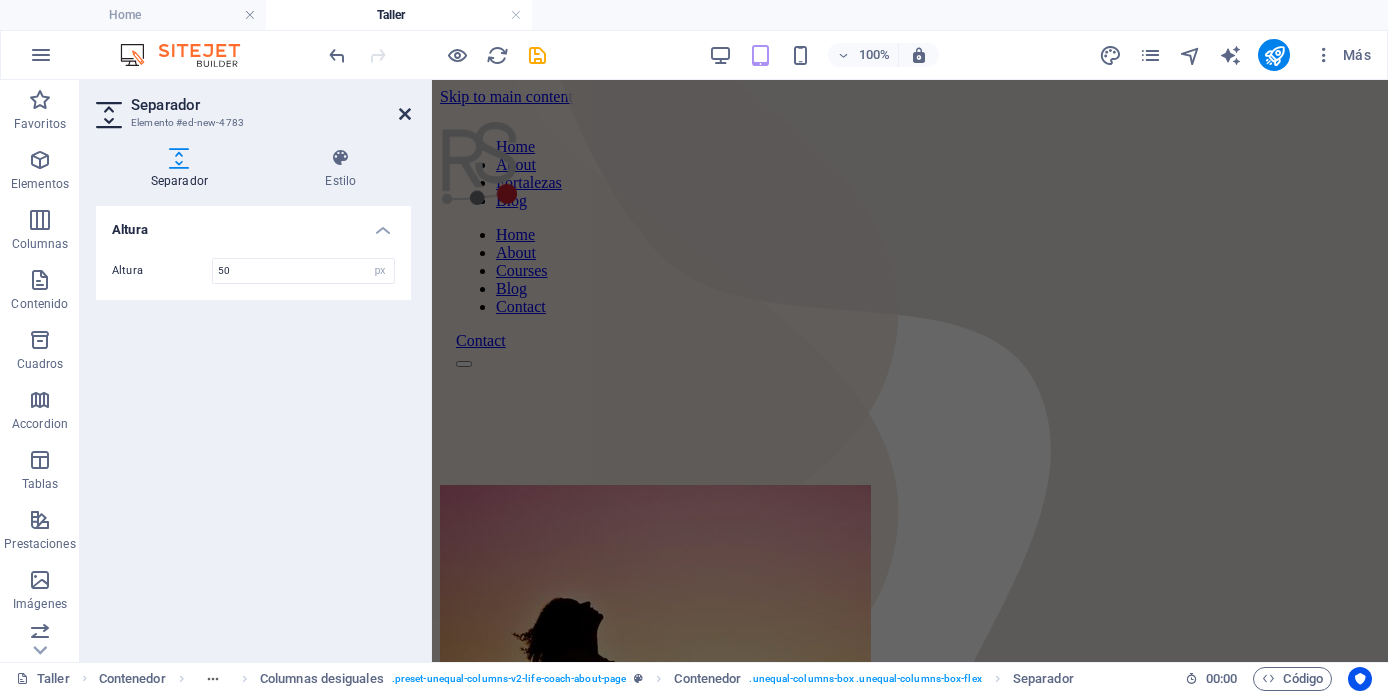 click at bounding box center (405, 114) 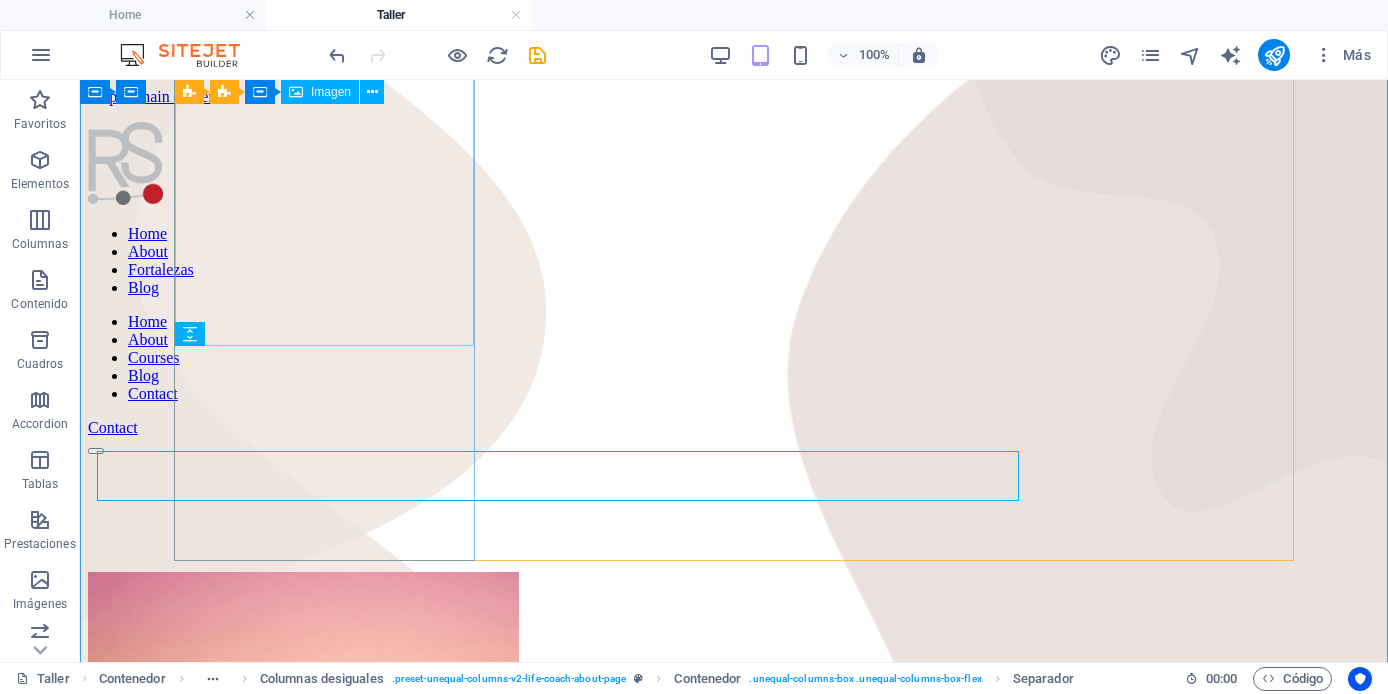 scroll, scrollTop: 437, scrollLeft: 0, axis: vertical 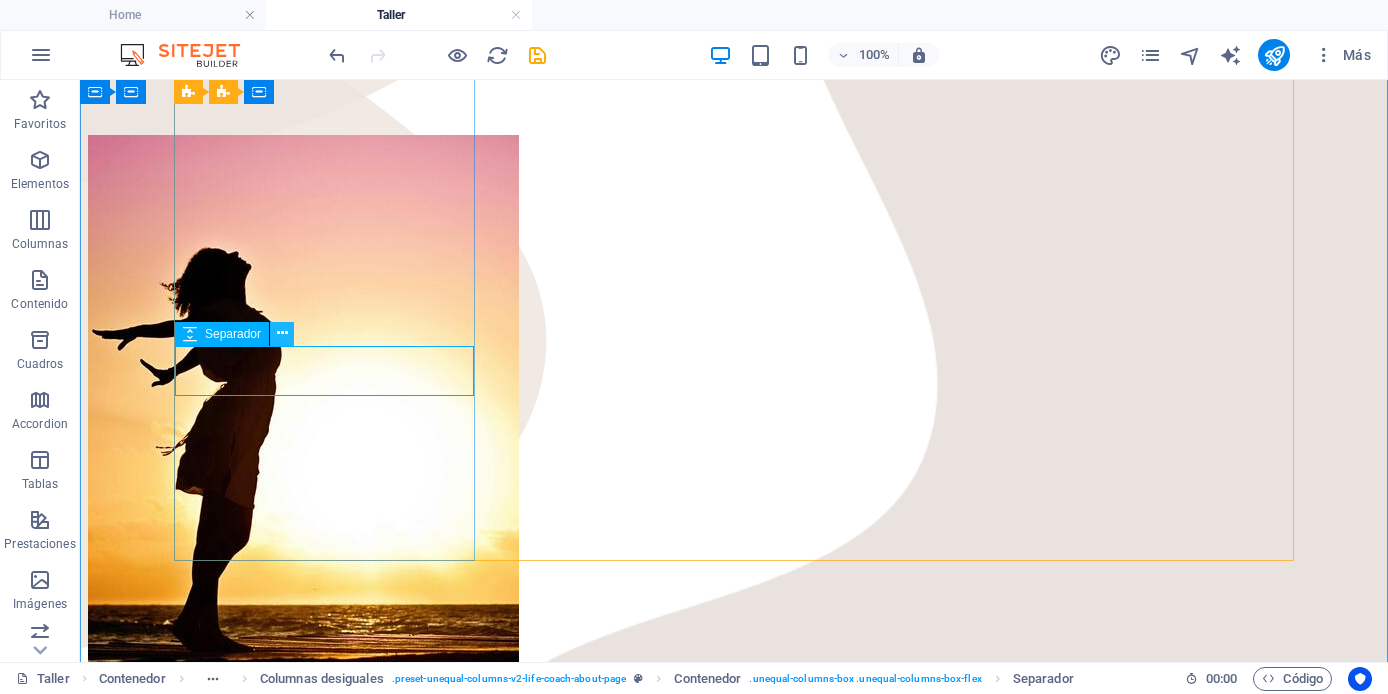 click at bounding box center [282, 333] 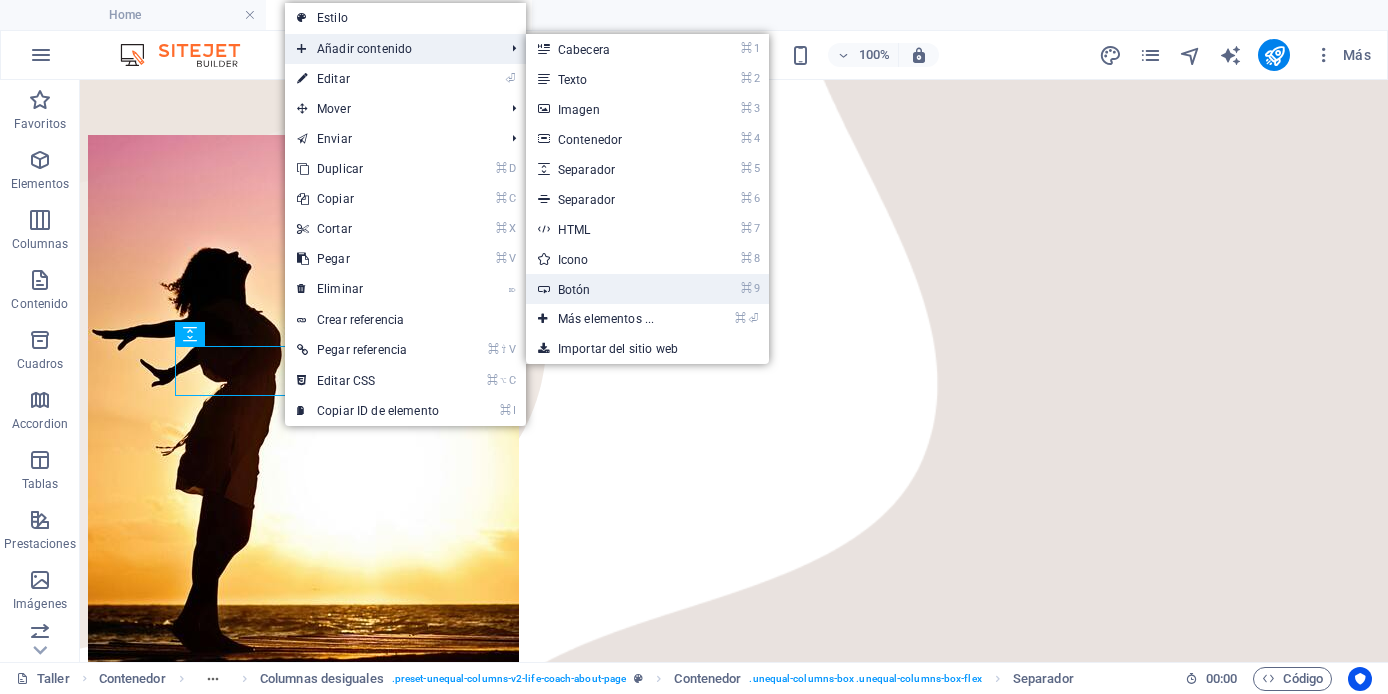 click on "⌘ 9  Botón" at bounding box center (610, 289) 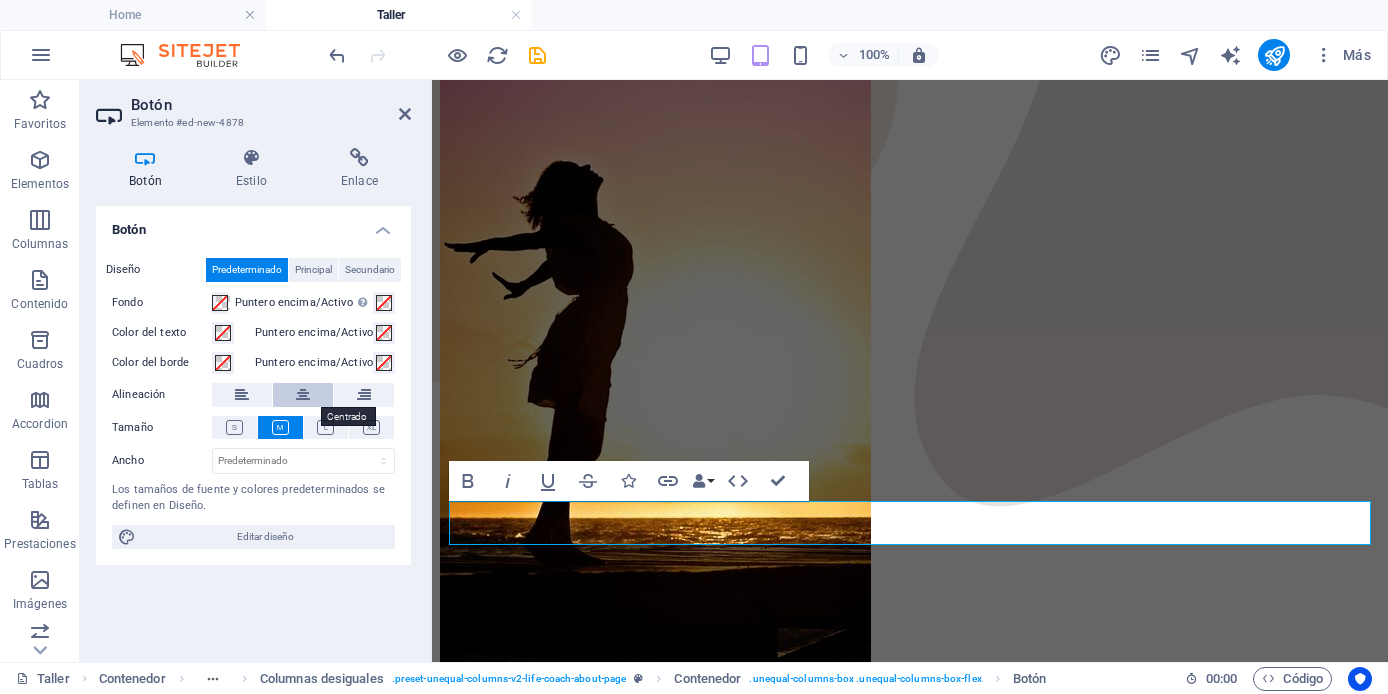 click at bounding box center [303, 395] 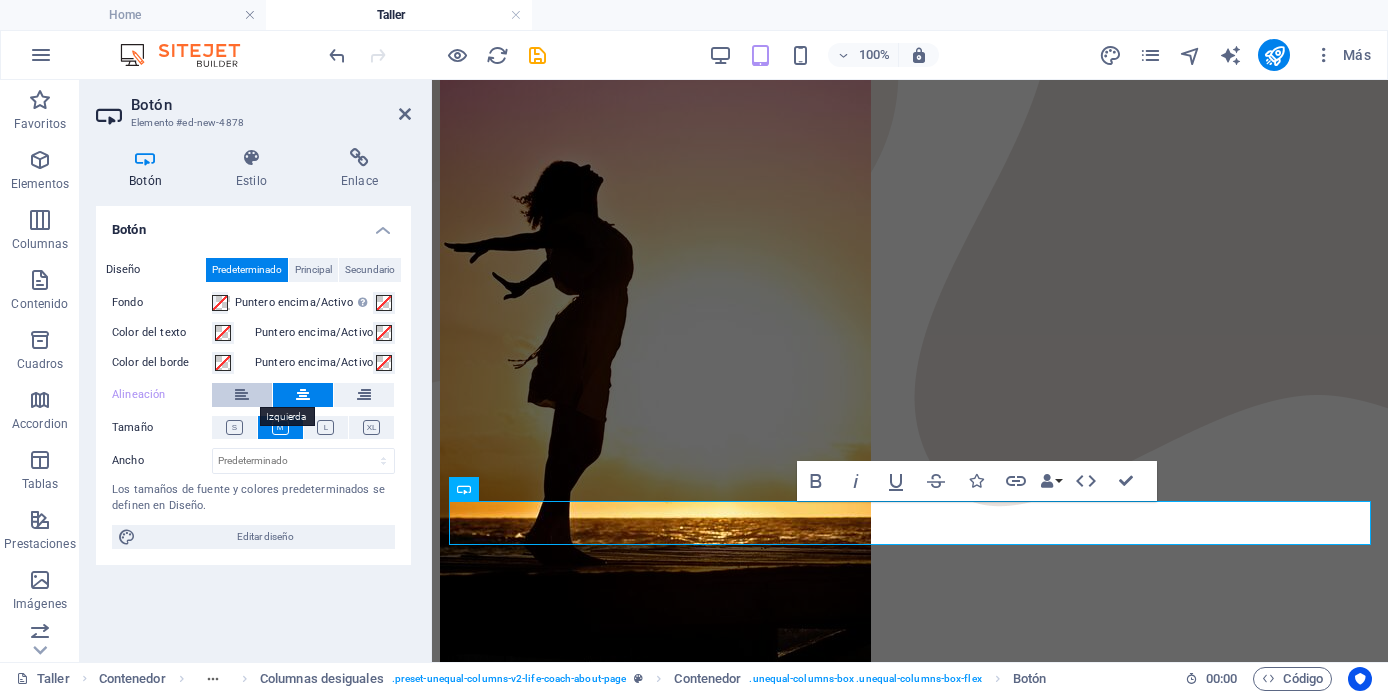 click at bounding box center [242, 395] 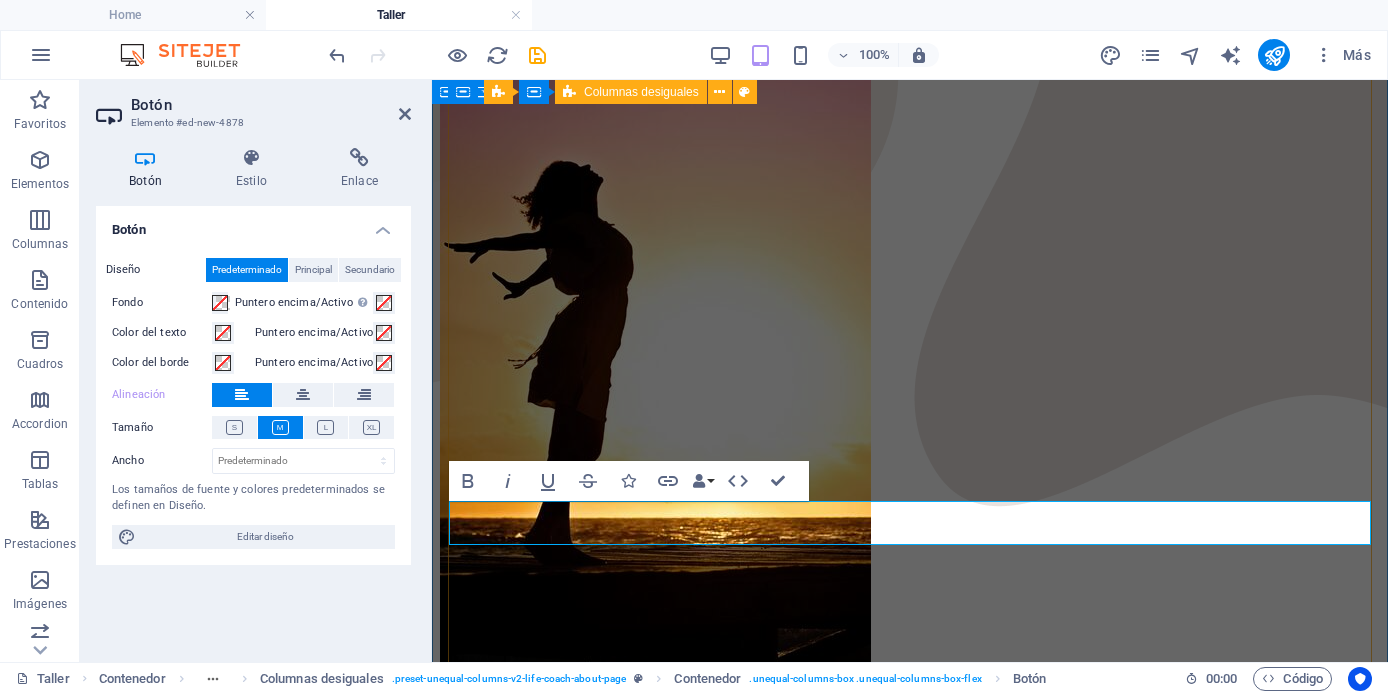 click on "Etiqueta del botón Modelando Tu Bienestar Taller Práctico 8 Sesiones de 2 horas 8 Semanas que  transformarán  tu Vida Este Taller está basado en el Programa  "Mindfulness Based on Strengths Practice"  (MBSP) Desarrollado por el Dr. Ryan Niemec.   https://www.viacharacter.org/ Es la práctica de una integración virtuosa para el Florecimiento. Descubre tus Fortalezas y cómo la práctica de la Atención Plena potencializa su uso equilibrado, mejora tus relaciones, desarrollas una mentalidad de crecimiento que te permitirá enfrentar los retos y superarlos con éxito. TOTALMENTE EN LÍNEA" at bounding box center (910, 783) 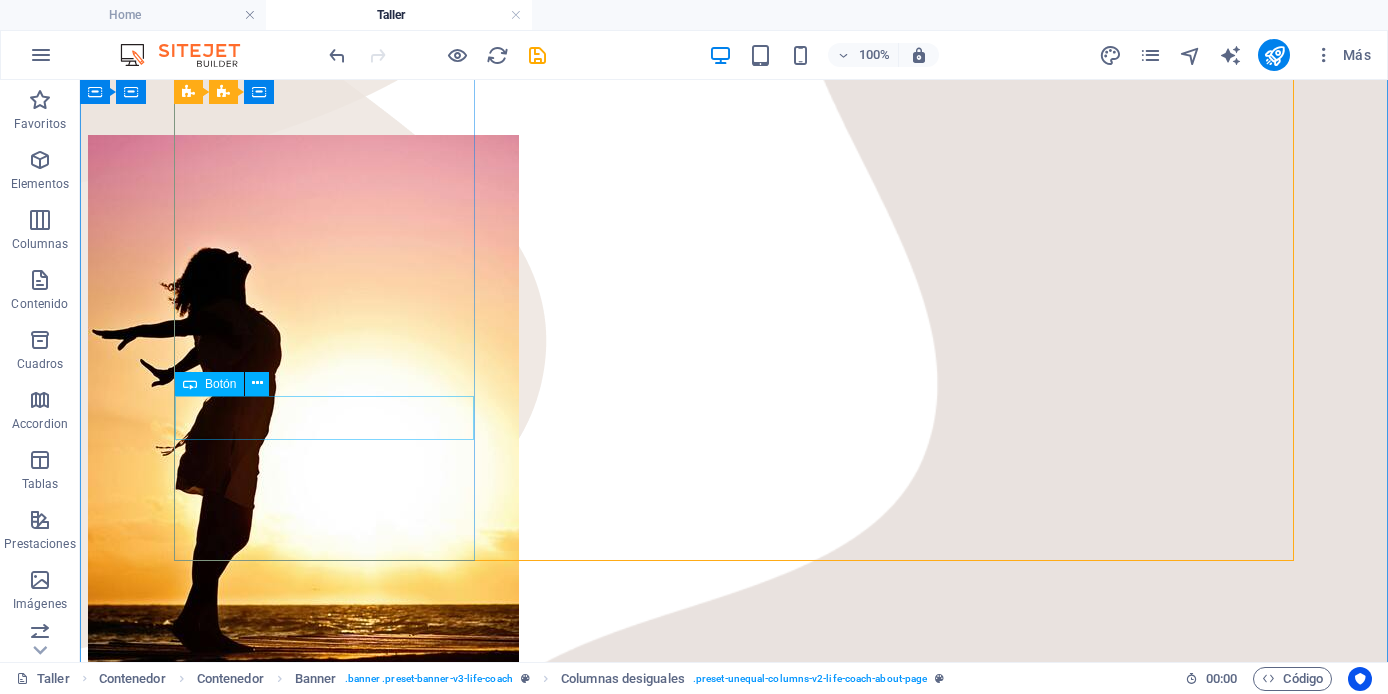 click on "Etiqueta del botón" at bounding box center (734, 813) 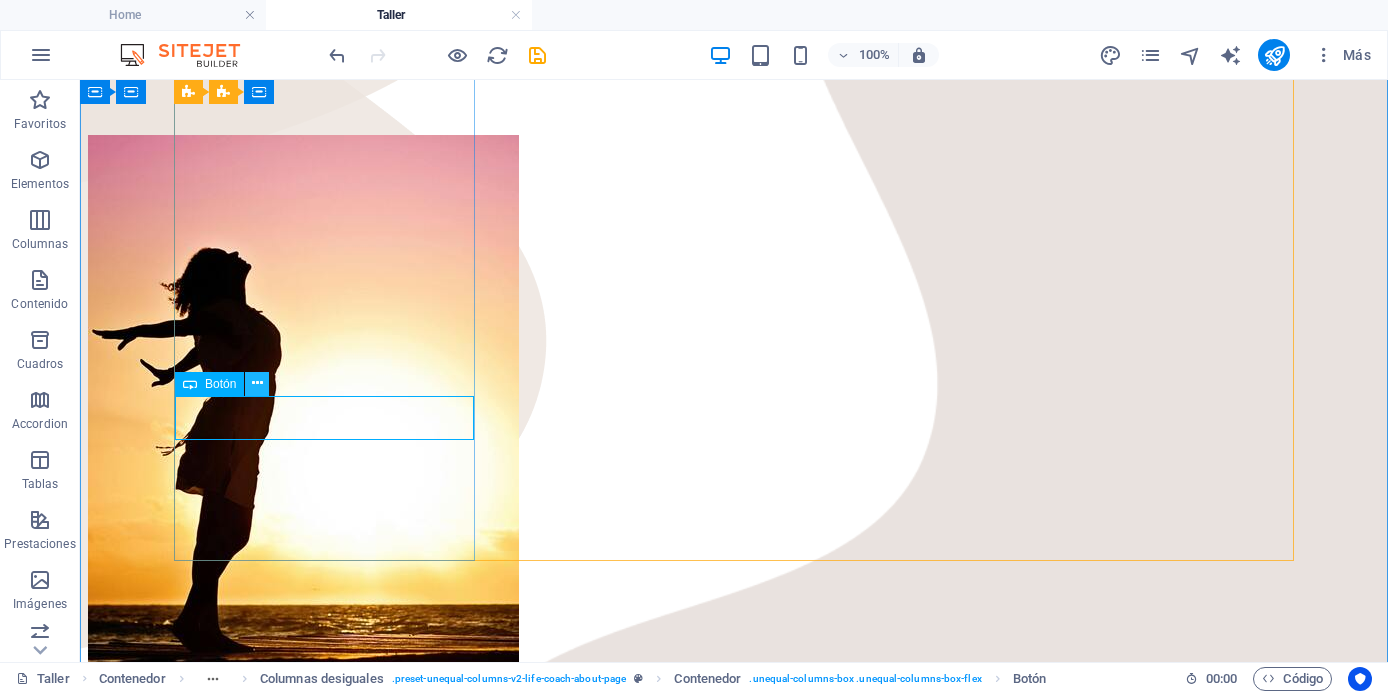 click at bounding box center [257, 383] 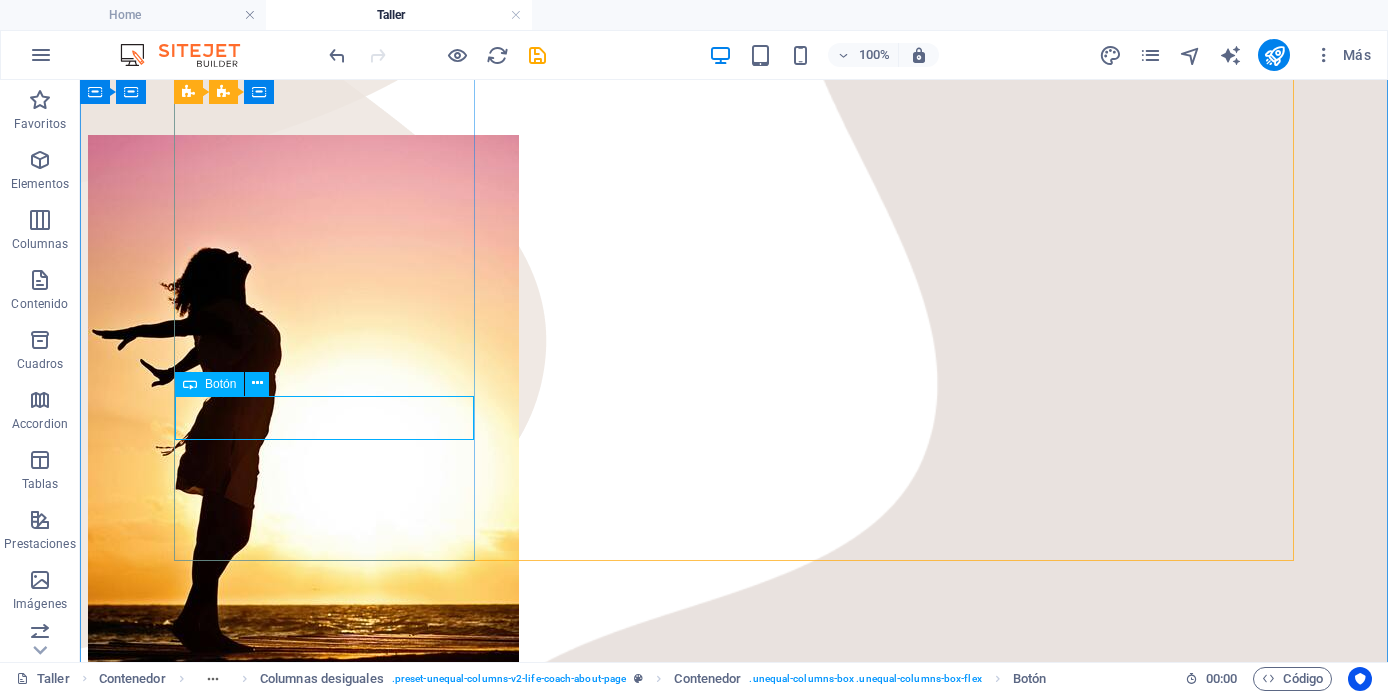 click on "Etiqueta del botón" at bounding box center [734, 813] 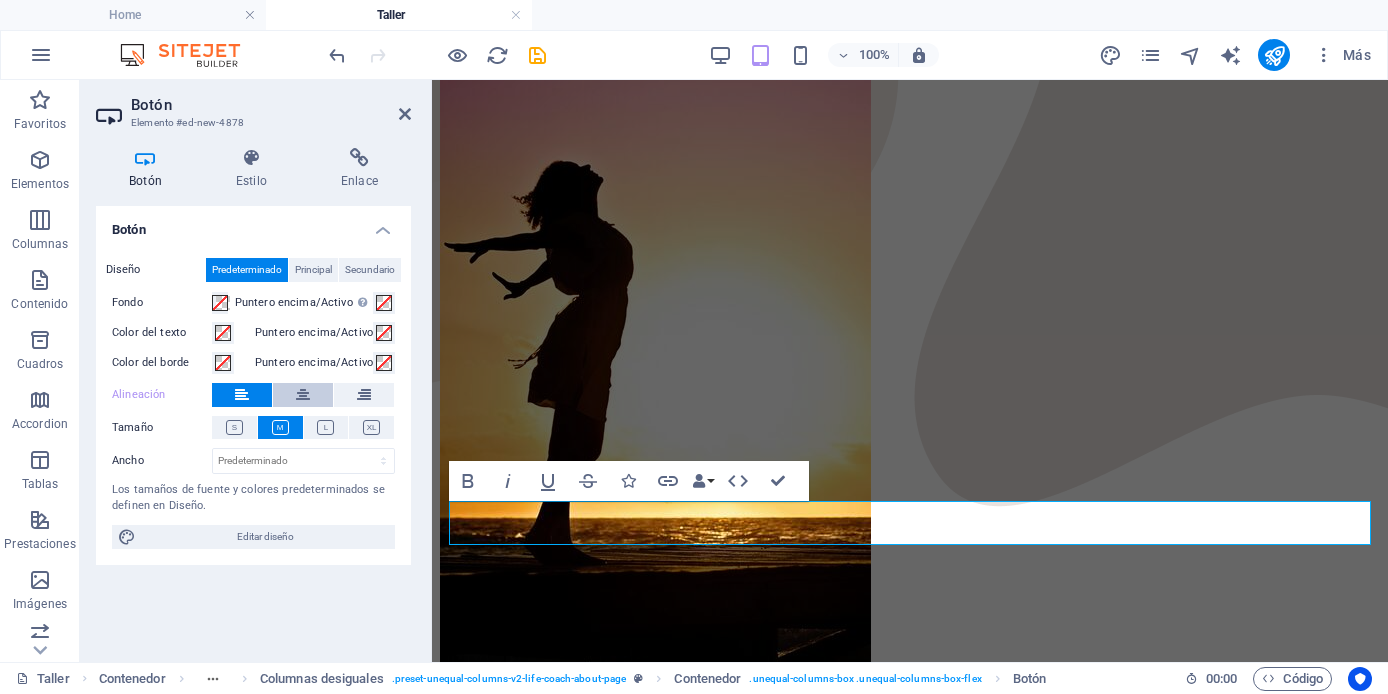 click at bounding box center [303, 395] 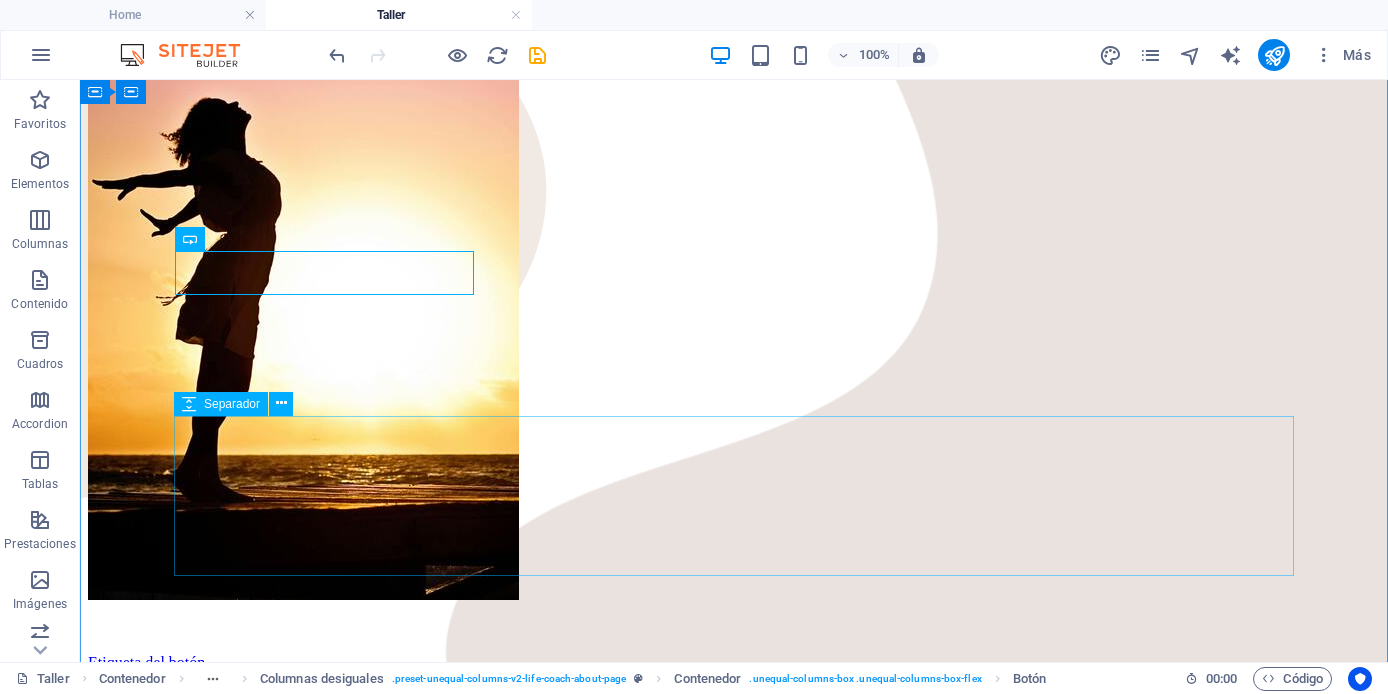 scroll, scrollTop: 582, scrollLeft: 0, axis: vertical 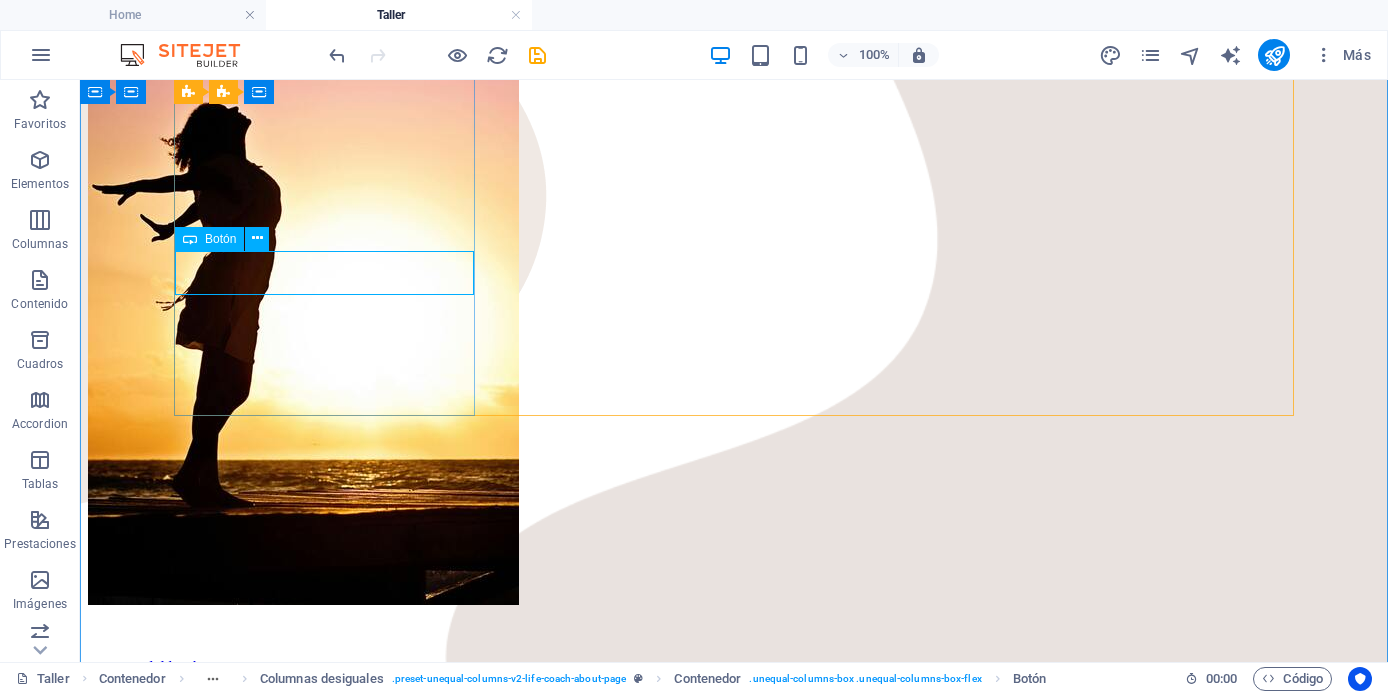 click on "Etiqueta del botón" at bounding box center [734, 668] 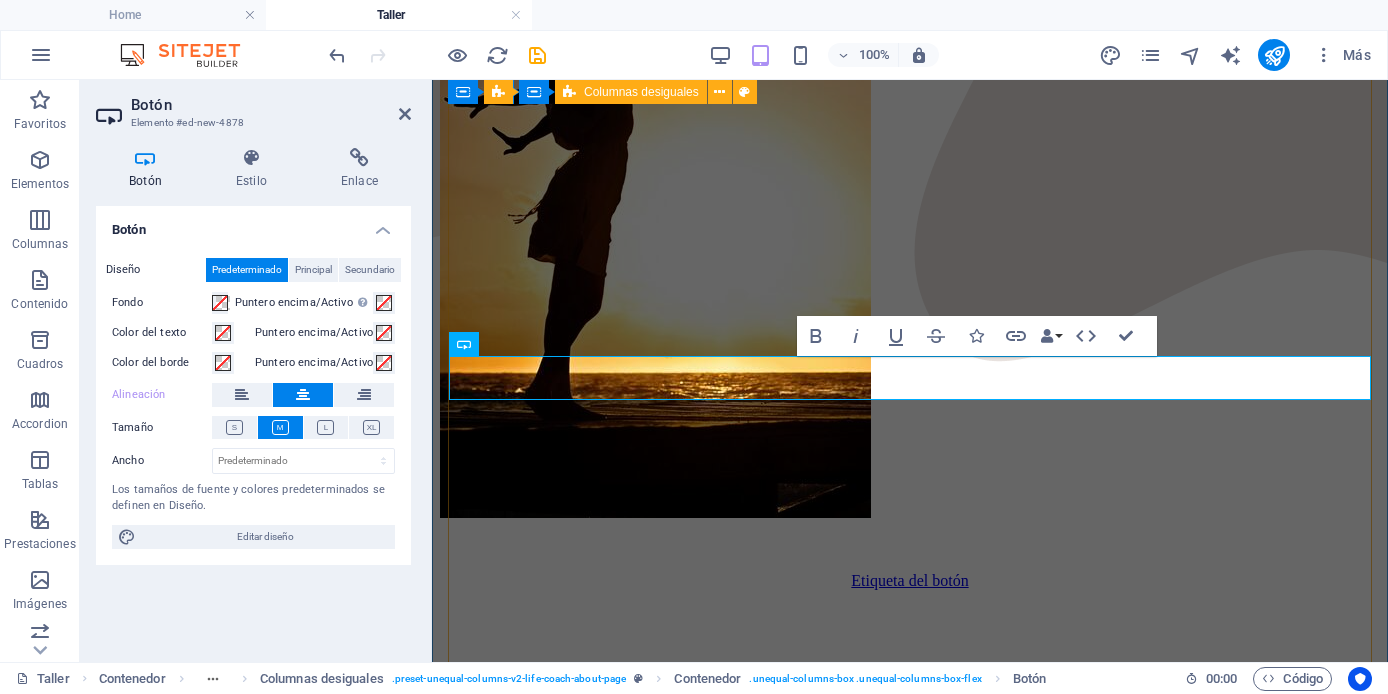 type 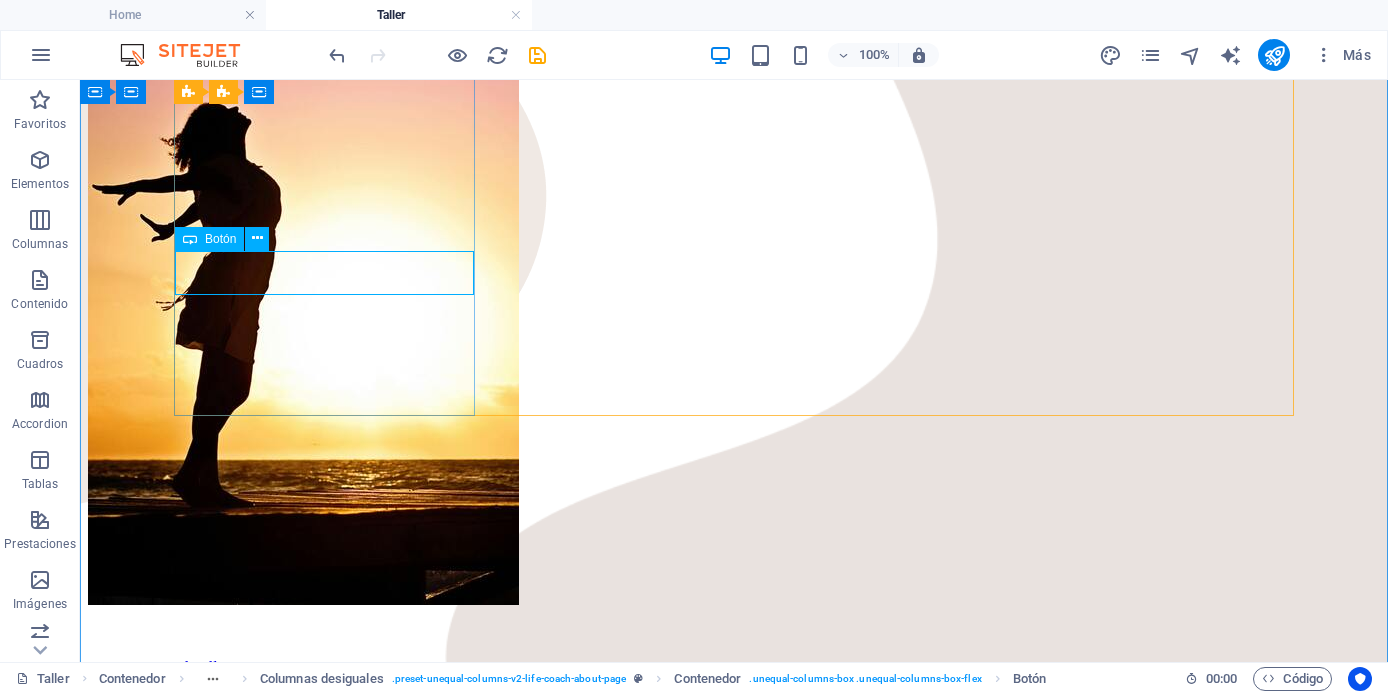 click on "Quiero toamr el Taller" at bounding box center (734, 668) 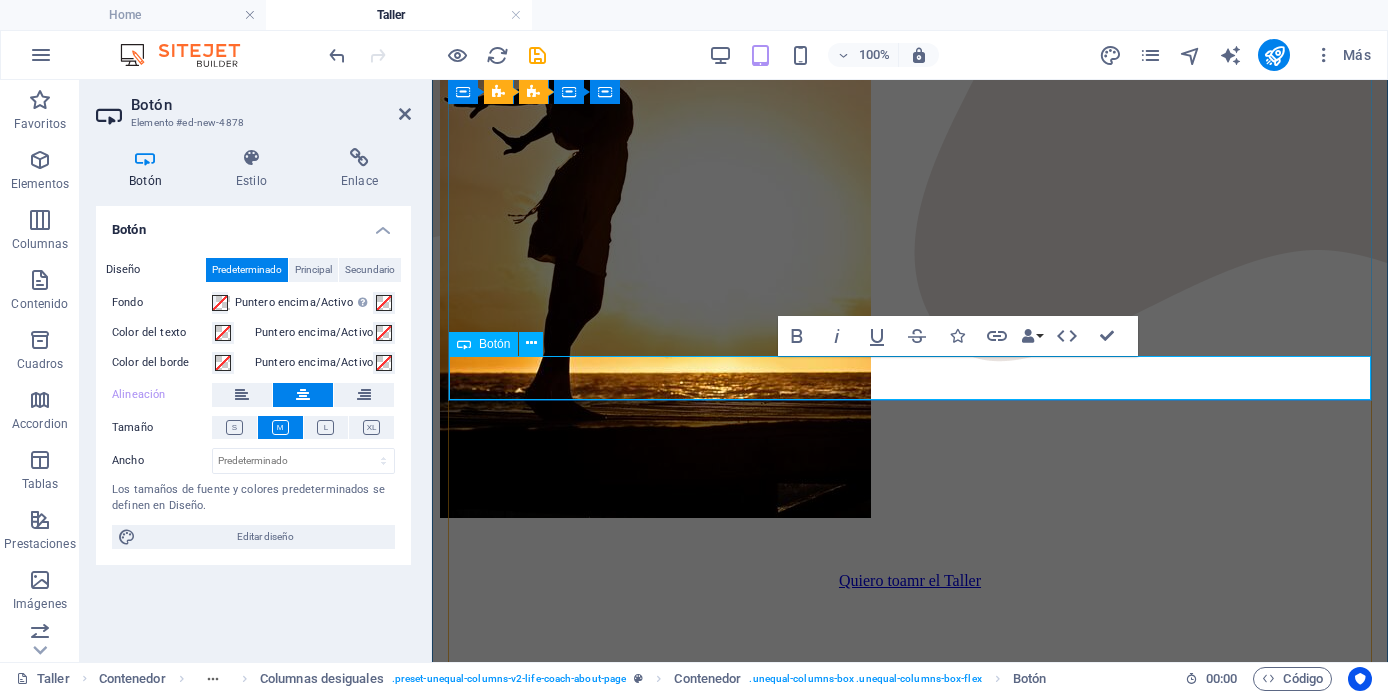 click on "Quiero toamr el Taller" at bounding box center (910, 580) 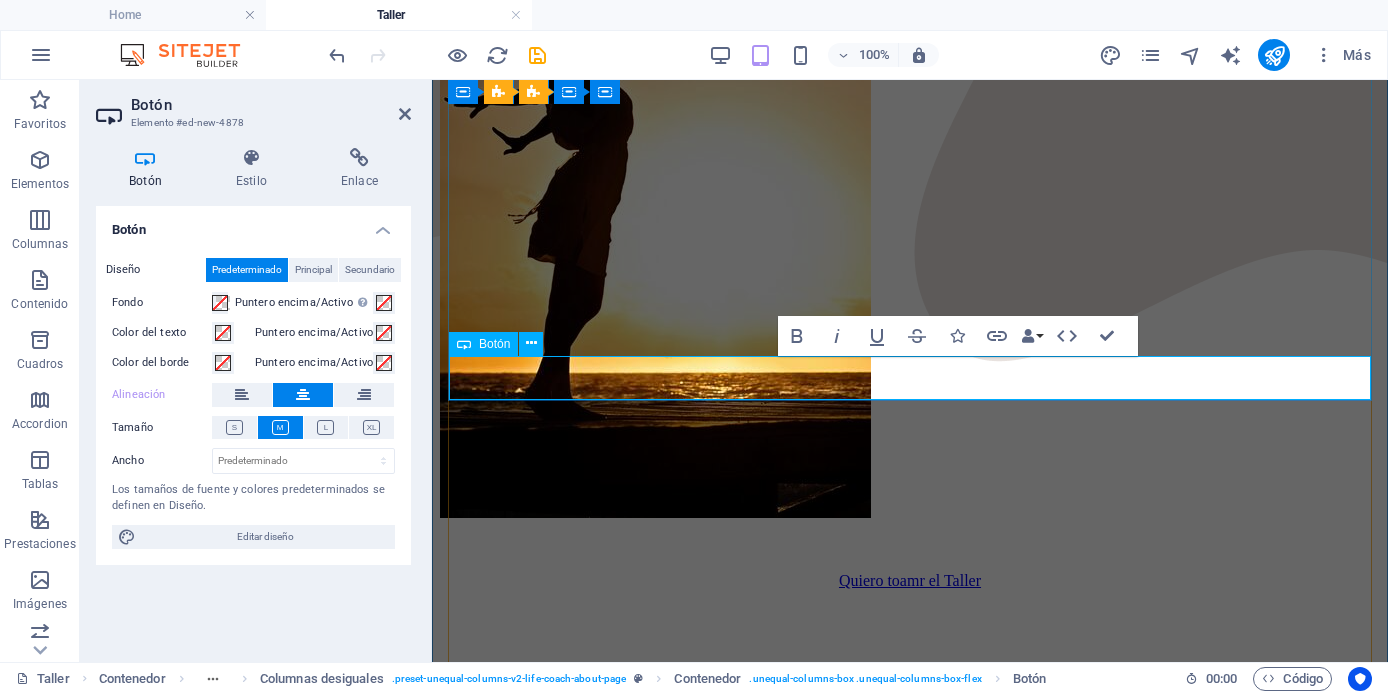 type 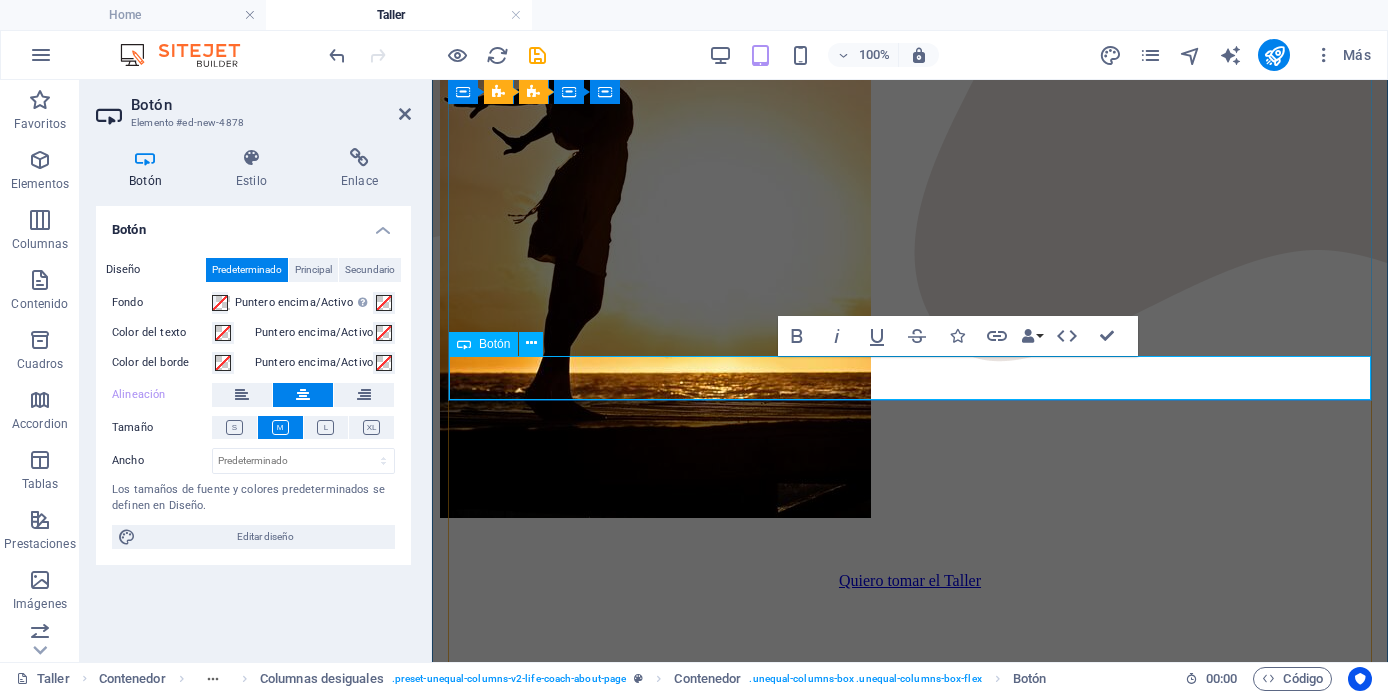click on "Quiero tomar el Taller" at bounding box center (910, 580) 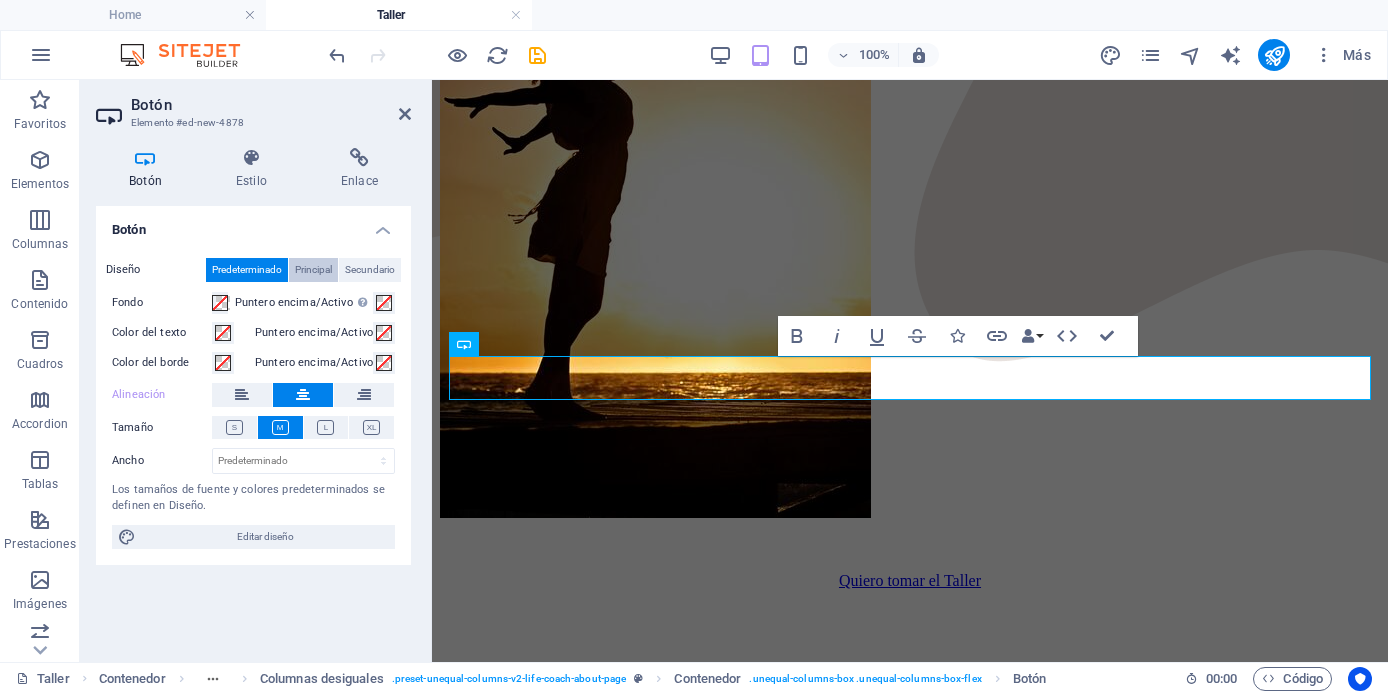 click on "Principal" at bounding box center (313, 270) 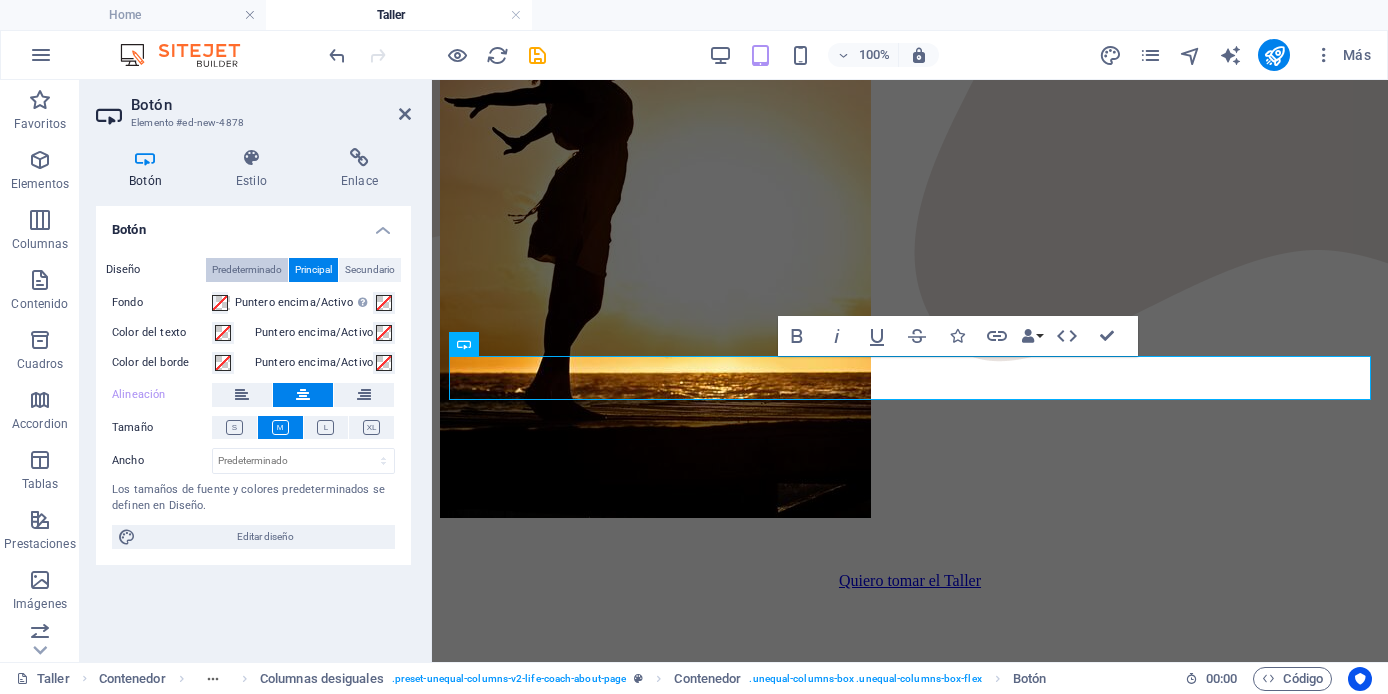 click on "Predeterminado" at bounding box center [247, 270] 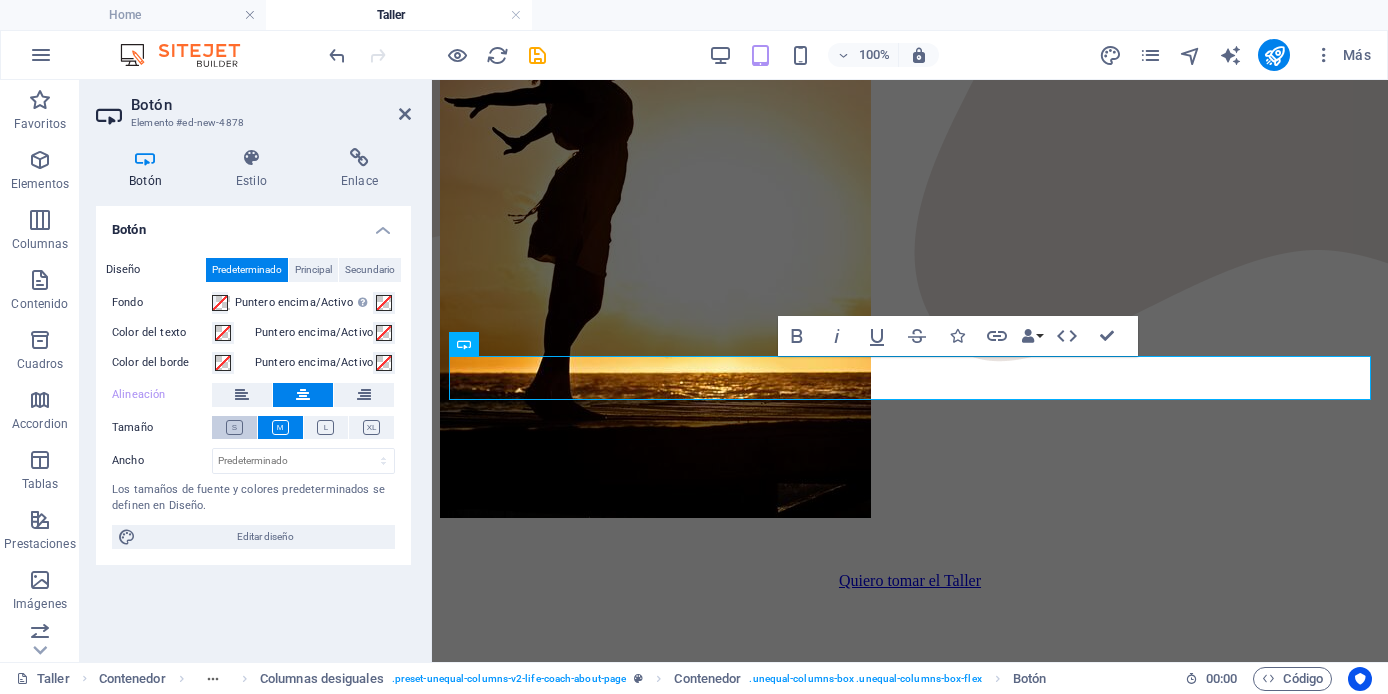 click at bounding box center [234, 427] 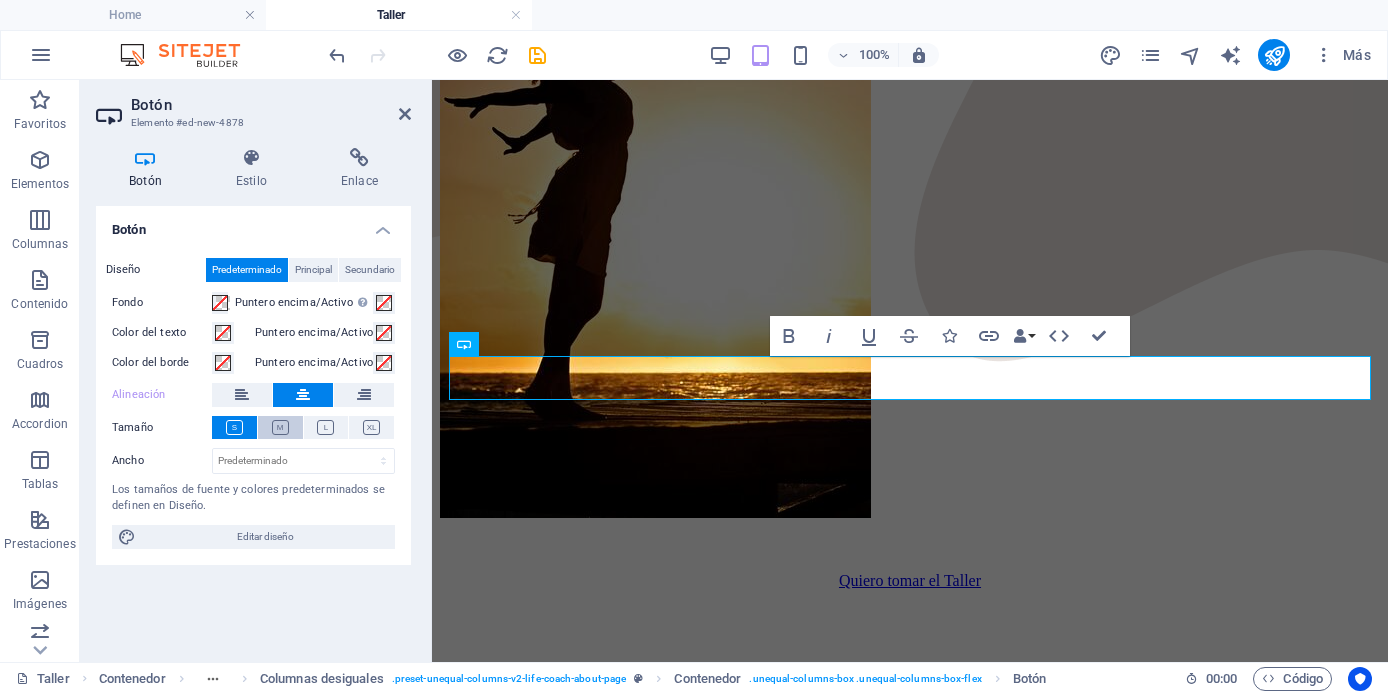 click at bounding box center (280, 427) 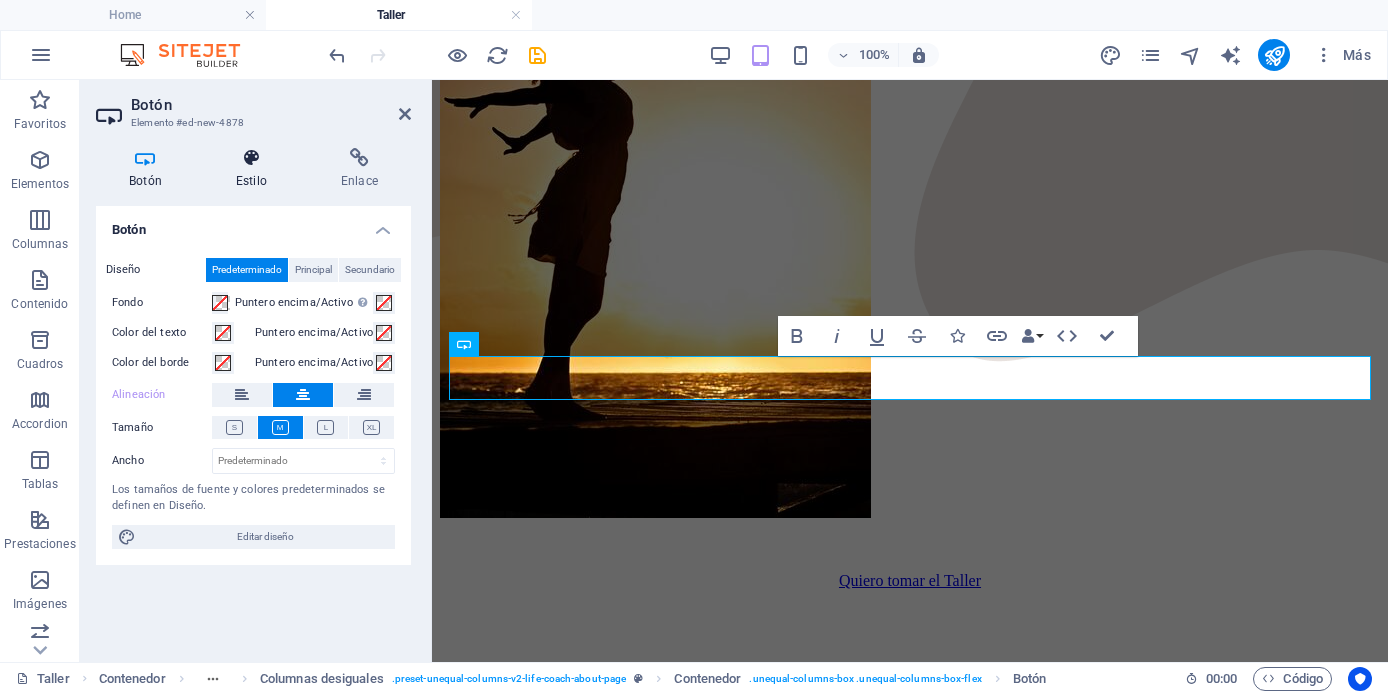 click on "Estilo" at bounding box center (255, 169) 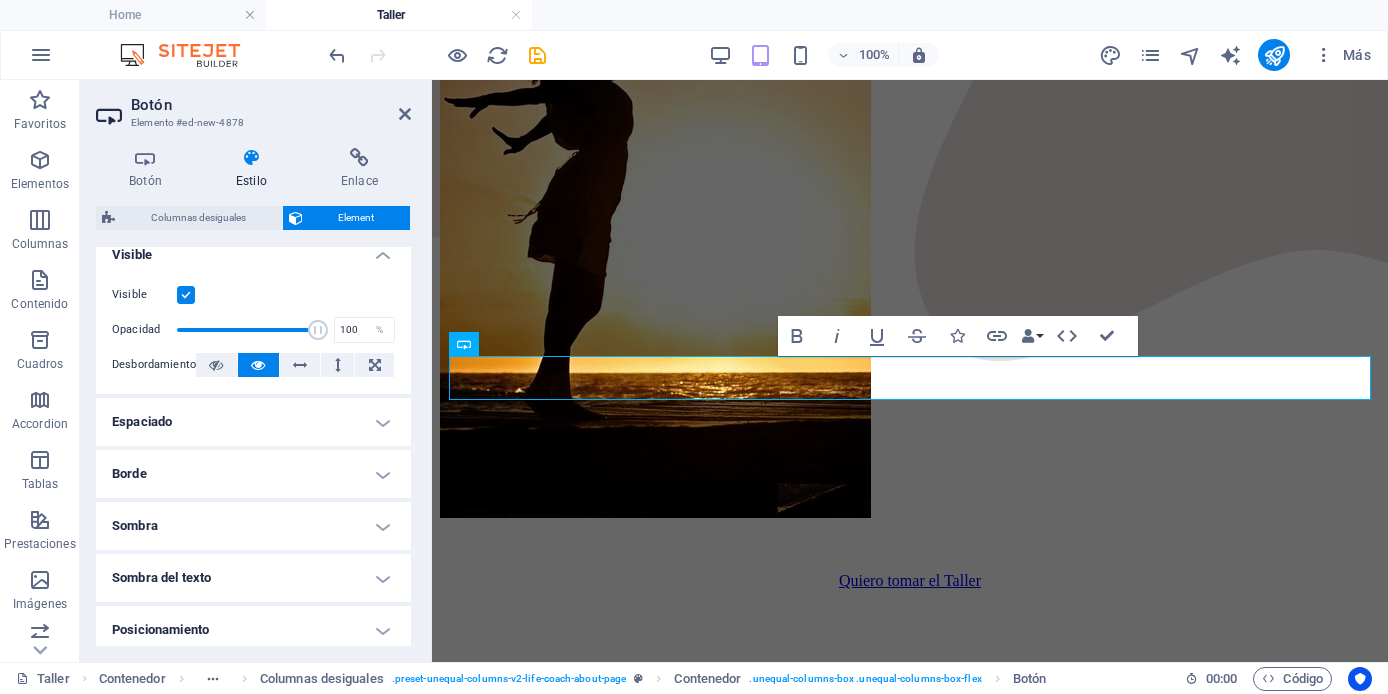 scroll, scrollTop: 250, scrollLeft: 0, axis: vertical 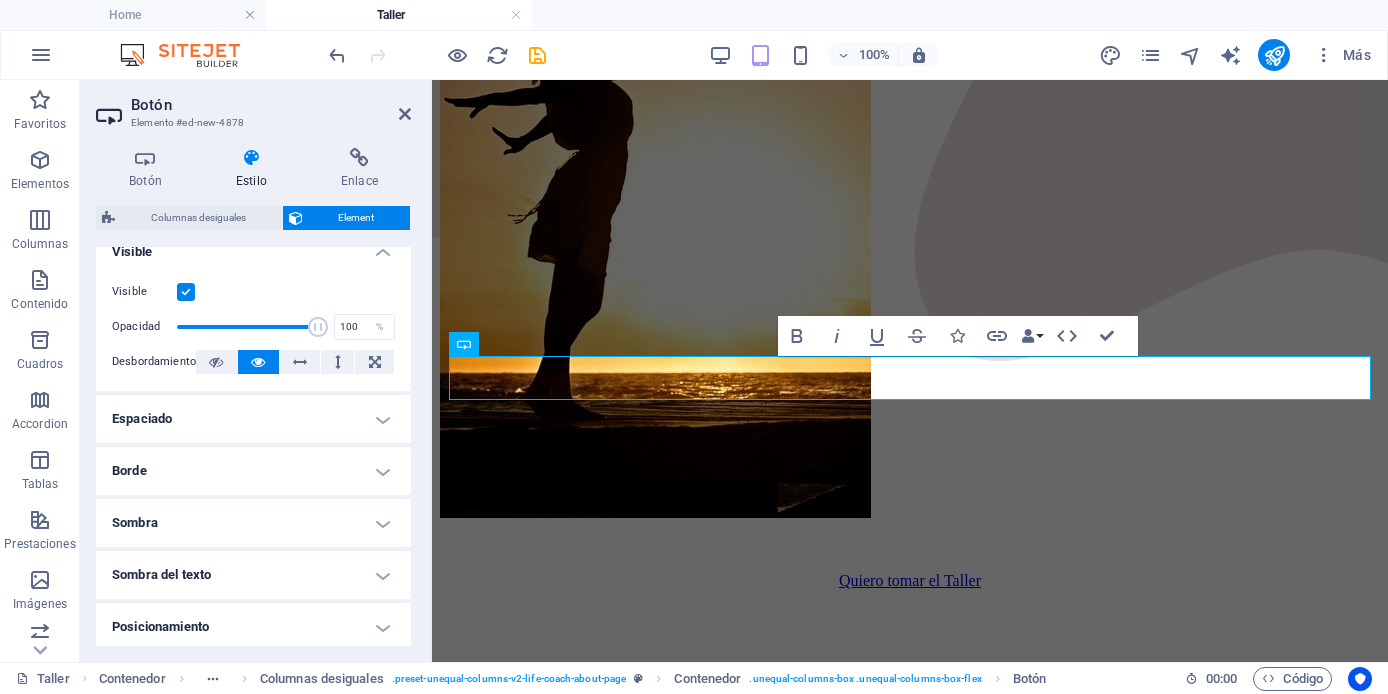 click on "Borde" at bounding box center [253, 471] 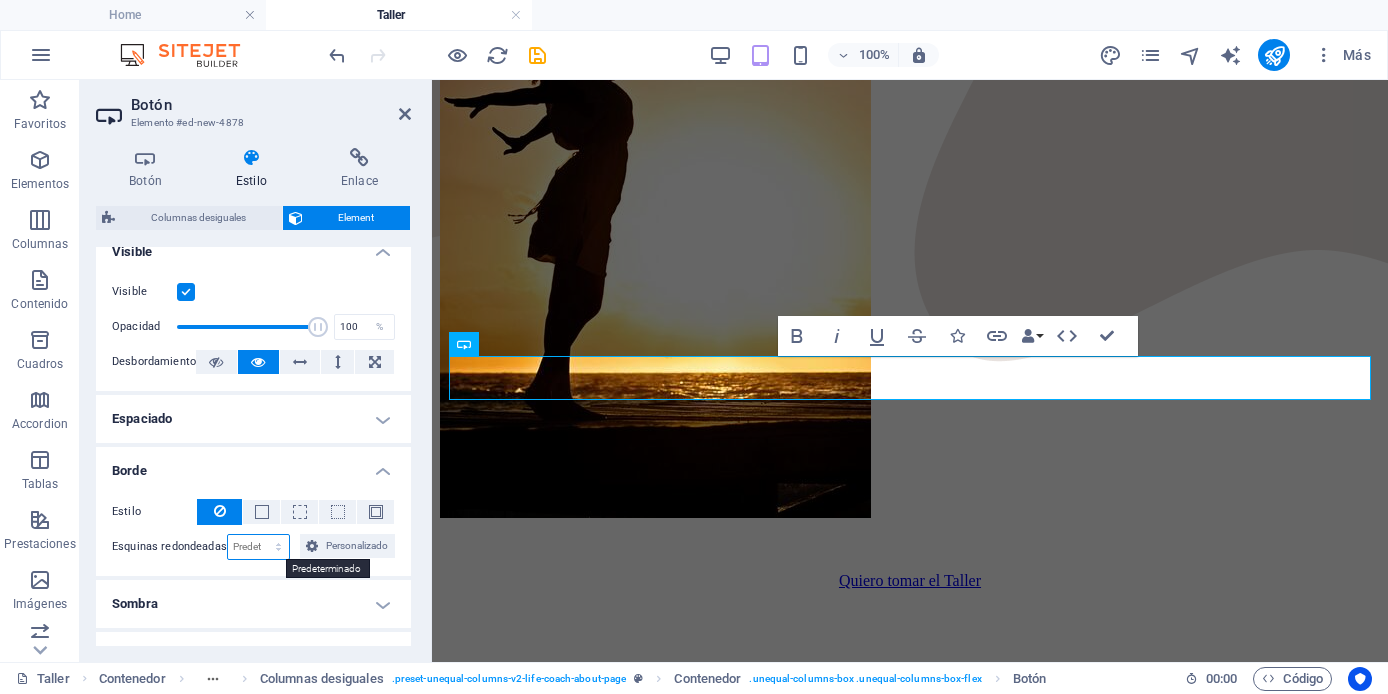 click on "Predeterminado px rem % vh vw Personalizado" at bounding box center (259, 547) 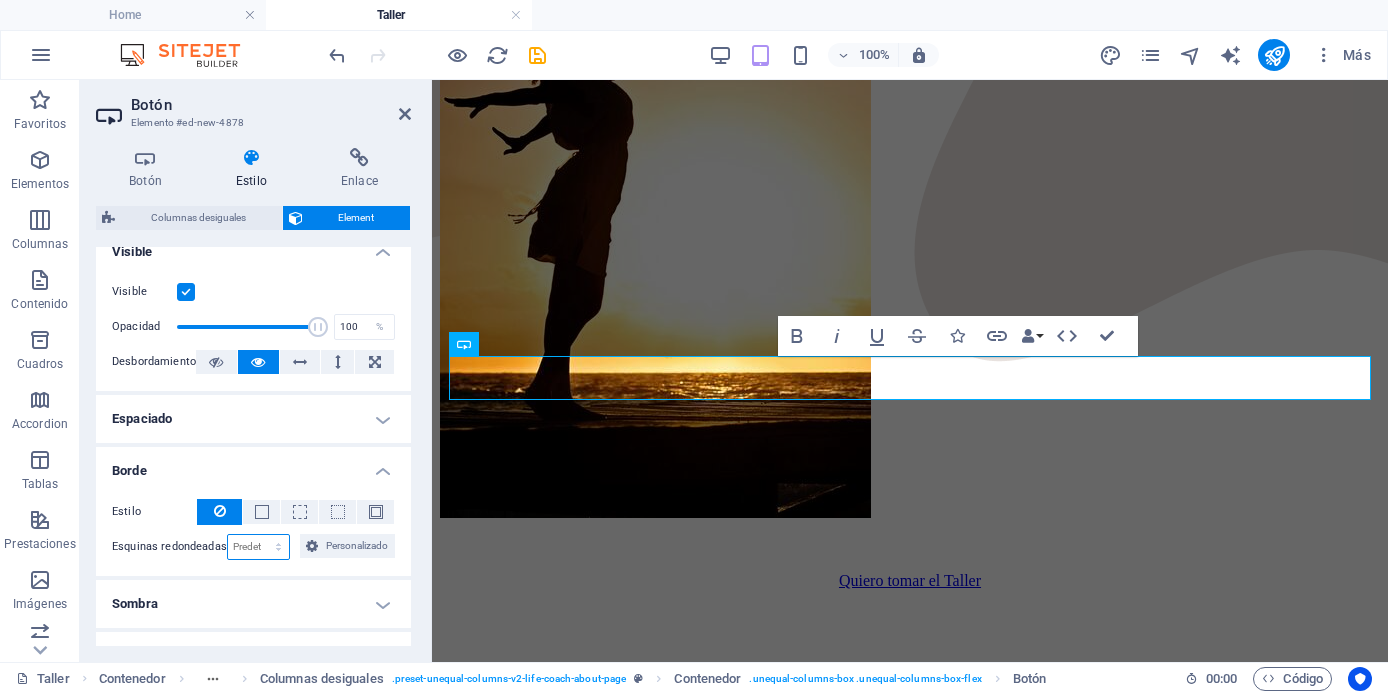 select on "px" 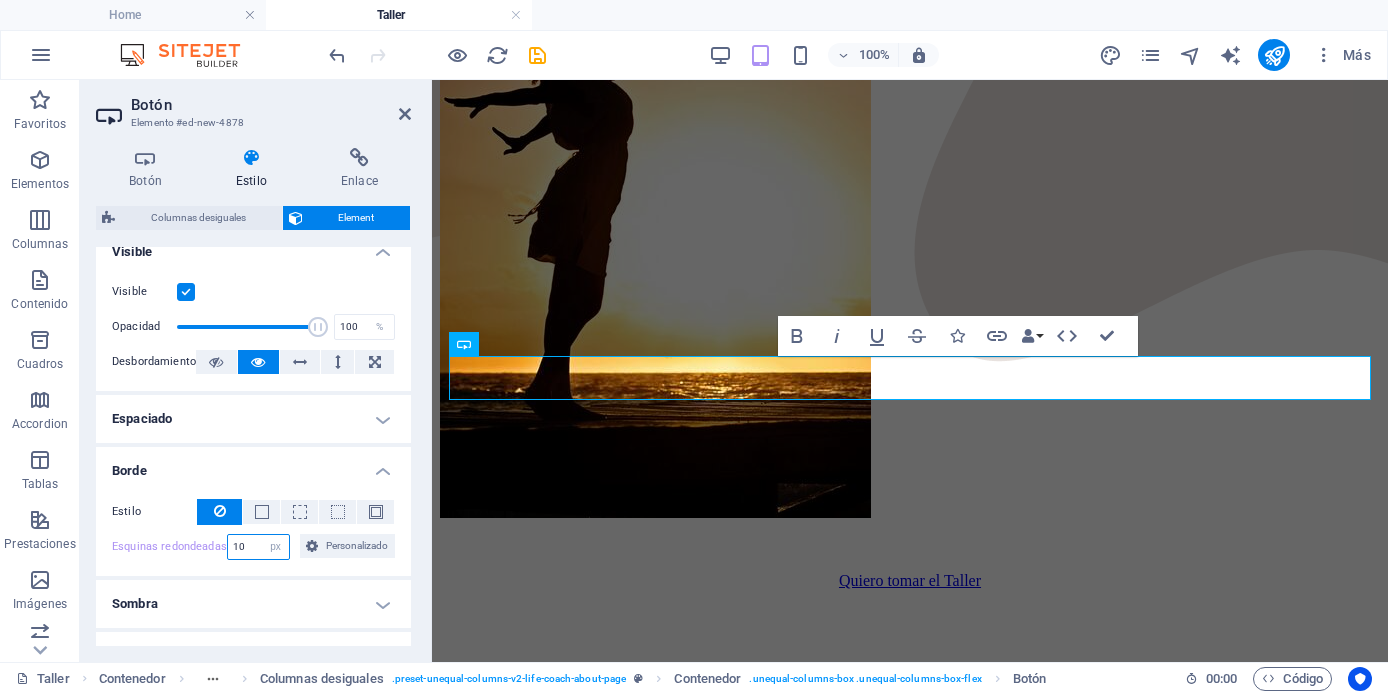 type on "10" 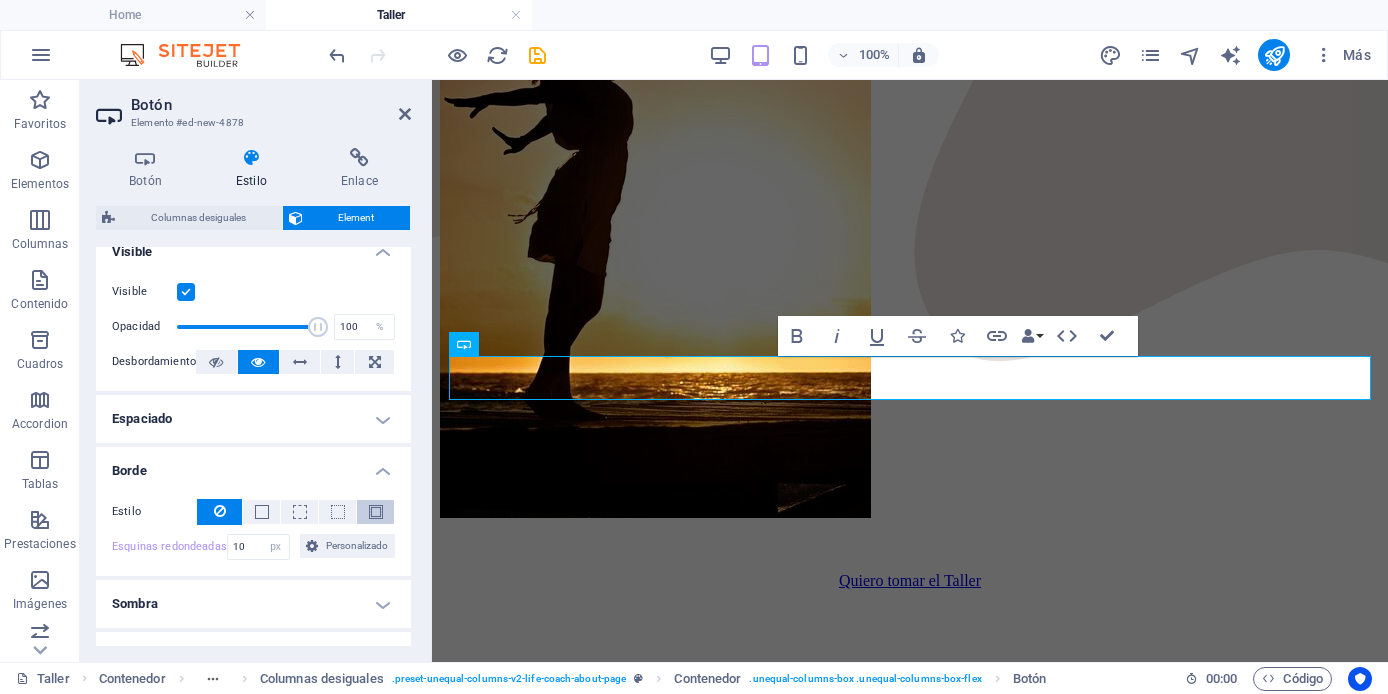 click at bounding box center [376, 512] 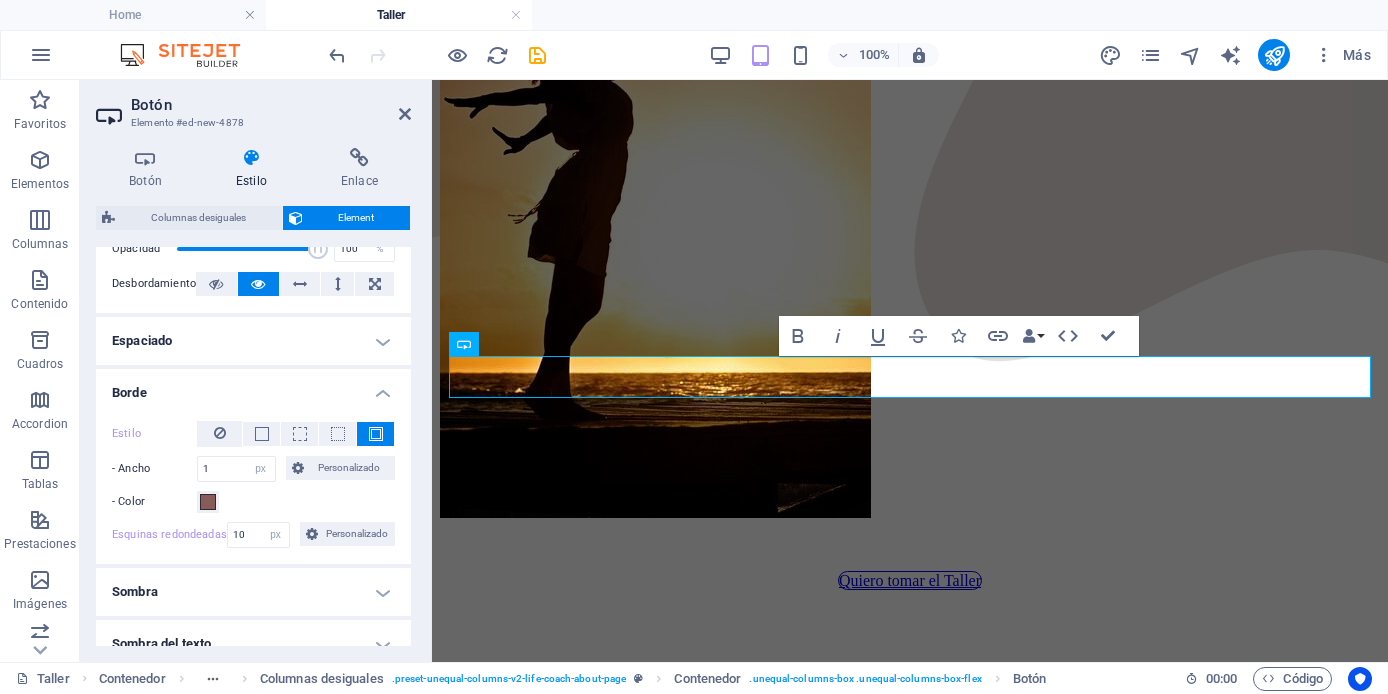 scroll, scrollTop: 348, scrollLeft: 0, axis: vertical 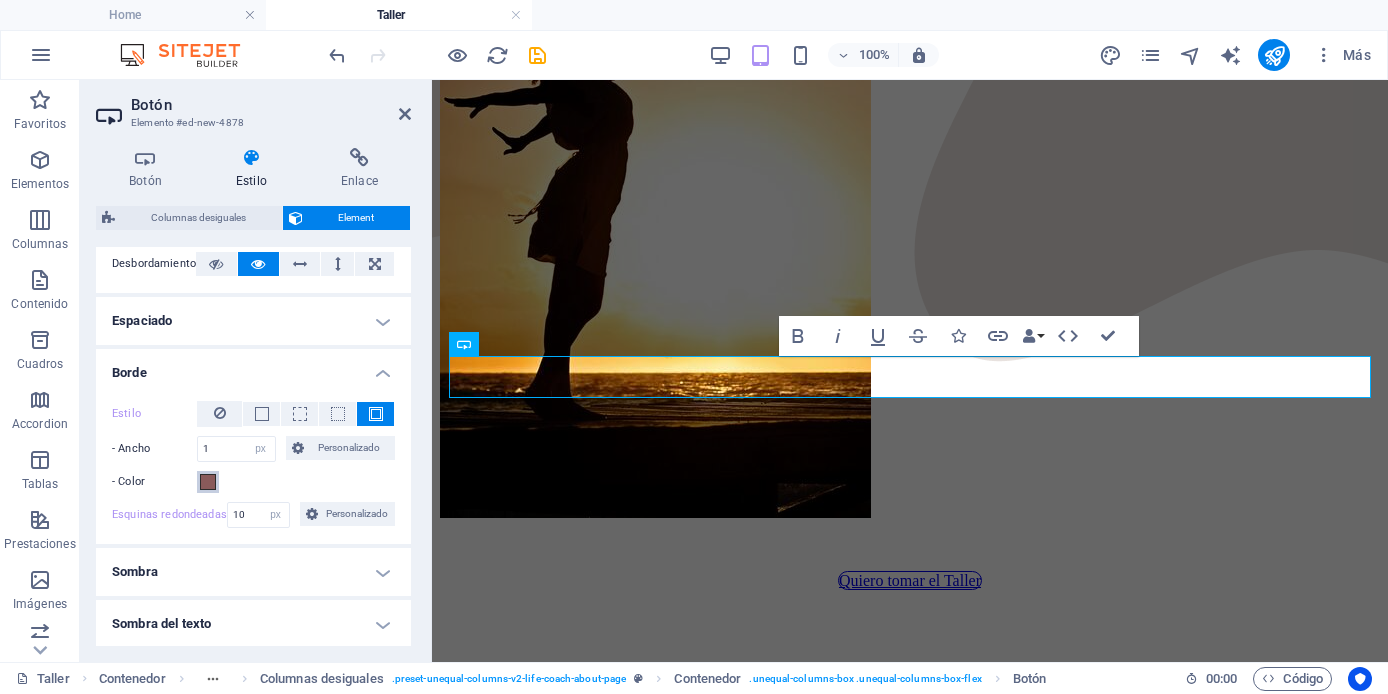 click at bounding box center [208, 482] 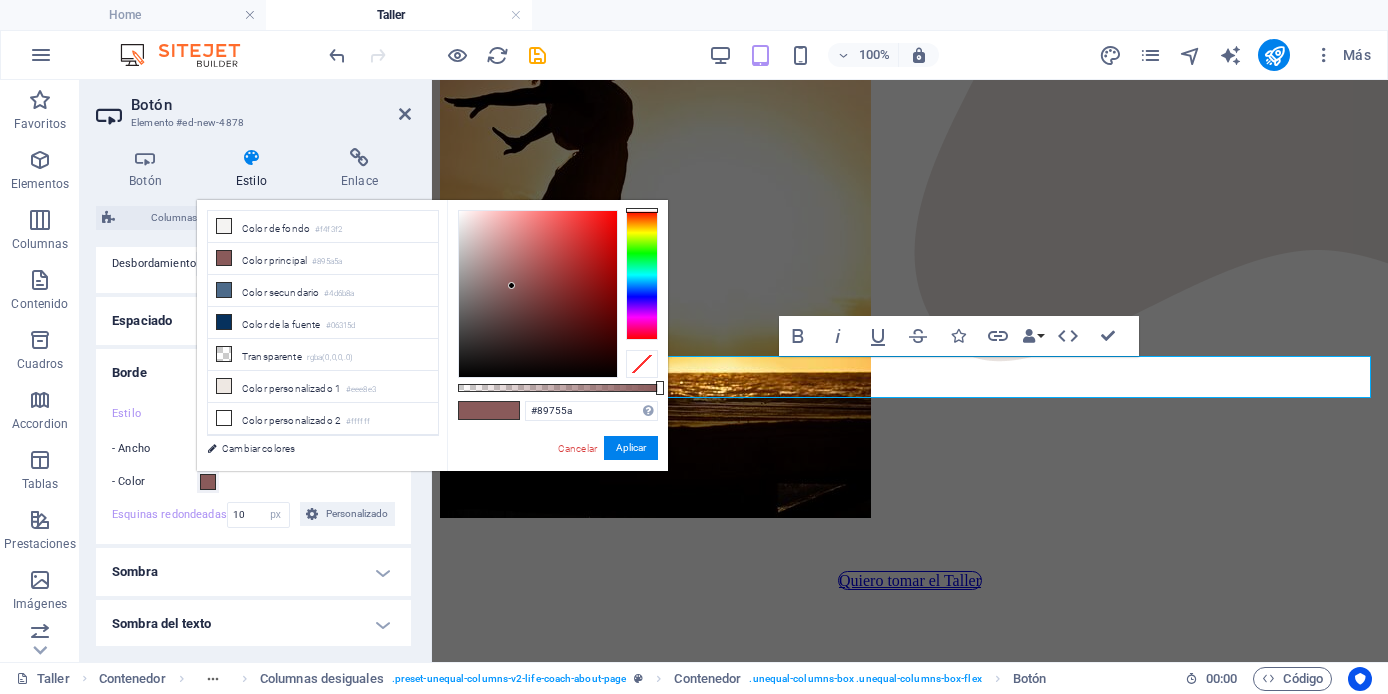 click at bounding box center [642, 275] 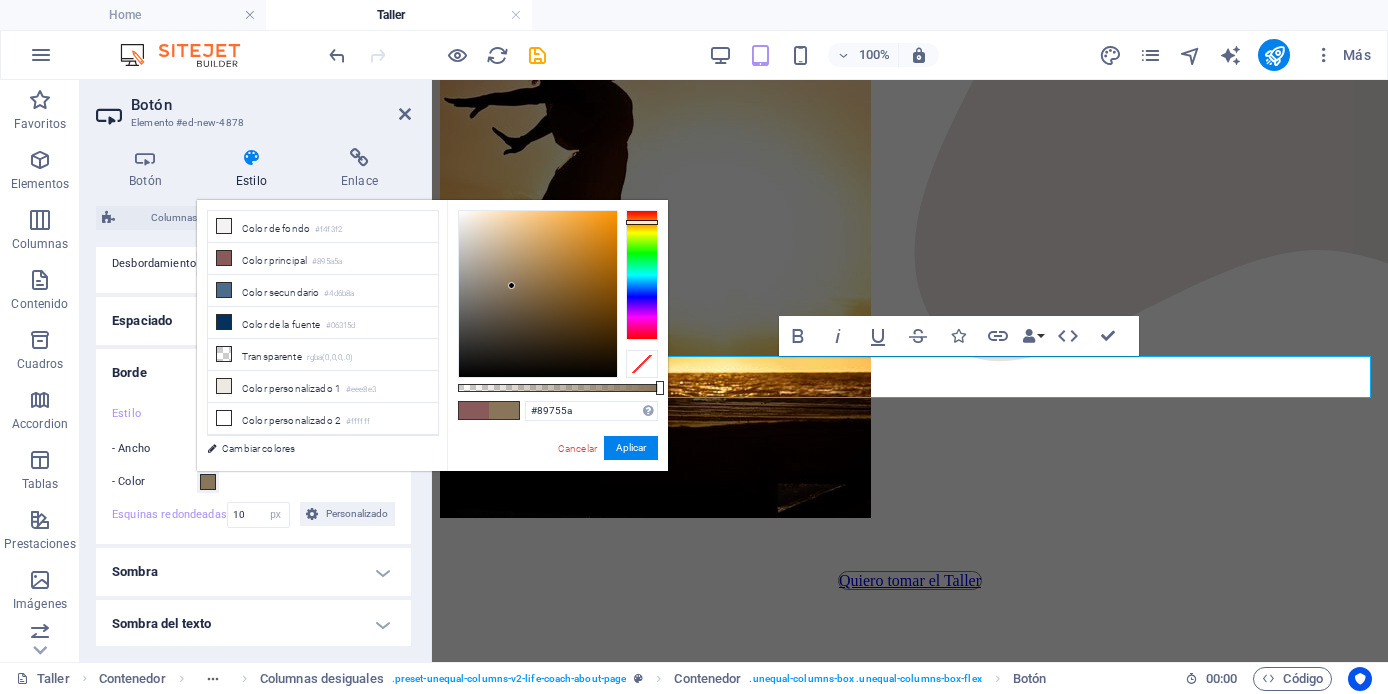 type on "#e98d0d" 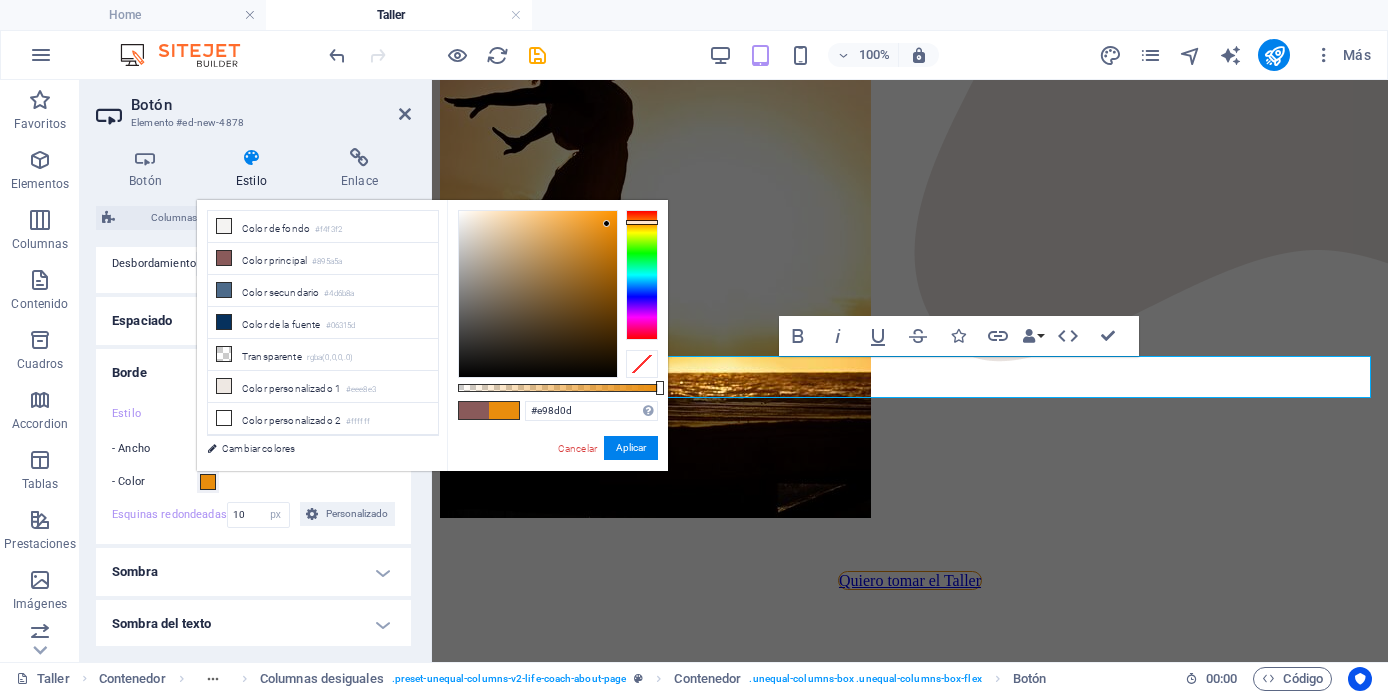 click at bounding box center [538, 294] 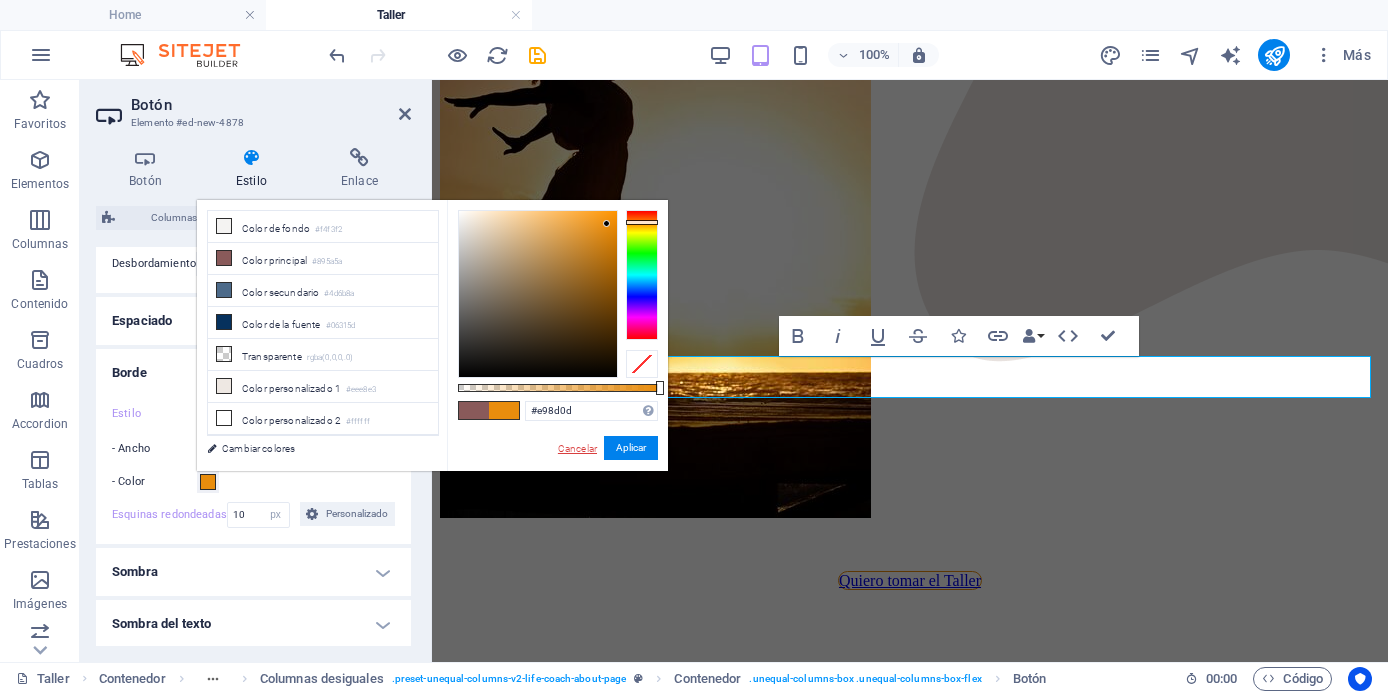 click on "Cancelar" at bounding box center (577, 448) 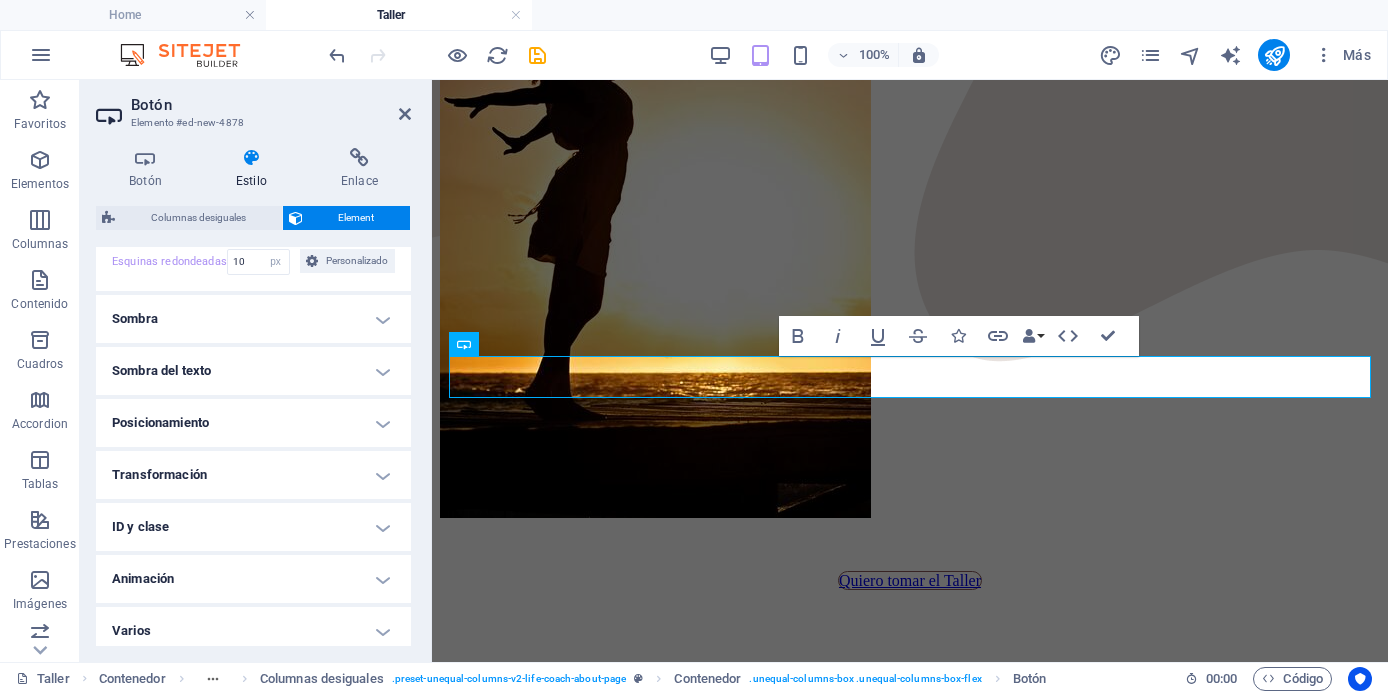 scroll, scrollTop: 610, scrollLeft: 0, axis: vertical 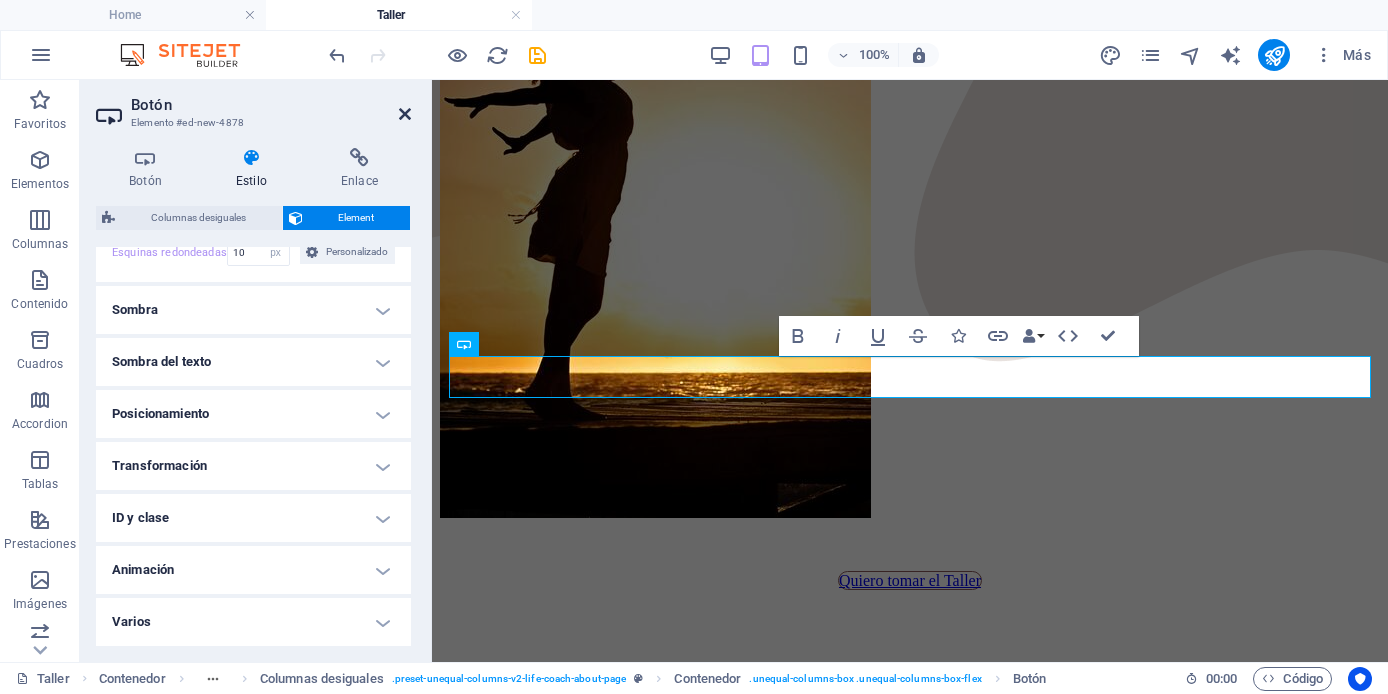 click at bounding box center (405, 114) 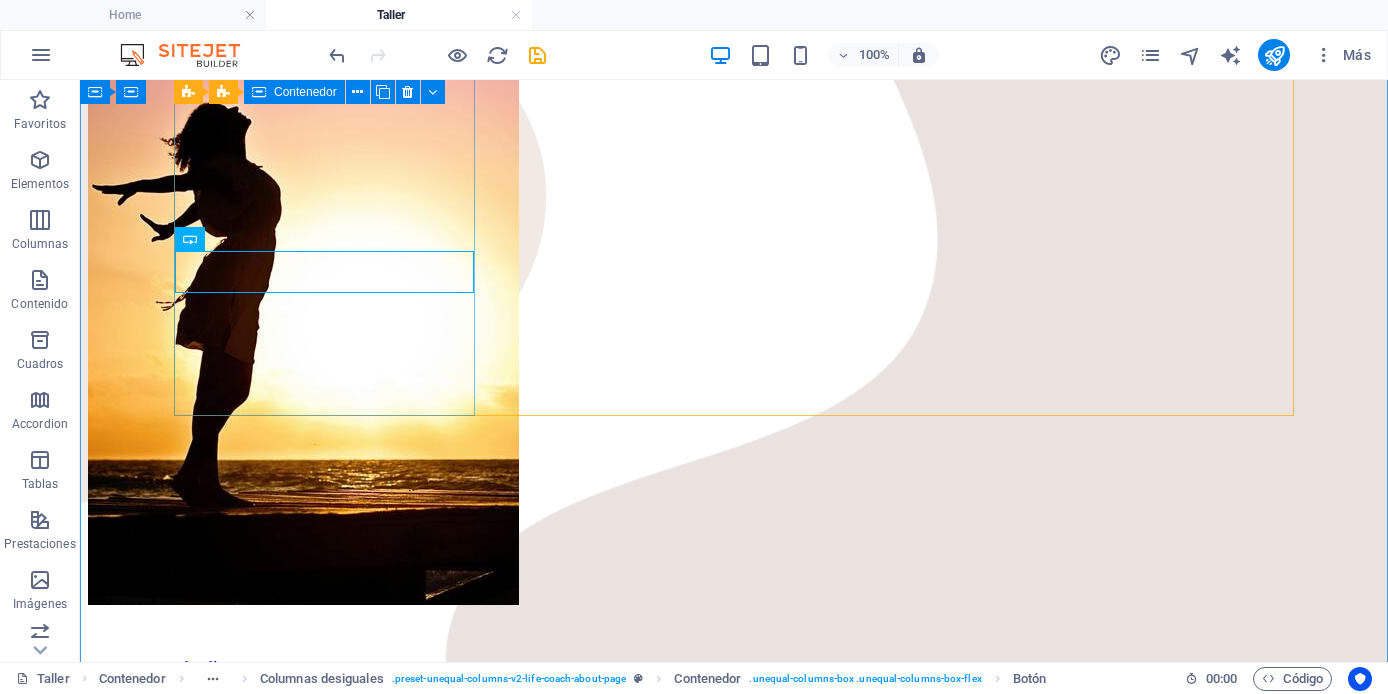 click on "Quiero tomar el Taller" at bounding box center (734, 333) 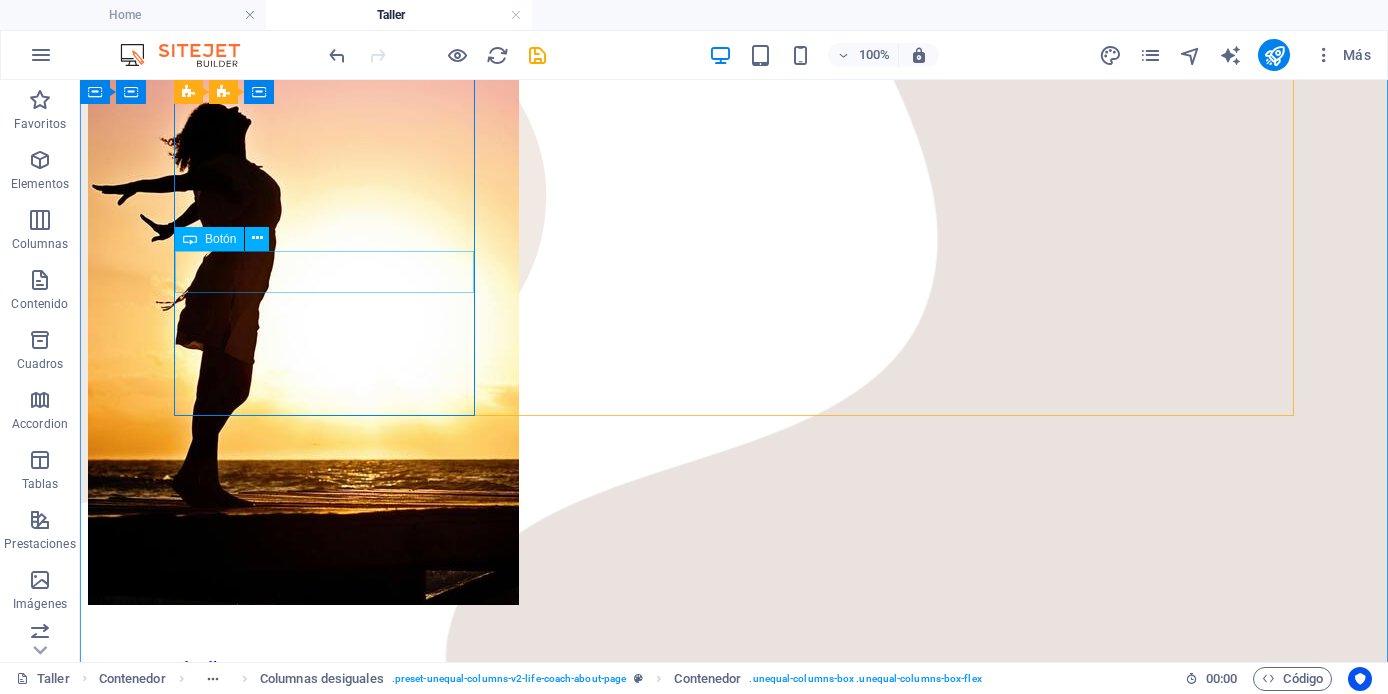 click on "Quiero tomar el Taller" at bounding box center (734, 668) 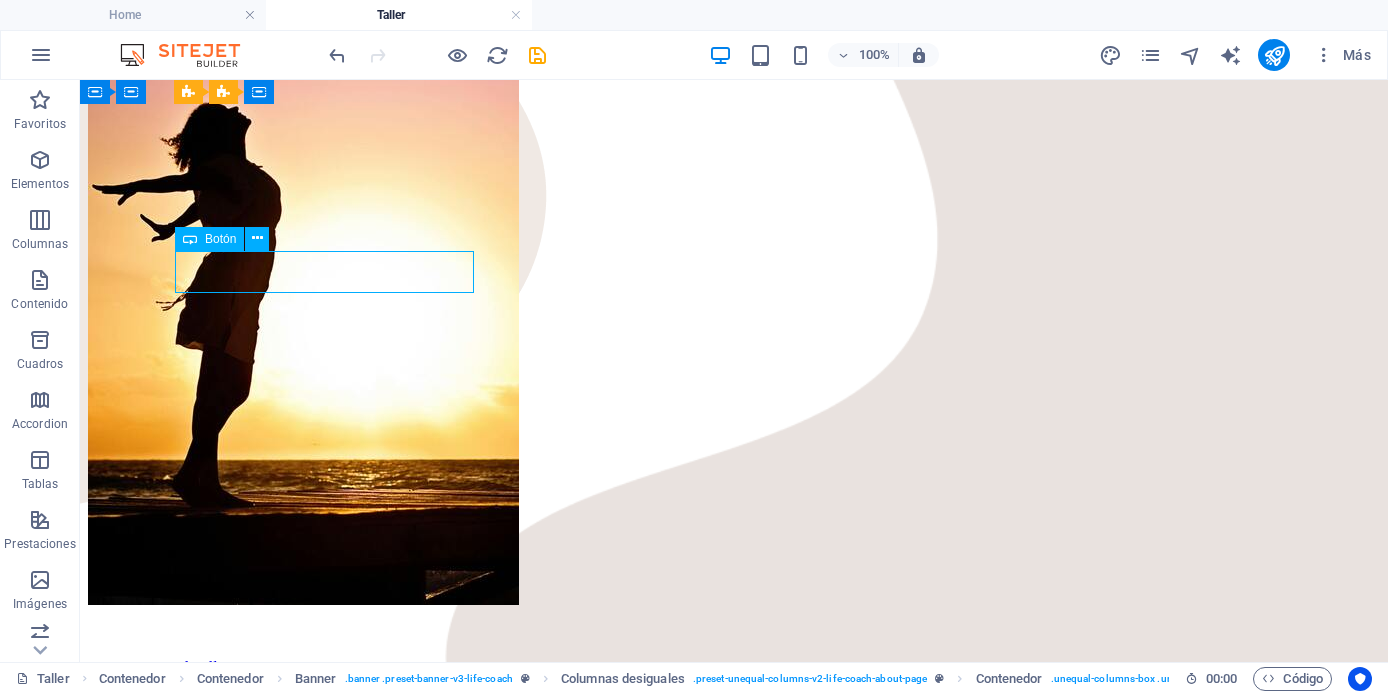 click on "Quiero tomar el Taller" at bounding box center (734, 668) 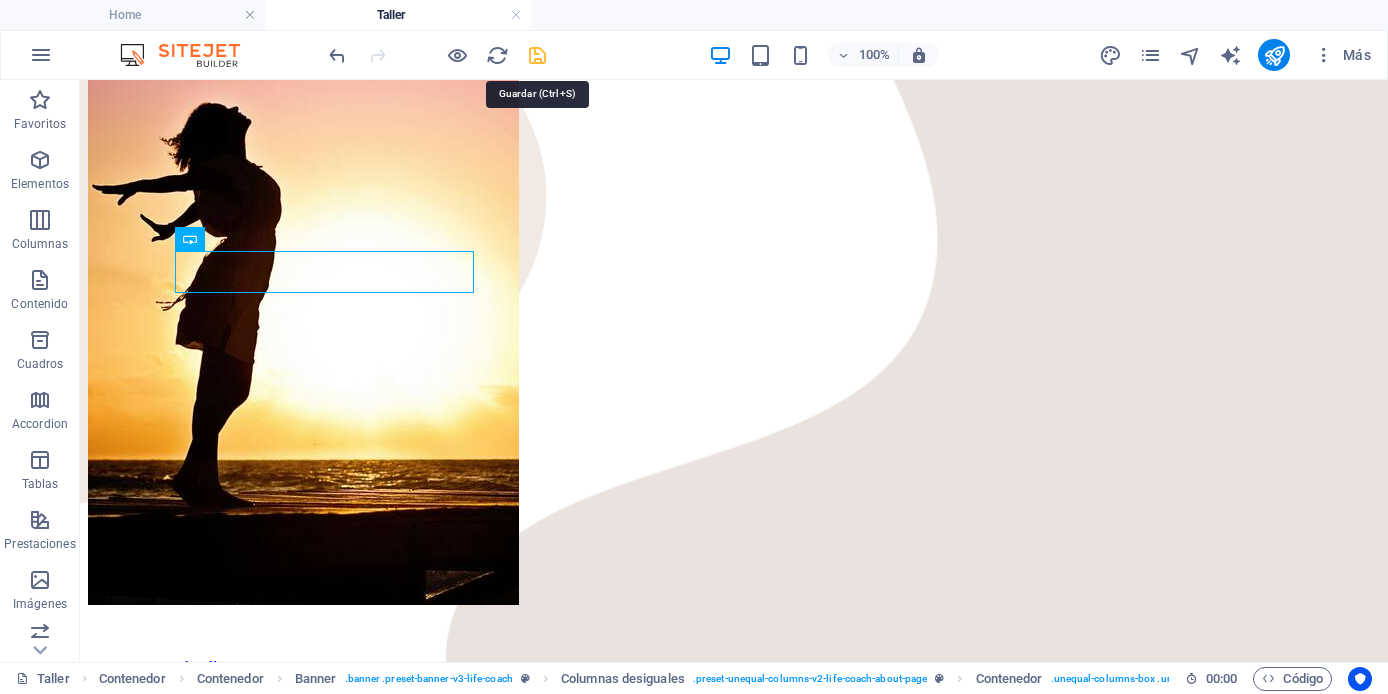 click at bounding box center (537, 55) 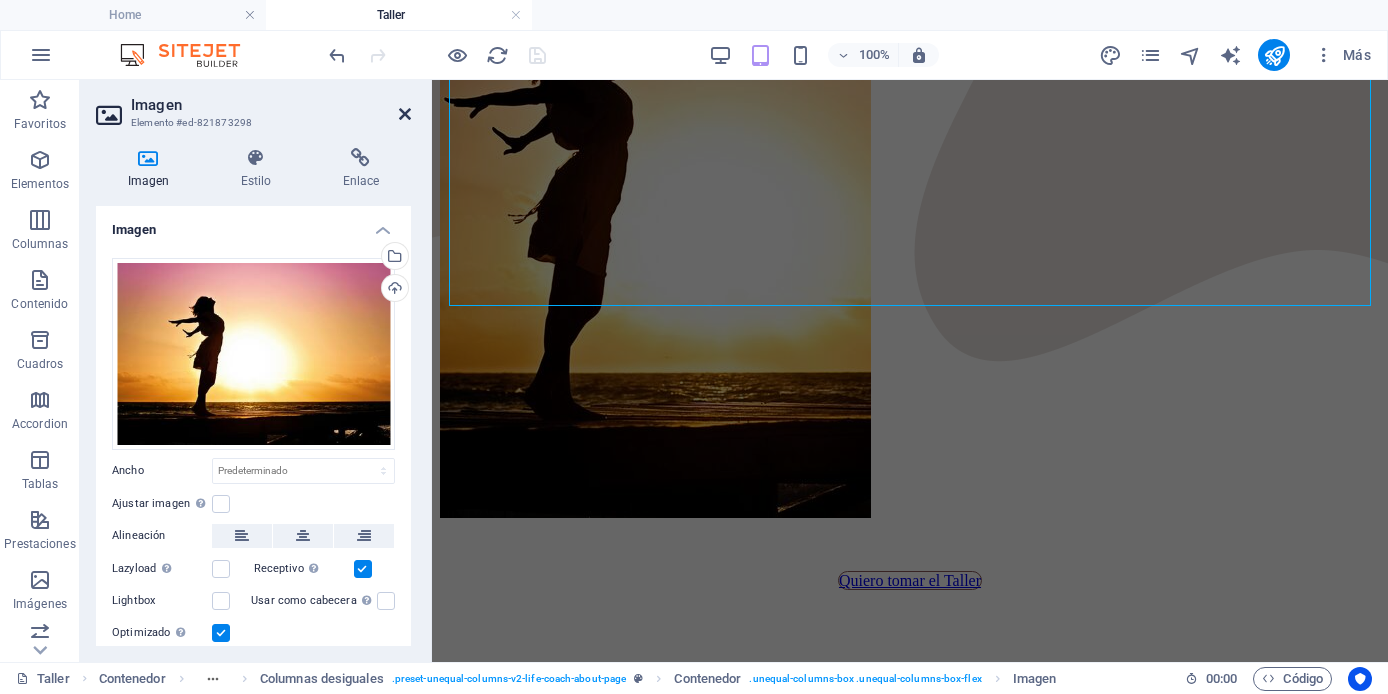 click at bounding box center [405, 114] 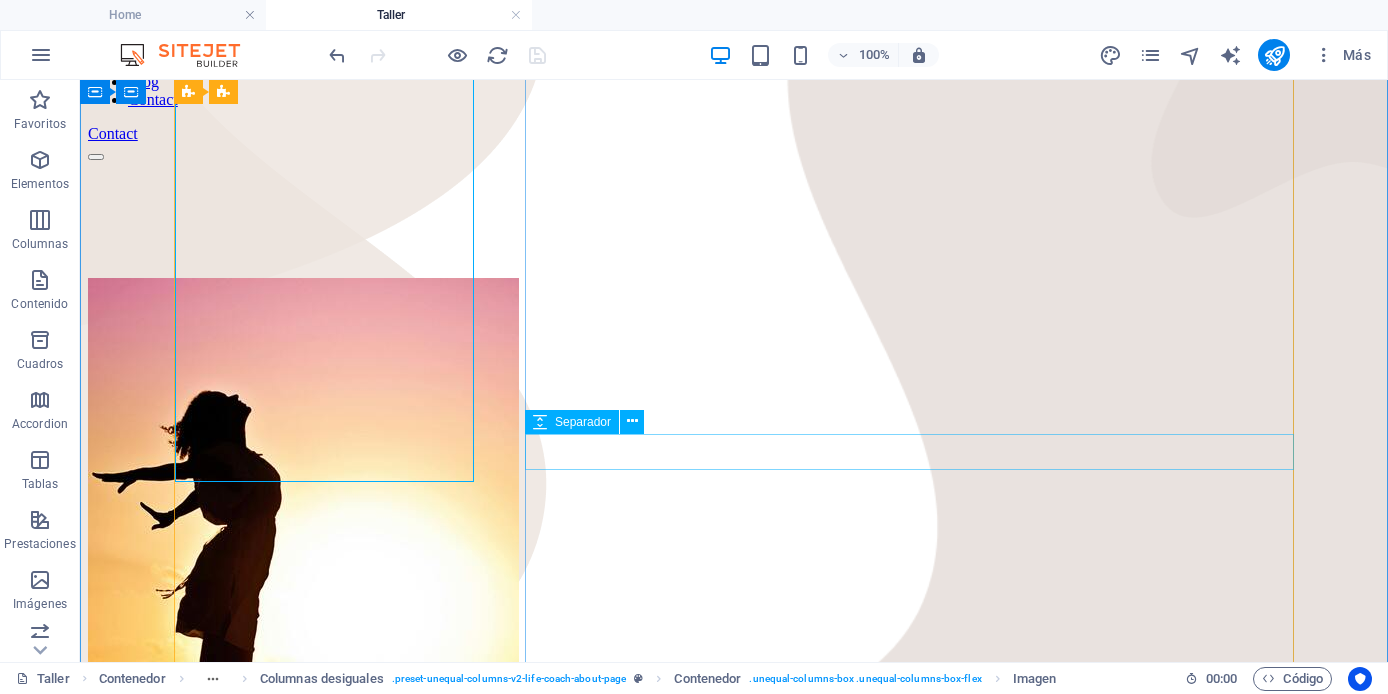 scroll, scrollTop: 275, scrollLeft: 0, axis: vertical 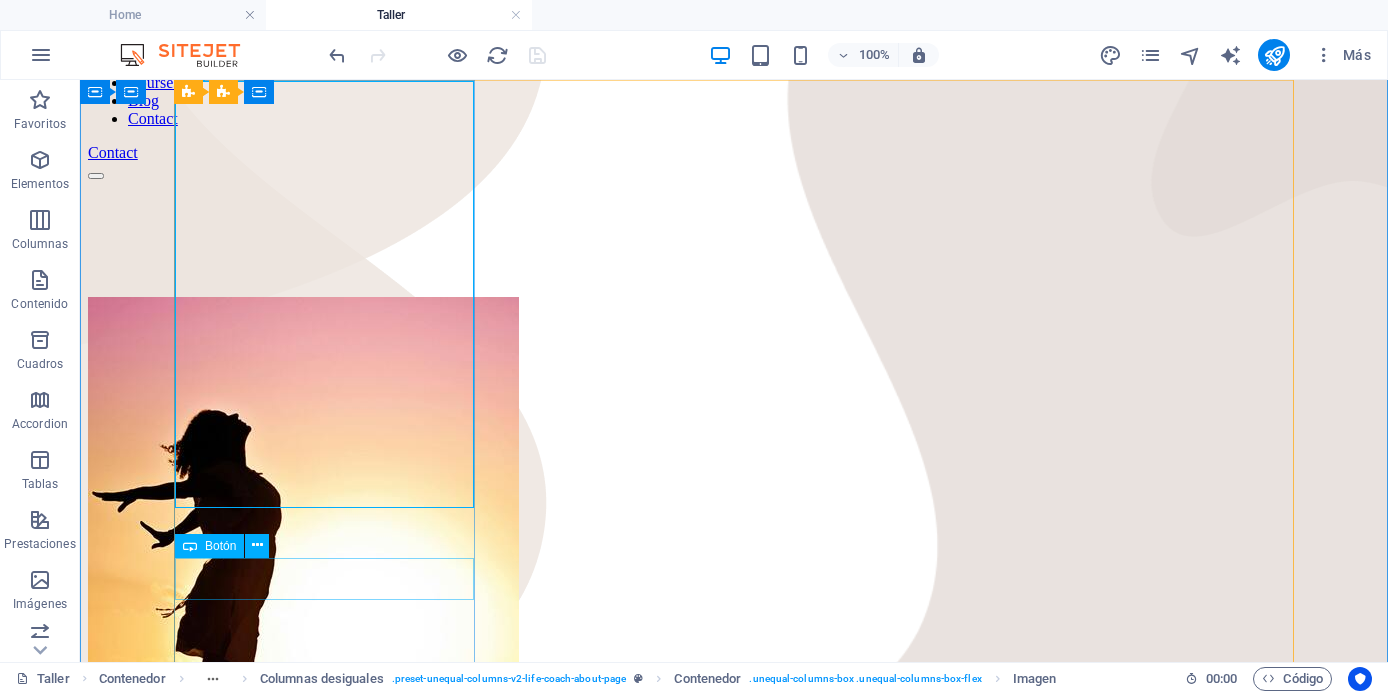 click on "Quiero tomar el Taller" at bounding box center [734, 975] 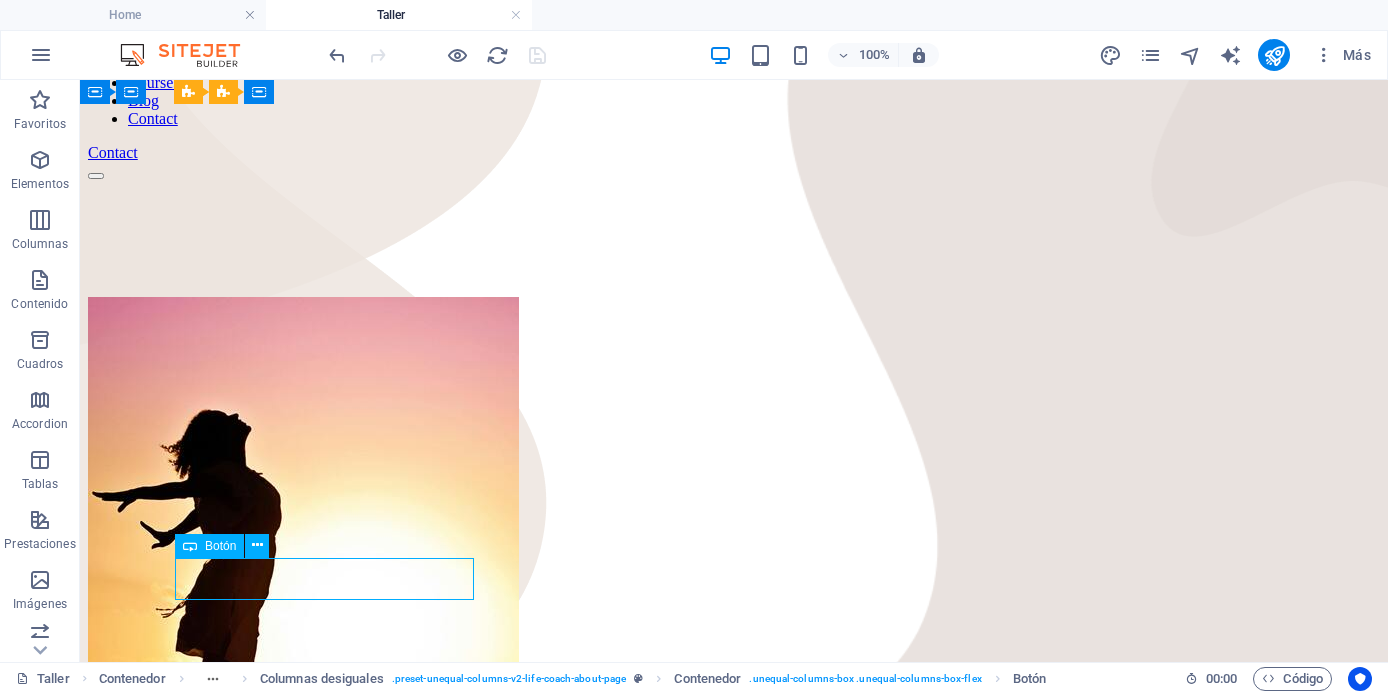 click on "Quiero tomar el Taller" at bounding box center (734, 975) 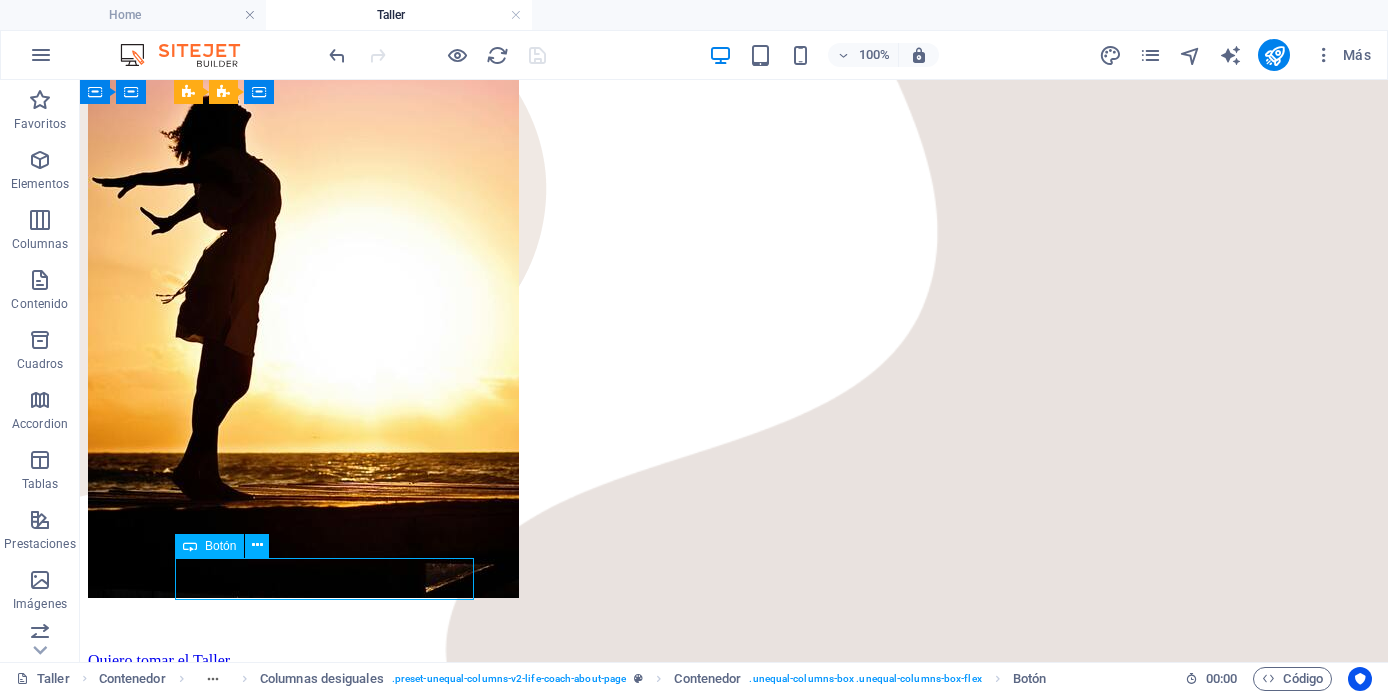 select on "px" 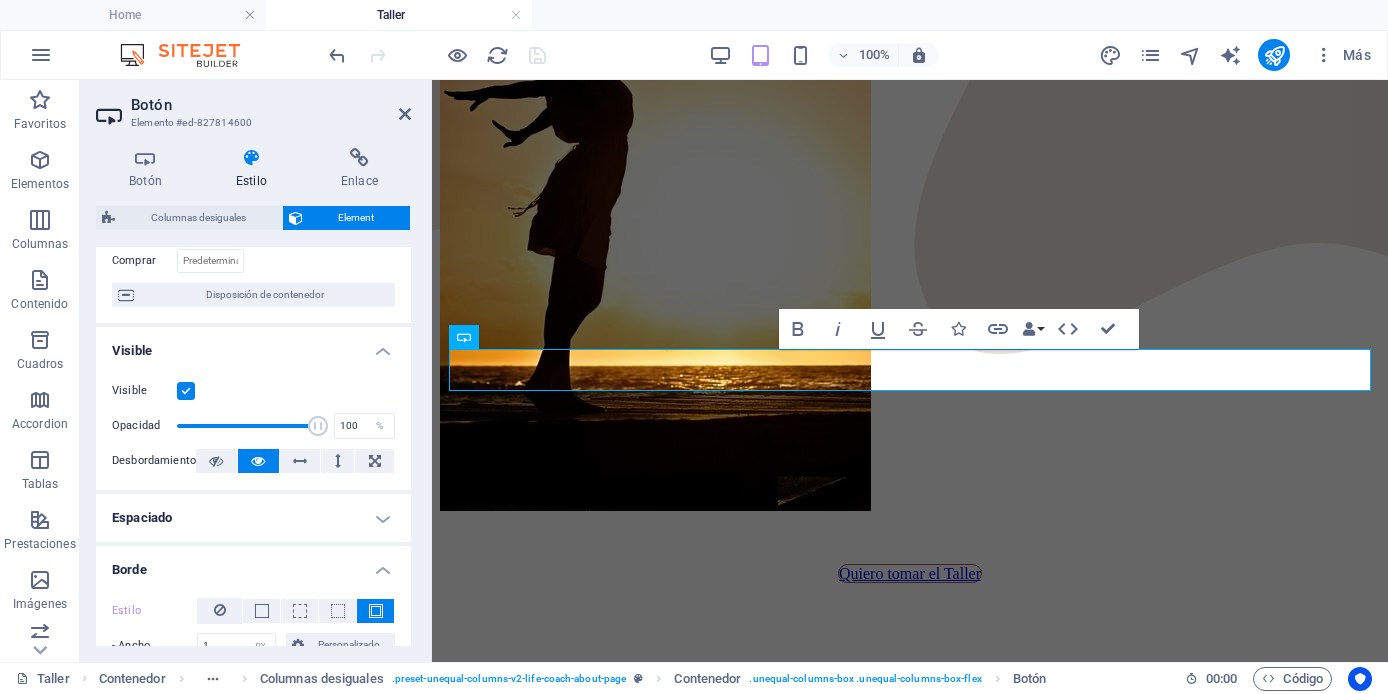 scroll, scrollTop: 152, scrollLeft: 0, axis: vertical 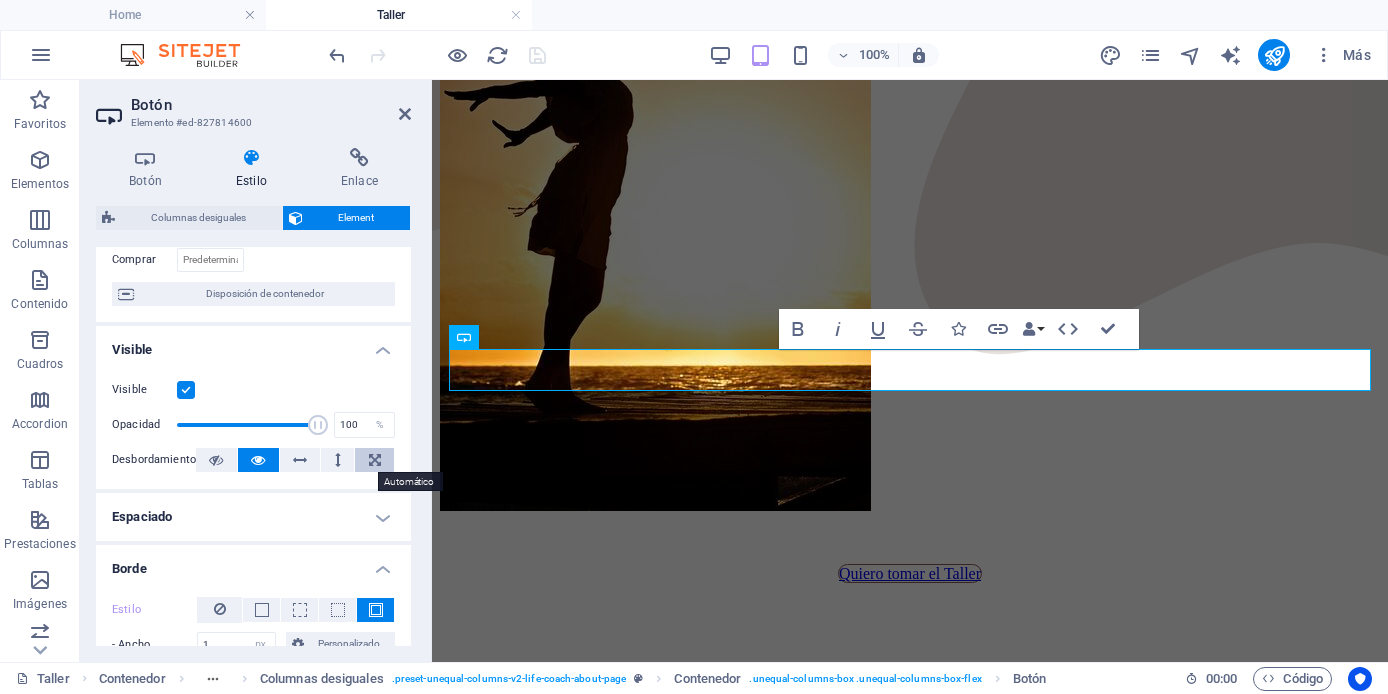 click at bounding box center [375, 460] 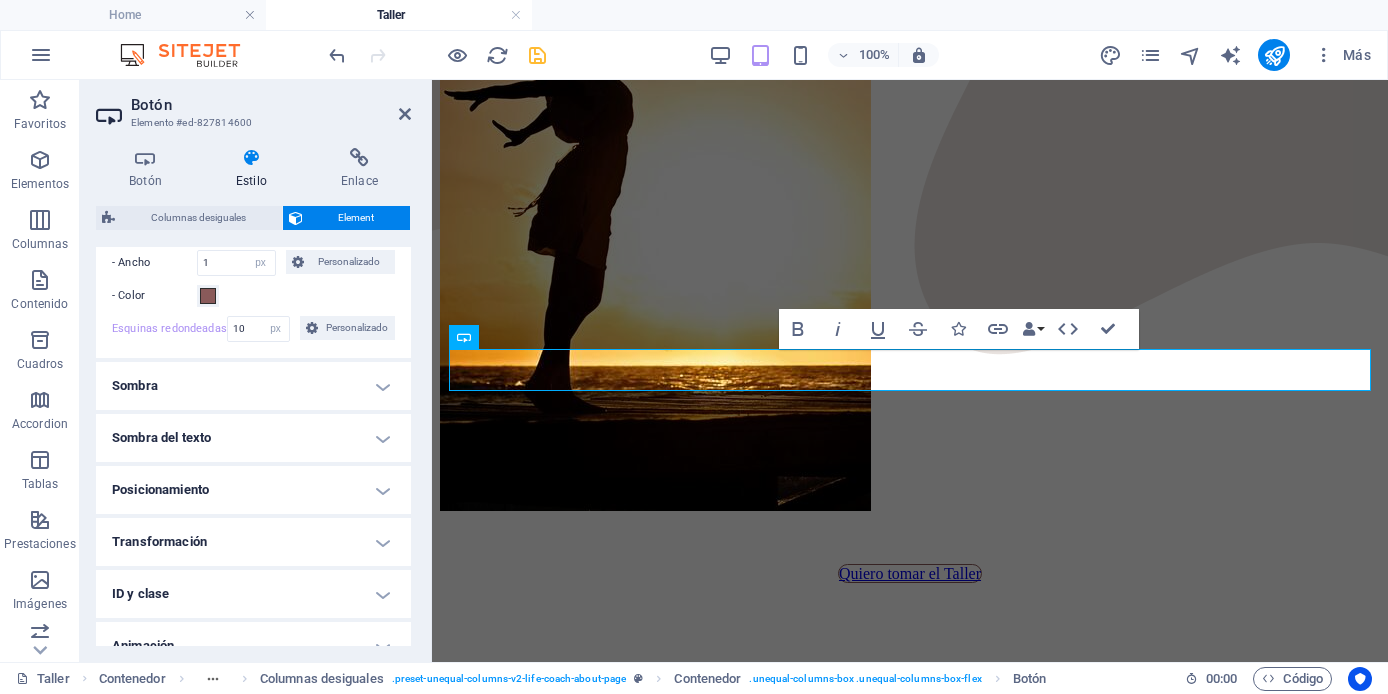scroll, scrollTop: 564, scrollLeft: 0, axis: vertical 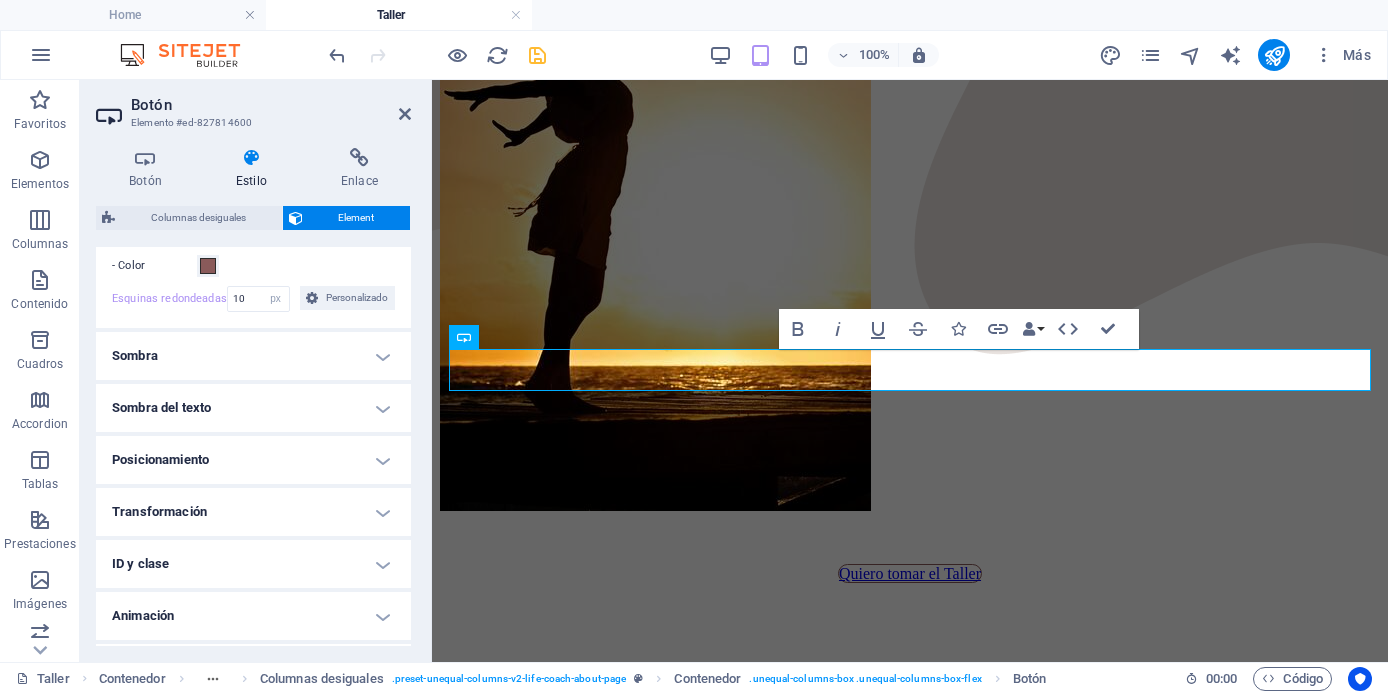 click on "Posicionamiento" at bounding box center (253, 460) 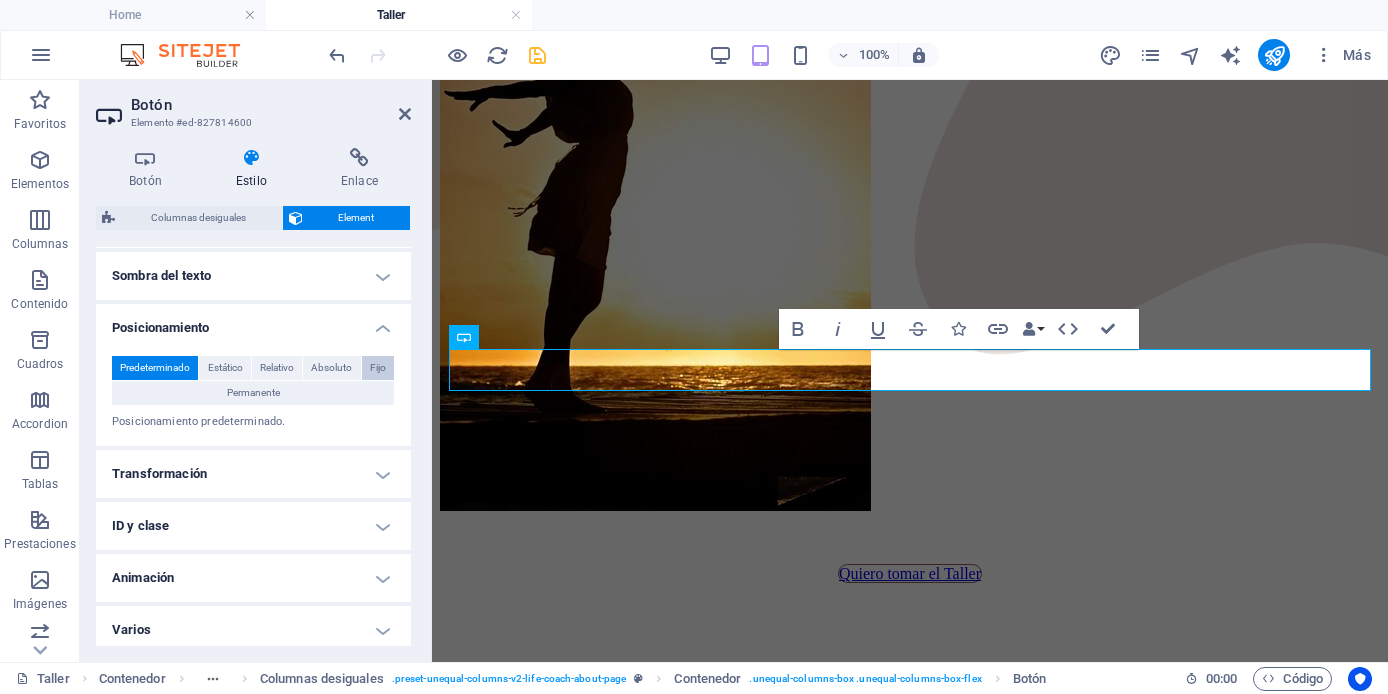 scroll, scrollTop: 698, scrollLeft: 0, axis: vertical 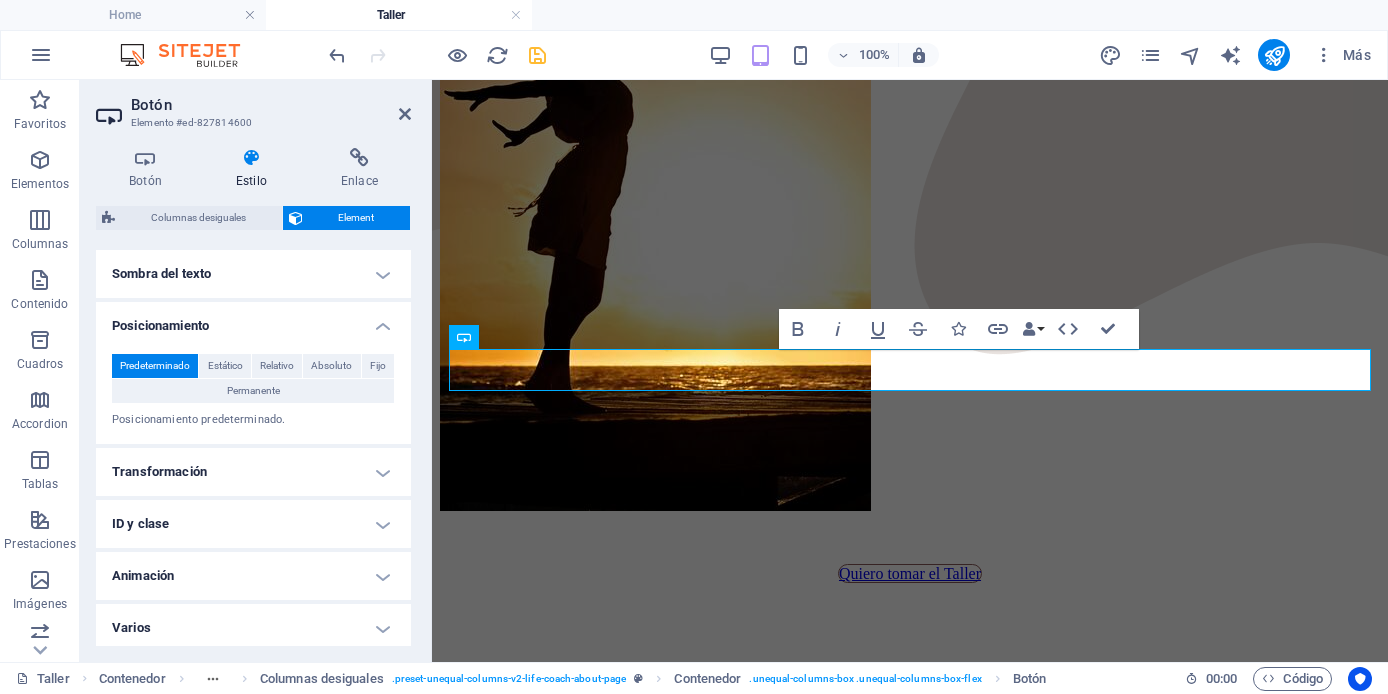 click on "Transformación" at bounding box center [253, 472] 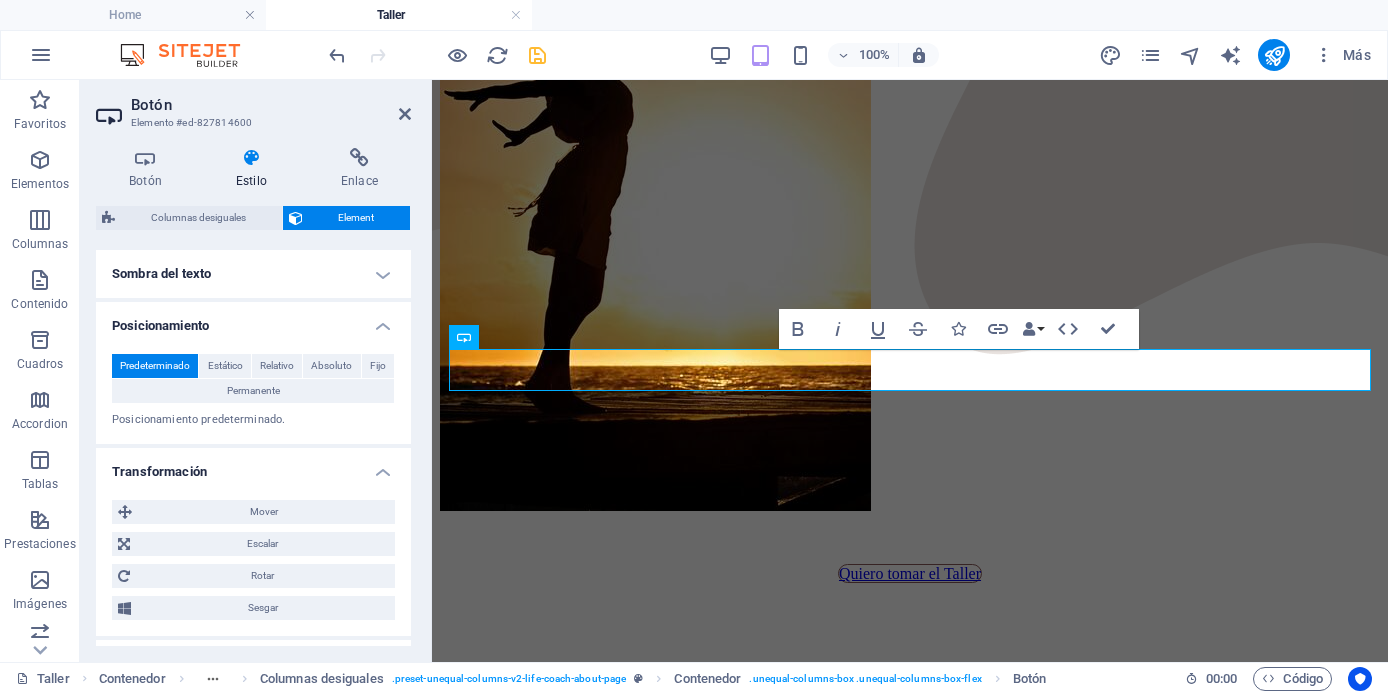 click on "Transformación" at bounding box center (253, 466) 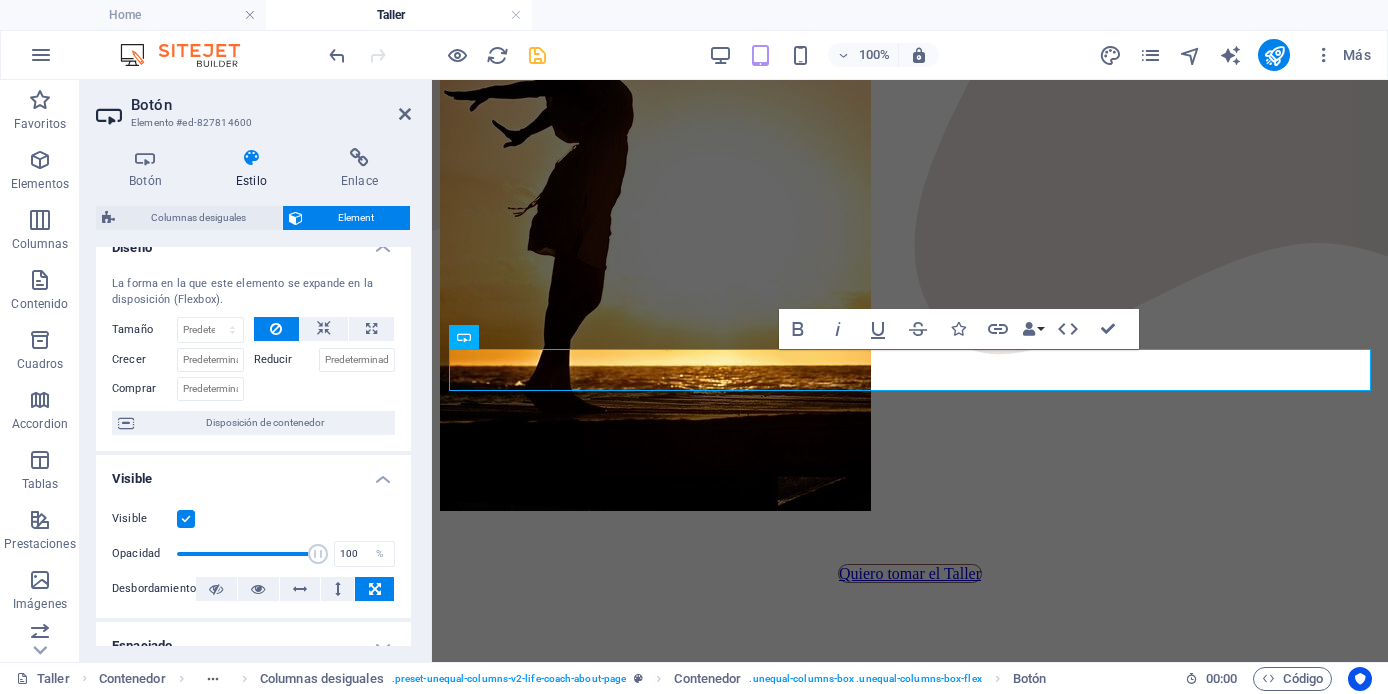 scroll, scrollTop: 0, scrollLeft: 0, axis: both 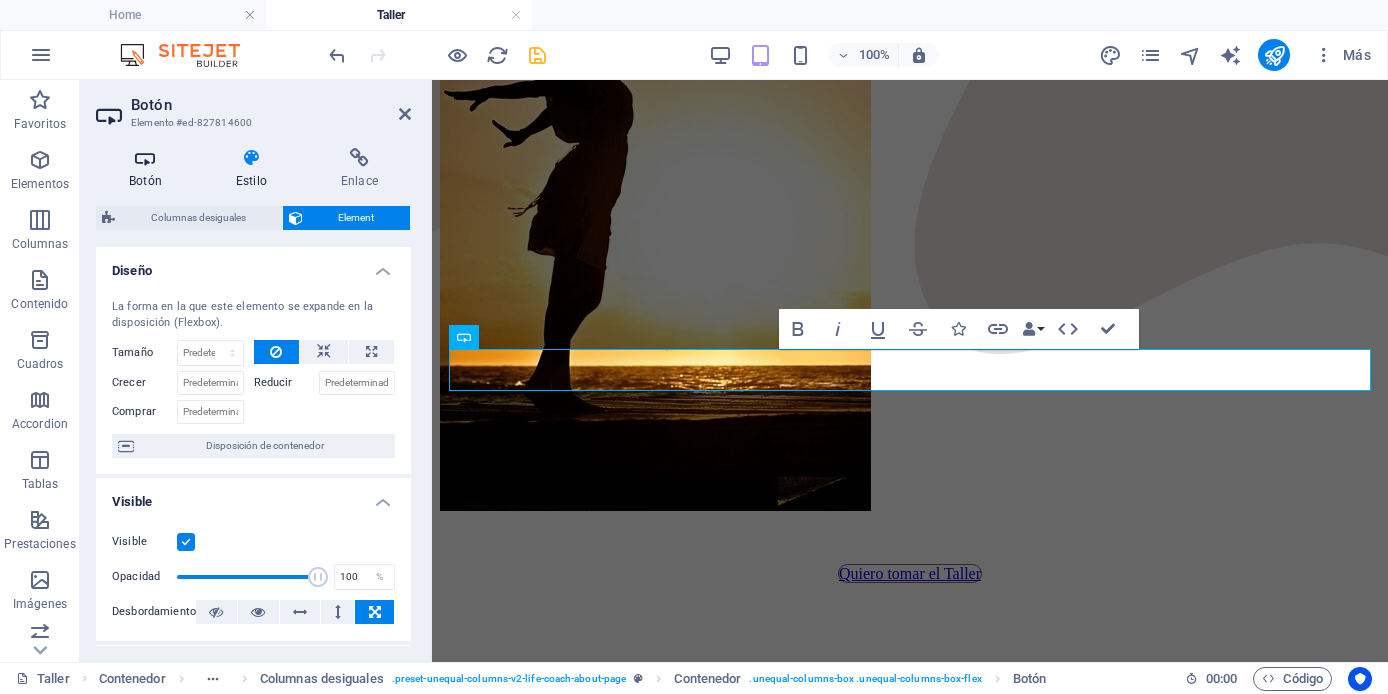 click on "Botón" at bounding box center [149, 169] 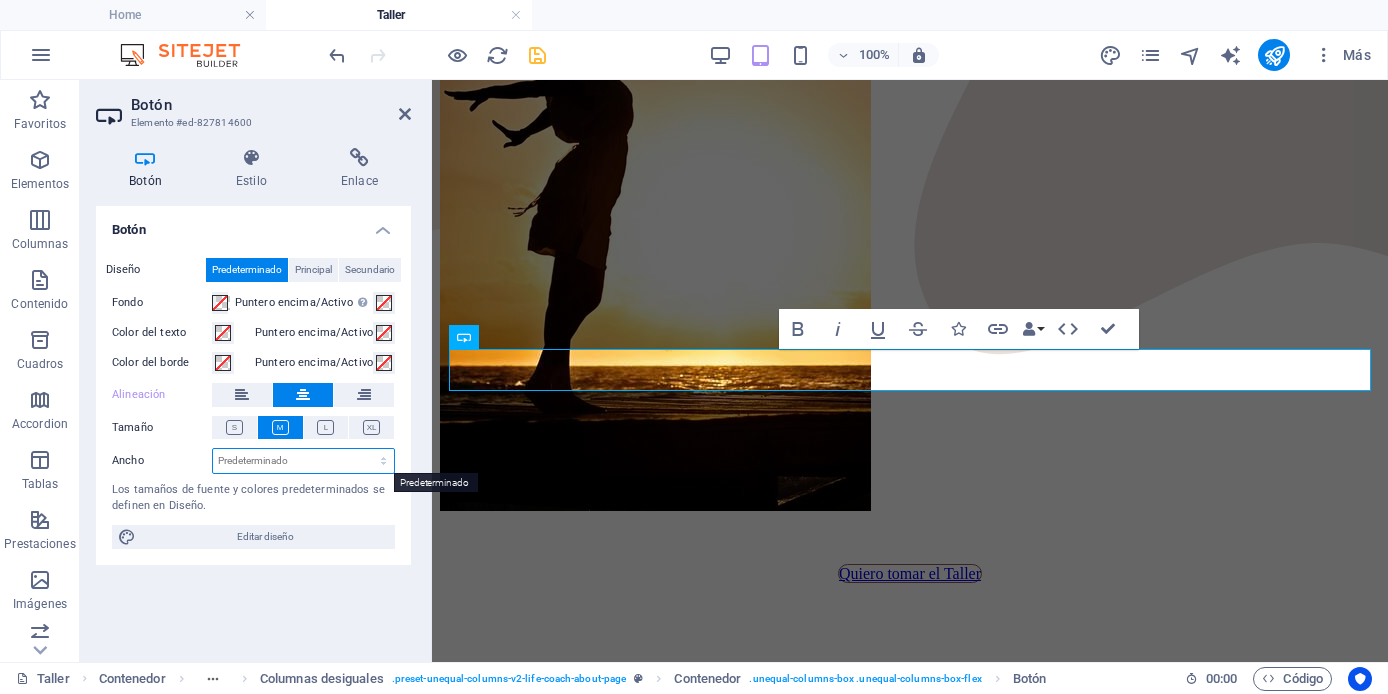 click on "Predeterminado px rem % em vh vw" at bounding box center [303, 461] 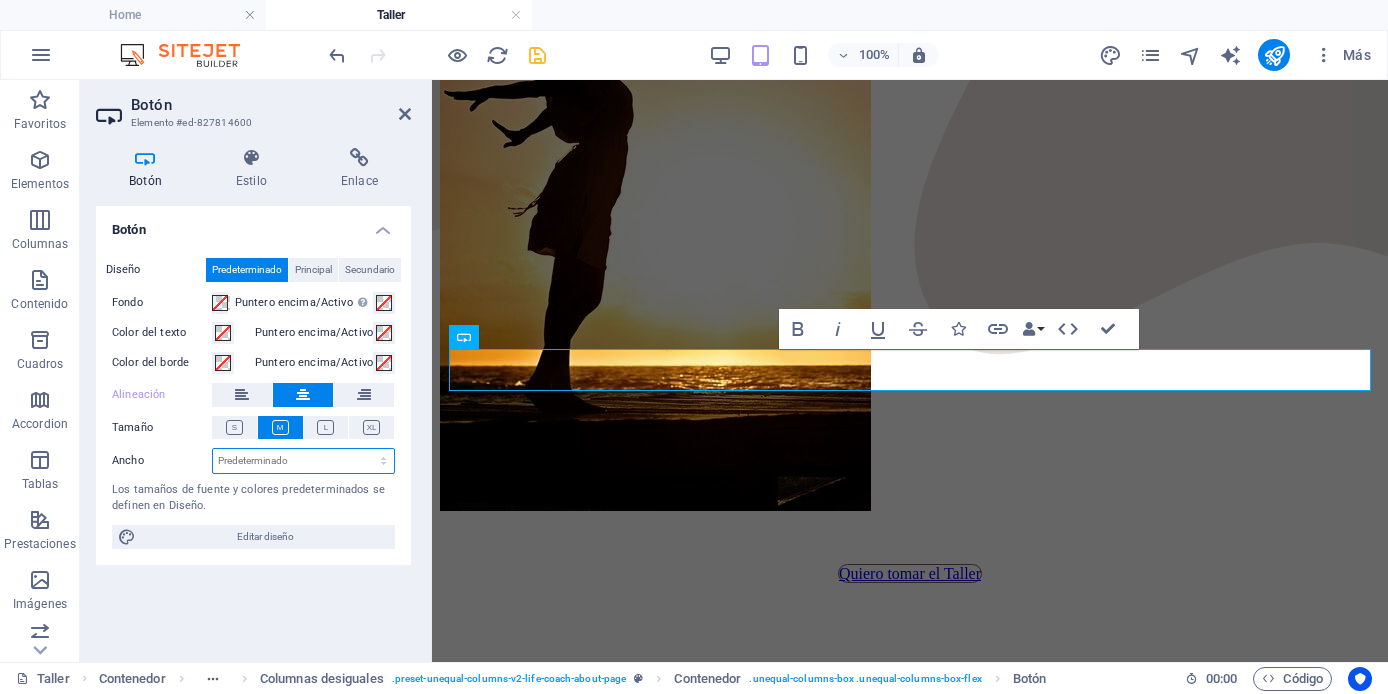 select on "px" 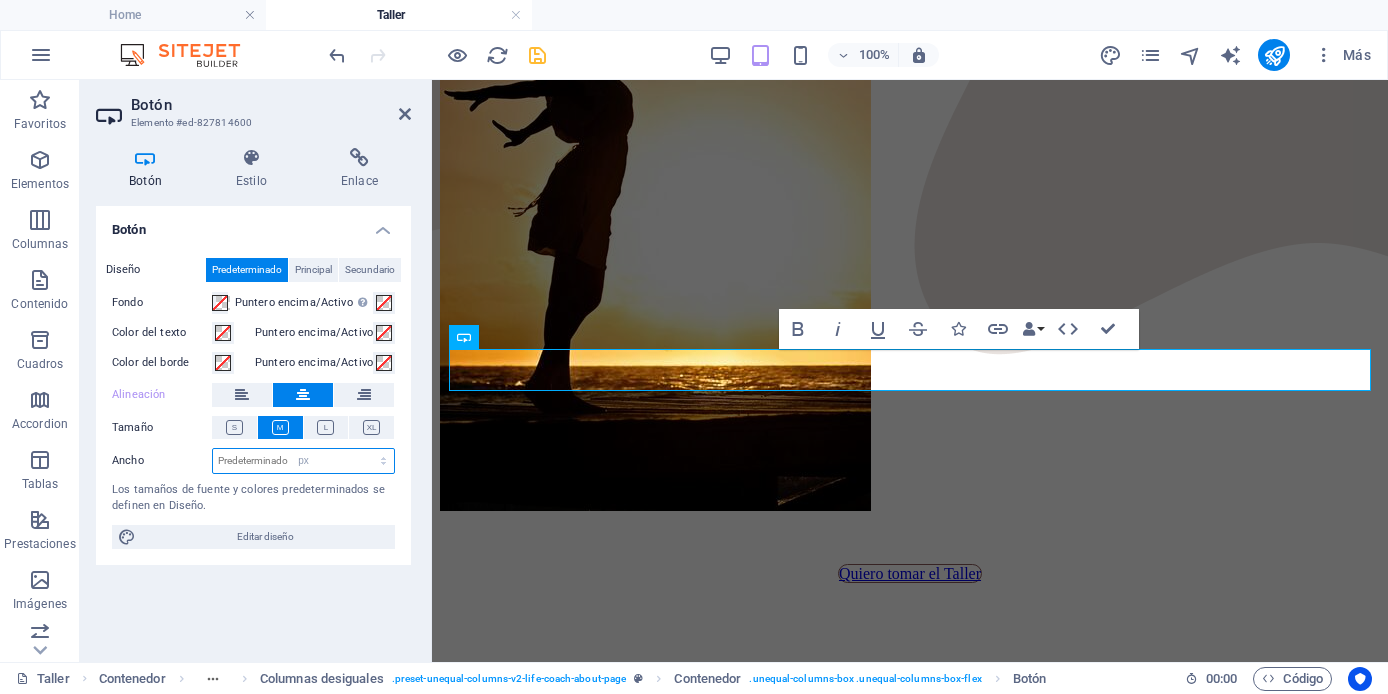 type on "263" 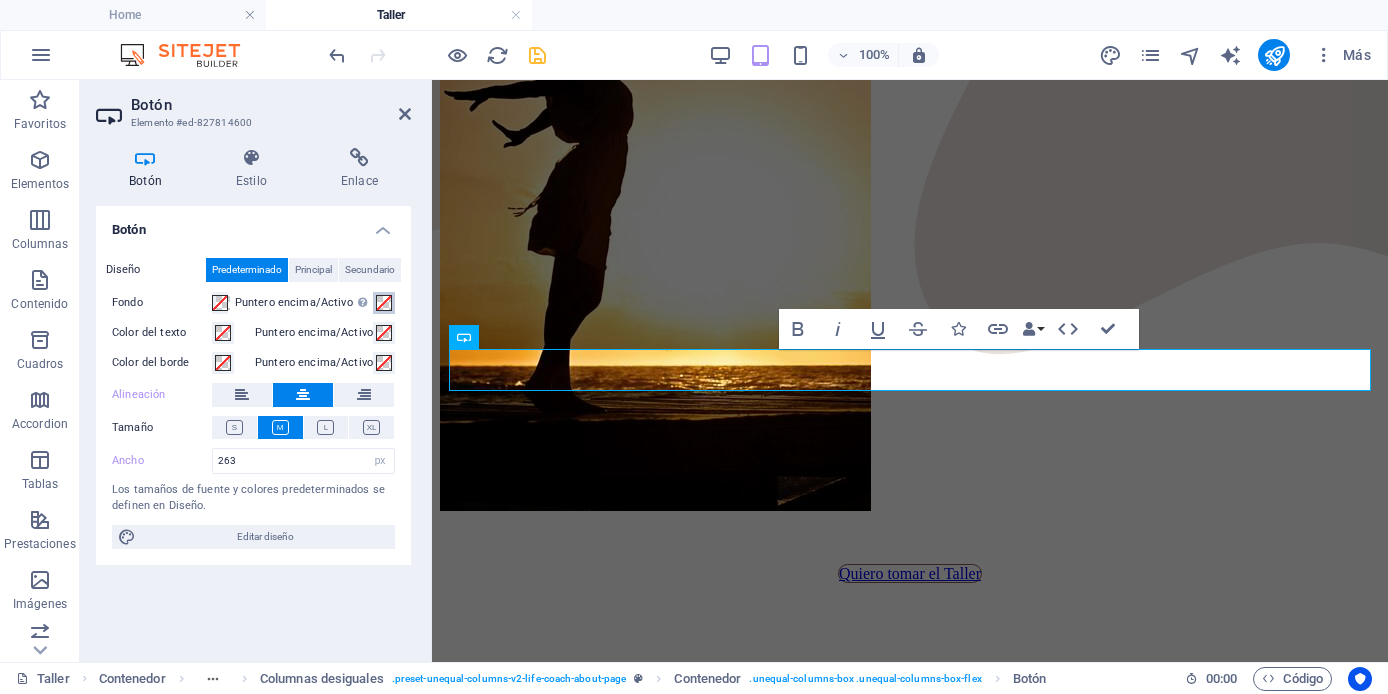 click at bounding box center [384, 303] 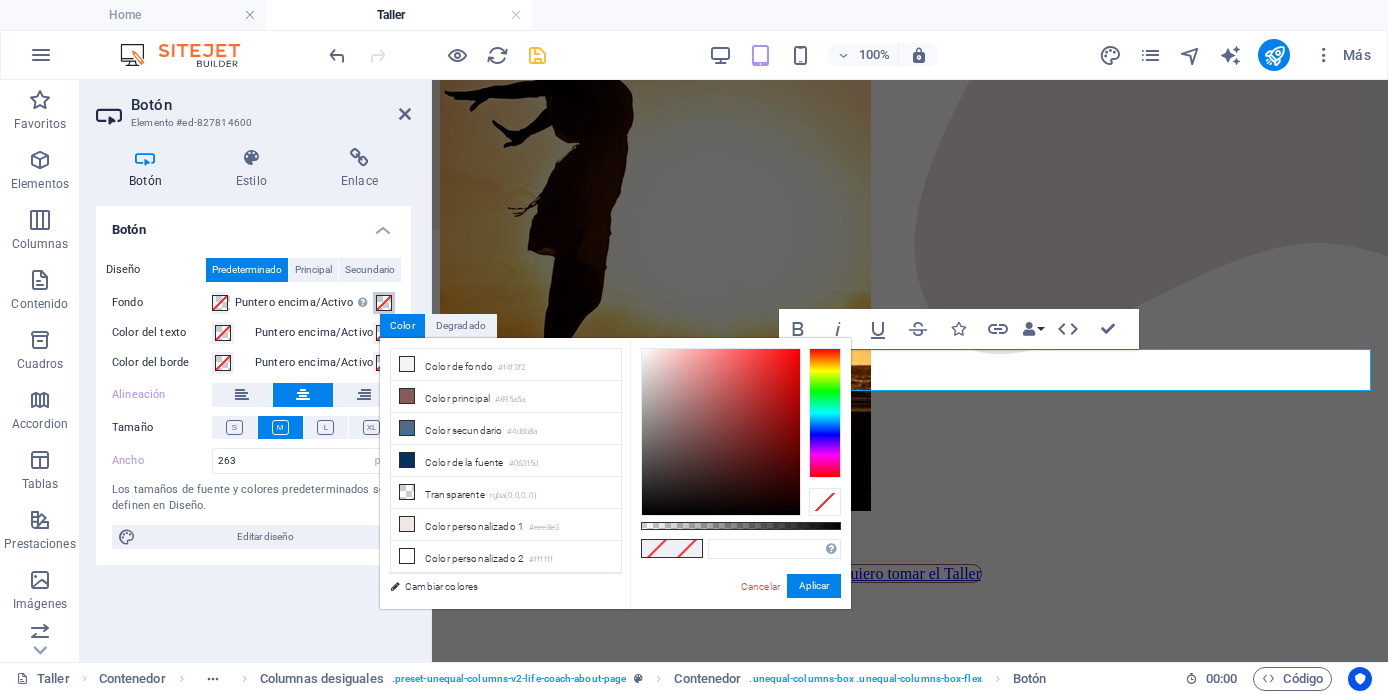 click at bounding box center (384, 303) 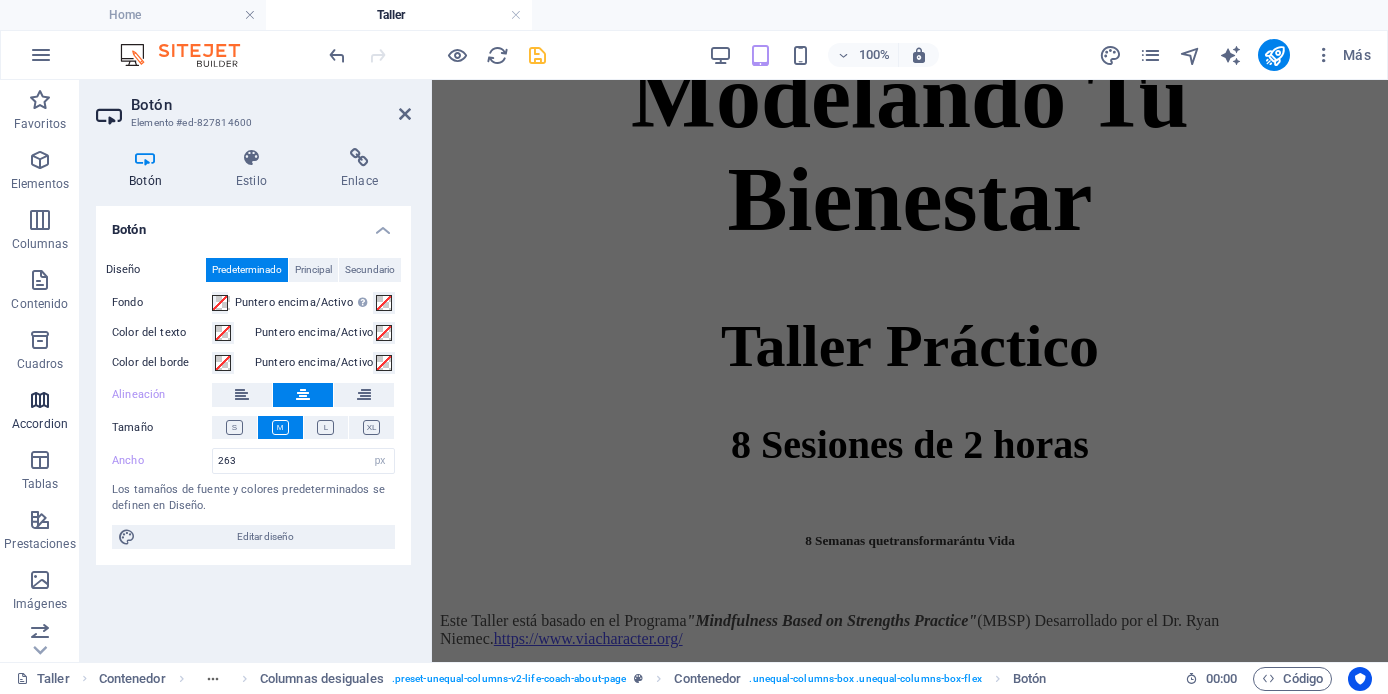 scroll, scrollTop: 1194, scrollLeft: 0, axis: vertical 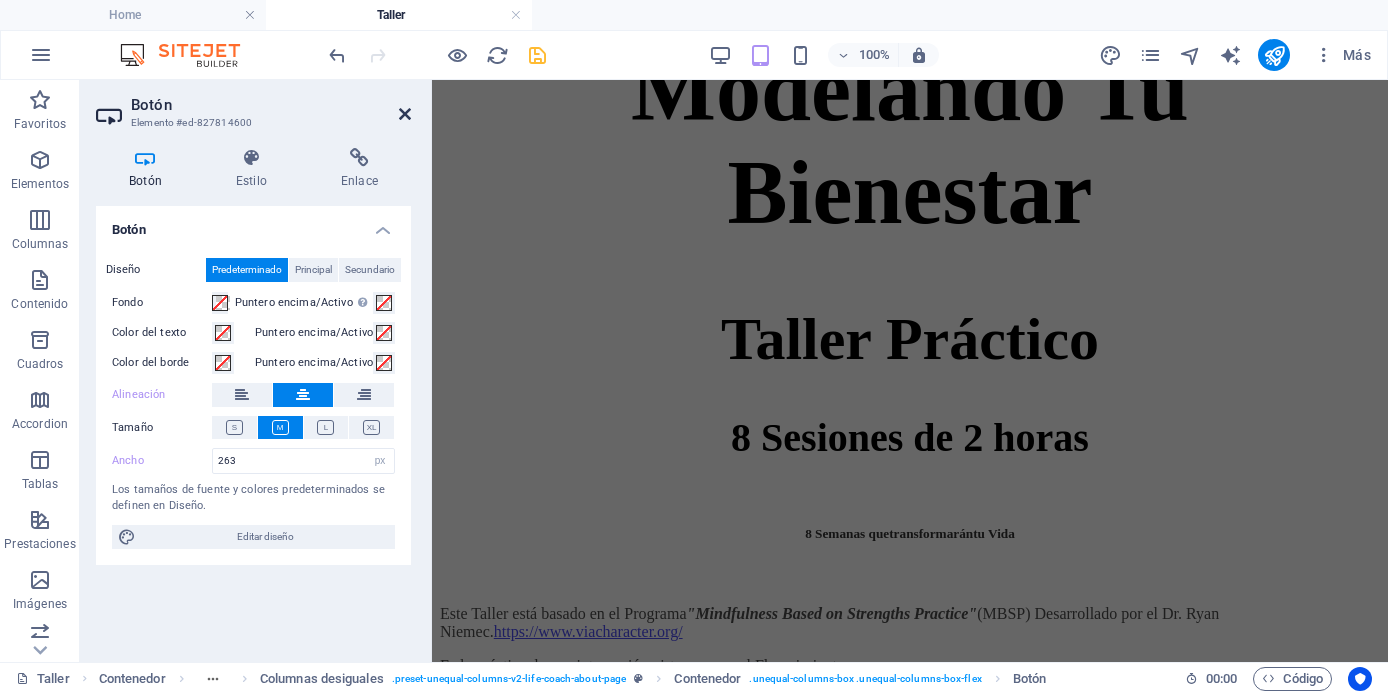 click at bounding box center (405, 114) 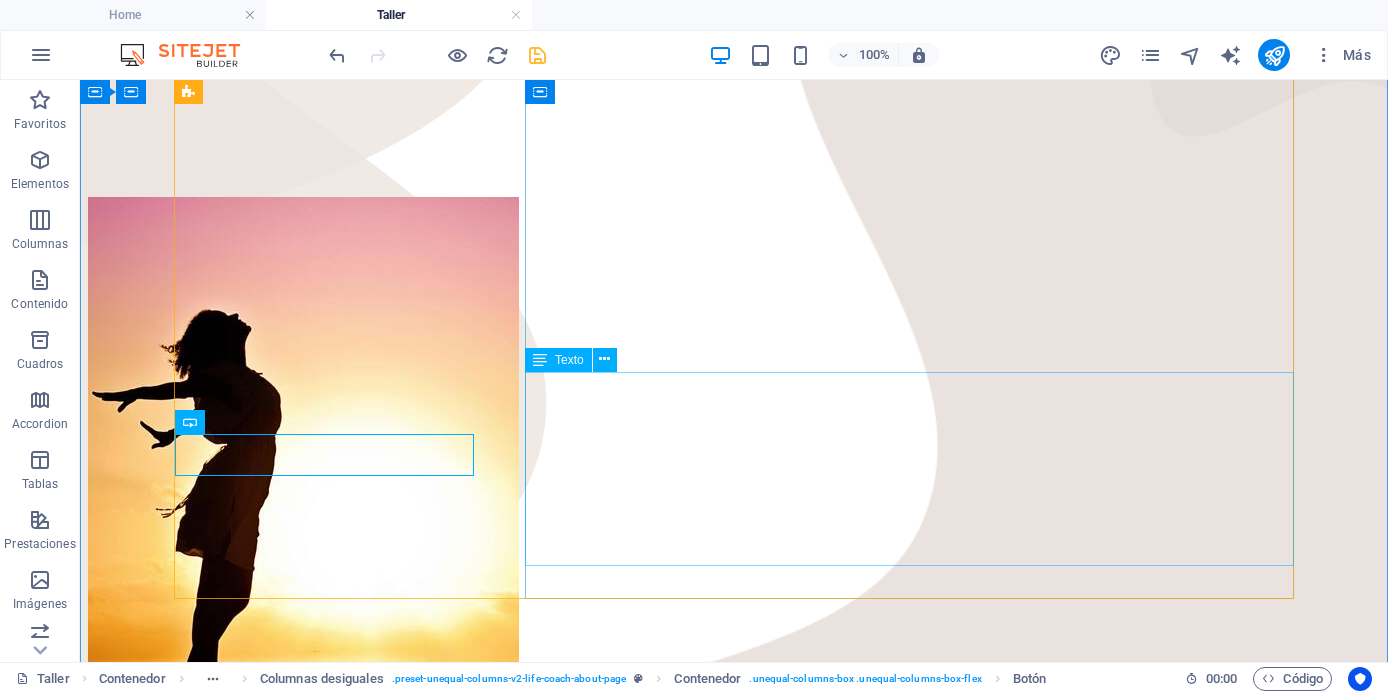 scroll, scrollTop: 399, scrollLeft: 0, axis: vertical 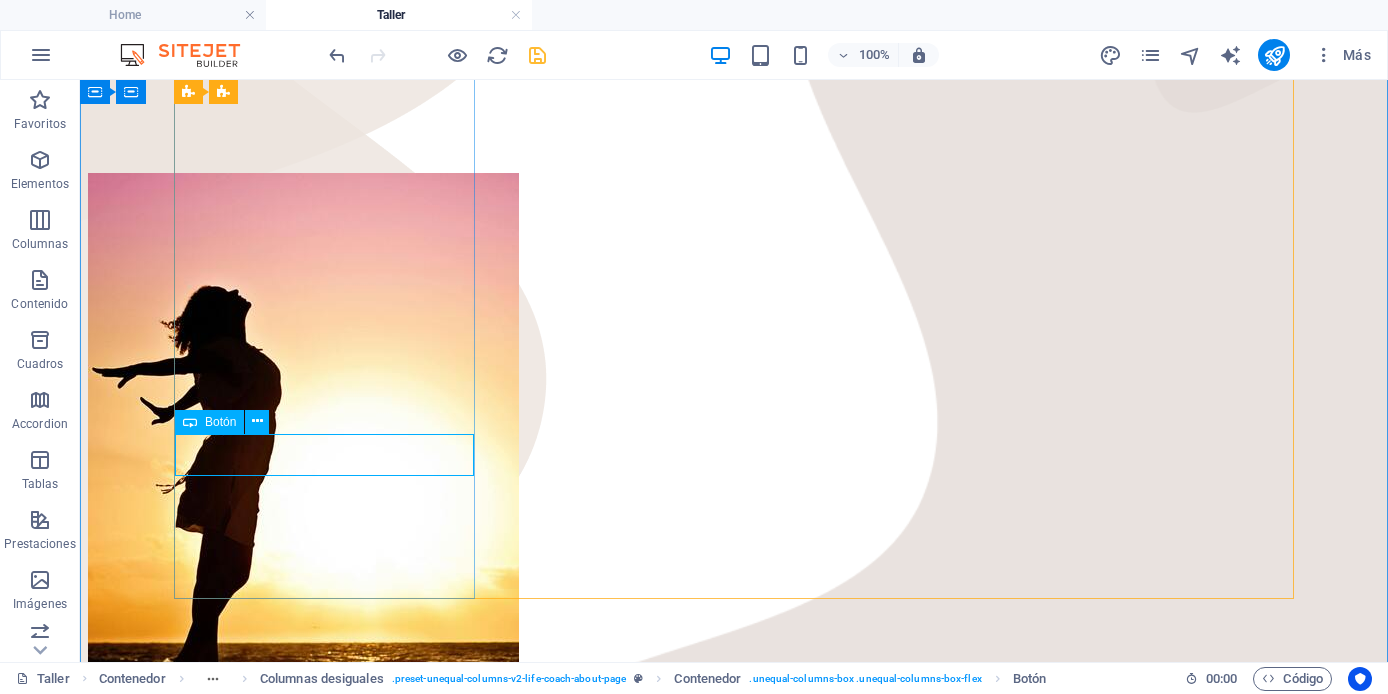 click on "Quiero tomar el Taller" at bounding box center (734, 851) 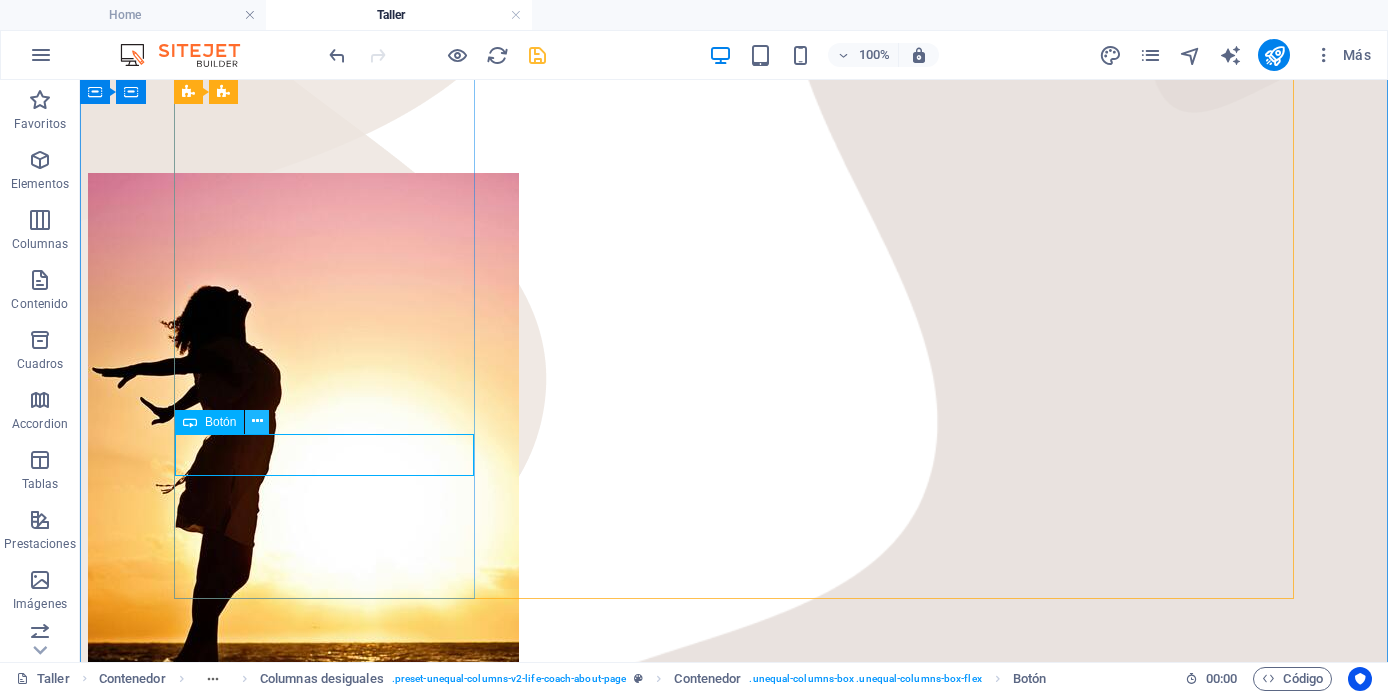 click at bounding box center [257, 421] 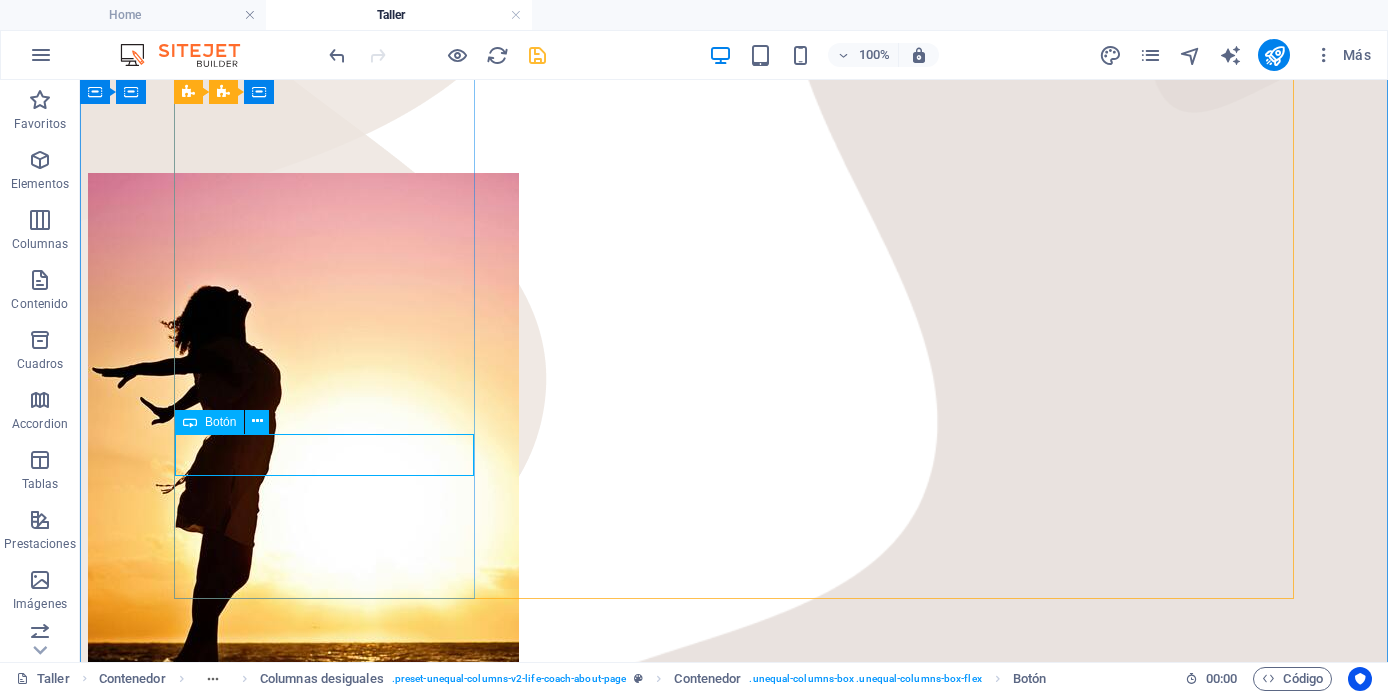click on "Quiero tomar el Taller" at bounding box center [734, 851] 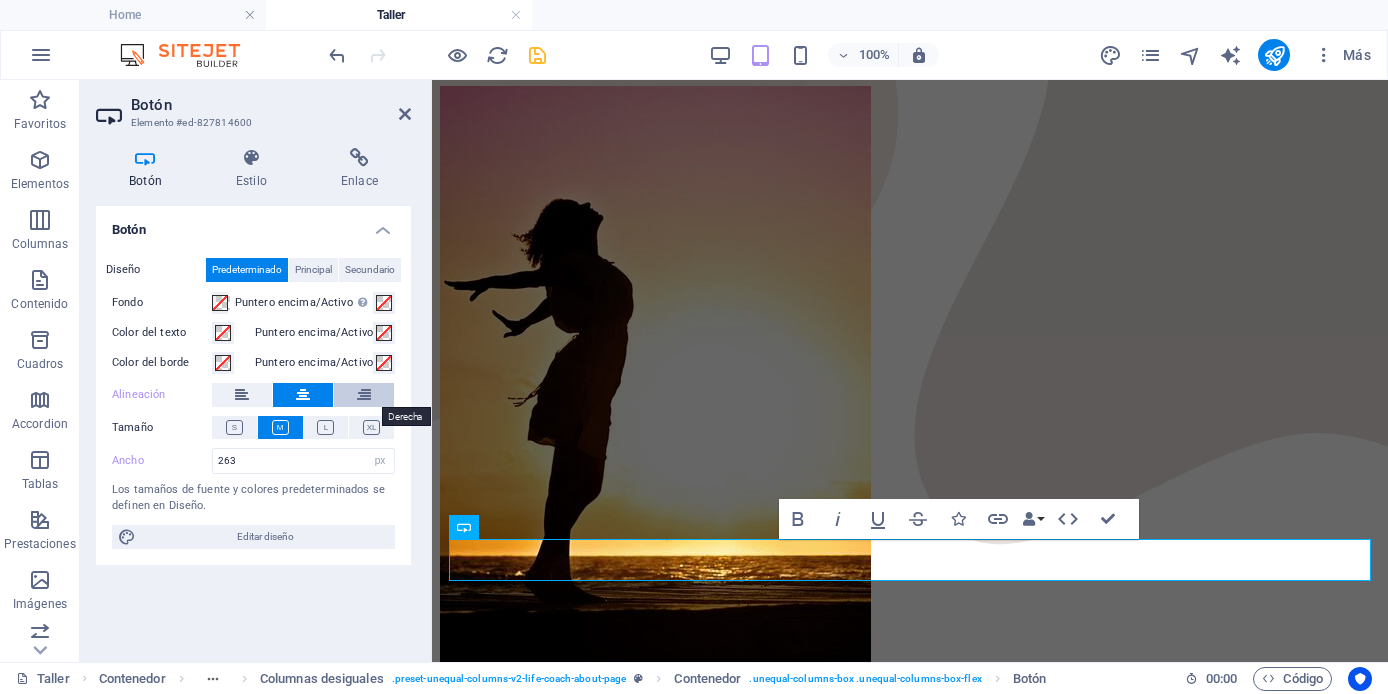 click at bounding box center [364, 395] 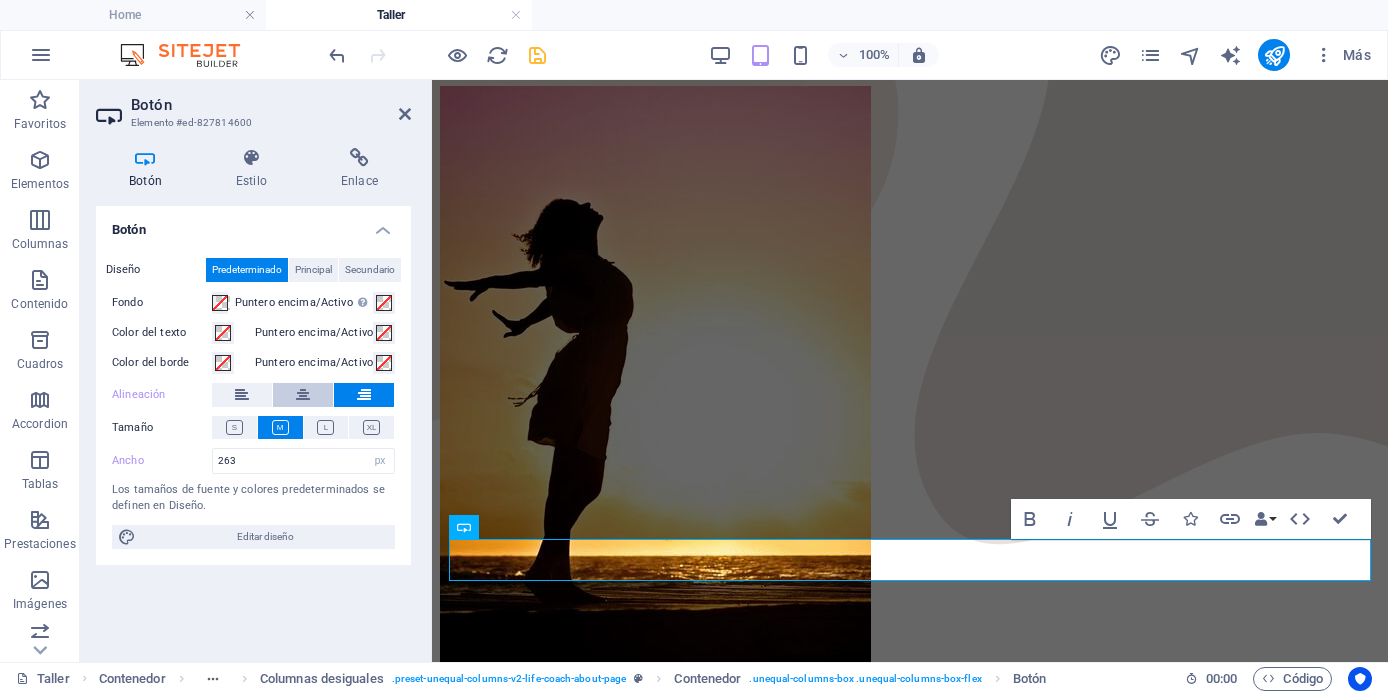 click at bounding box center (303, 395) 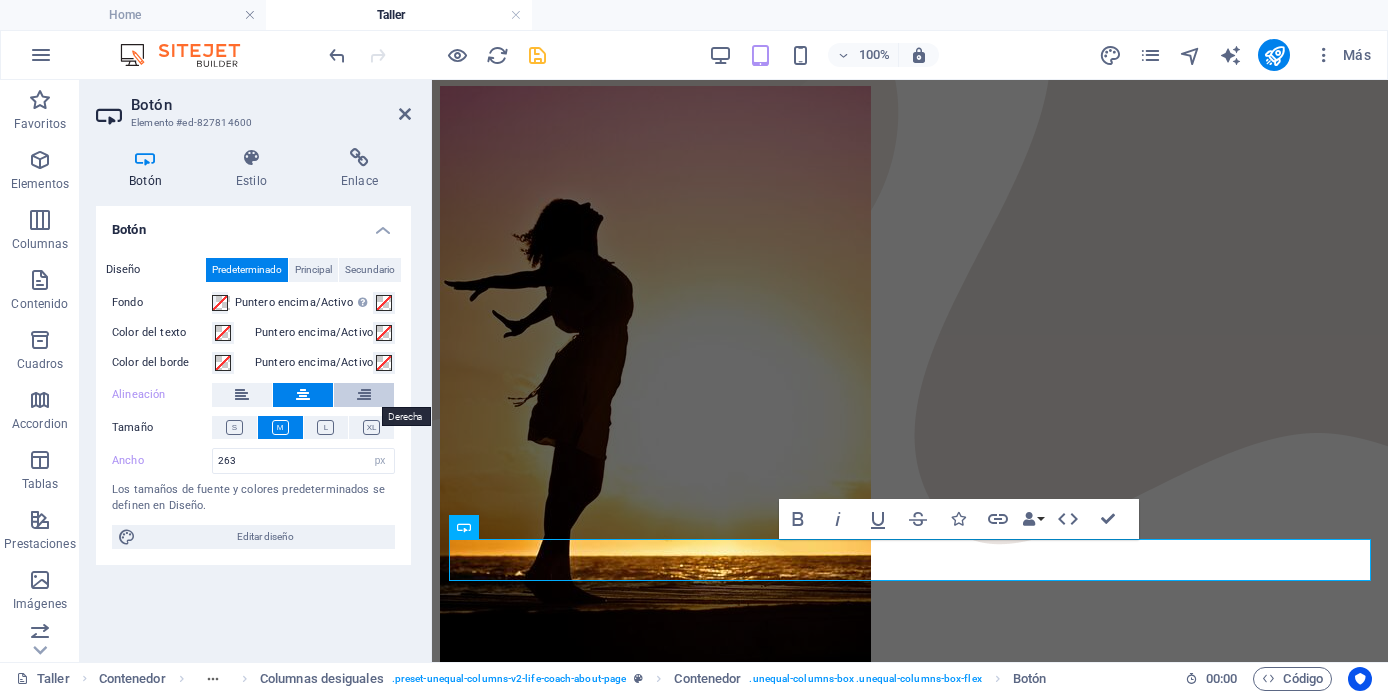 click at bounding box center (364, 395) 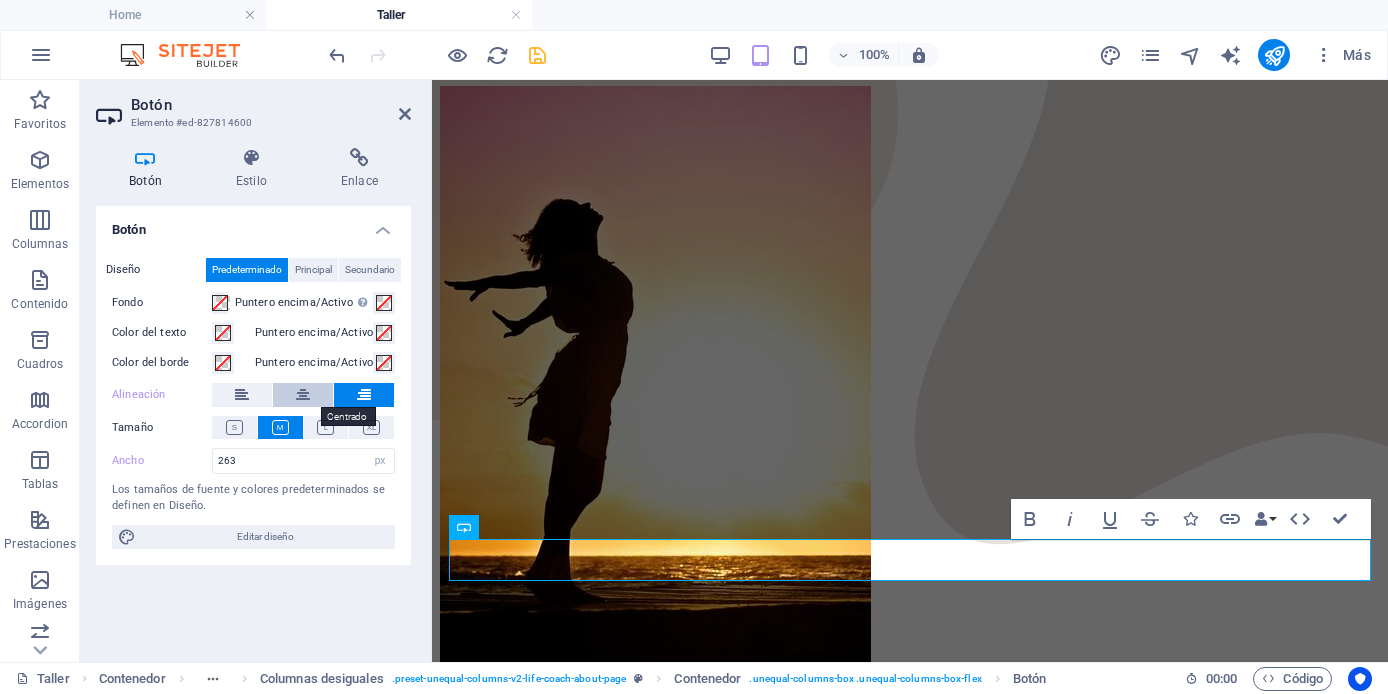 click at bounding box center (303, 395) 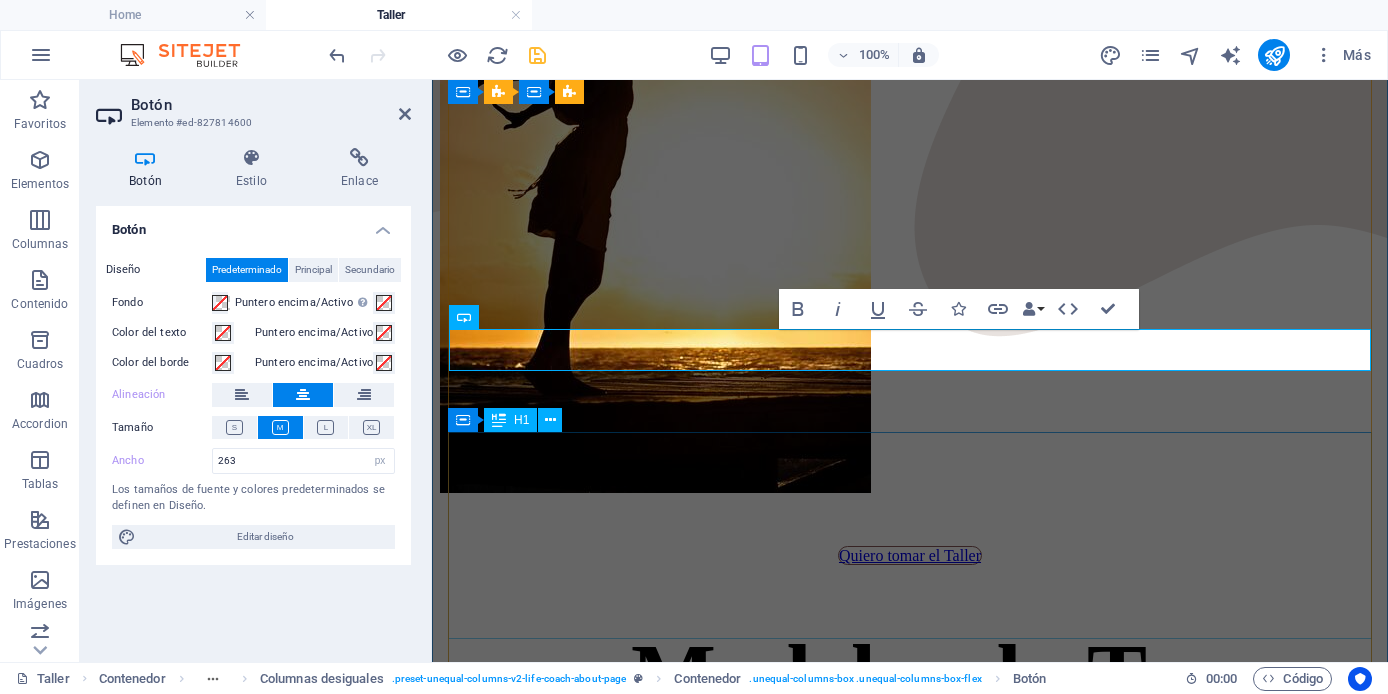scroll, scrollTop: 609, scrollLeft: 0, axis: vertical 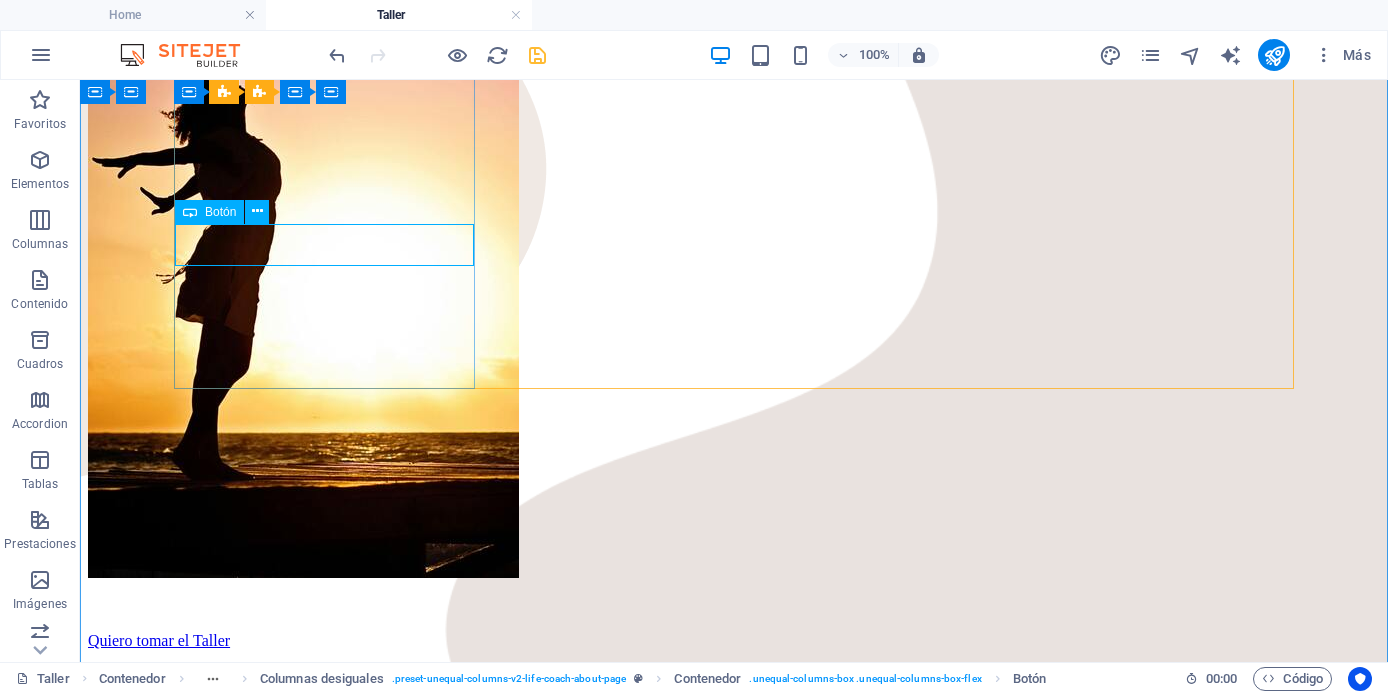 click on "Quiero tomar el Taller" at bounding box center (734, 641) 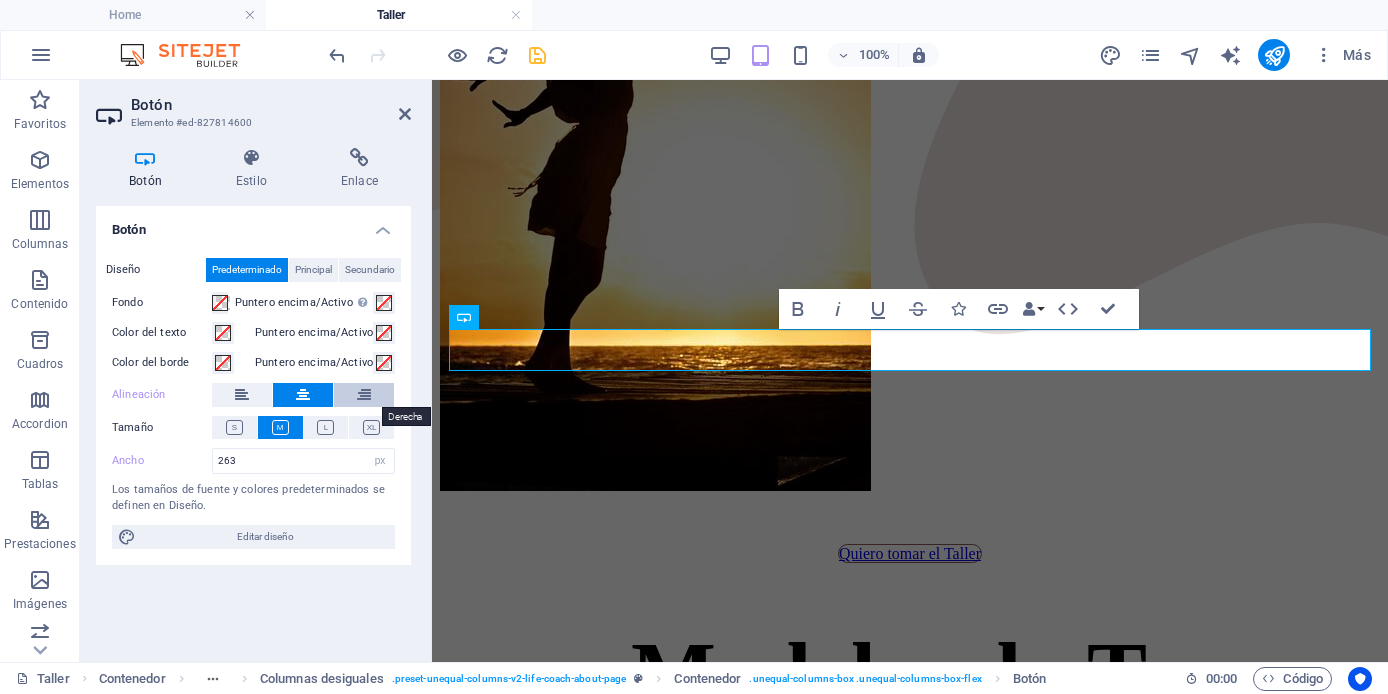 click at bounding box center (364, 395) 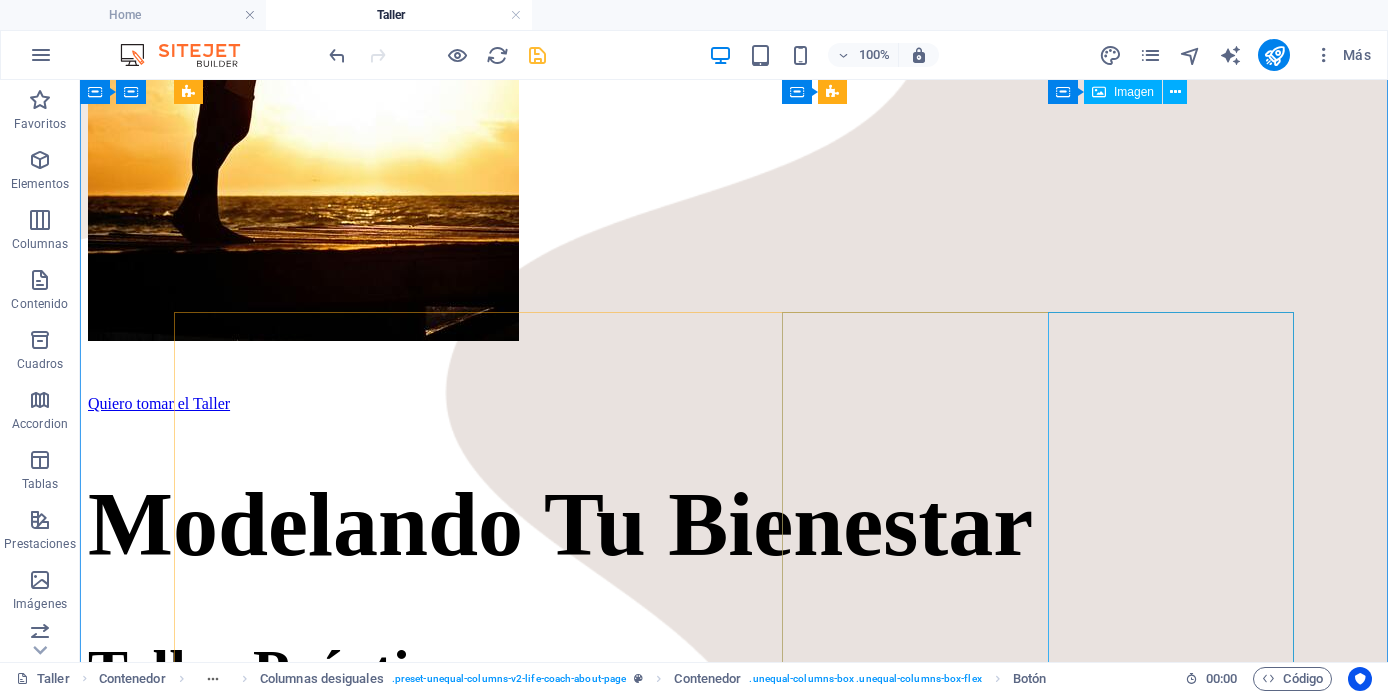 scroll, scrollTop: 0, scrollLeft: 0, axis: both 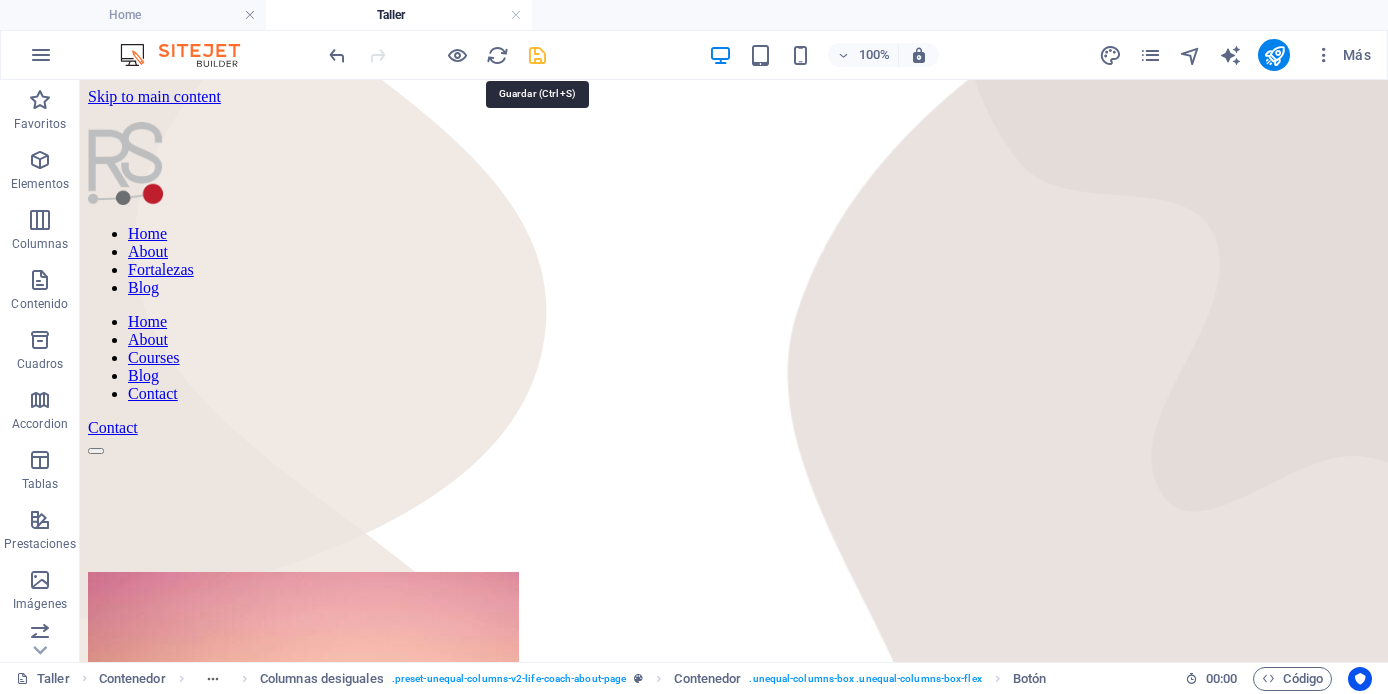 click at bounding box center [537, 55] 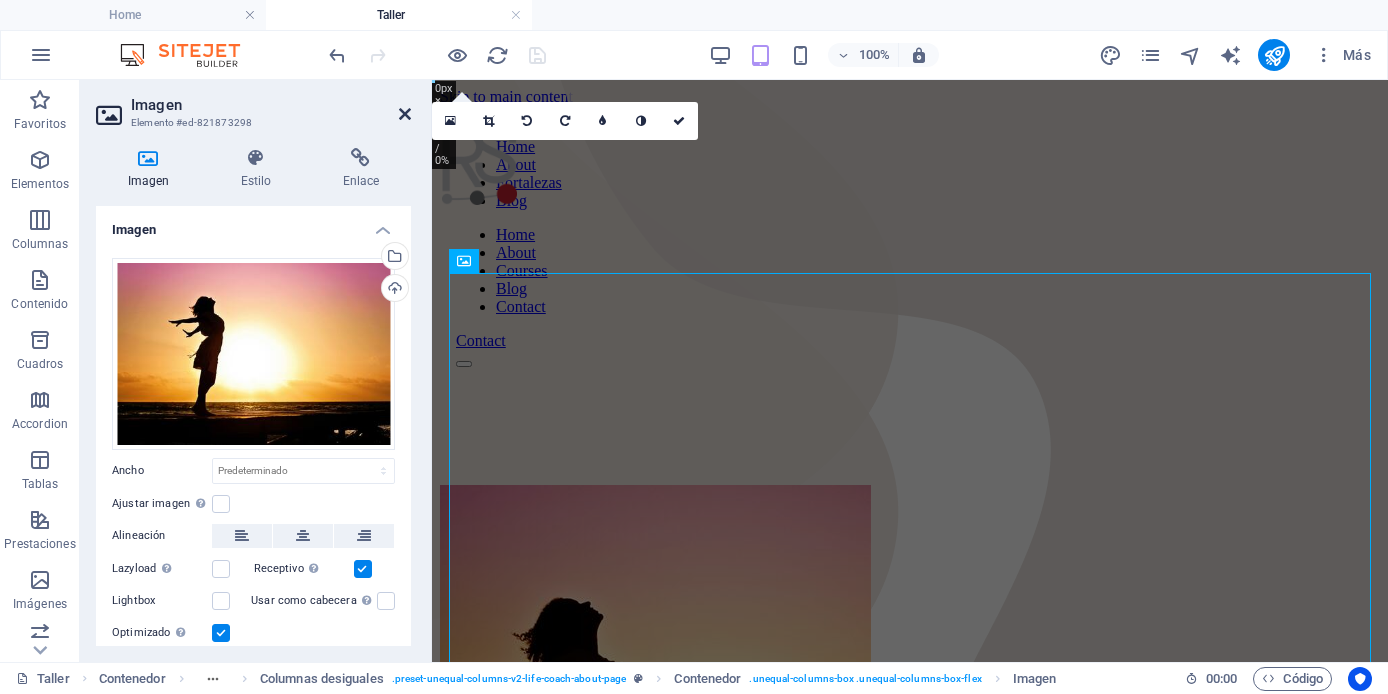 click at bounding box center [405, 114] 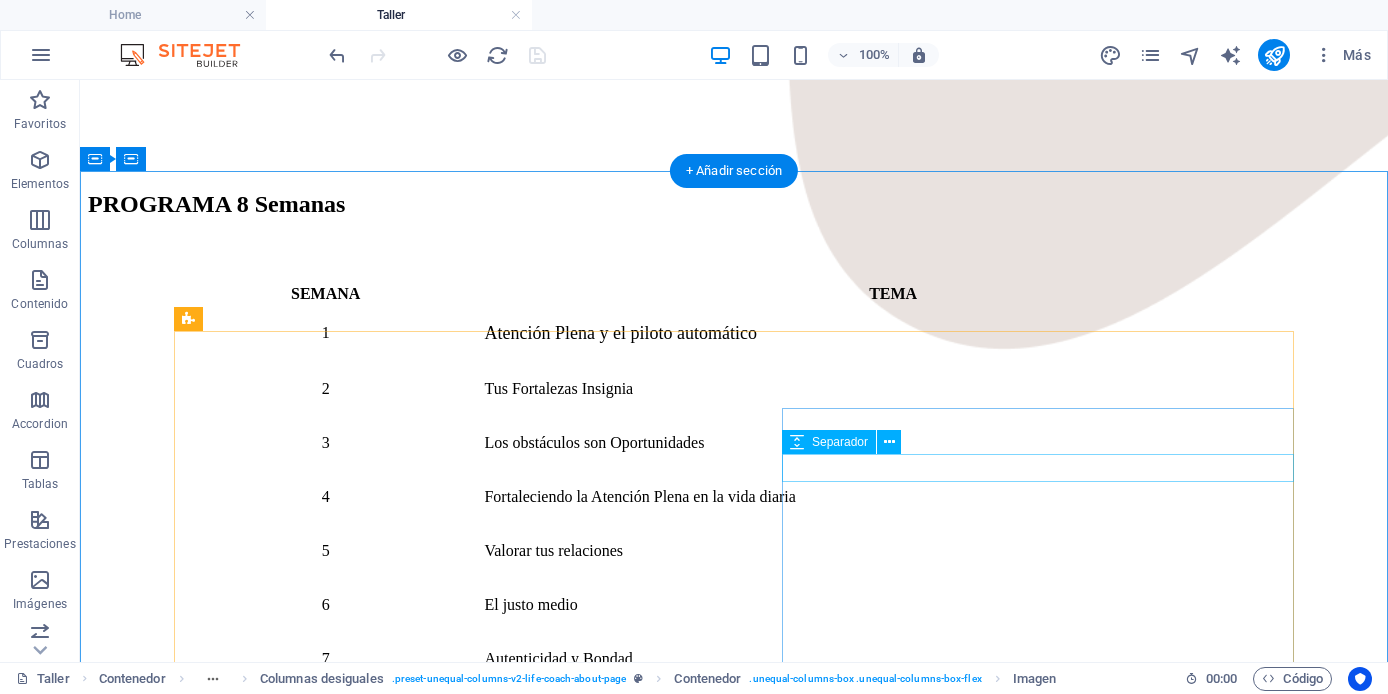 scroll, scrollTop: 2018, scrollLeft: 0, axis: vertical 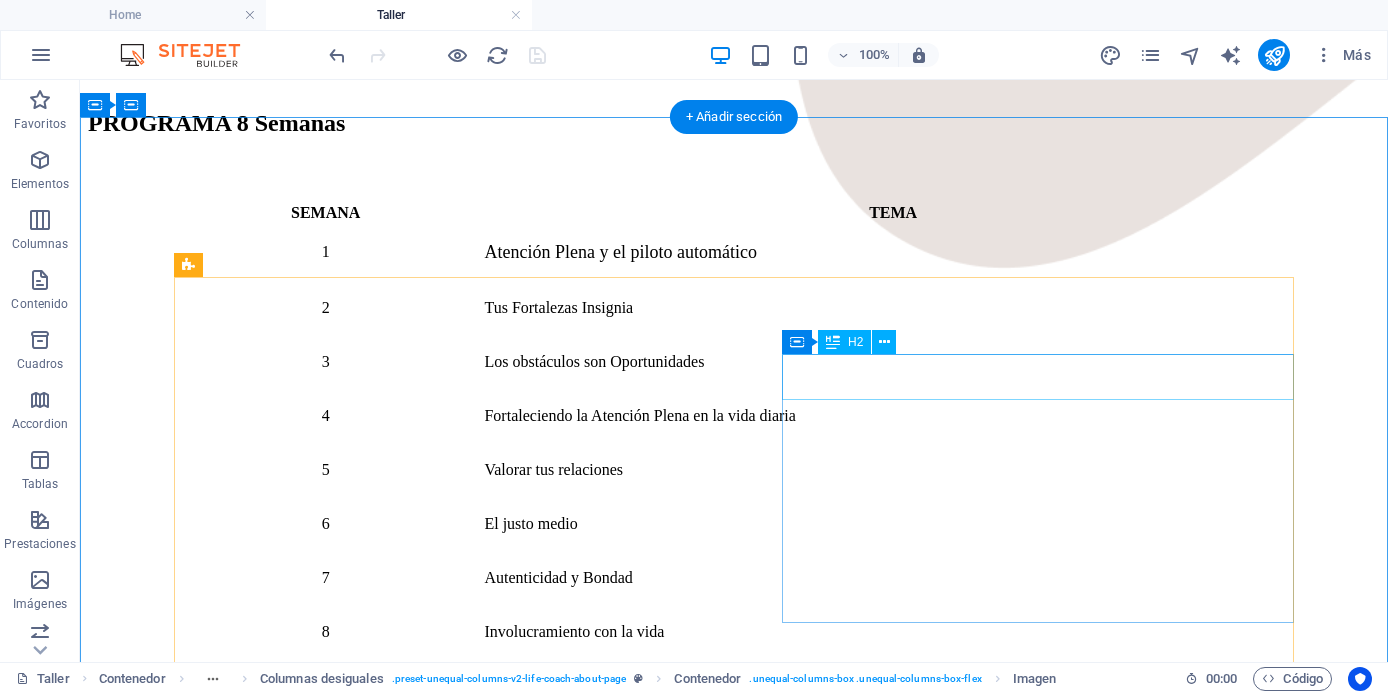 click on "Dummy Headline" at bounding box center [734, 14378] 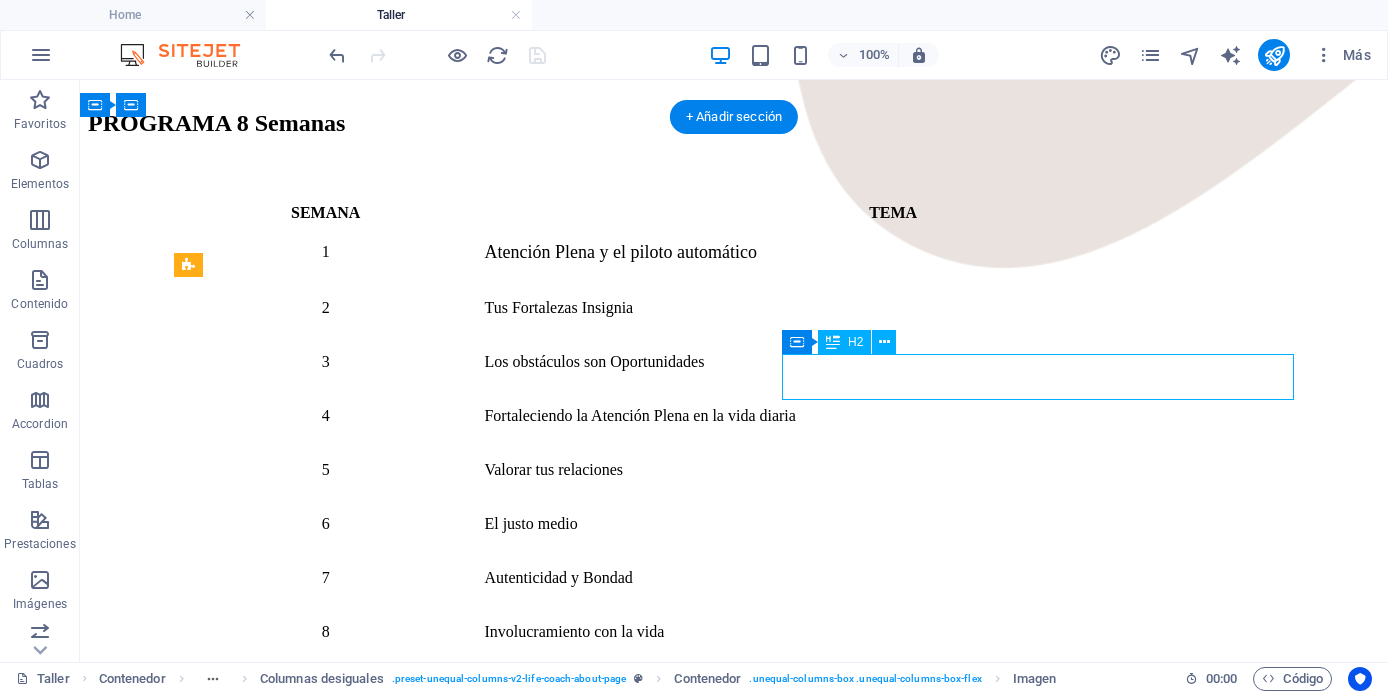 click on "Dummy Headline" at bounding box center (734, 14378) 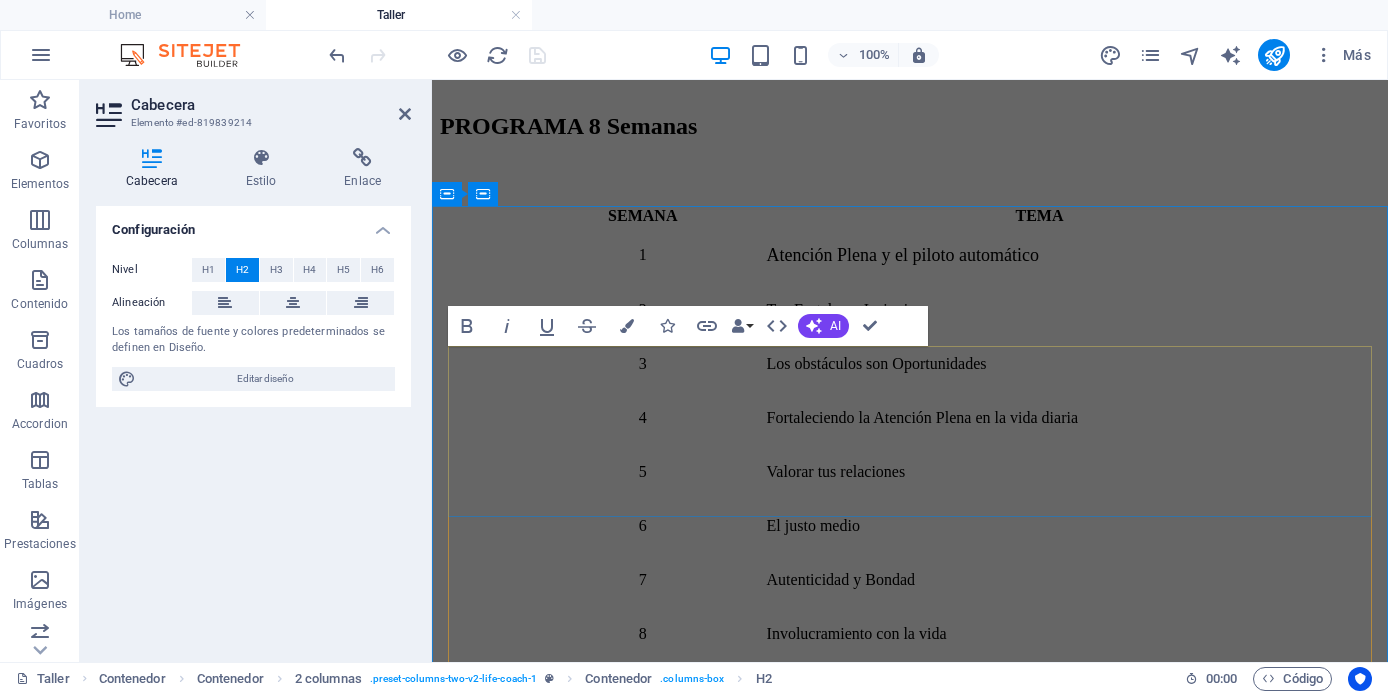 scroll, scrollTop: 3285, scrollLeft: 0, axis: vertical 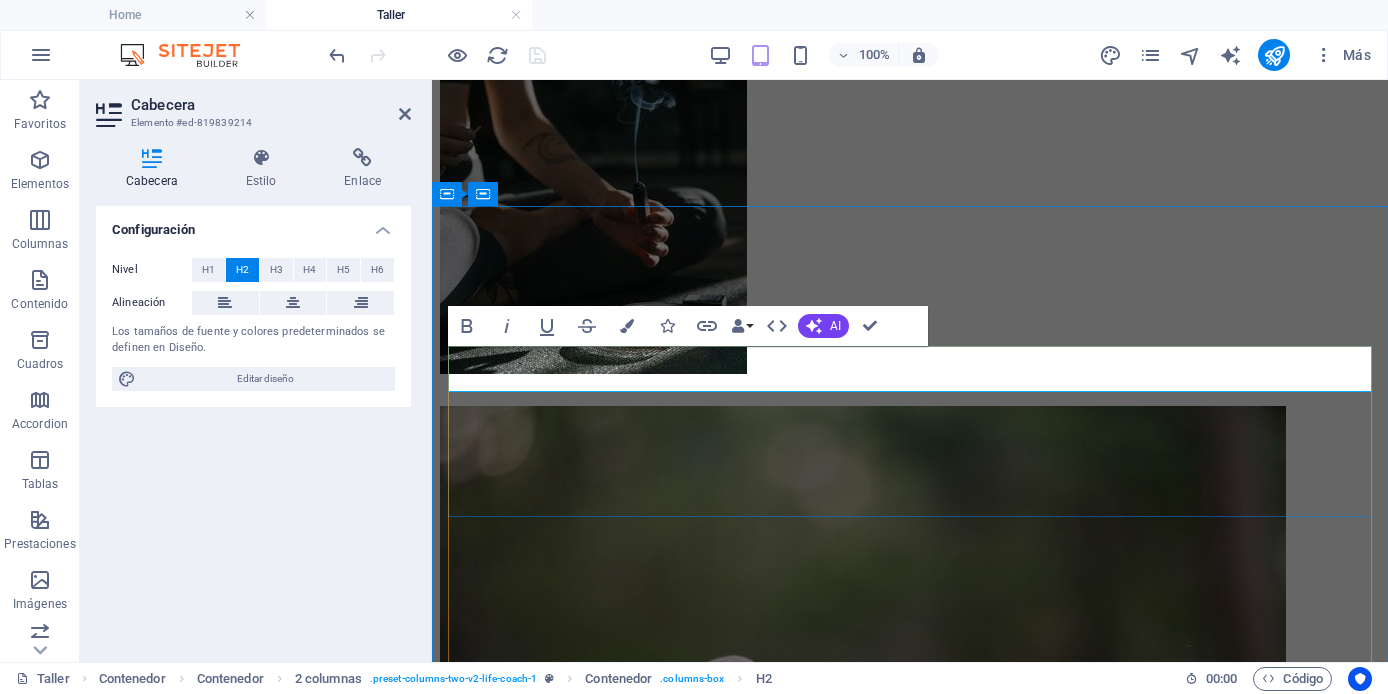 type 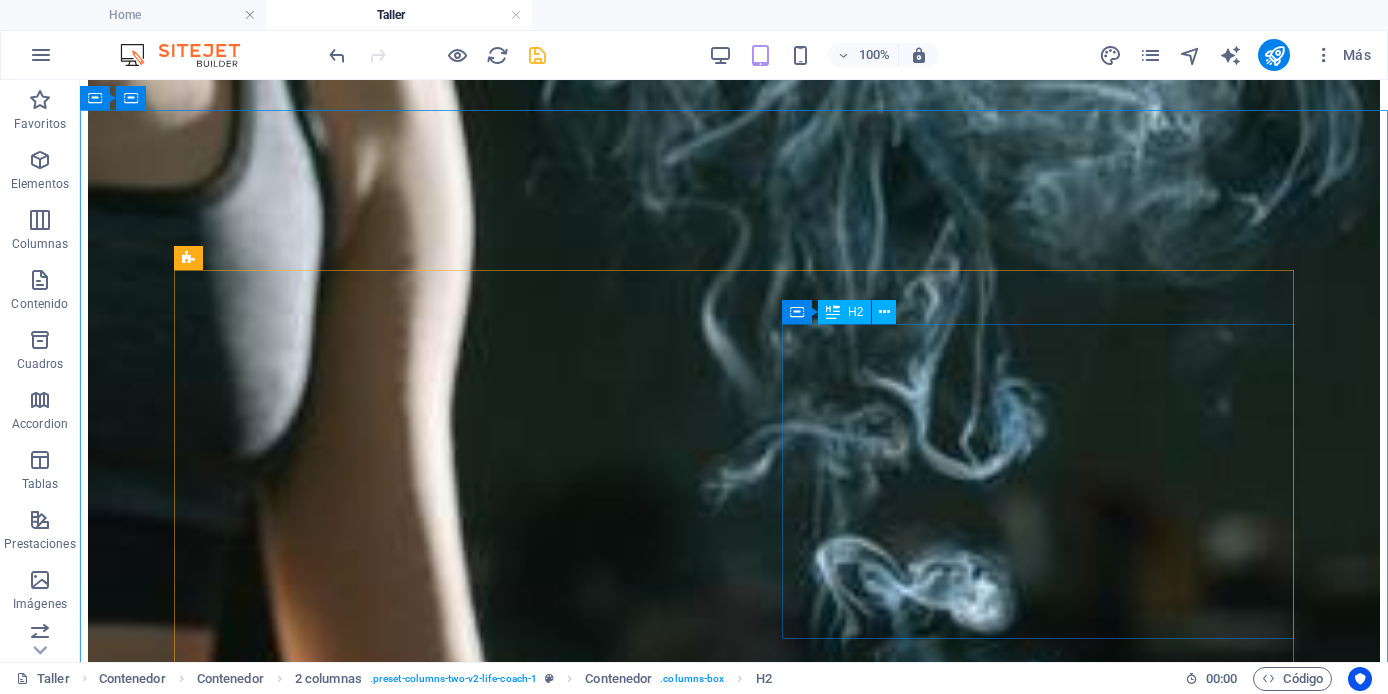 scroll, scrollTop: 2025, scrollLeft: 0, axis: vertical 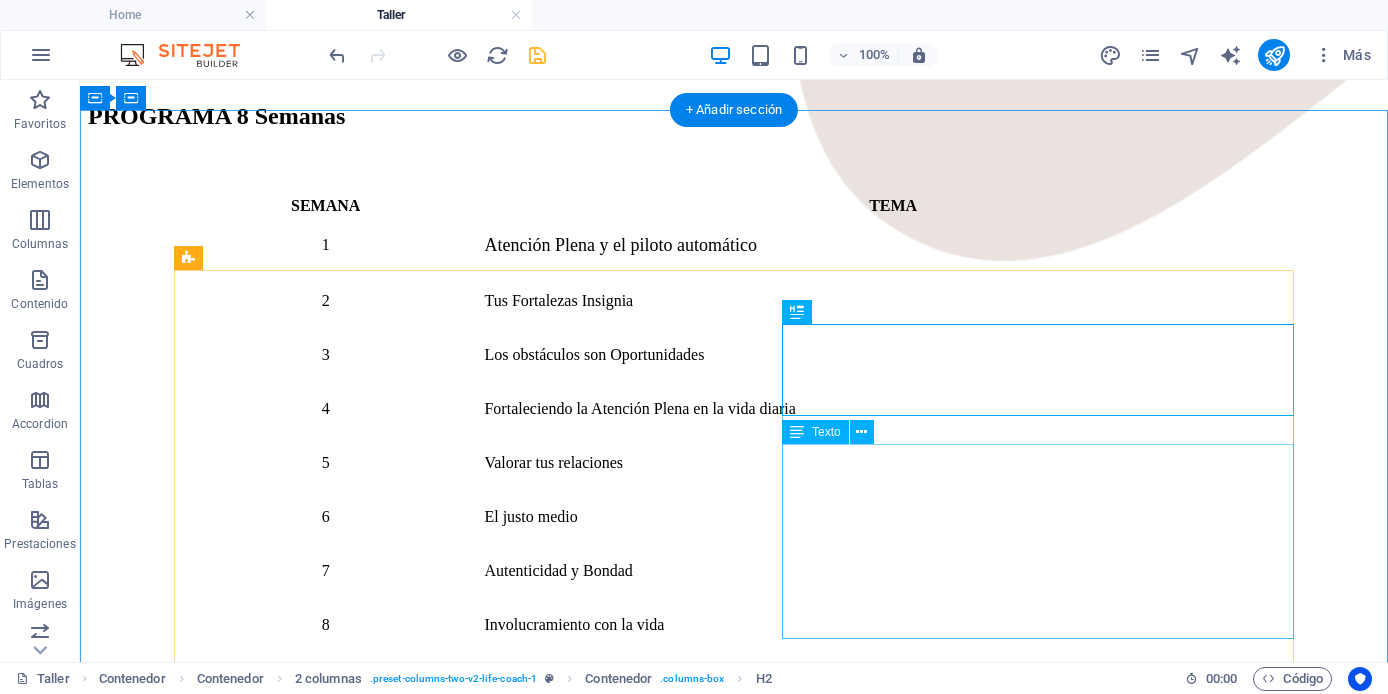 click on "You need to be sure there isn't anything embarrassing hidden in the middle of text. All the Lorem Ipsum generators on the Internet tend to repeat predefined chunks as necessary, making this the first true generator on the Internet. It uses a dictionary of over 200 Latin words,." at bounding box center [734, 14467] 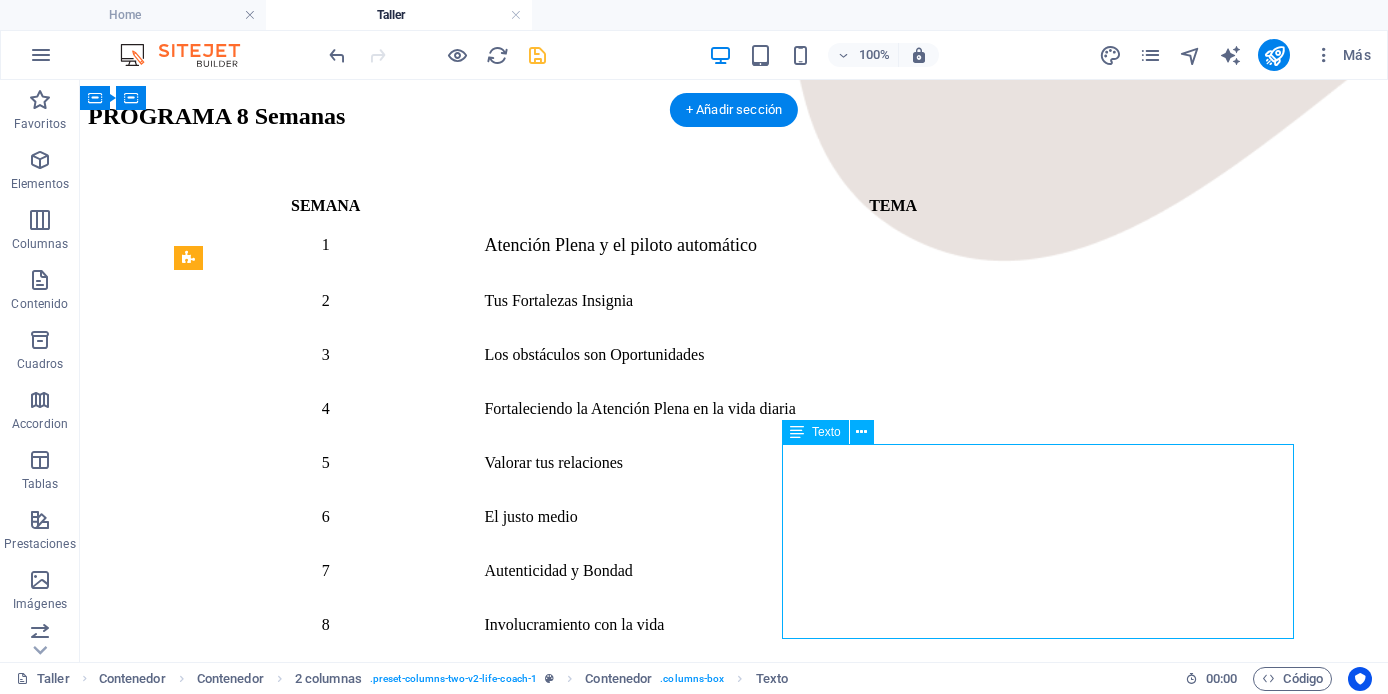 click on "You need to be sure there isn't anything embarrassing hidden in the middle of text. All the Lorem Ipsum generators on the Internet tend to repeat predefined chunks as necessary, making this the first true generator on the Internet. It uses a dictionary of over 200 Latin words,." at bounding box center [734, 14467] 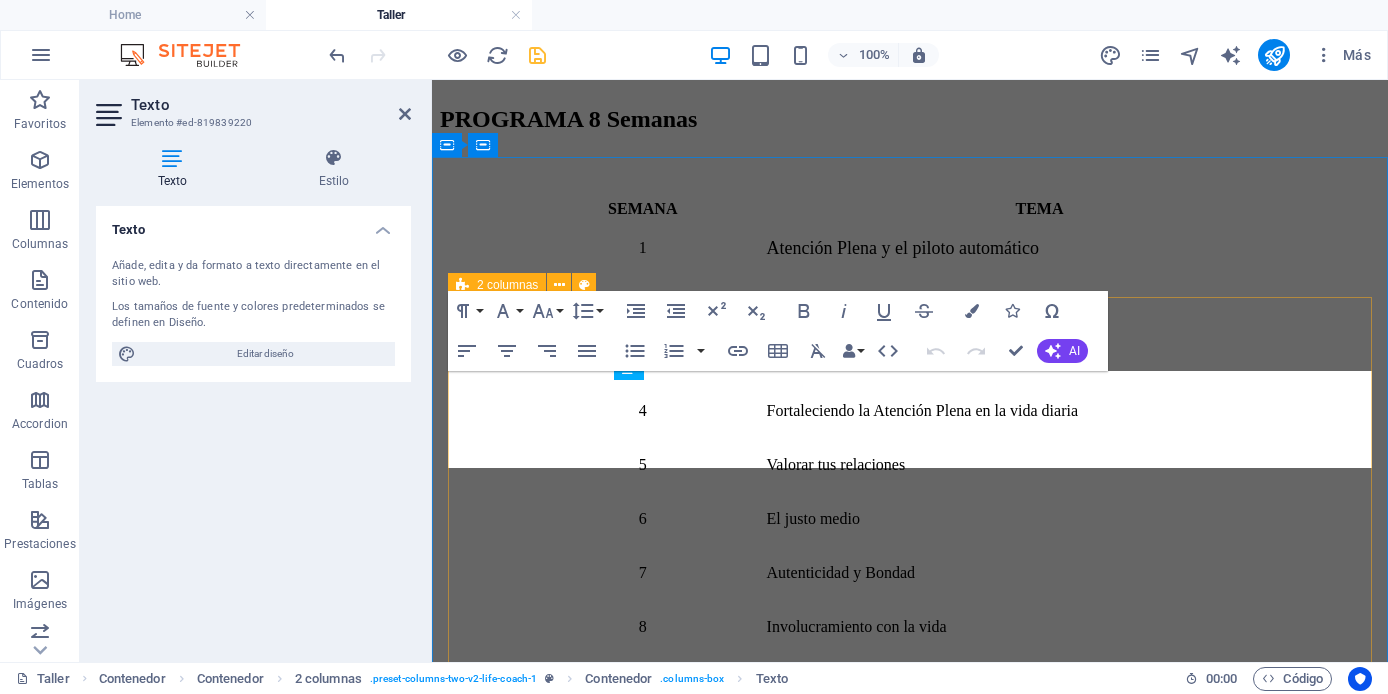 scroll, scrollTop: 3334, scrollLeft: 0, axis: vertical 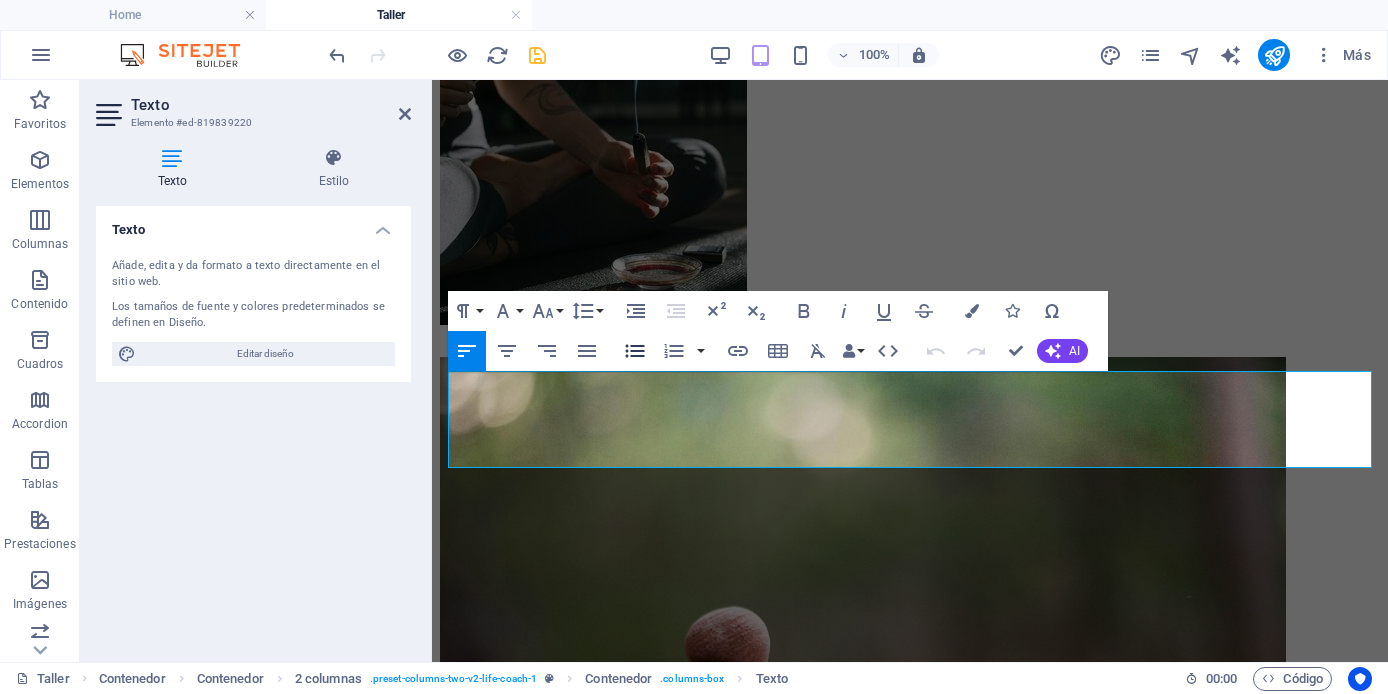click 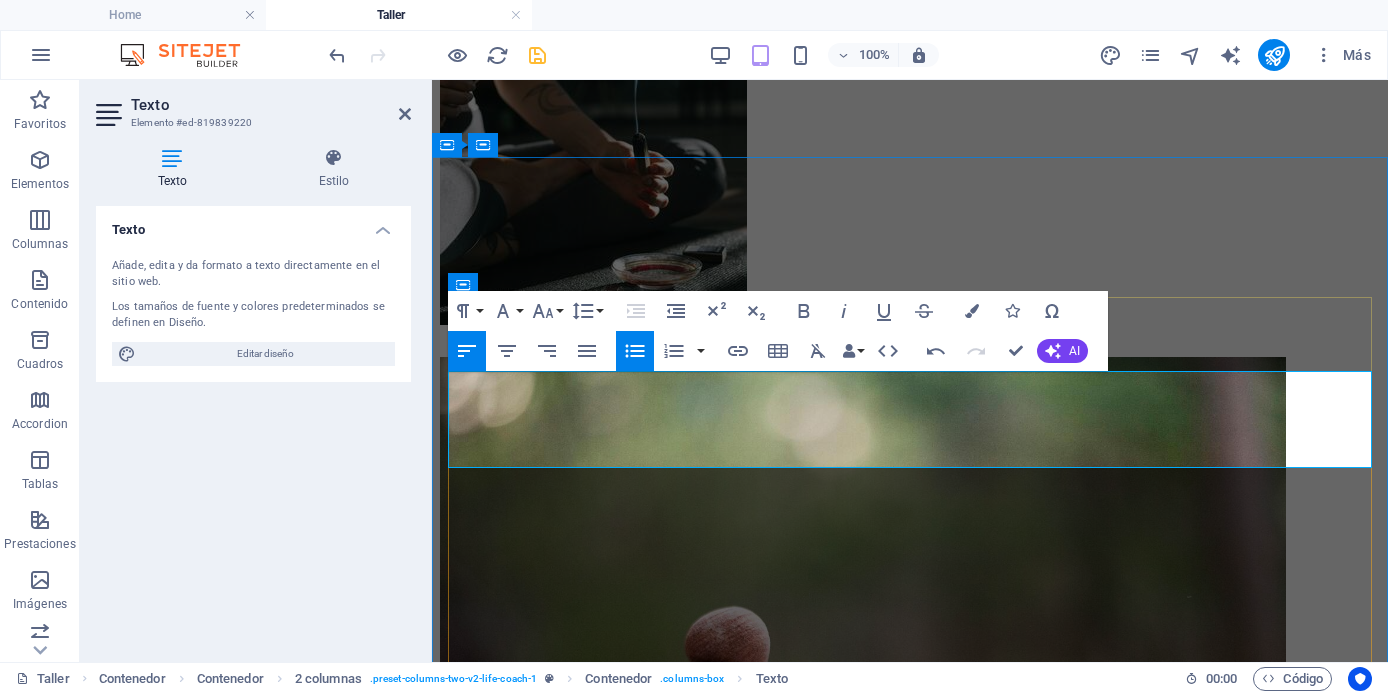 drag, startPoint x: 466, startPoint y: 386, endPoint x: 1203, endPoint y: 447, distance: 739.52014 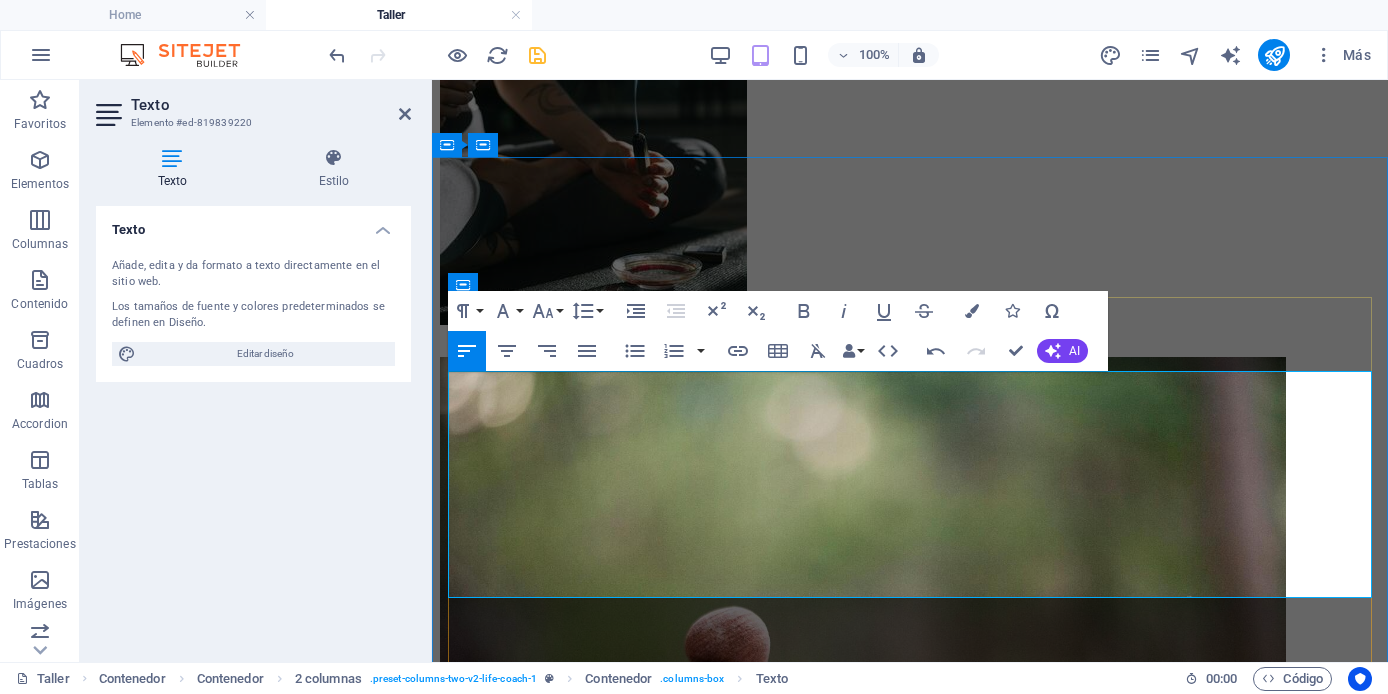 drag, startPoint x: 820, startPoint y: 521, endPoint x: 853, endPoint y: 539, distance: 37.589893 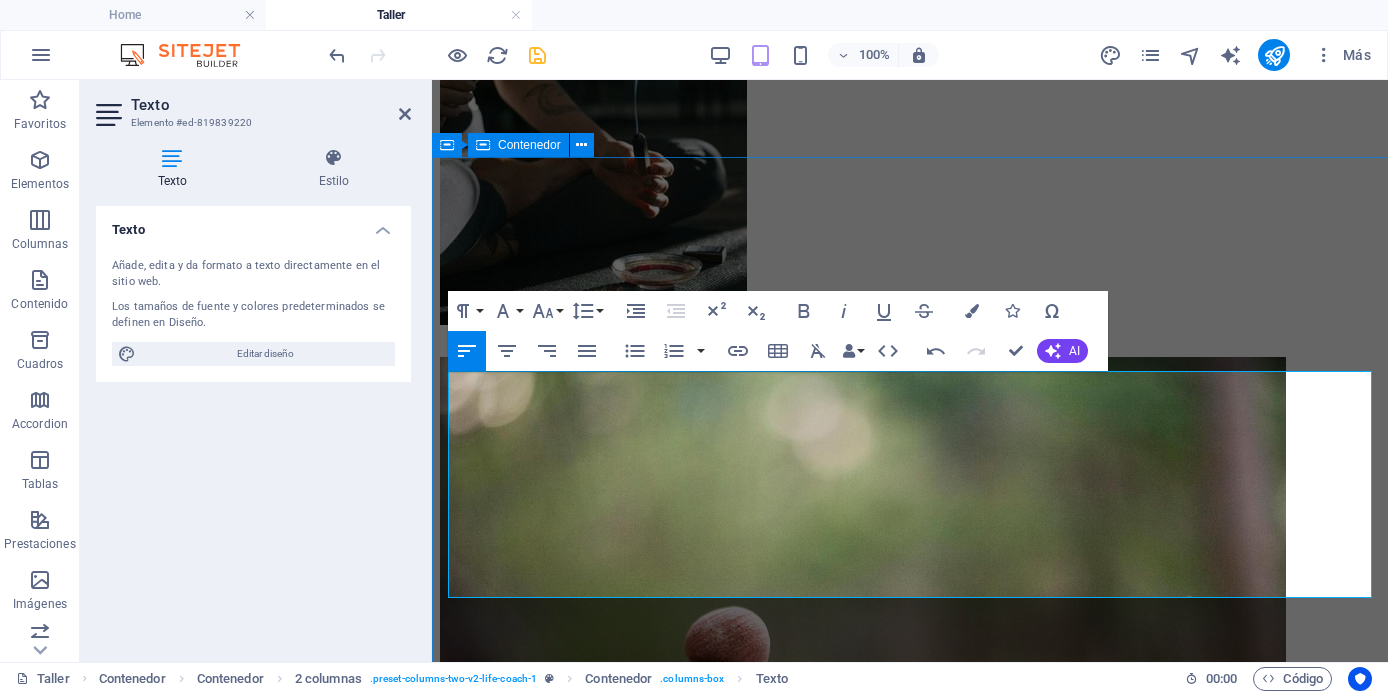 drag, startPoint x: 881, startPoint y: 582, endPoint x: 441, endPoint y: 387, distance: 481.27435 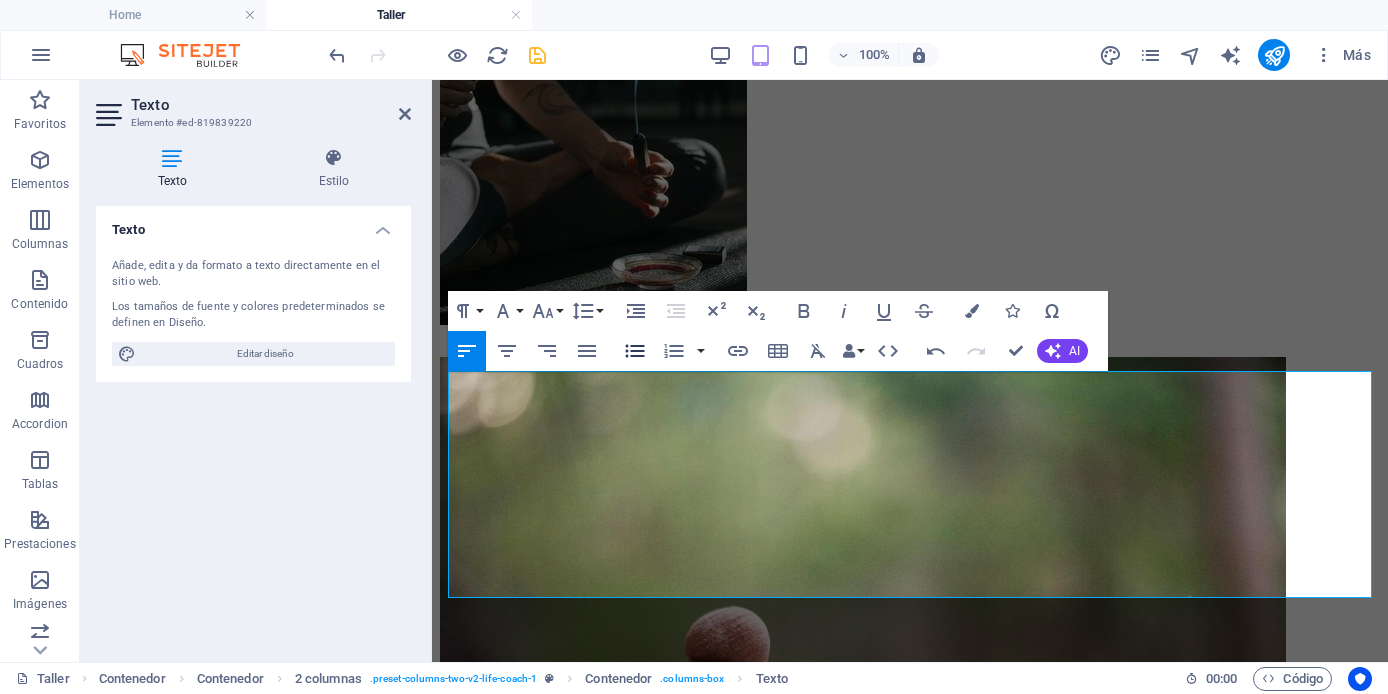 click 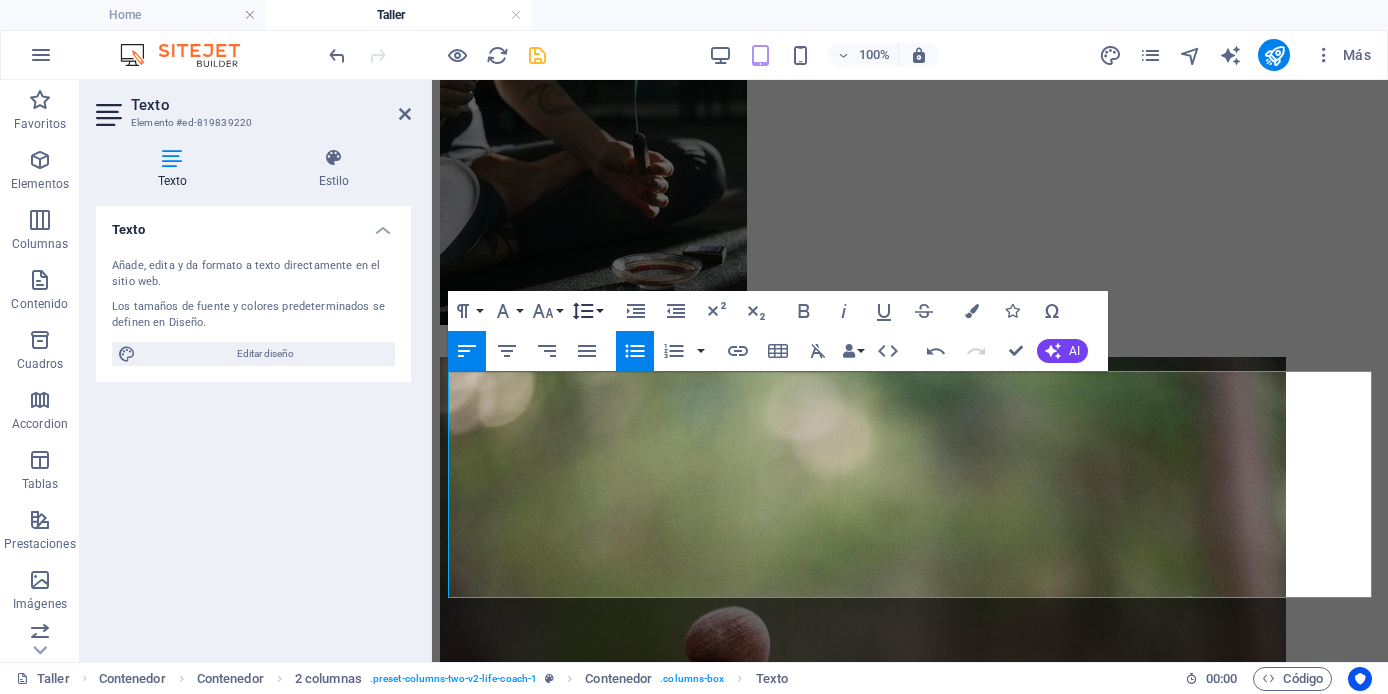 click on "Line Height" at bounding box center [587, 311] 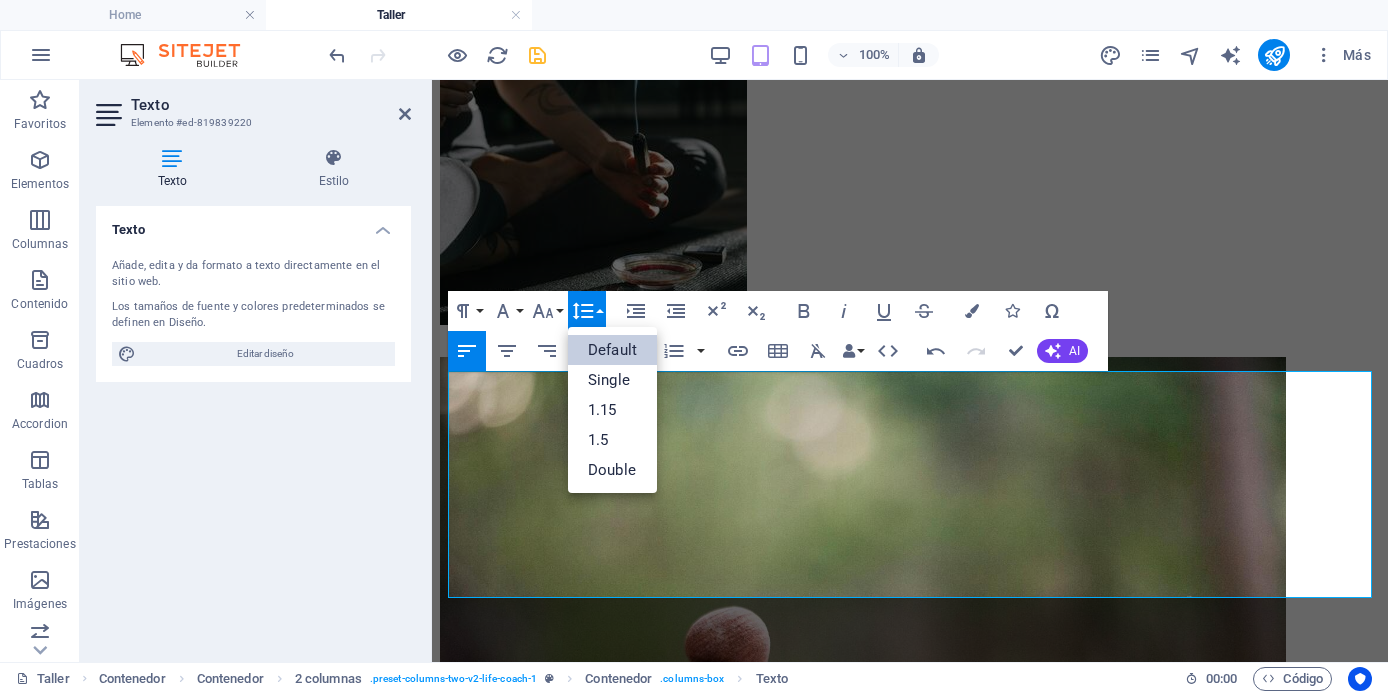 scroll, scrollTop: 0, scrollLeft: 0, axis: both 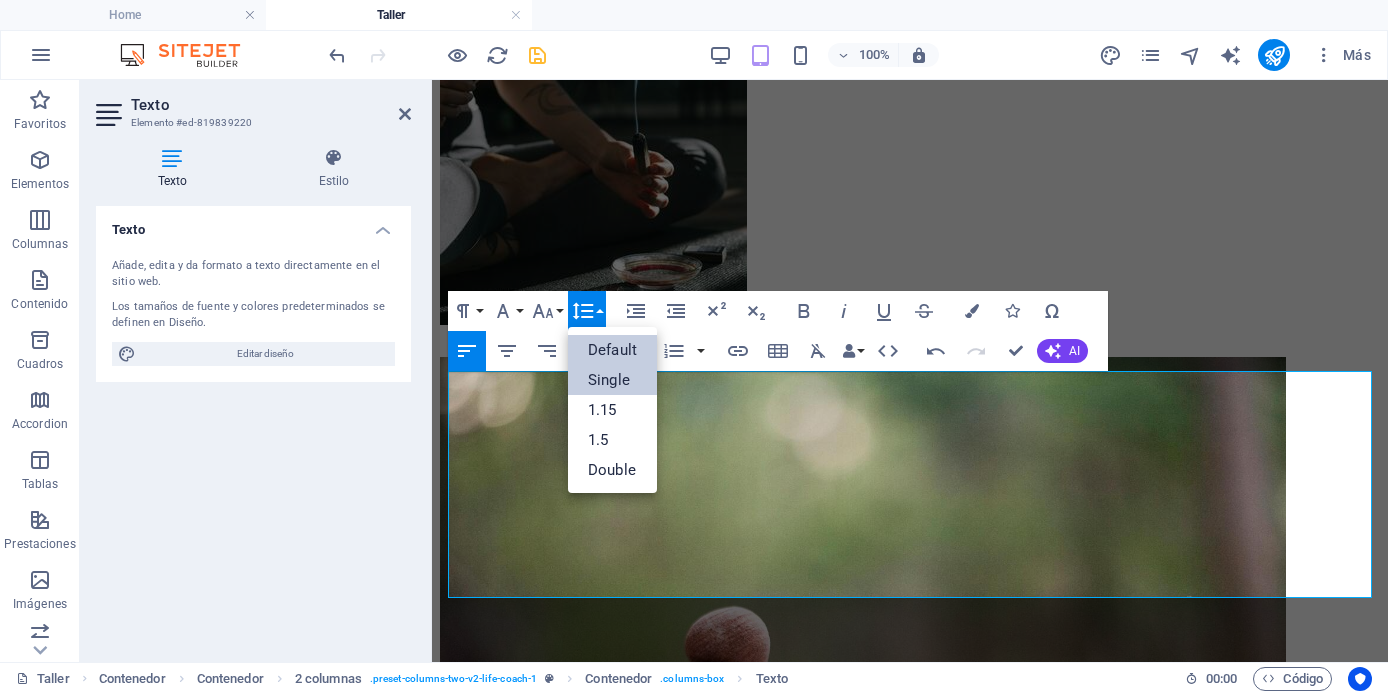 click on "Single" at bounding box center [612, 380] 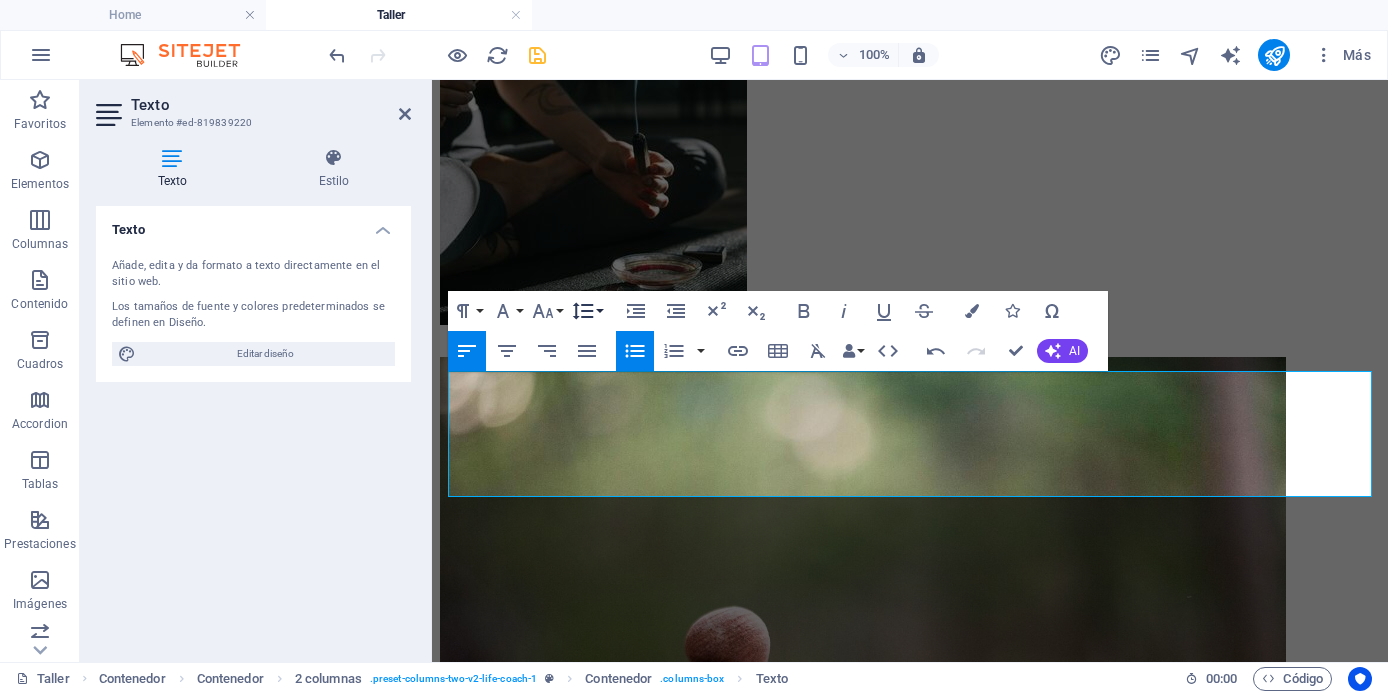 click on "Line Height" at bounding box center [587, 311] 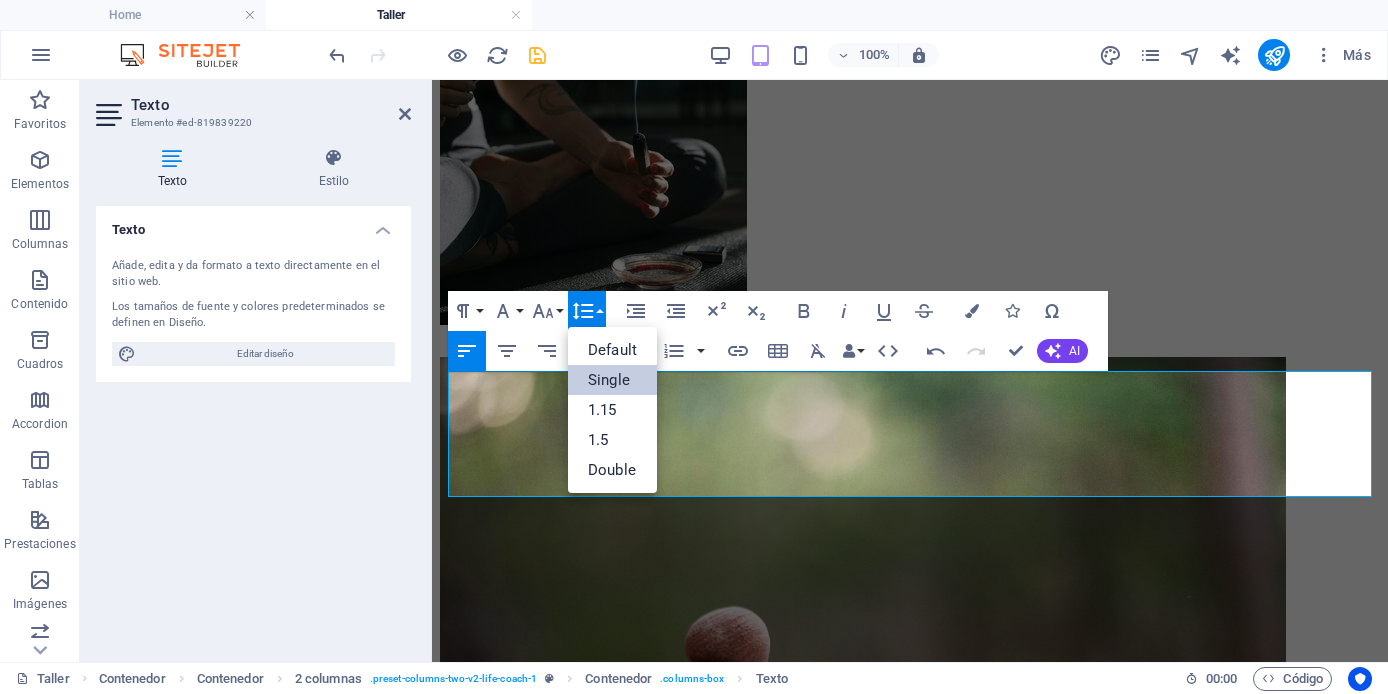 scroll, scrollTop: 0, scrollLeft: 0, axis: both 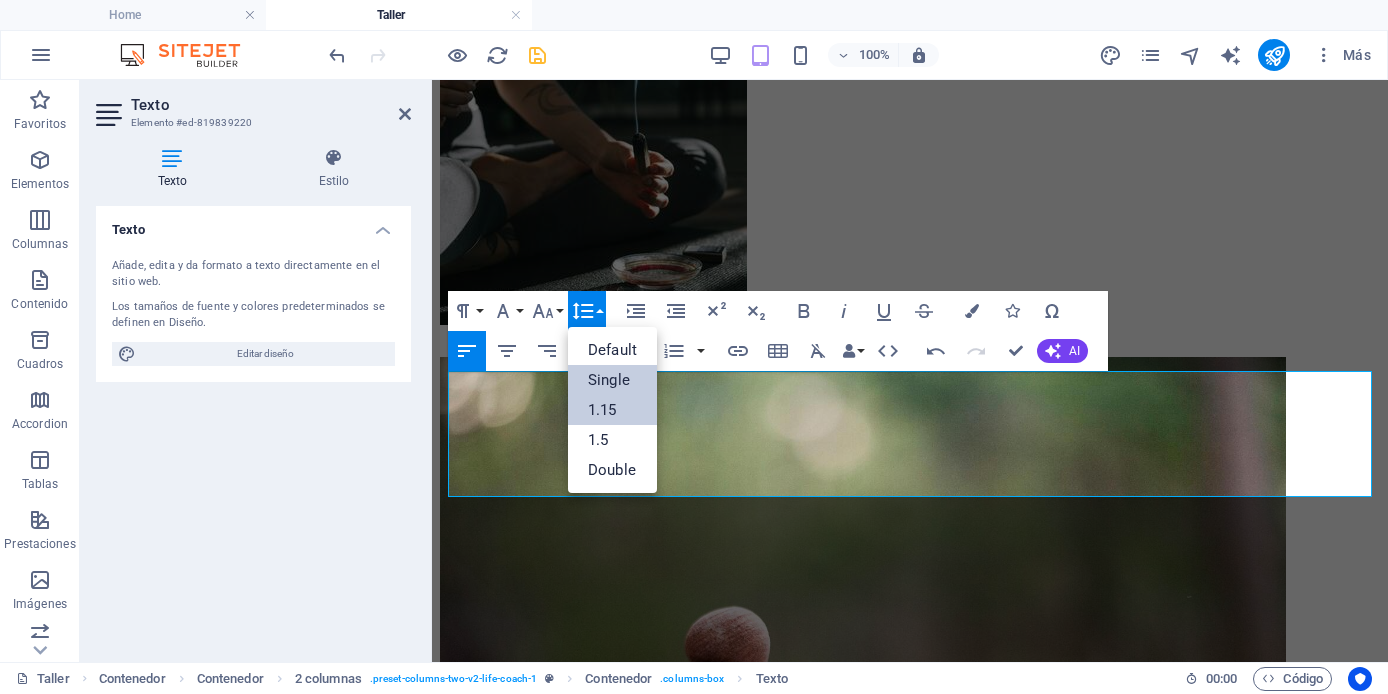 click on "1.15" at bounding box center [612, 410] 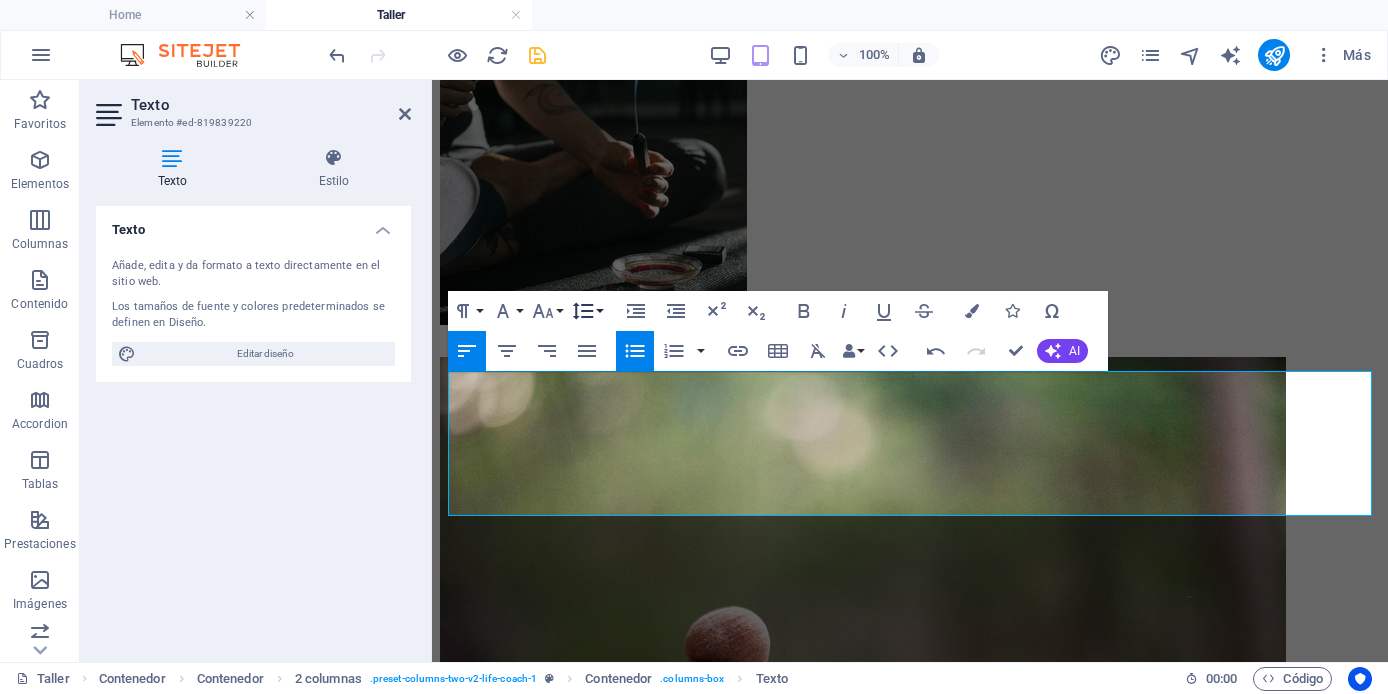click on "Line Height" at bounding box center (587, 311) 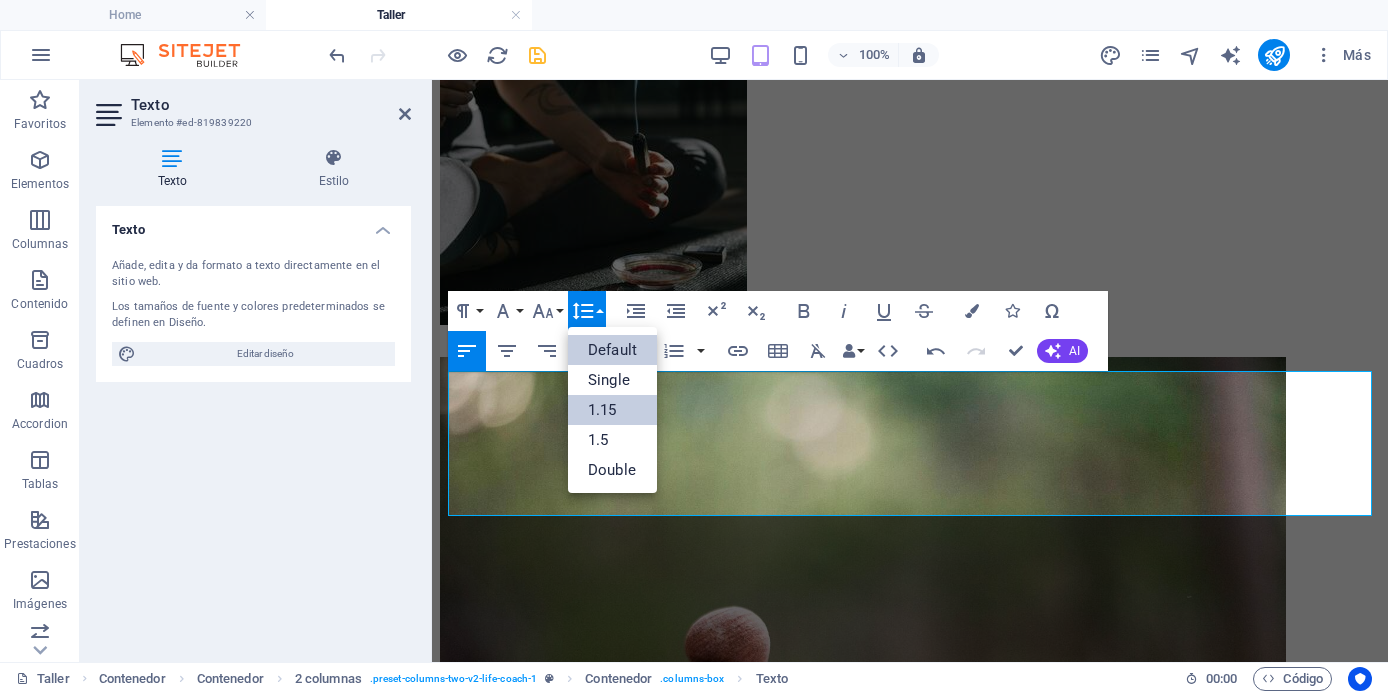 scroll, scrollTop: 0, scrollLeft: 0, axis: both 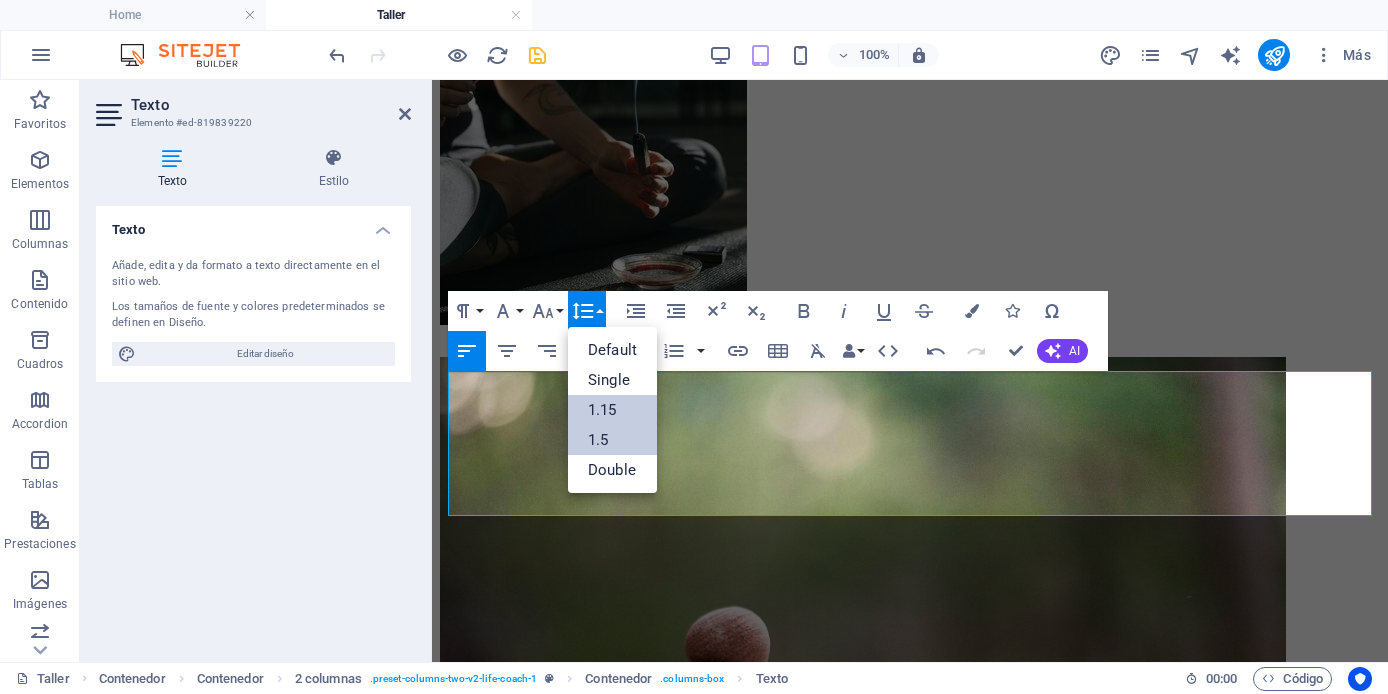 click on "1.5" at bounding box center [612, 440] 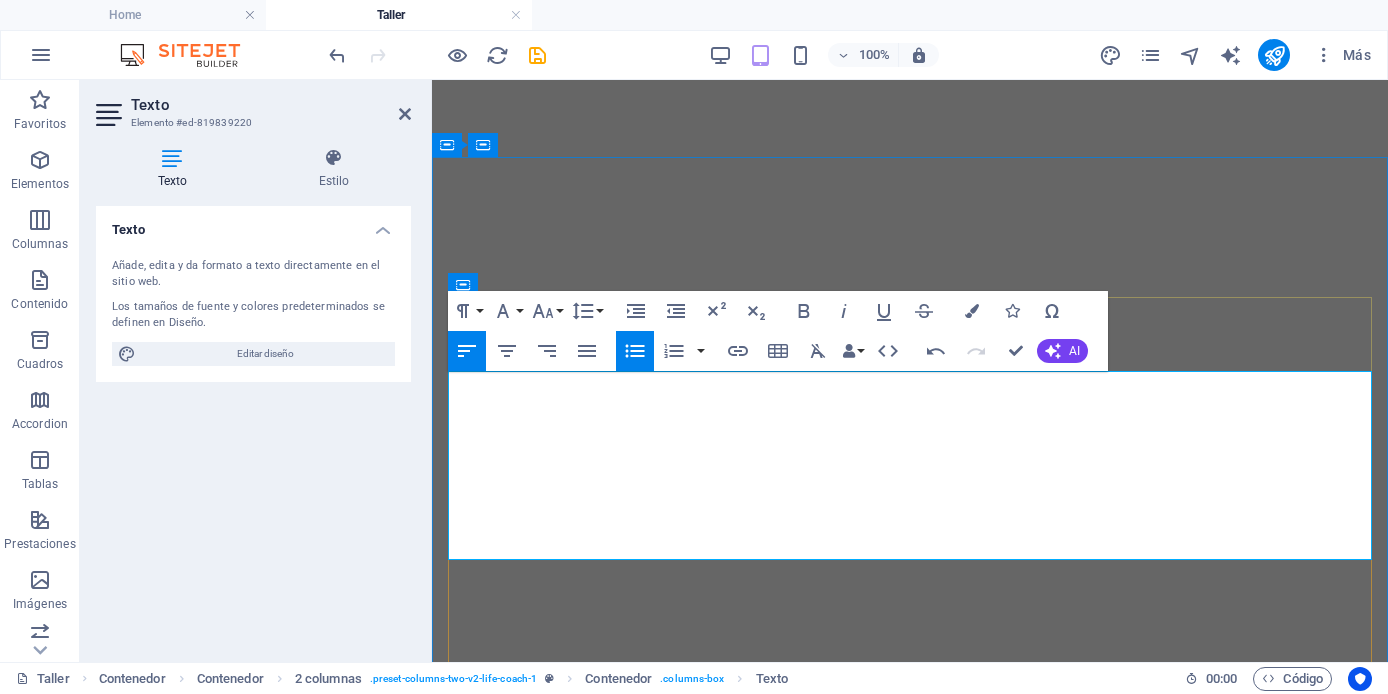 scroll, scrollTop: 0, scrollLeft: 0, axis: both 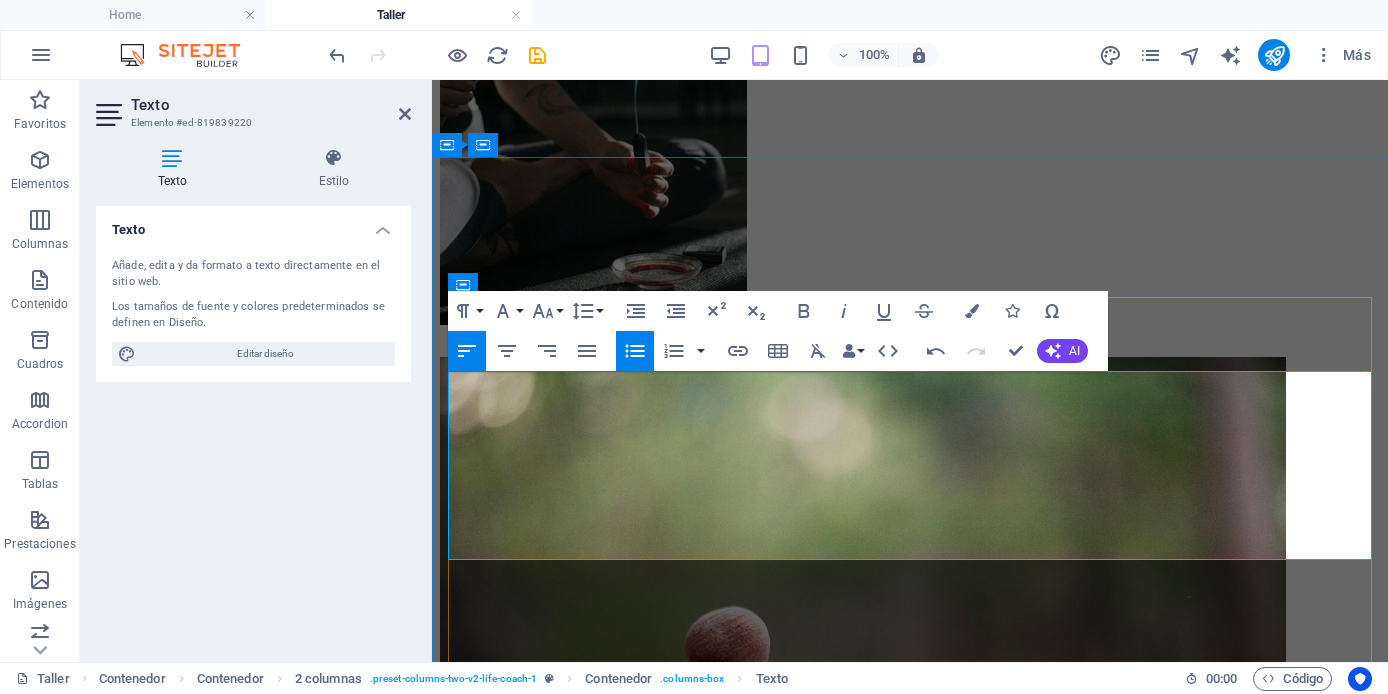 click on "Personas con estrés o Ansiedad.- Con la práctica de la Atención Plena integrada con sus Fortalezas, crear cambios positivos que les permita reducir el estrés y la ansiedad." at bounding box center (930, 8335) 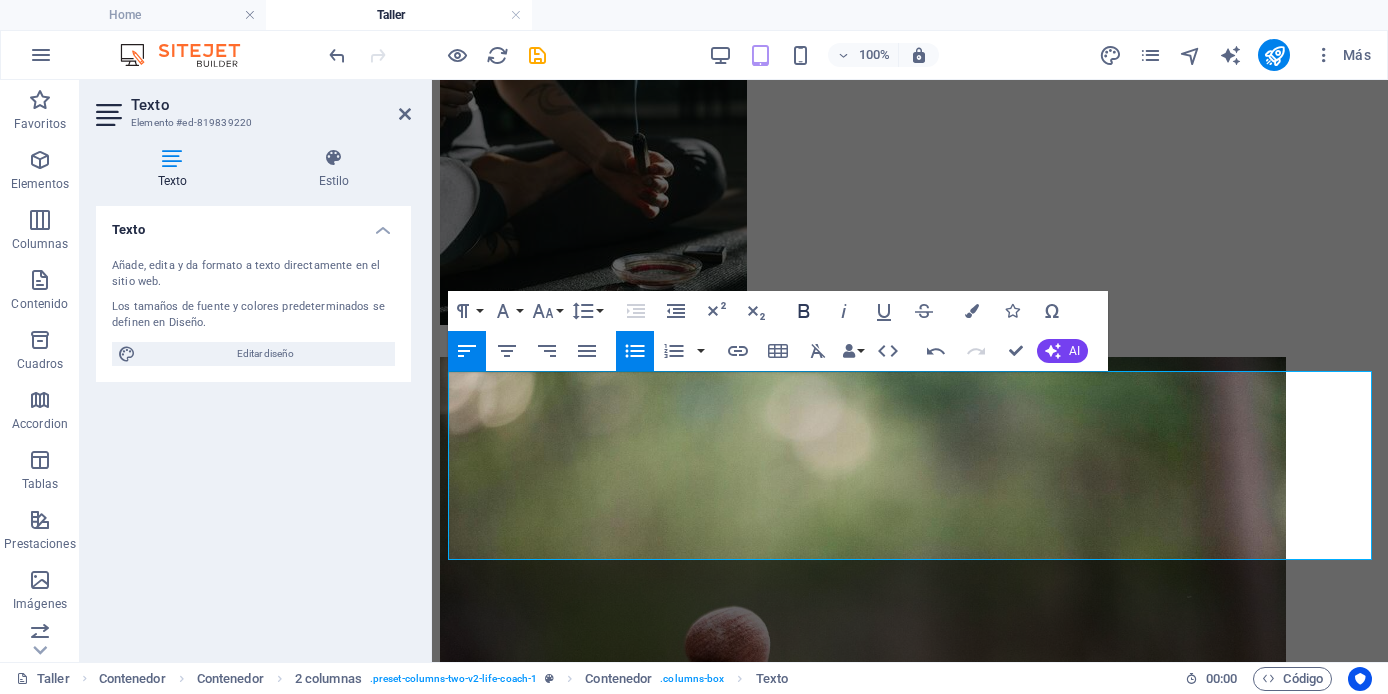 click 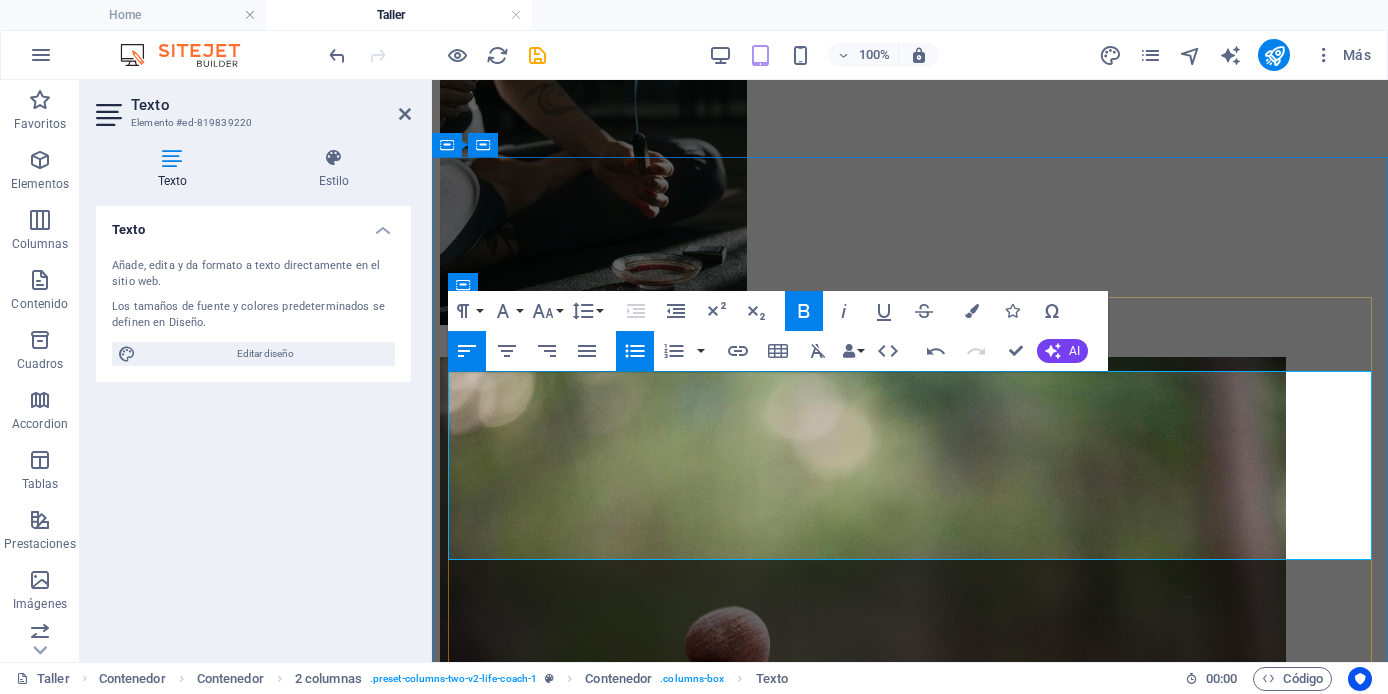 drag, startPoint x: 465, startPoint y: 438, endPoint x: 757, endPoint y: 440, distance: 292.00684 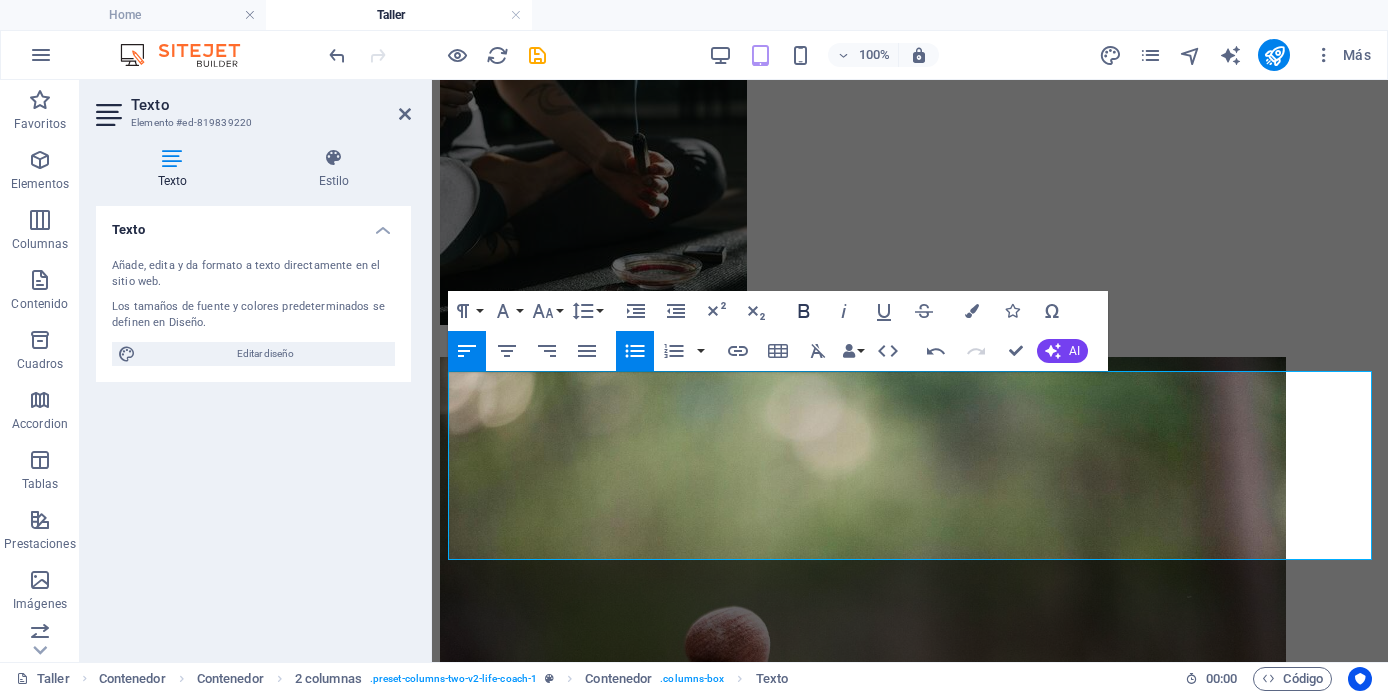 click 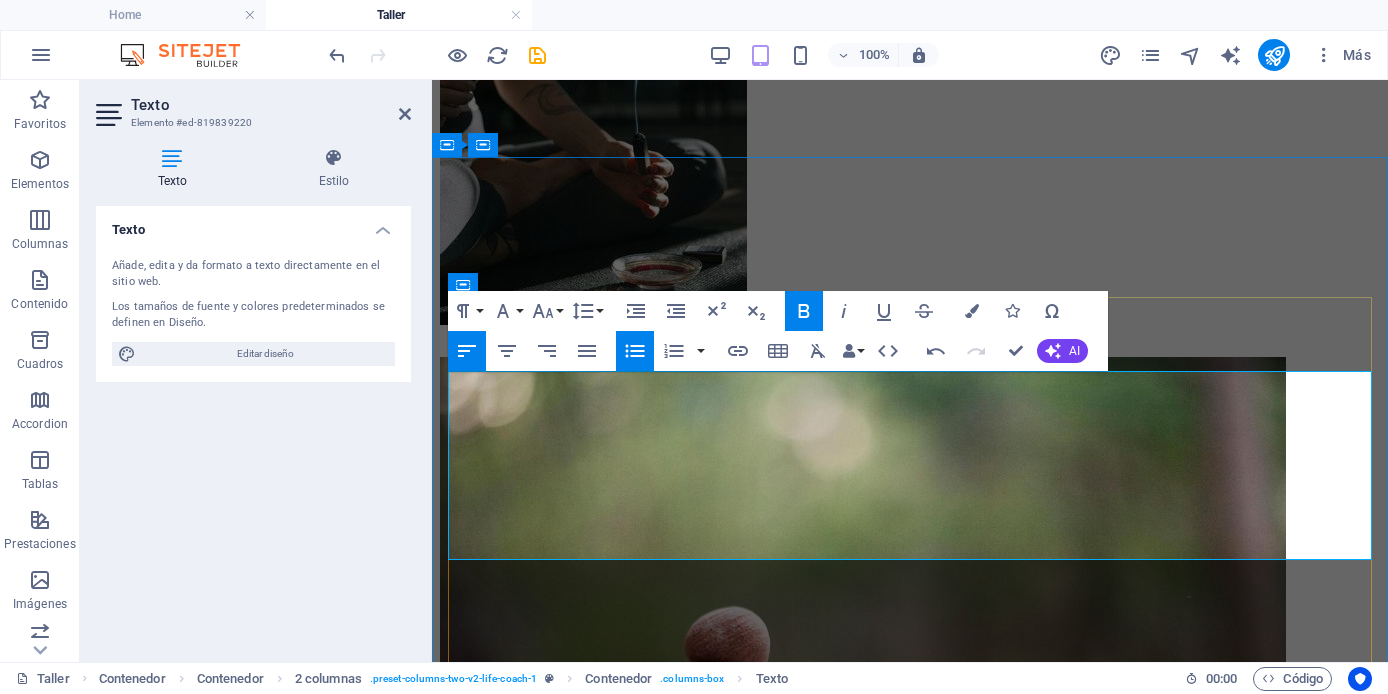 drag, startPoint x: 467, startPoint y: 490, endPoint x: 711, endPoint y: 491, distance: 244.00204 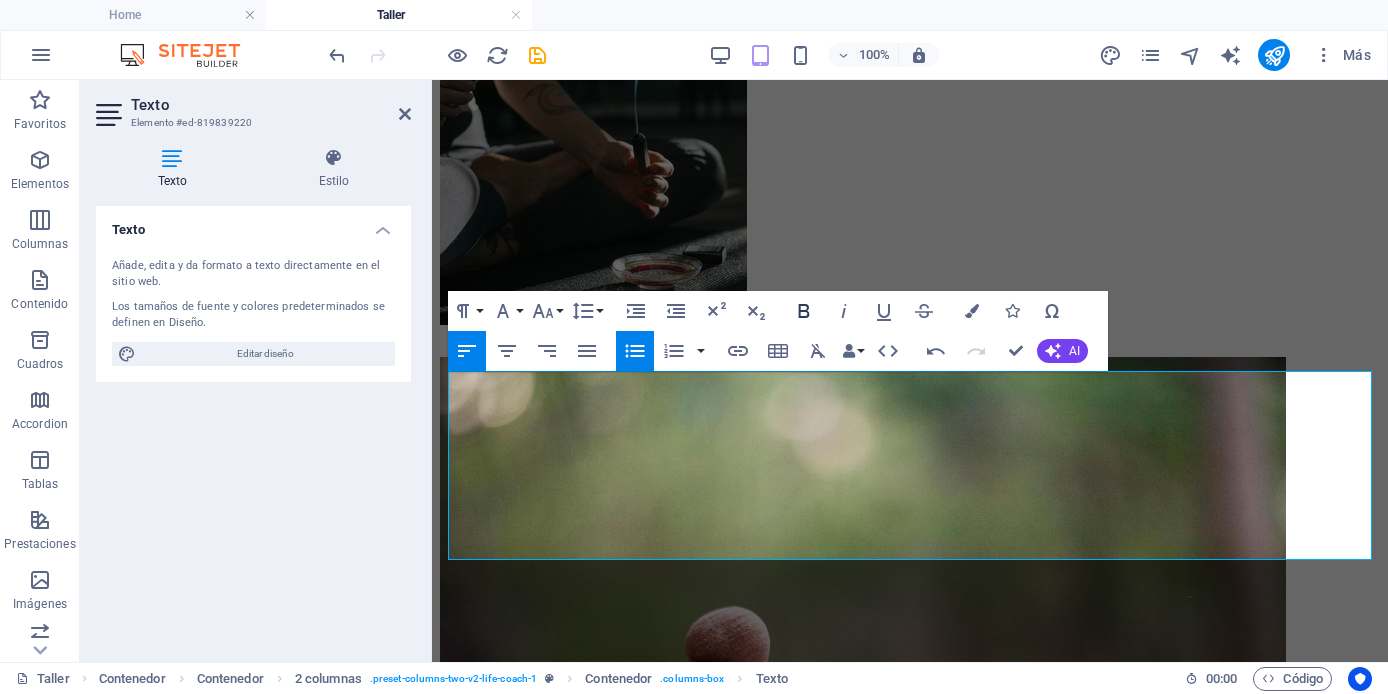 click 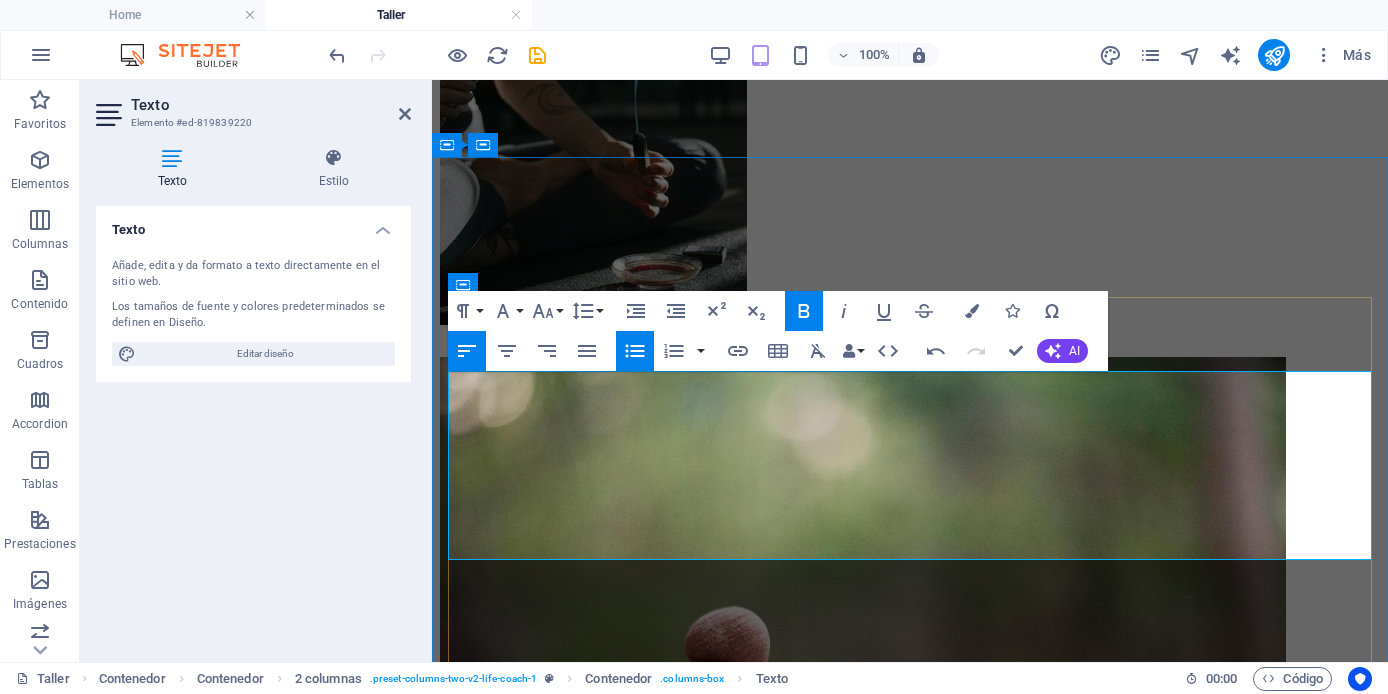 click on "Personas con estrés o Ansiedad.-  Con la práctica de la Atención Plena integrada con sus Fortalezas, crear cambios positivos que les permita reducir el estrés y la ansiedad." at bounding box center [930, 8335] 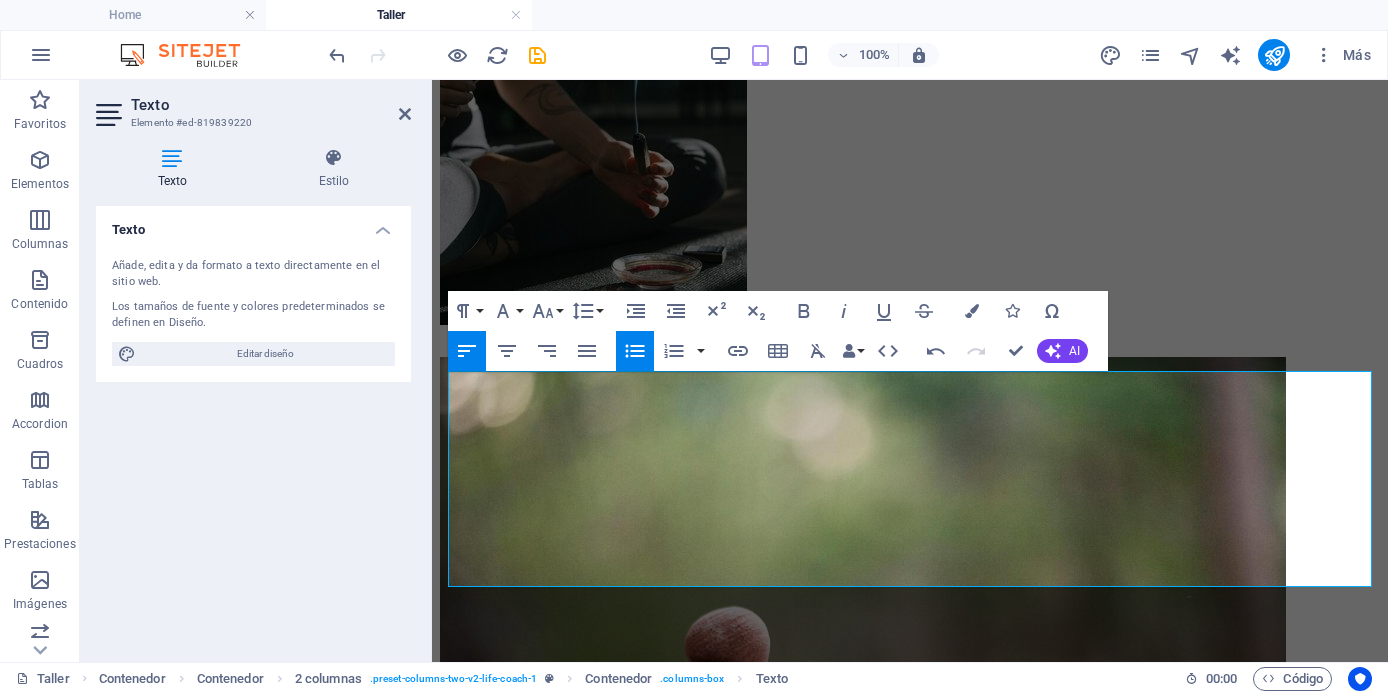 click 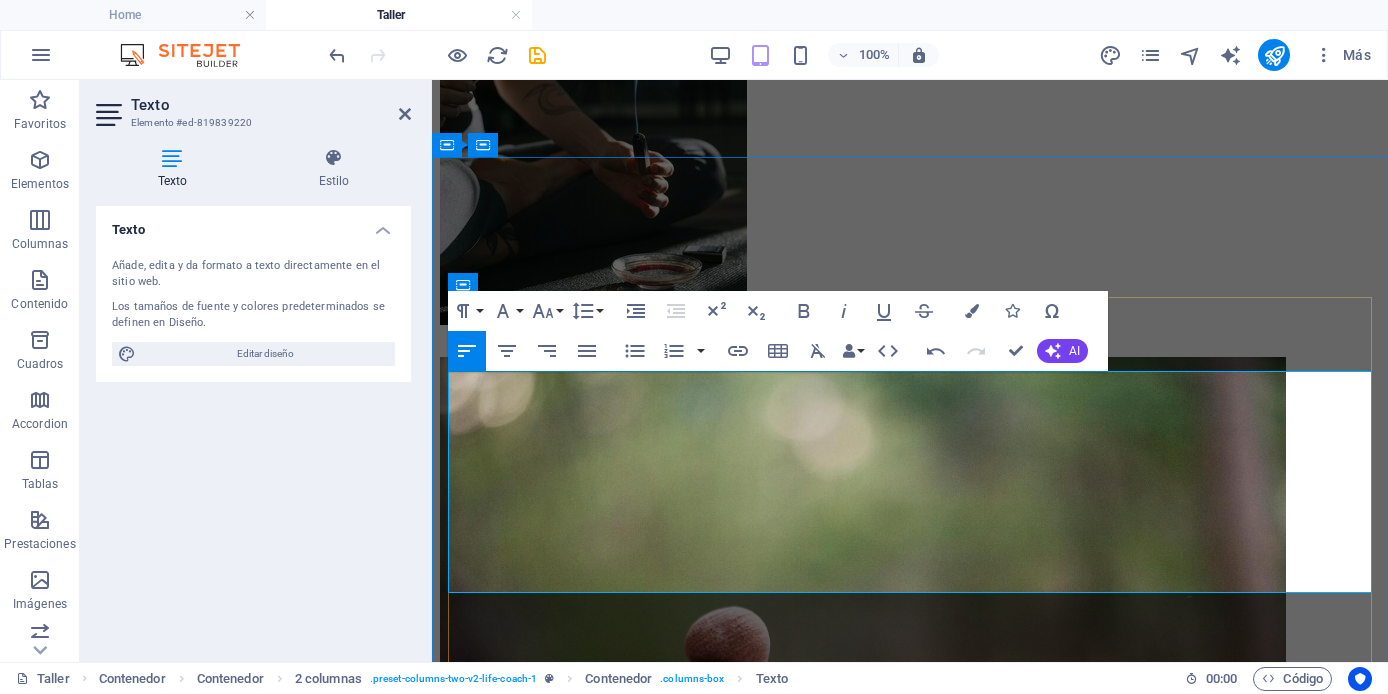 click on "Interesados en Aprender.-  Cualquier persona que quiera aprender a combinar la Atención Plena con sus Fortalezas en una integración Virtuosa para mejorar su Bienestar y Felicidad." at bounding box center [930, 8287] 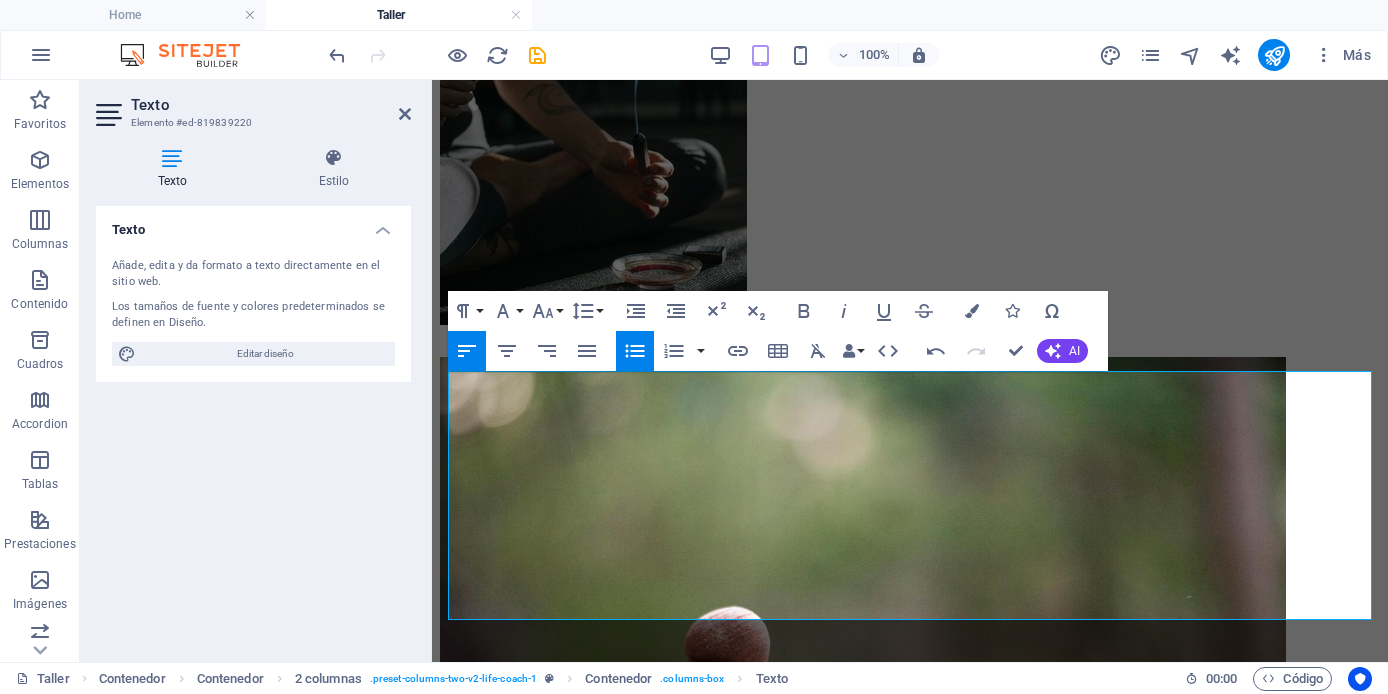 click 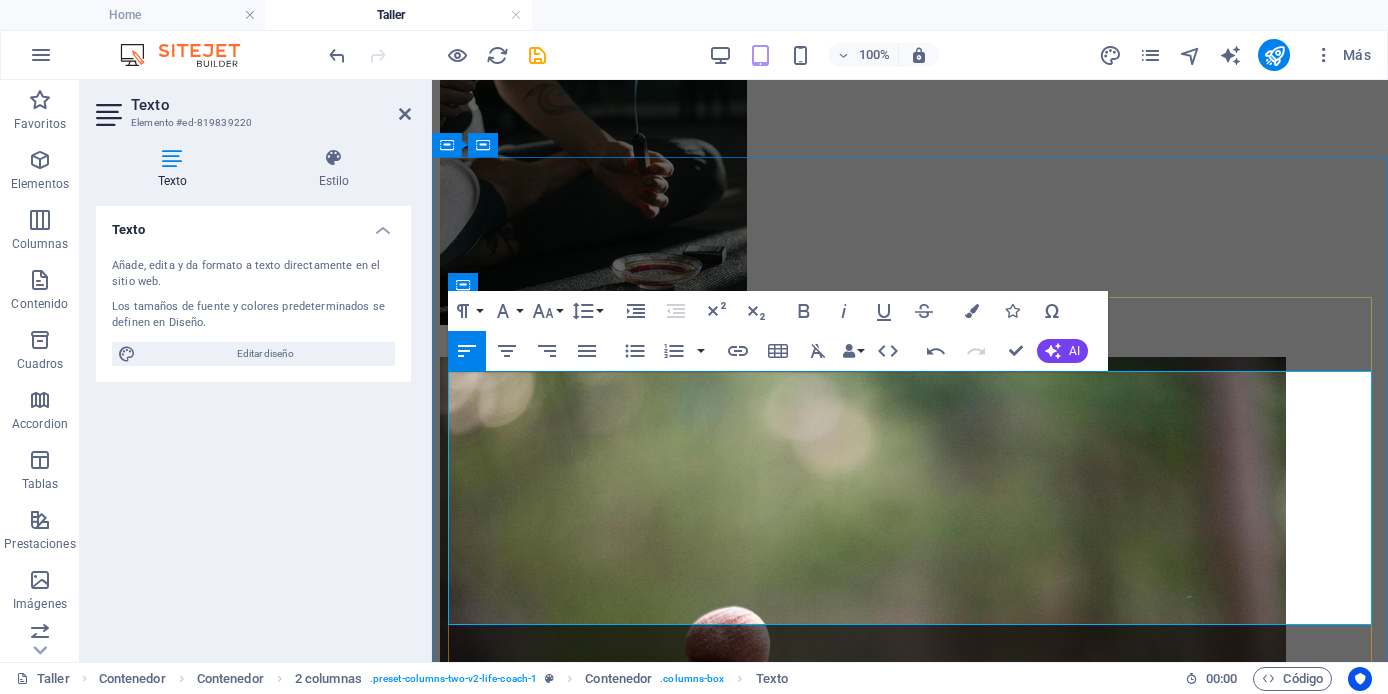 click at bounding box center [910, 8336] 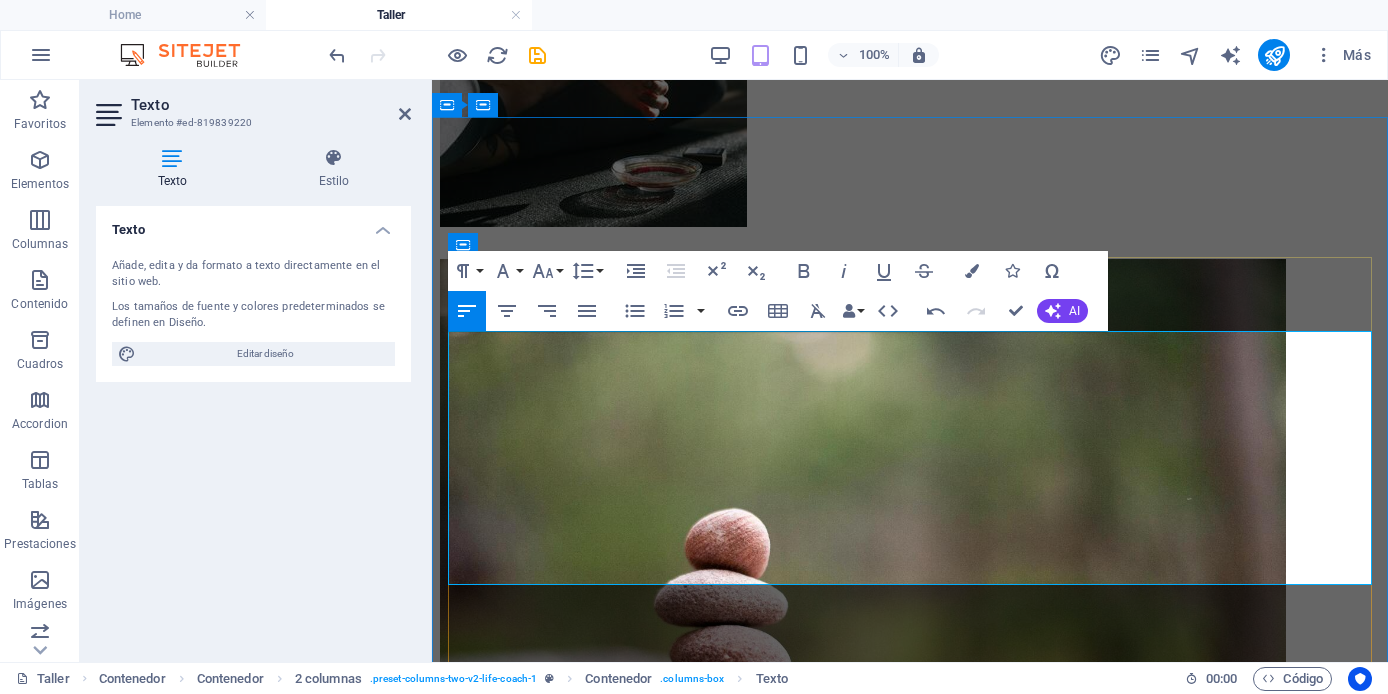 scroll, scrollTop: 3434, scrollLeft: 0, axis: vertical 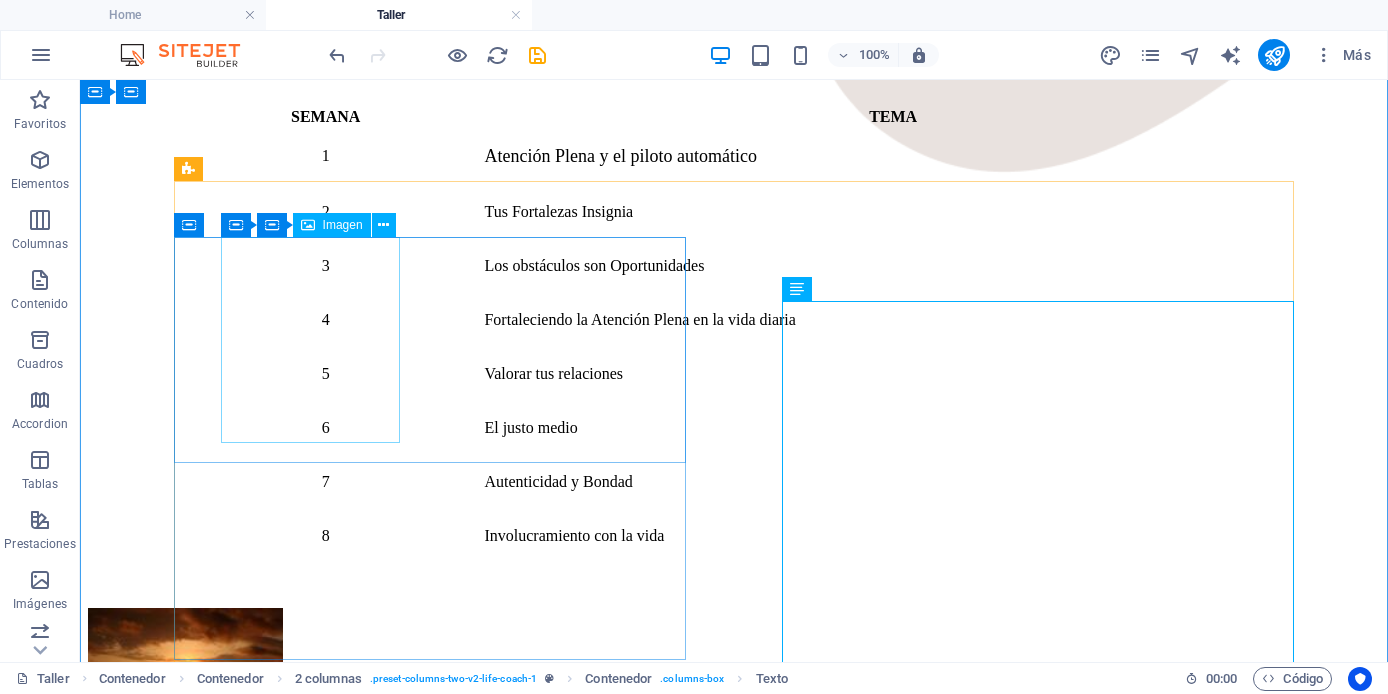 click at bounding box center [724, 10318] 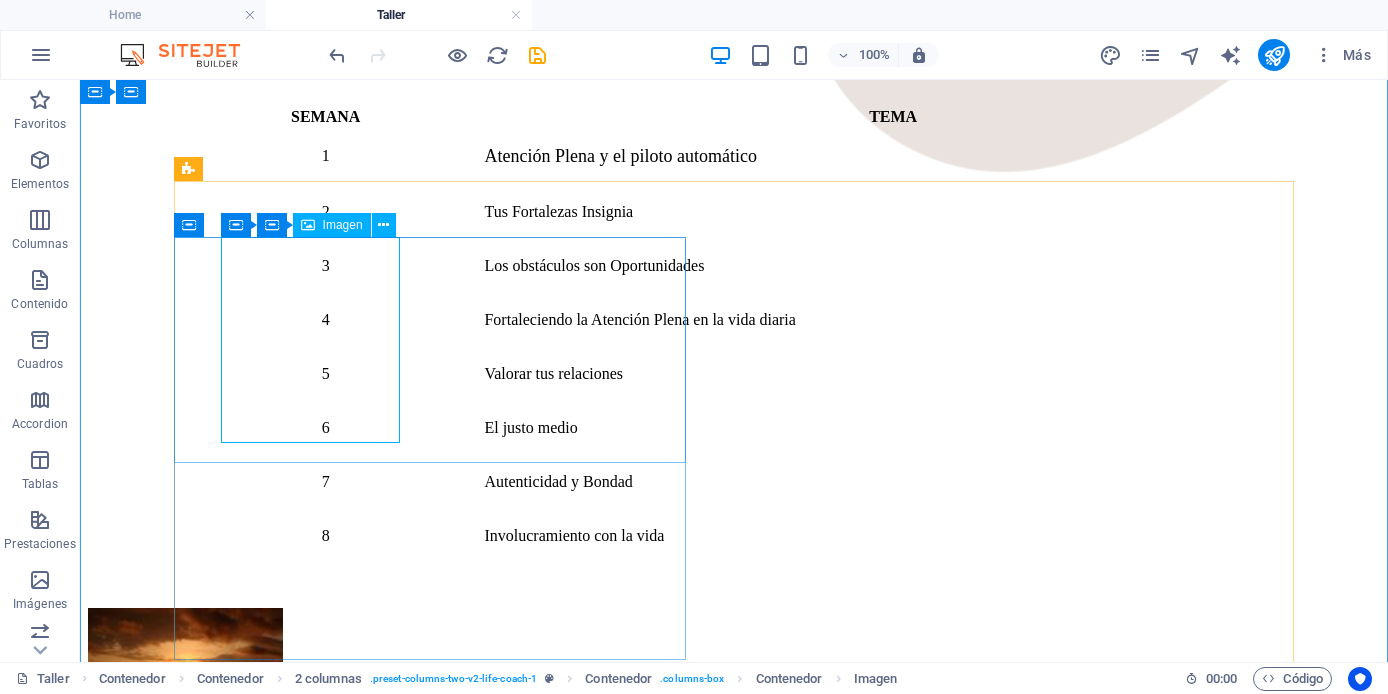click at bounding box center (724, 10318) 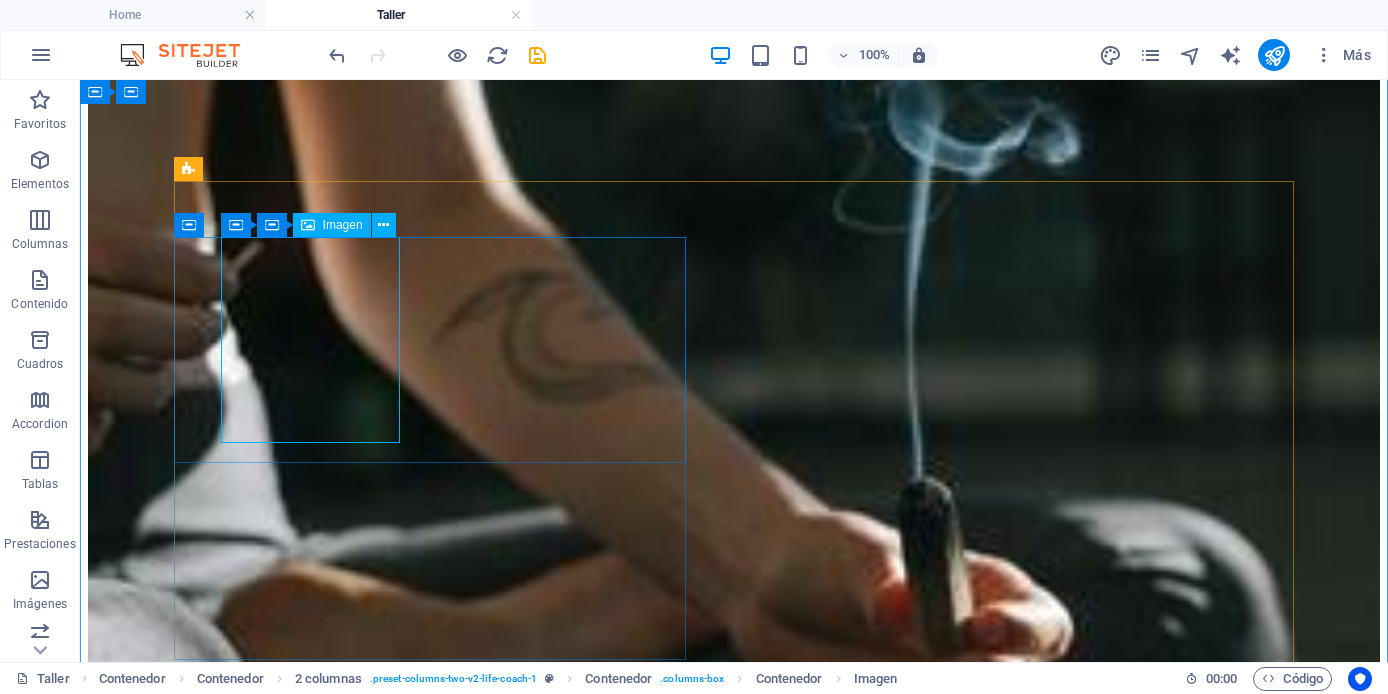 select on "%" 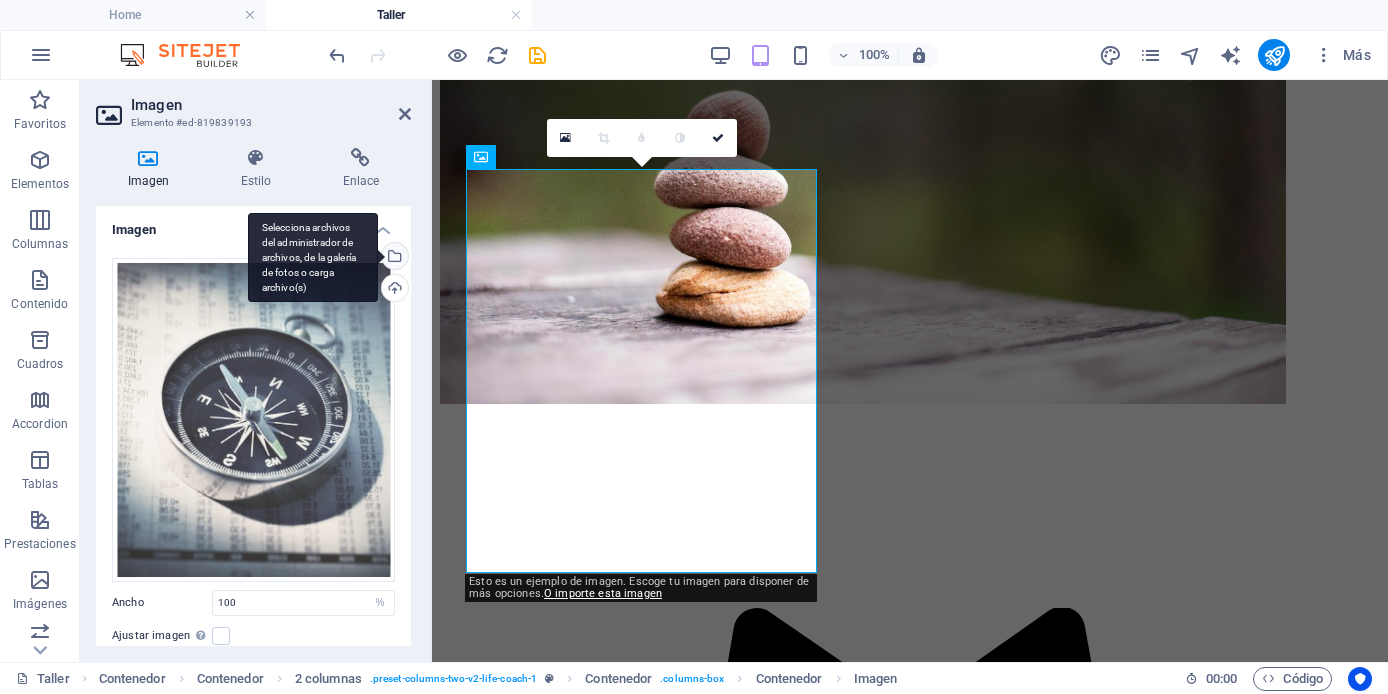 click on "Selecciona archivos del administrador de archivos, de la galería de fotos o carga archivo(s)" at bounding box center [393, 258] 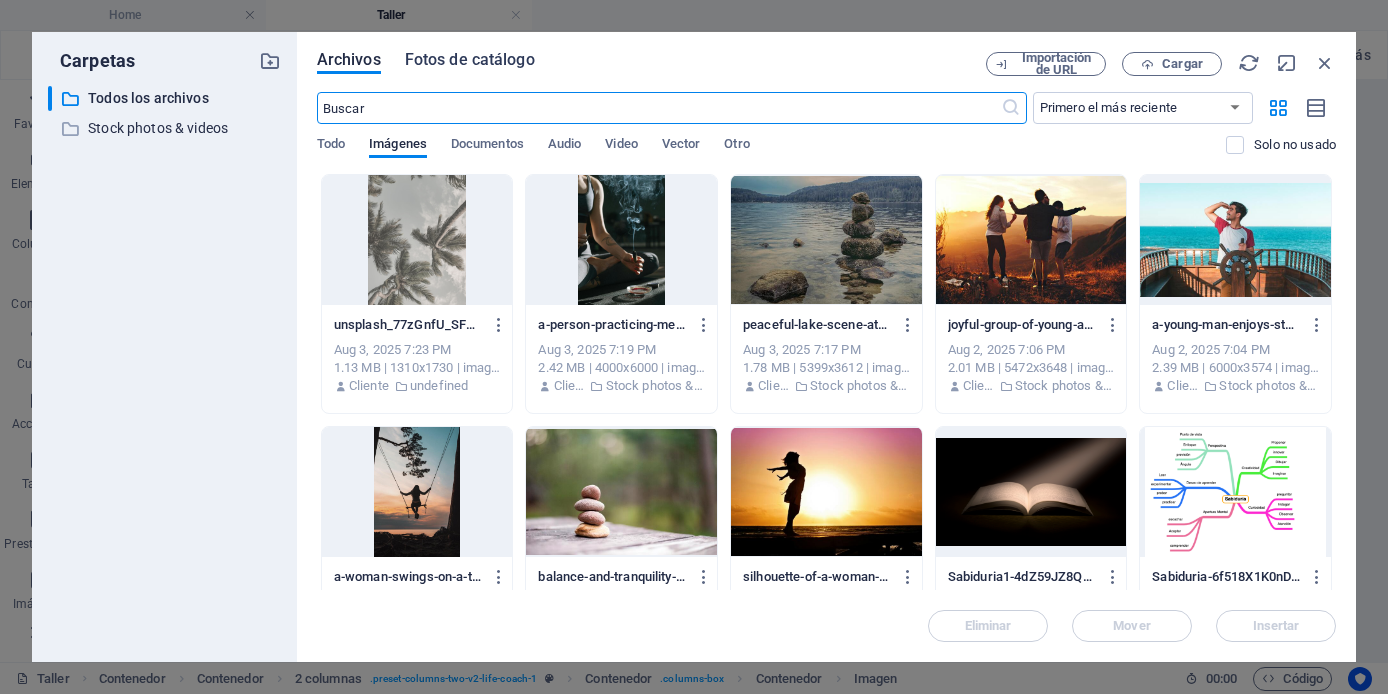 click on "Fotos de catálogo" at bounding box center [470, 60] 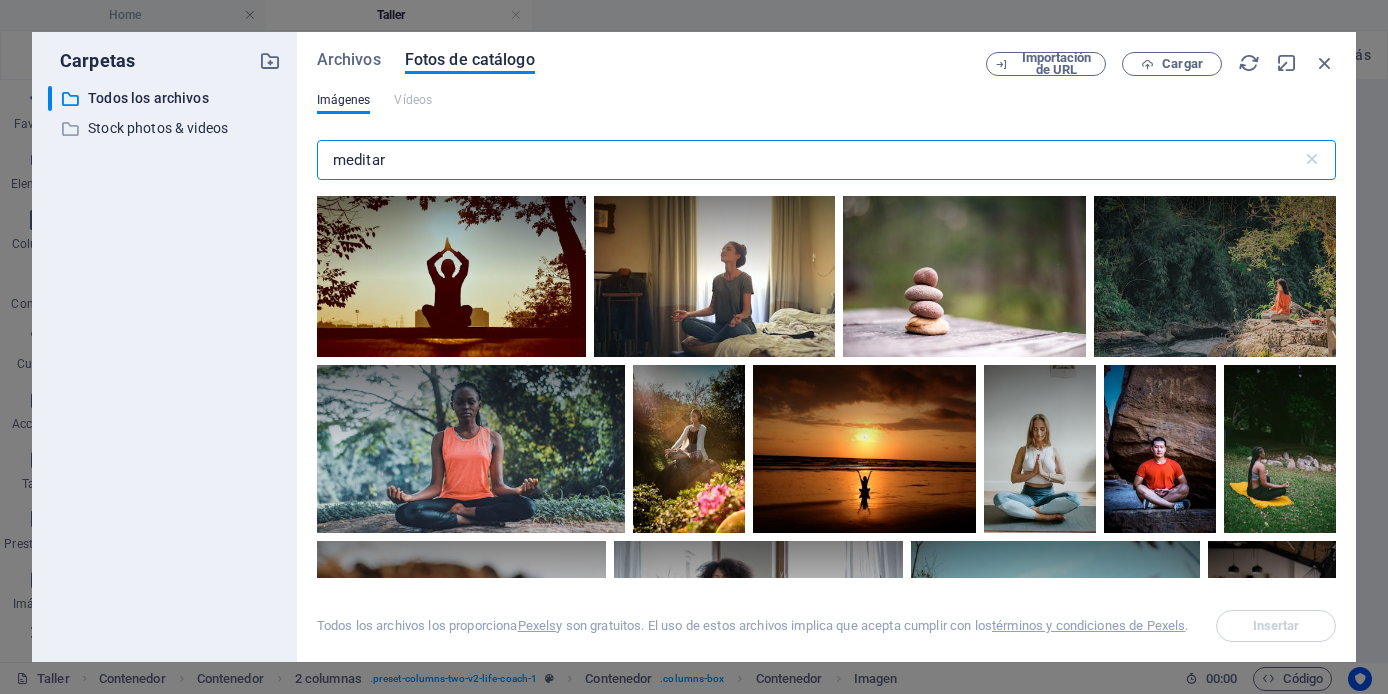 drag, startPoint x: 423, startPoint y: 164, endPoint x: 315, endPoint y: 157, distance: 108.226616 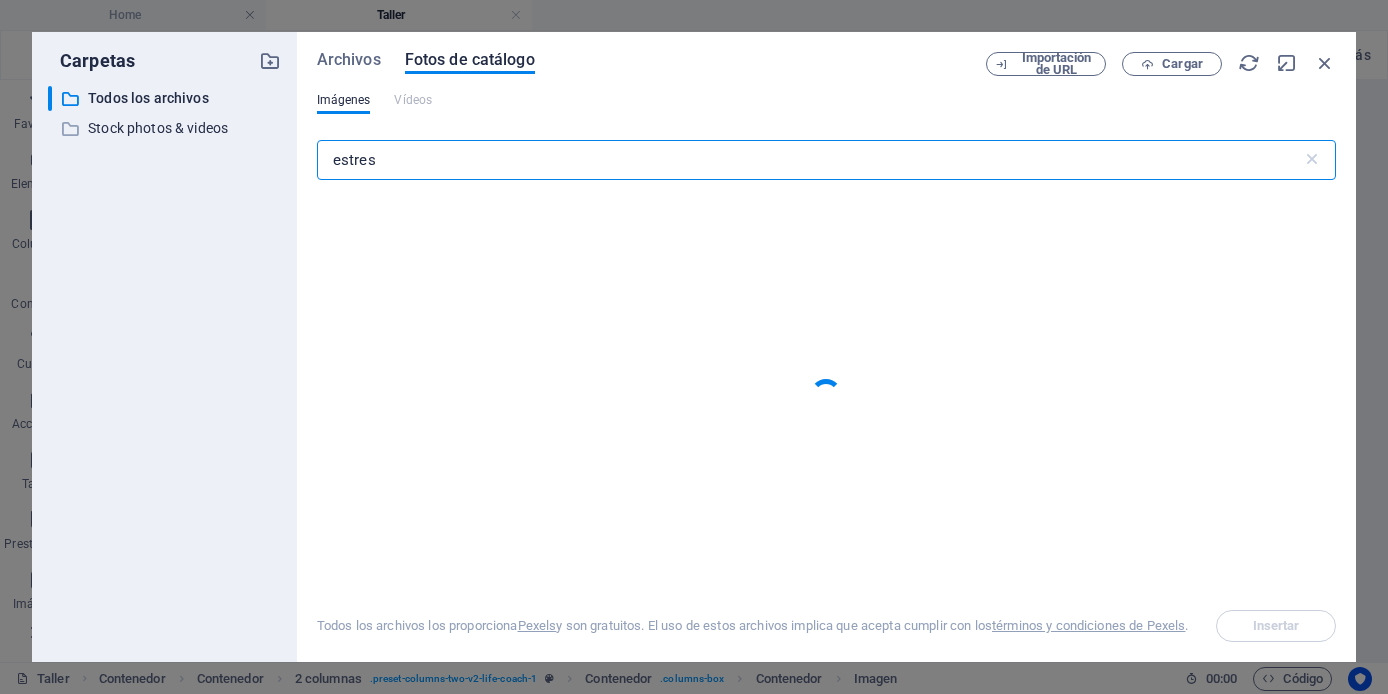type on "estres" 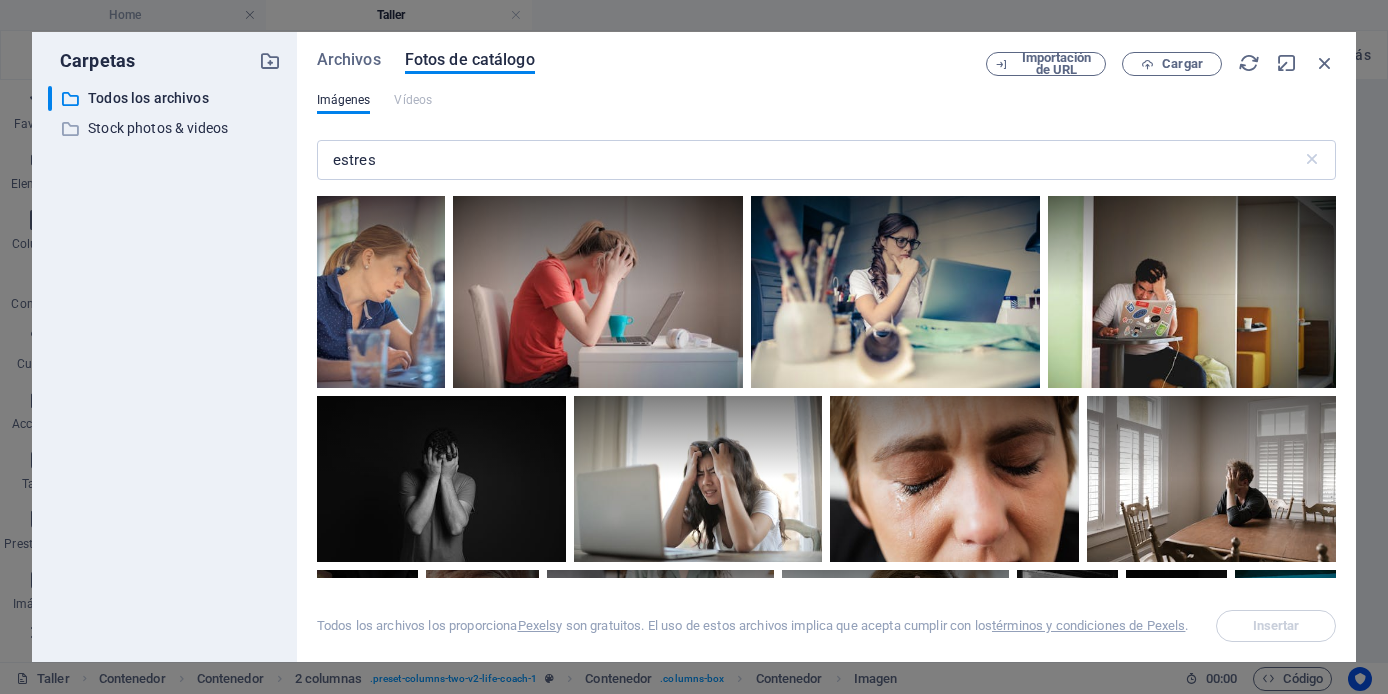 scroll, scrollTop: 1494, scrollLeft: 0, axis: vertical 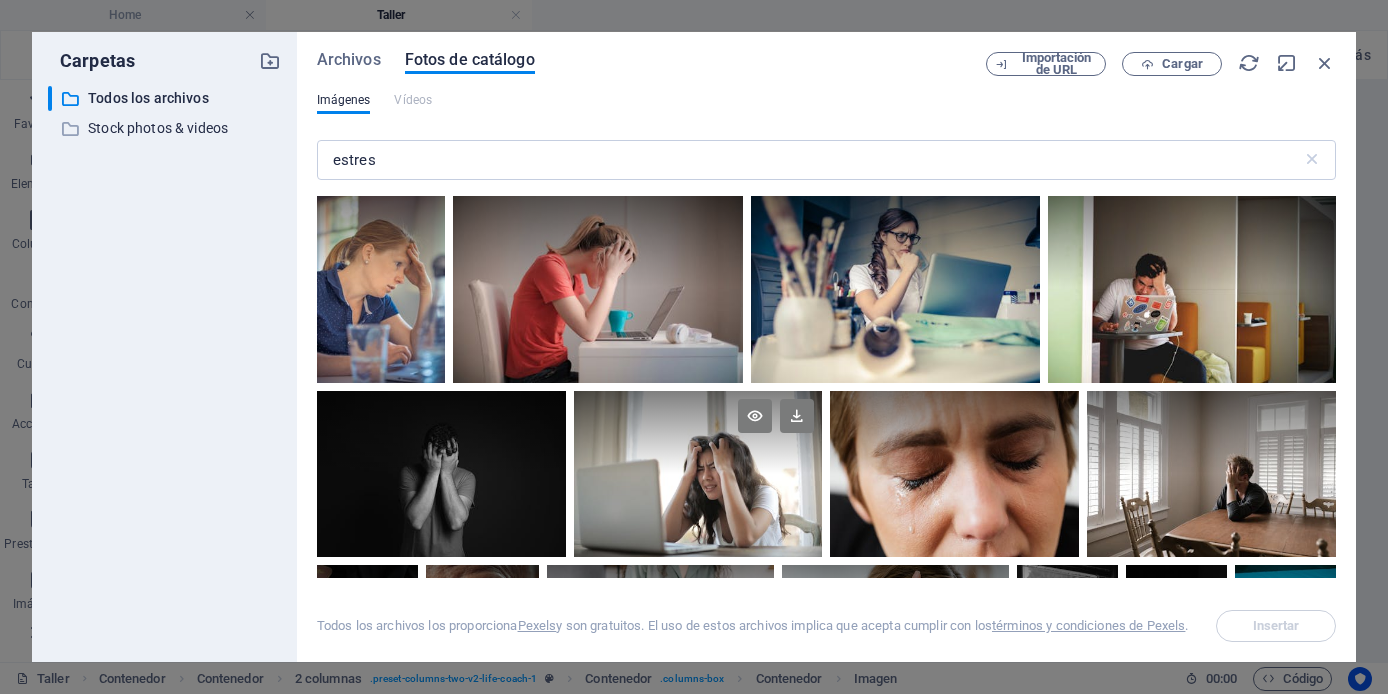 click at bounding box center [698, 474] 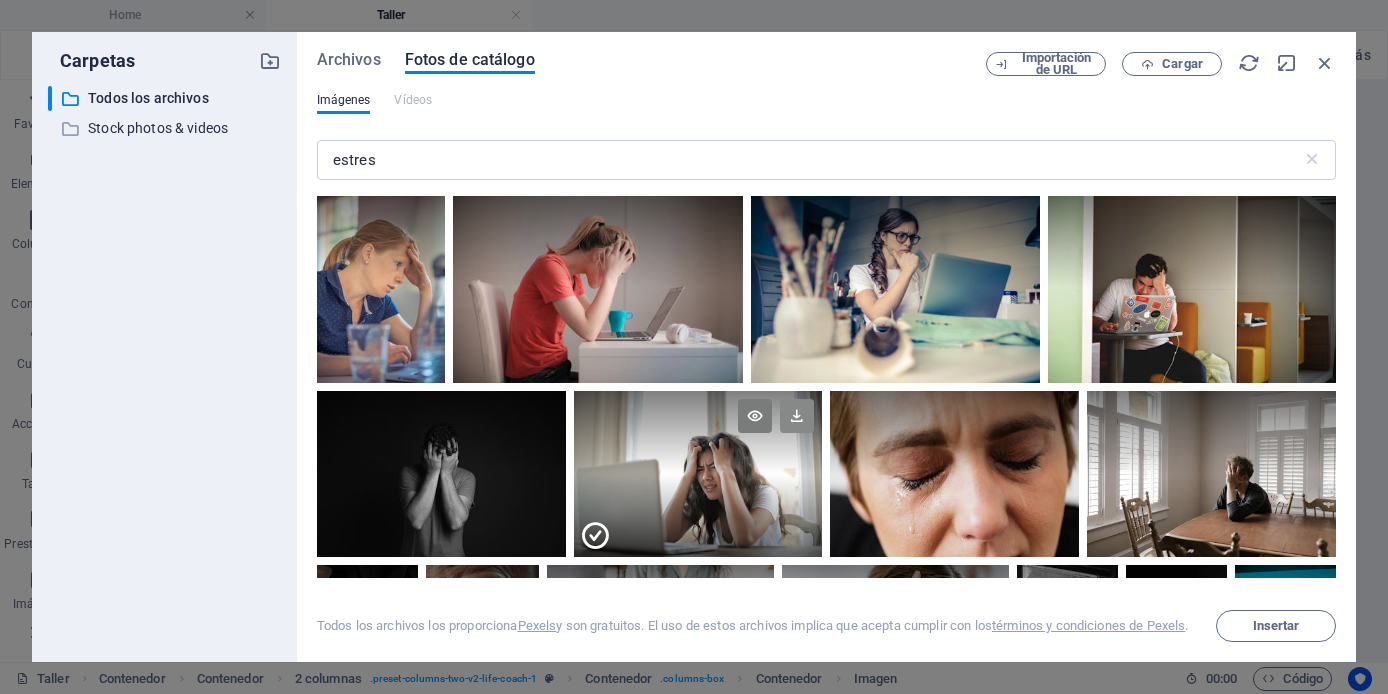 click at bounding box center [797, 416] 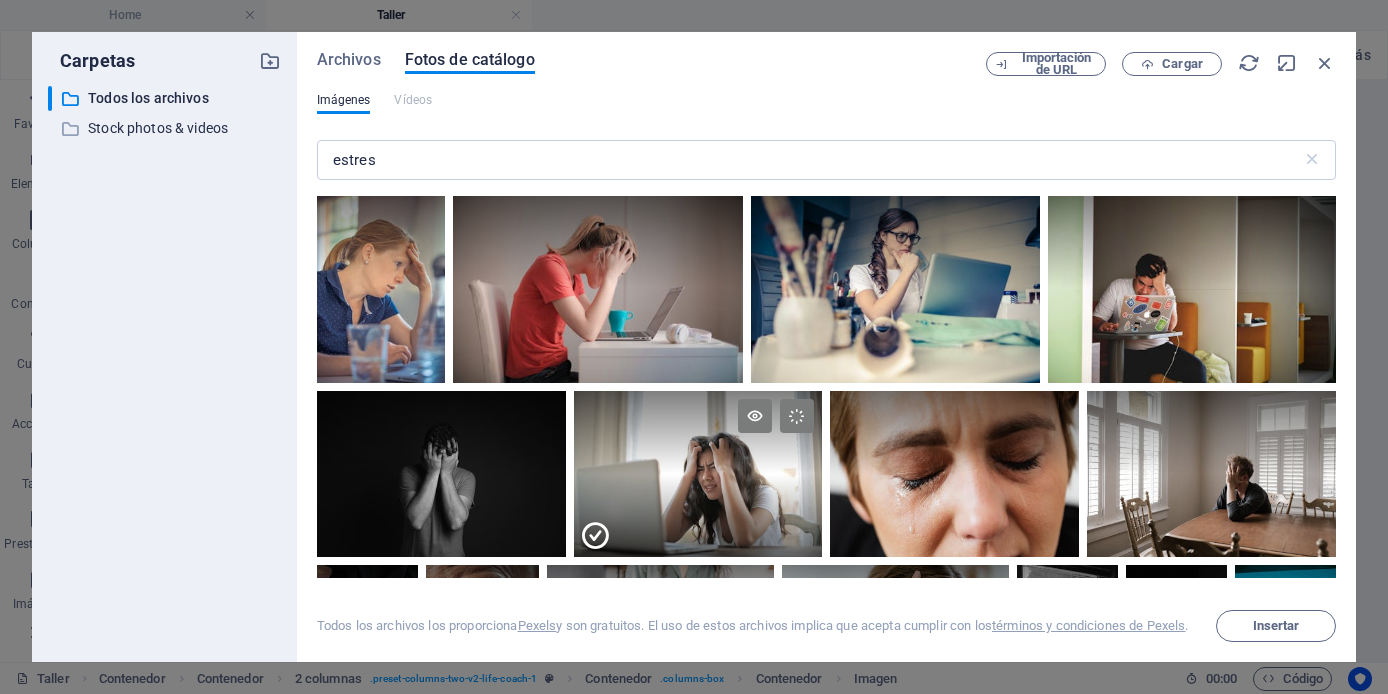 scroll, scrollTop: 3850, scrollLeft: 0, axis: vertical 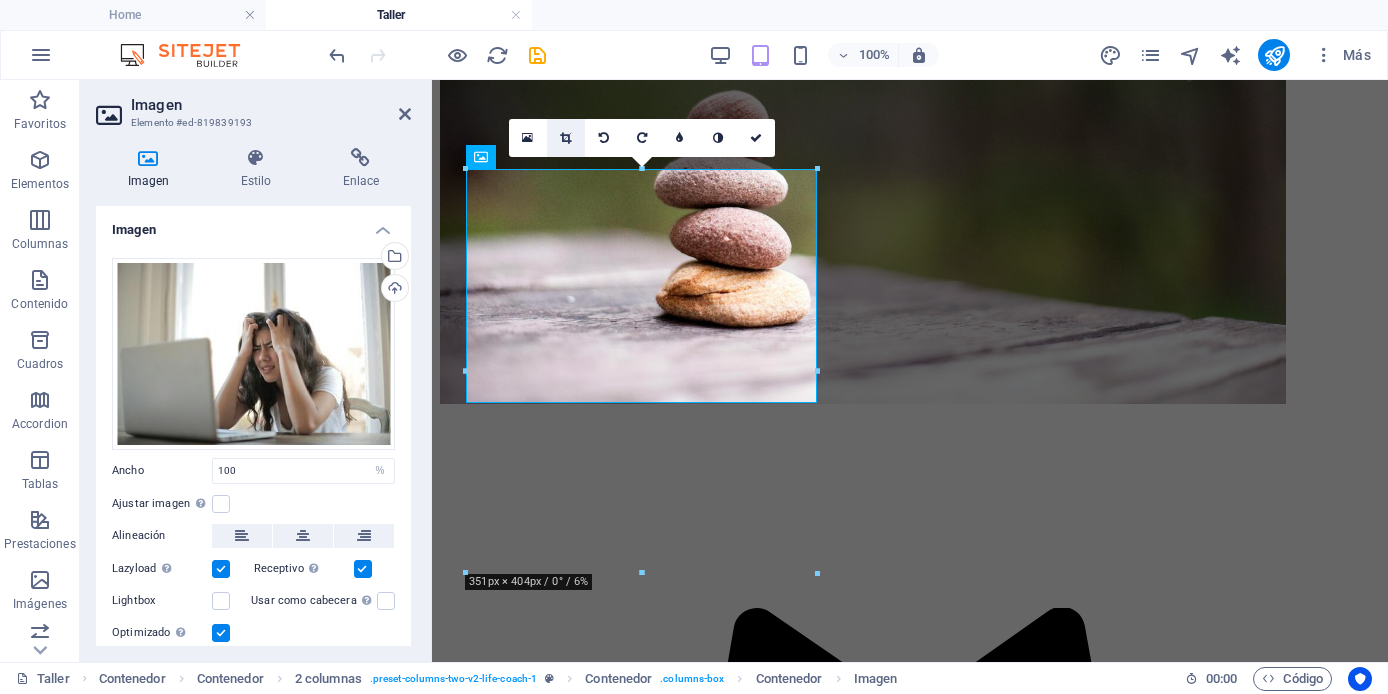 click at bounding box center [565, 138] 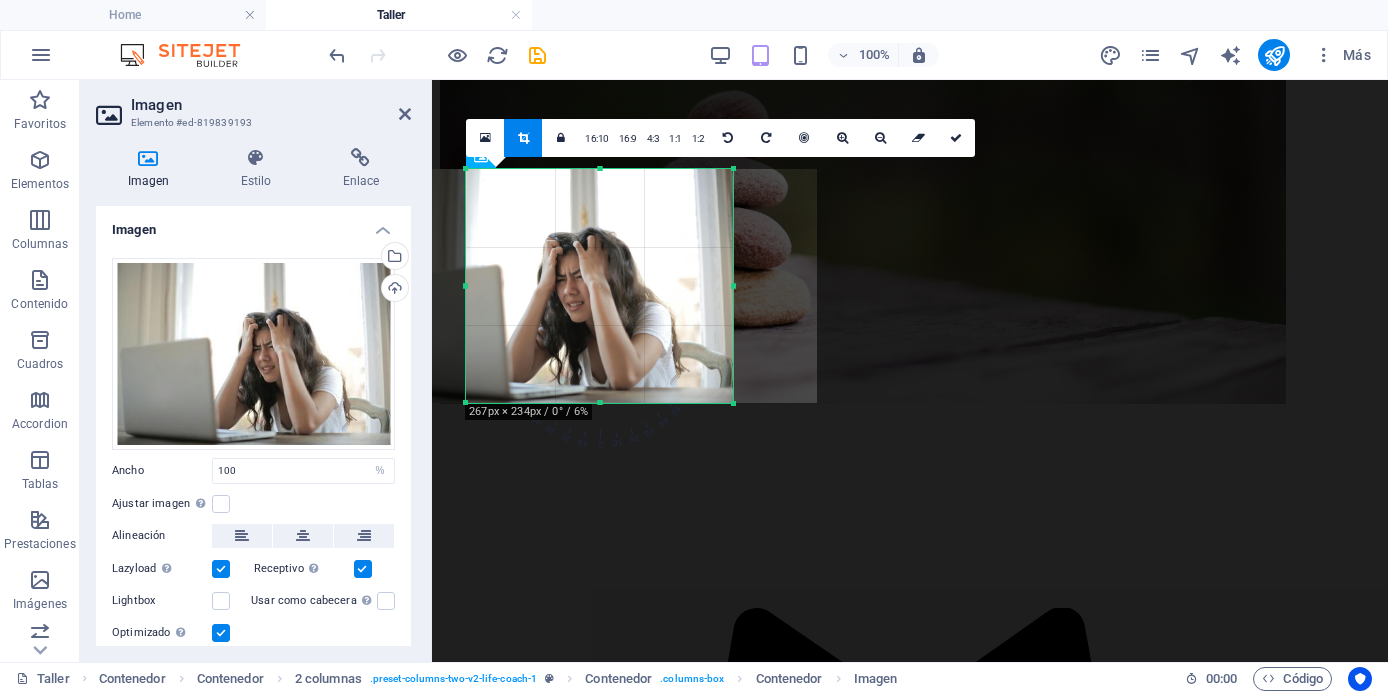 drag, startPoint x: 467, startPoint y: 286, endPoint x: 551, endPoint y: 285, distance: 84.00595 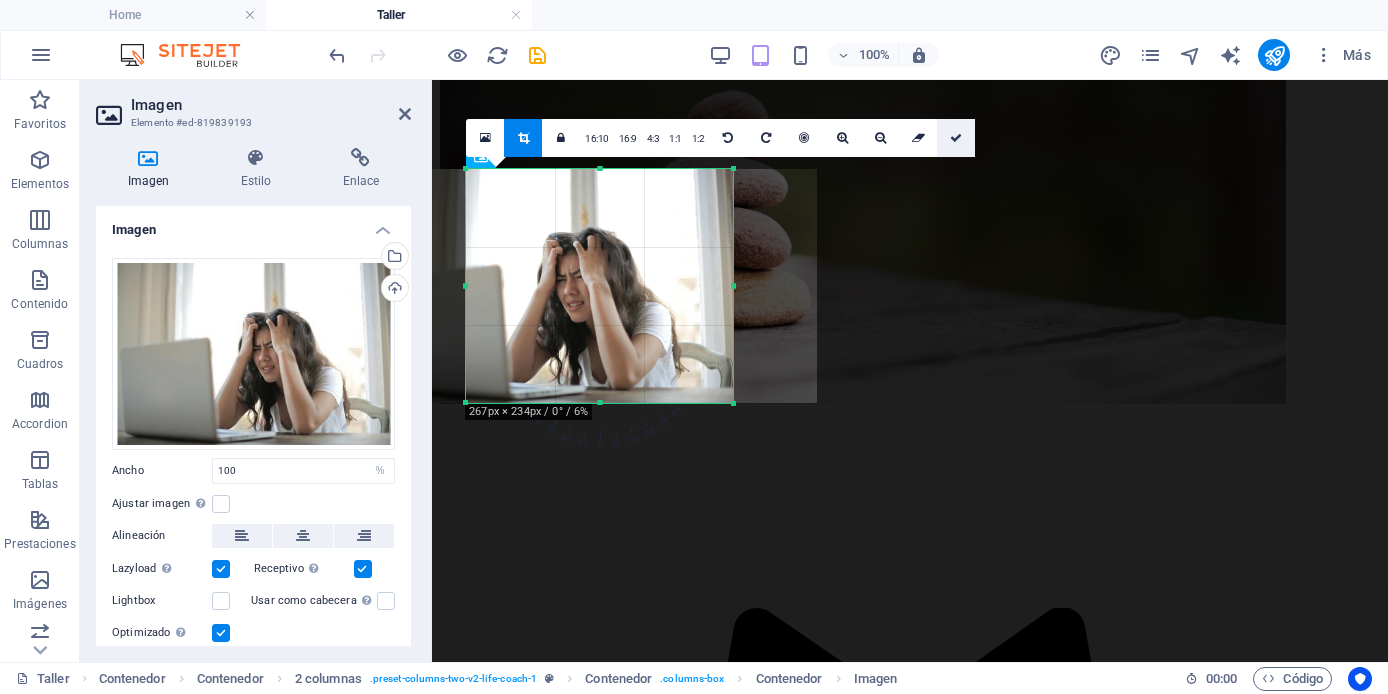 click at bounding box center (956, 138) 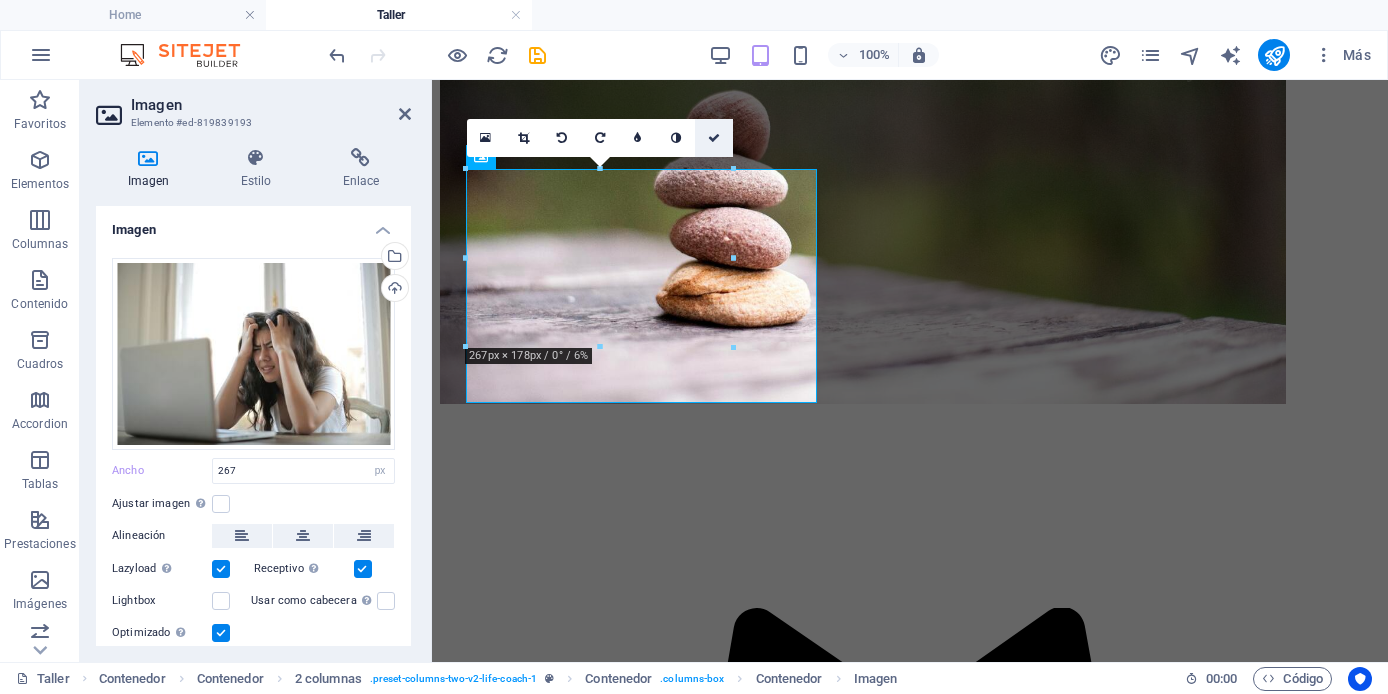 click at bounding box center [714, 138] 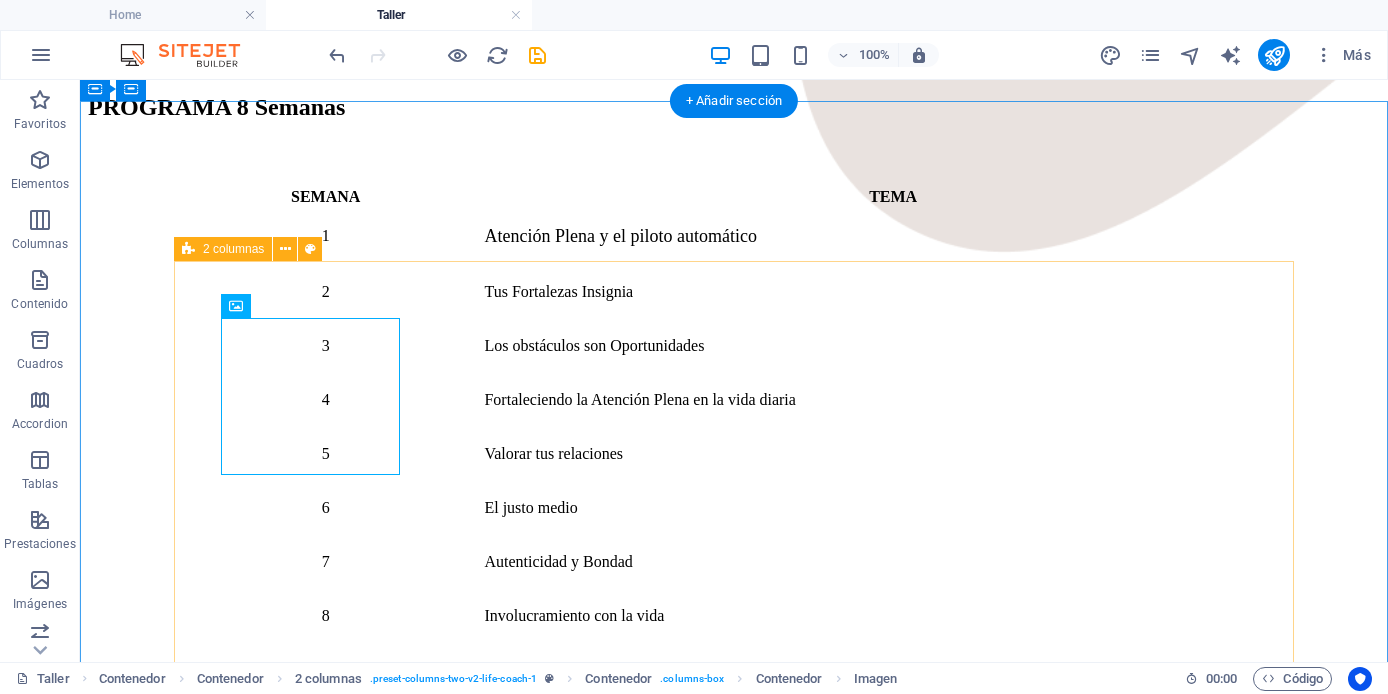 scroll, scrollTop: 2036, scrollLeft: 0, axis: vertical 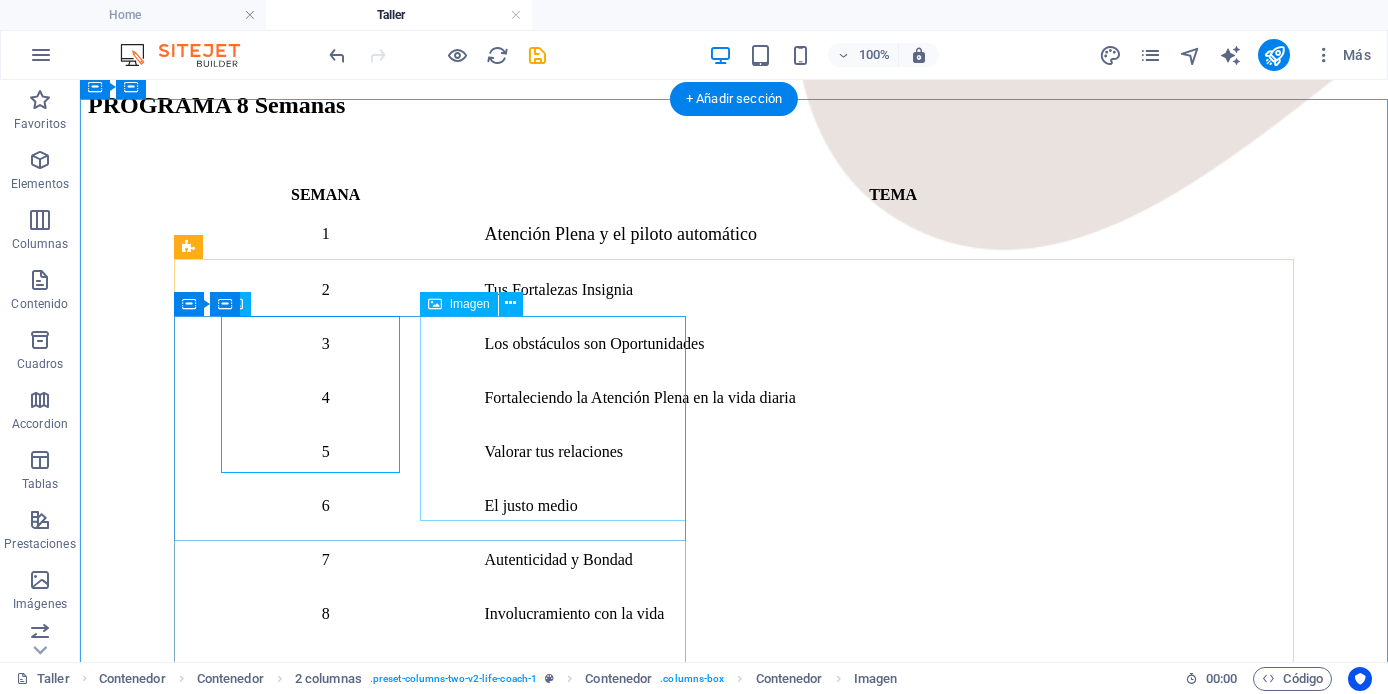 click at bounding box center [734, 11259] 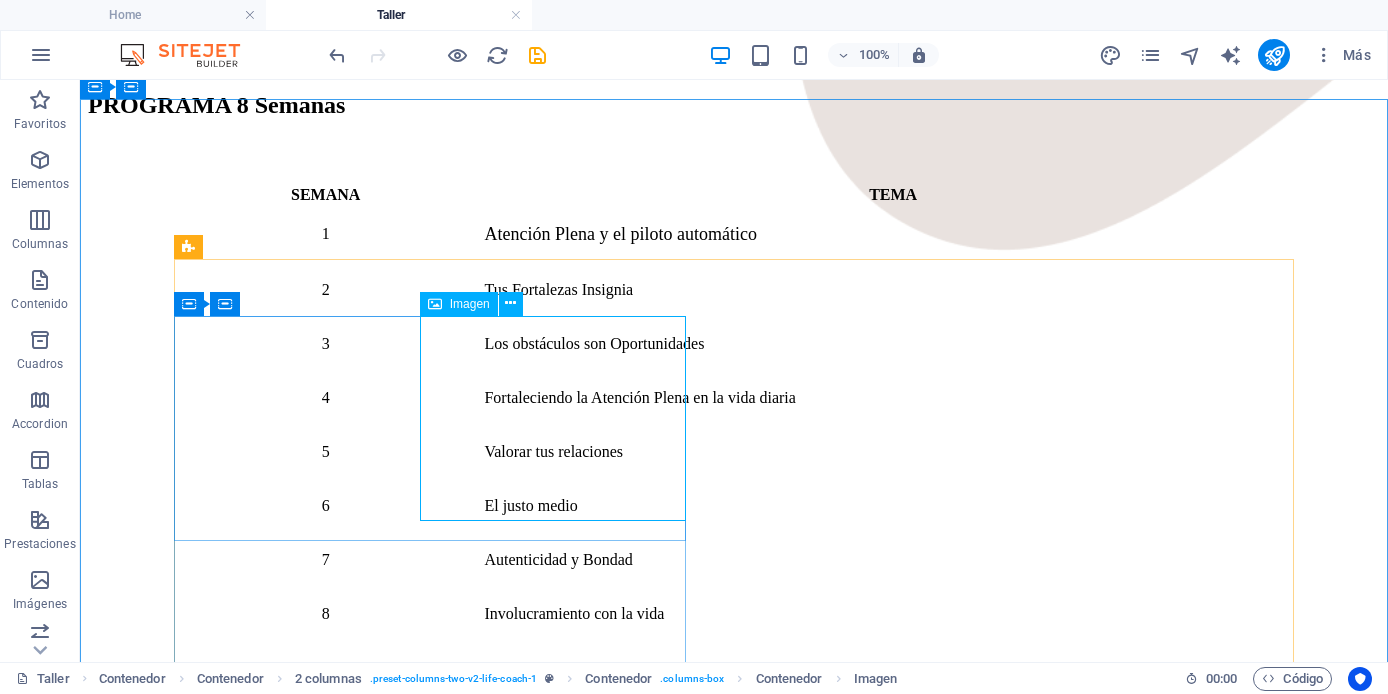 click on "Imagen" at bounding box center (470, 304) 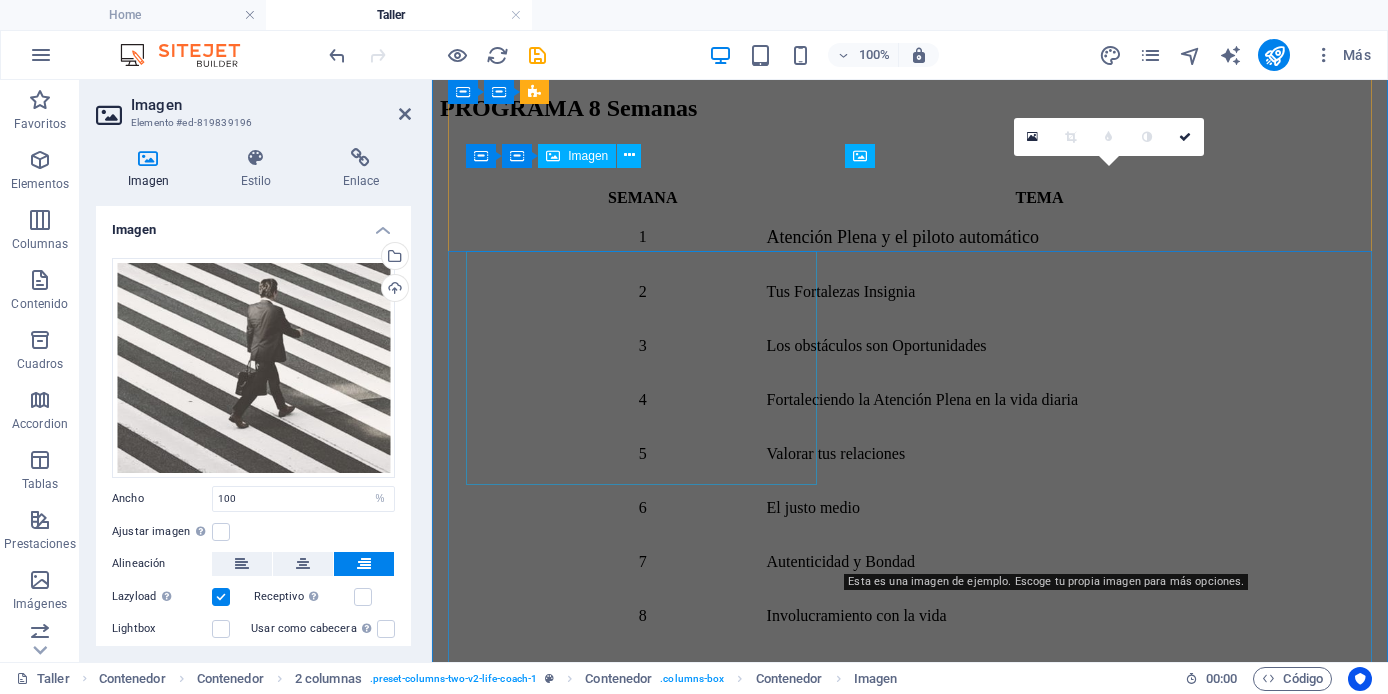 scroll, scrollTop: 3851, scrollLeft: 0, axis: vertical 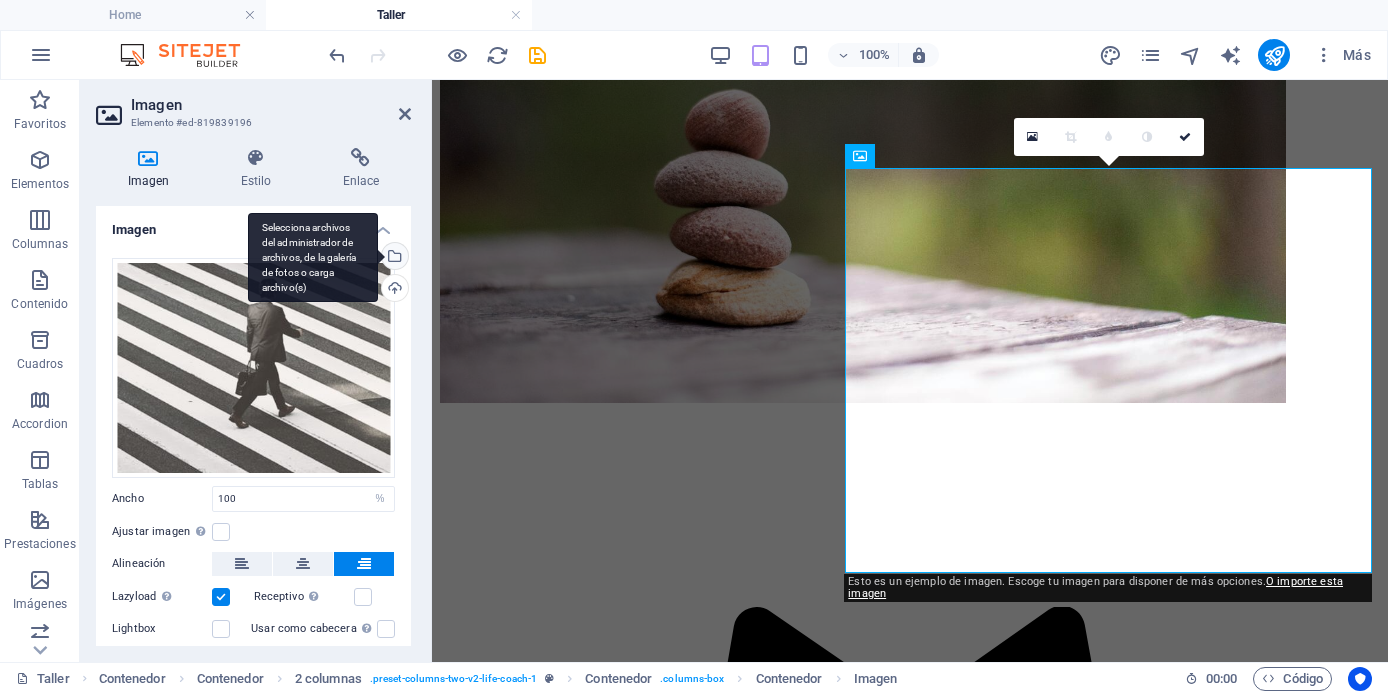 click on "Selecciona archivos del administrador de archivos, de la galería de fotos o carga archivo(s)" at bounding box center [313, 258] 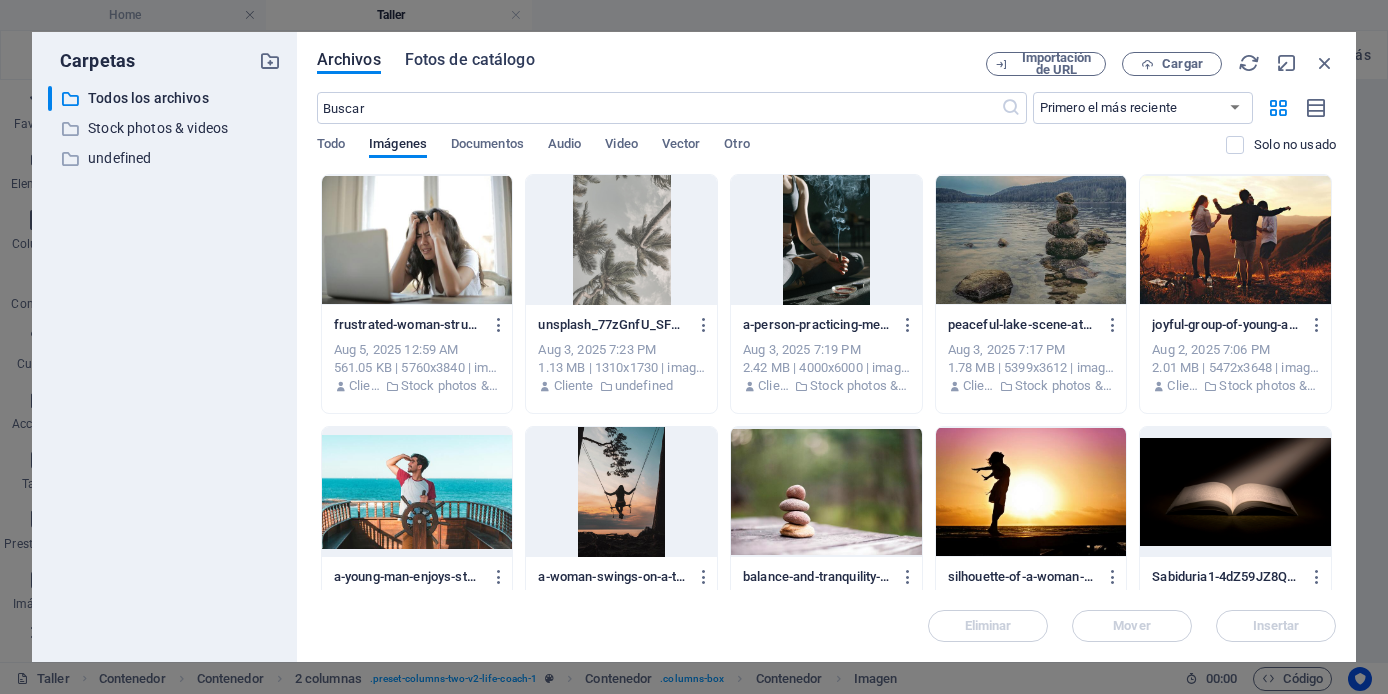 click on "Fotos de catálogo" at bounding box center [470, 60] 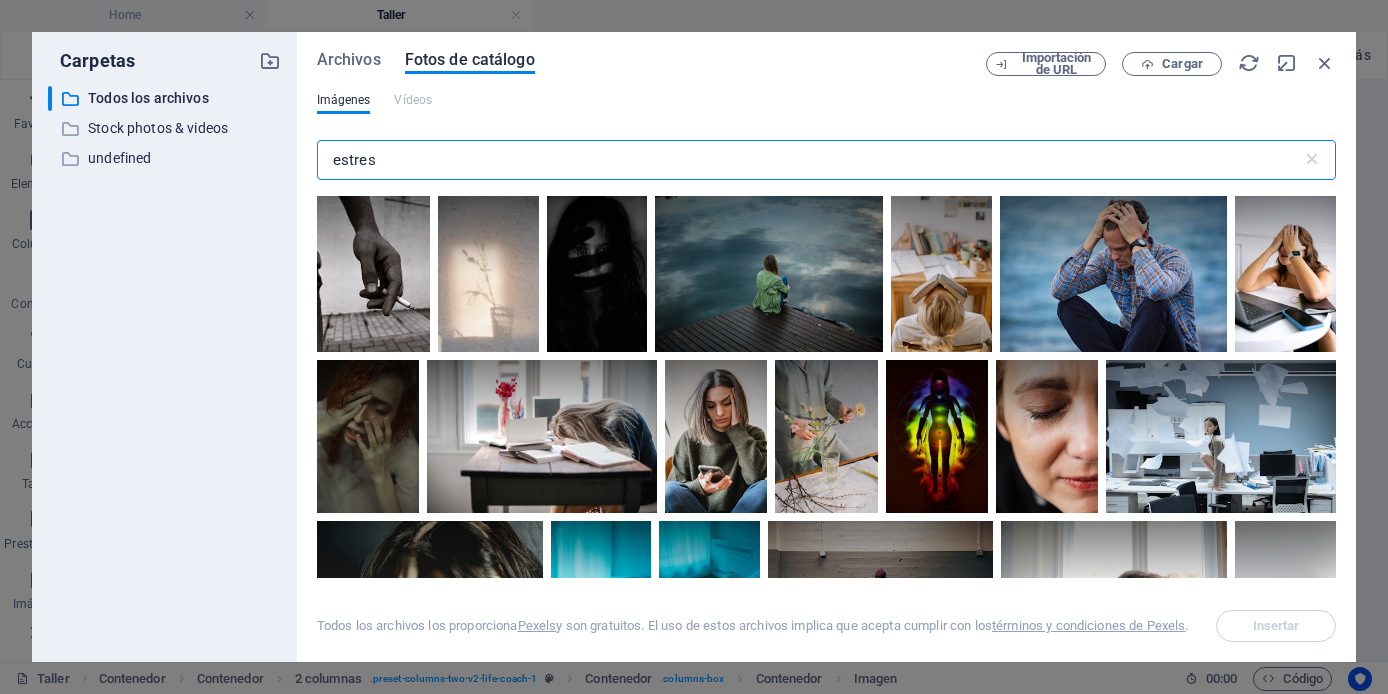 drag, startPoint x: 434, startPoint y: 158, endPoint x: 307, endPoint y: 158, distance: 127 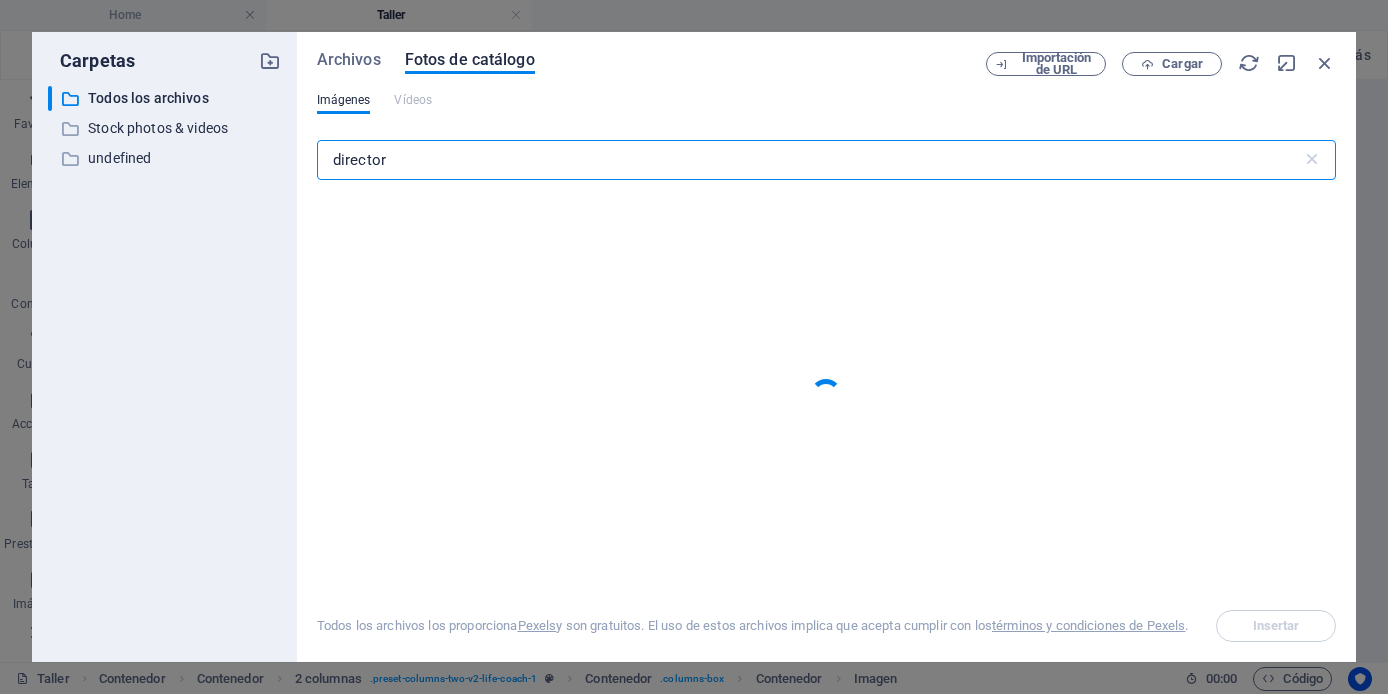 type on "director" 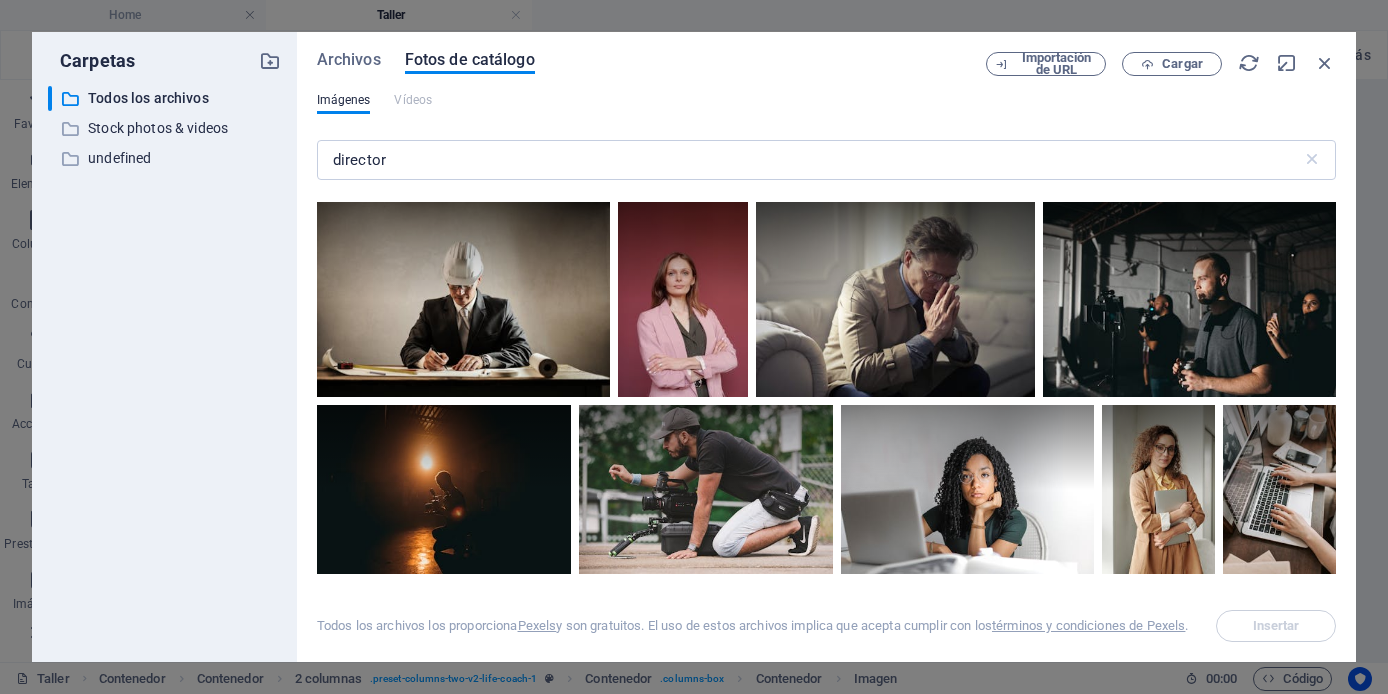 scroll, scrollTop: 894, scrollLeft: 0, axis: vertical 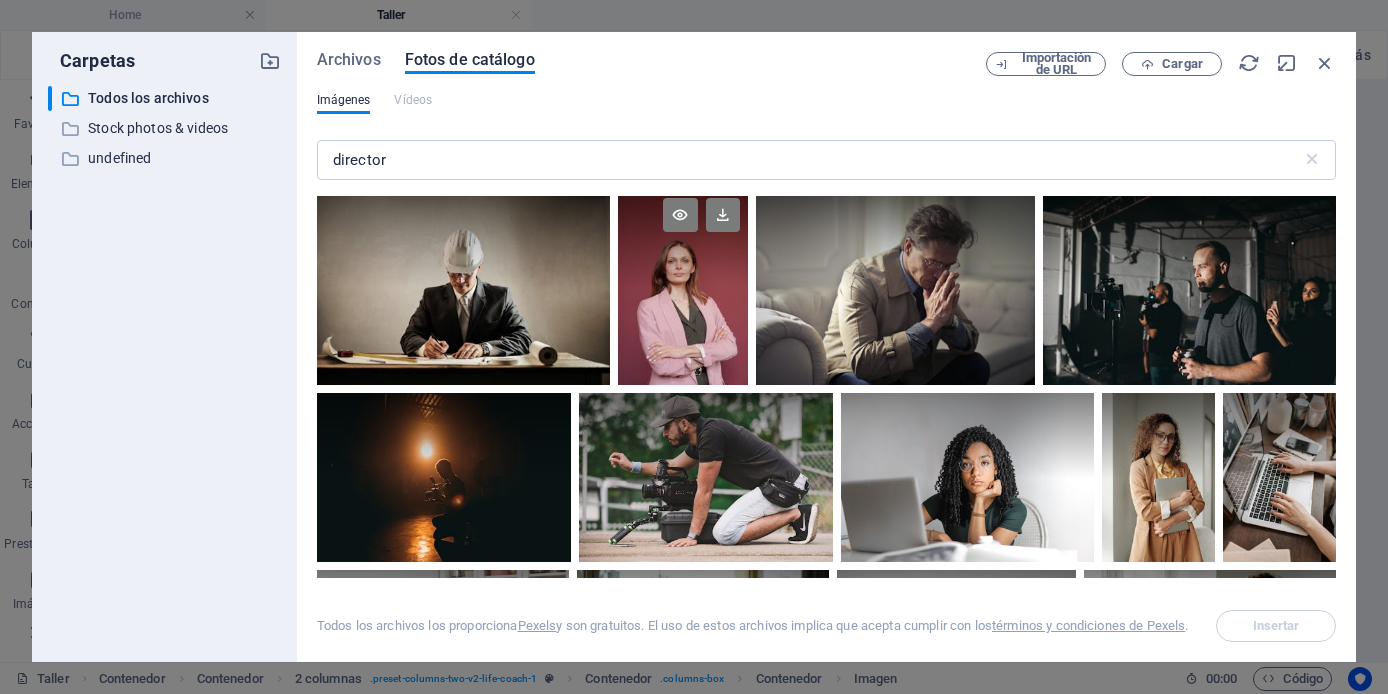 click at bounding box center [683, 287] 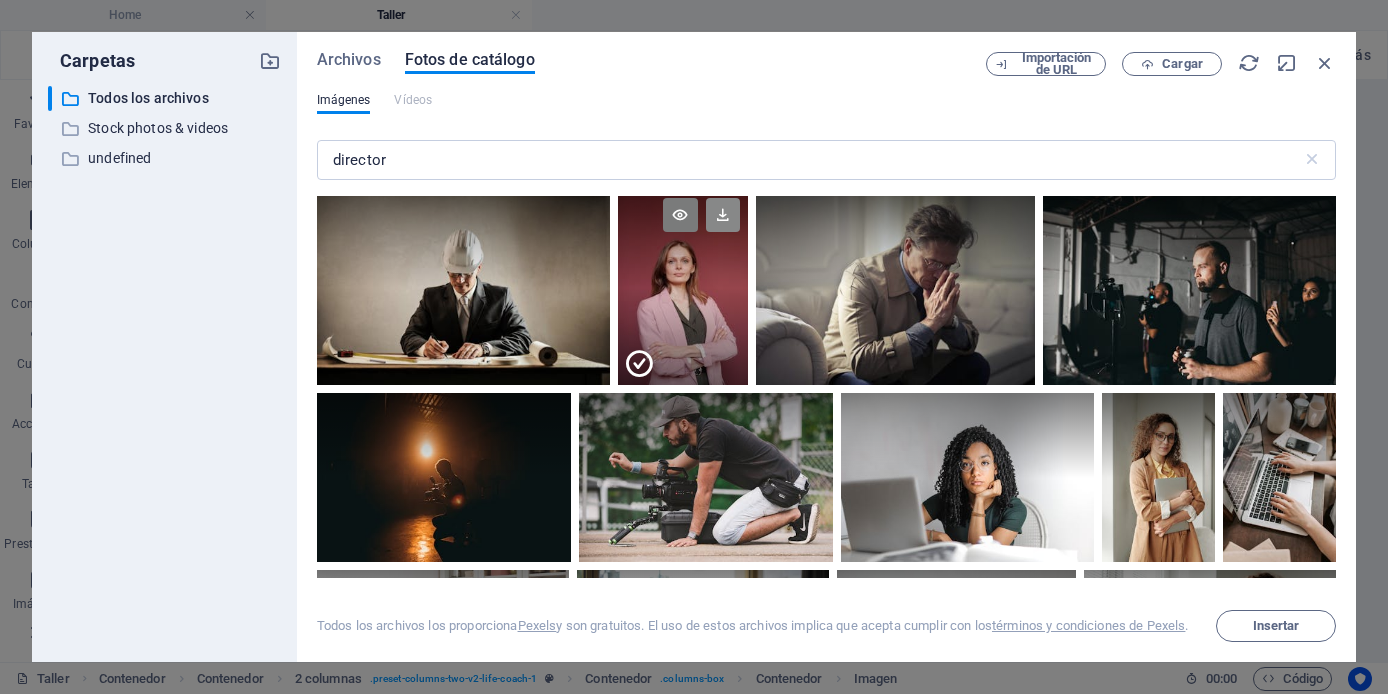 click at bounding box center [723, 215] 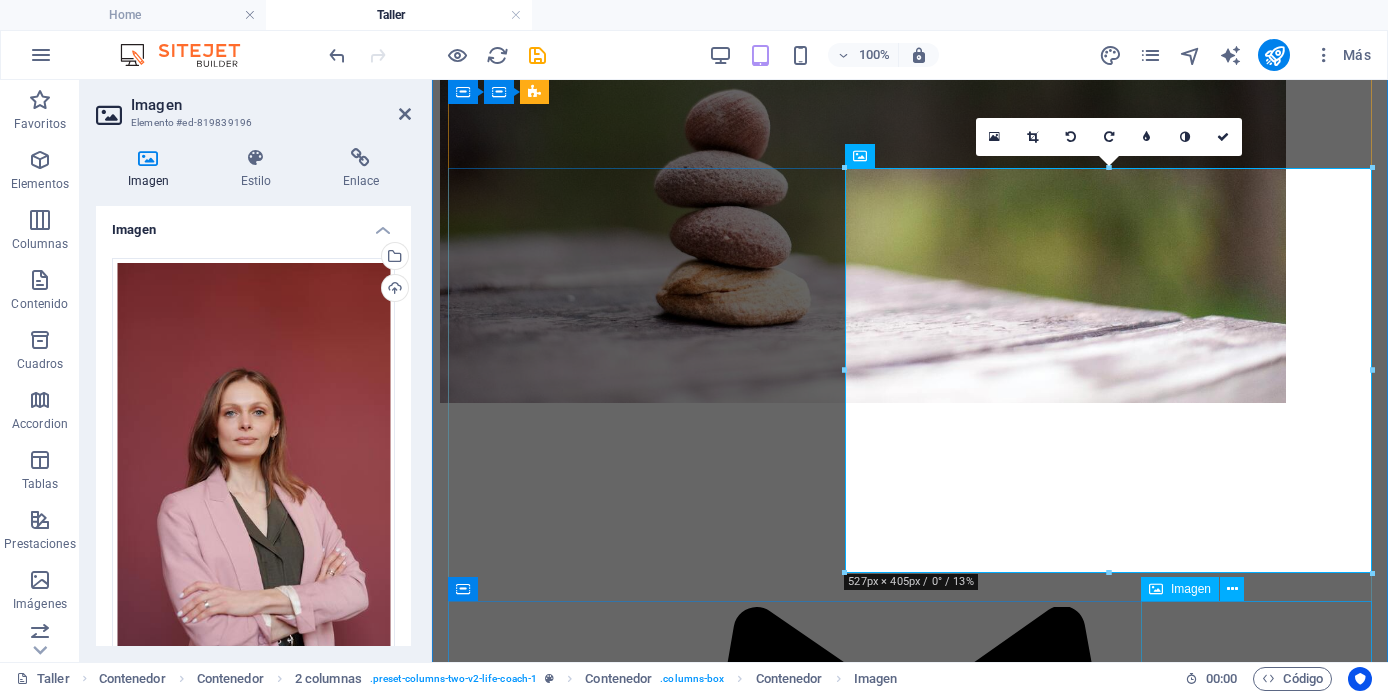 click at bounding box center (910, 7065) 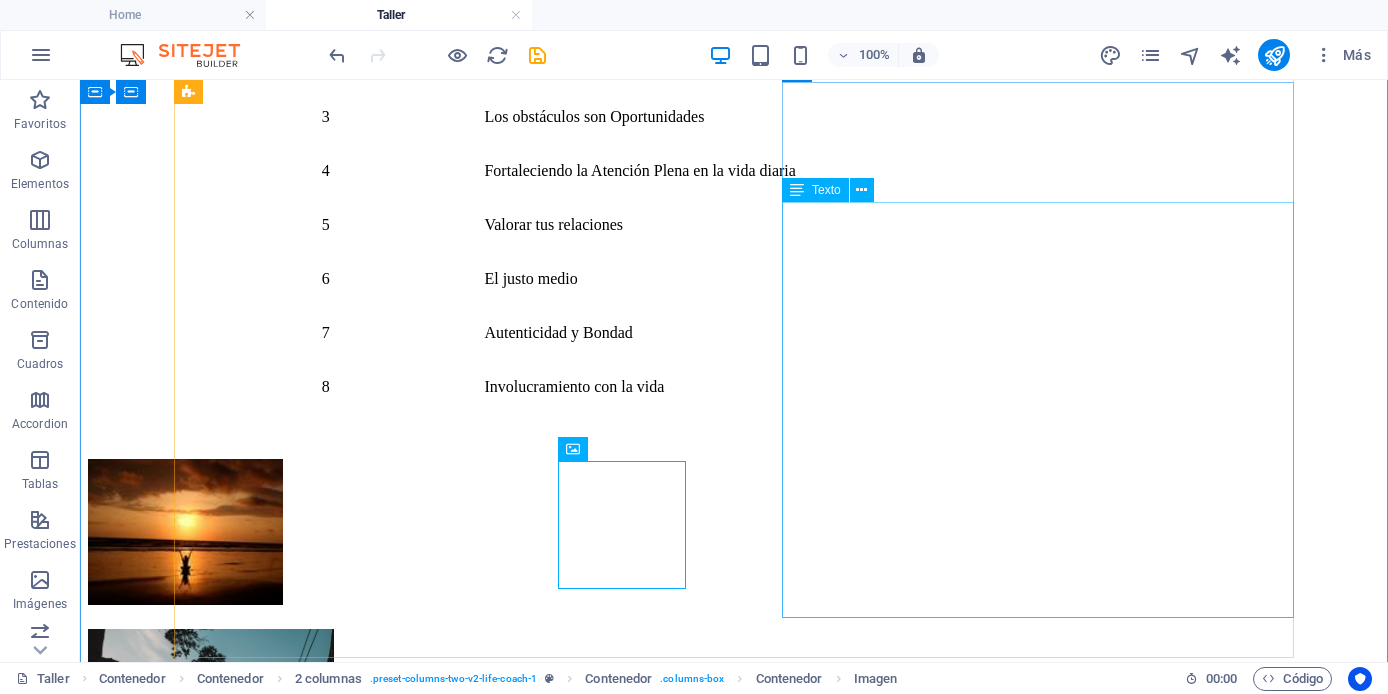 scroll, scrollTop: 2270, scrollLeft: 0, axis: vertical 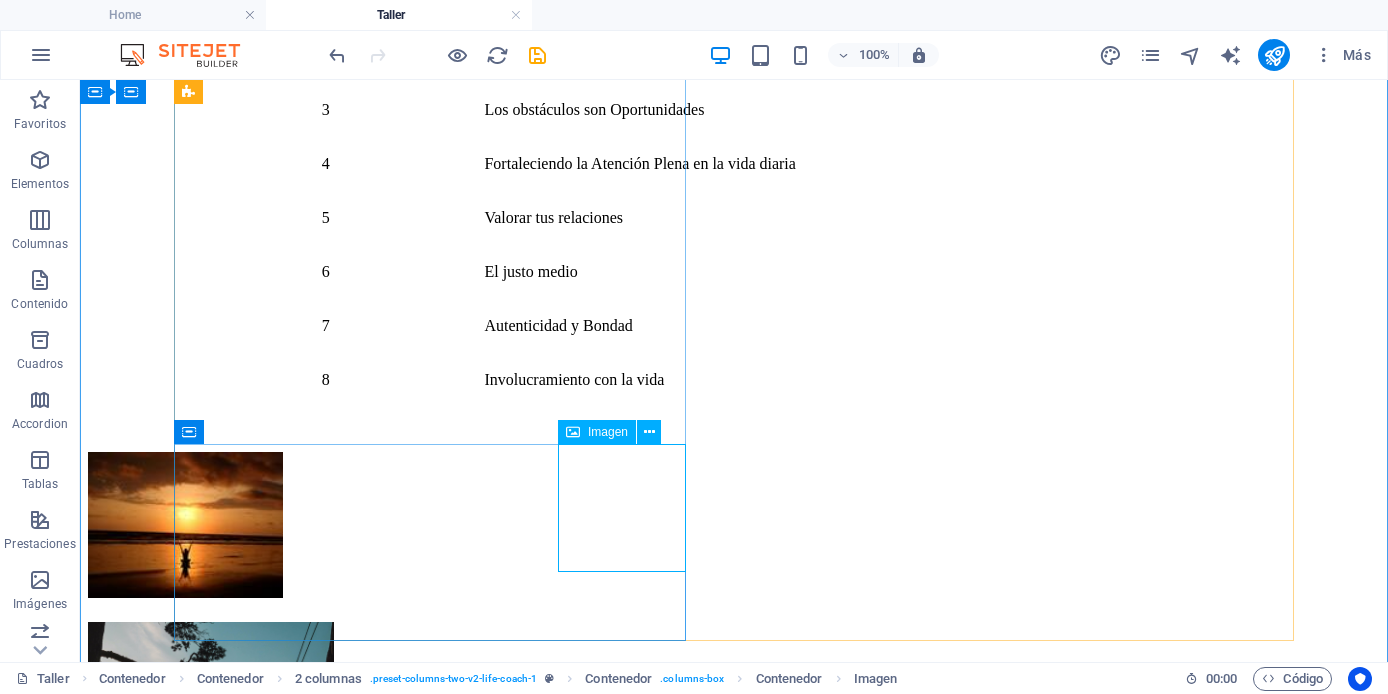 click at bounding box center (734, 14043) 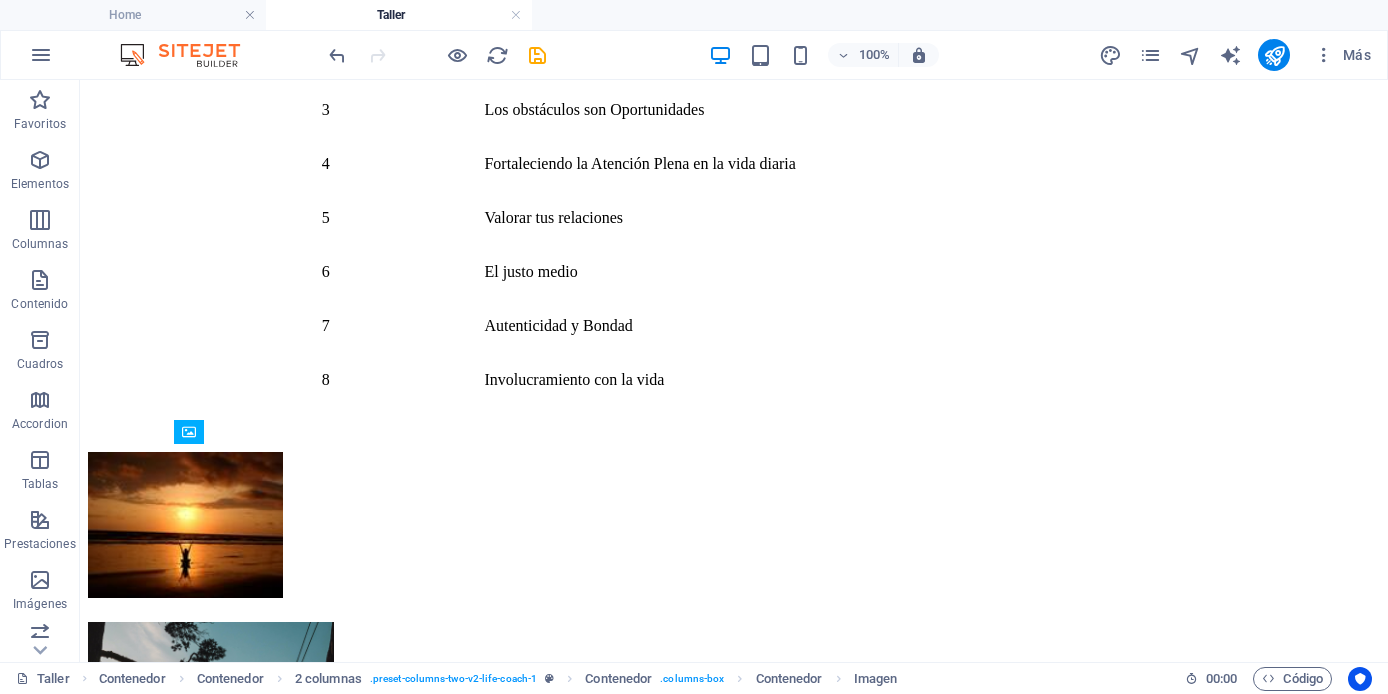 drag, startPoint x: 649, startPoint y: 531, endPoint x: 353, endPoint y: 526, distance: 296.04224 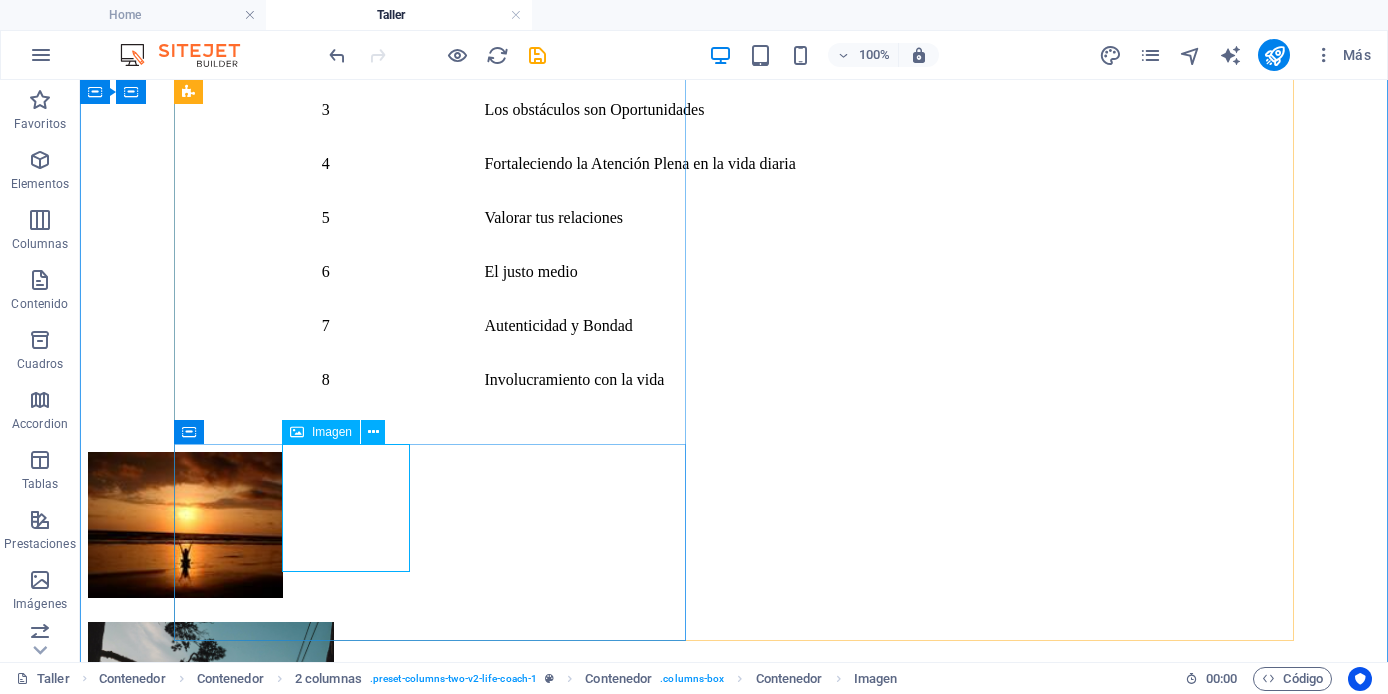 click at bounding box center [734, 13084] 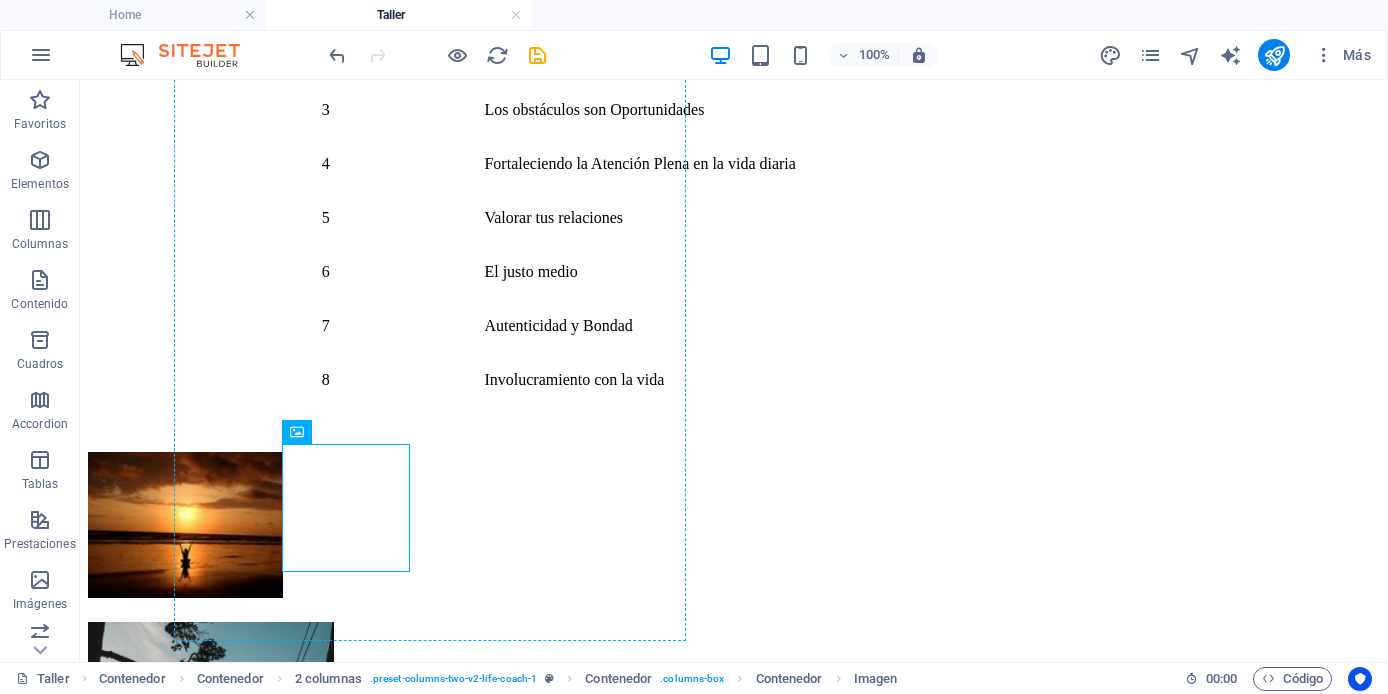 drag, startPoint x: 354, startPoint y: 510, endPoint x: 305, endPoint y: 375, distance: 143.61755 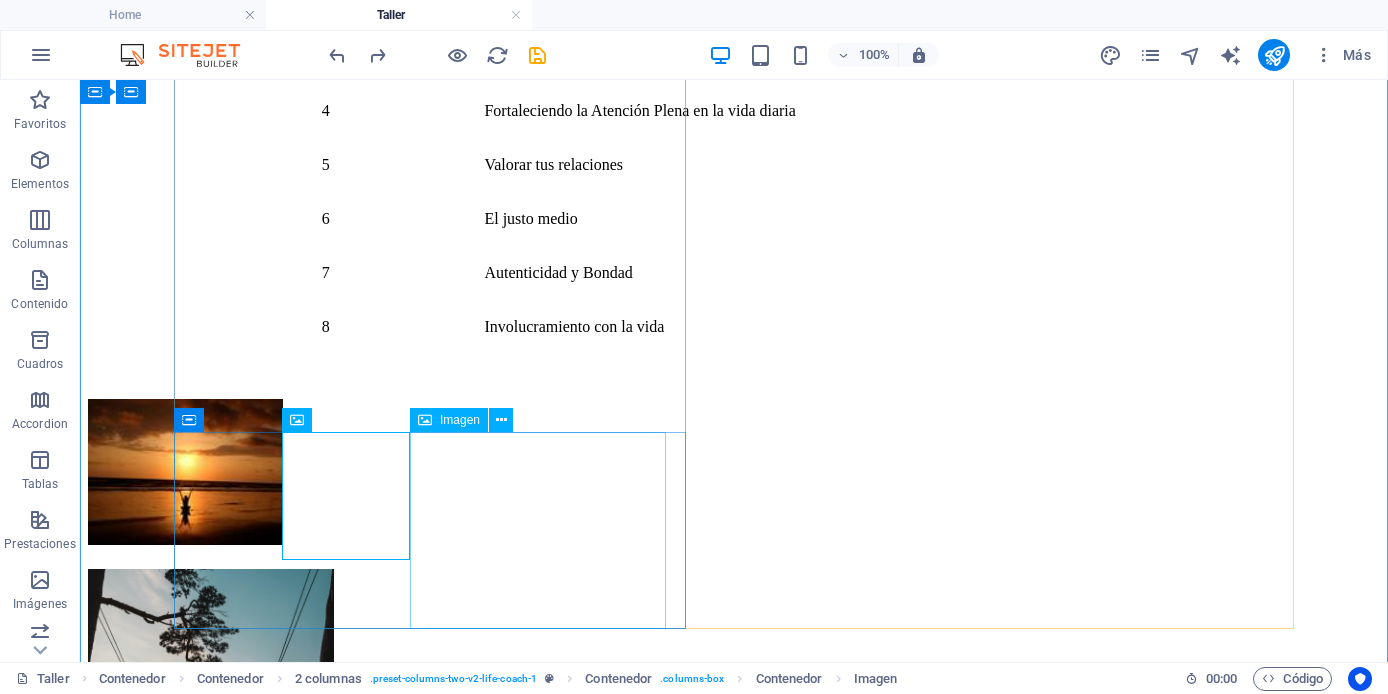scroll, scrollTop: 2331, scrollLeft: 0, axis: vertical 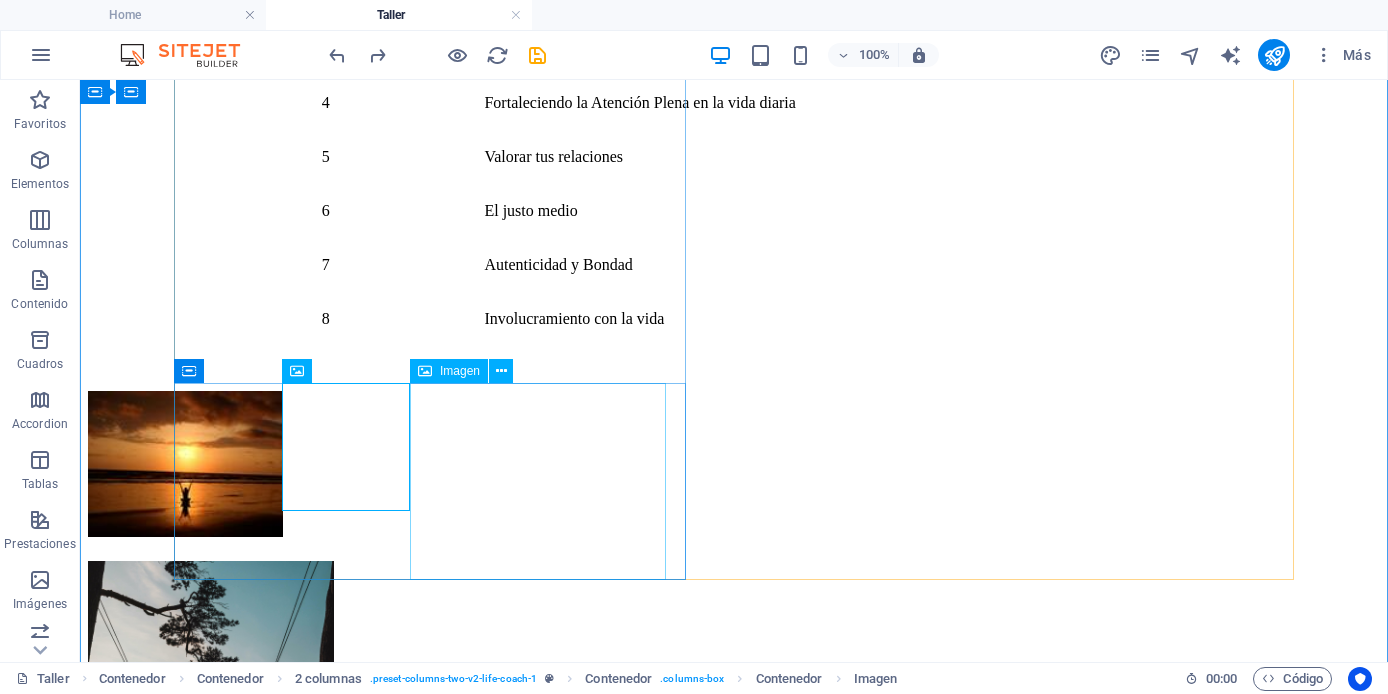 click at bounding box center [724, 14134] 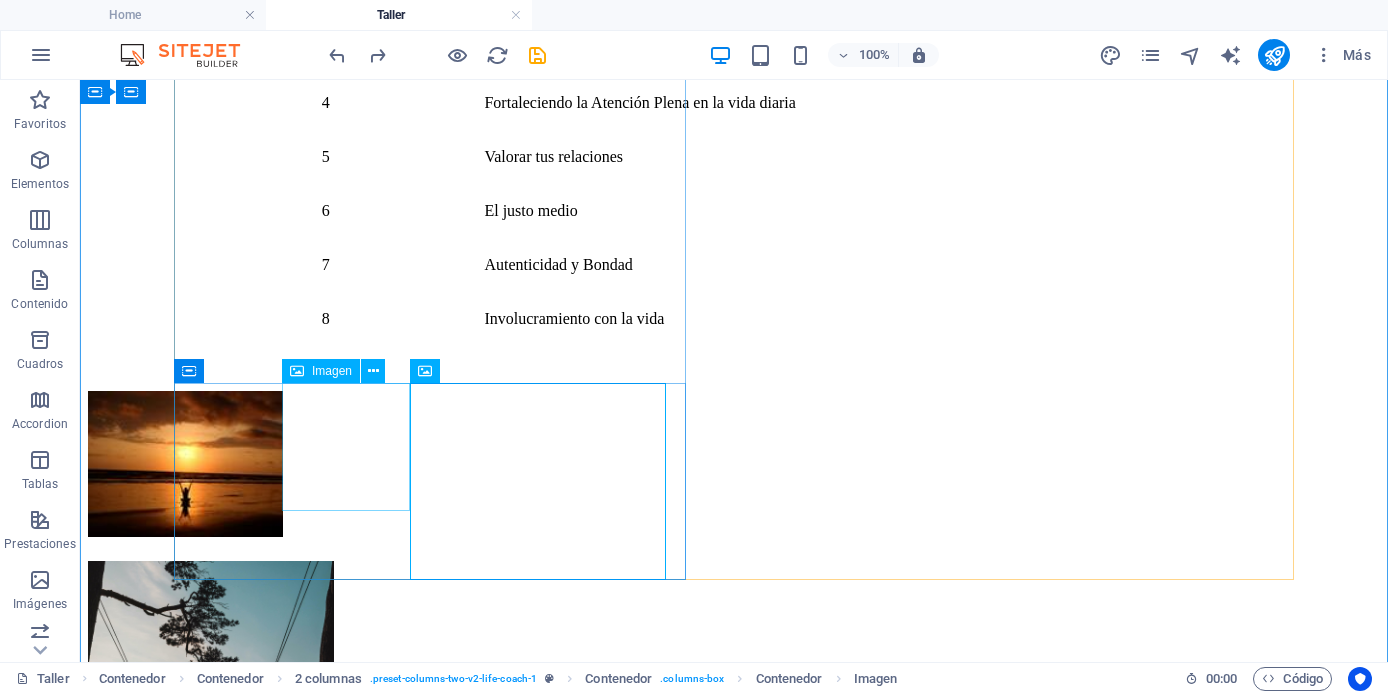 click at bounding box center (734, 13023) 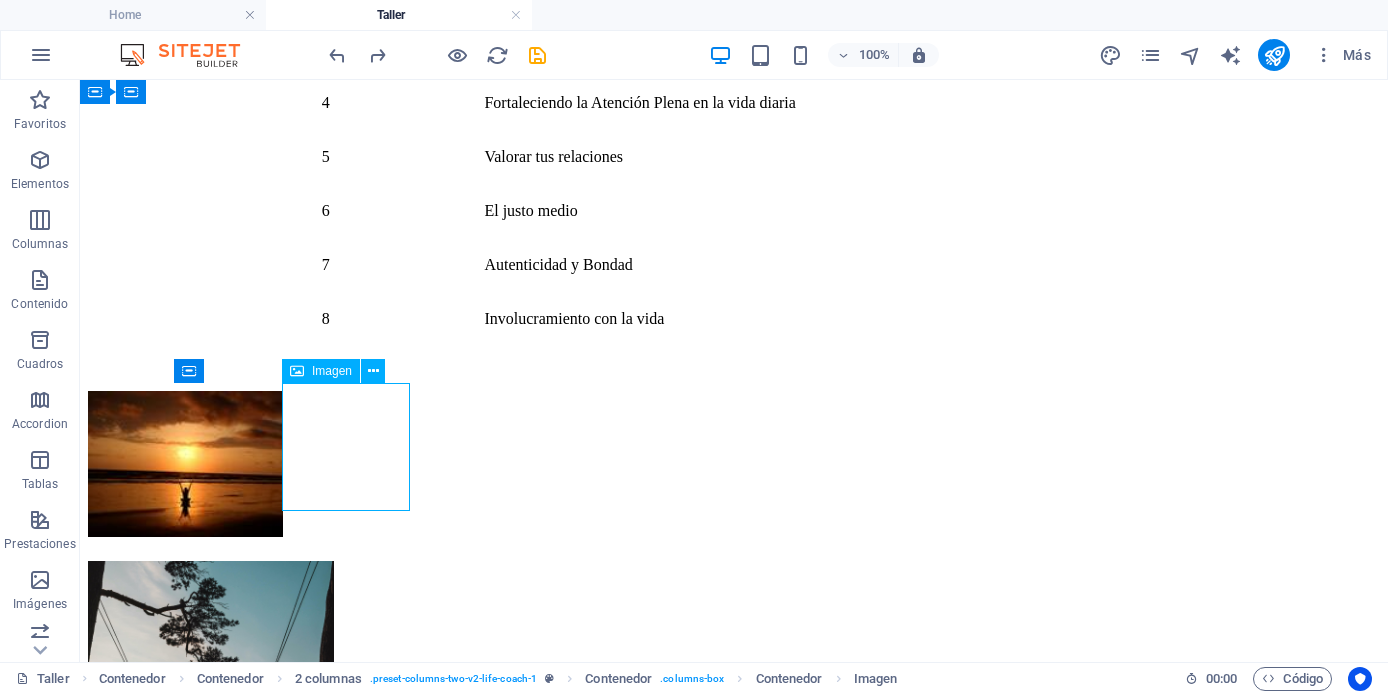 click at bounding box center (734, 13023) 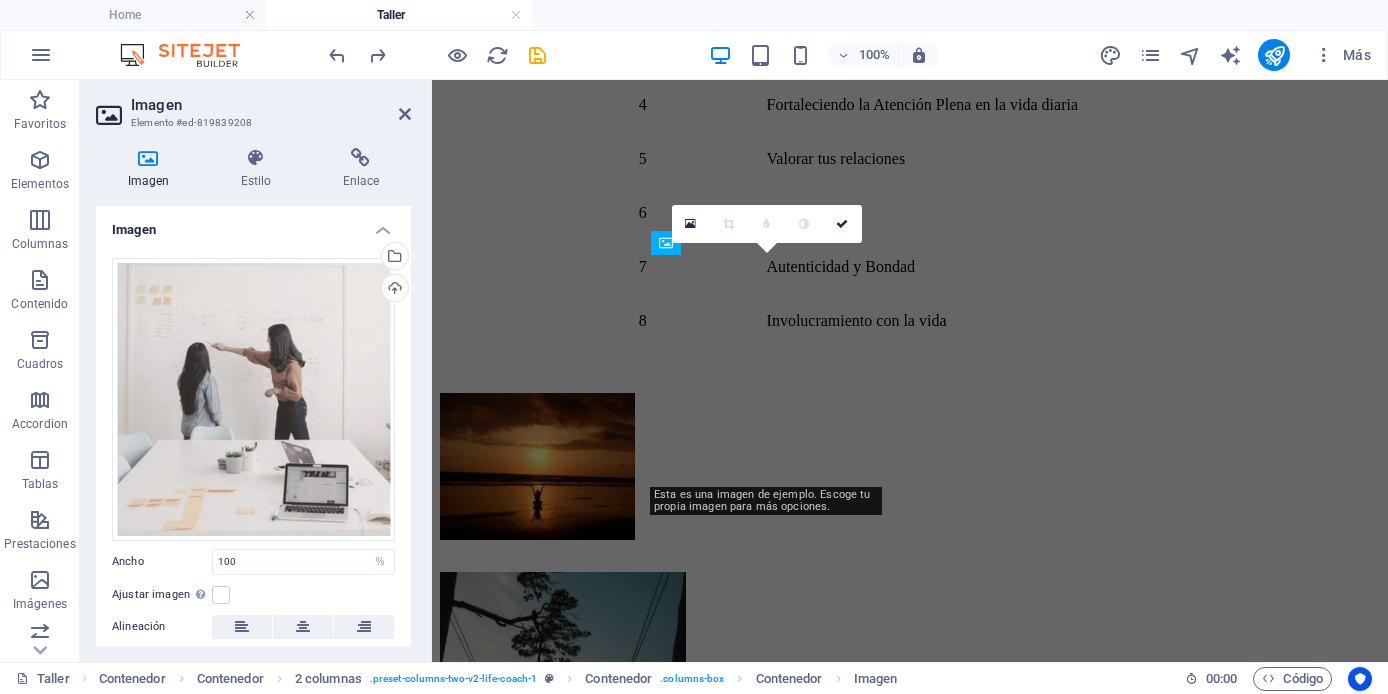 scroll, scrollTop: 4582, scrollLeft: 0, axis: vertical 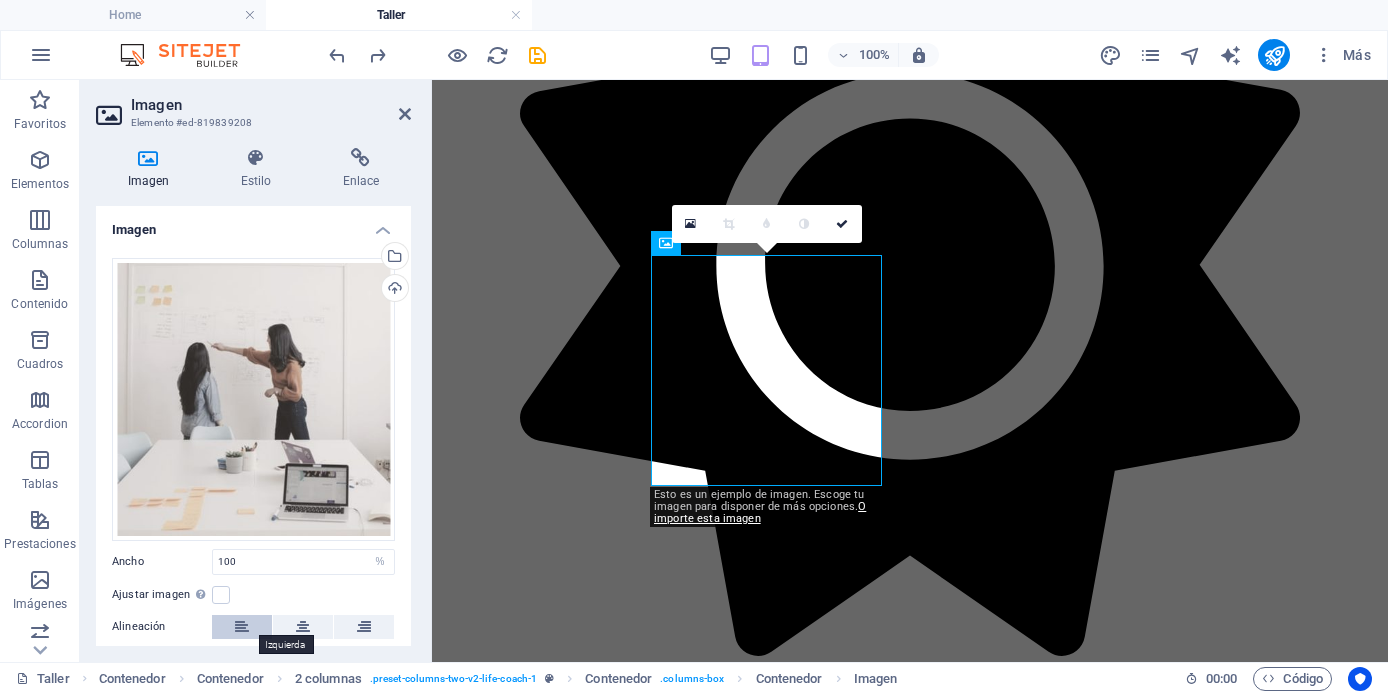 click at bounding box center [242, 627] 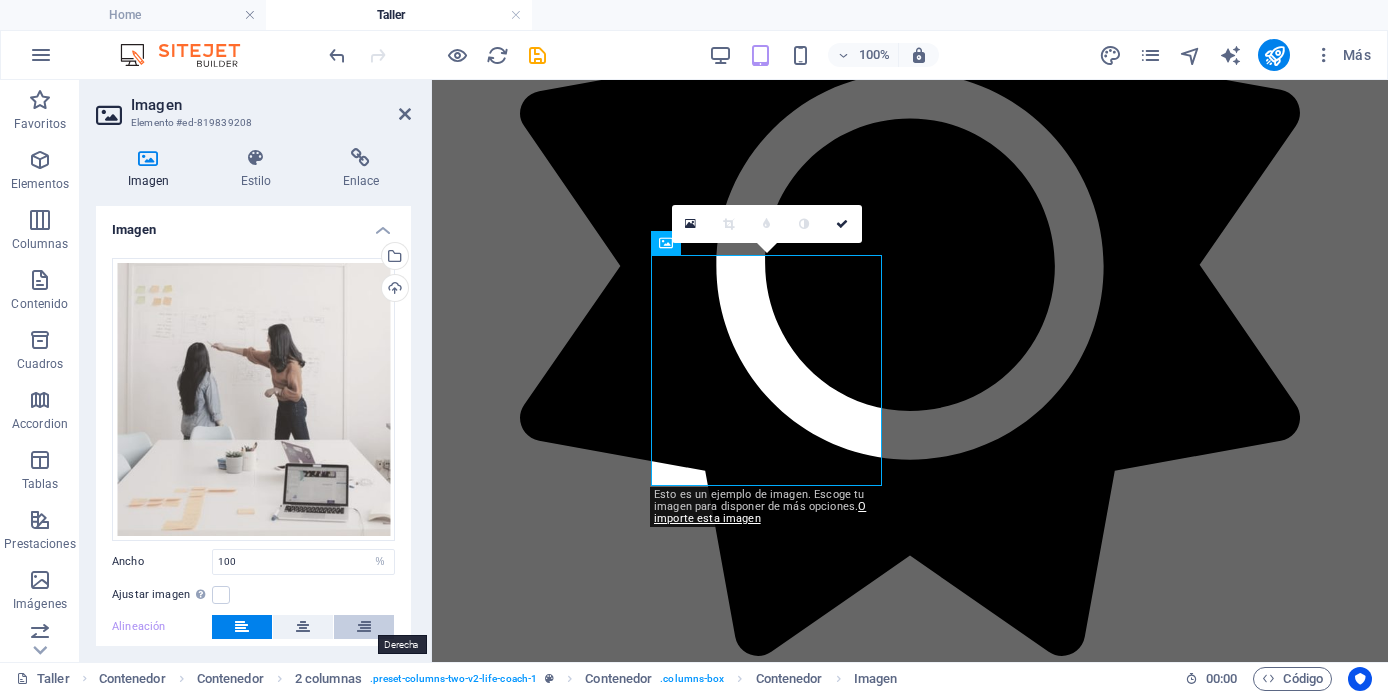 scroll, scrollTop: 150, scrollLeft: 0, axis: vertical 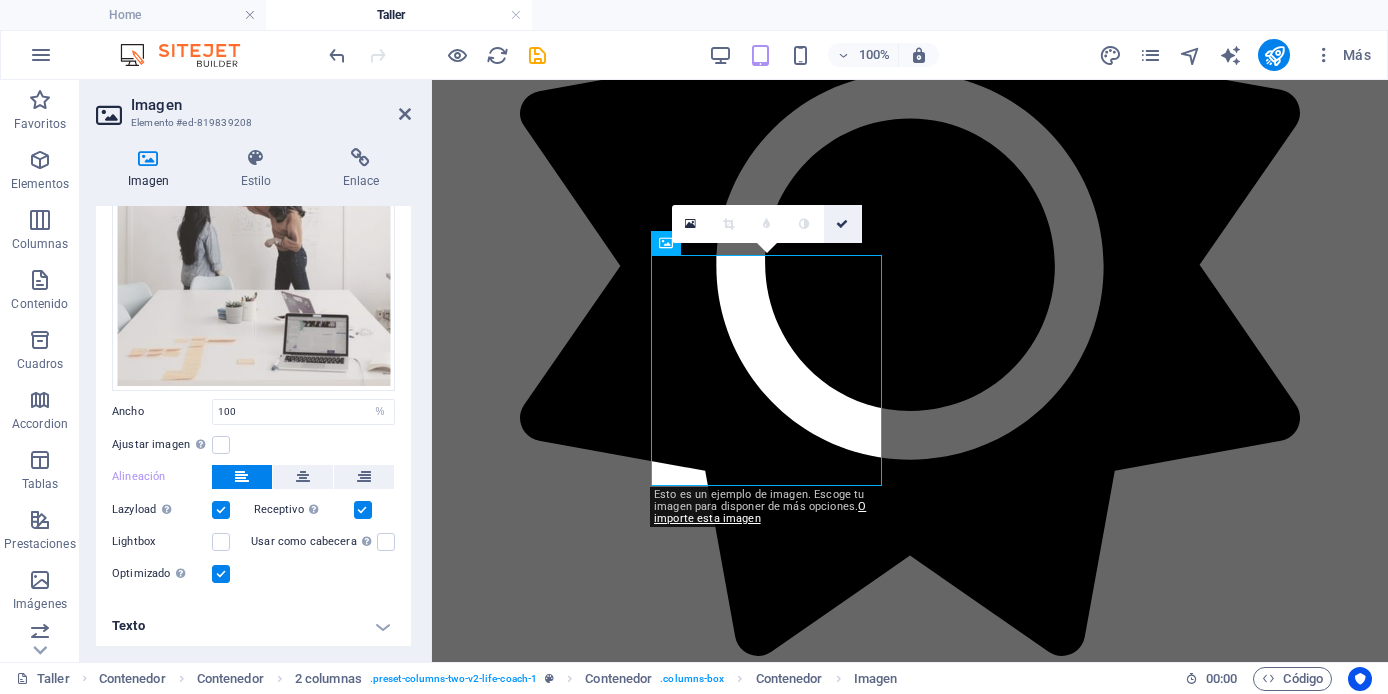 click at bounding box center [842, 224] 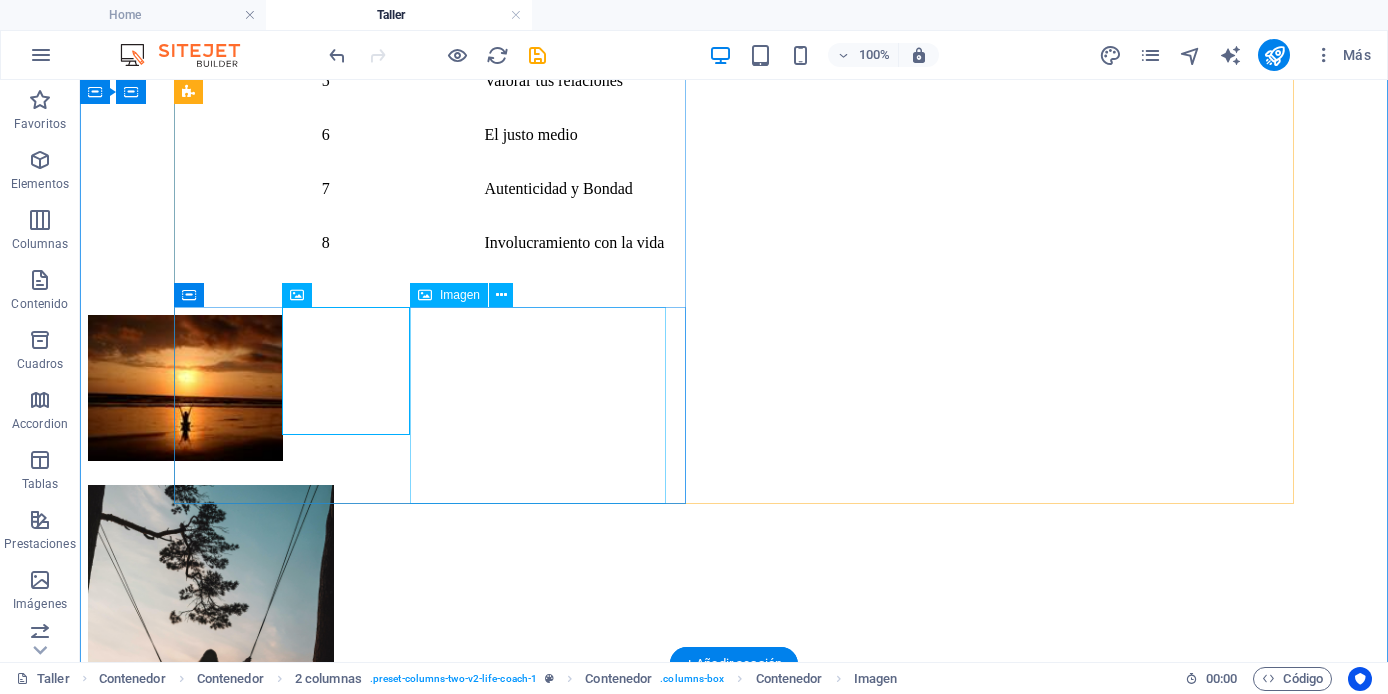 click at bounding box center (724, 14058) 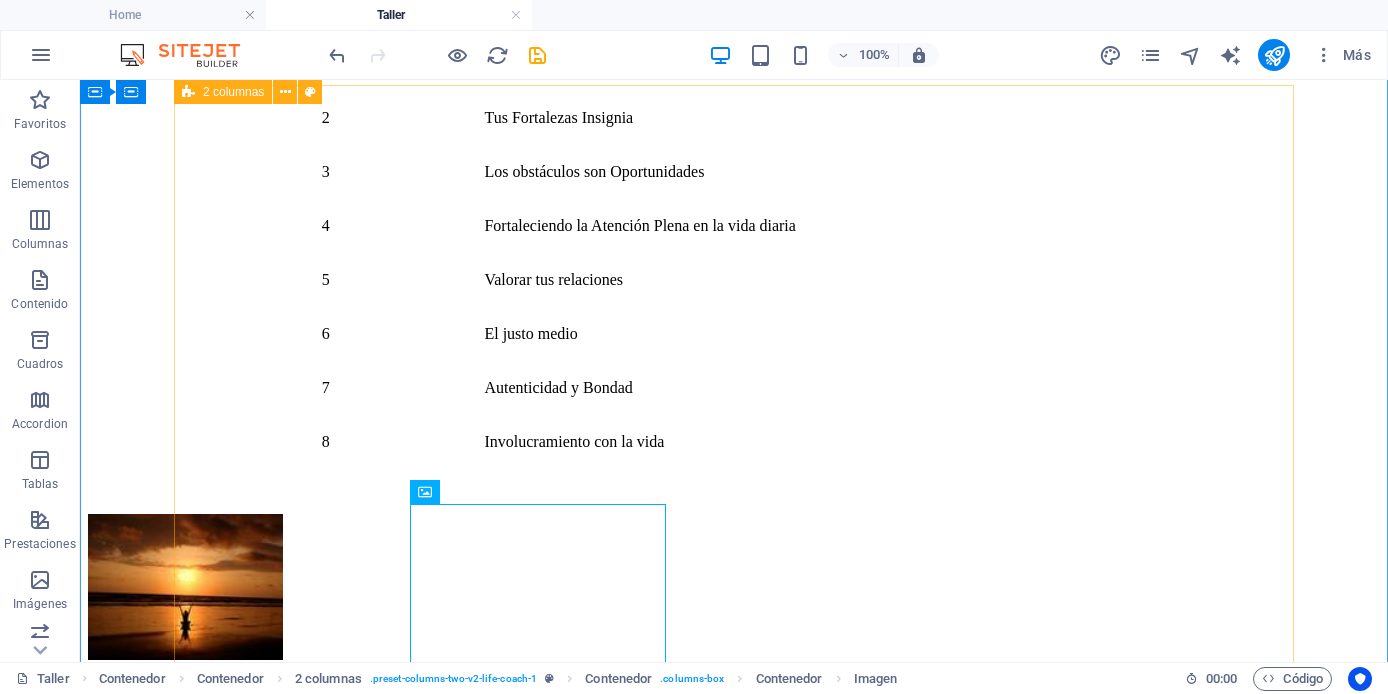 scroll, scrollTop: 2206, scrollLeft: 0, axis: vertical 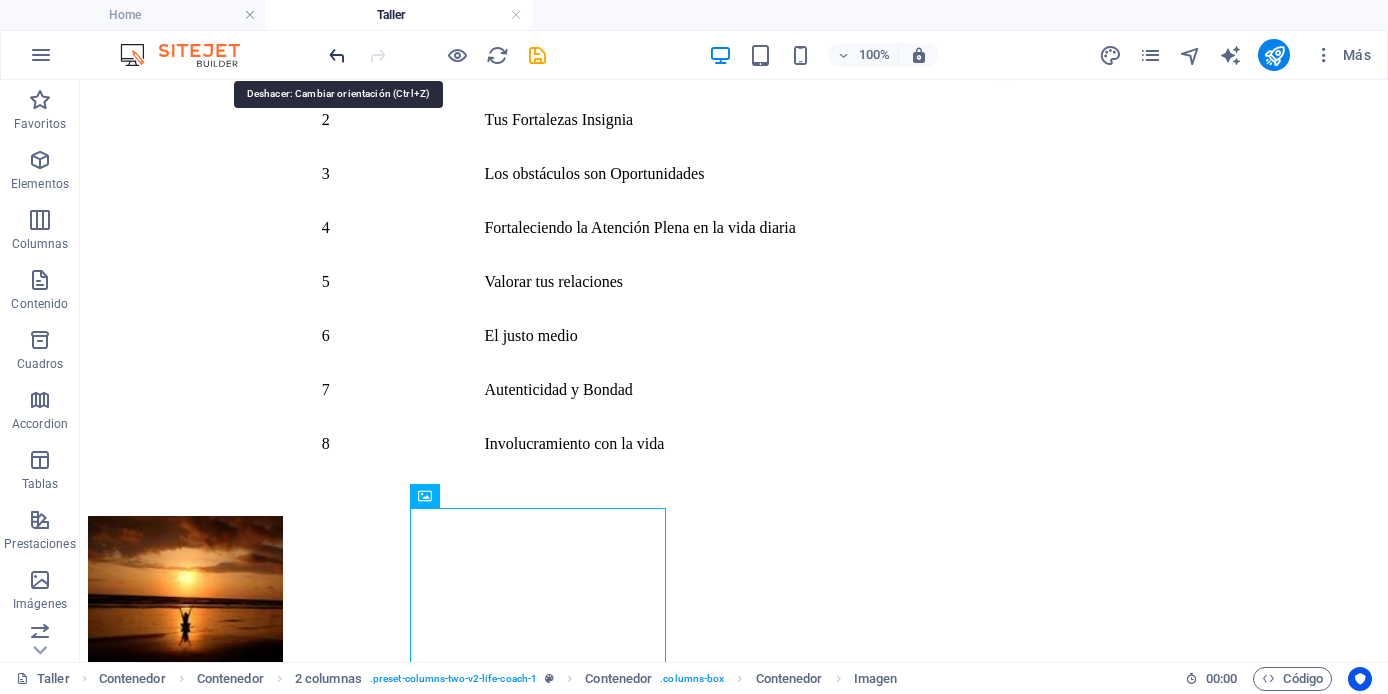 click at bounding box center (337, 55) 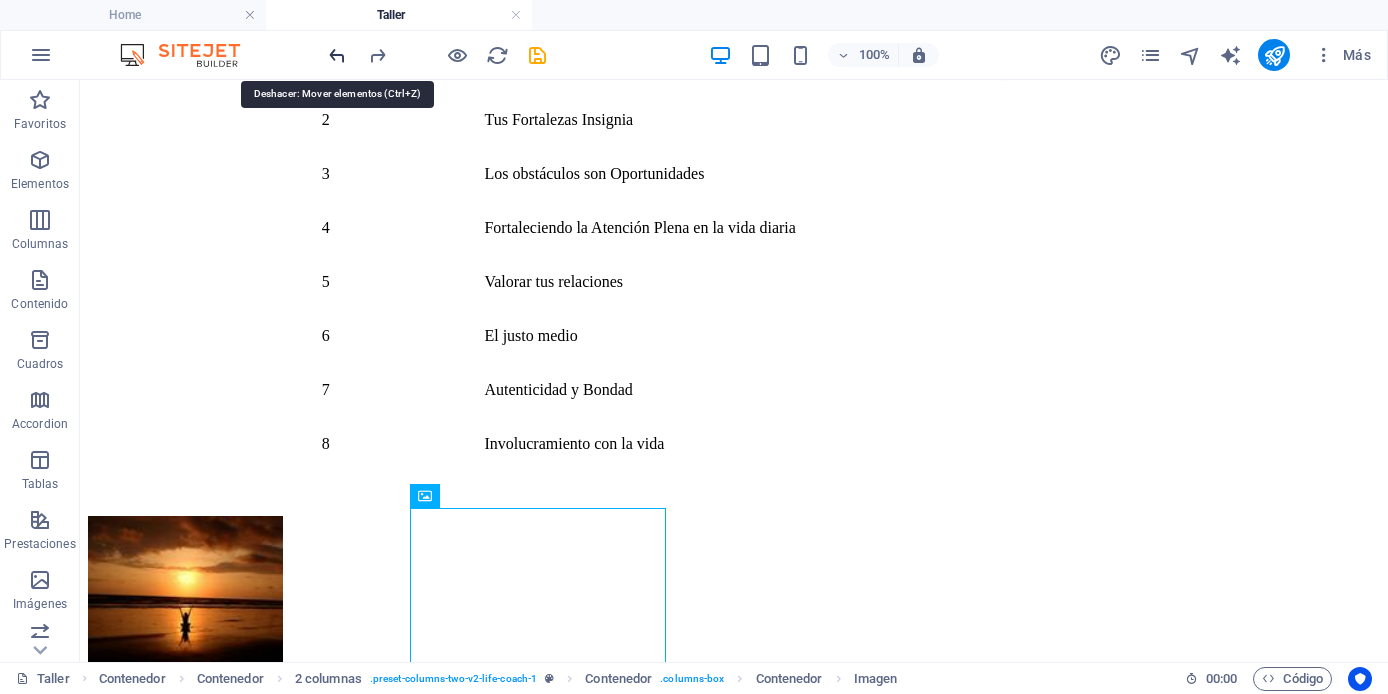 click at bounding box center [337, 55] 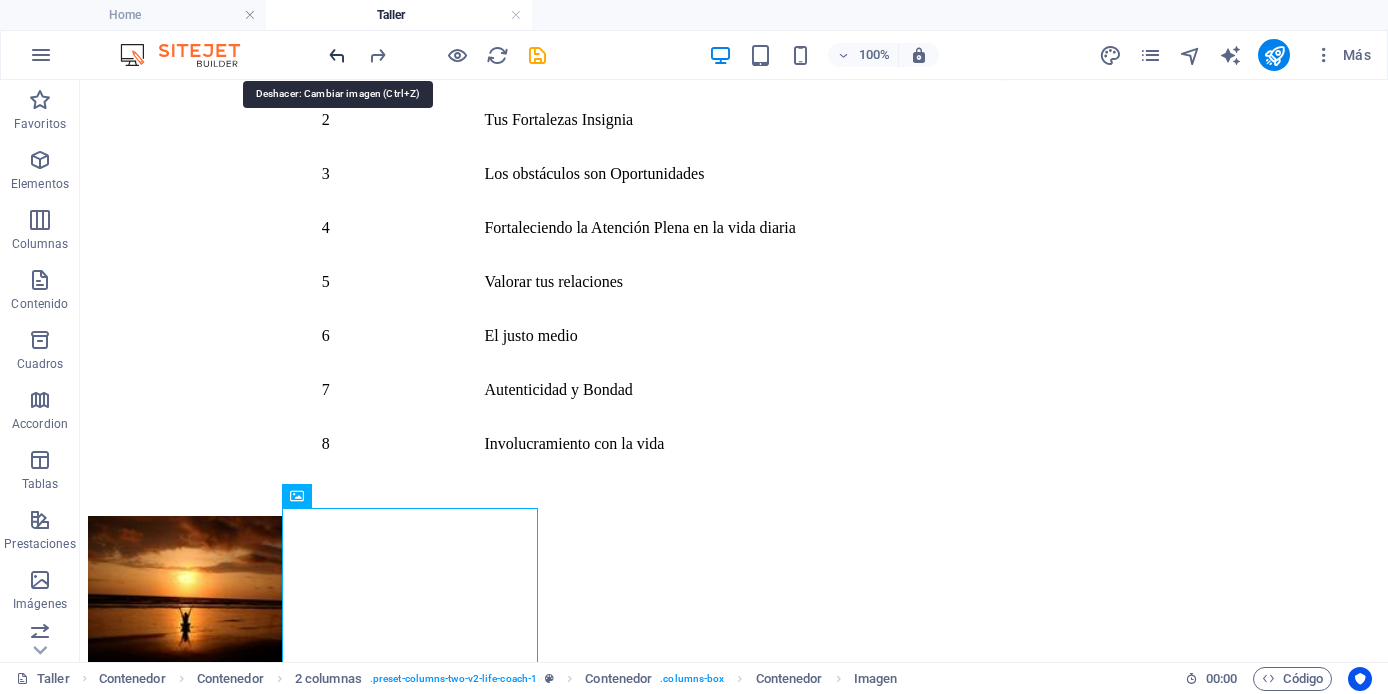 click at bounding box center (337, 55) 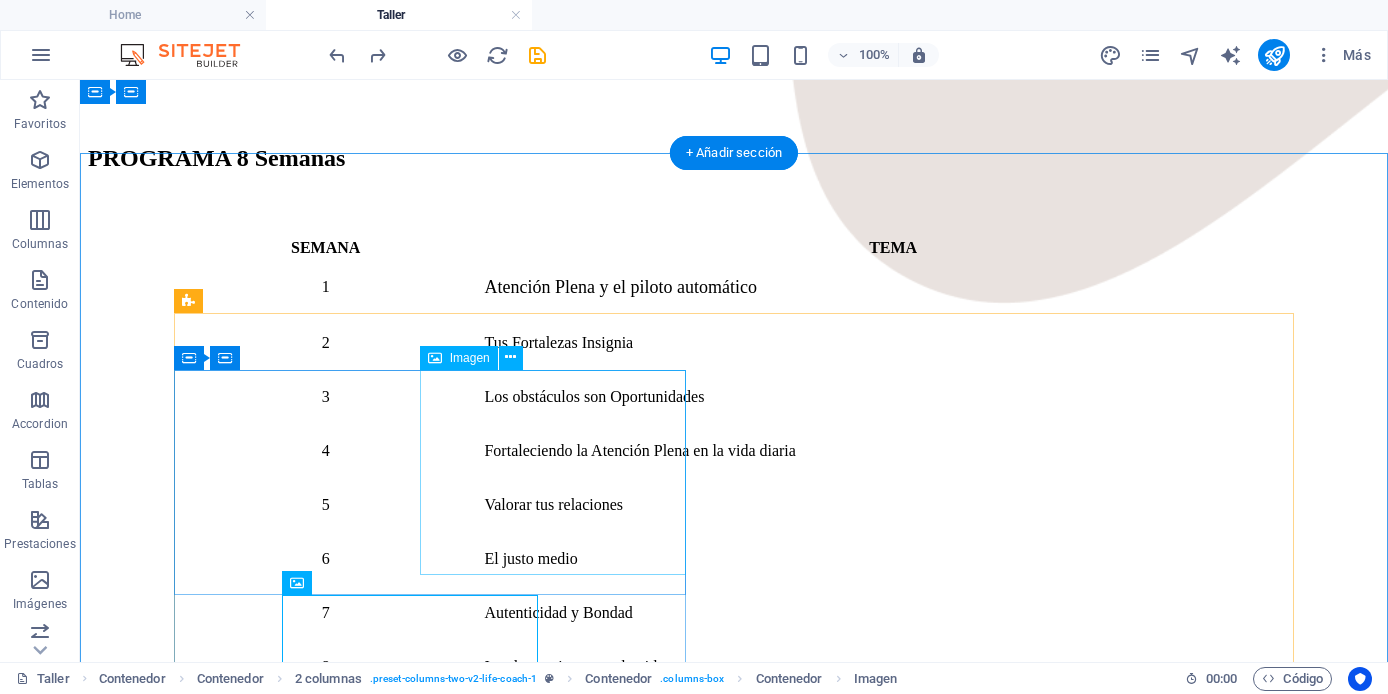 scroll, scrollTop: 1982, scrollLeft: 0, axis: vertical 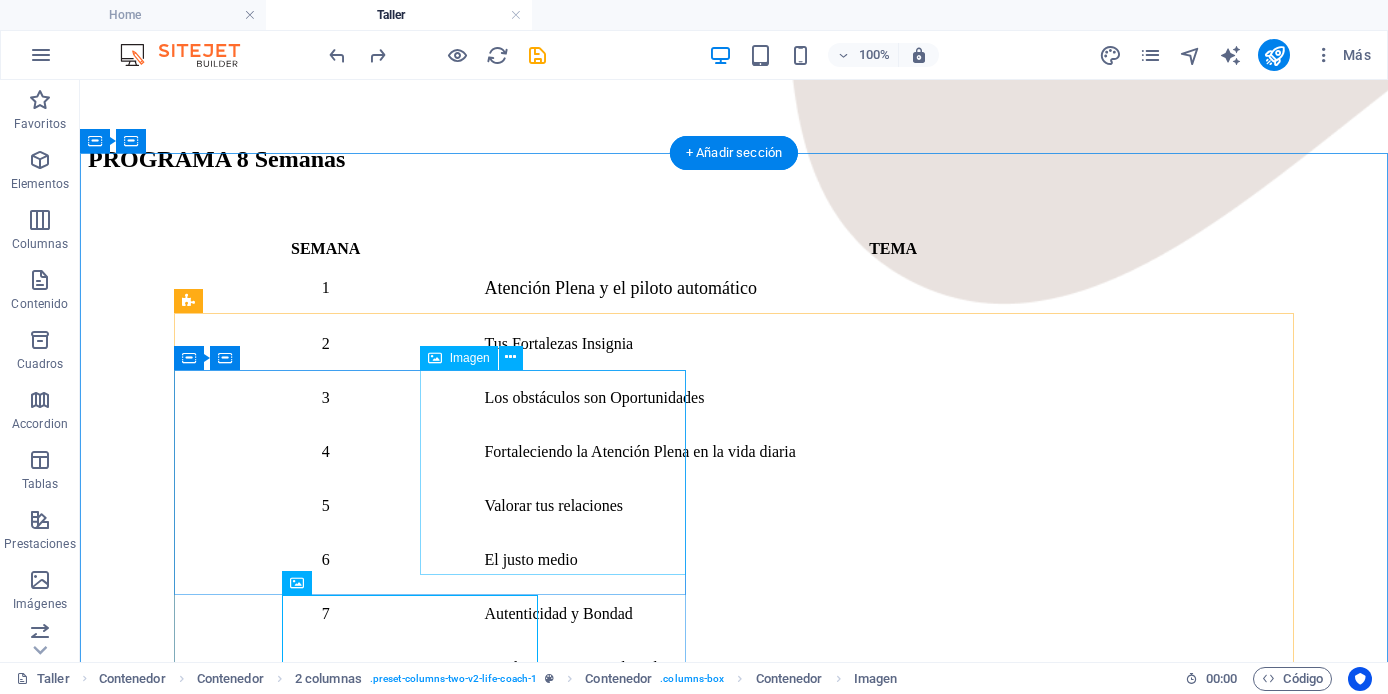 click at bounding box center [734, 11313] 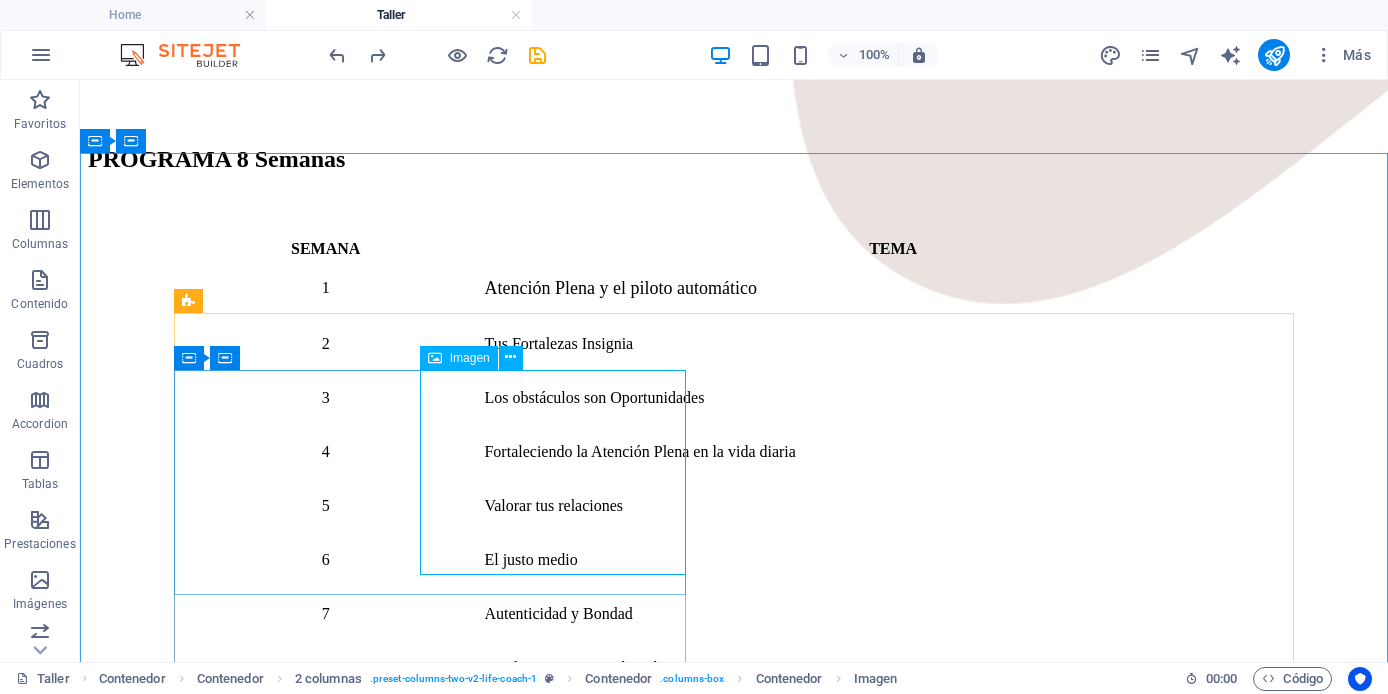 click on "Imagen" at bounding box center [470, 358] 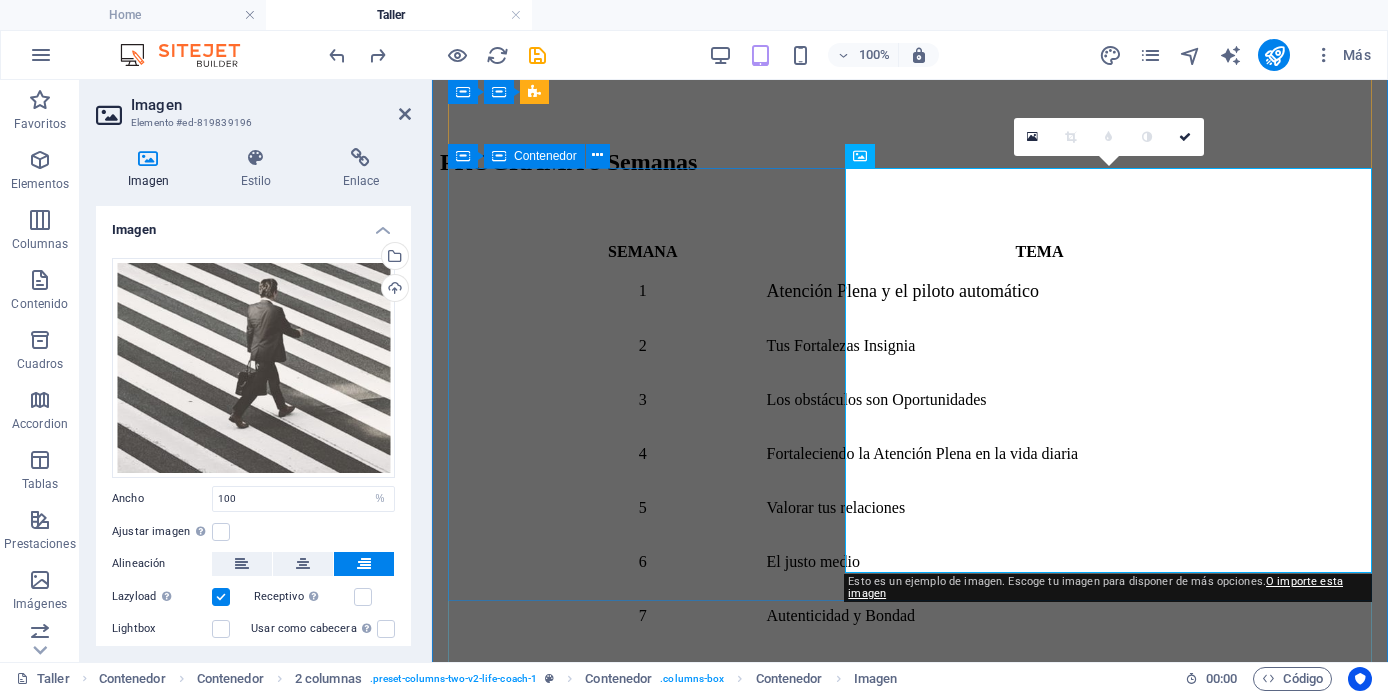 scroll, scrollTop: 3851, scrollLeft: 0, axis: vertical 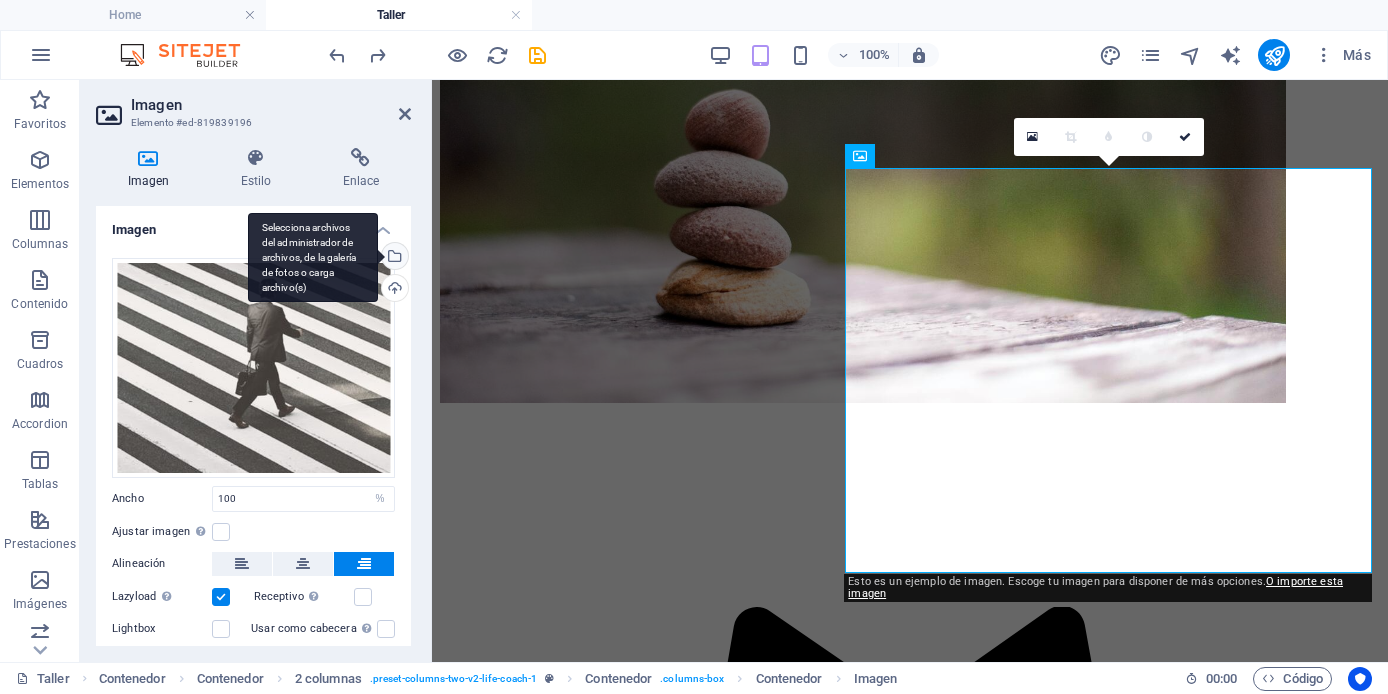 click on "Selecciona archivos del administrador de archivos, de la galería de fotos o carga archivo(s)" at bounding box center (393, 258) 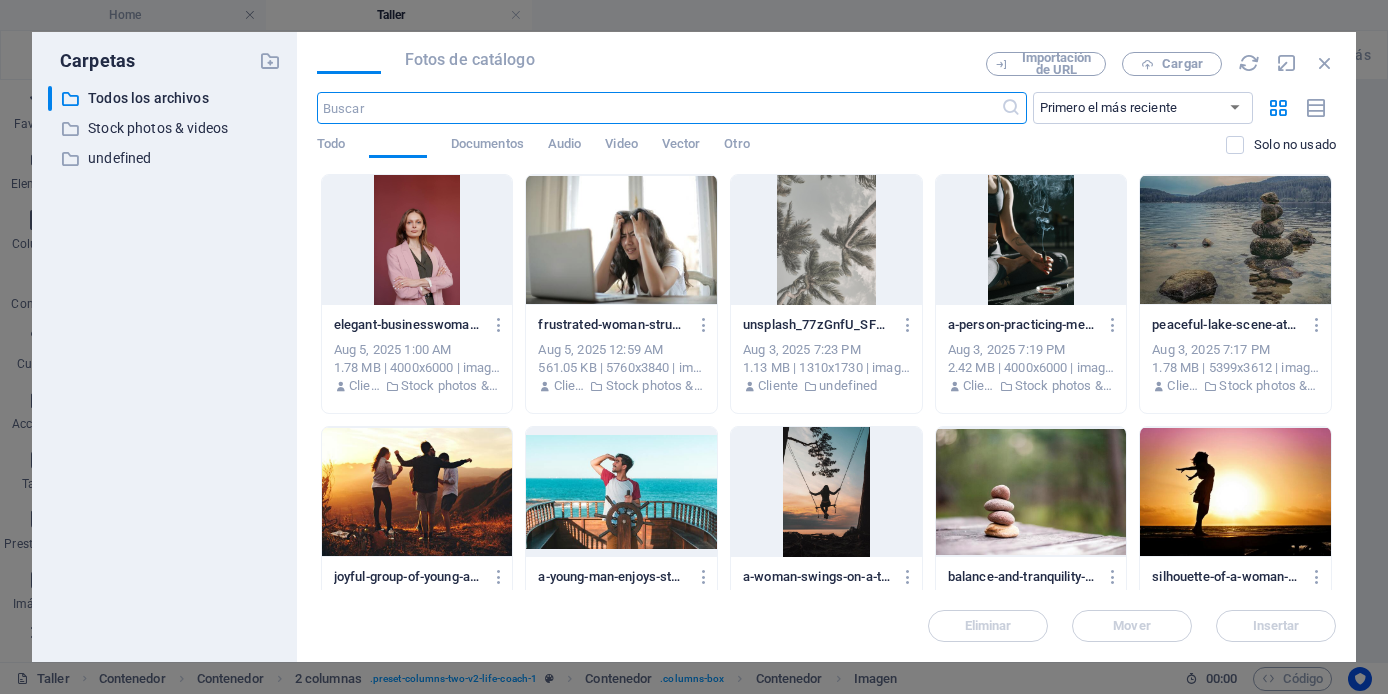 scroll, scrollTop: 5124, scrollLeft: 0, axis: vertical 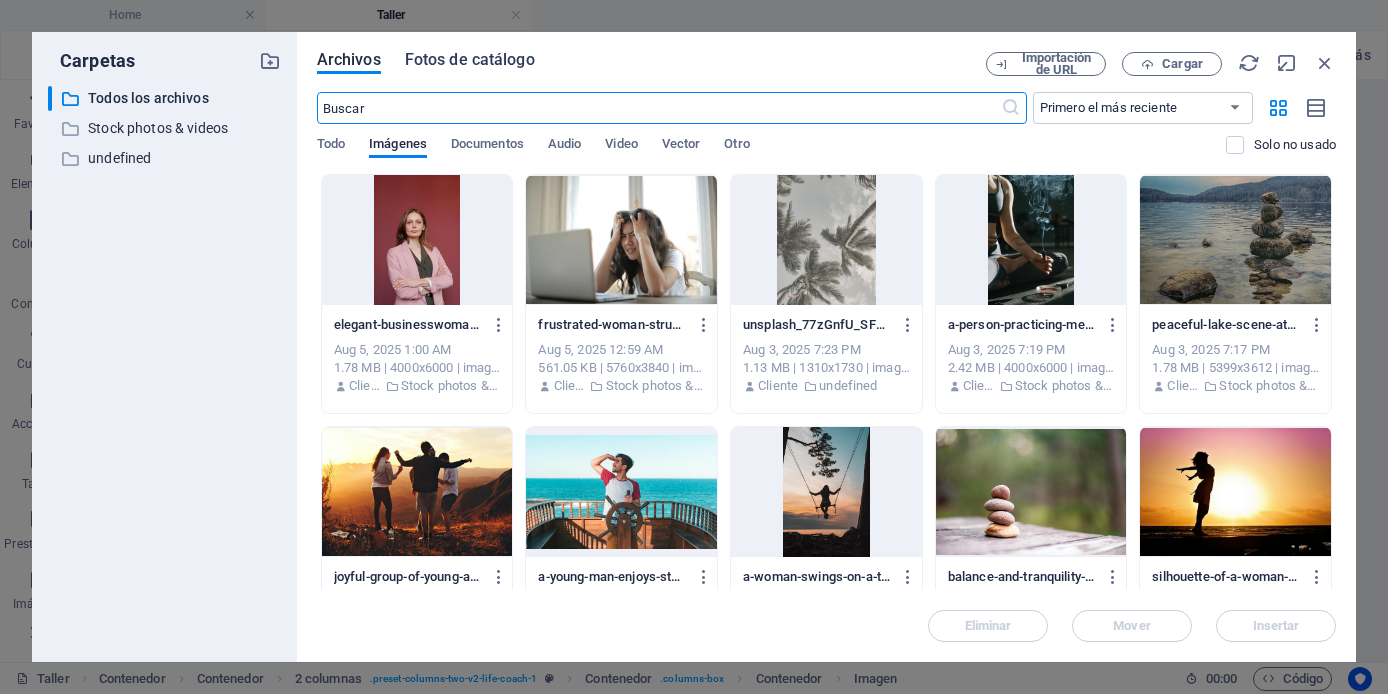 click on "Fotos de catálogo" at bounding box center [470, 60] 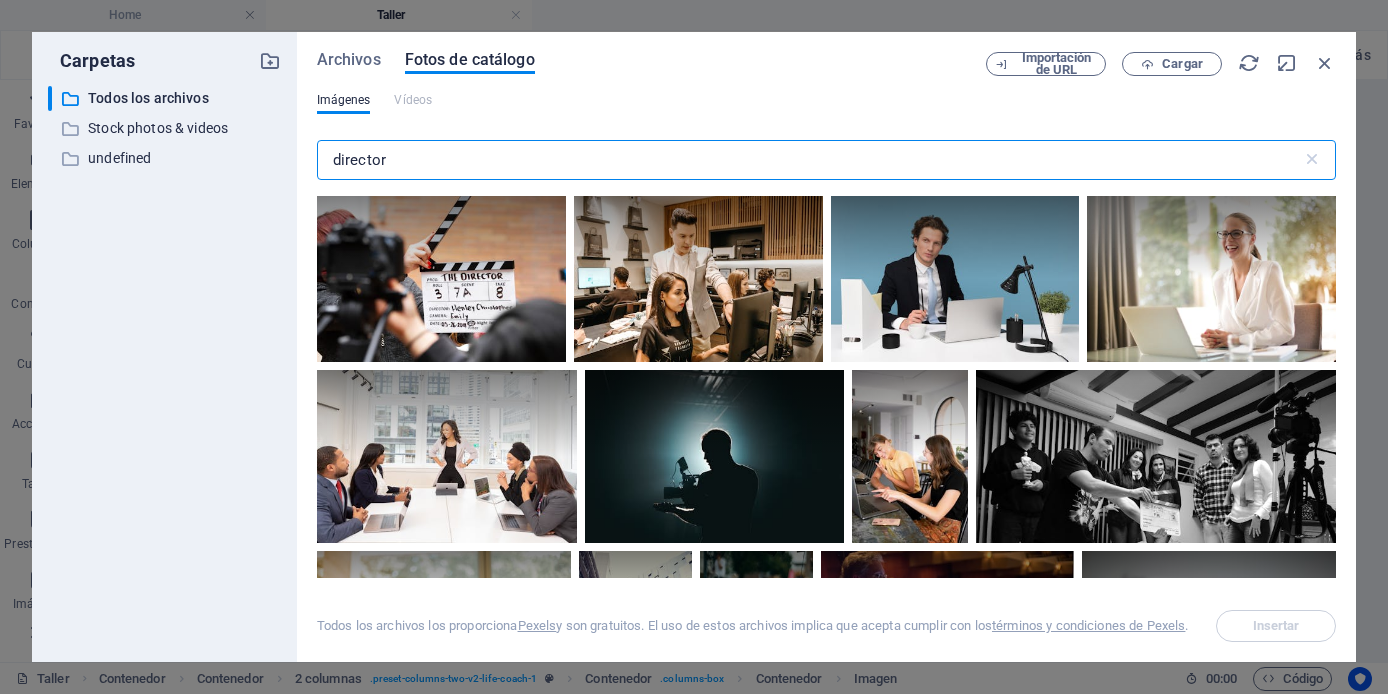 drag, startPoint x: 447, startPoint y: 157, endPoint x: 295, endPoint y: 160, distance: 152.0296 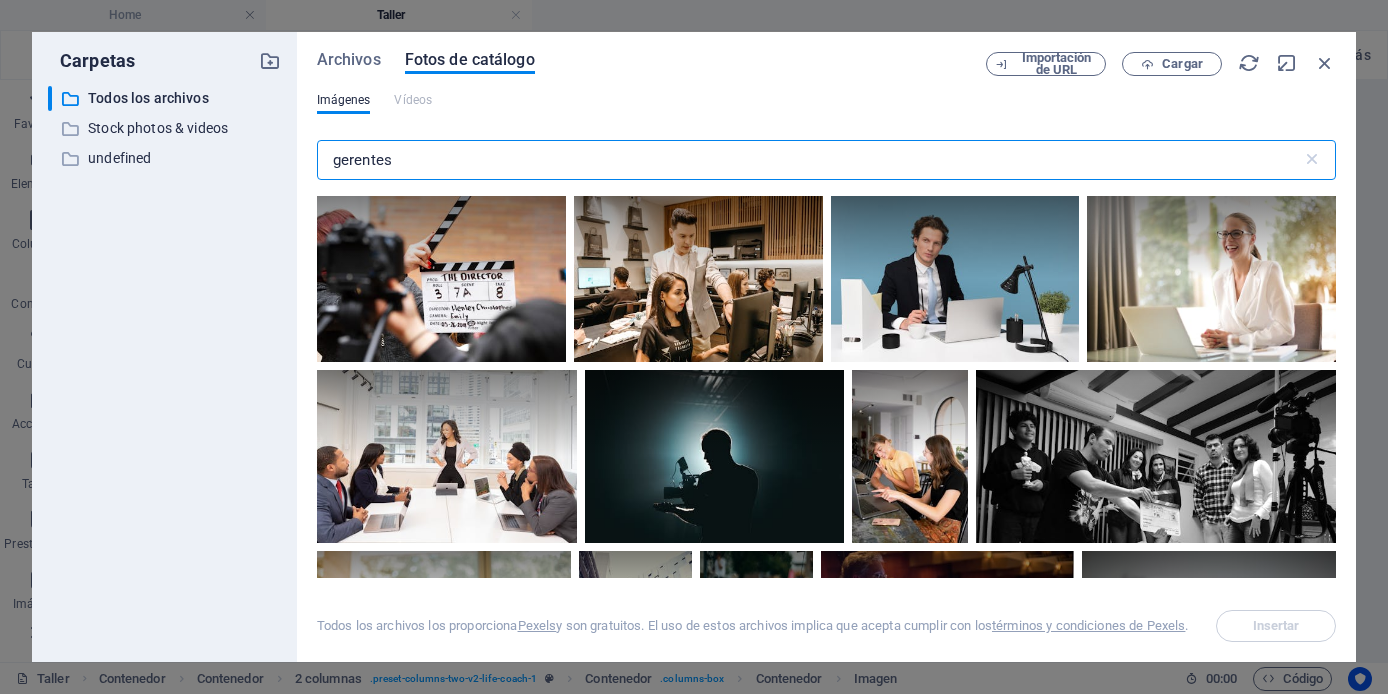 type on "gerentes" 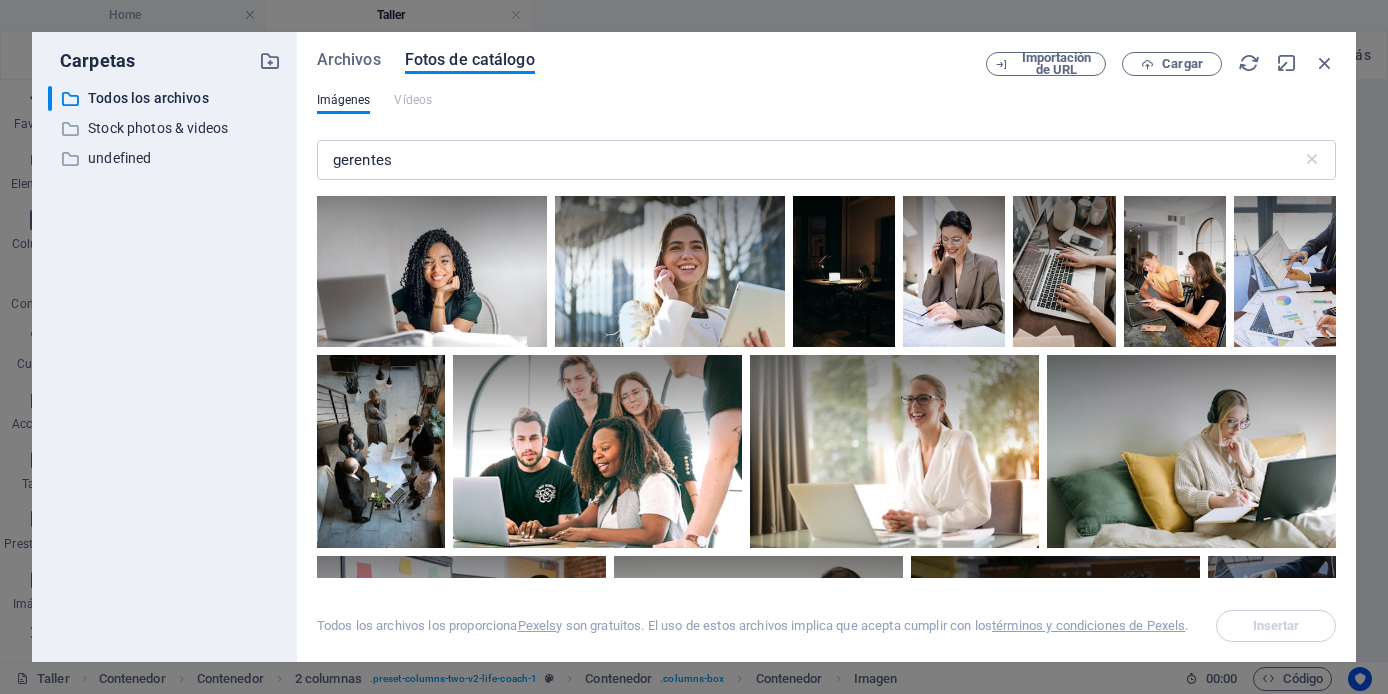 scroll, scrollTop: 854, scrollLeft: 0, axis: vertical 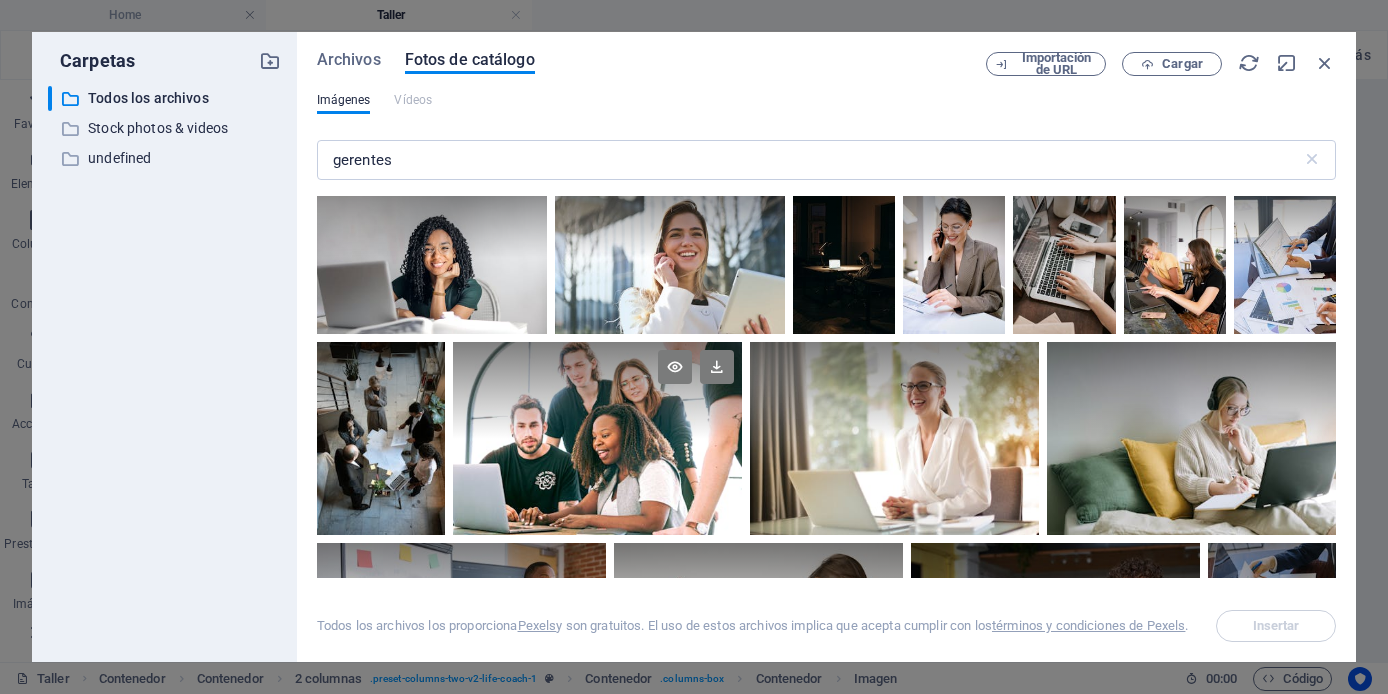 click at bounding box center (597, 438) 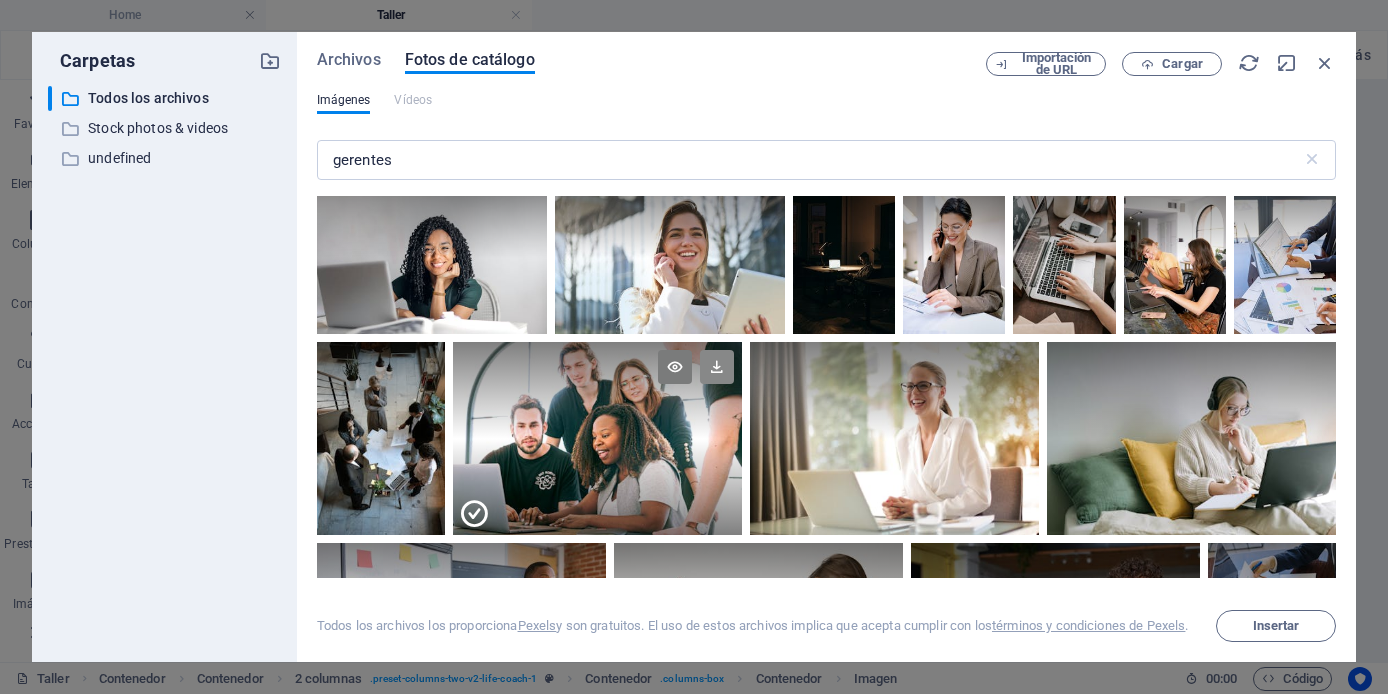 click at bounding box center (717, 367) 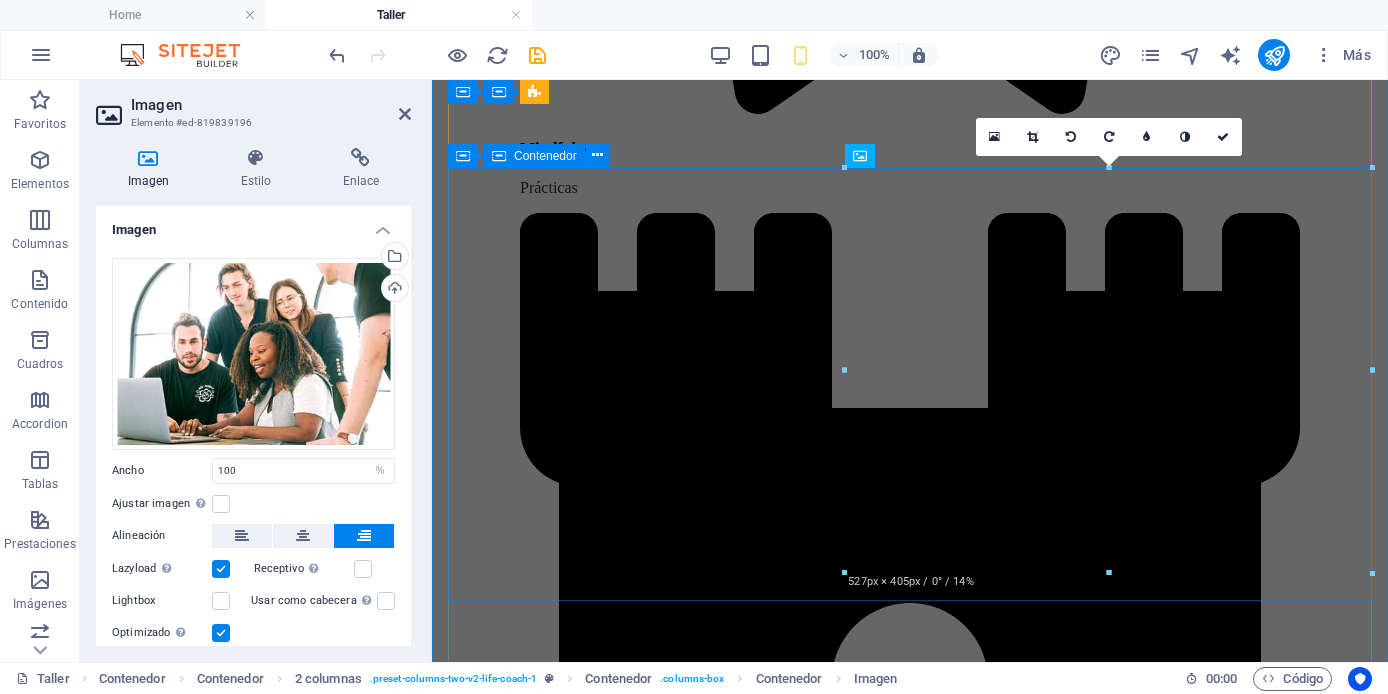 scroll, scrollTop: 3851, scrollLeft: 0, axis: vertical 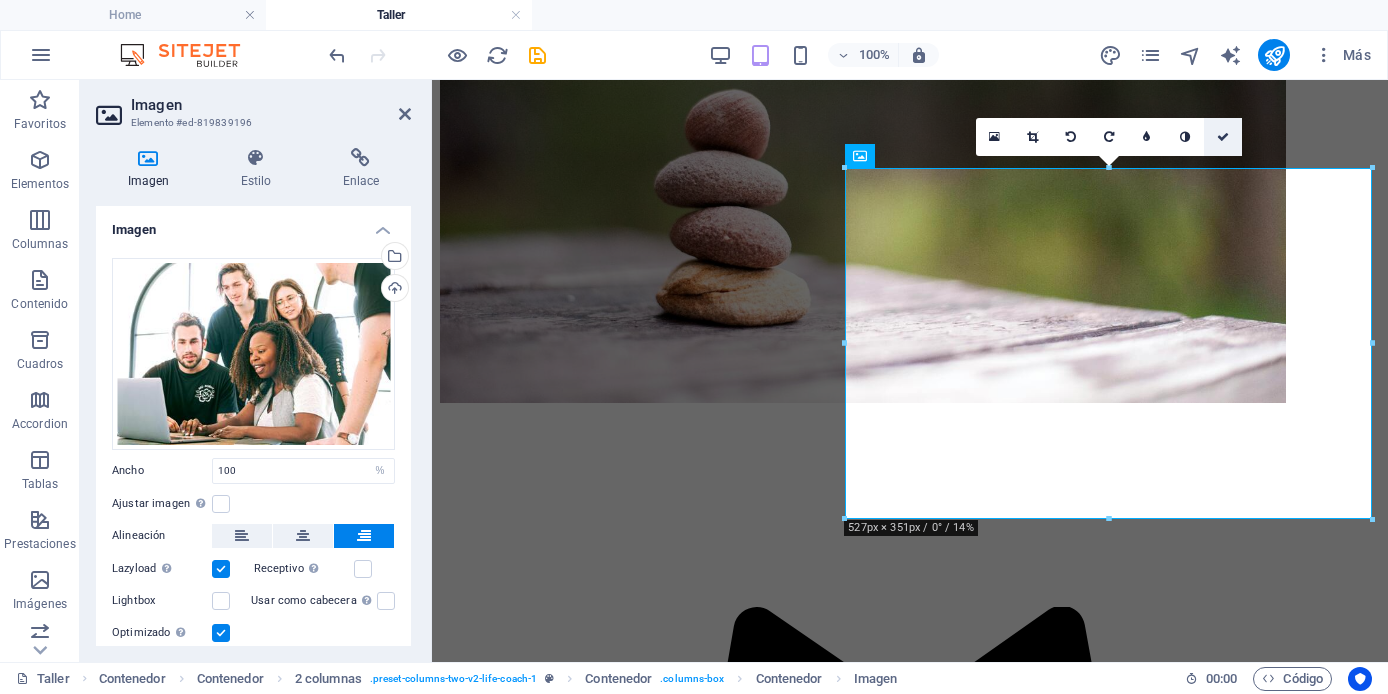 click at bounding box center (1223, 137) 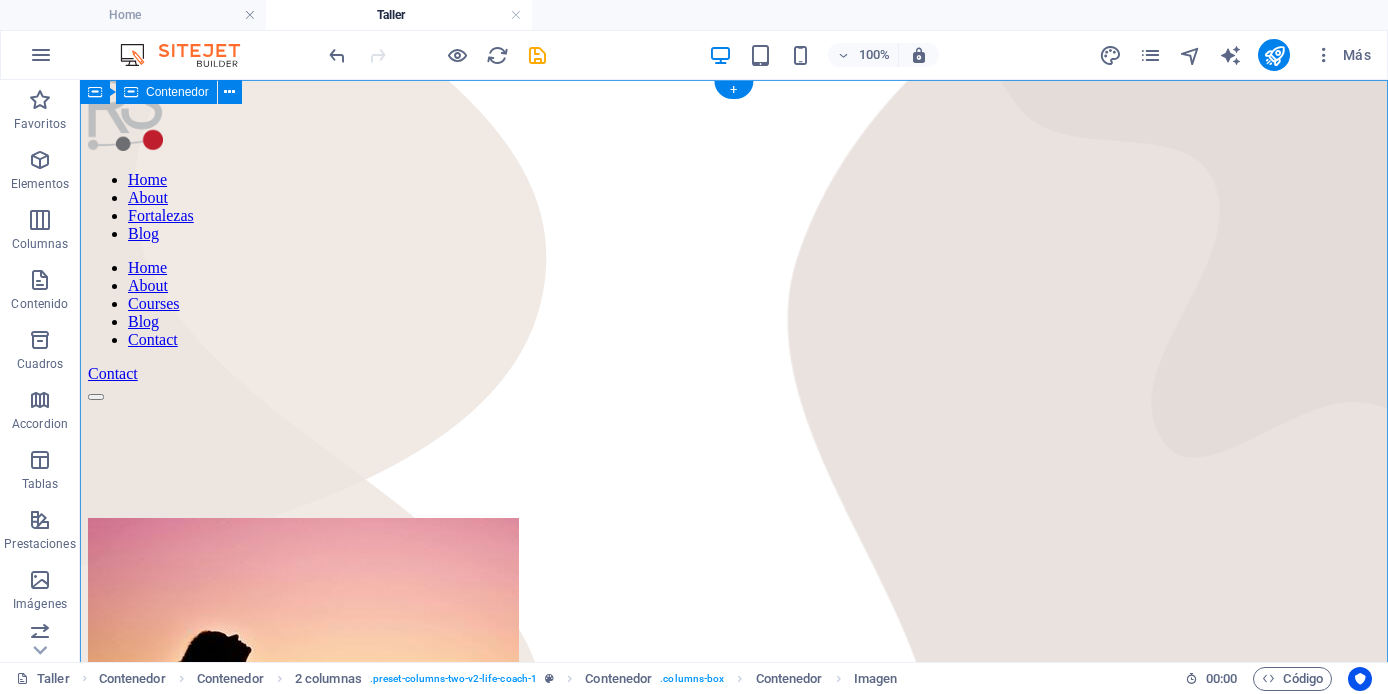scroll, scrollTop: 0, scrollLeft: 0, axis: both 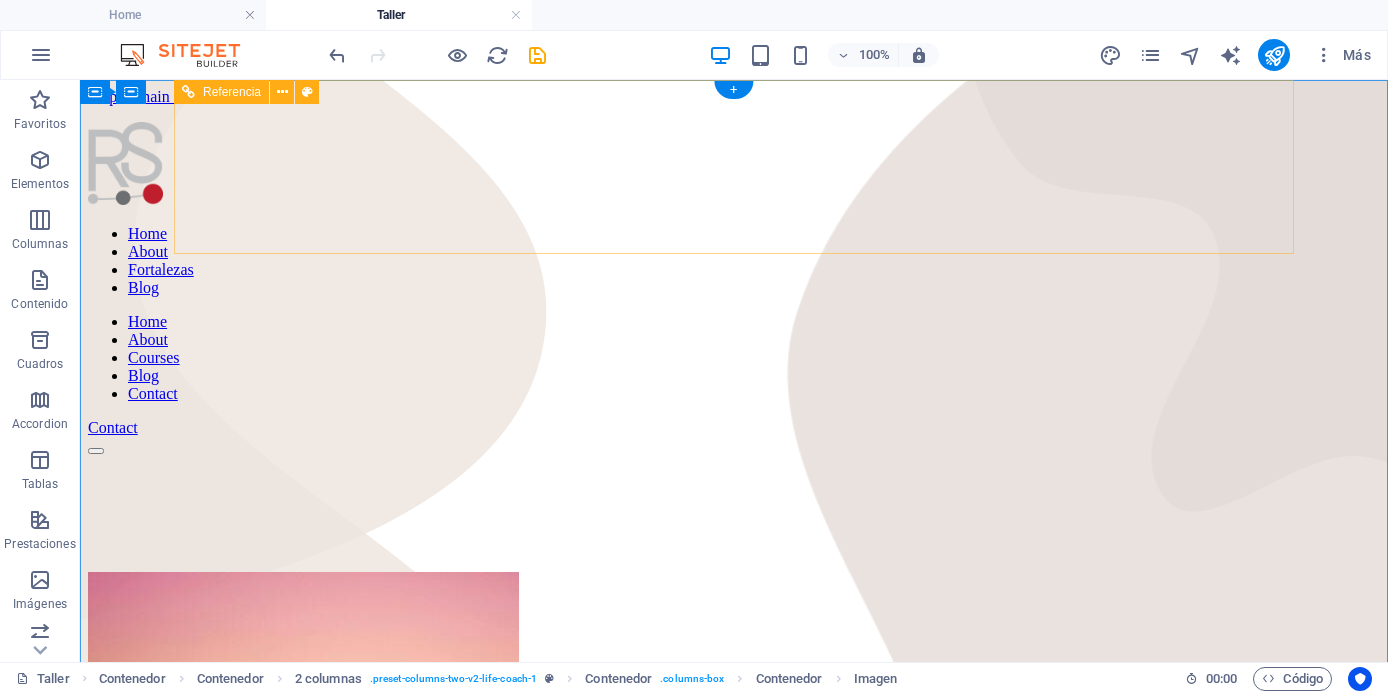 click on "Home About Fortalezas Blog" at bounding box center [734, 261] 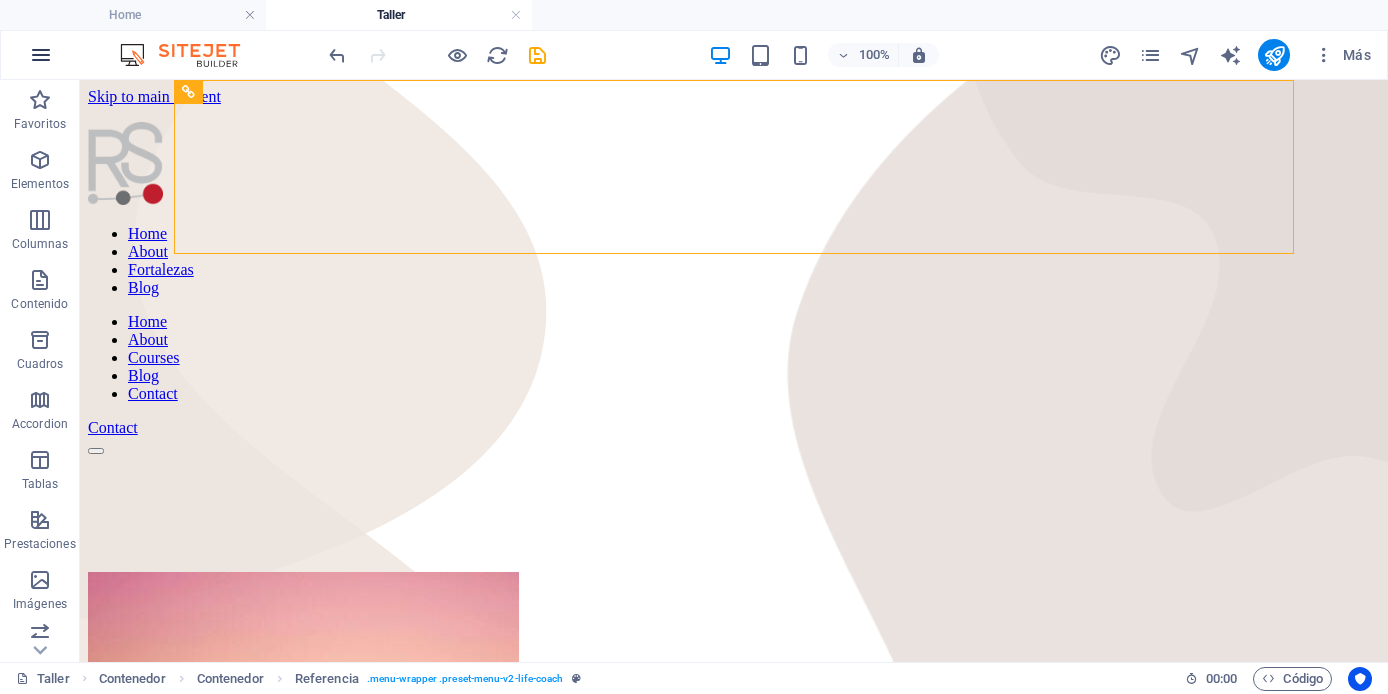 click at bounding box center [41, 55] 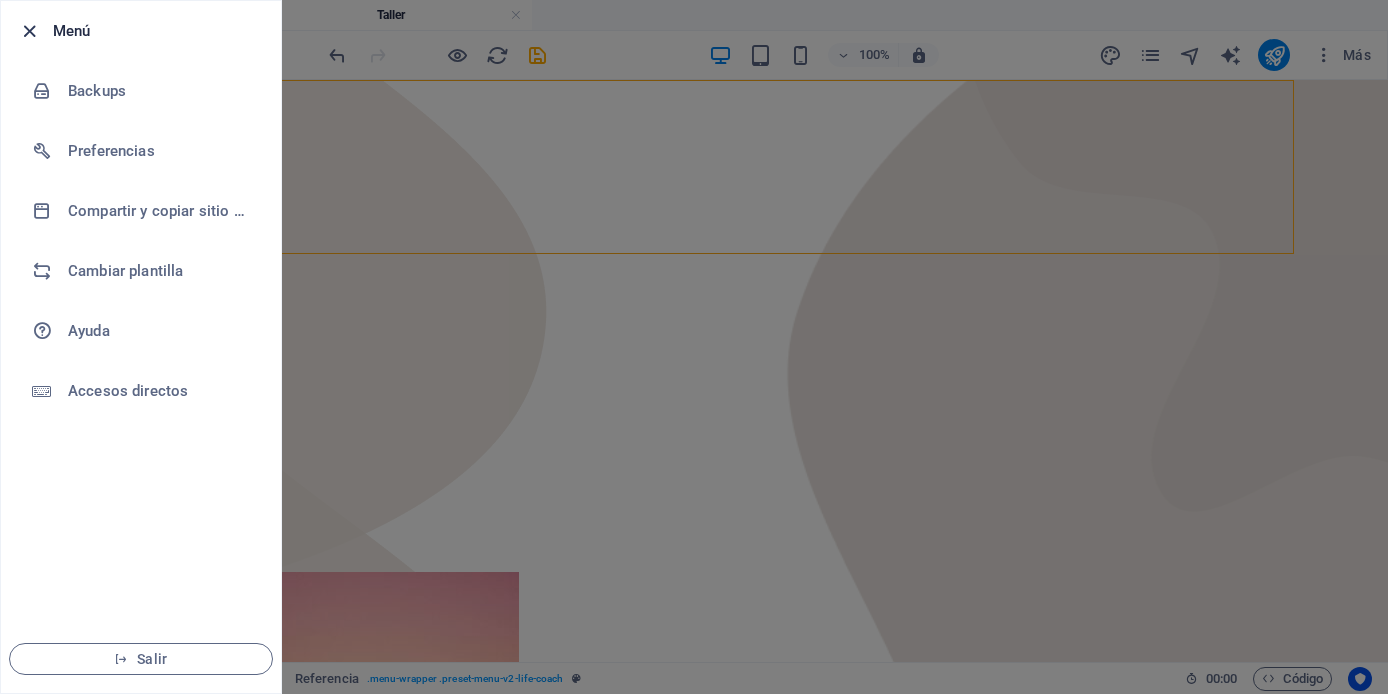 click at bounding box center (29, 31) 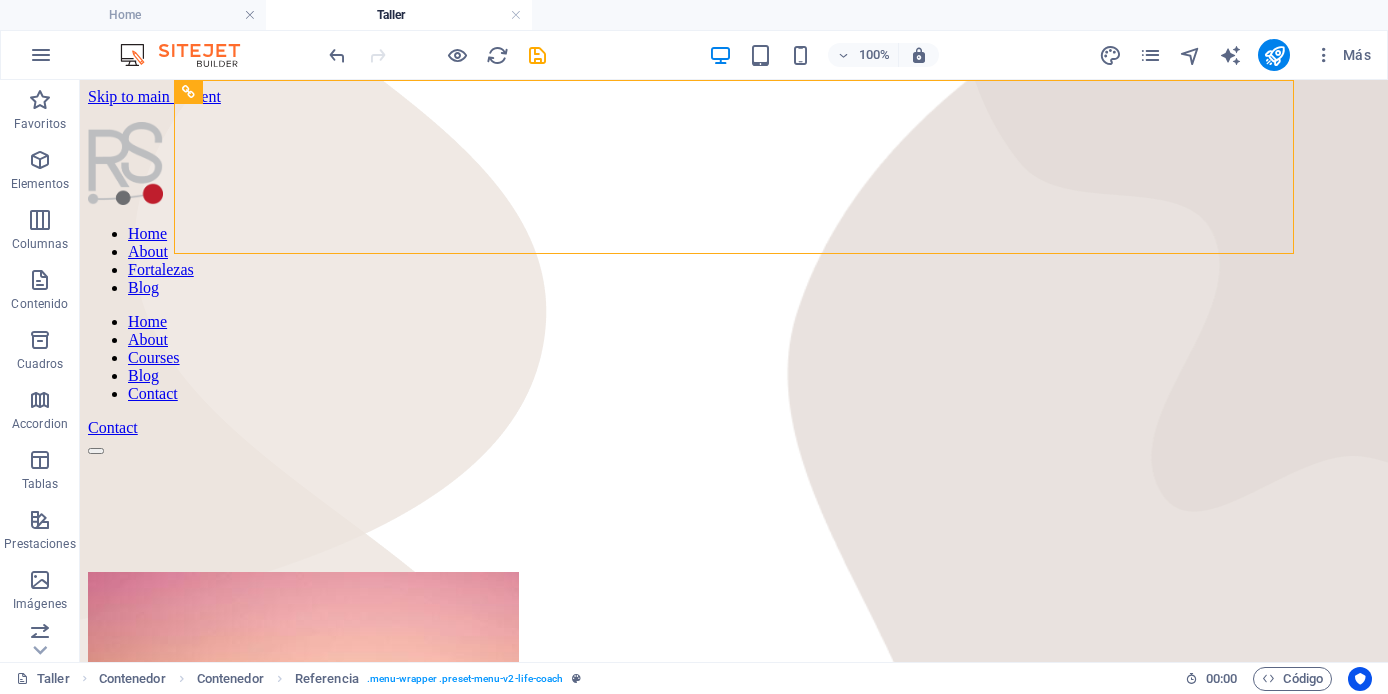 click on "Taller" at bounding box center (399, 15) 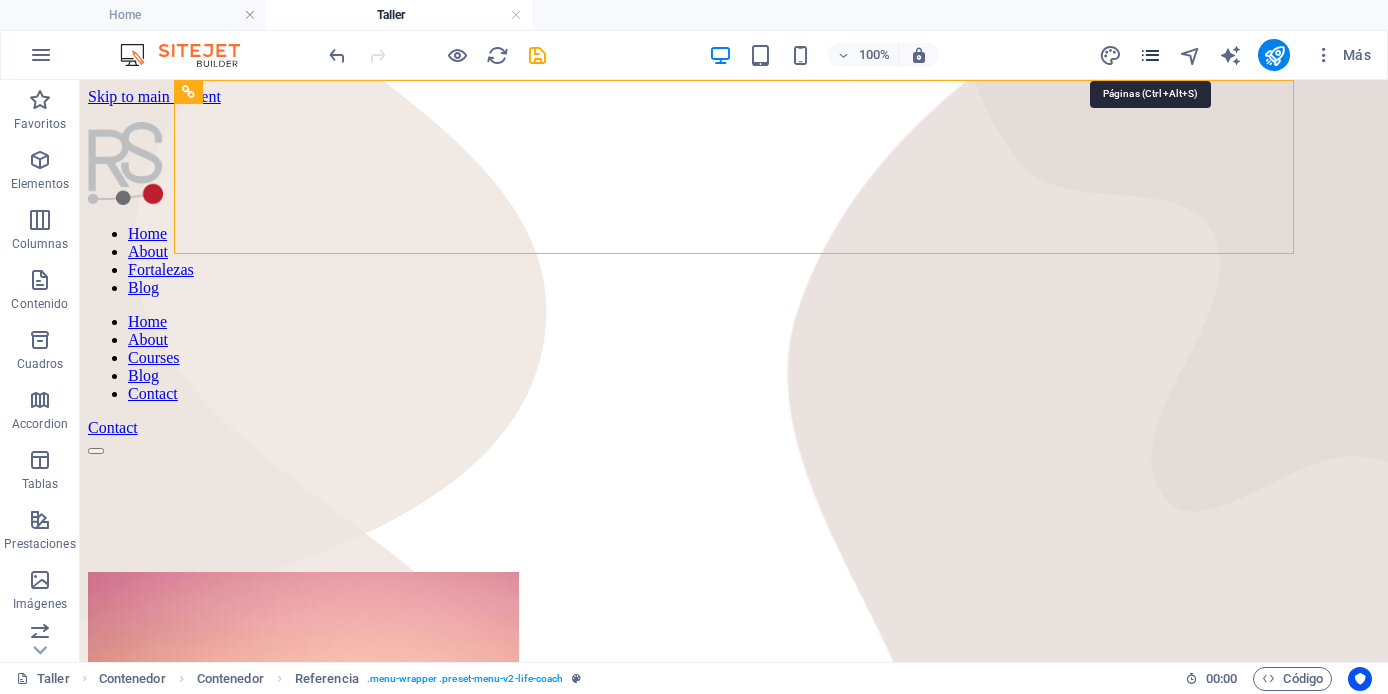 click at bounding box center [1150, 55] 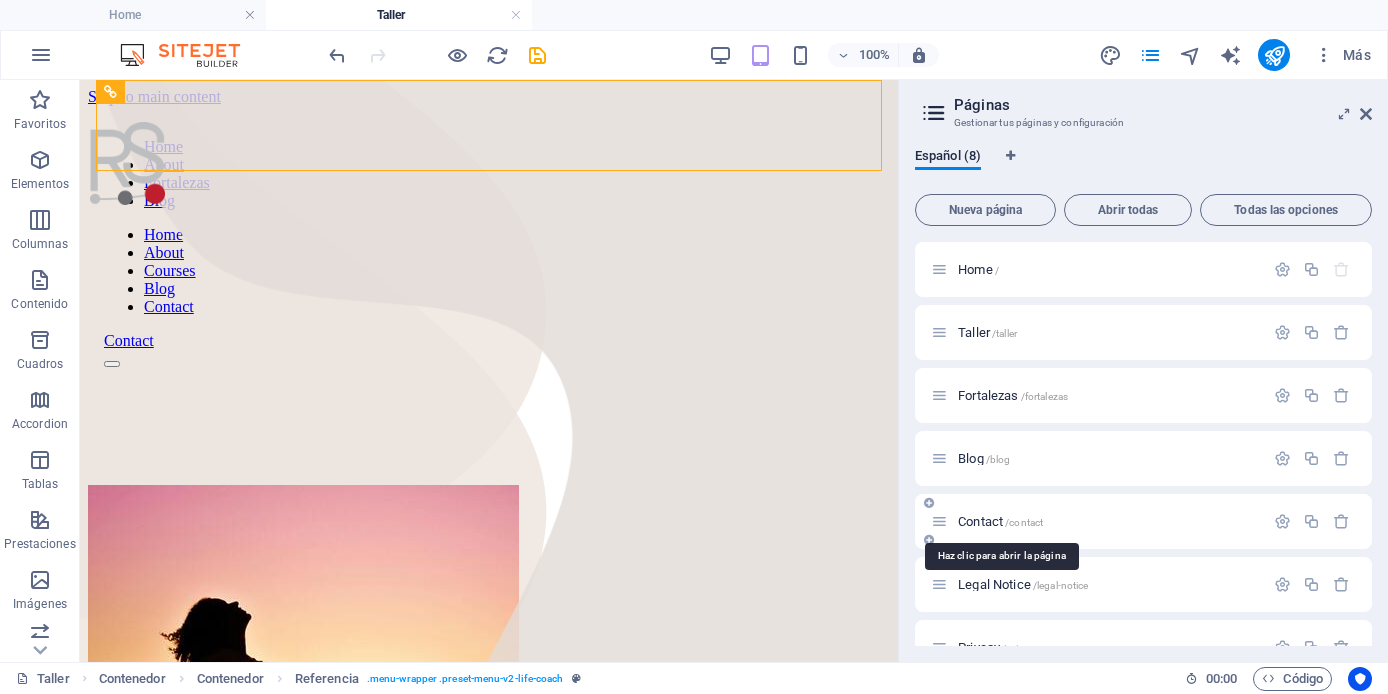click on "Contact /contact" at bounding box center [1000, 521] 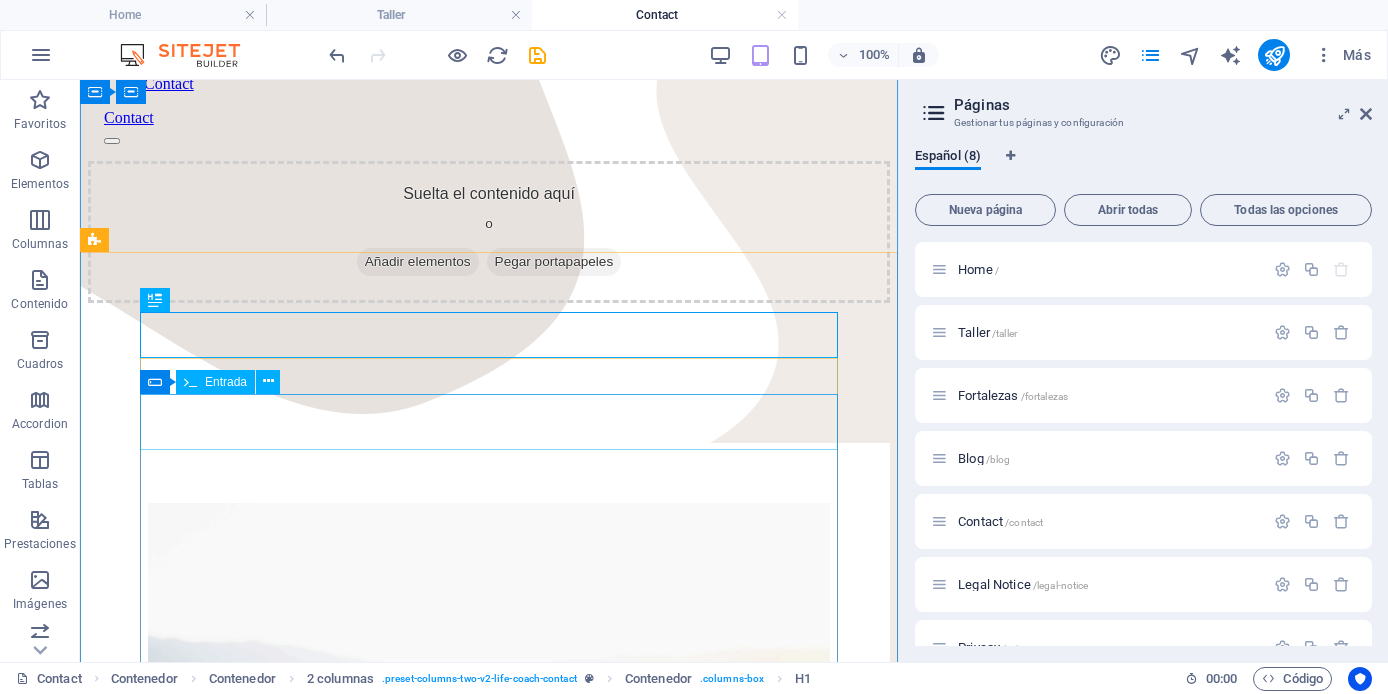 scroll, scrollTop: 225, scrollLeft: 0, axis: vertical 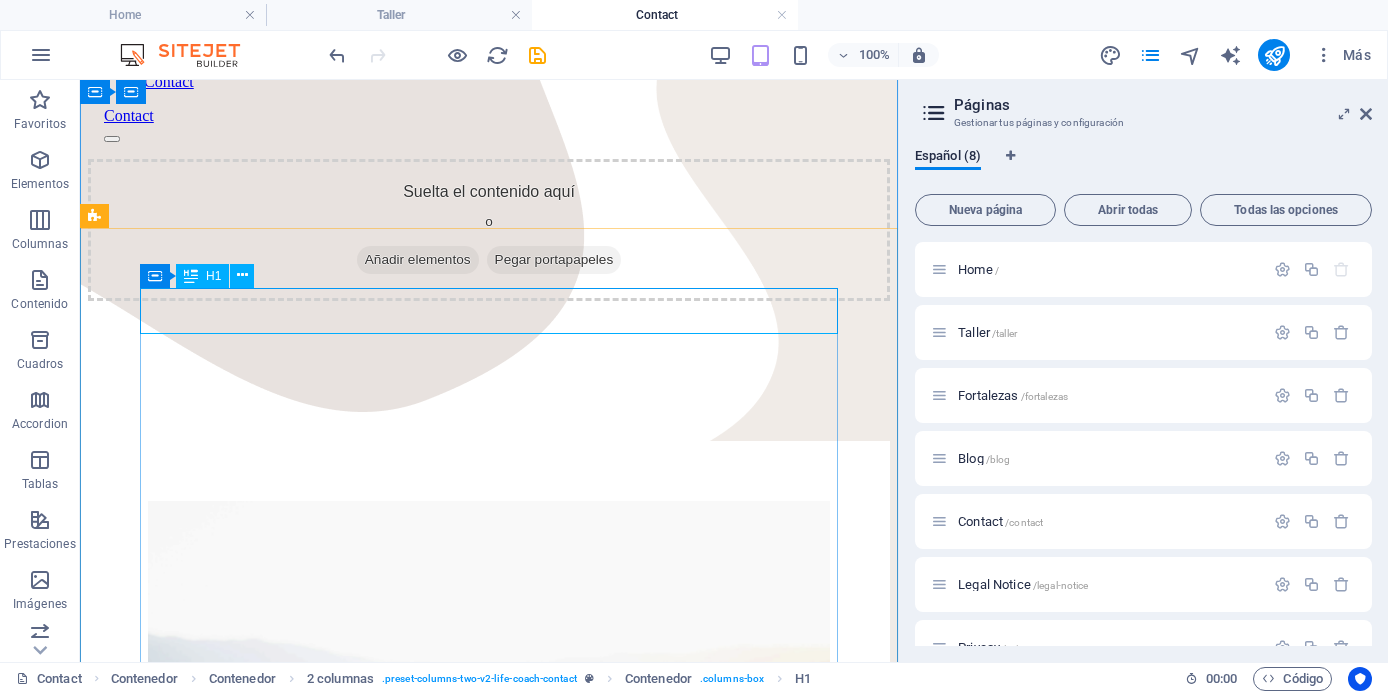 click on "Contact Us" at bounding box center [489, 1237] 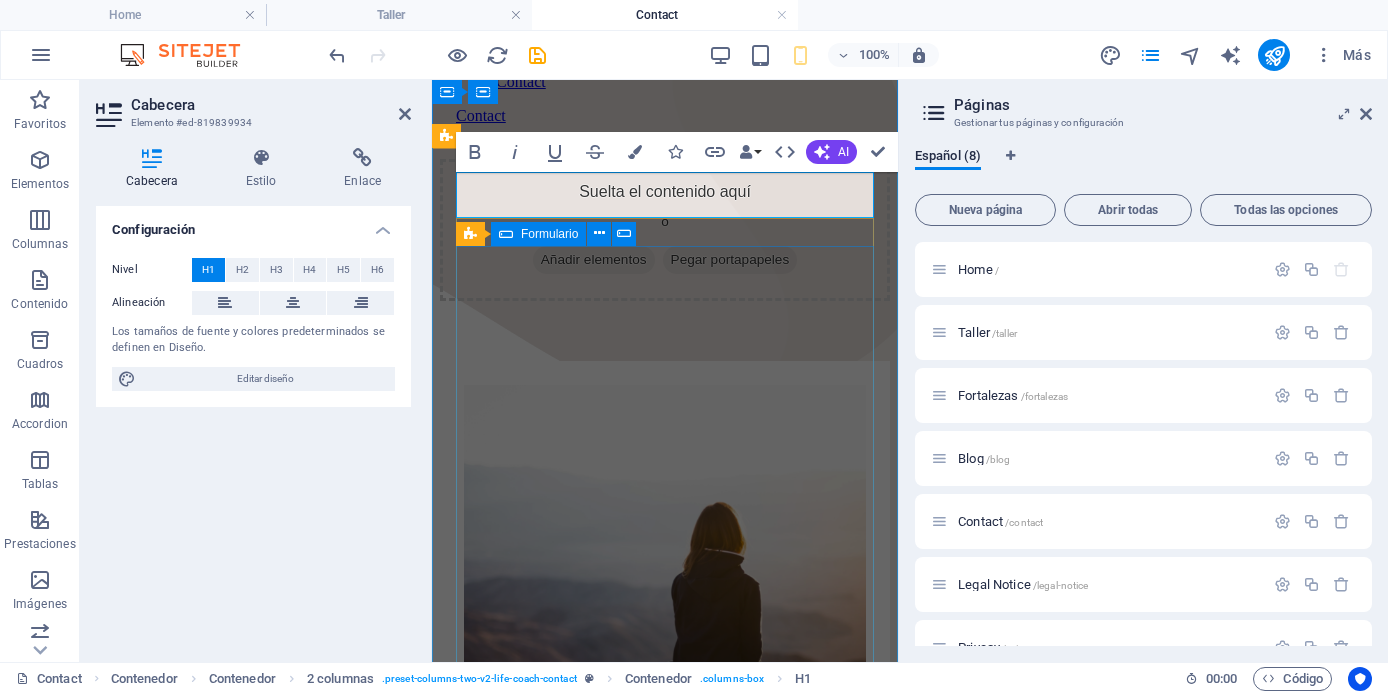 type 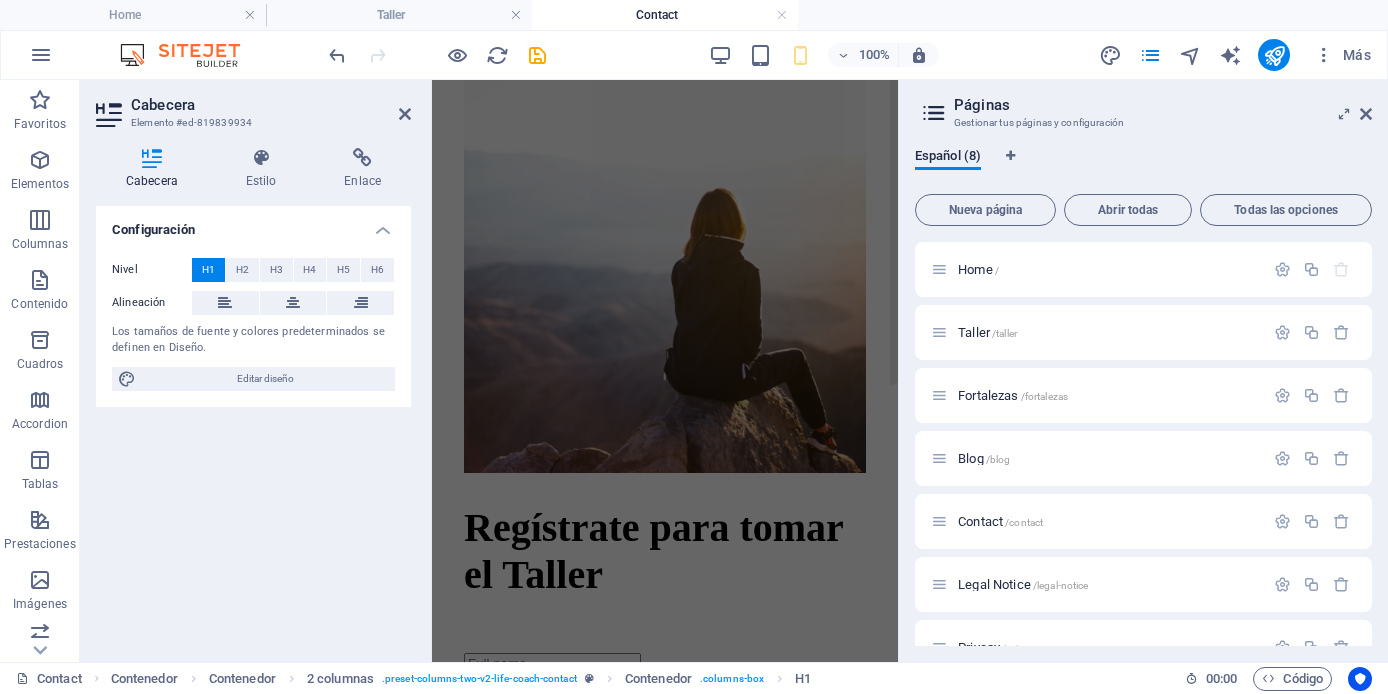 scroll, scrollTop: 550, scrollLeft: 0, axis: vertical 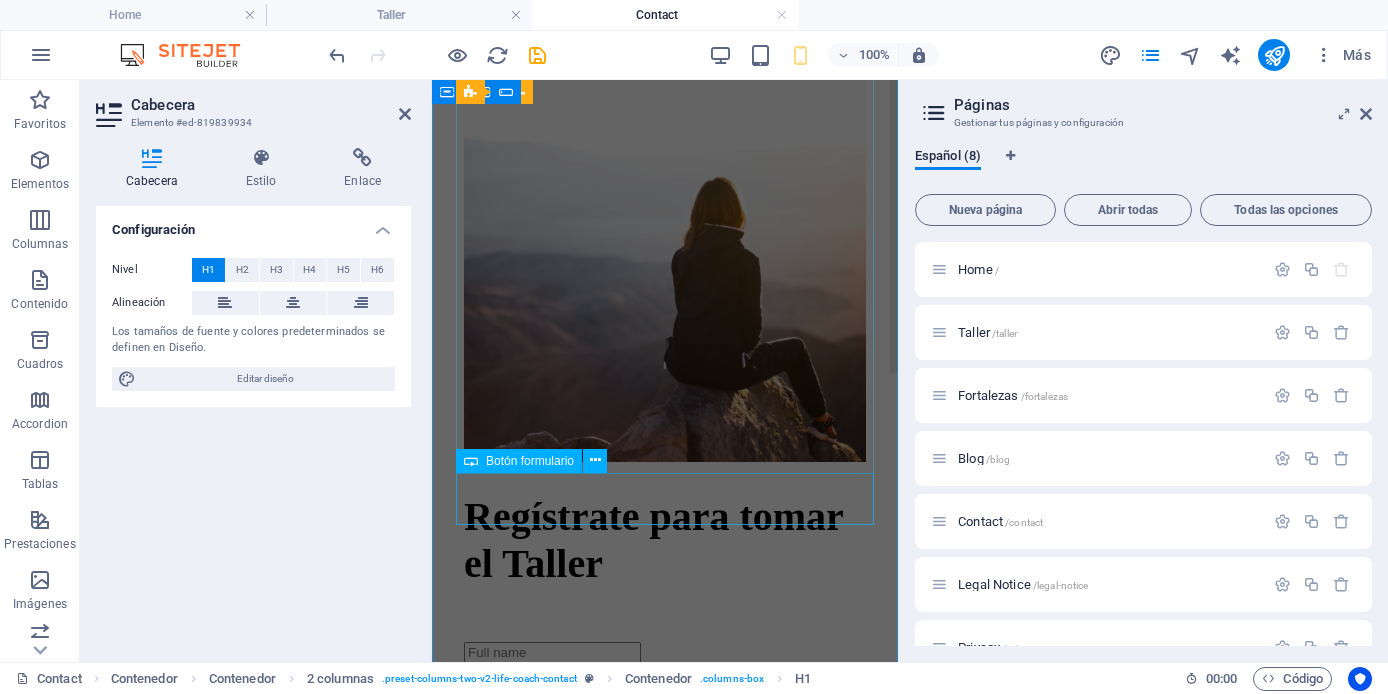 click on "Send" at bounding box center (665, 934) 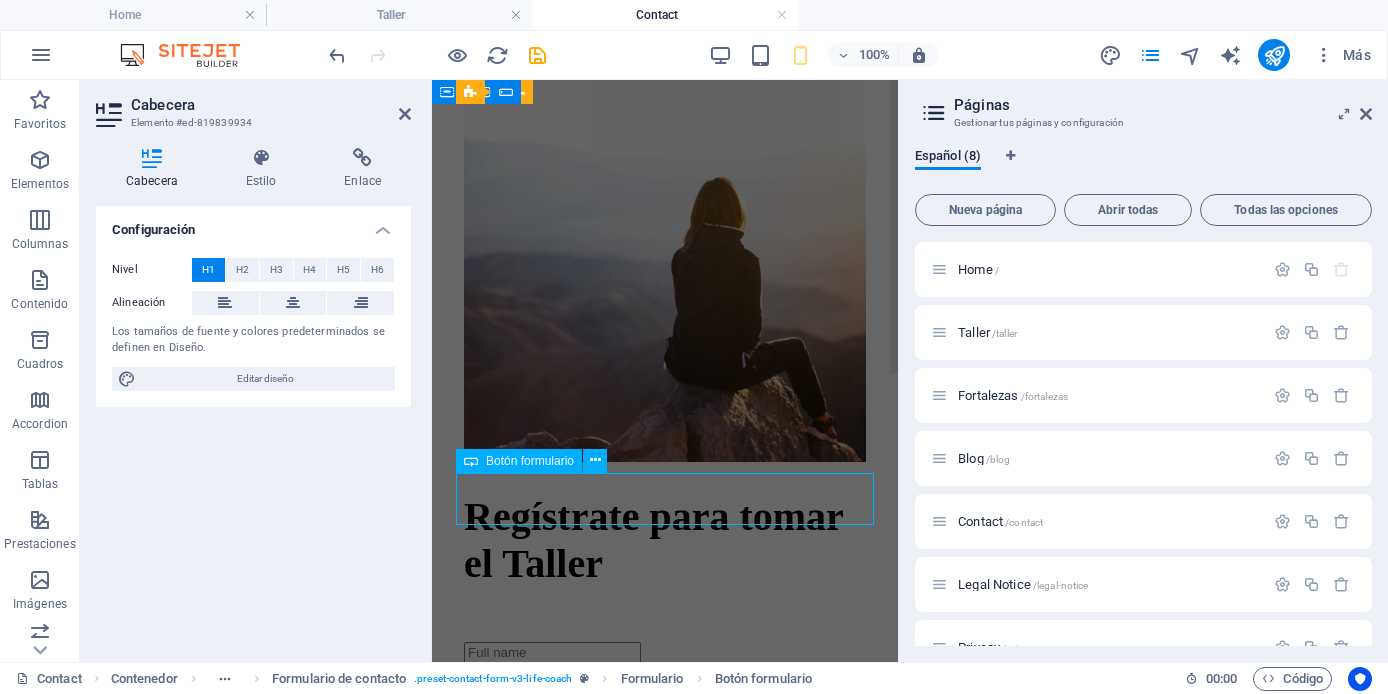 click on "Send" at bounding box center (665, 934) 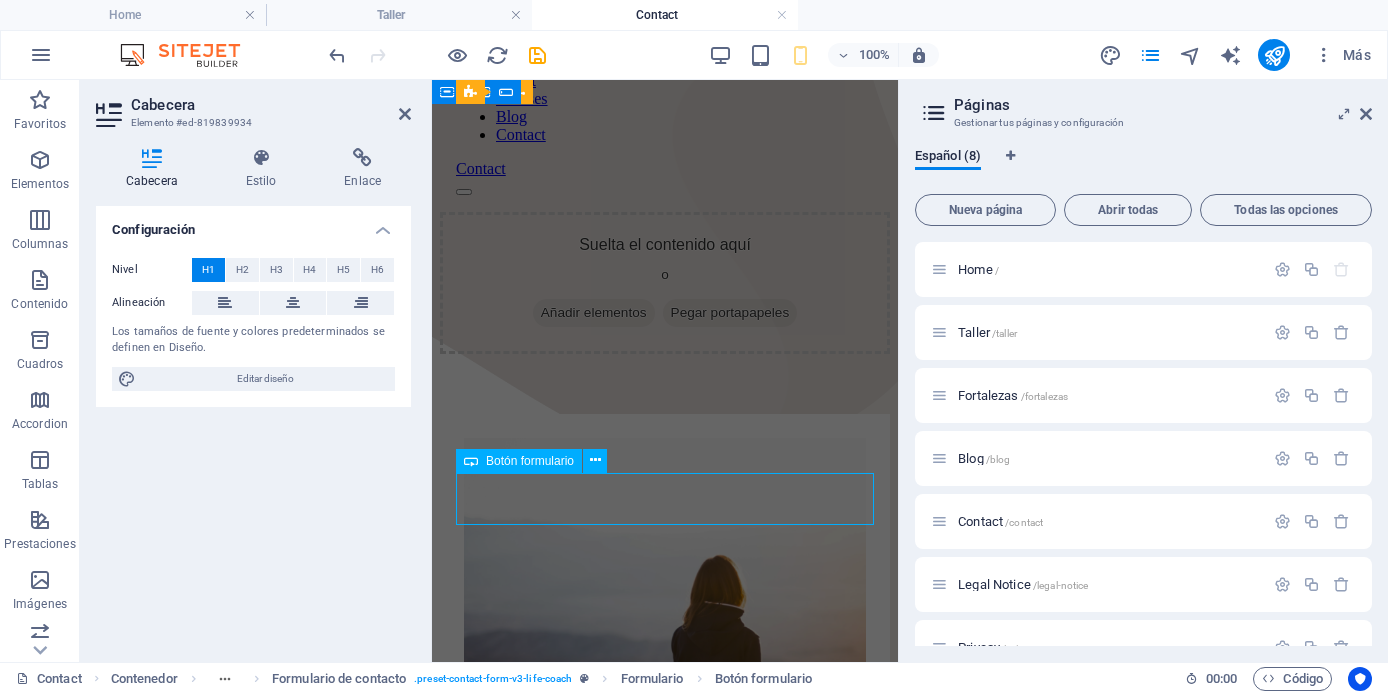 select on "%" 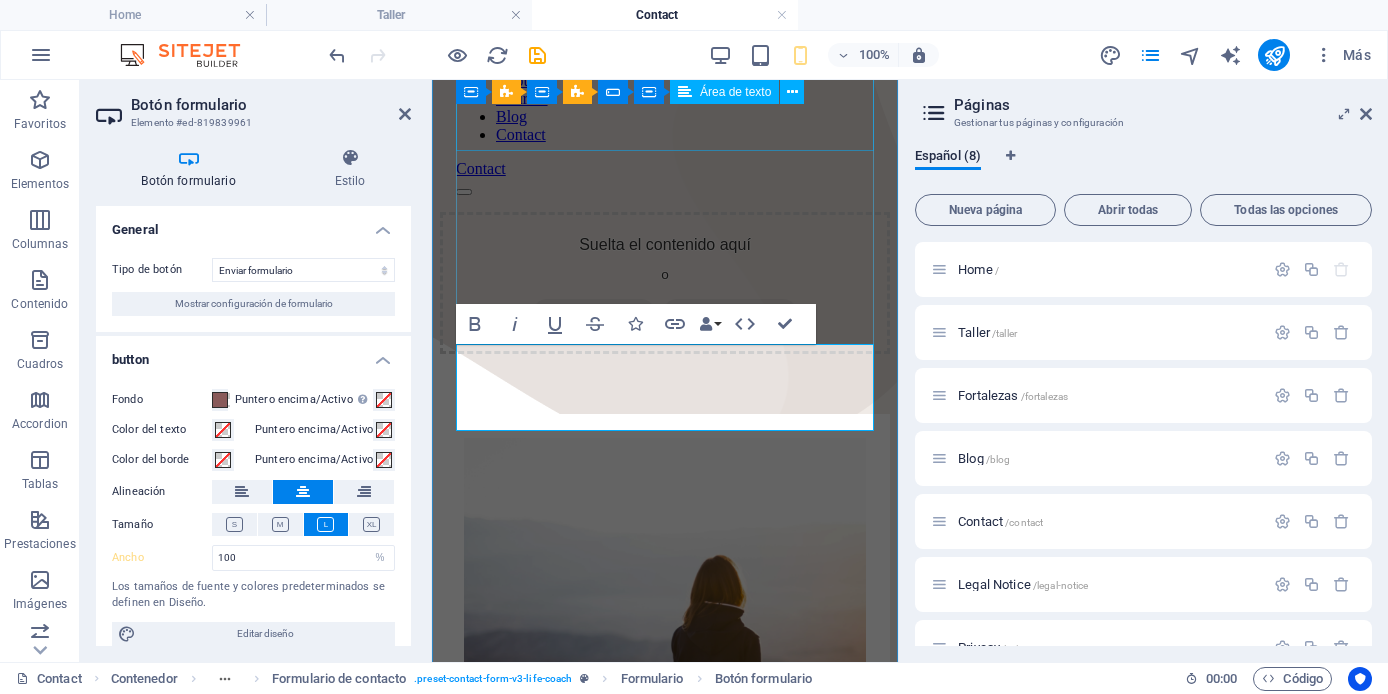scroll, scrollTop: 679, scrollLeft: 0, axis: vertical 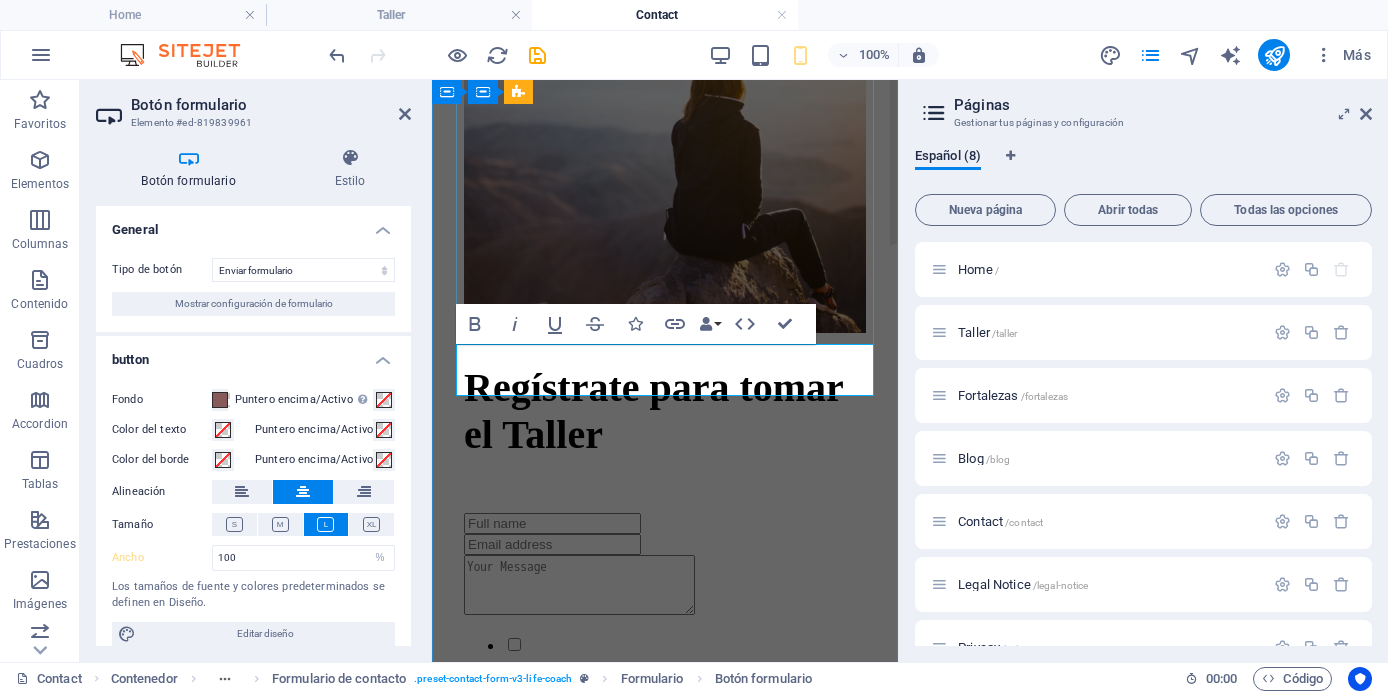 type on "Submit" 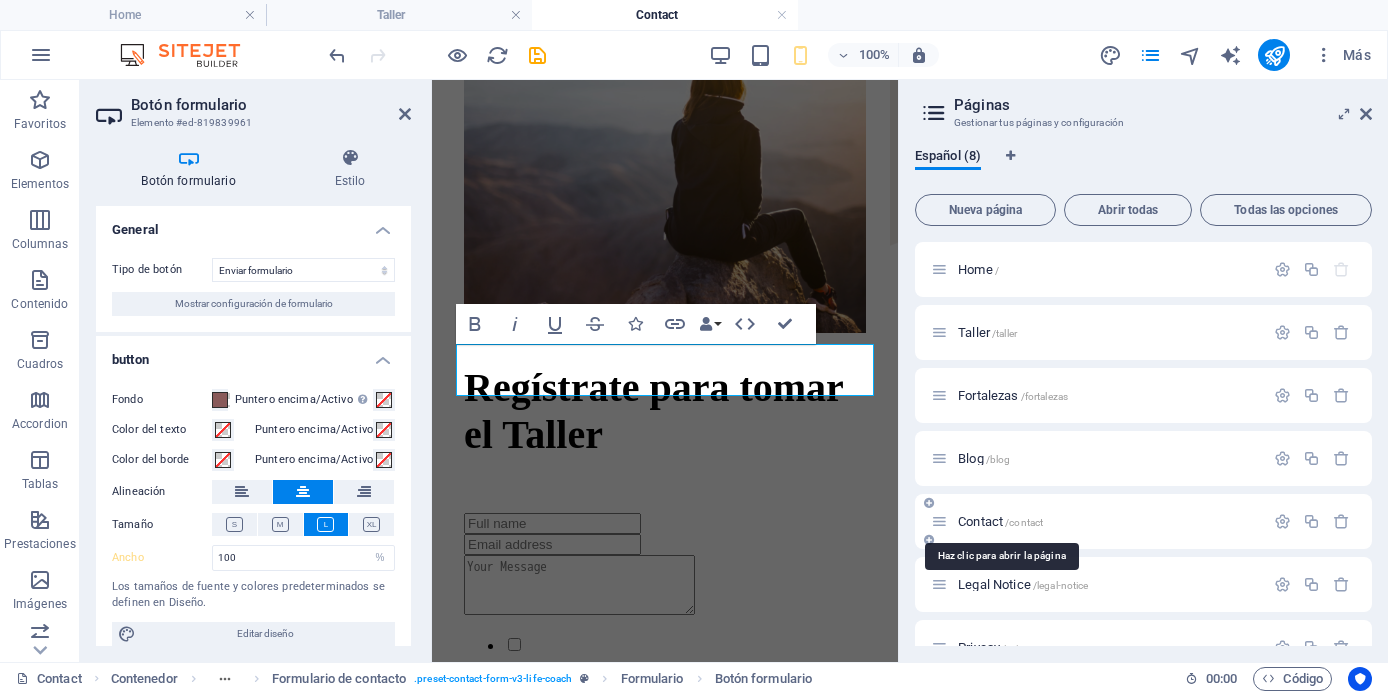 click on "Contact /contact" at bounding box center (1000, 521) 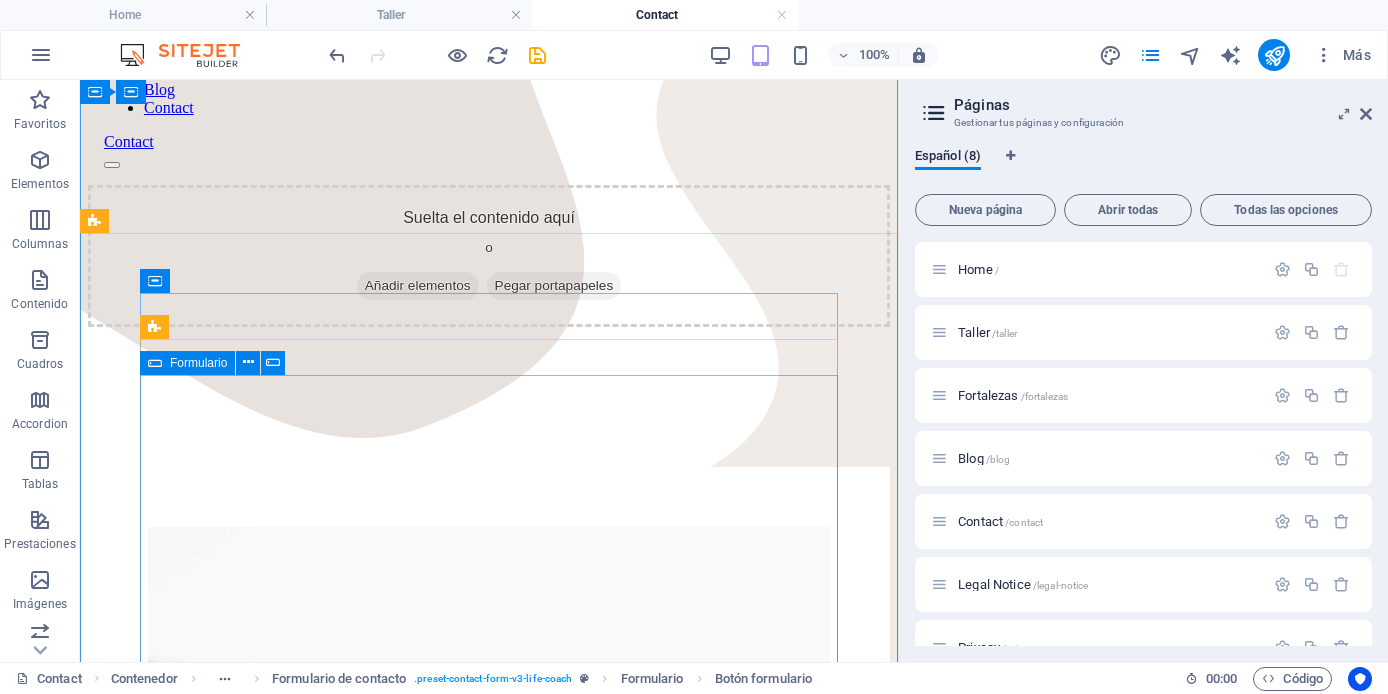 scroll, scrollTop: 194, scrollLeft: 0, axis: vertical 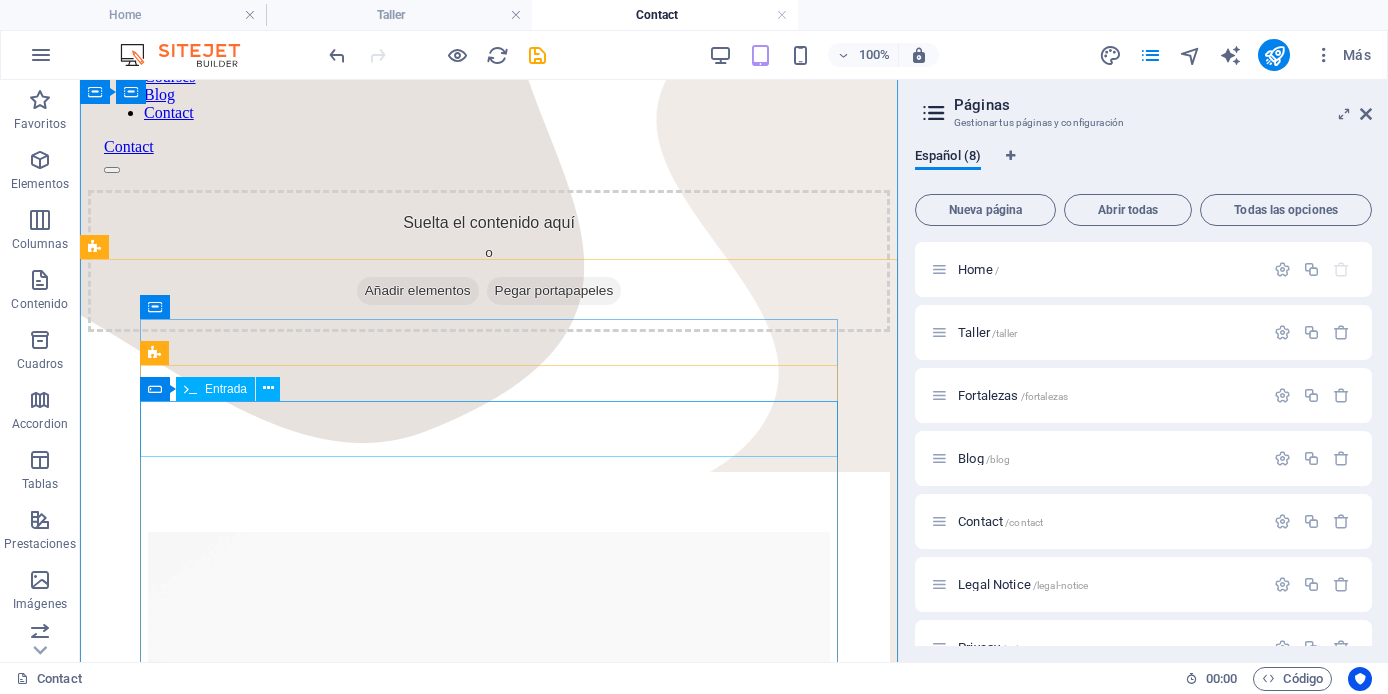 click at bounding box center [489, 1365] 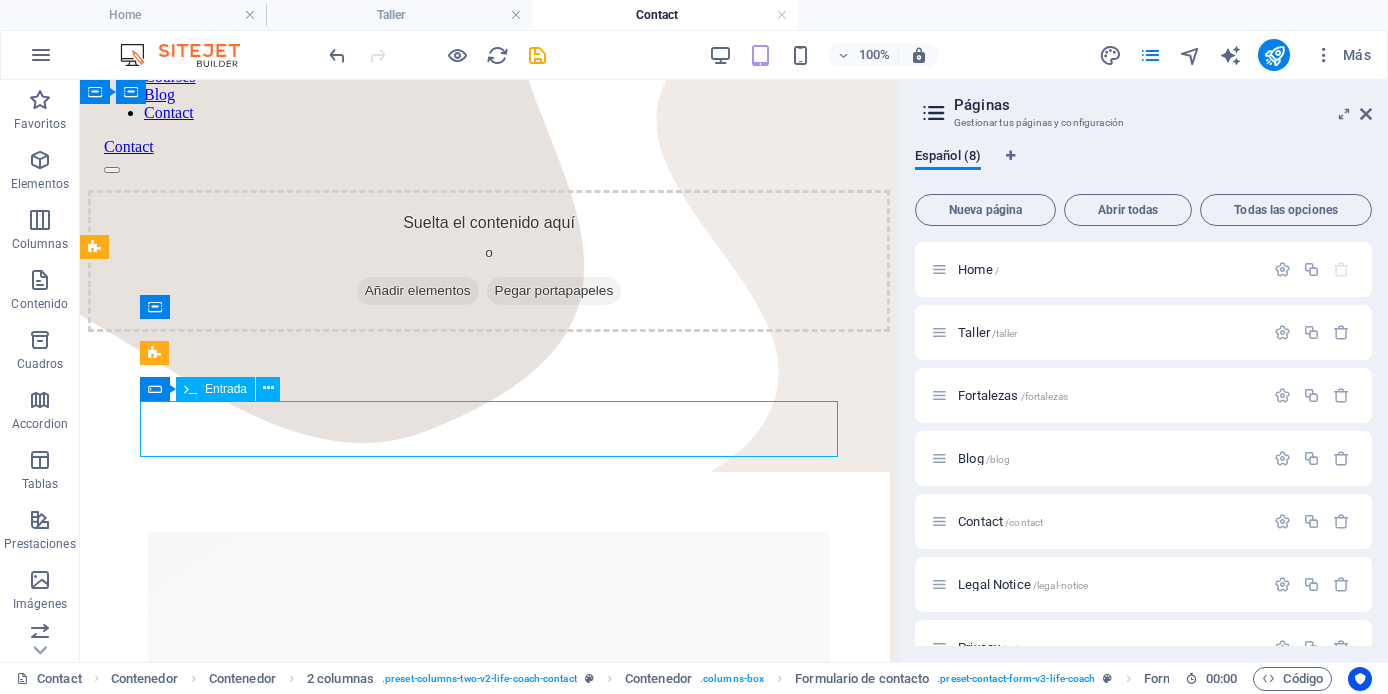 click at bounding box center (489, 1365) 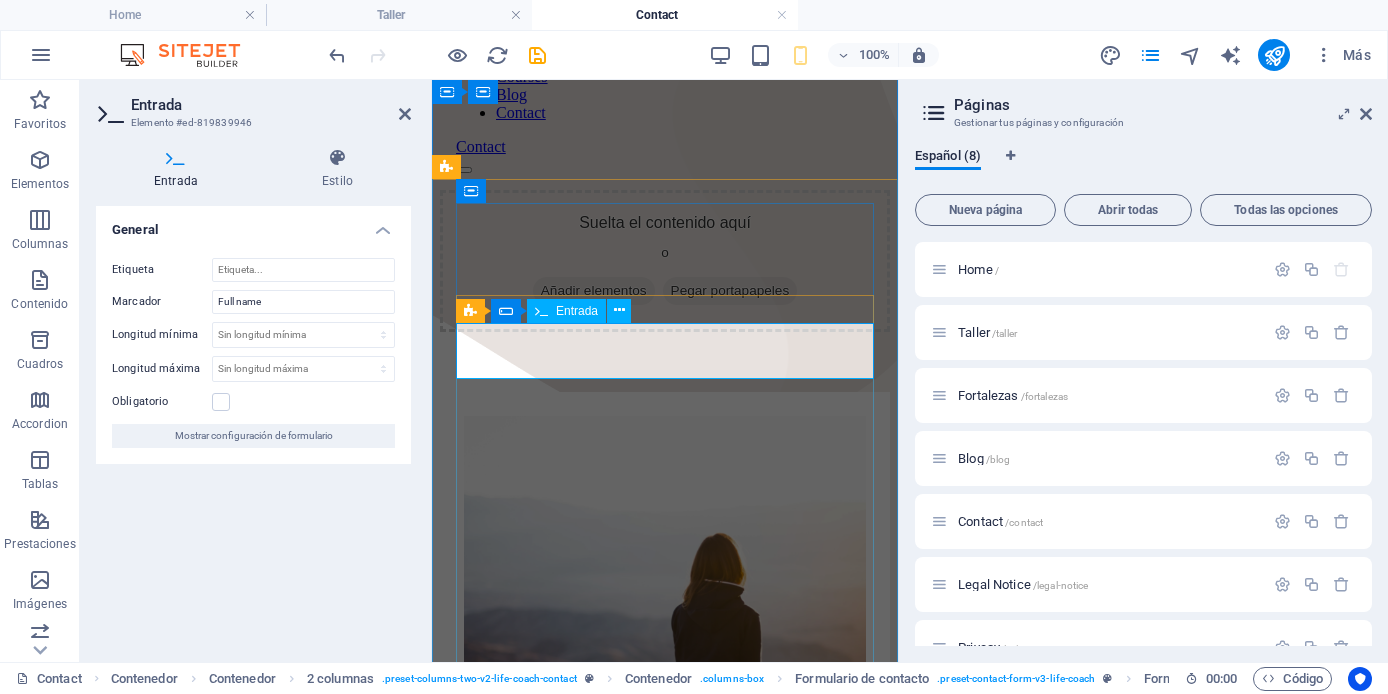 drag, startPoint x: 582, startPoint y: 355, endPoint x: 468, endPoint y: 348, distance: 114.21471 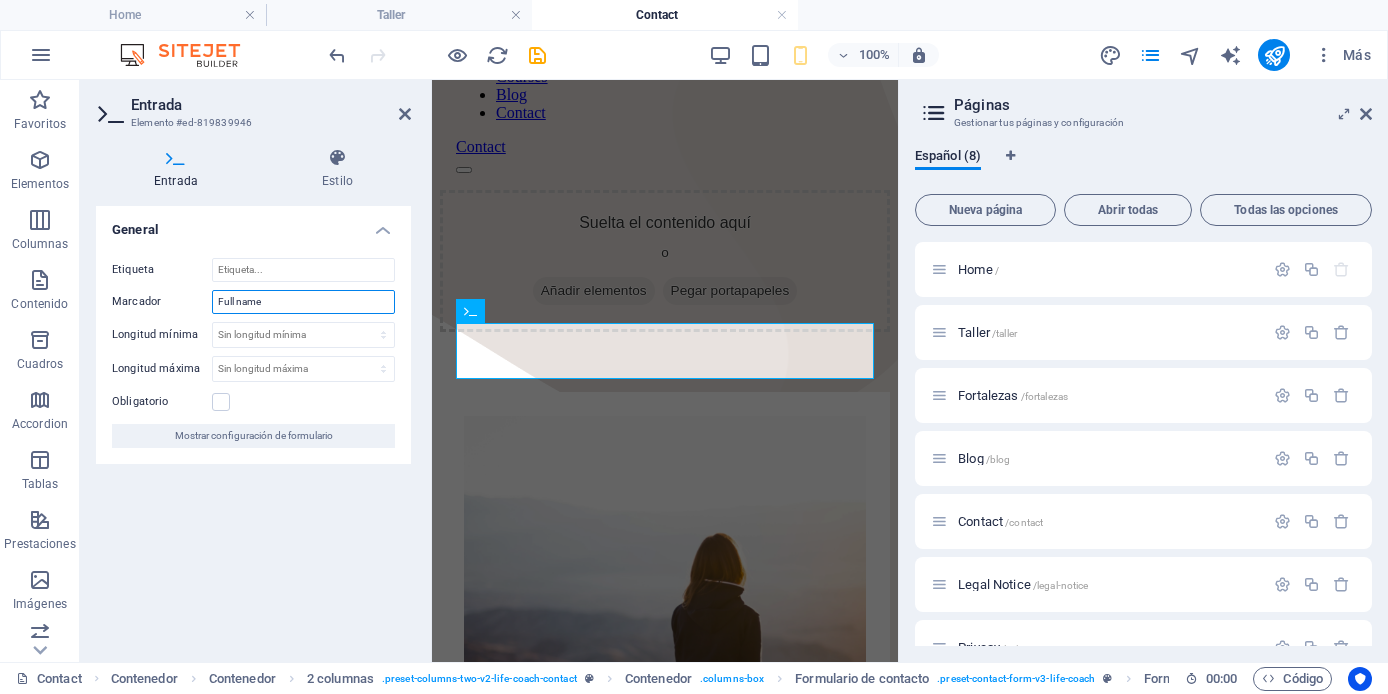 drag, startPoint x: 288, startPoint y: 305, endPoint x: 215, endPoint y: 298, distance: 73.33485 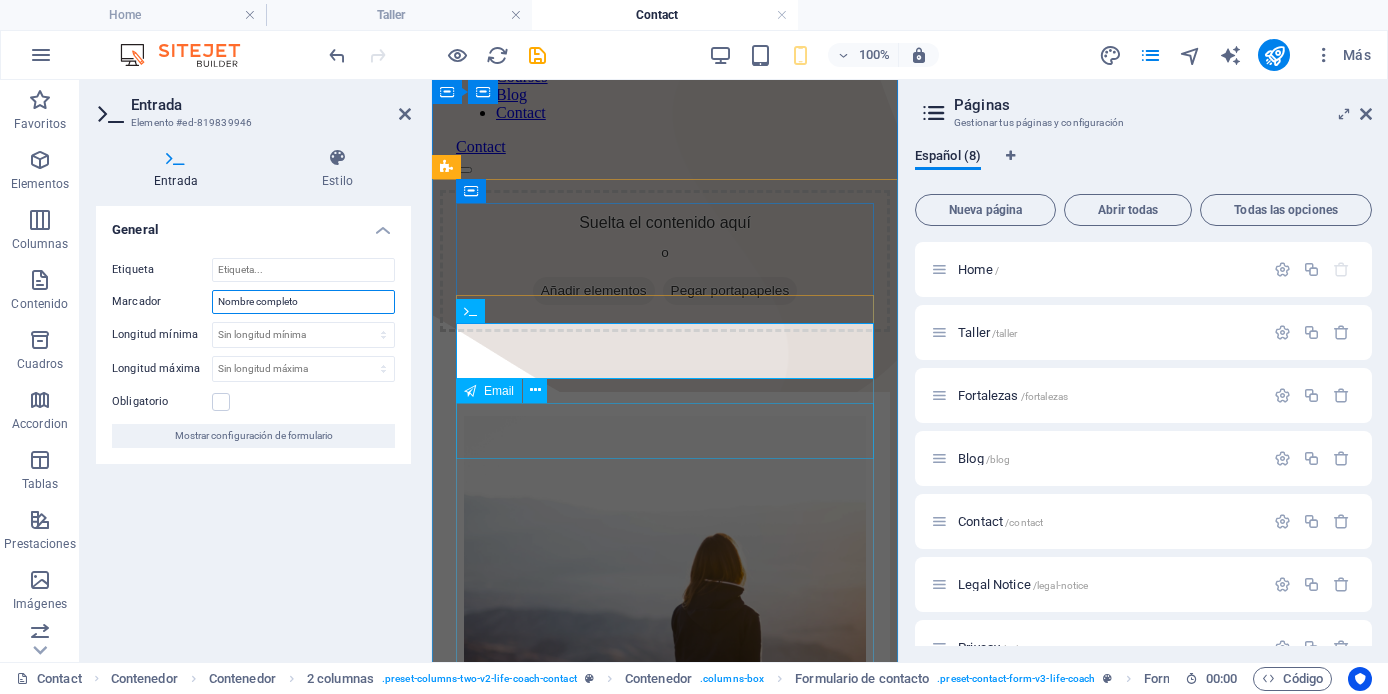 type on "Nombre completo" 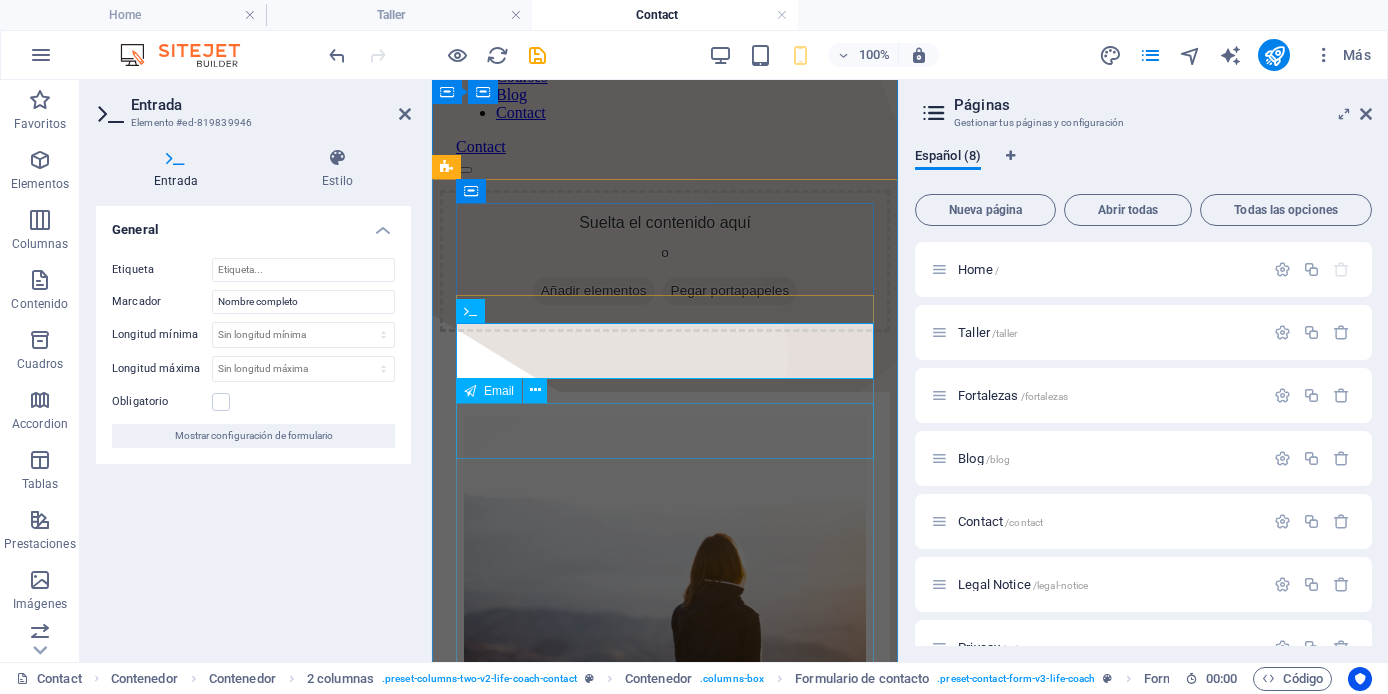 click at bounding box center (665, 1029) 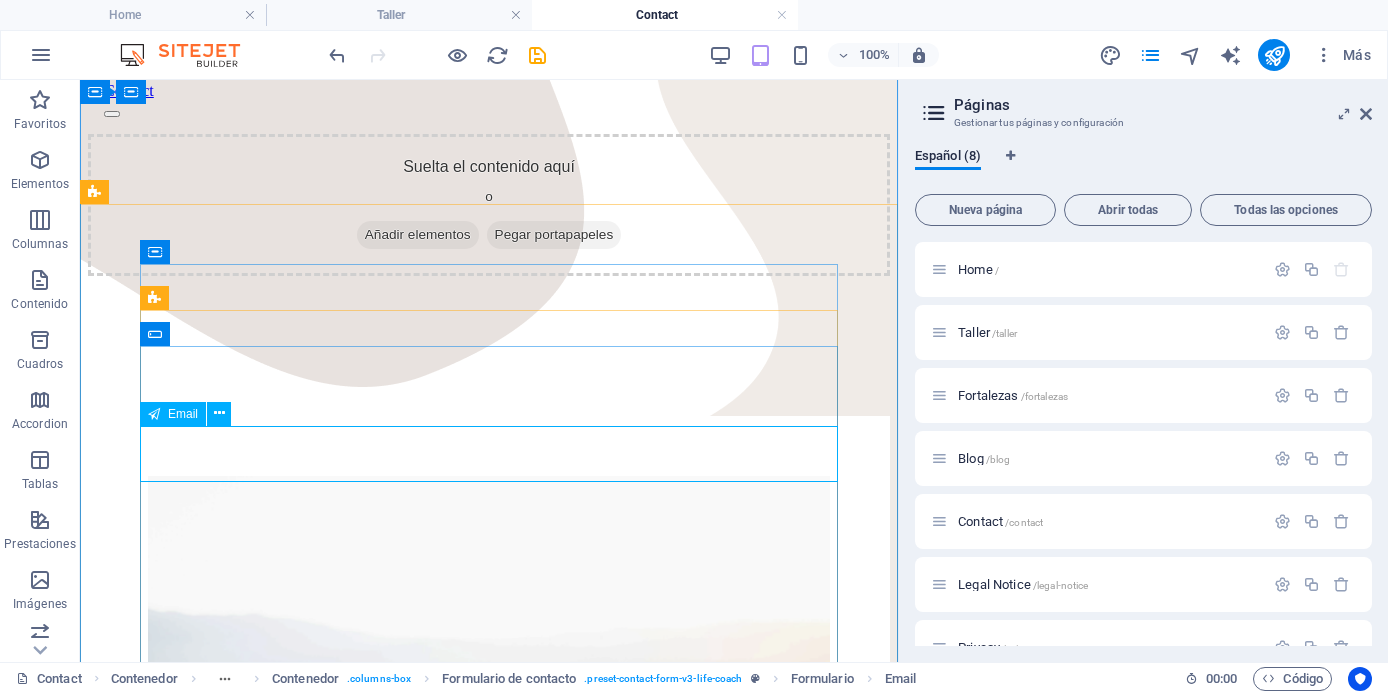 scroll, scrollTop: 259, scrollLeft: 0, axis: vertical 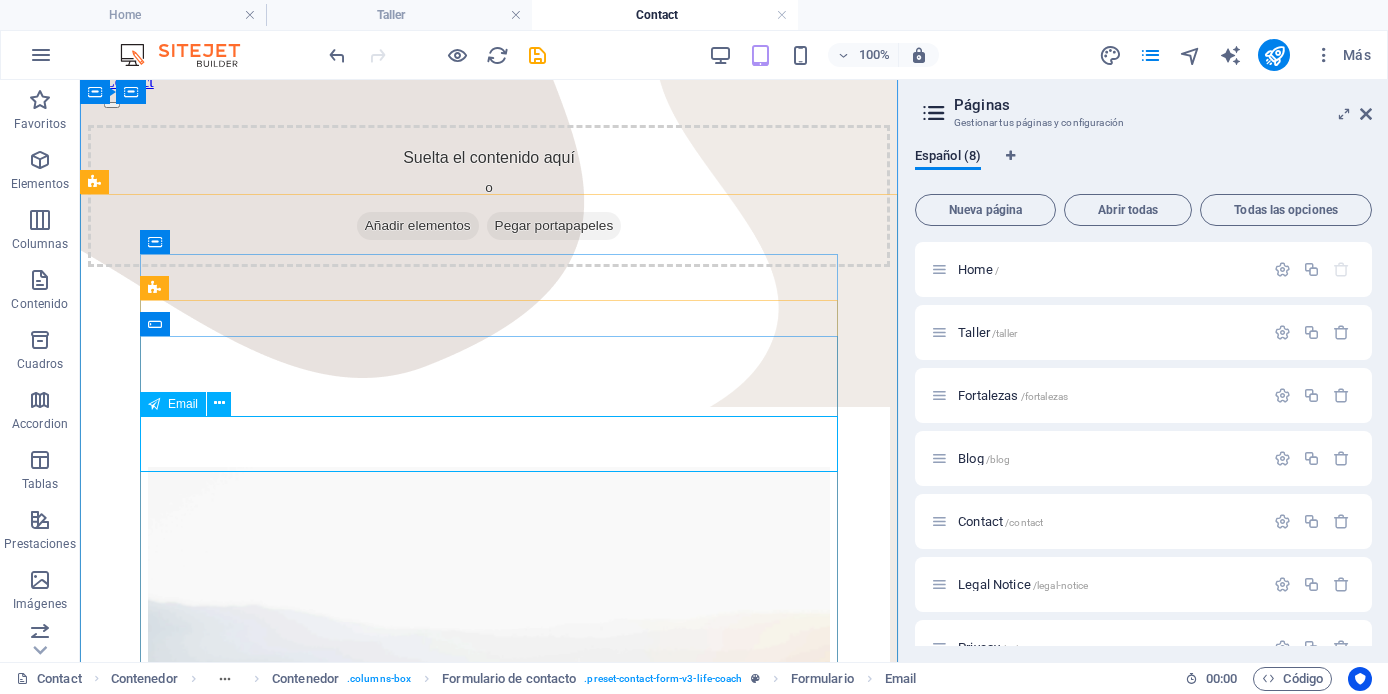 click at bounding box center [489, 1321] 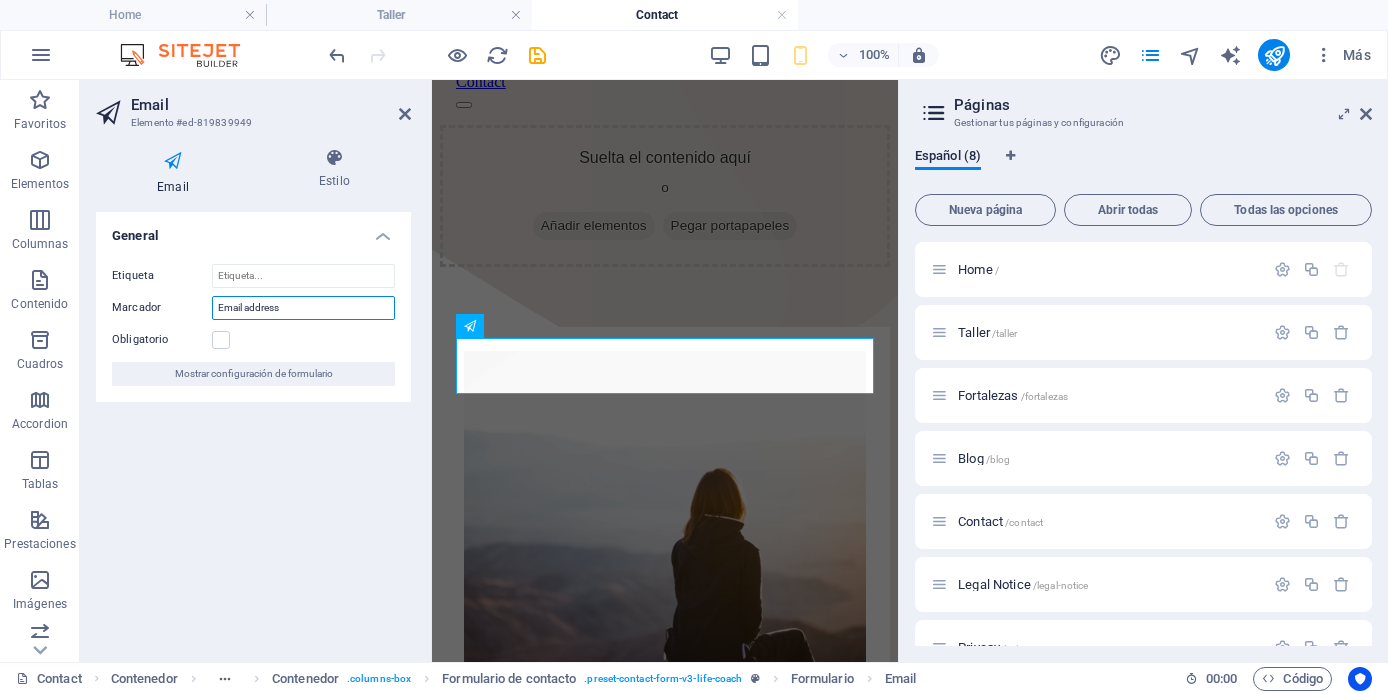drag, startPoint x: 215, startPoint y: 307, endPoint x: 307, endPoint y: 303, distance: 92.086914 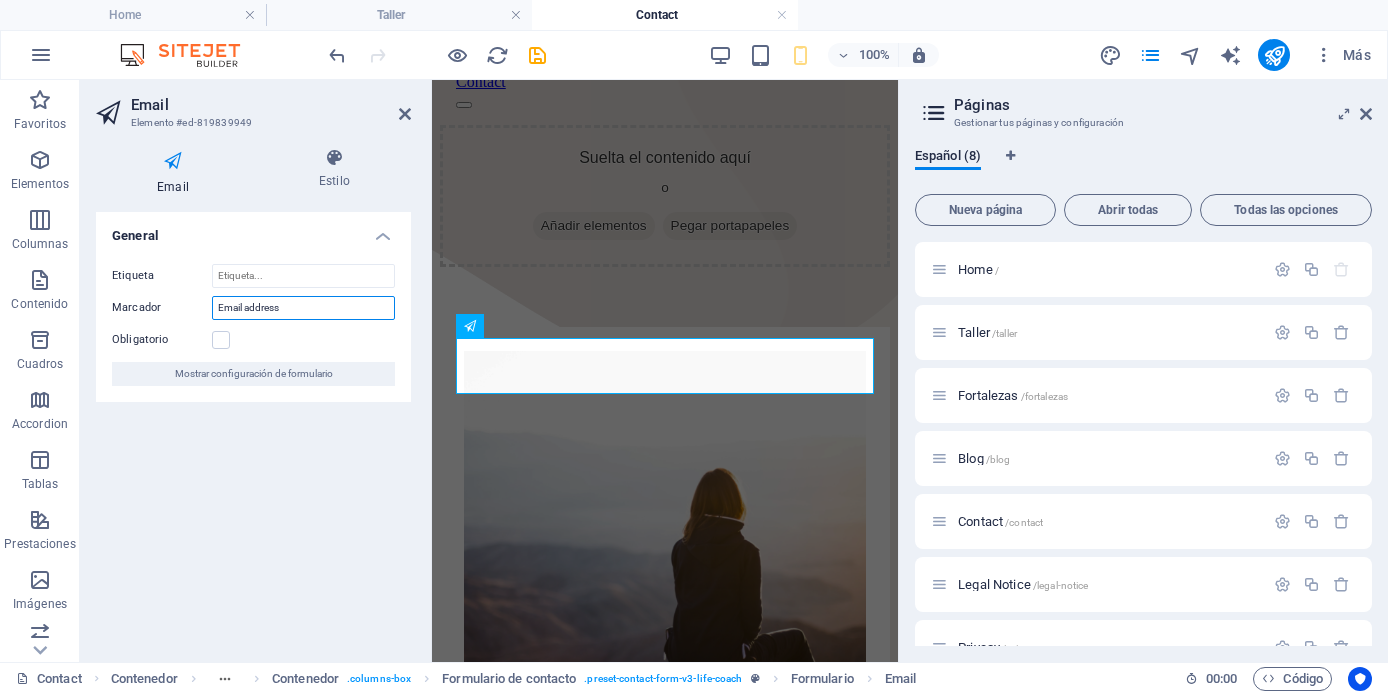 click on "Email address" at bounding box center (303, 308) 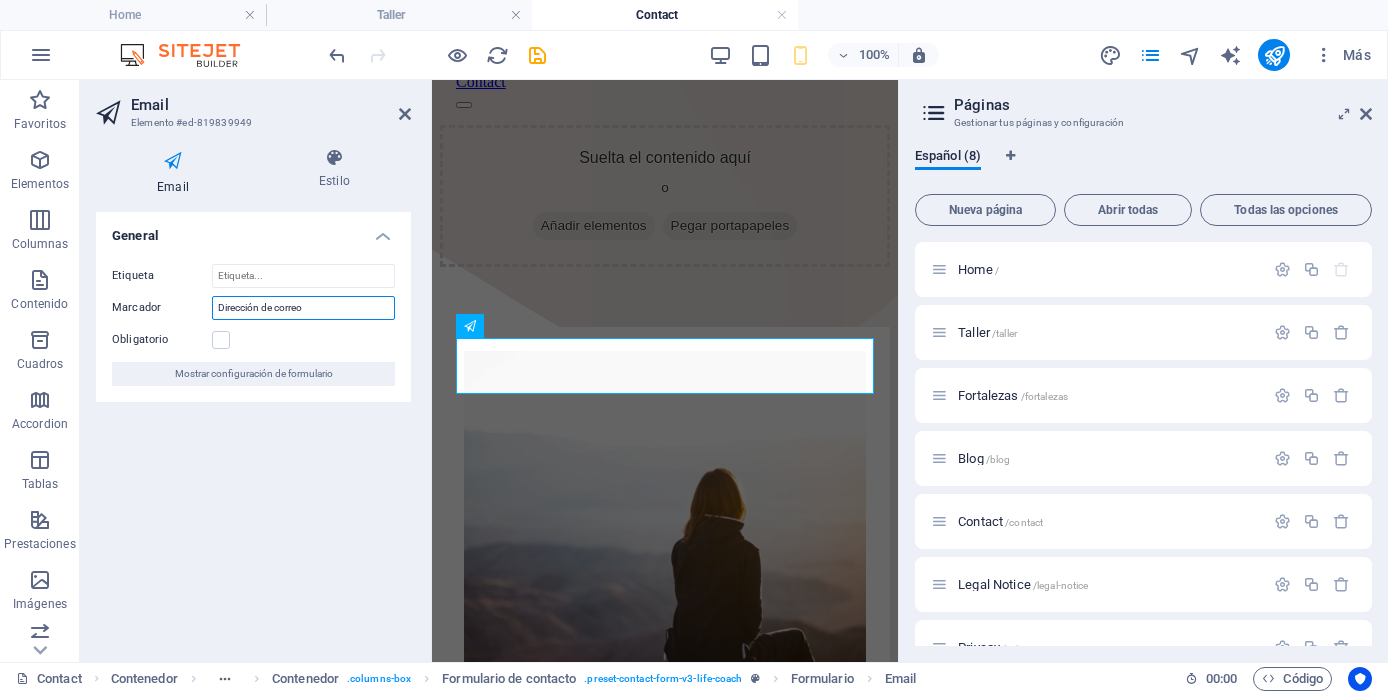 type on "Dirección de correo" 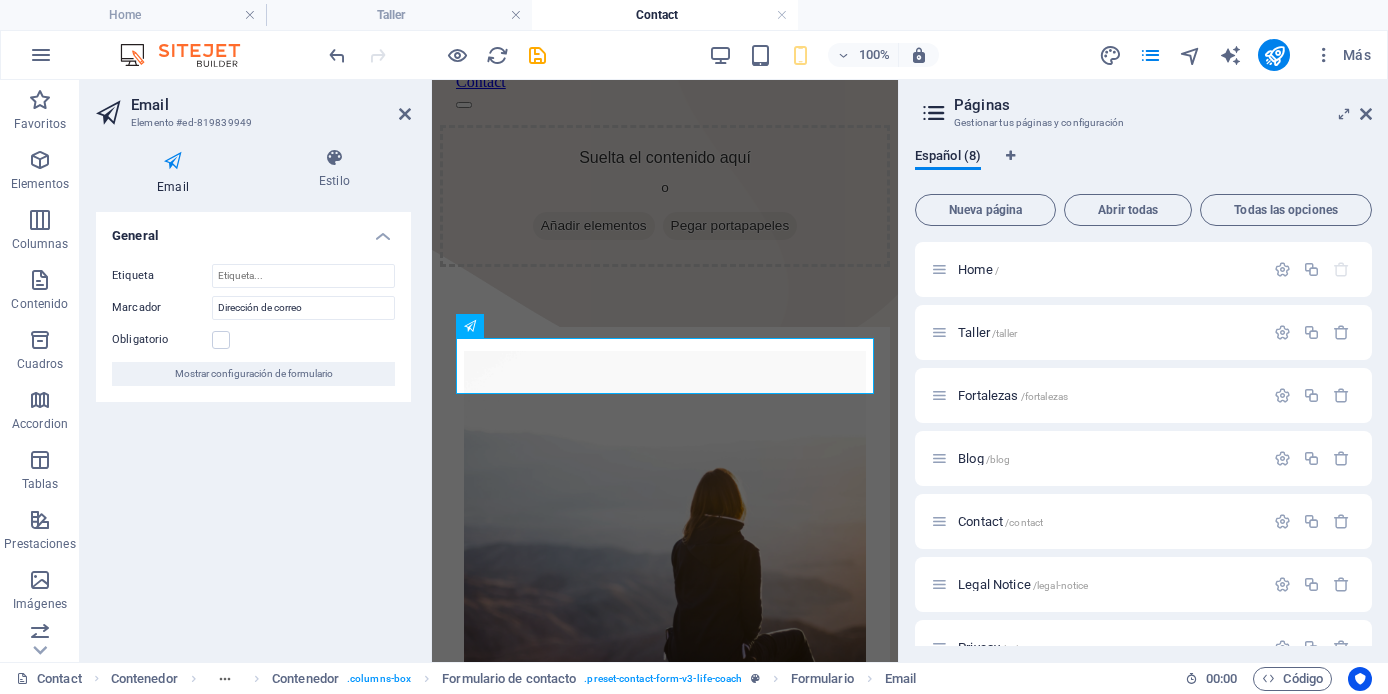 click on "General Etiqueta Marcador Dirección de correo Obligatorio Mostrar configuración de formulario" at bounding box center (253, 429) 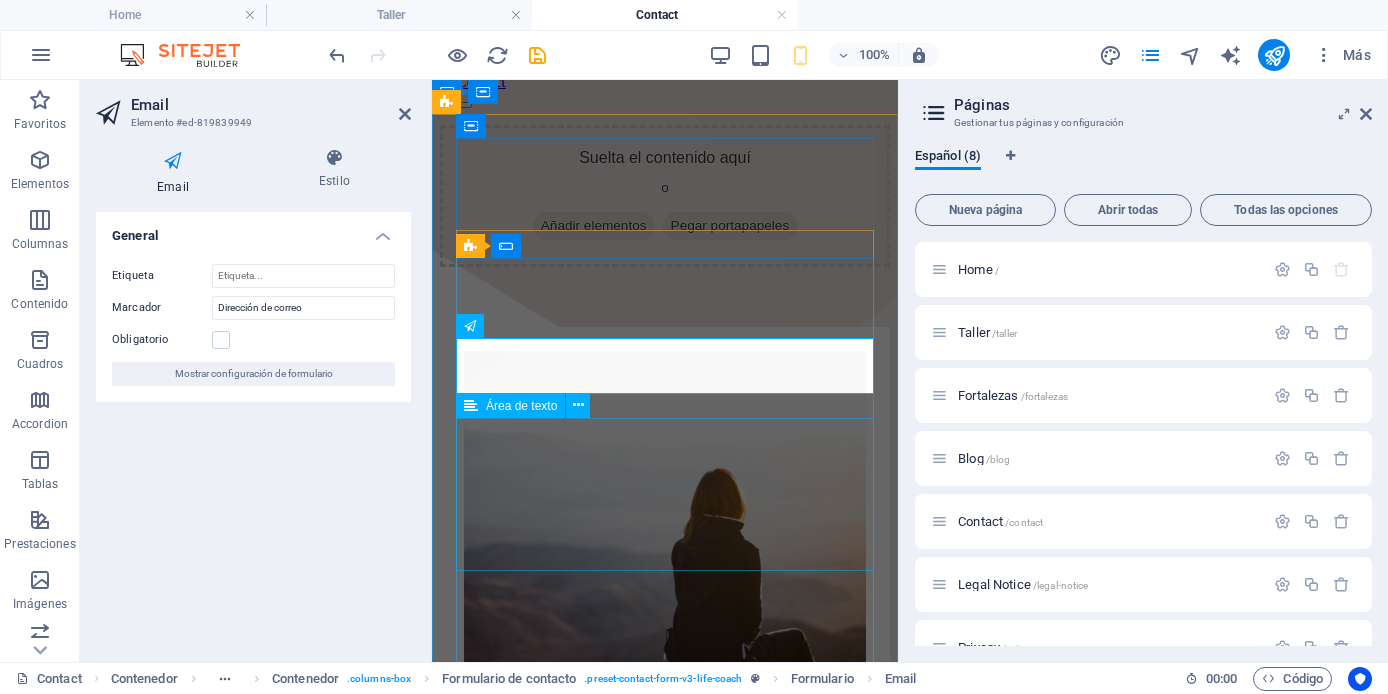 click at bounding box center (665, 1007) 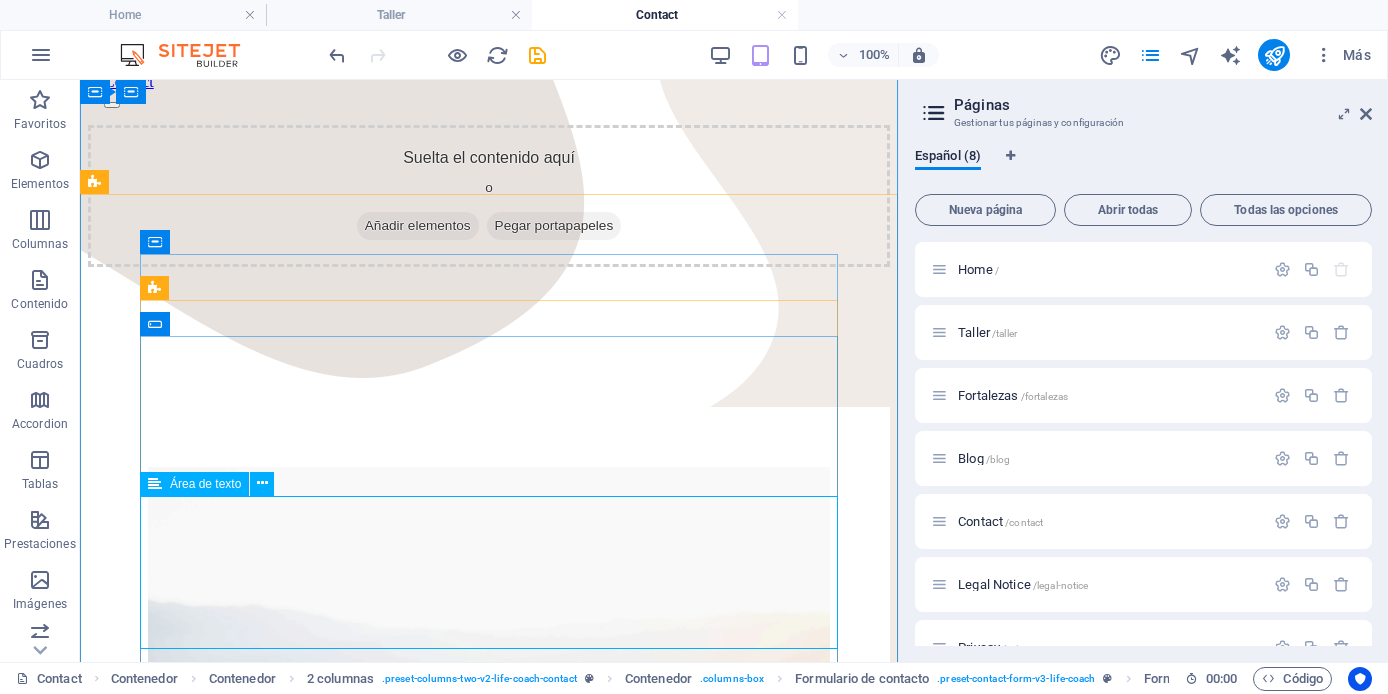 click at bounding box center (489, 1364) 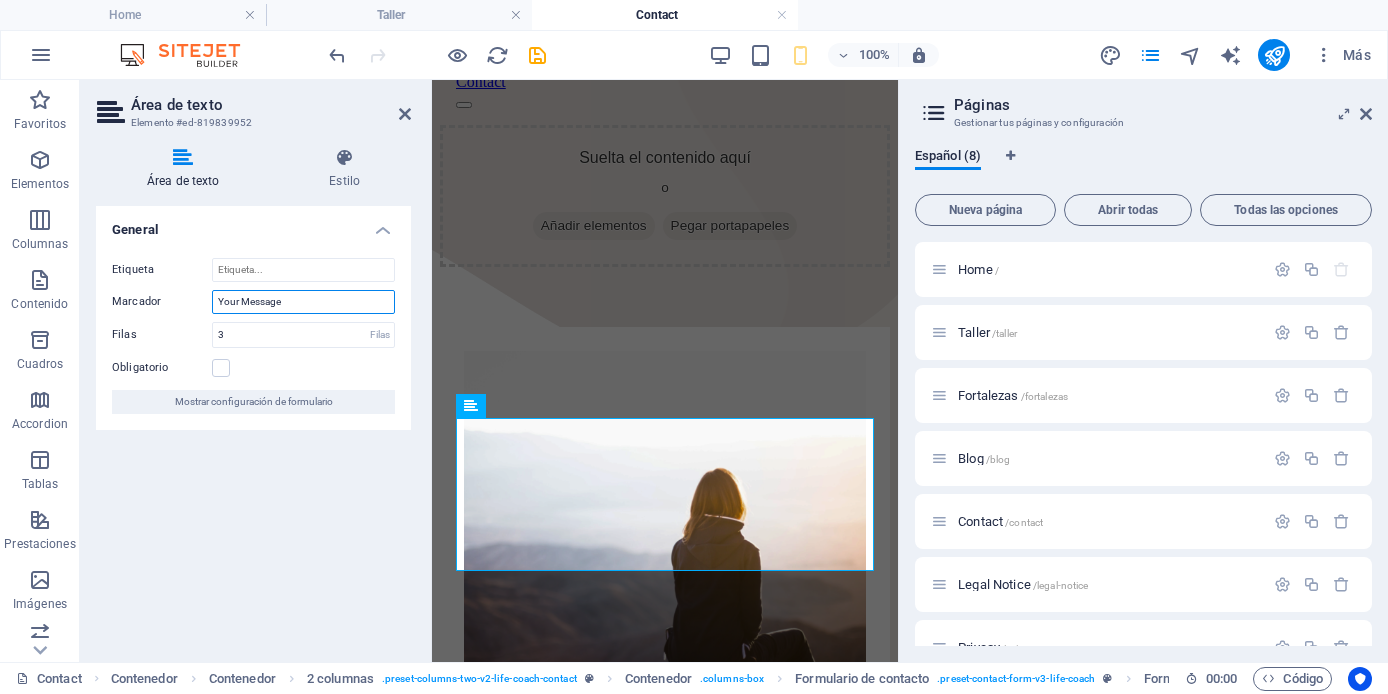 drag, startPoint x: 219, startPoint y: 304, endPoint x: 308, endPoint y: 303, distance: 89.005615 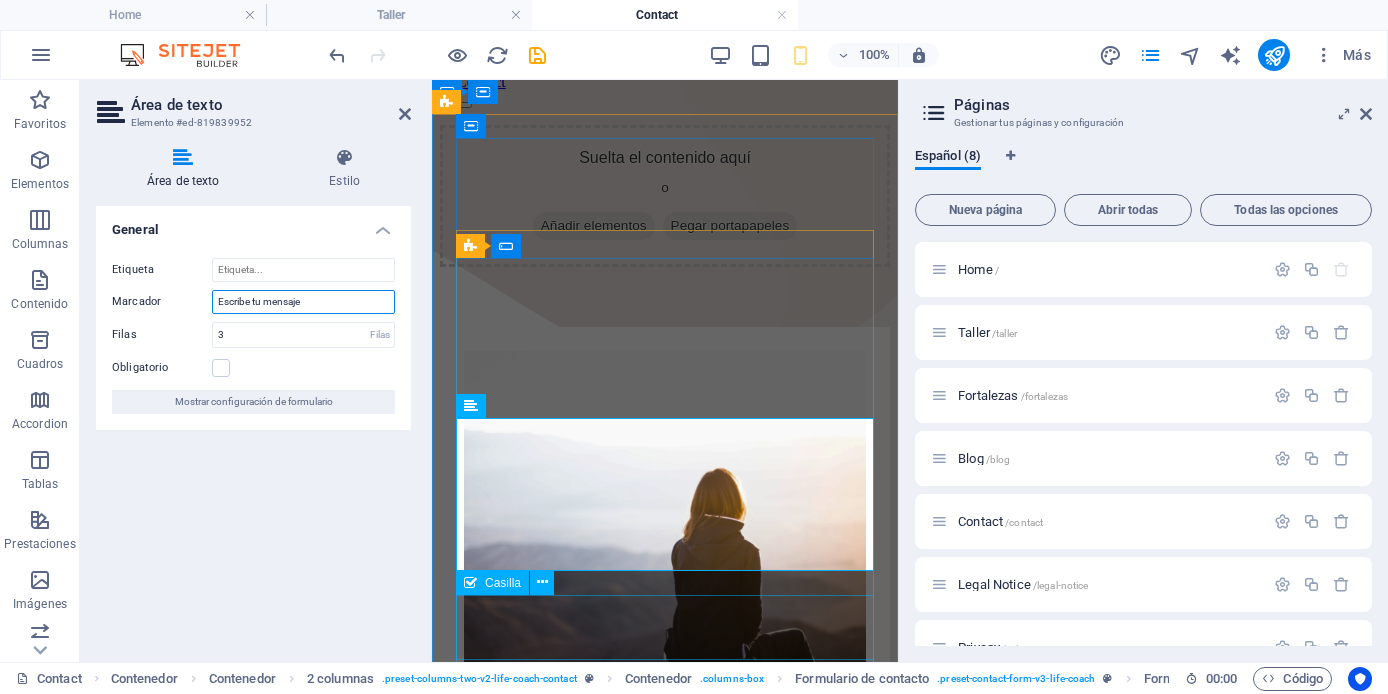type on "Escribe tu mensaje" 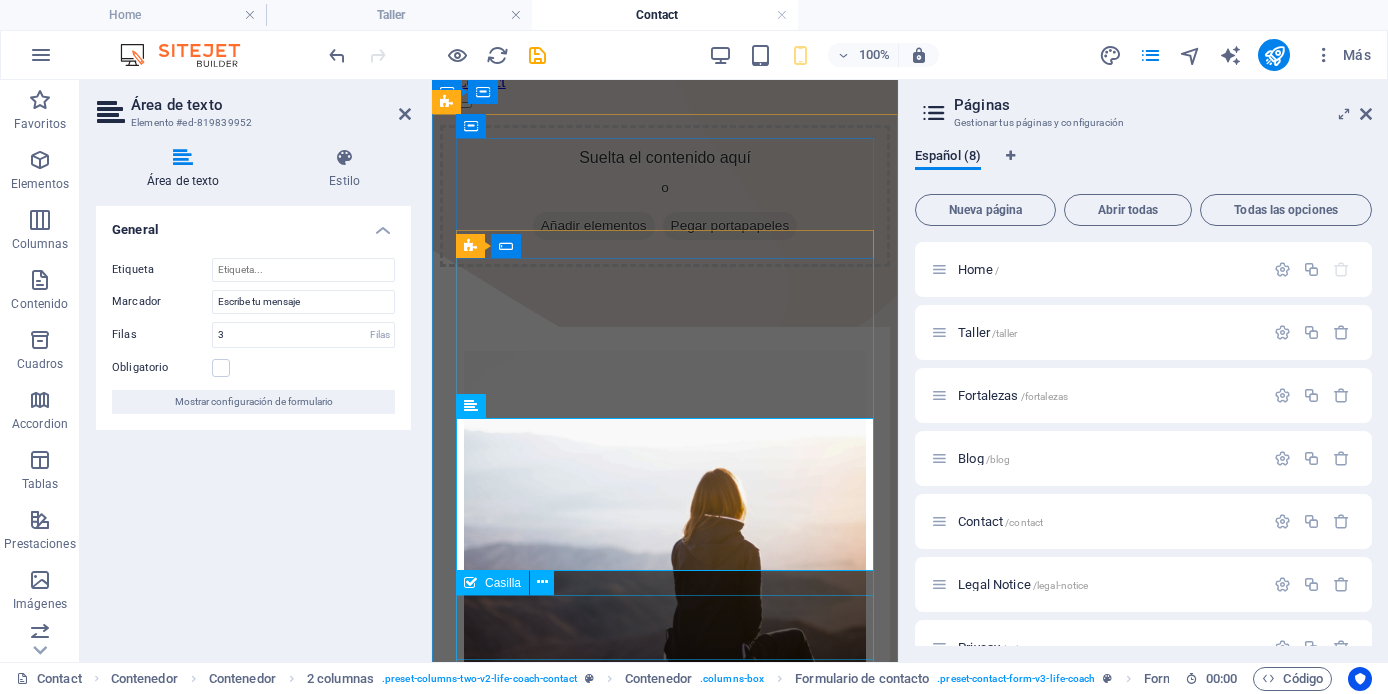 click on "I have read and understand the privacy policy." at bounding box center (665, 1082) 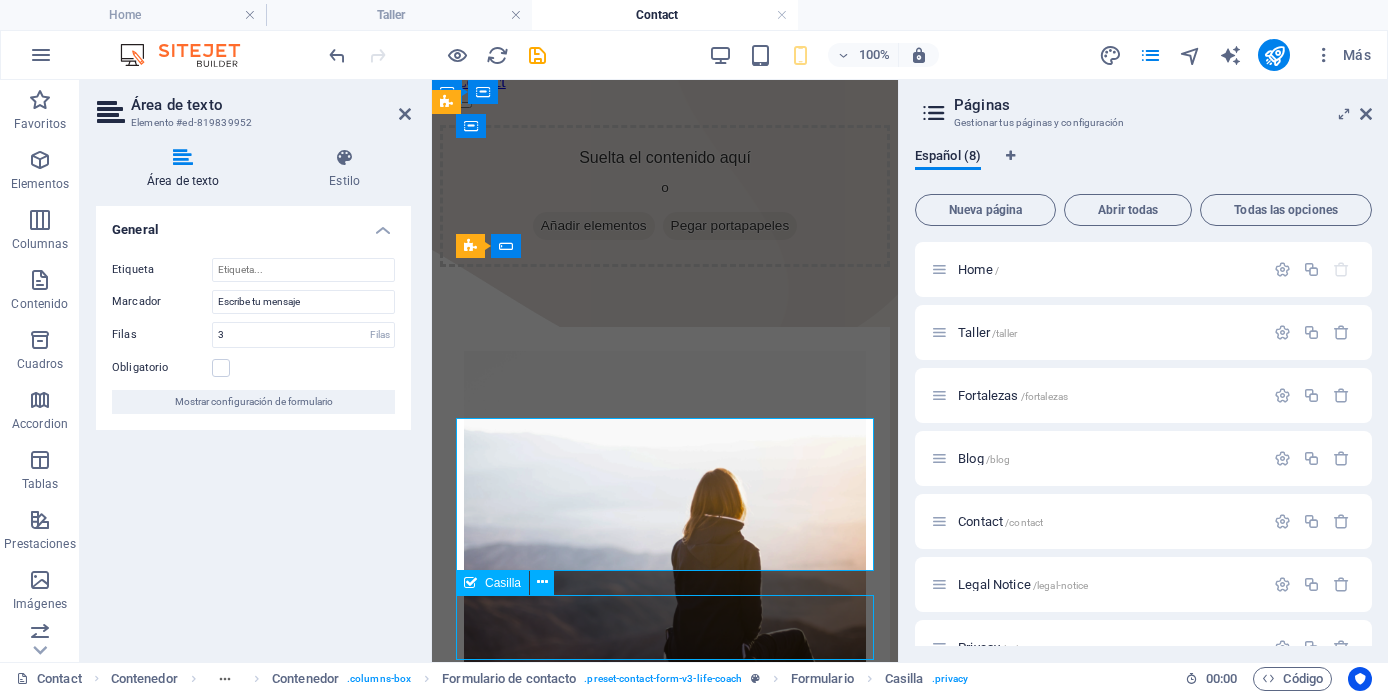 scroll, scrollTop: 577, scrollLeft: 0, axis: vertical 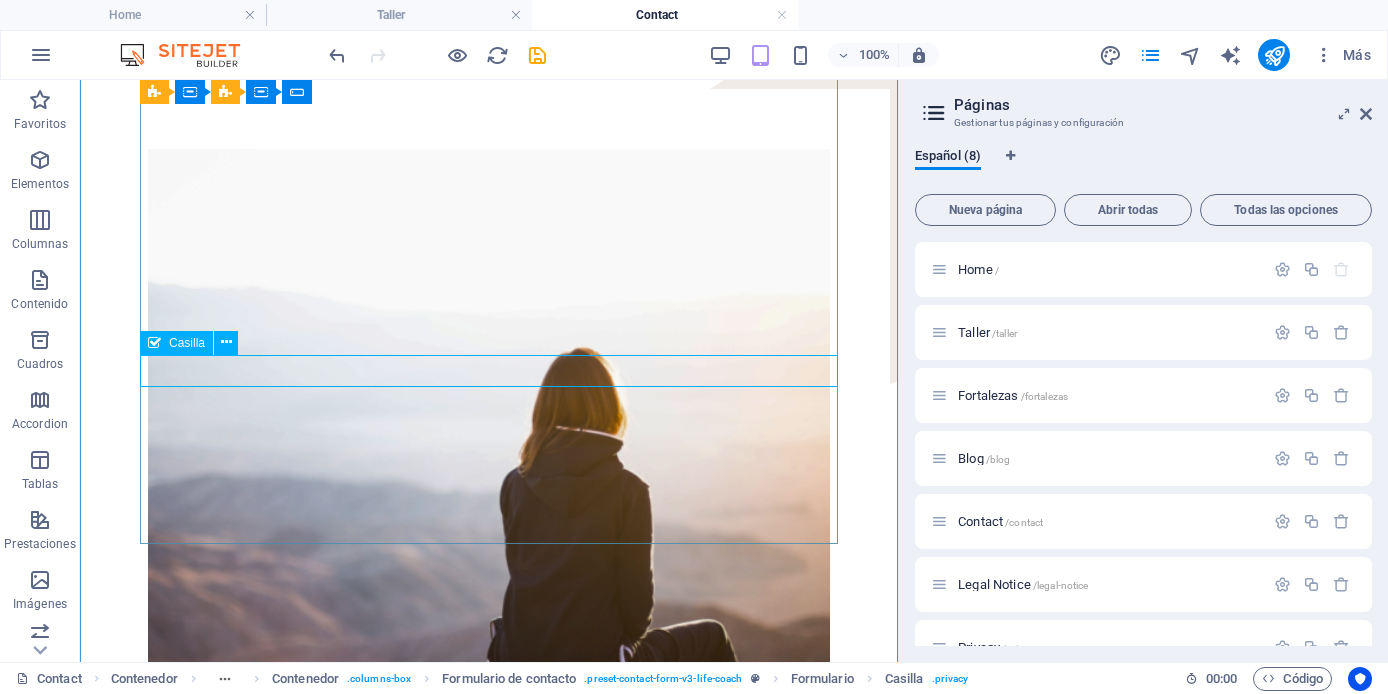 click on "I have read and understand the privacy policy." at bounding box center (489, 1121) 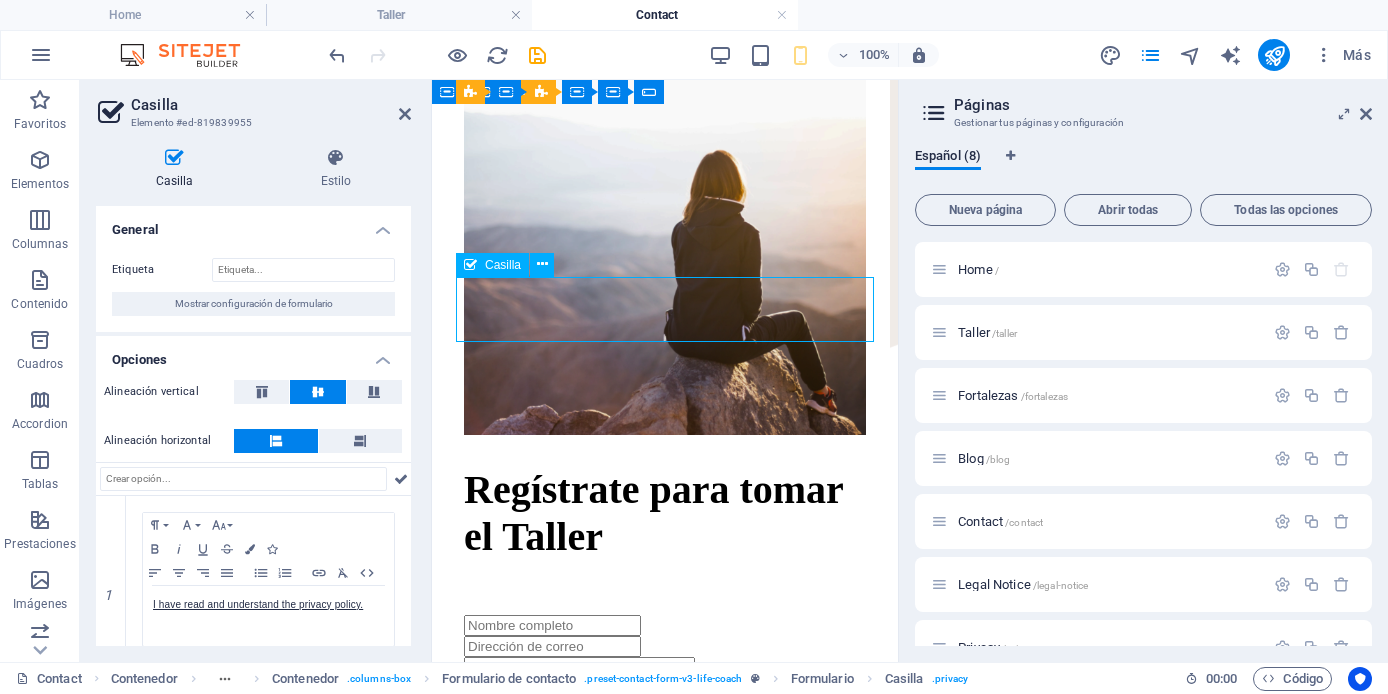 drag, startPoint x: 476, startPoint y: 292, endPoint x: 504, endPoint y: 295, distance: 28.160255 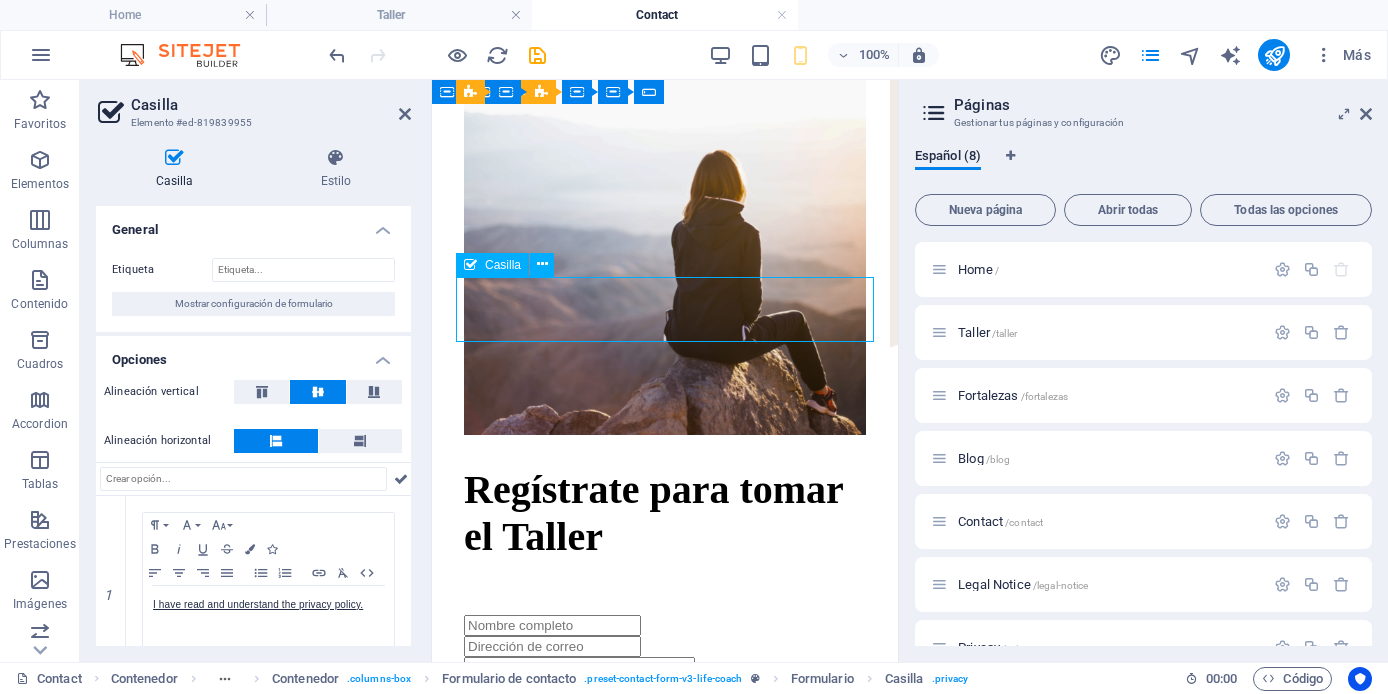 click on "I have read and understand the privacy policy." at bounding box center [665, 764] 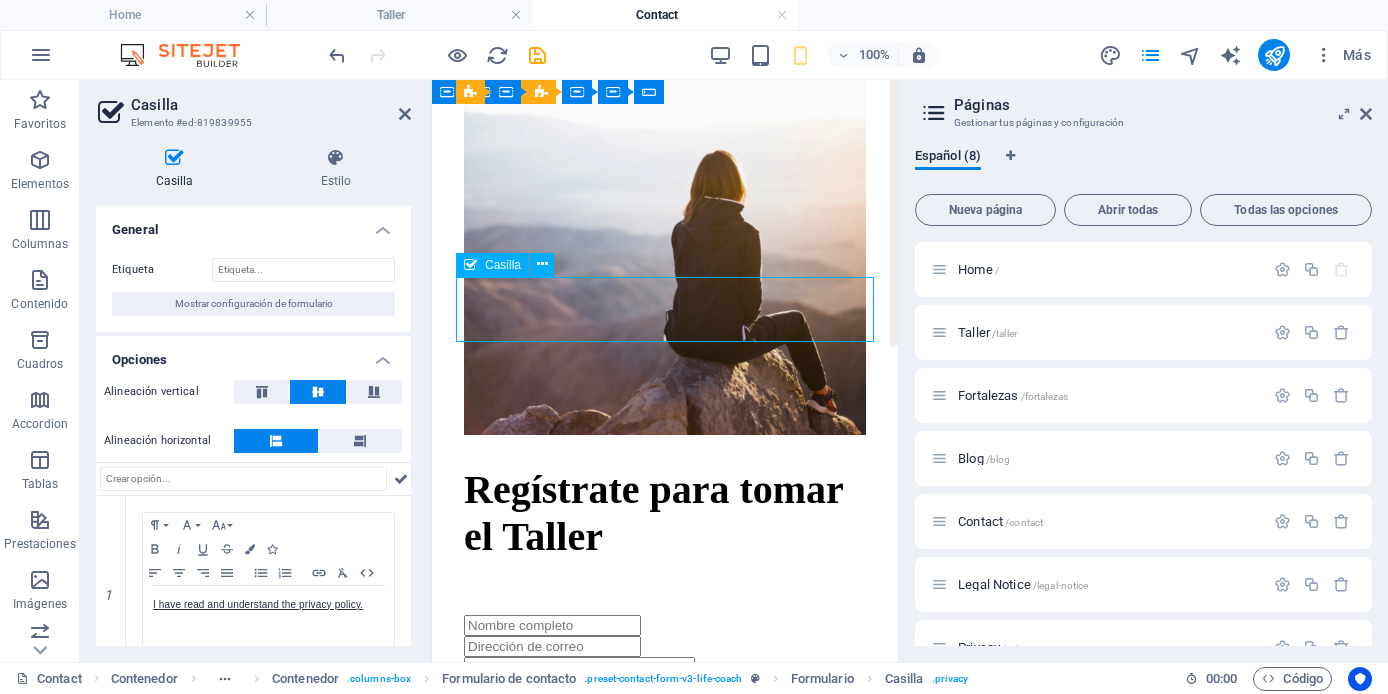 click on "I have read and understand the privacy policy." at bounding box center [665, 764] 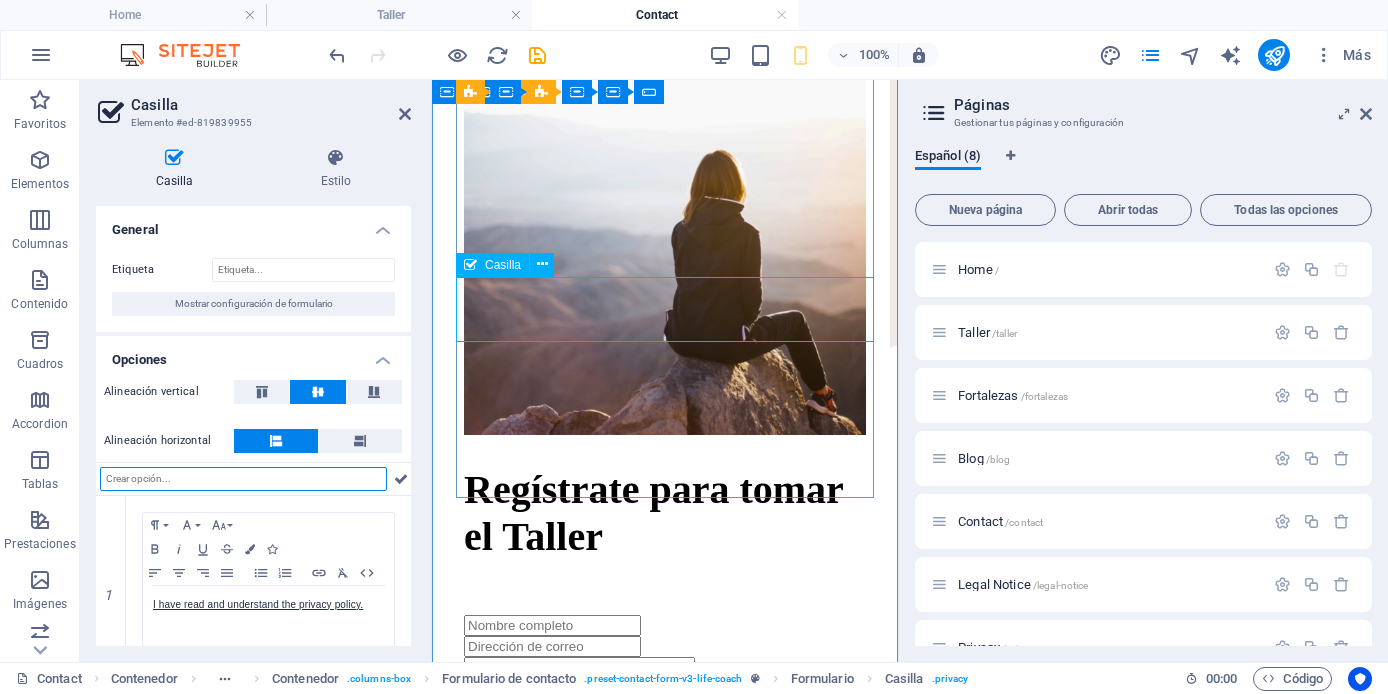 click on "I have read and understand the privacy policy." at bounding box center (665, 764) 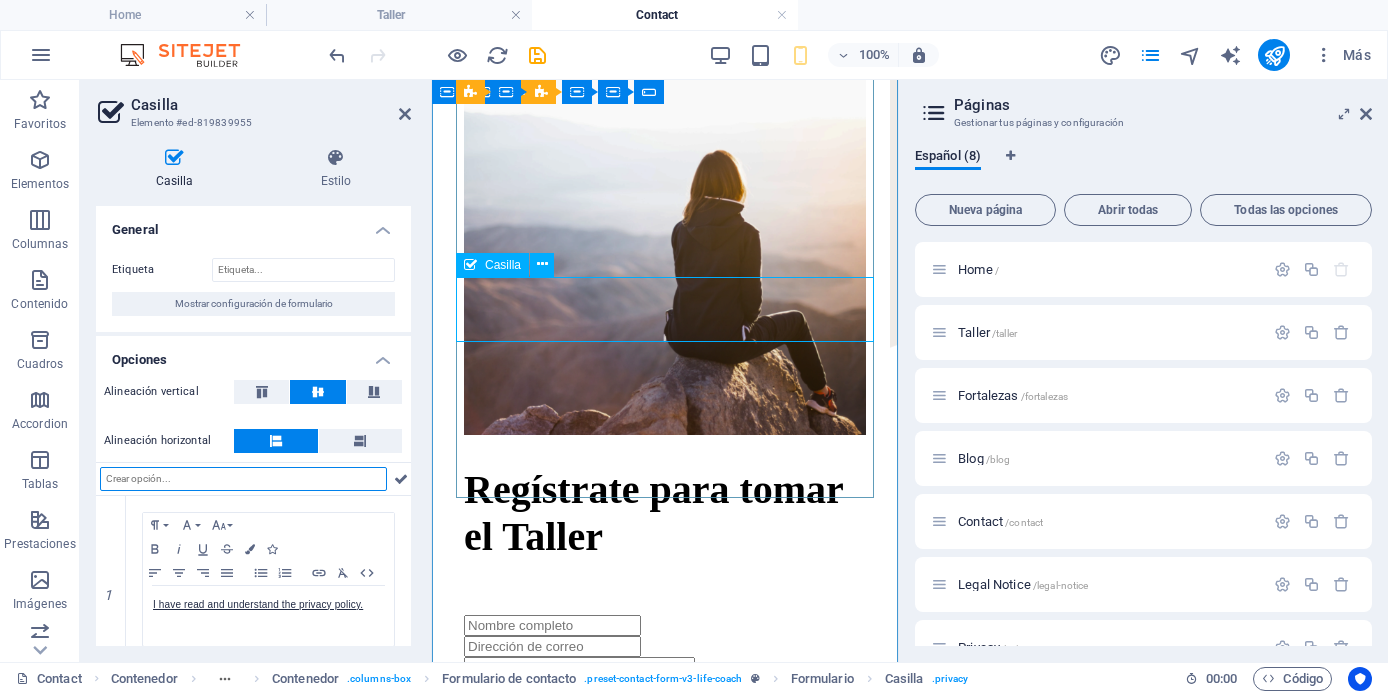 click on "I have read and understand the privacy policy." at bounding box center (665, 764) 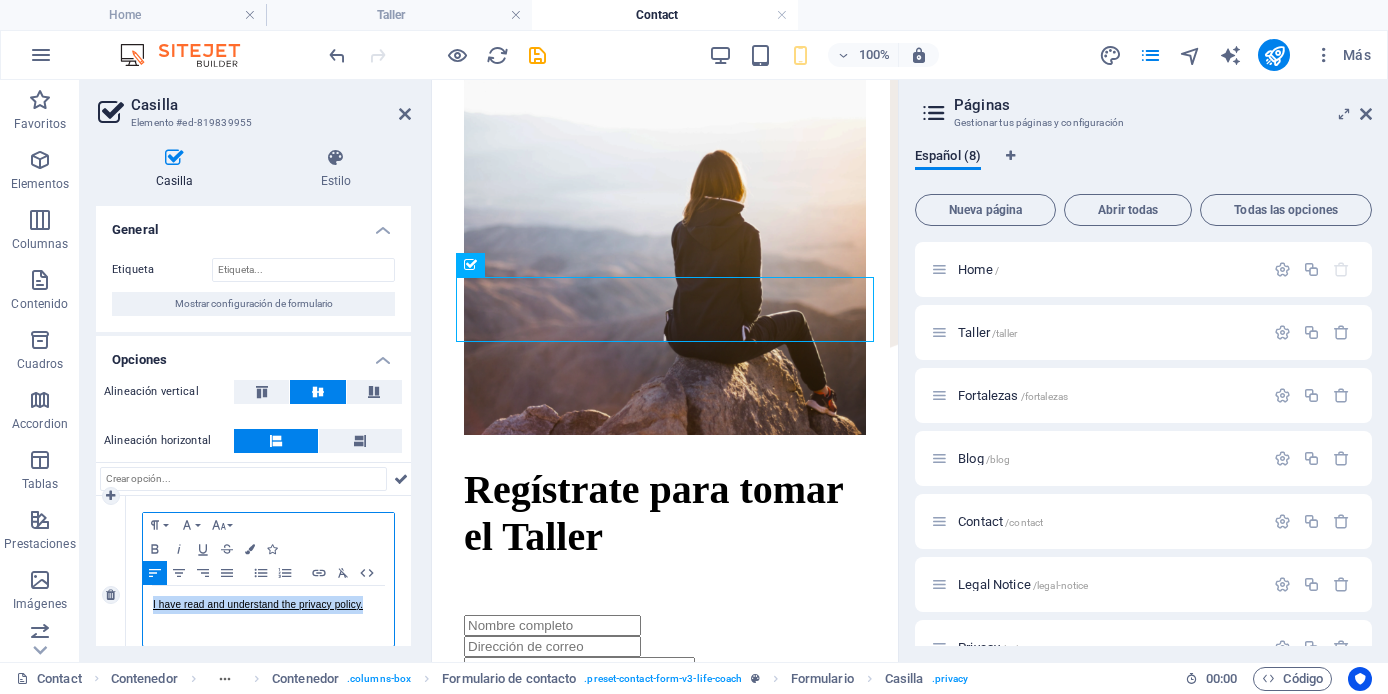 drag, startPoint x: 151, startPoint y: 602, endPoint x: 380, endPoint y: 607, distance: 229.05458 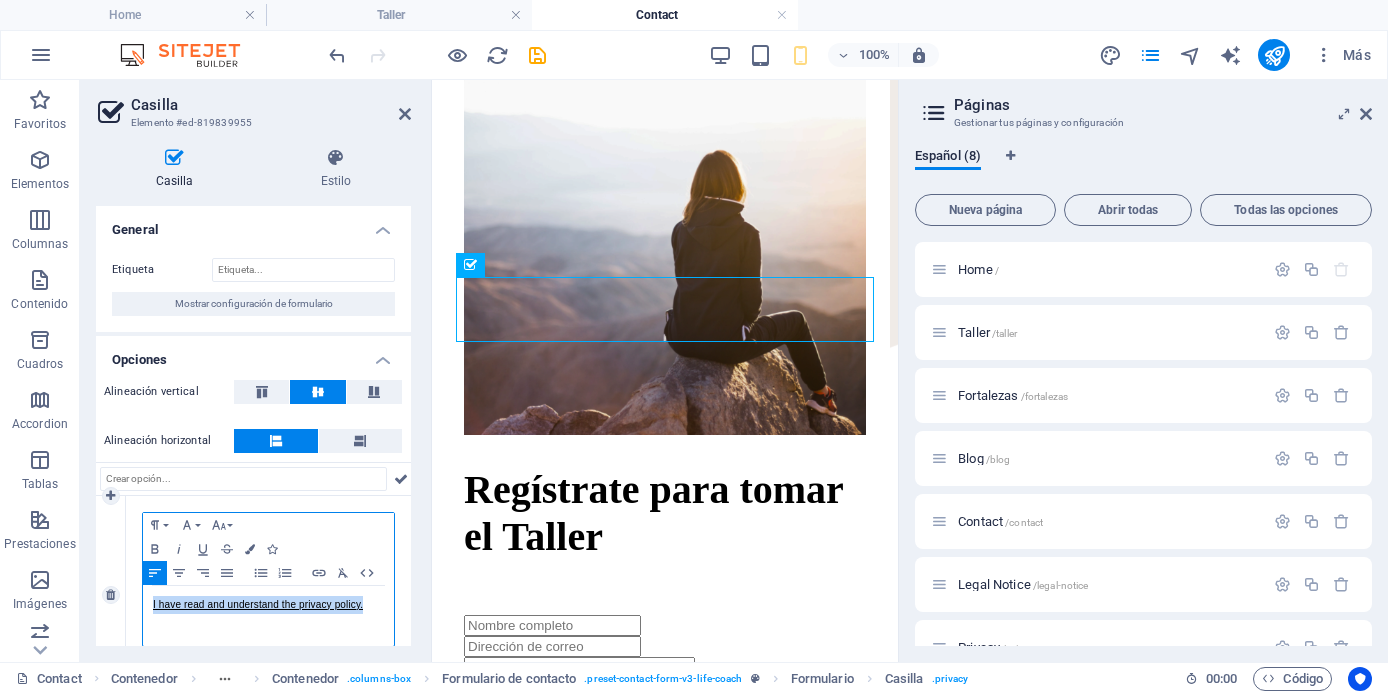 click on "I have read and understand the privacy policy." at bounding box center [268, 616] 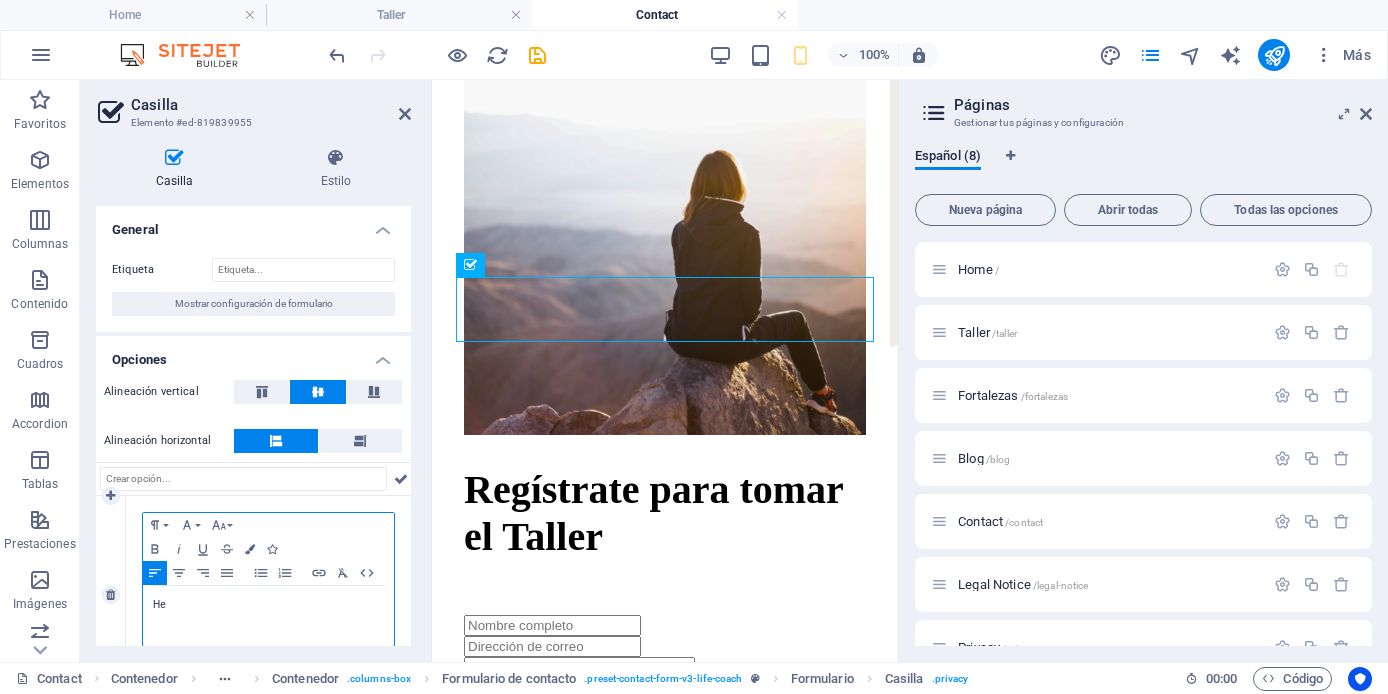 scroll, scrollTop: 545, scrollLeft: 0, axis: vertical 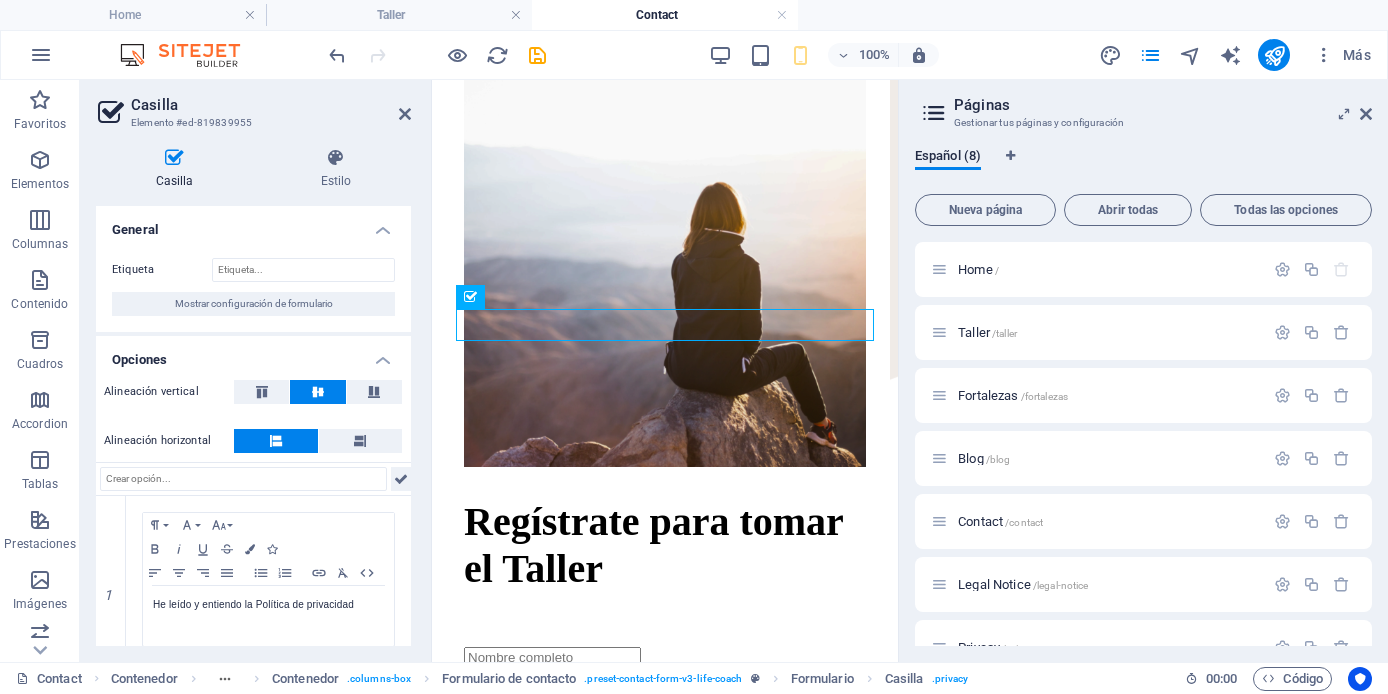 click at bounding box center (401, 479) 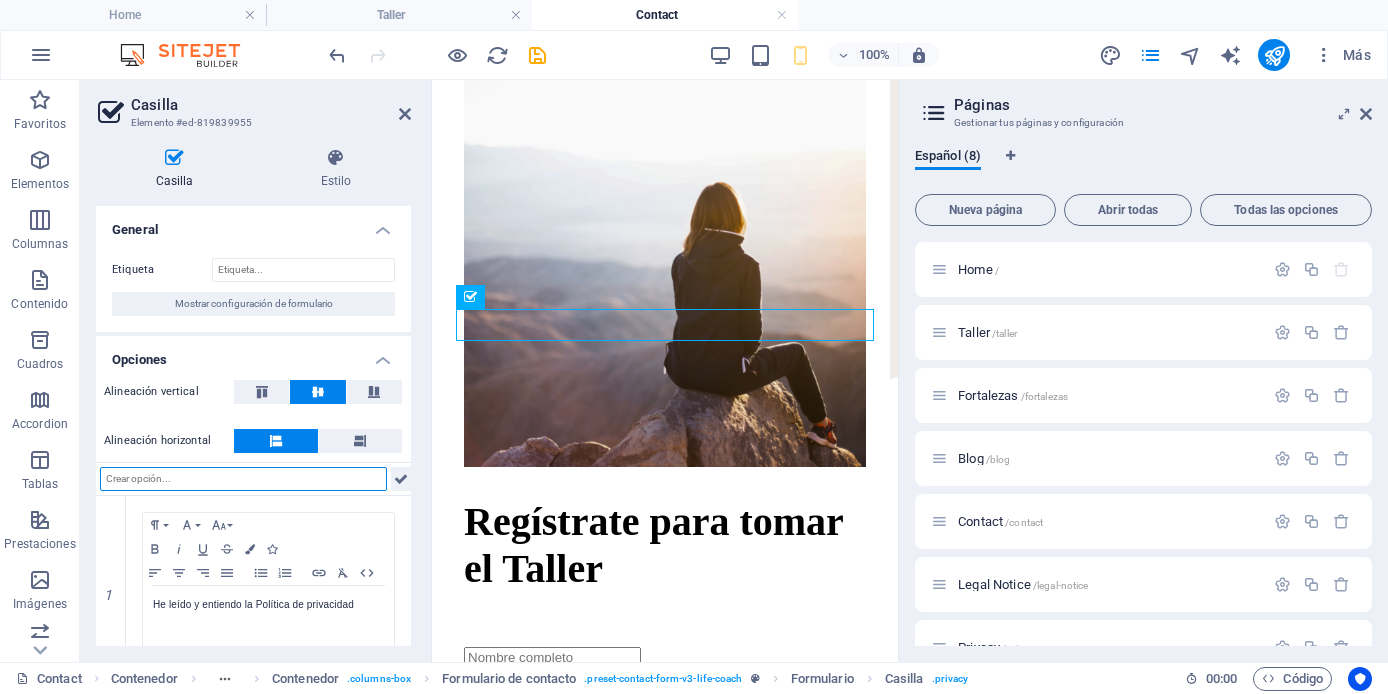 scroll, scrollTop: 577, scrollLeft: 0, axis: vertical 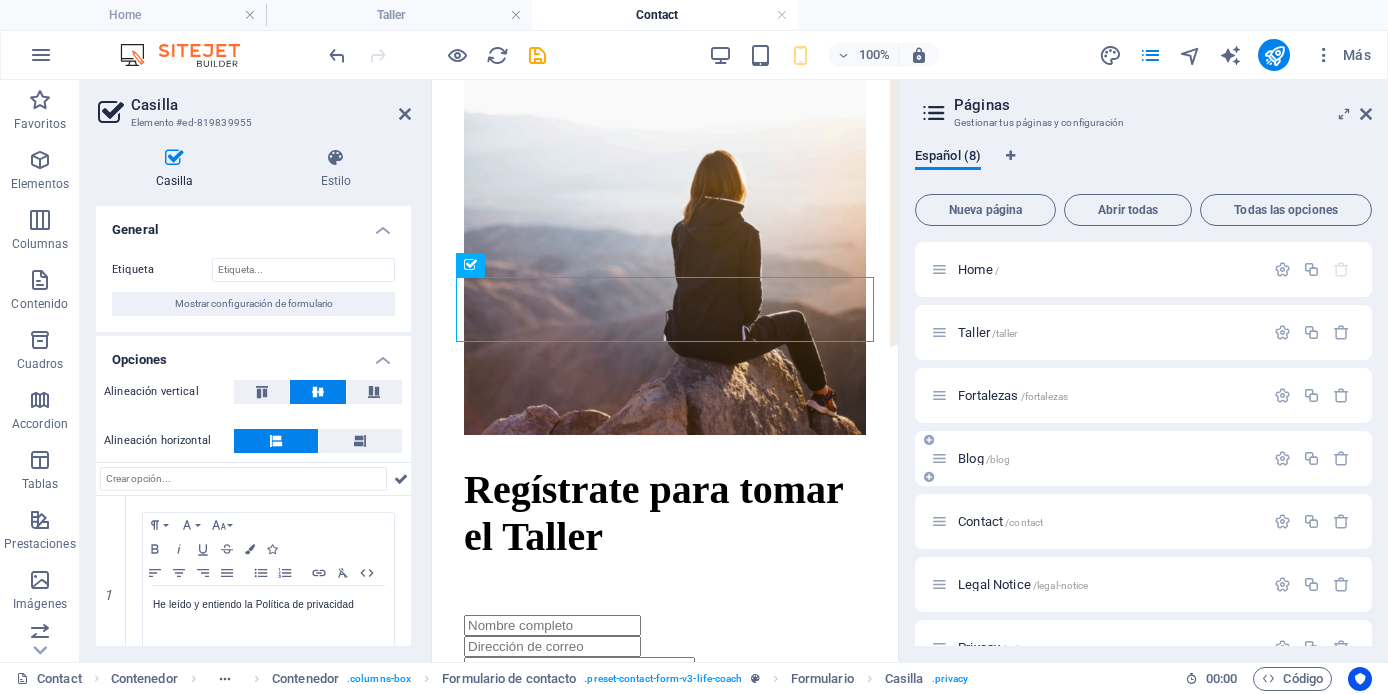 drag, startPoint x: 1067, startPoint y: 530, endPoint x: 1071, endPoint y: 466, distance: 64.12488 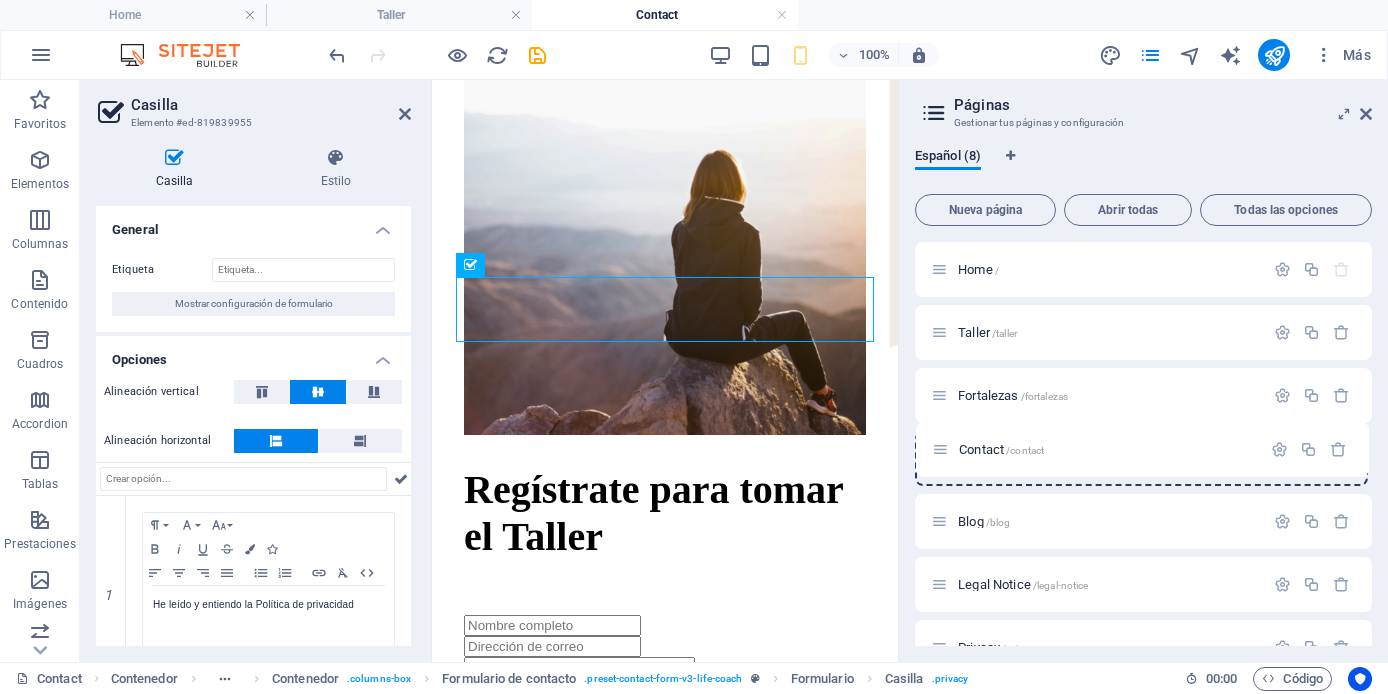 drag, startPoint x: 945, startPoint y: 522, endPoint x: 946, endPoint y: 445, distance: 77.00649 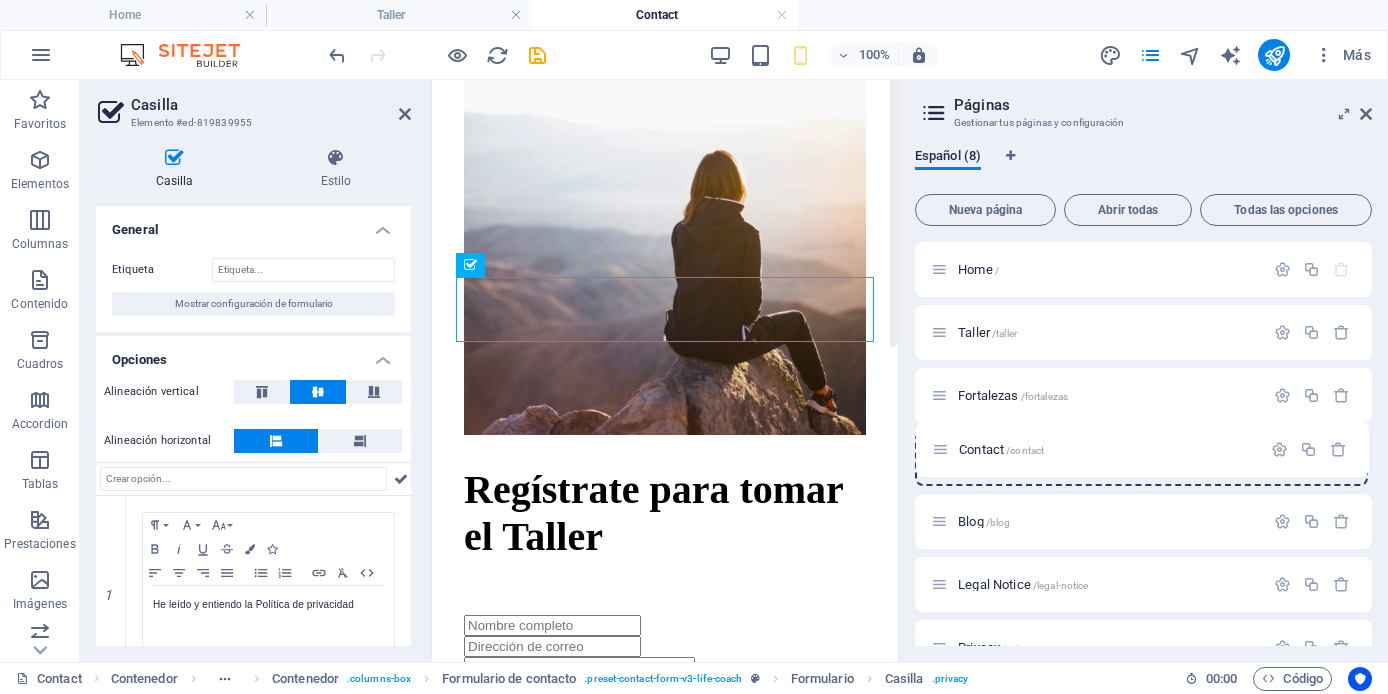 click on "Home / Taller /taller Fortalezas /fortalezas Blog /blog Contact /contact Legal Notice /legal-notice Privacy /privacy Blog: Single Page Layout /blog-single-page-layout" at bounding box center [1143, 490] 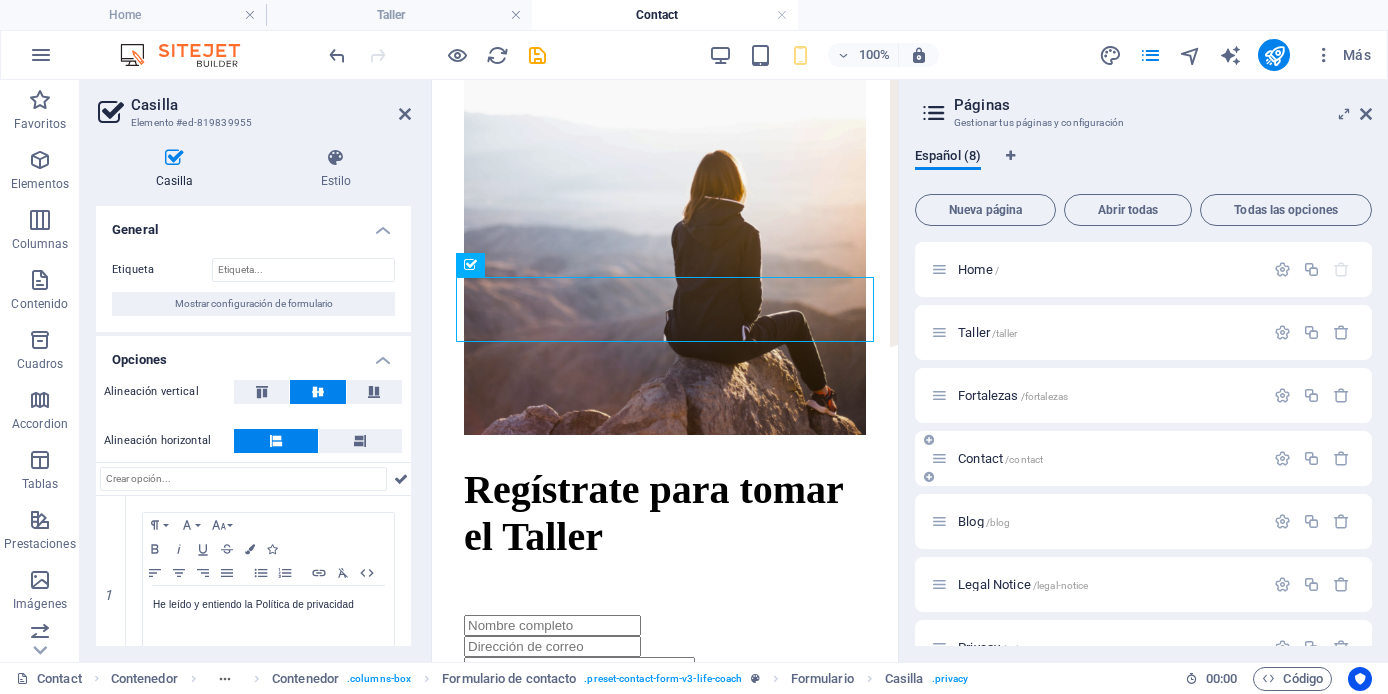 click on "/contact" at bounding box center [1024, 459] 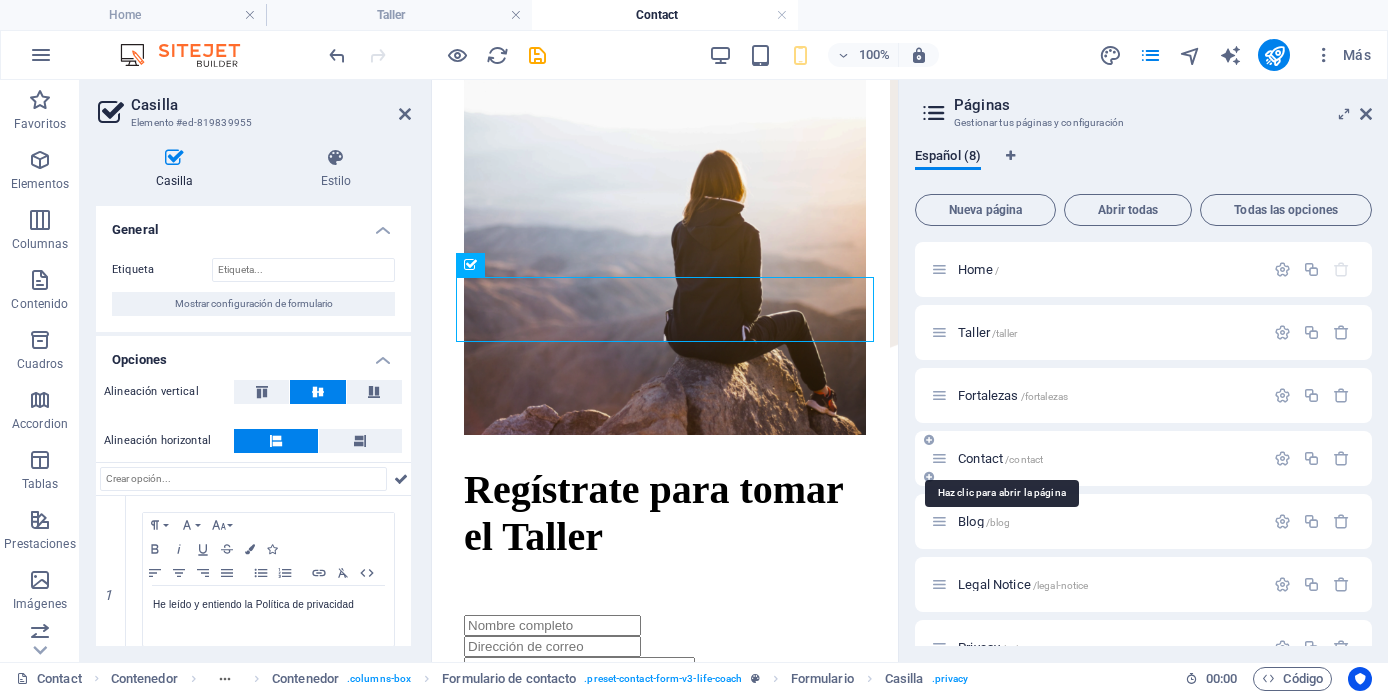 click on "/contact" at bounding box center (1024, 459) 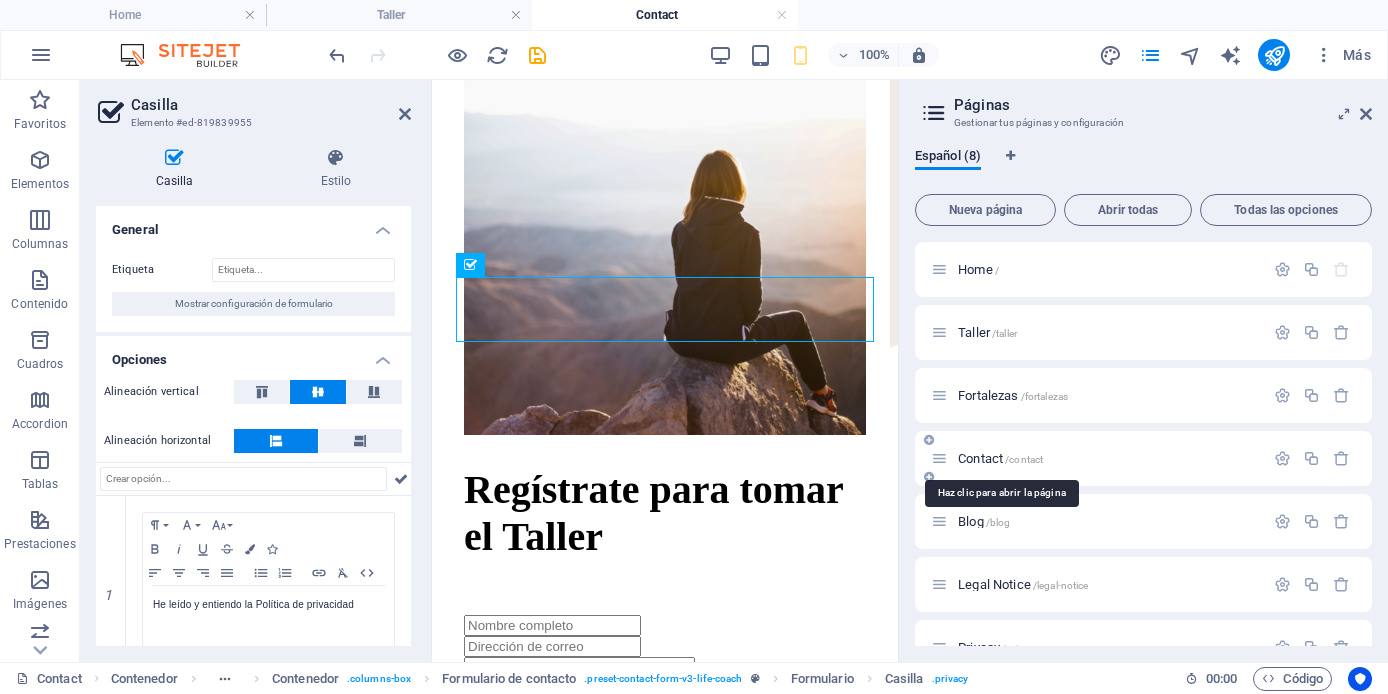 click on "/contact" at bounding box center [1024, 459] 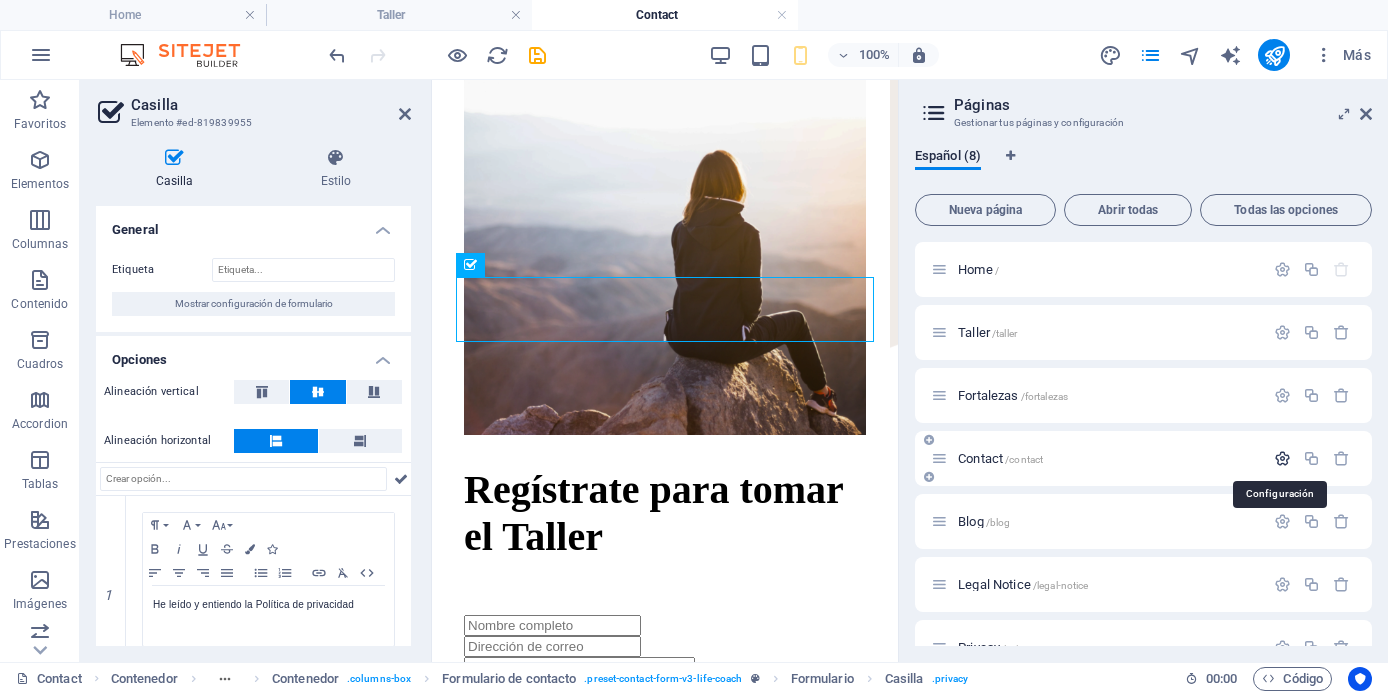 click at bounding box center (1282, 458) 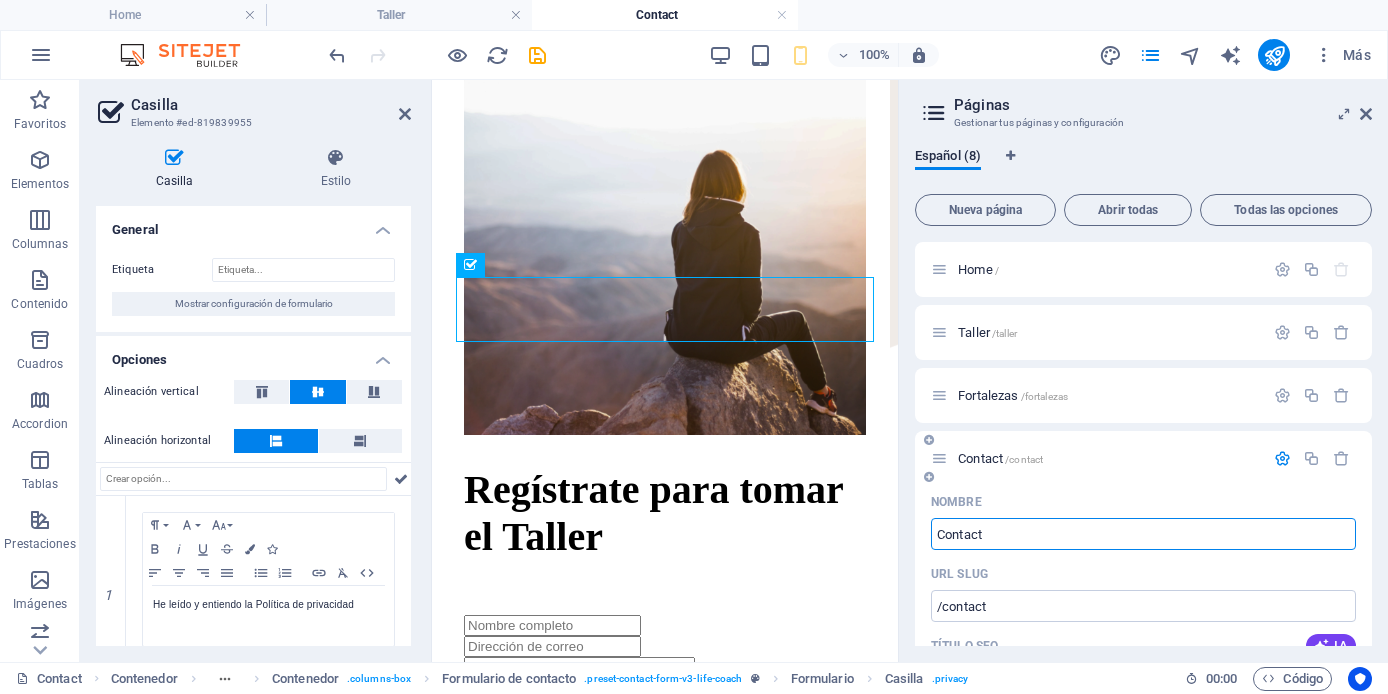 drag, startPoint x: 937, startPoint y: 534, endPoint x: 1030, endPoint y: 535, distance: 93.00538 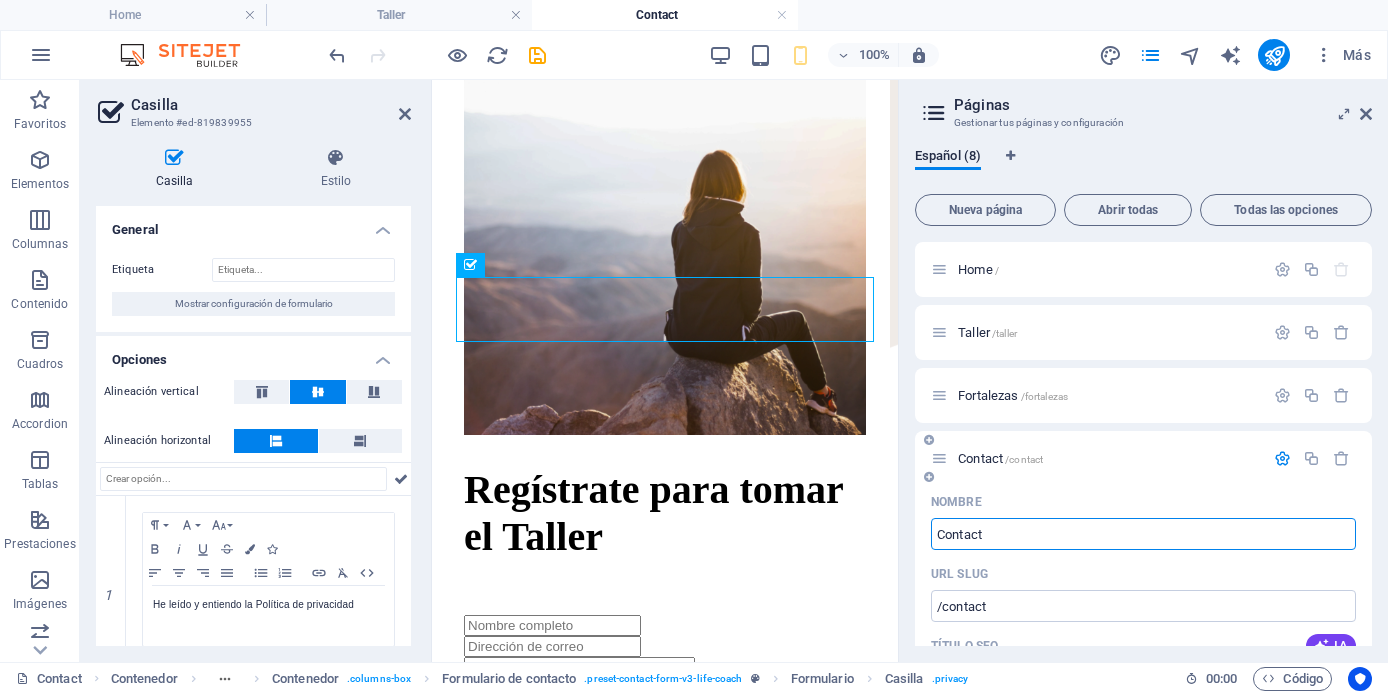 click on "Contact" at bounding box center (1143, 534) 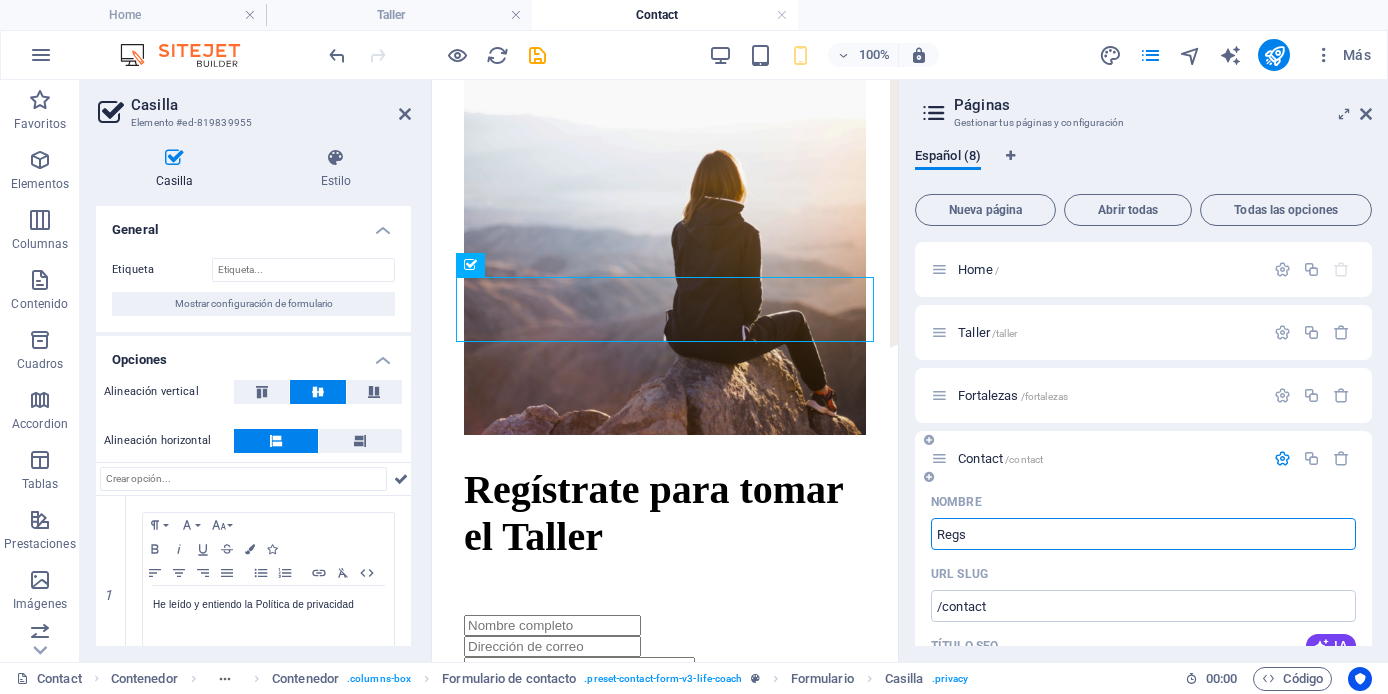 type on "Regs" 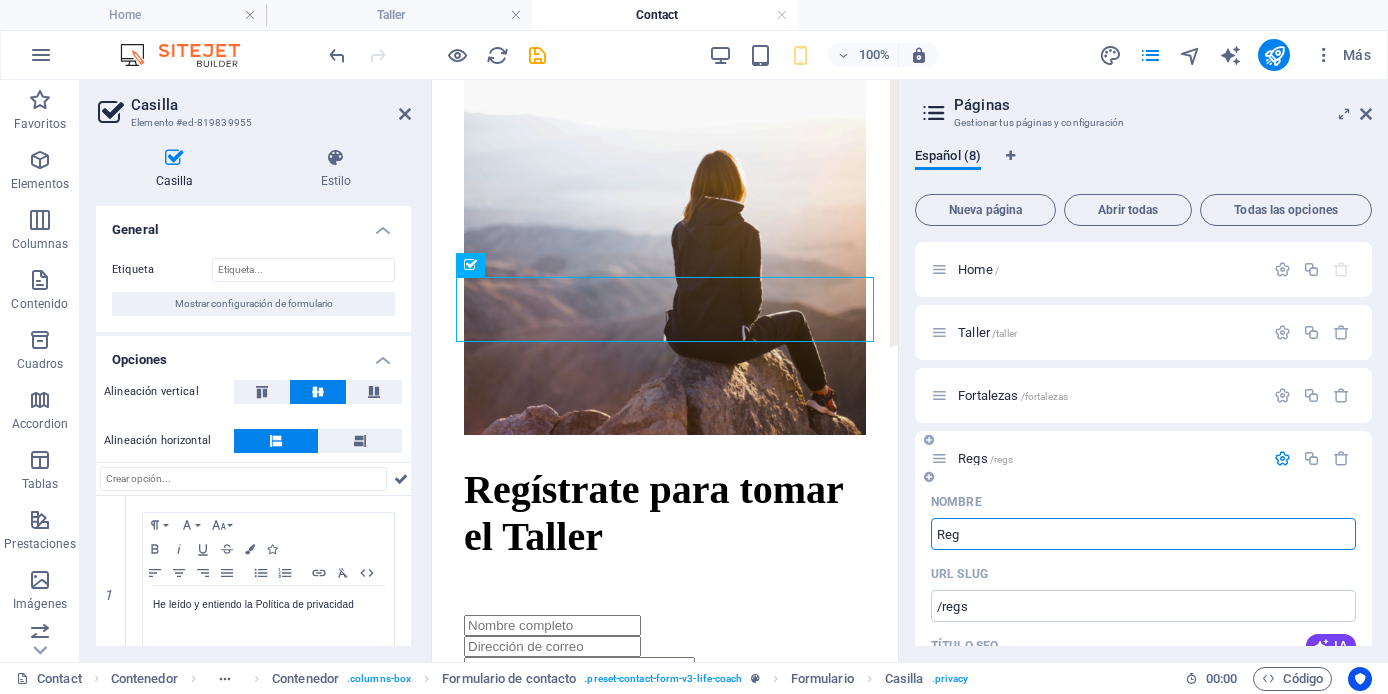 type on "Reg" 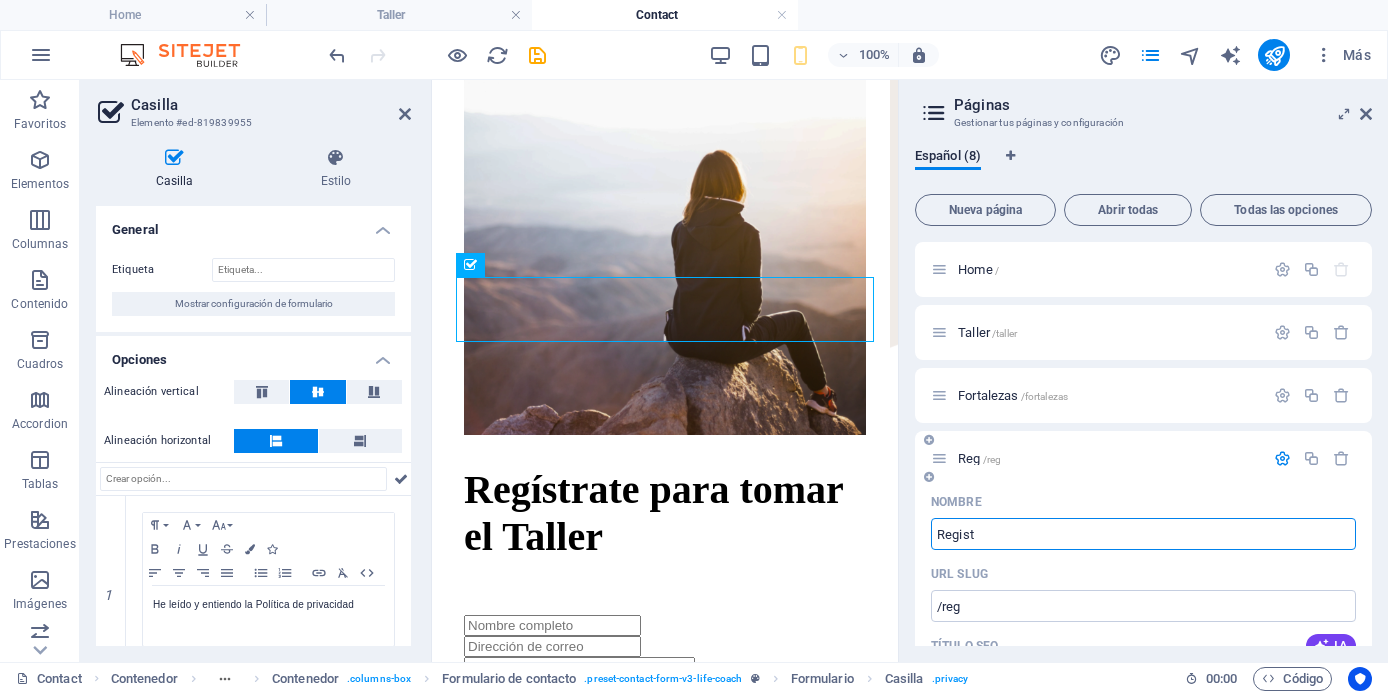 type on "Regist" 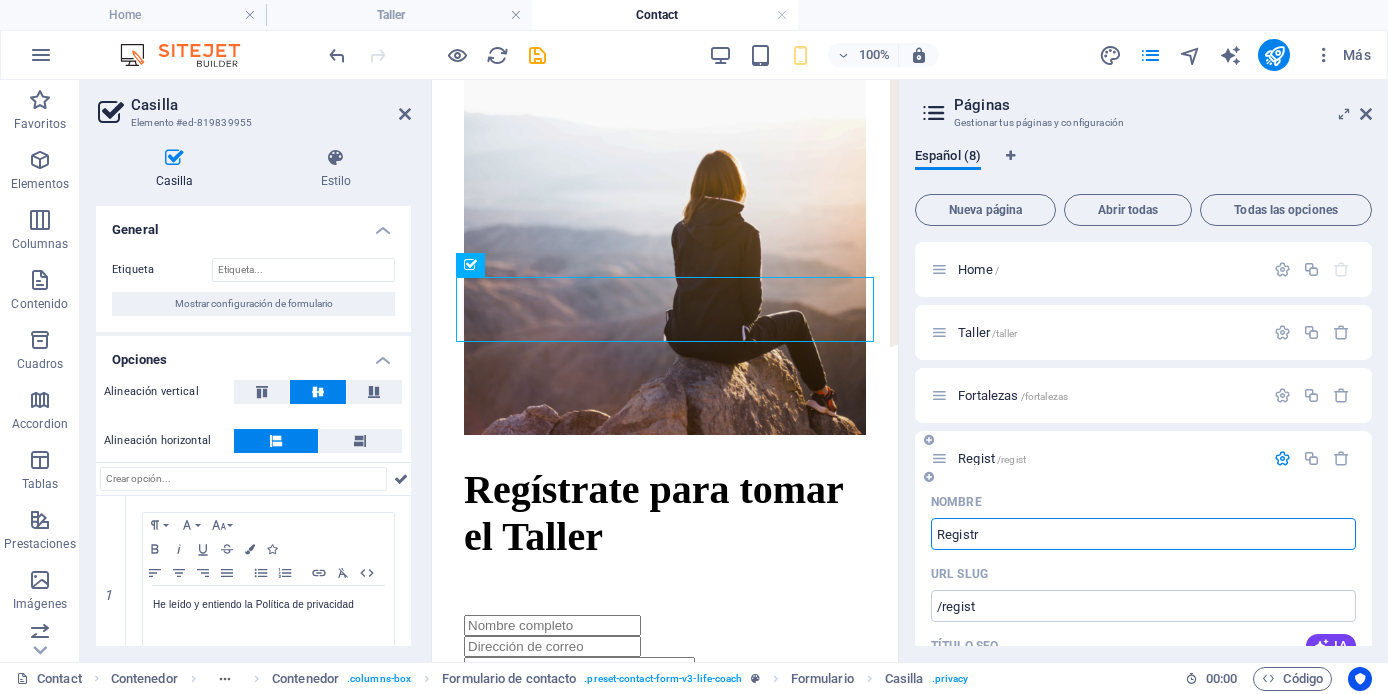 type on "Registr" 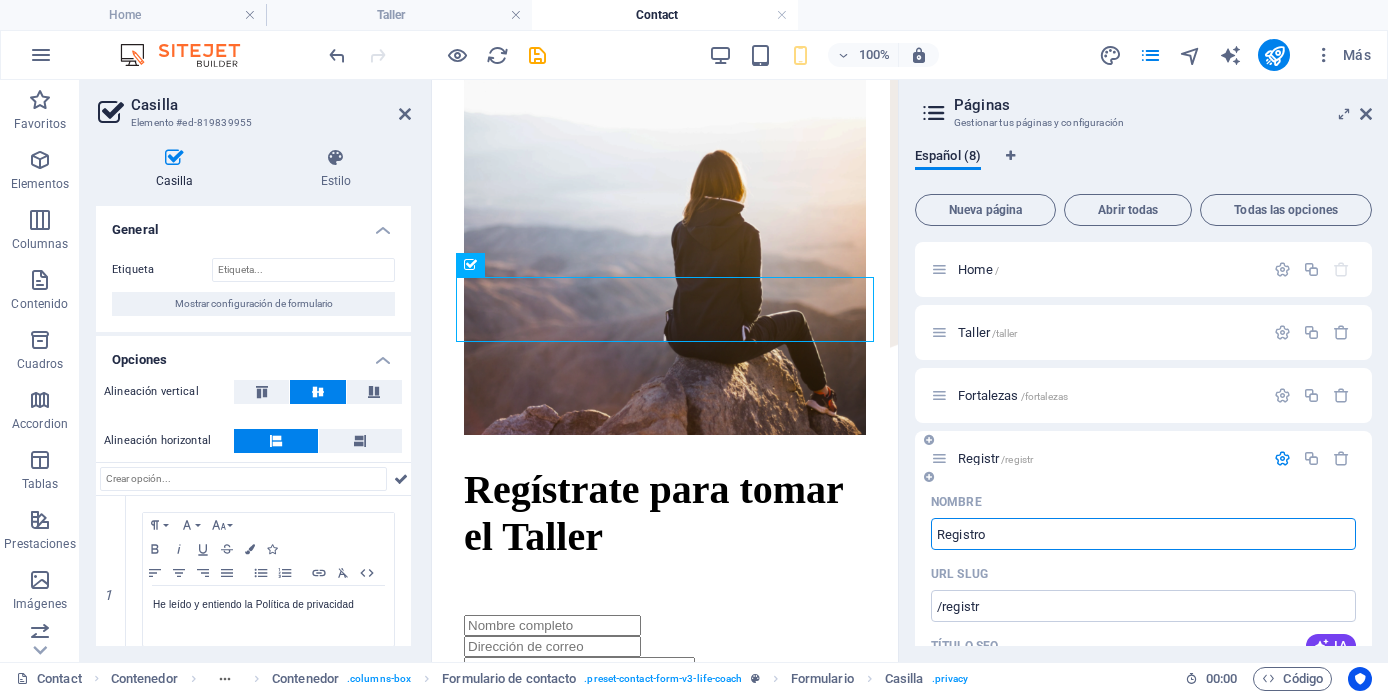 type on "Registro" 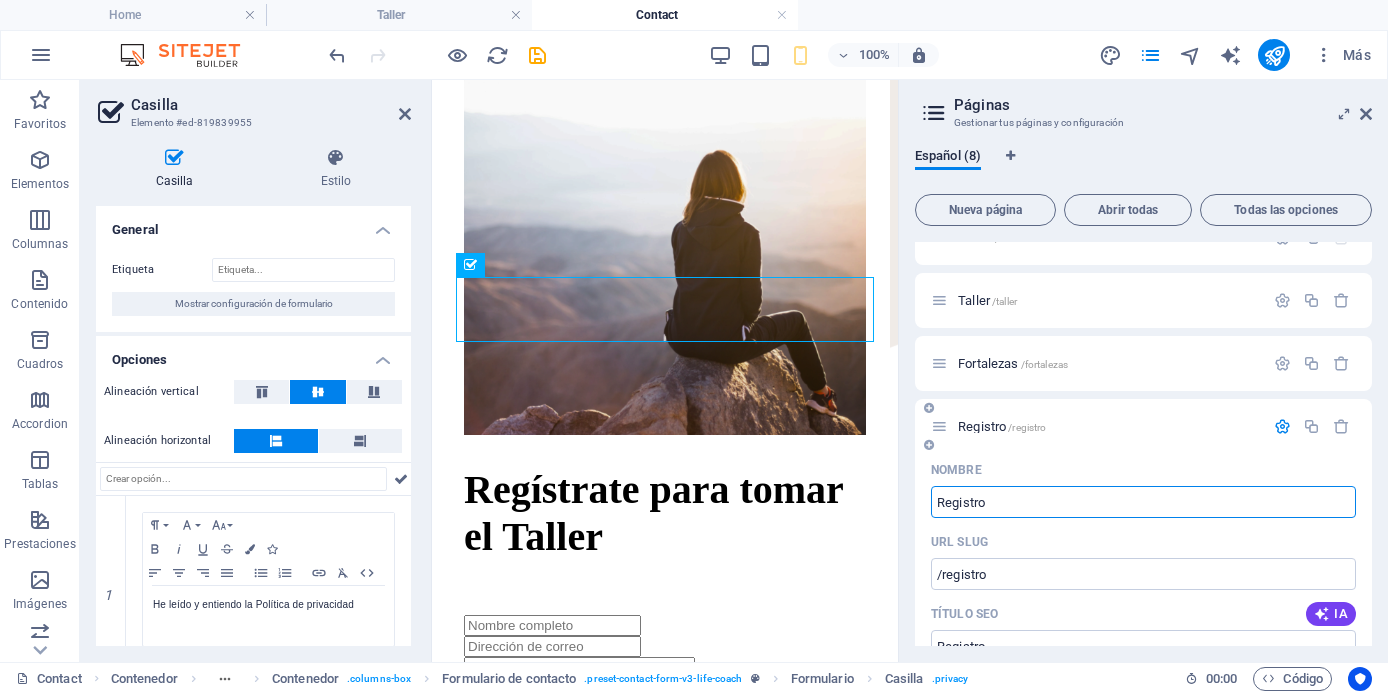 scroll, scrollTop: 0, scrollLeft: 0, axis: both 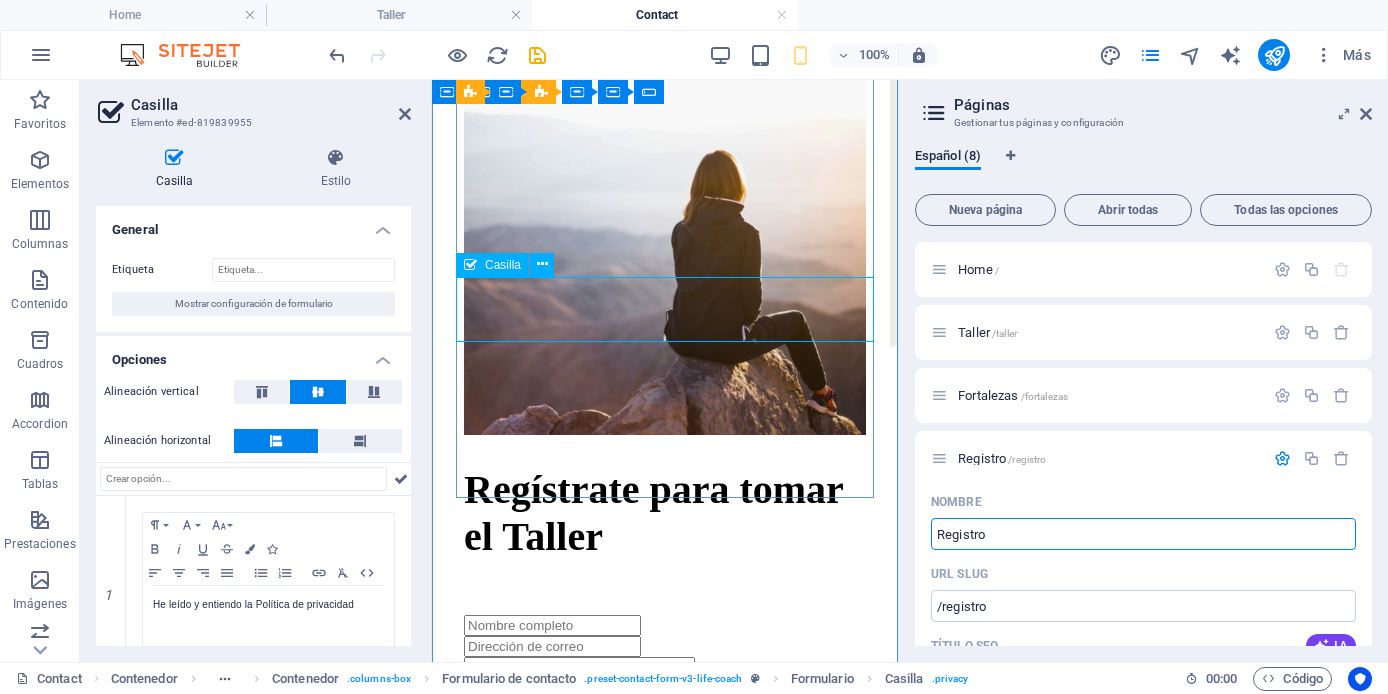type on "Registro" 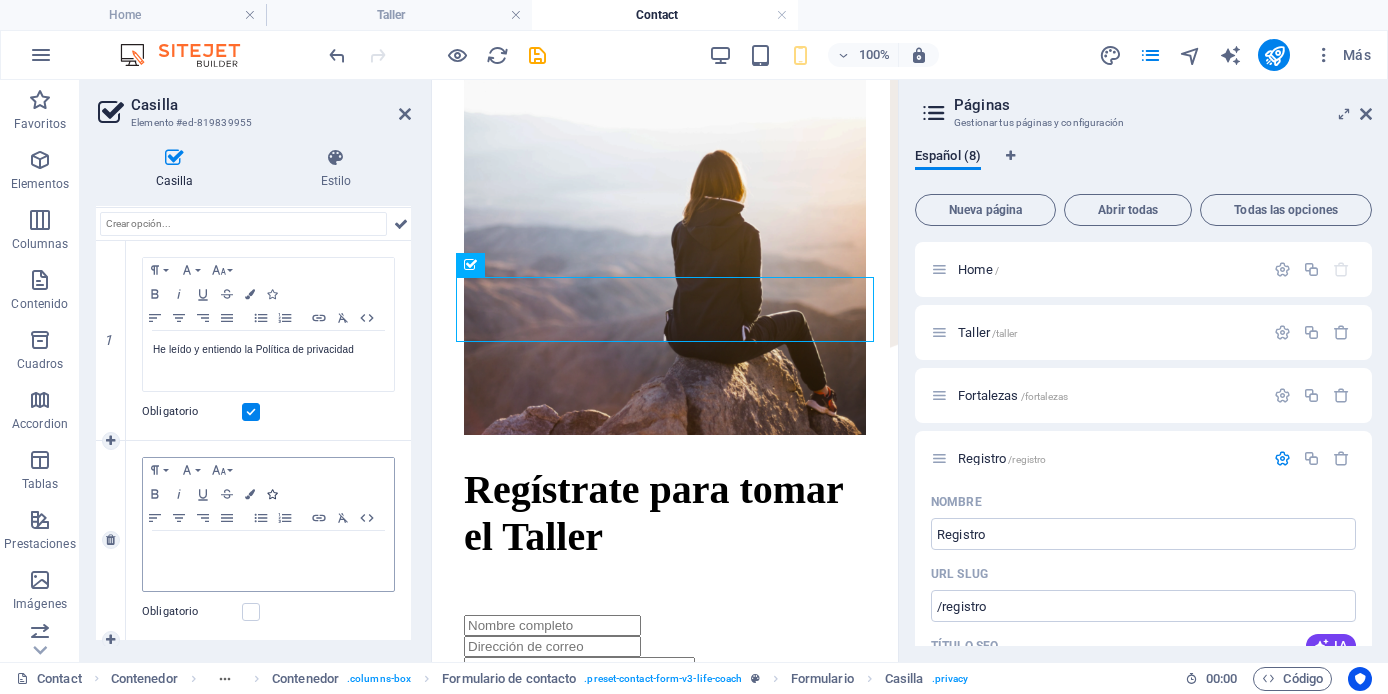 scroll, scrollTop: 258, scrollLeft: 0, axis: vertical 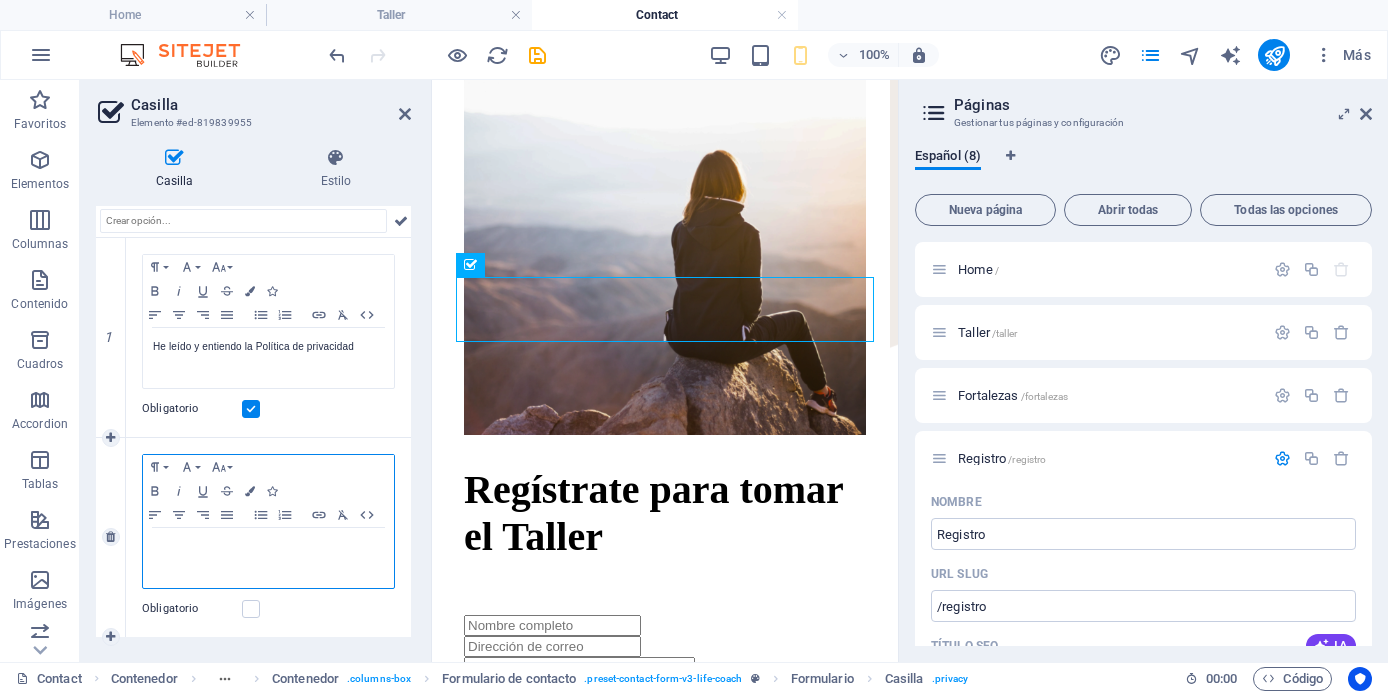 click at bounding box center [268, 547] 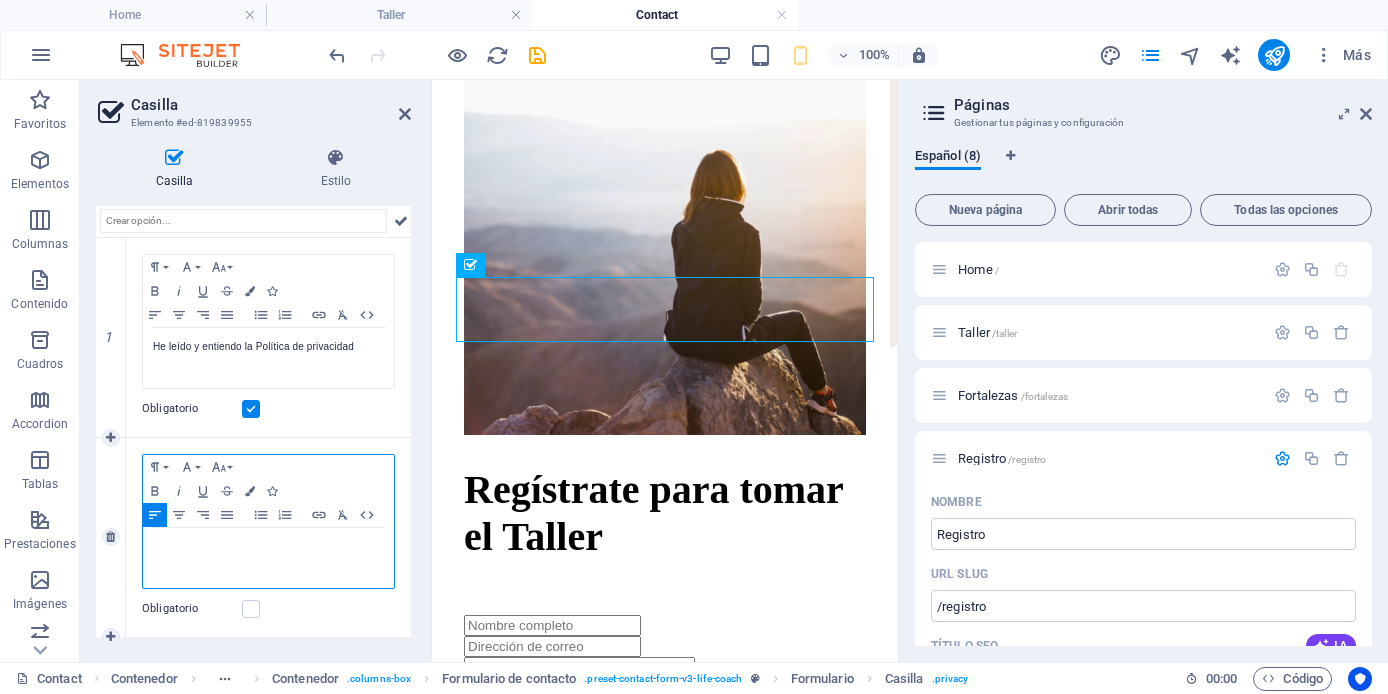 type 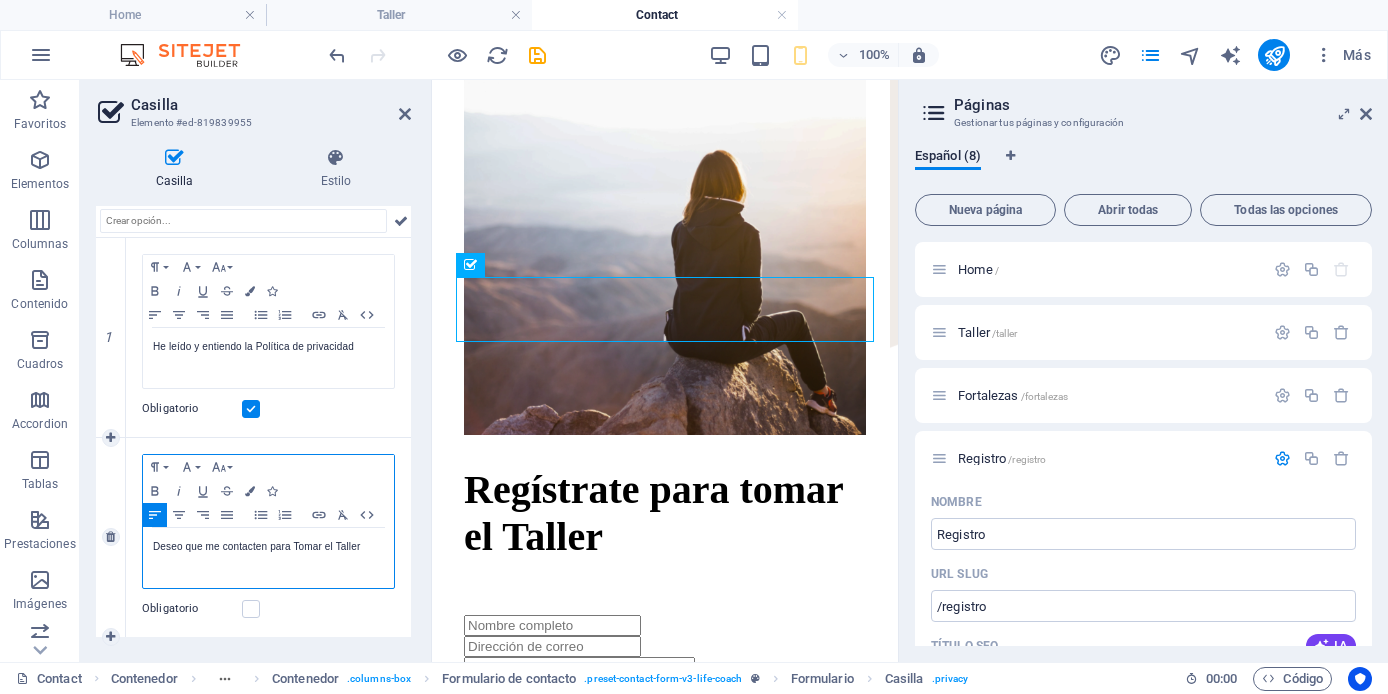 scroll, scrollTop: 609, scrollLeft: 0, axis: vertical 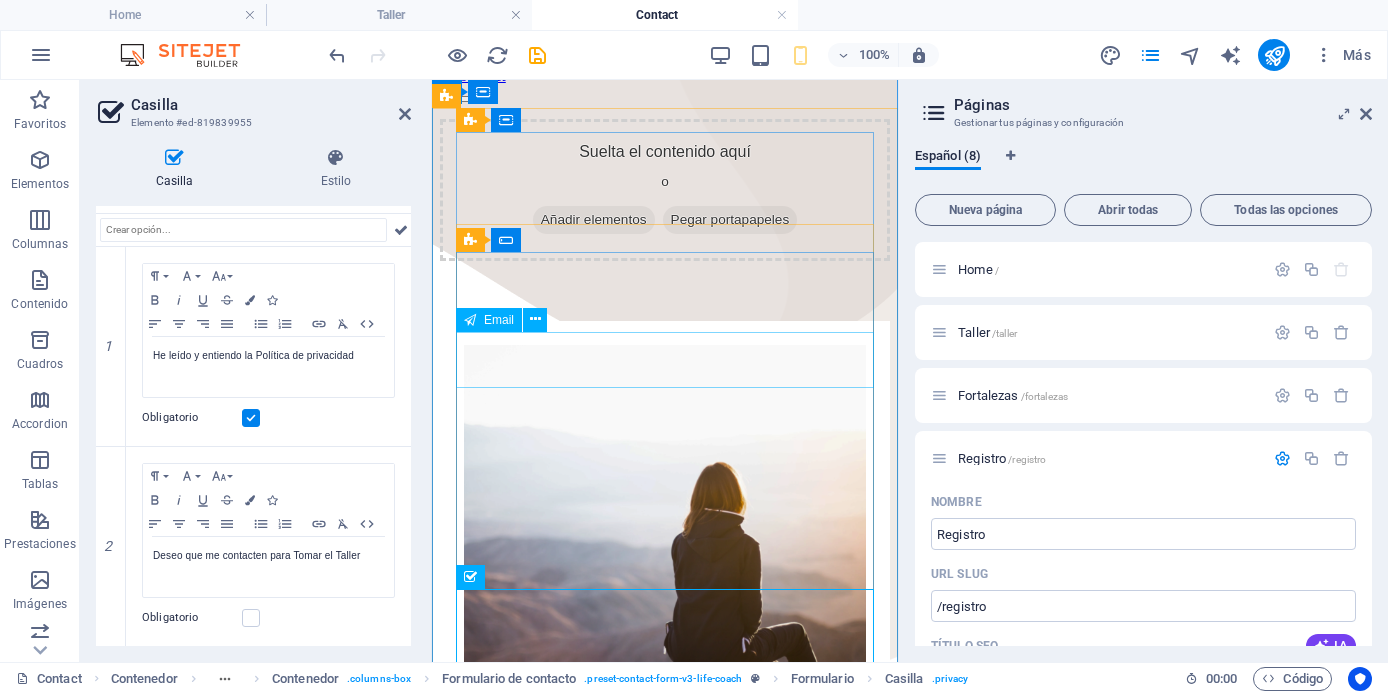 click at bounding box center [665, 958] 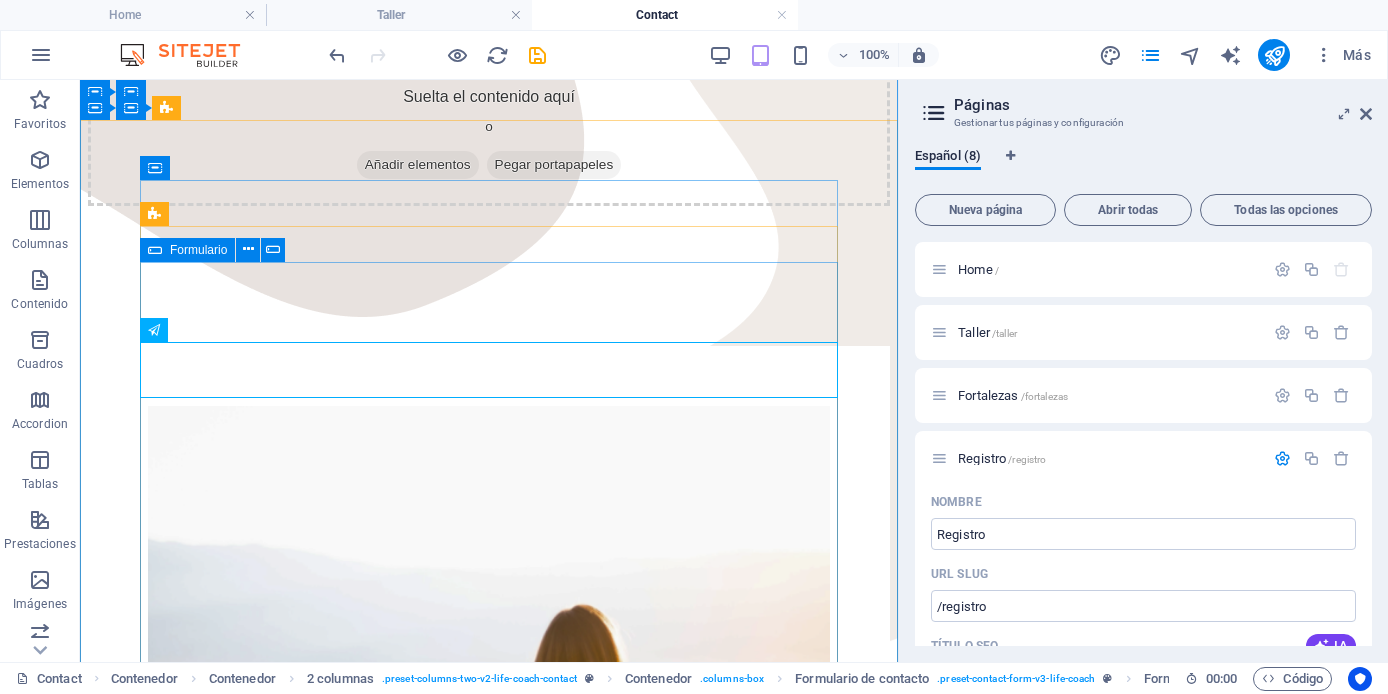 scroll, scrollTop: 319, scrollLeft: 0, axis: vertical 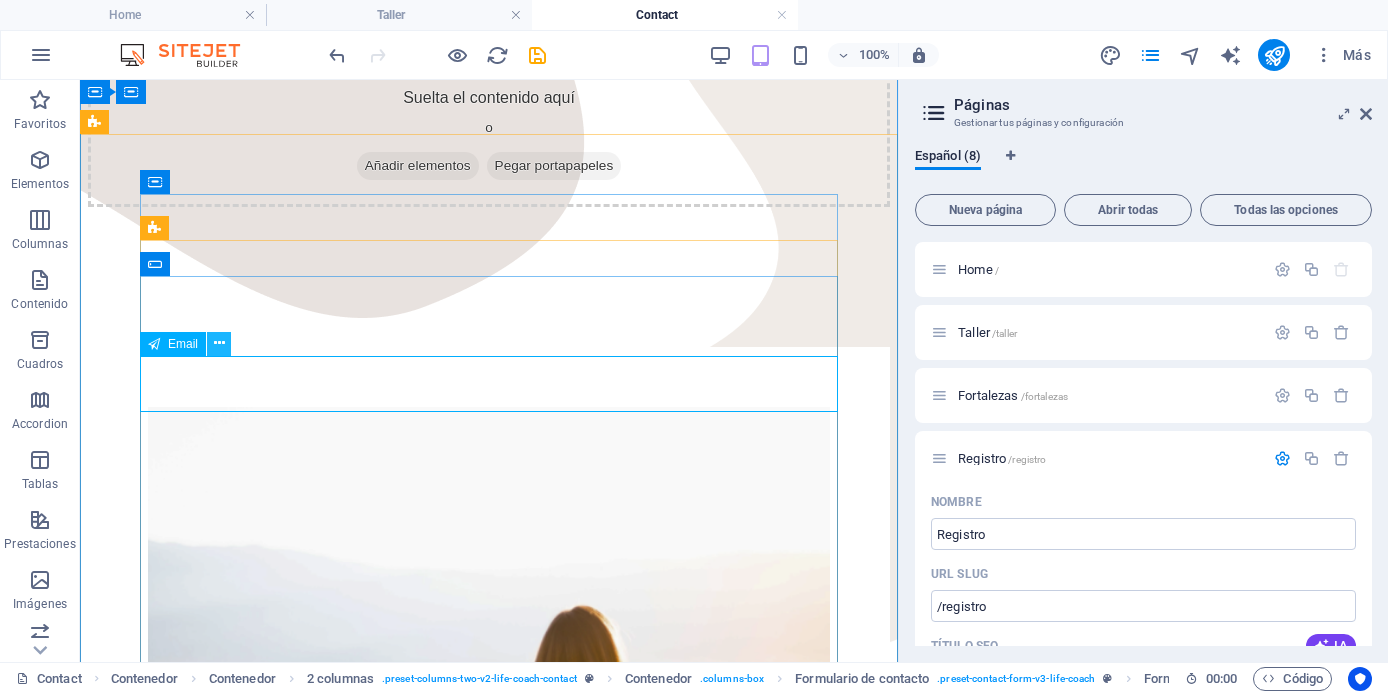 click at bounding box center [219, 343] 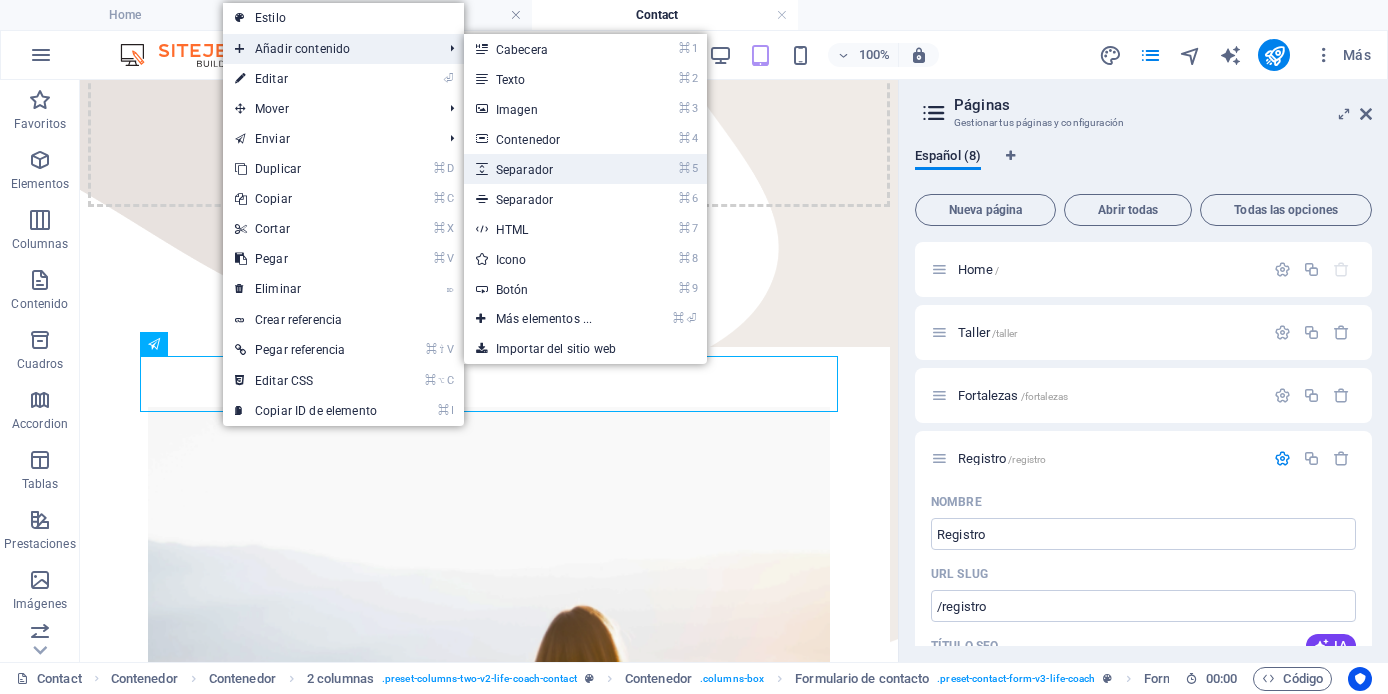 click on "⌘ 5  Separador" at bounding box center [548, 169] 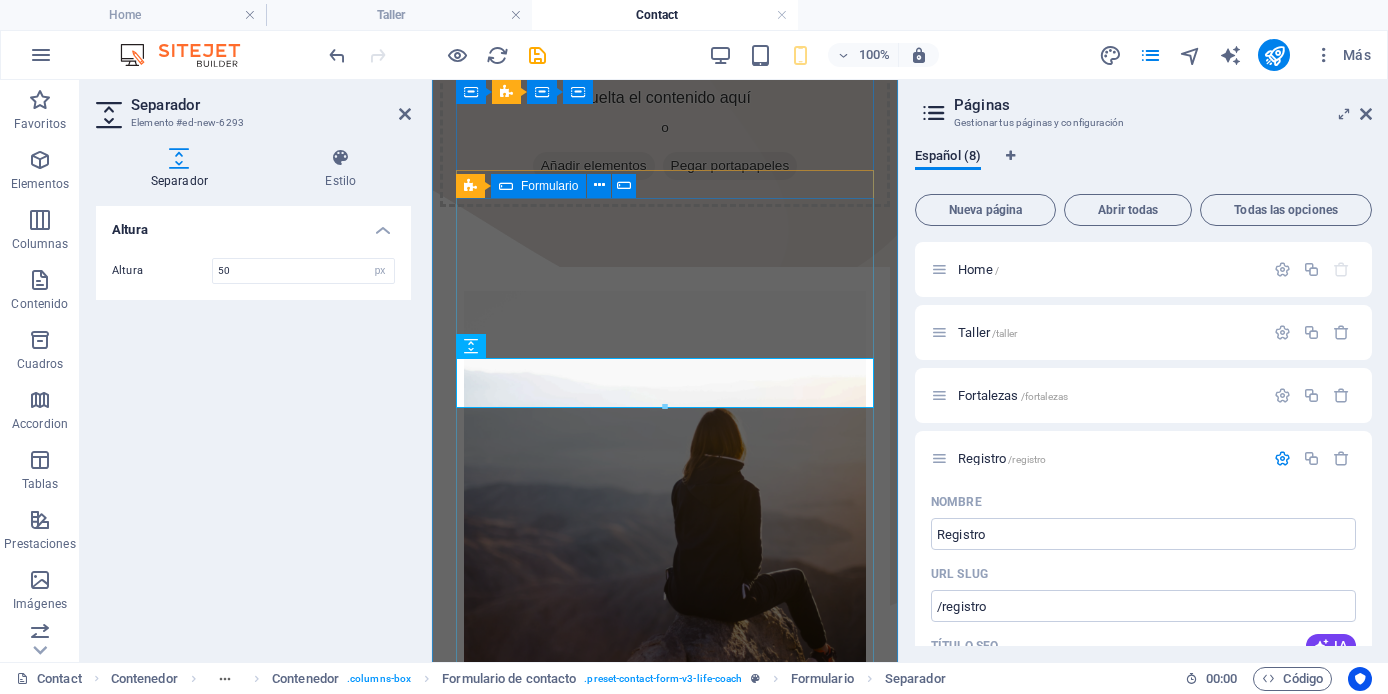 click on "He leído y entiendo la Política de privacidad   Deseo que me contacten para Tomar el Taller ¿Ilegible? Cargar nuevo Enviar" at bounding box center [665, 1088] 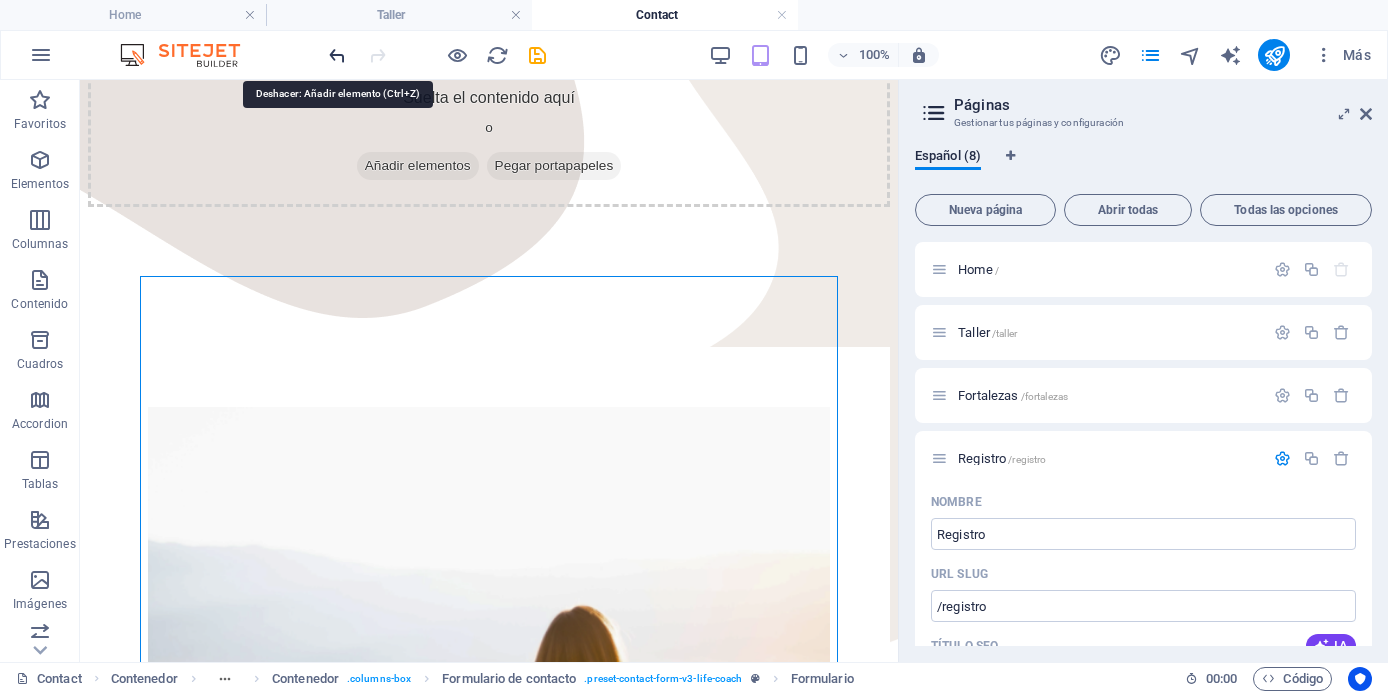 click at bounding box center (337, 55) 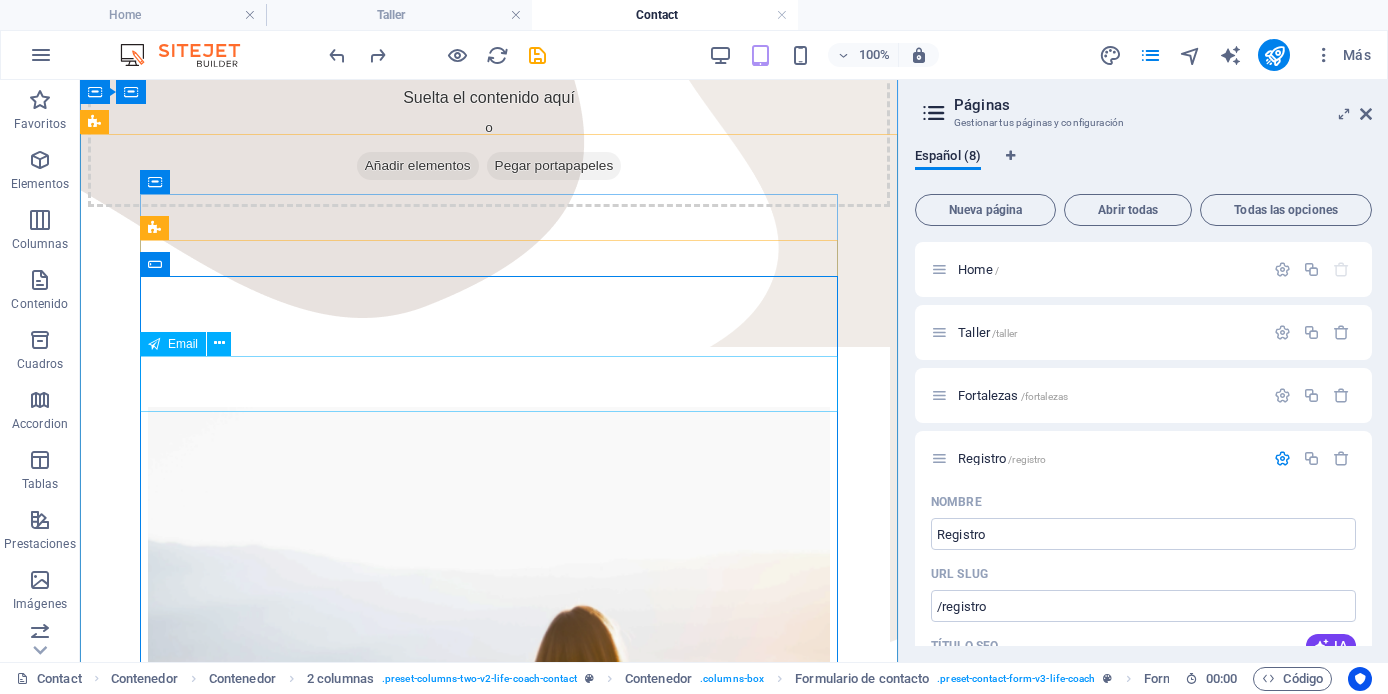 click at bounding box center (489, 1261) 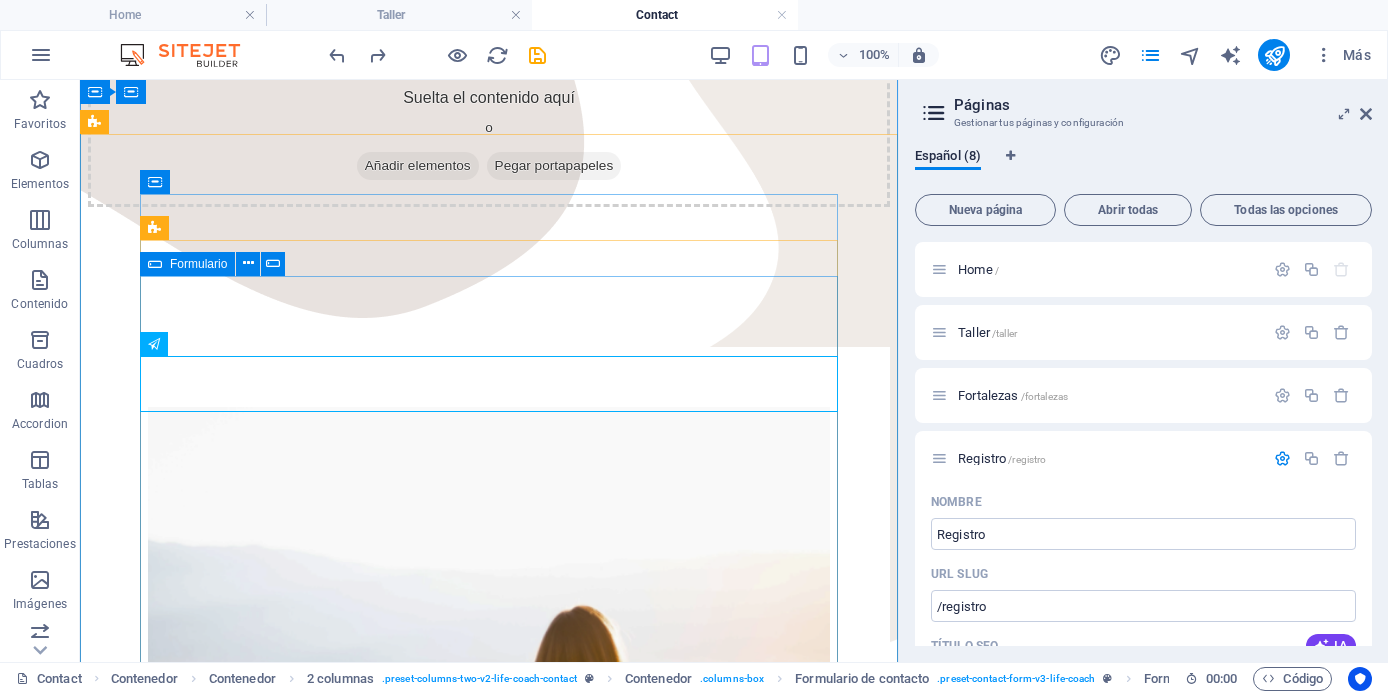 click on "He leído y entiendo la Política de privacidad   Deseo que me contacten para Tomar el Taller ¿Ilegible? Cargar nuevo Enviar" at bounding box center [489, 1420] 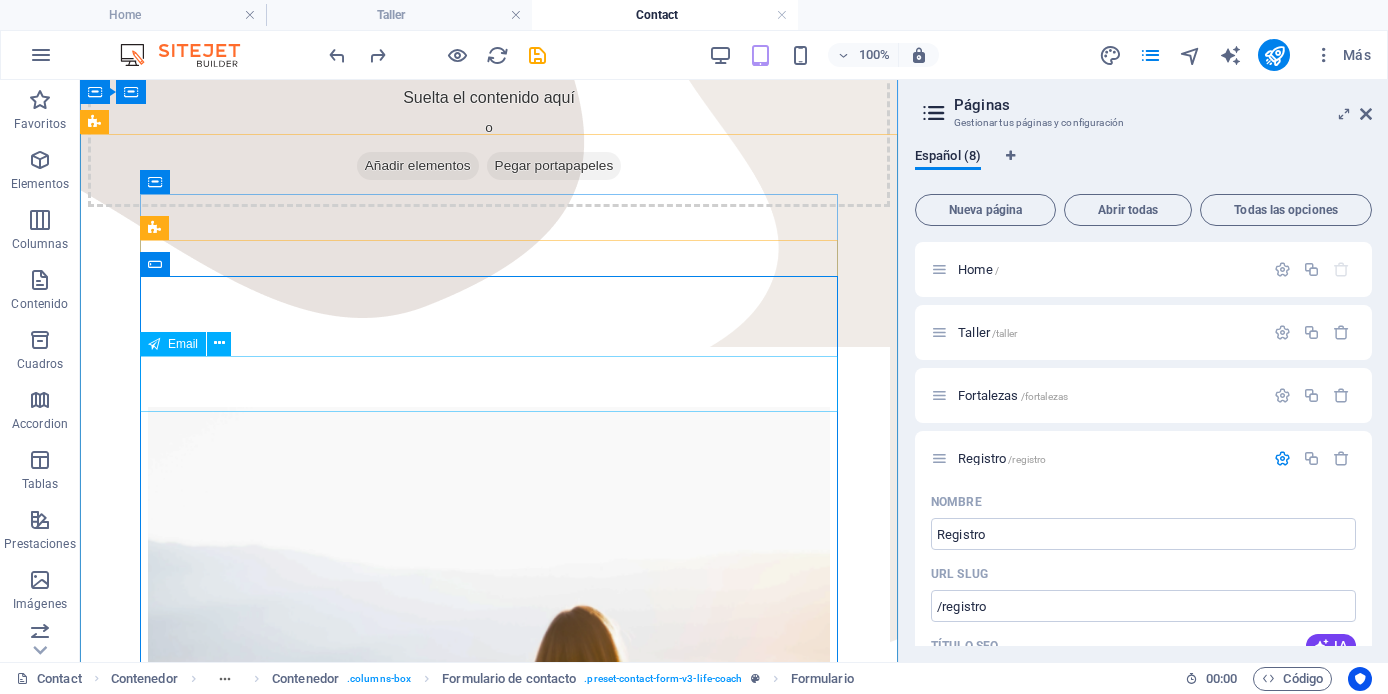 click at bounding box center [489, 1261] 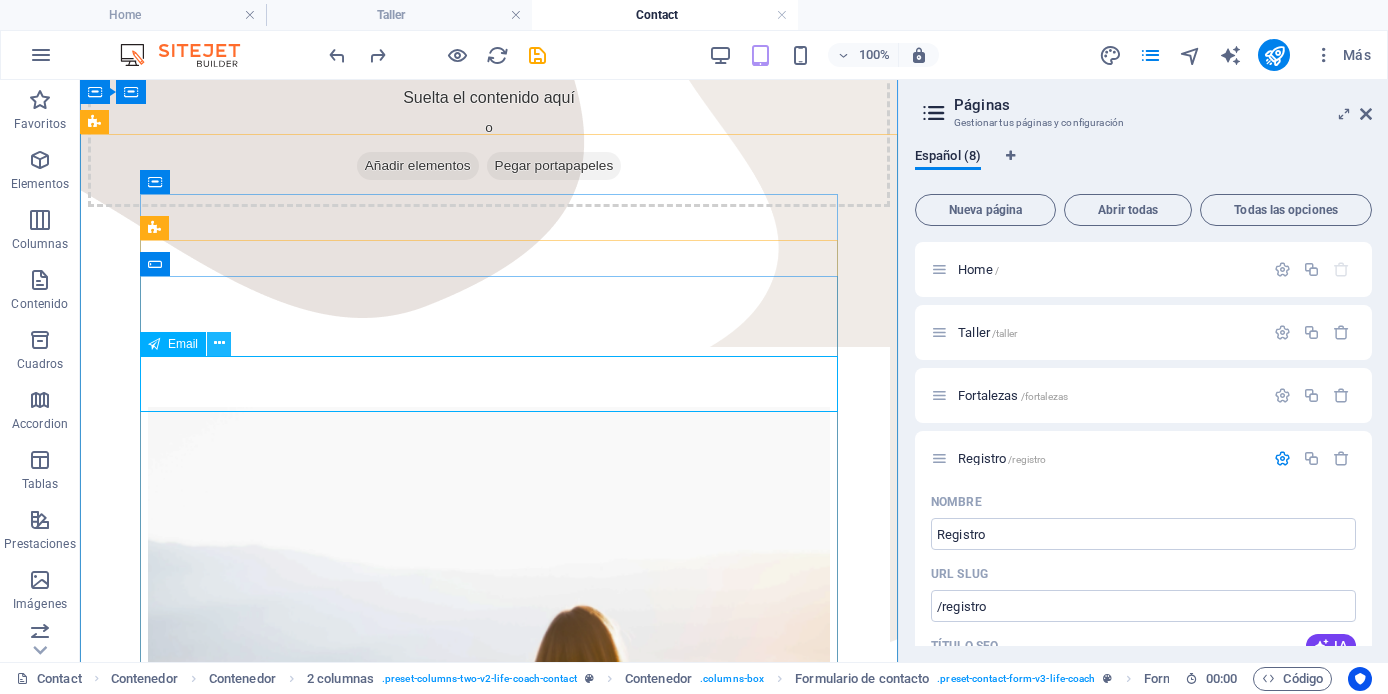 click at bounding box center (219, 343) 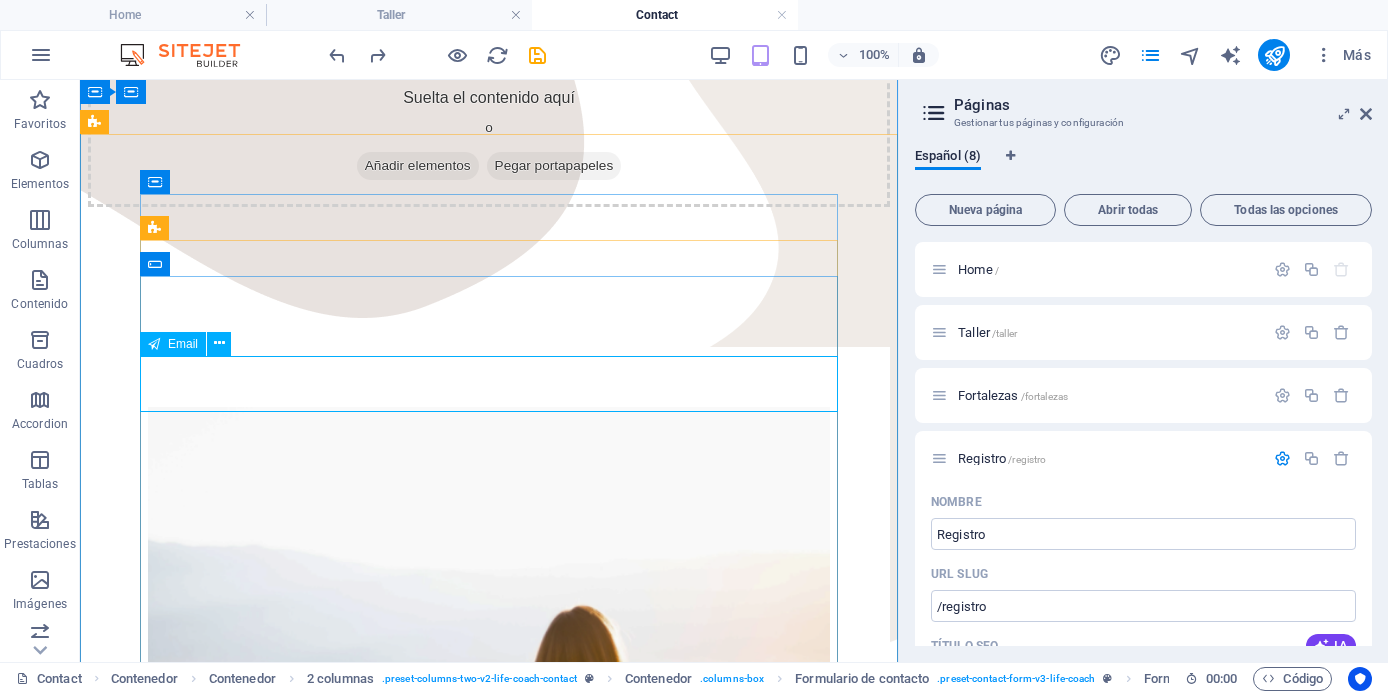 click at bounding box center [489, 1261] 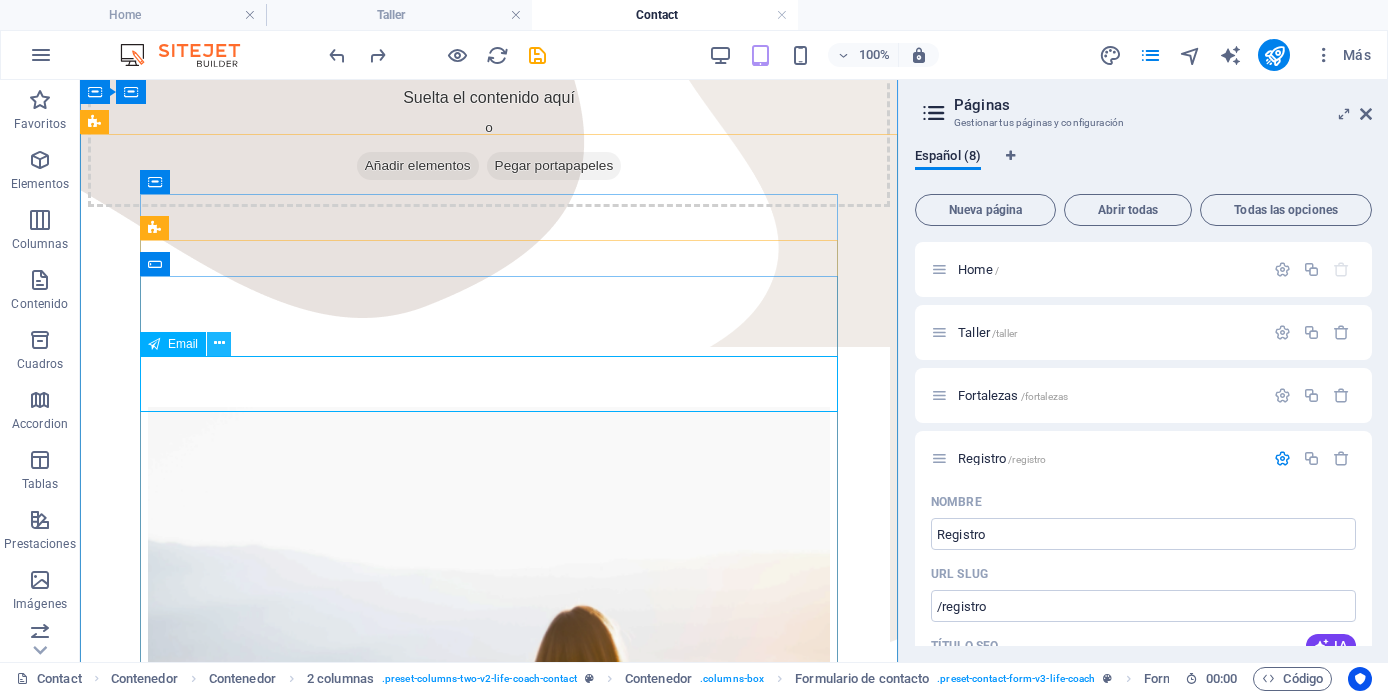 click at bounding box center [219, 343] 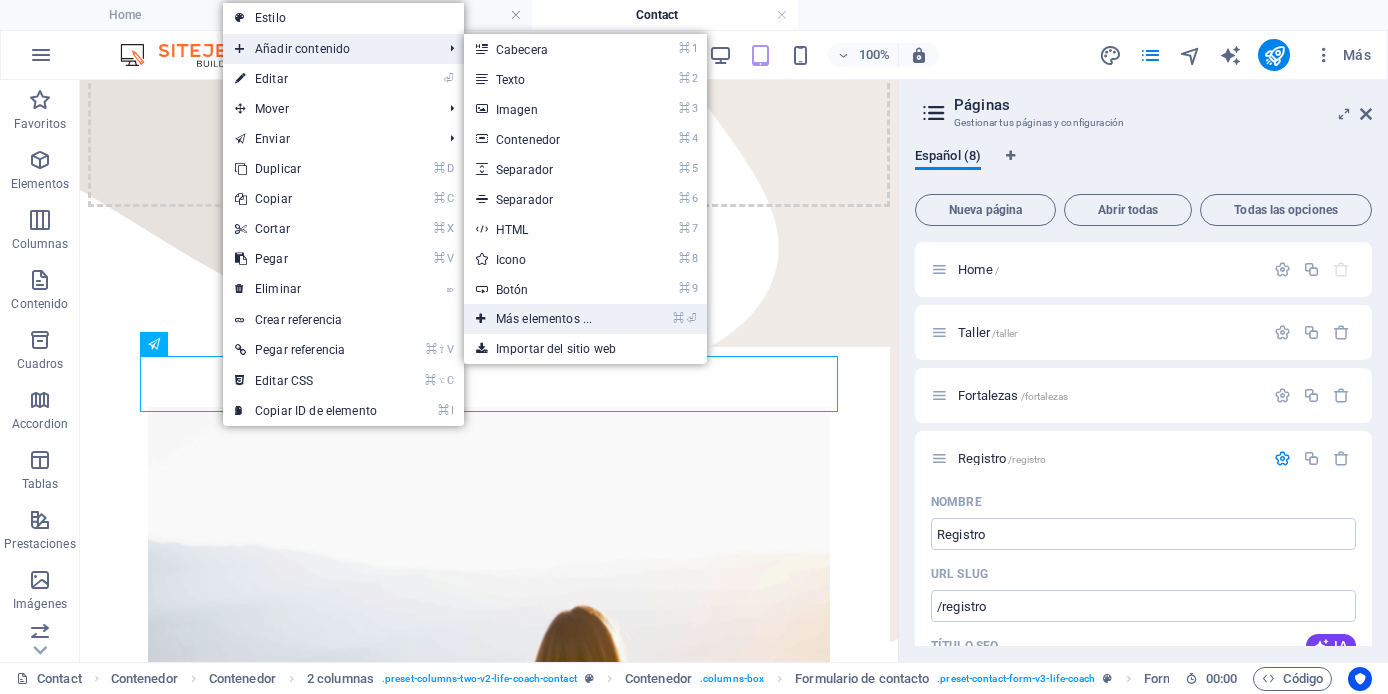 click on "⌘ ⏎  Más elementos ..." at bounding box center (548, 319) 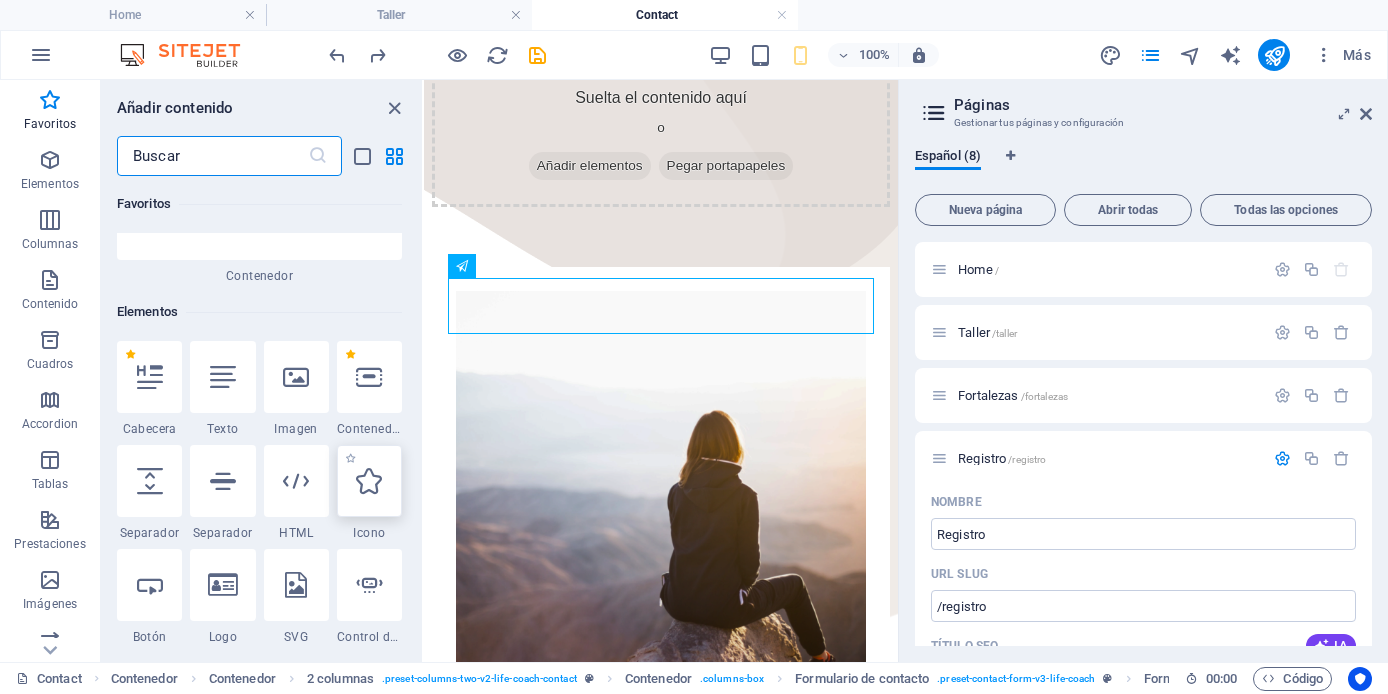 scroll, scrollTop: 267, scrollLeft: 0, axis: vertical 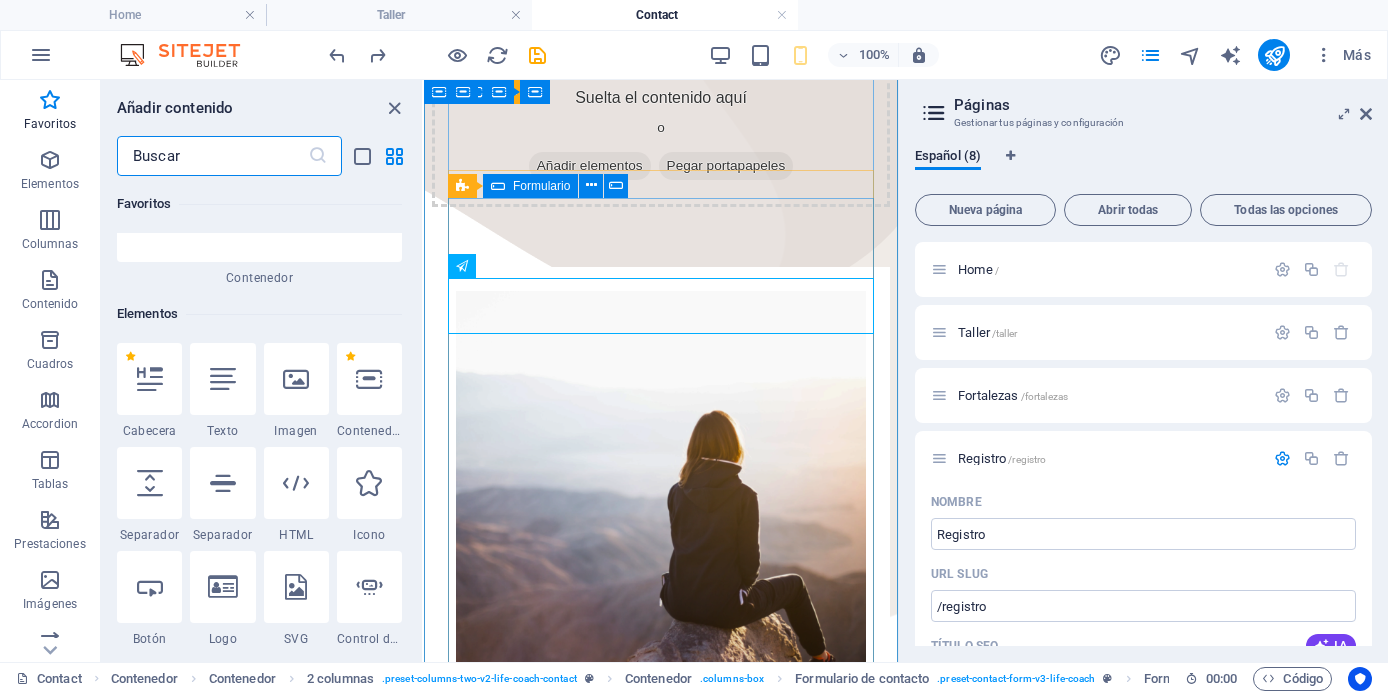 click on "Formulario" at bounding box center [541, 186] 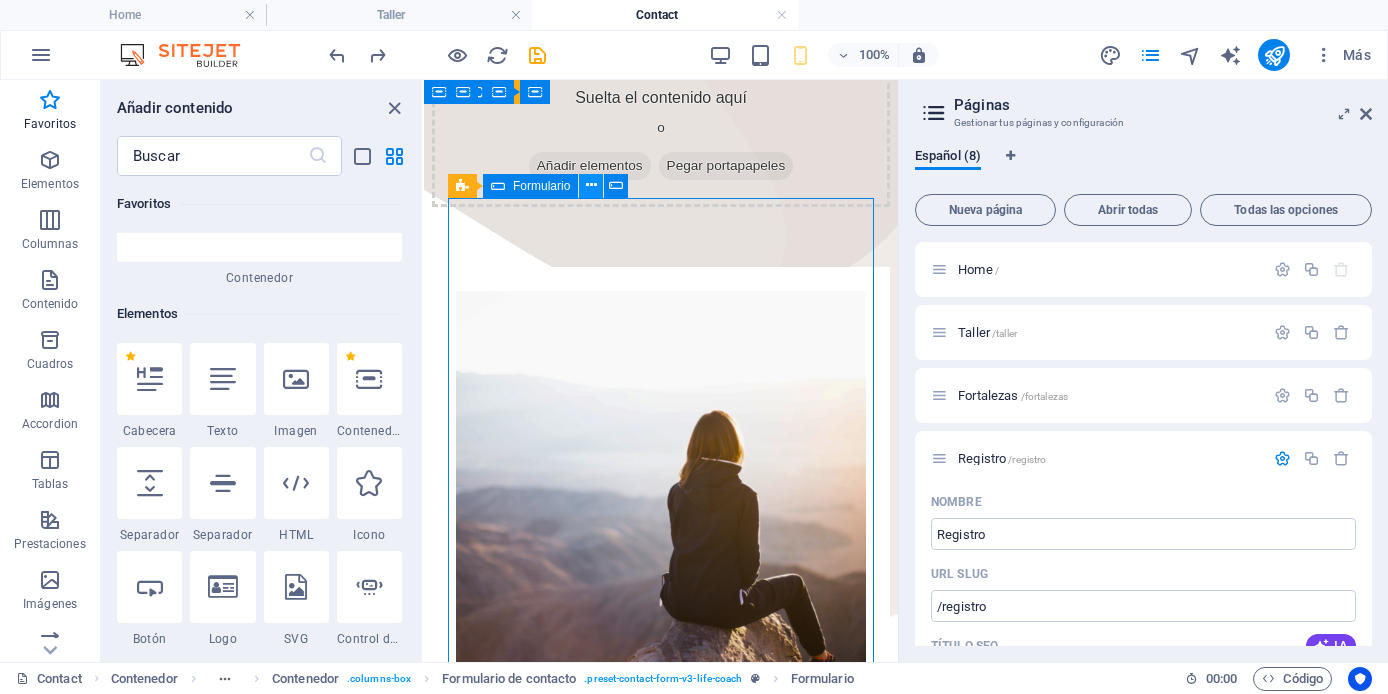click at bounding box center [591, 185] 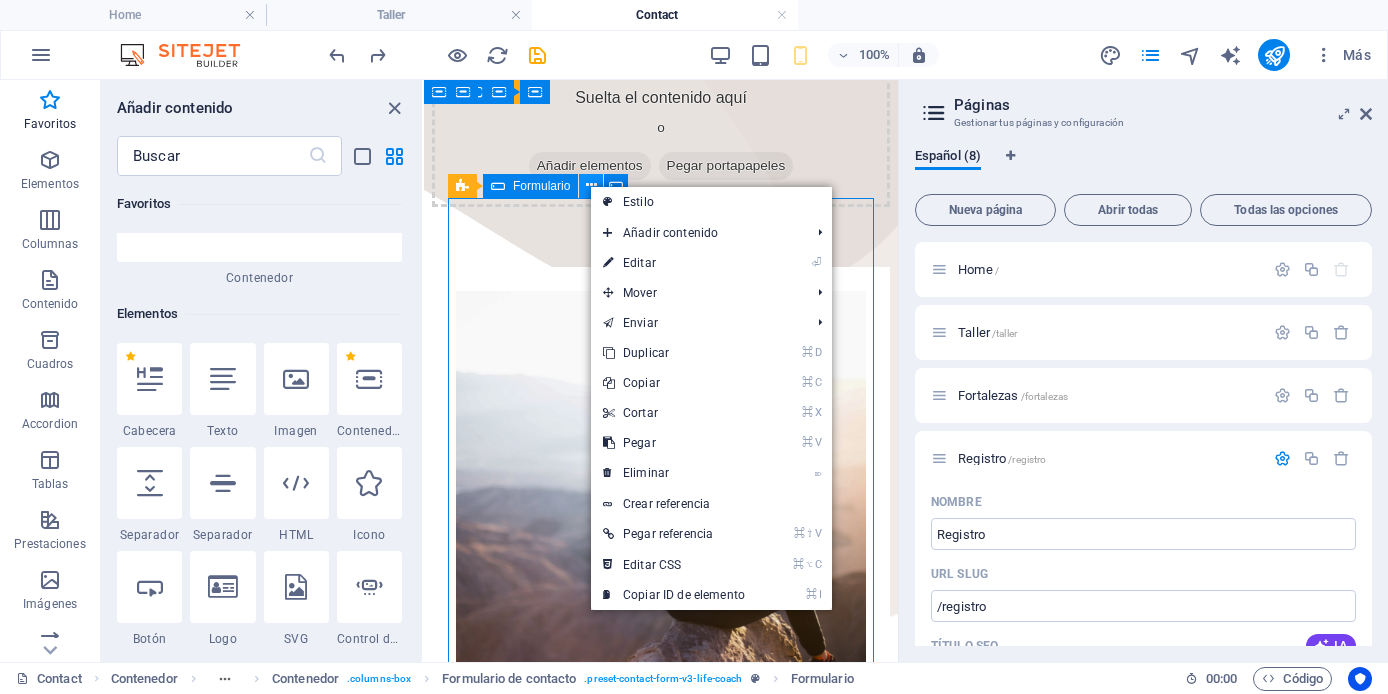 click at bounding box center (591, 185) 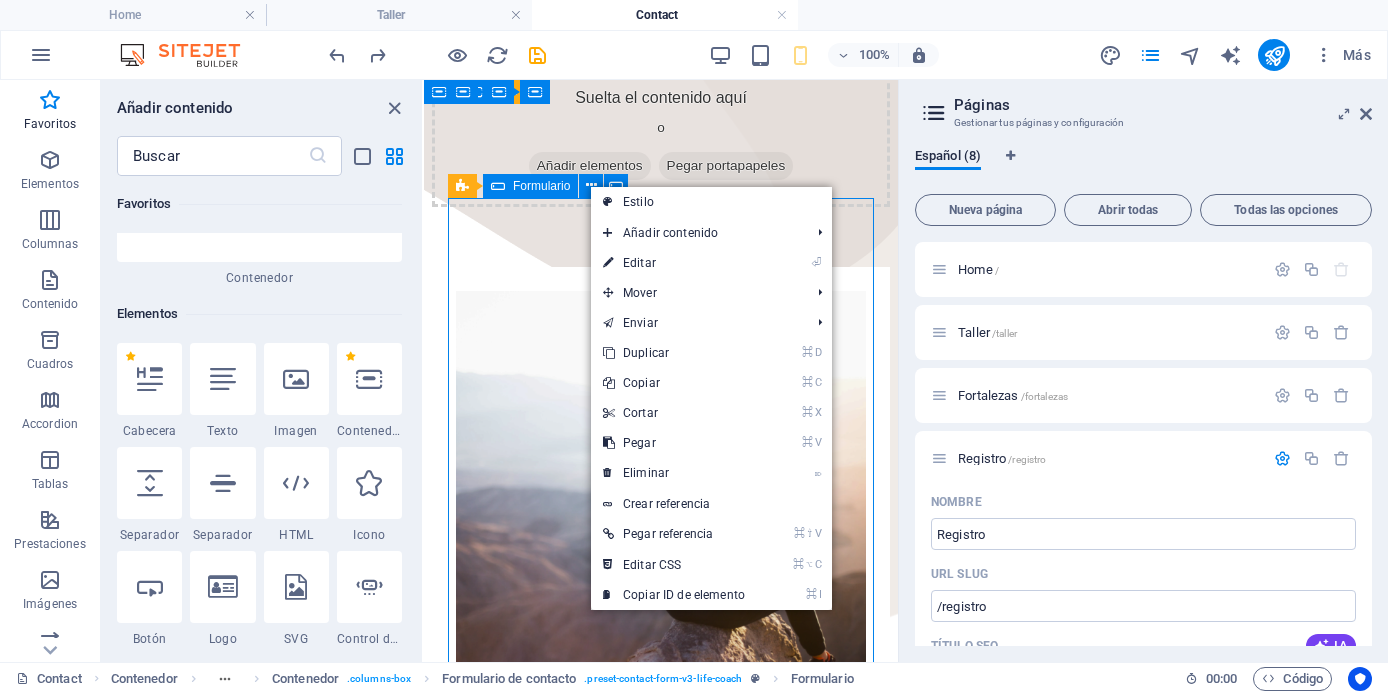 click on "Formulario" at bounding box center (541, 186) 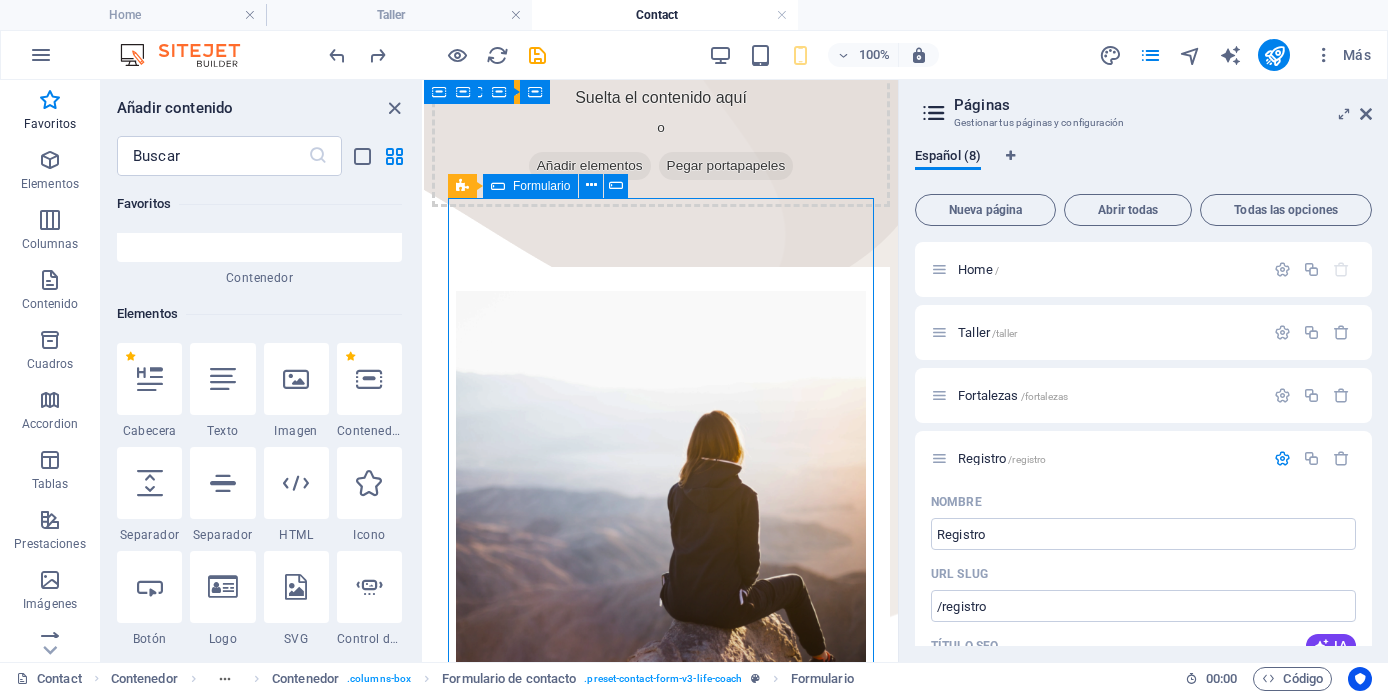 click on "Formulario" at bounding box center [541, 186] 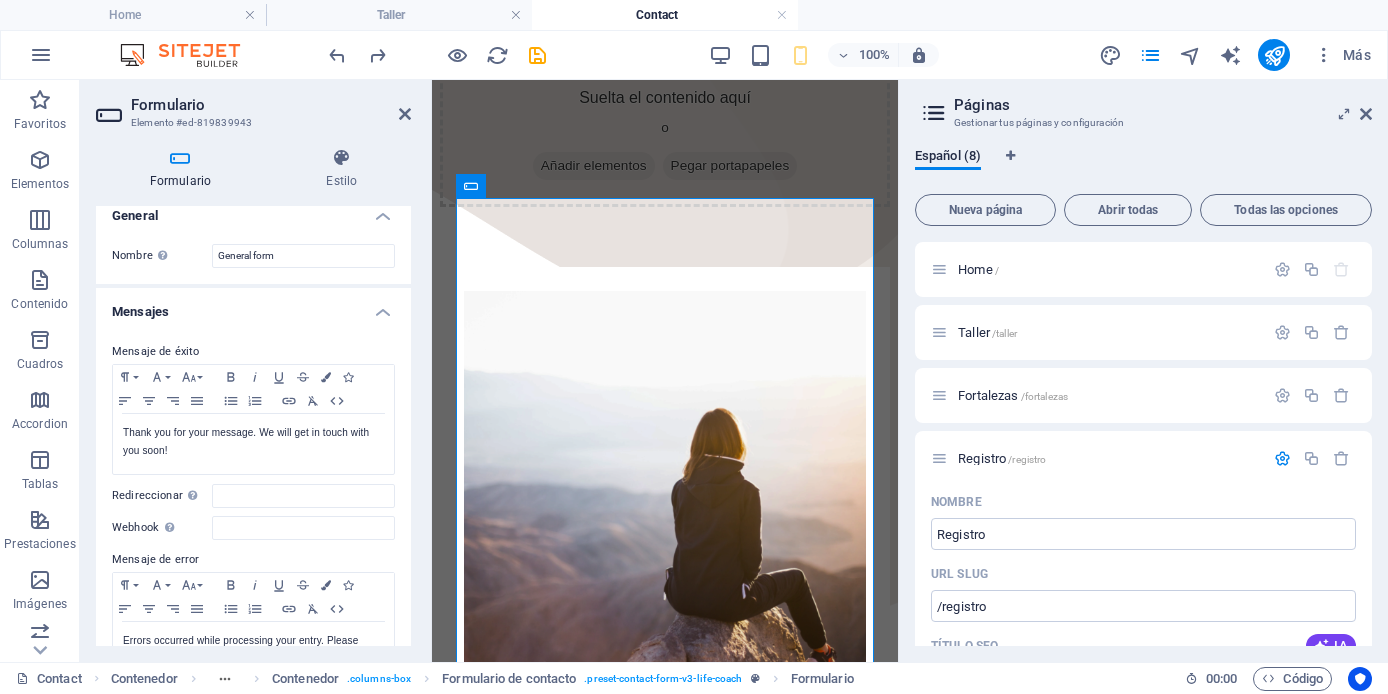 scroll, scrollTop: 0, scrollLeft: 0, axis: both 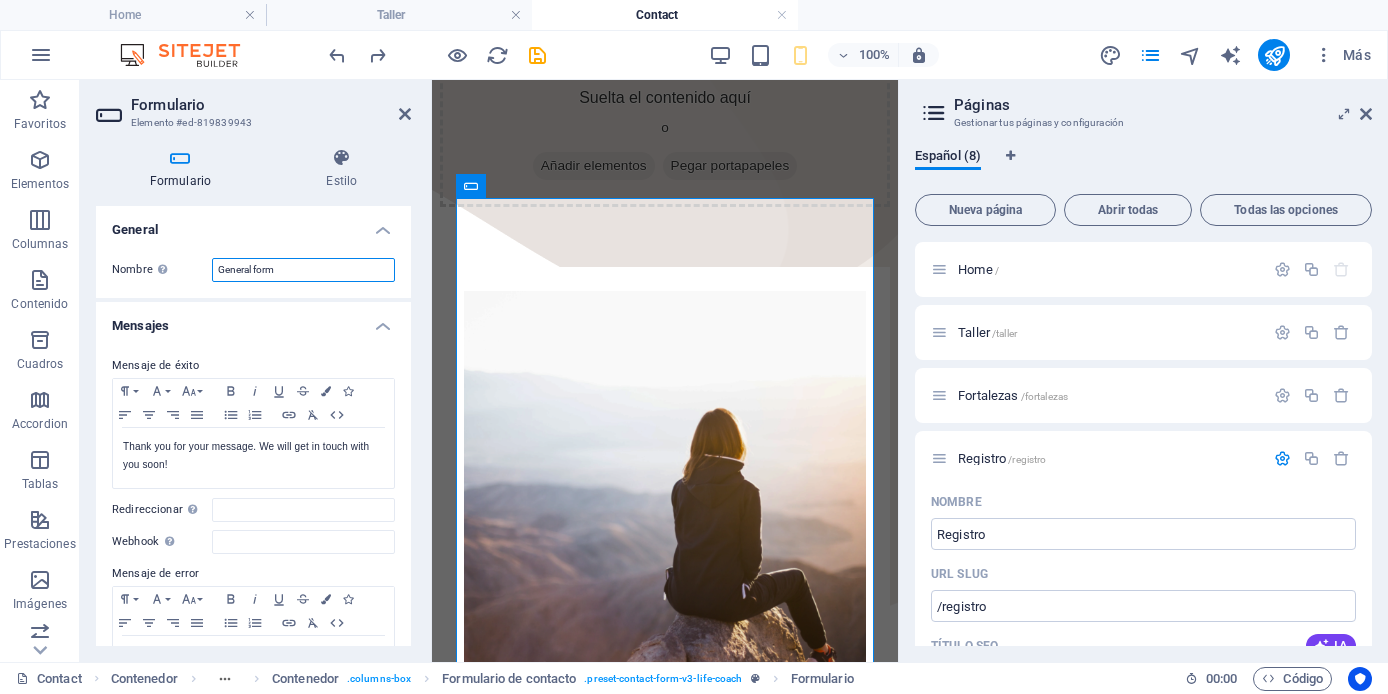 click on "General form" at bounding box center [303, 270] 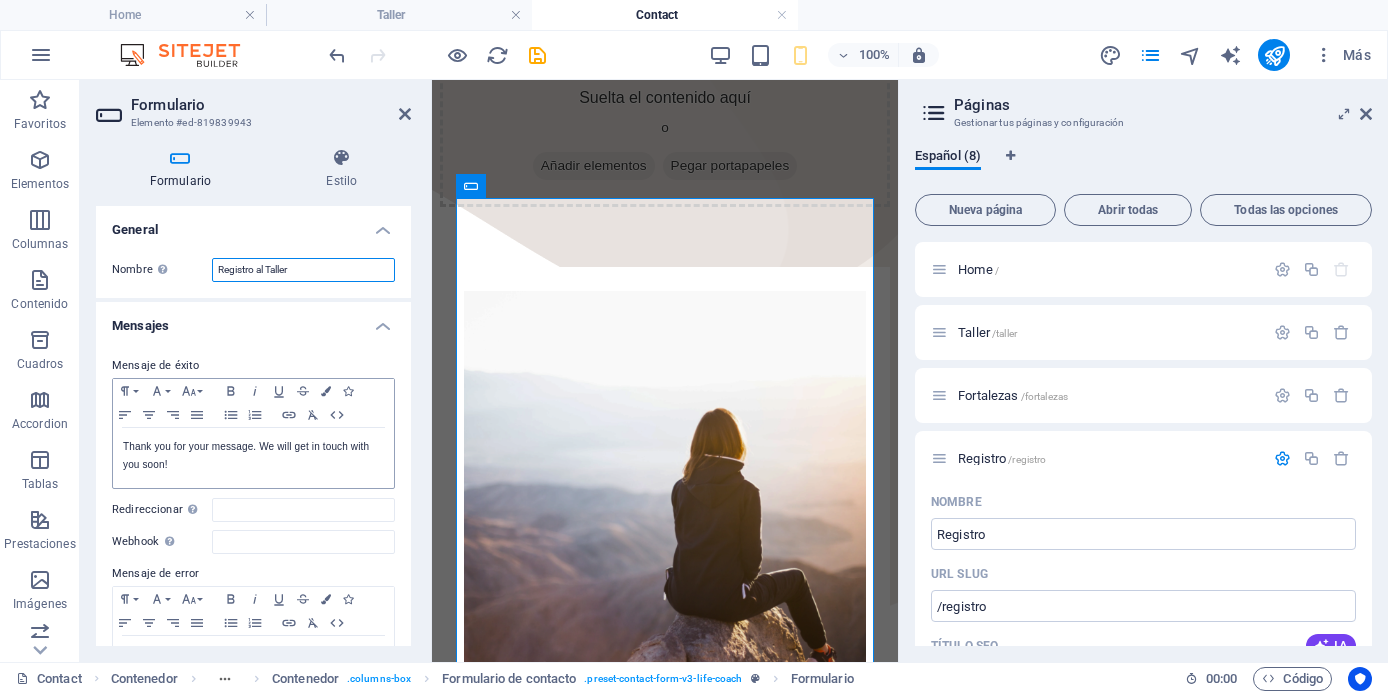 type on "Registro al Taller" 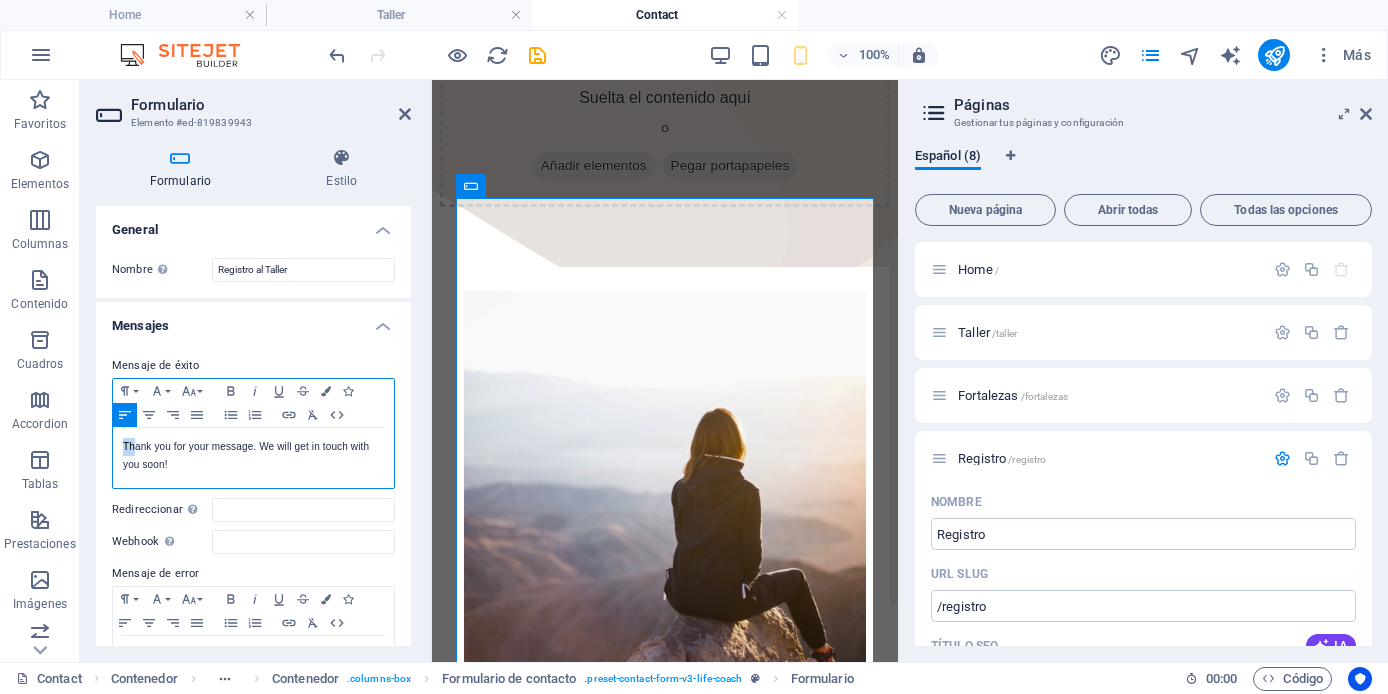 drag, startPoint x: 120, startPoint y: 446, endPoint x: 135, endPoint y: 451, distance: 15.811388 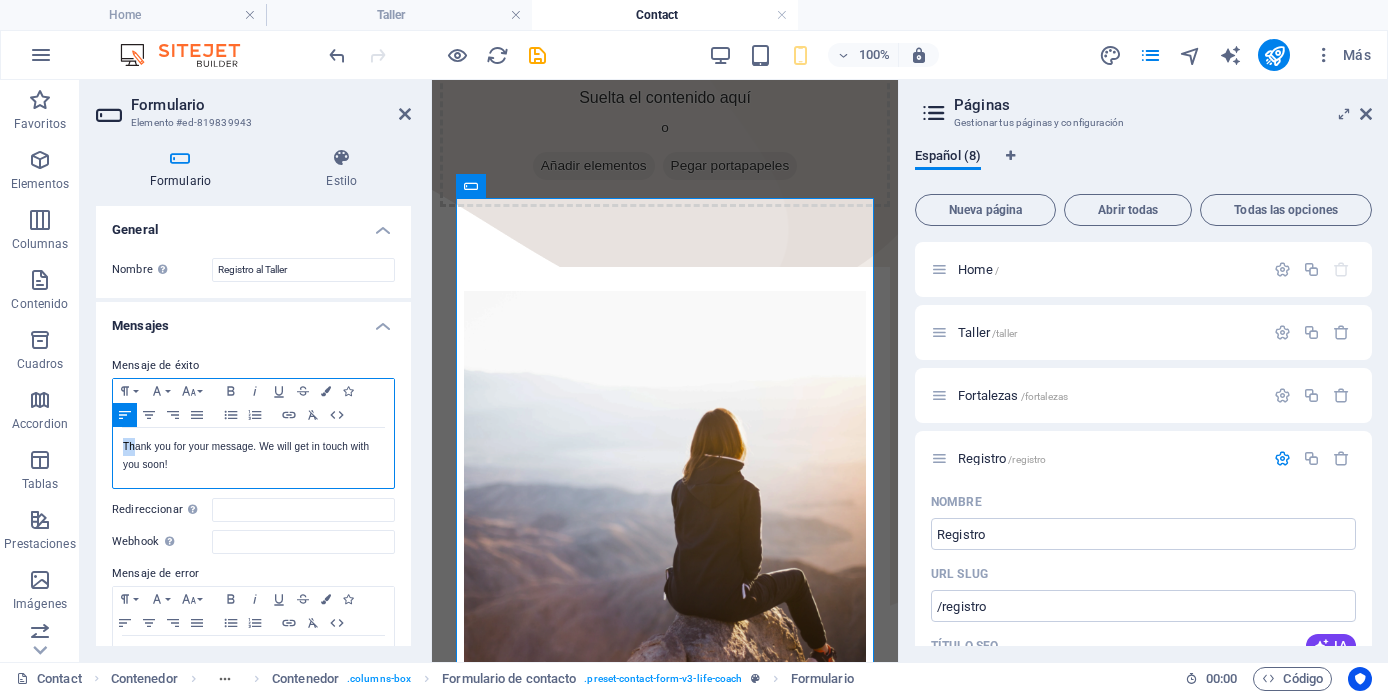 click on "Thank you for your message. We will get in touch with you soon!" at bounding box center (253, 458) 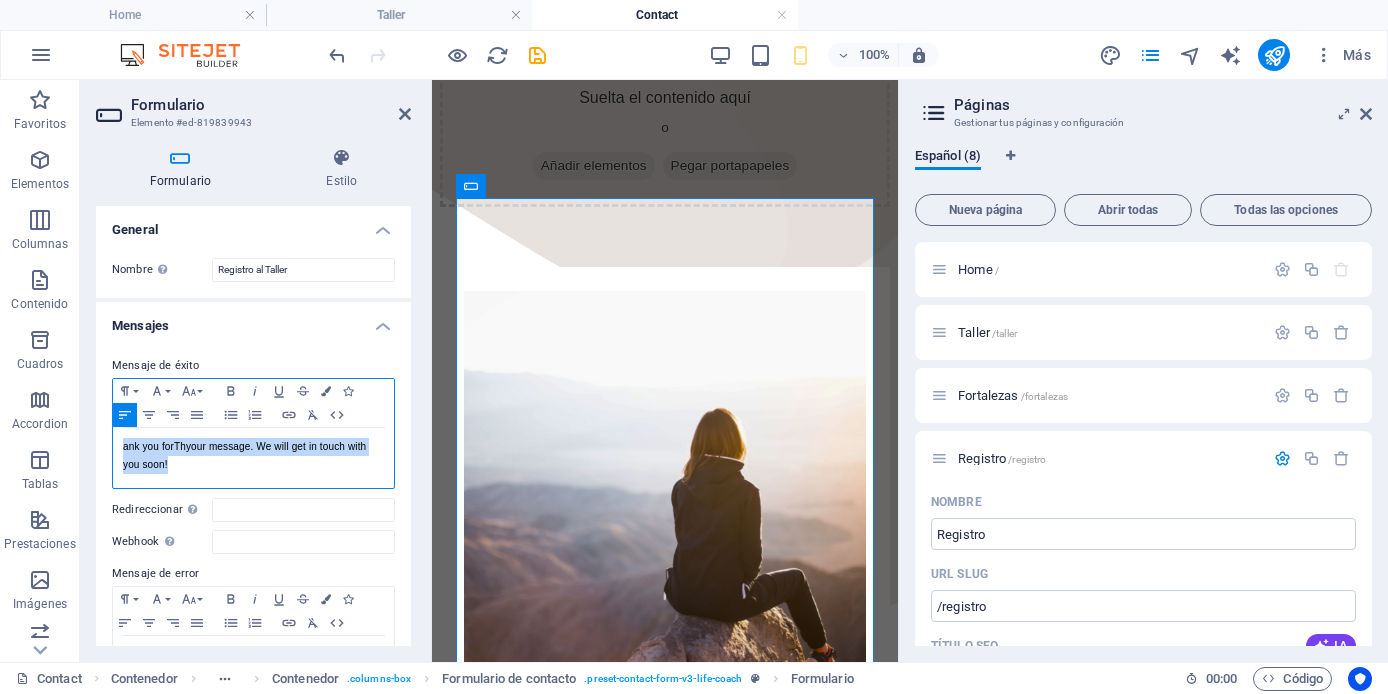 drag, startPoint x: 122, startPoint y: 448, endPoint x: 177, endPoint y: 465, distance: 57.567352 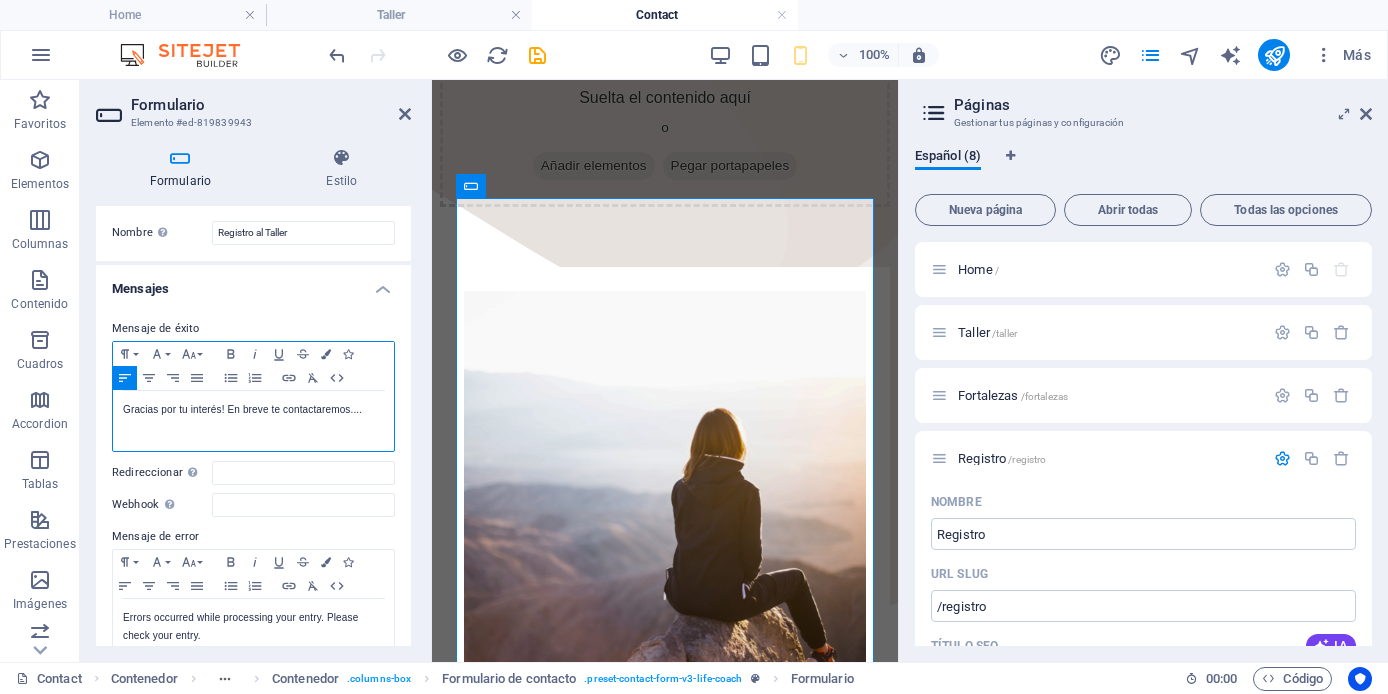 scroll, scrollTop: 0, scrollLeft: 0, axis: both 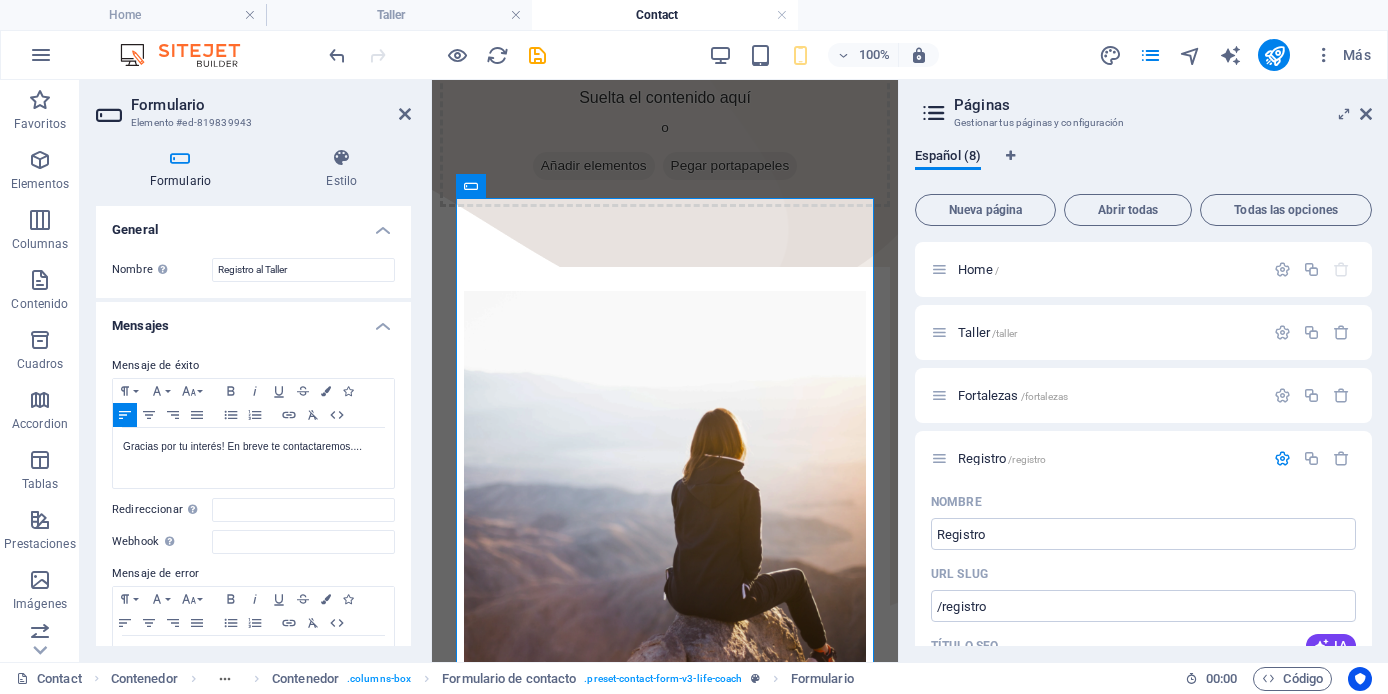 click at bounding box center (180, 158) 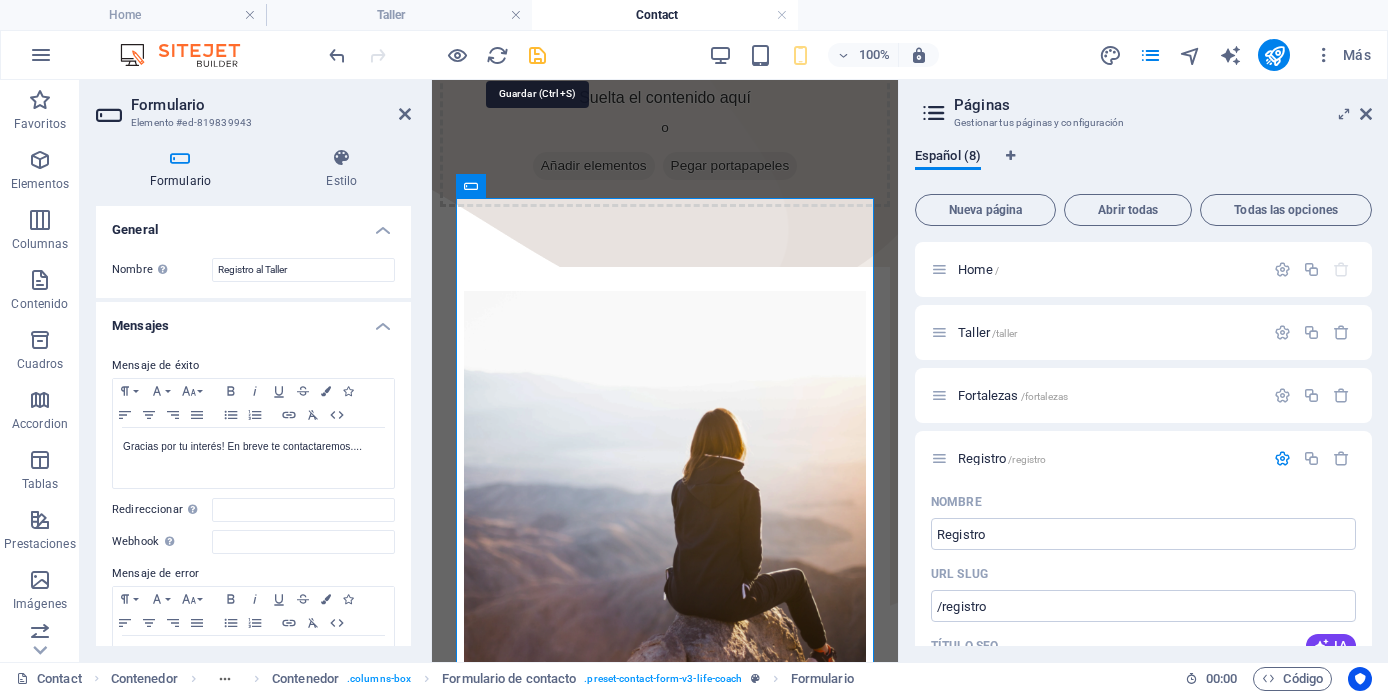 click at bounding box center [537, 55] 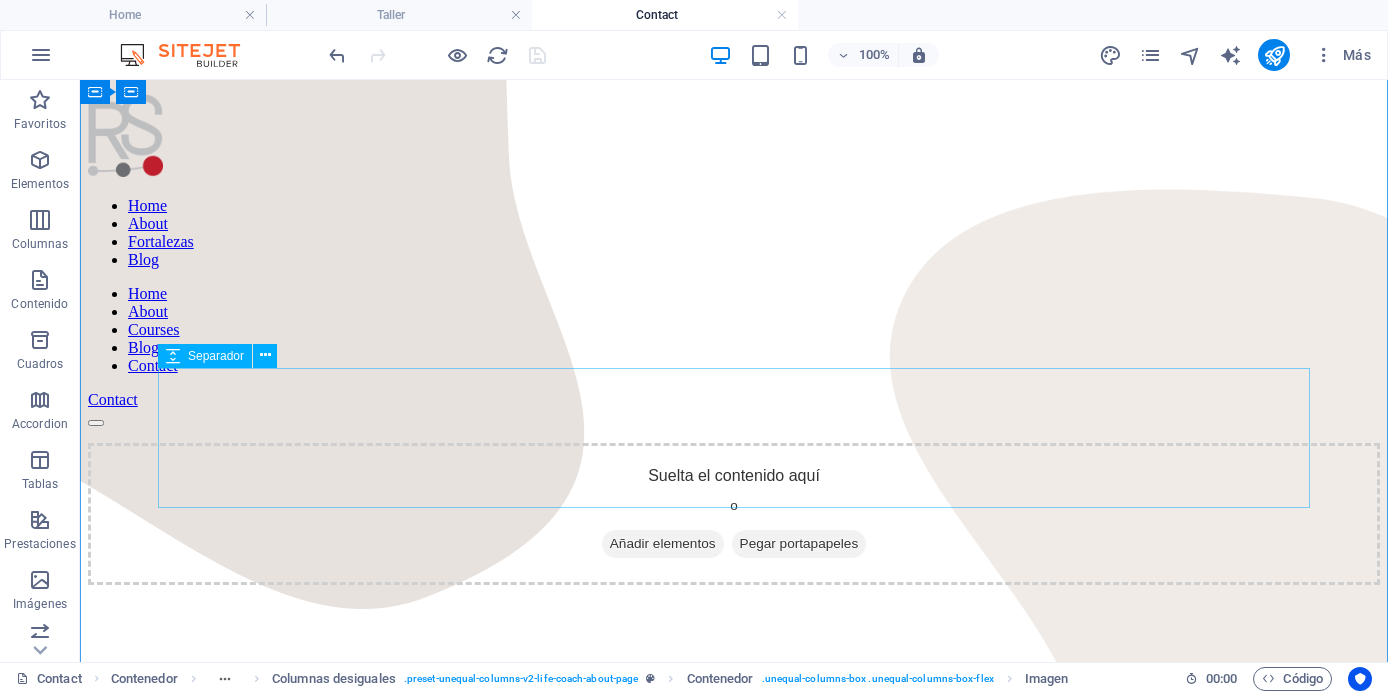 scroll, scrollTop: 0, scrollLeft: 0, axis: both 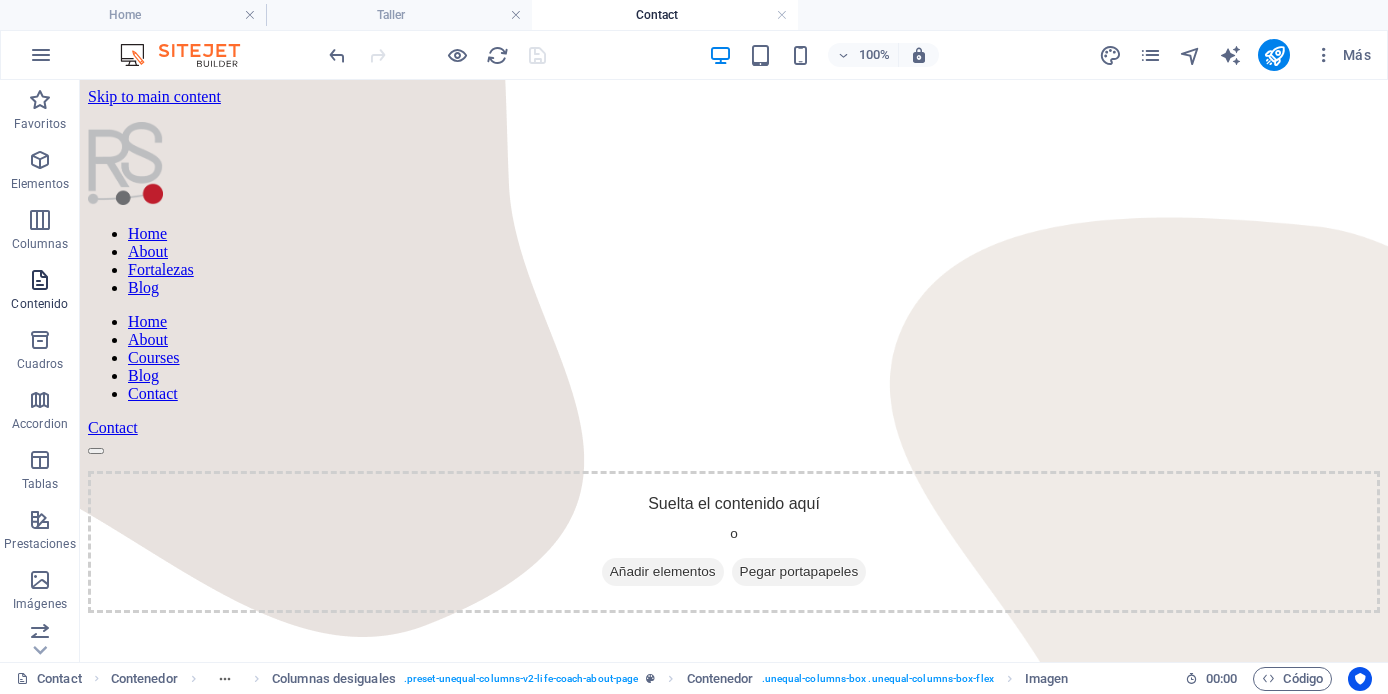 click at bounding box center (40, 280) 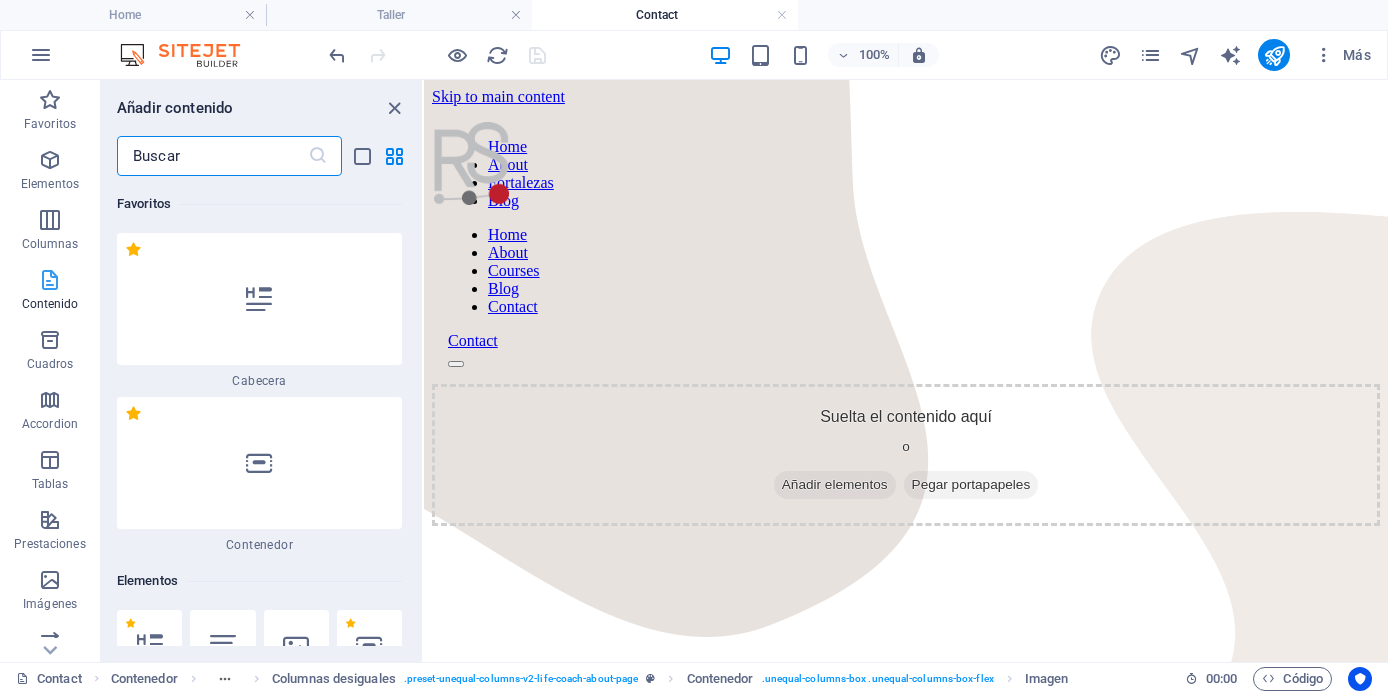 scroll, scrollTop: 1, scrollLeft: 0, axis: vertical 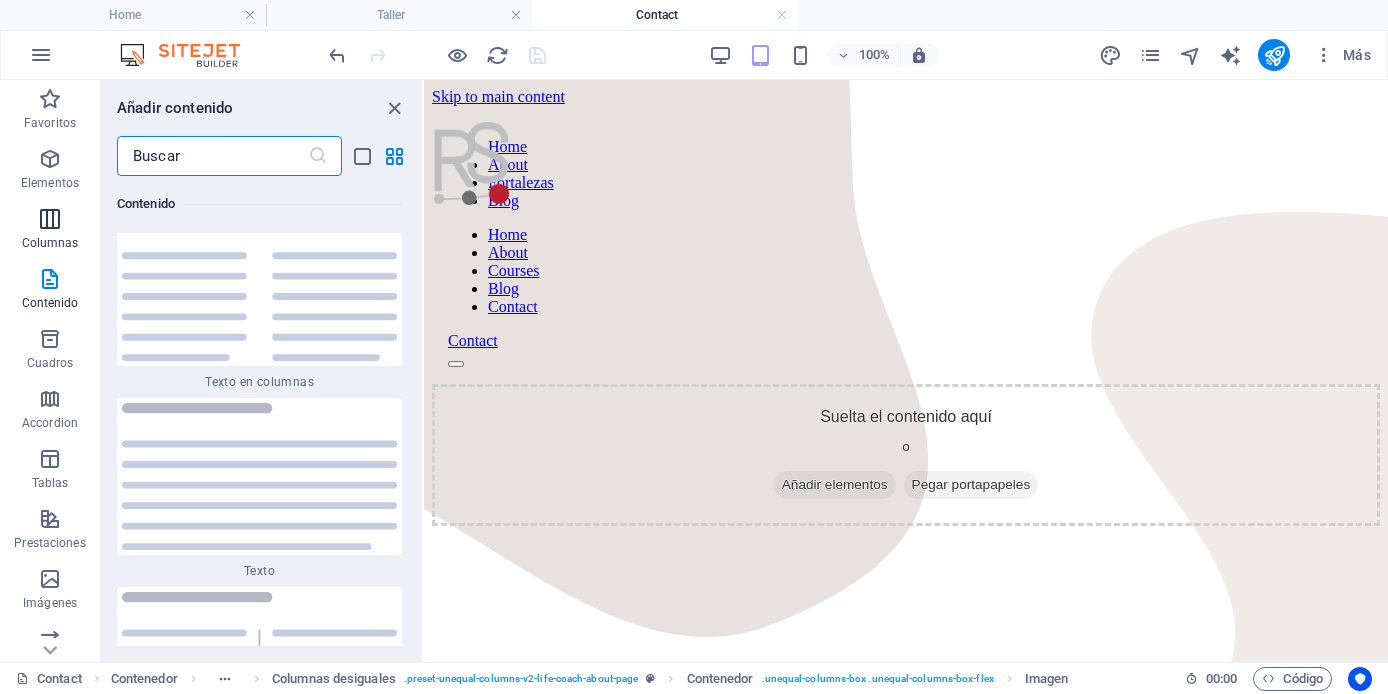 click at bounding box center (50, 219) 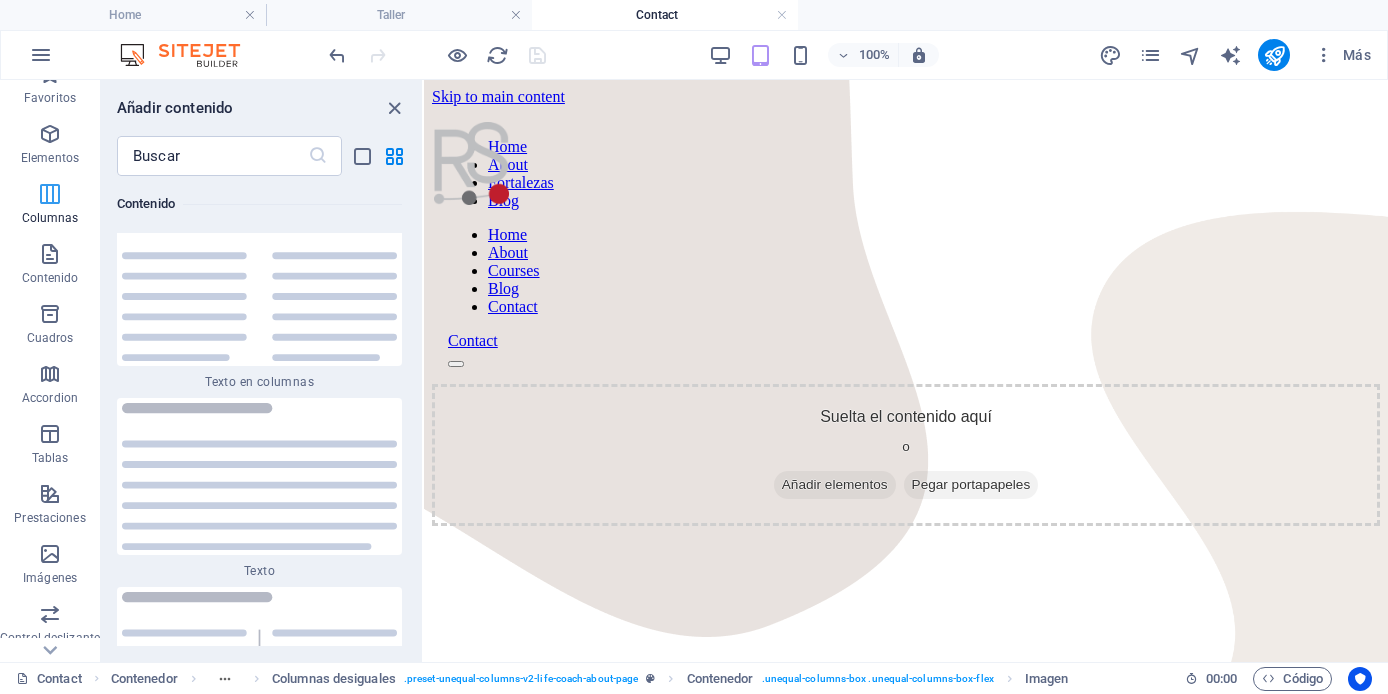scroll, scrollTop: 29, scrollLeft: 0, axis: vertical 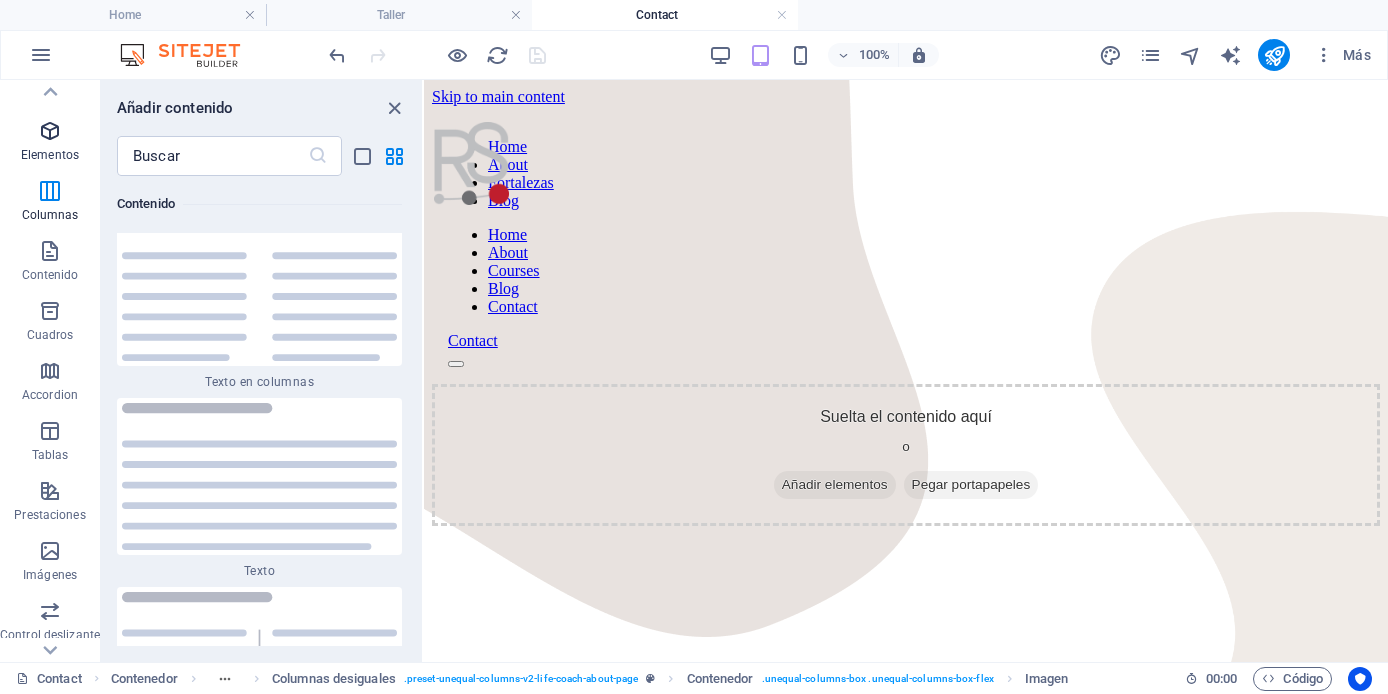 click at bounding box center (50, 131) 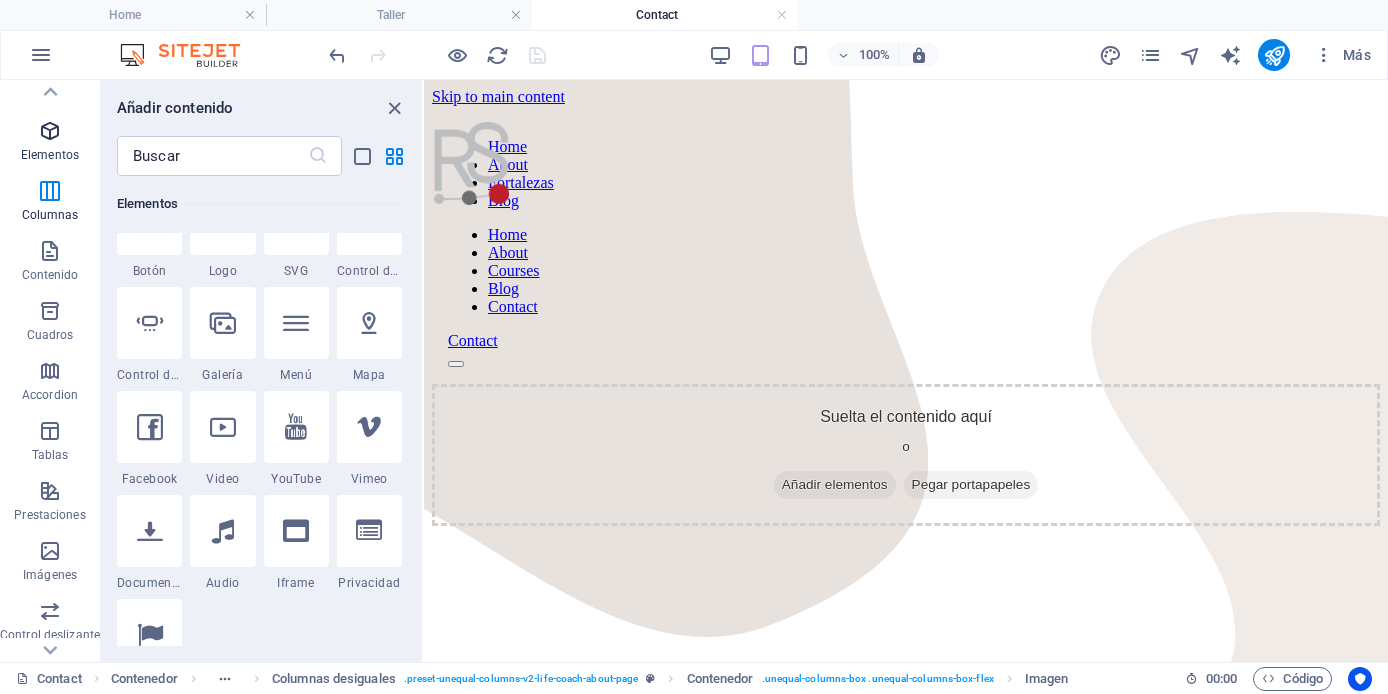 scroll, scrollTop: 377, scrollLeft: 0, axis: vertical 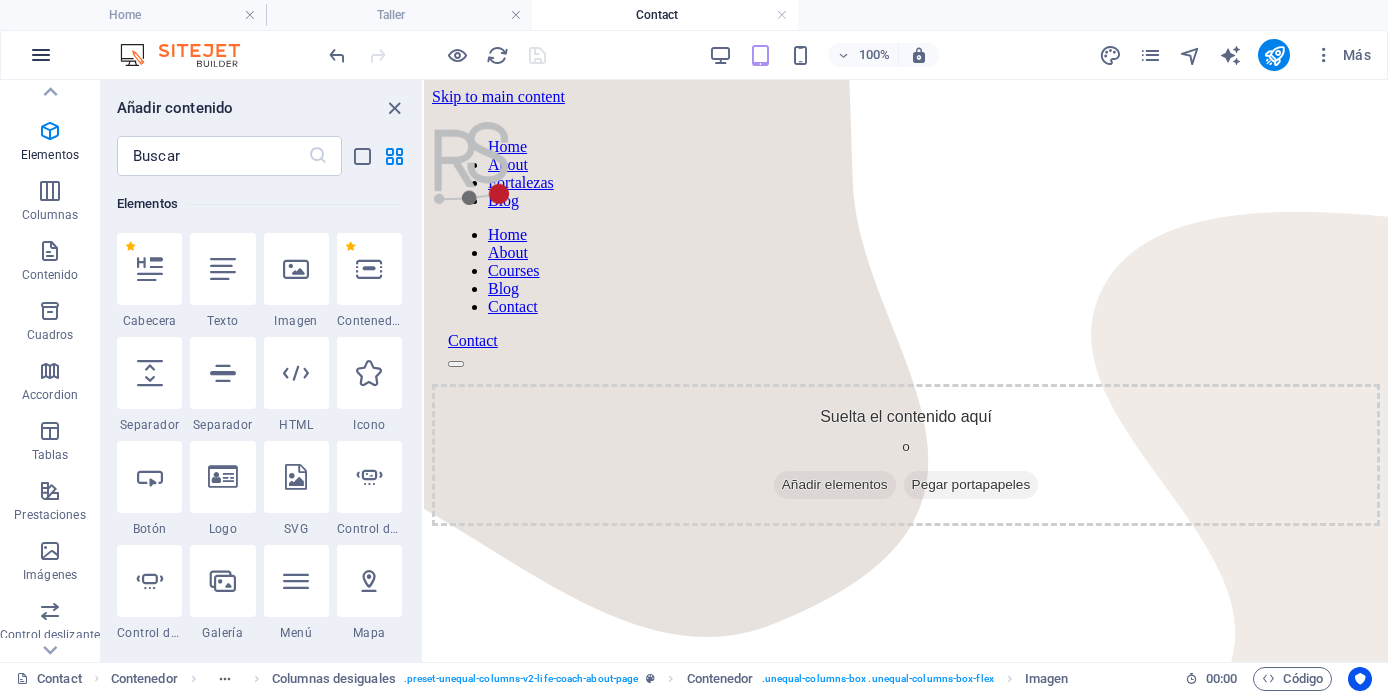click at bounding box center [41, 55] 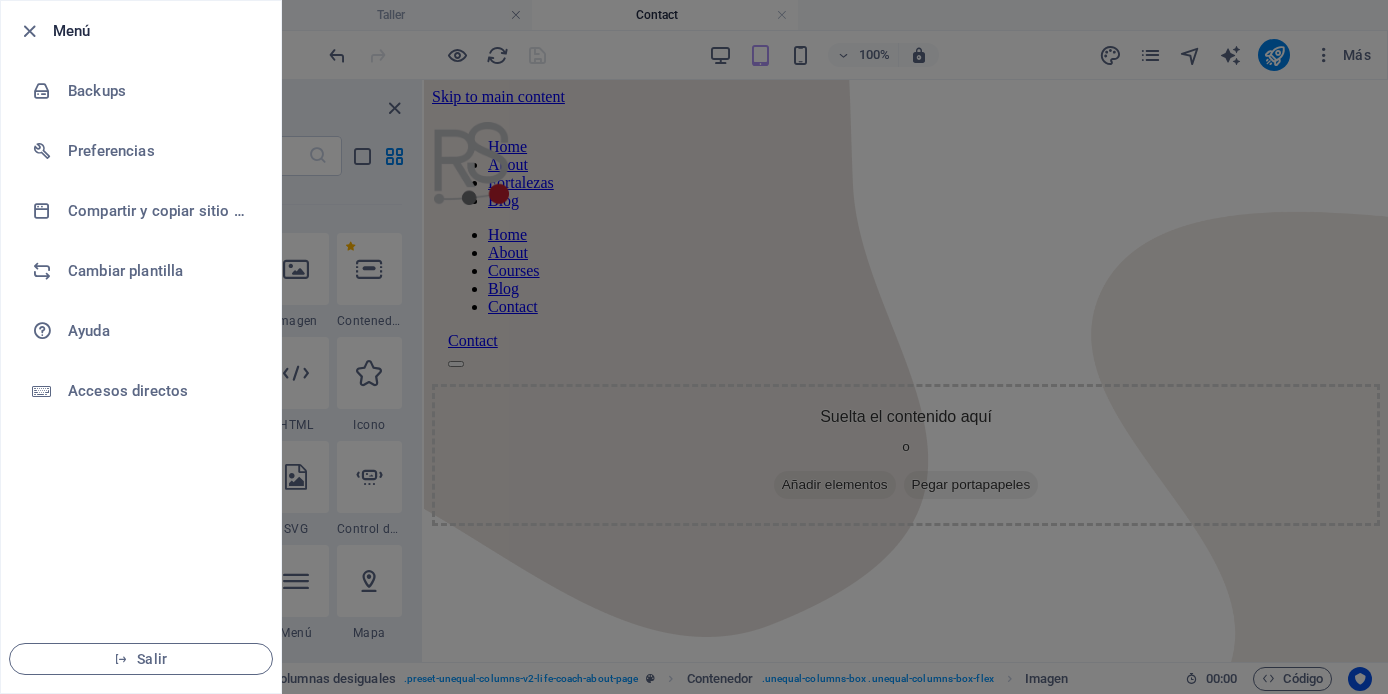 click at bounding box center [694, 347] 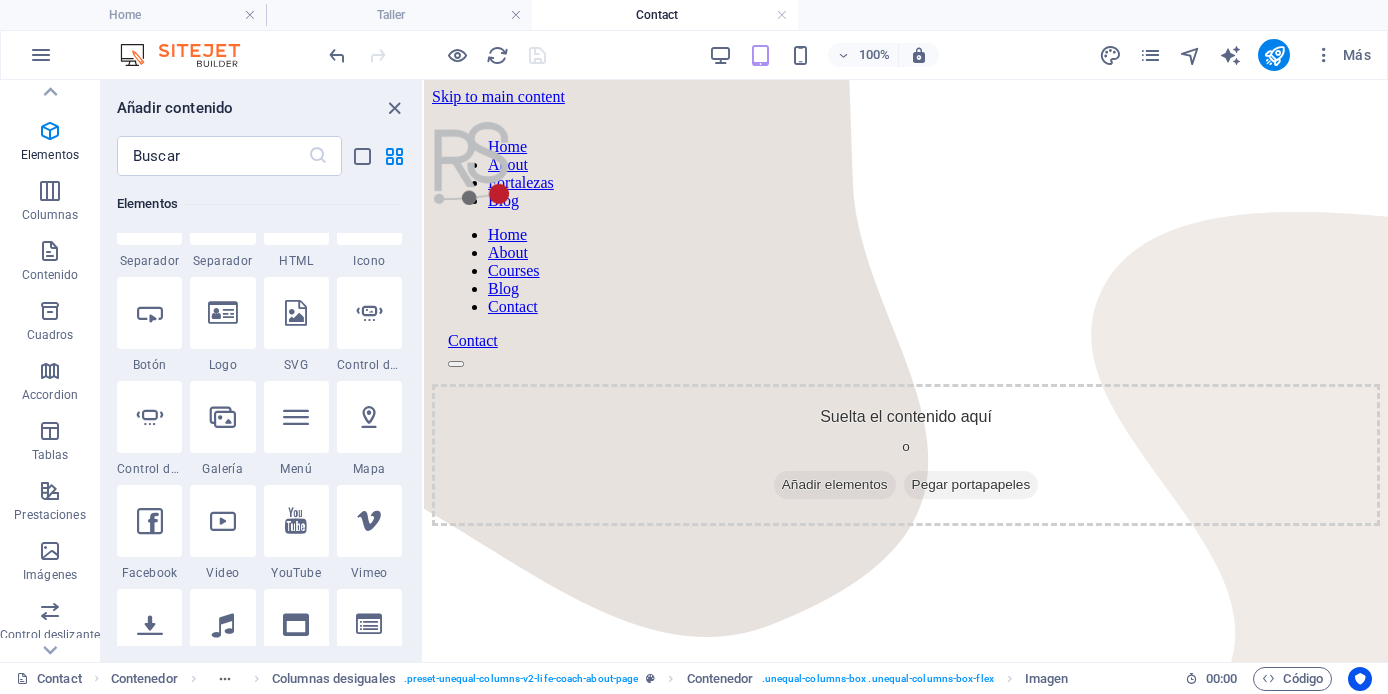 scroll, scrollTop: 533, scrollLeft: 0, axis: vertical 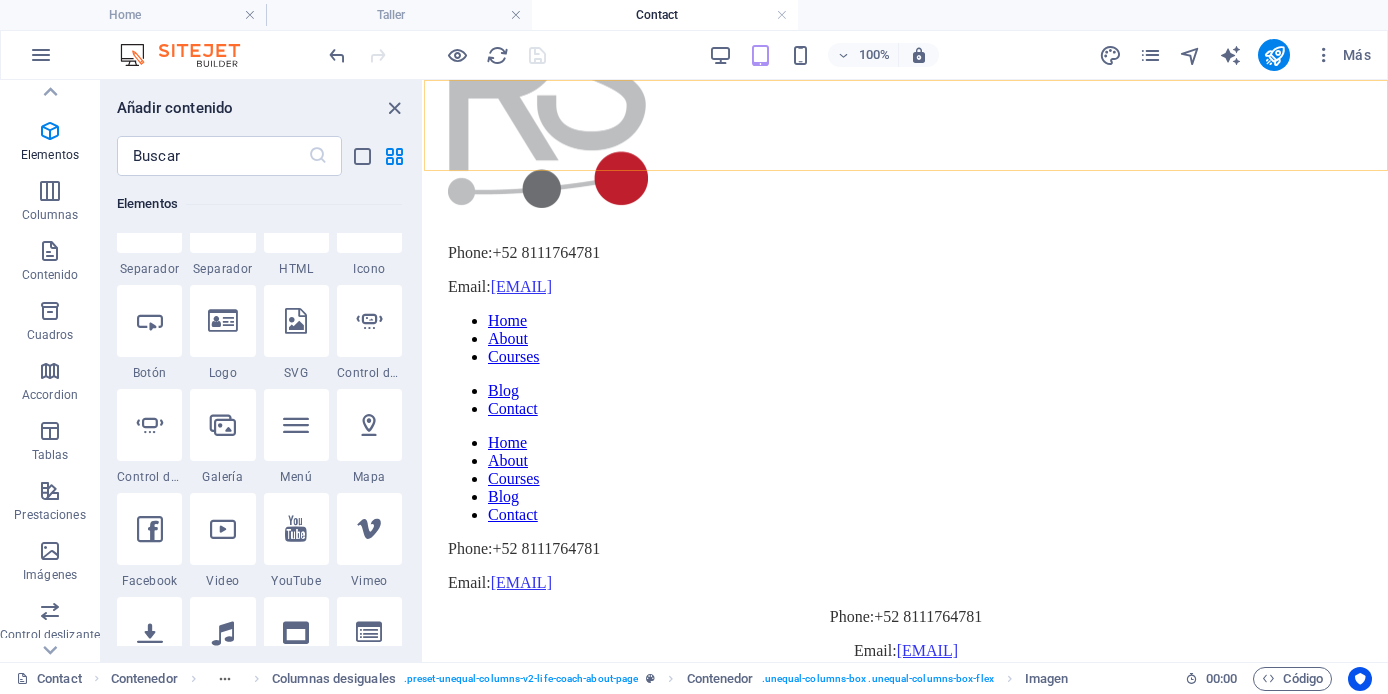 click at bounding box center [906, -1997] 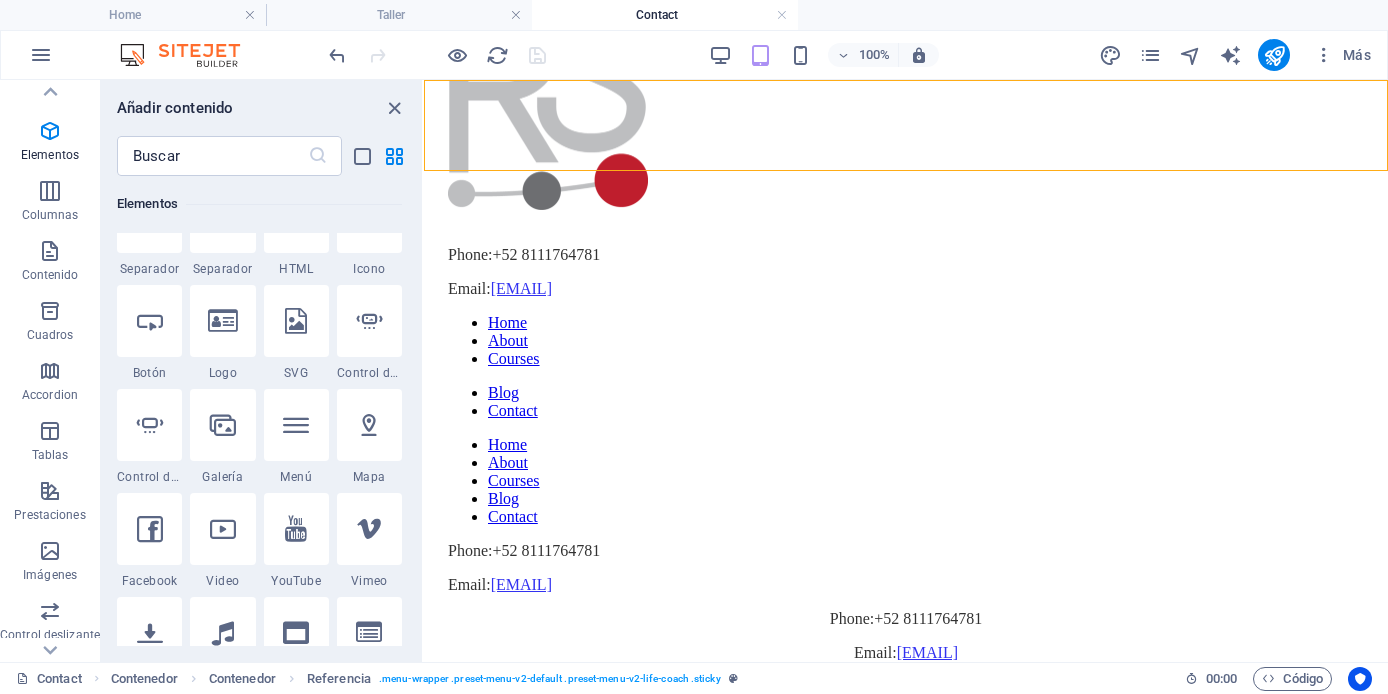 scroll, scrollTop: 2358, scrollLeft: 0, axis: vertical 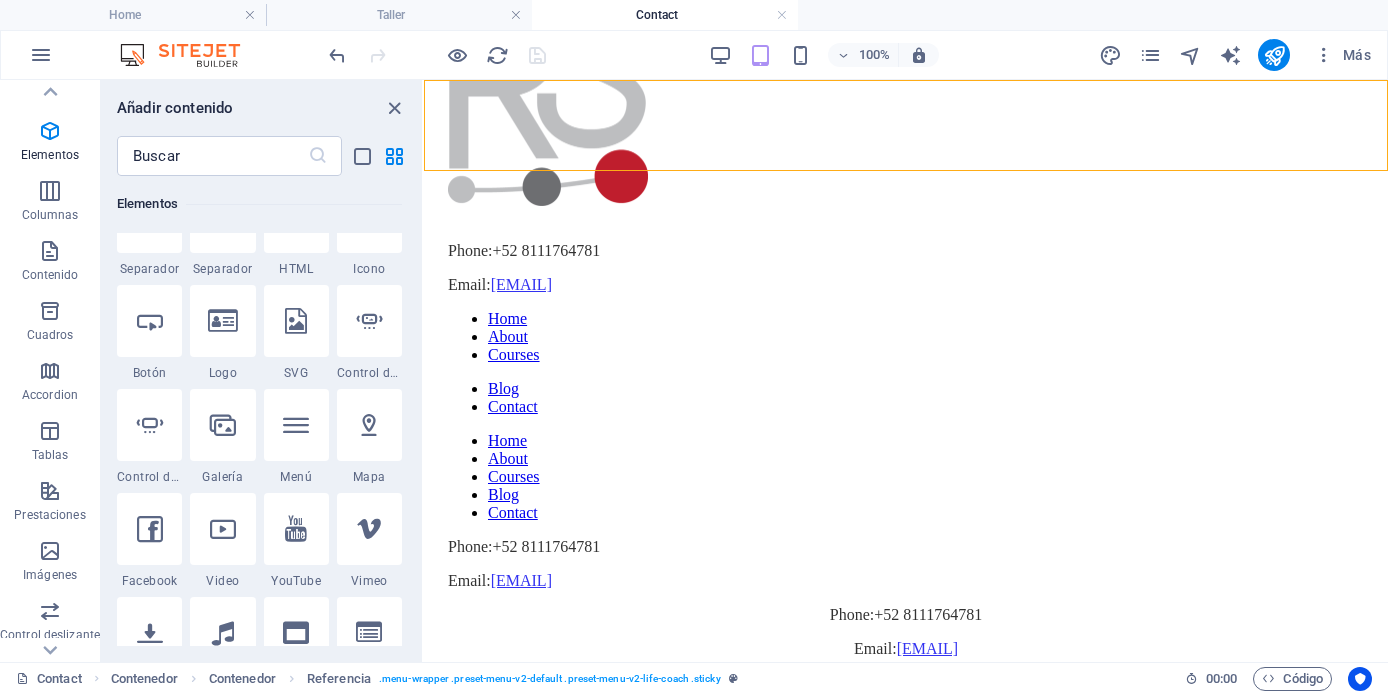 click at bounding box center (906, -1999) 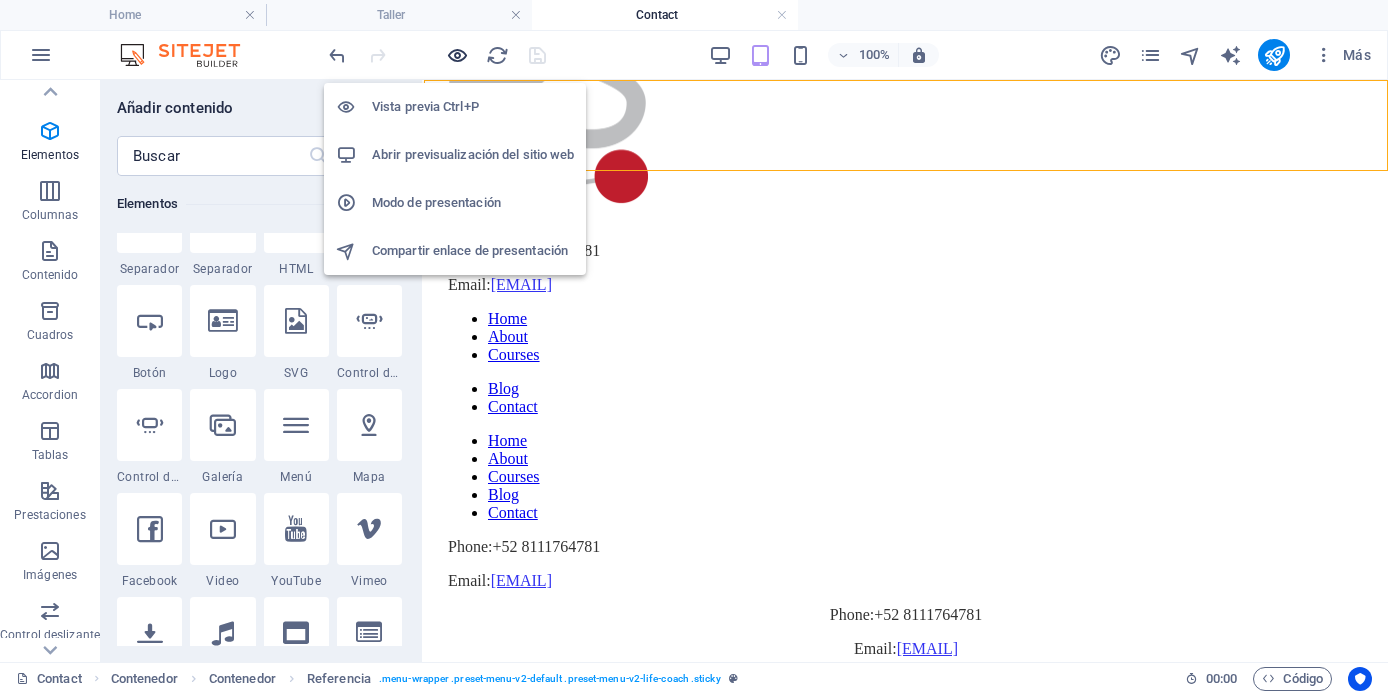 click at bounding box center (457, 55) 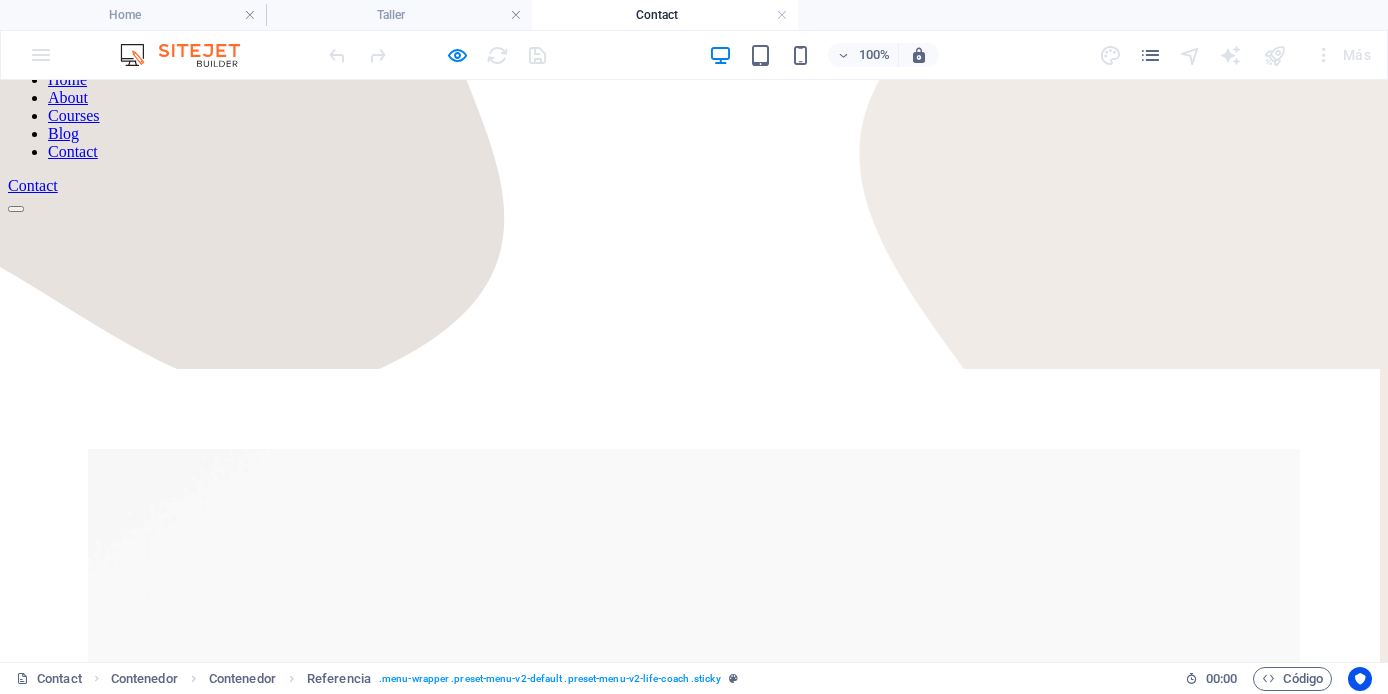 scroll, scrollTop: 0, scrollLeft: 0, axis: both 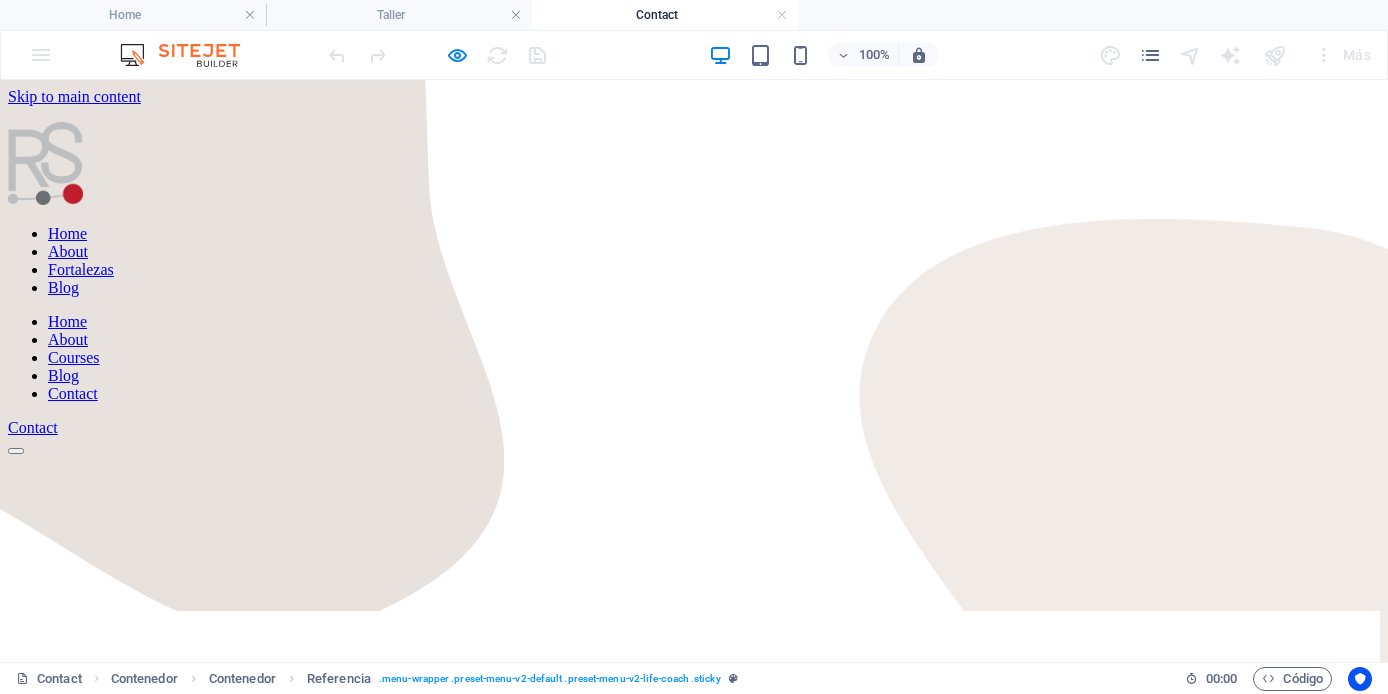 click on "Home" at bounding box center (67, 233) 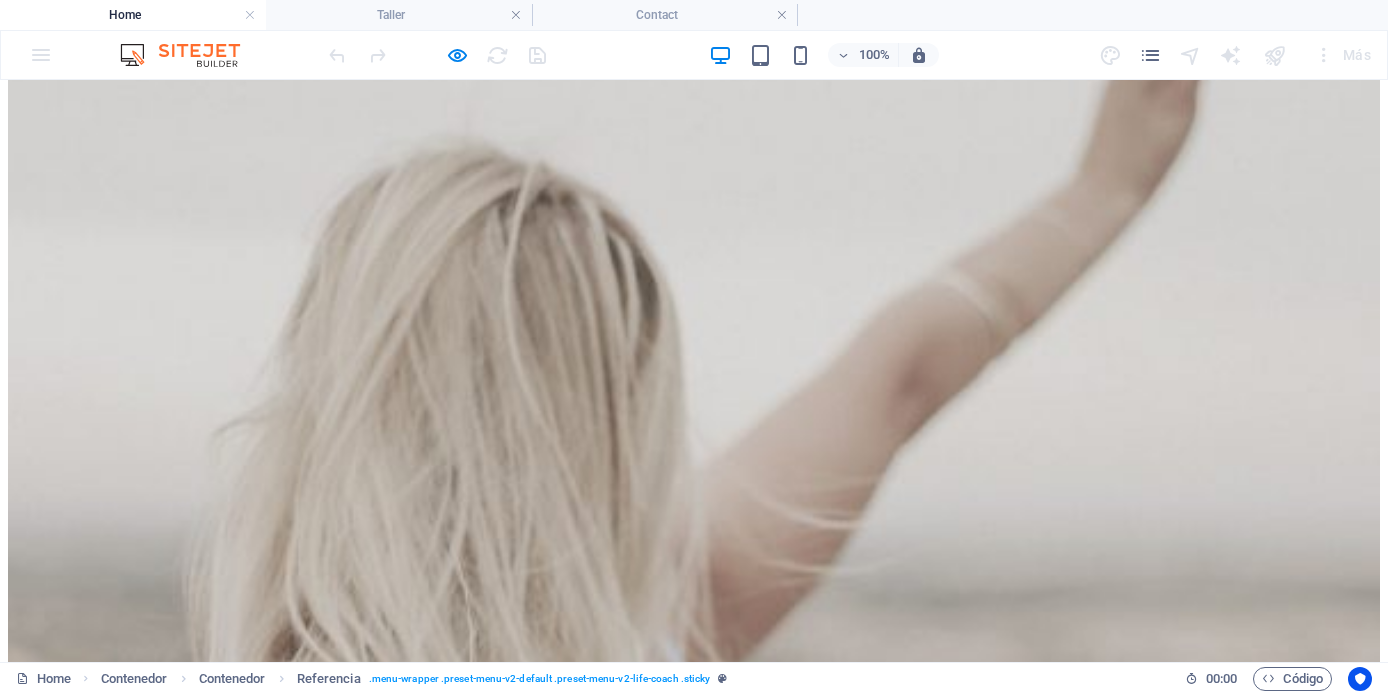 click on "About" at bounding box center (68, -2253) 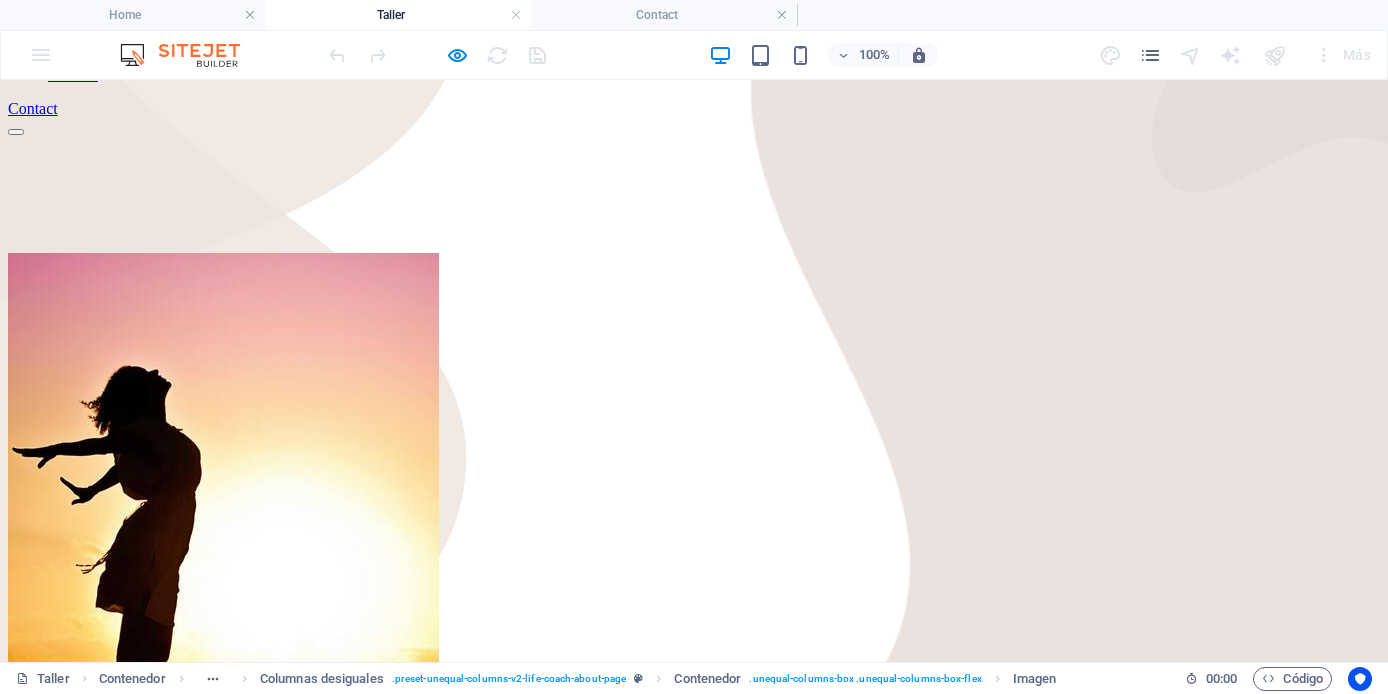 scroll, scrollTop: 321, scrollLeft: 0, axis: vertical 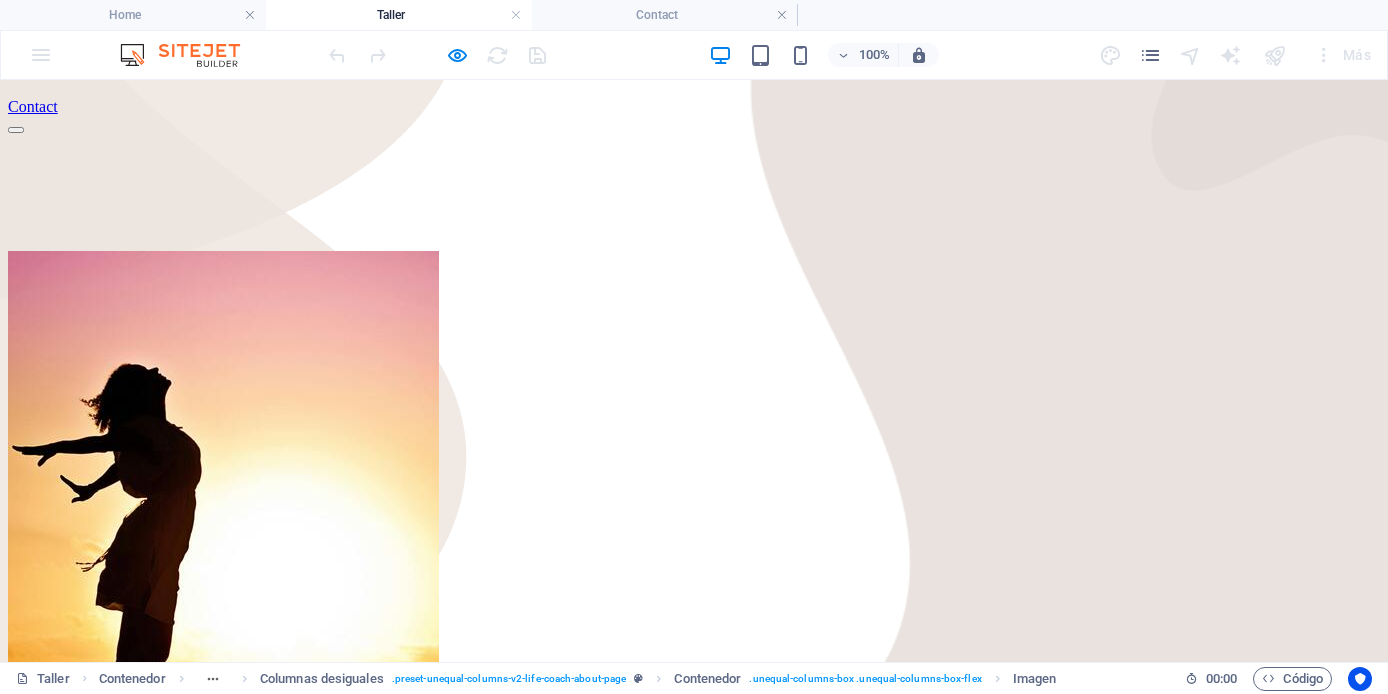 click on "Quiero tomar el Taller" at bounding box center [79, 928] 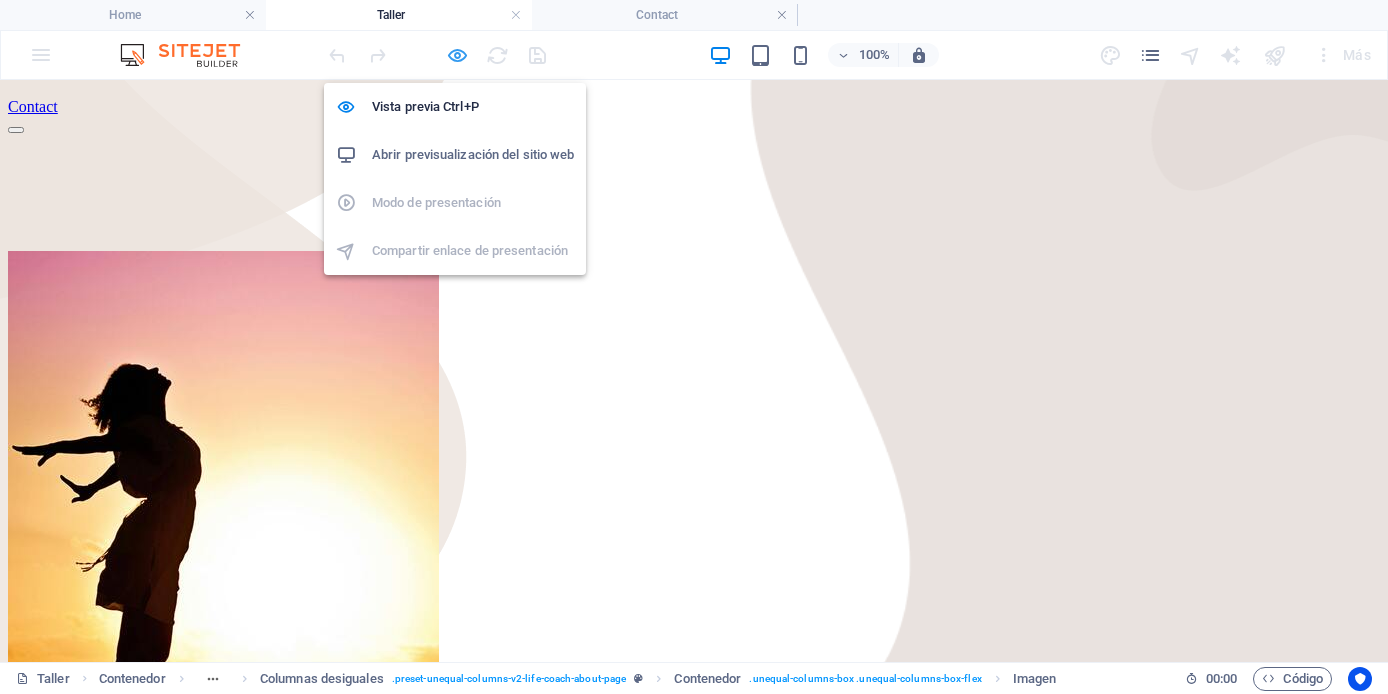 click at bounding box center (457, 55) 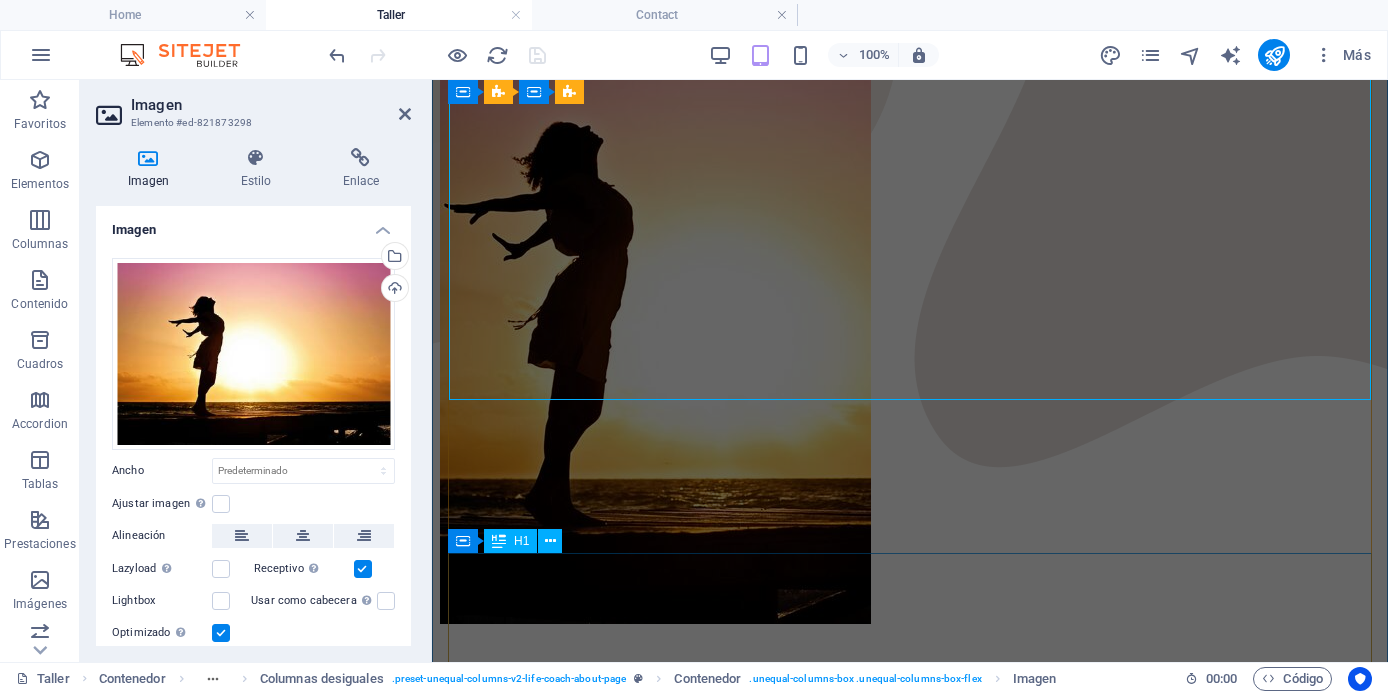 scroll, scrollTop: 500, scrollLeft: 0, axis: vertical 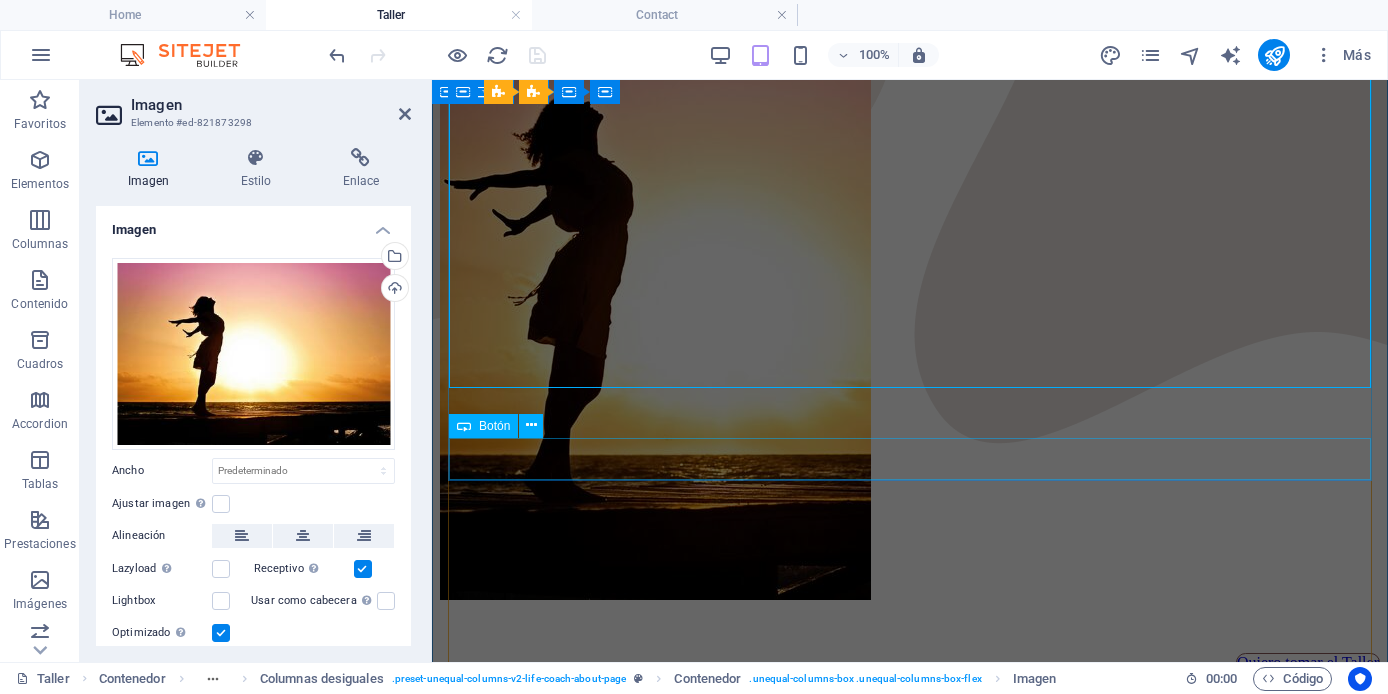 click on "Quiero tomar el Taller" at bounding box center [910, 663] 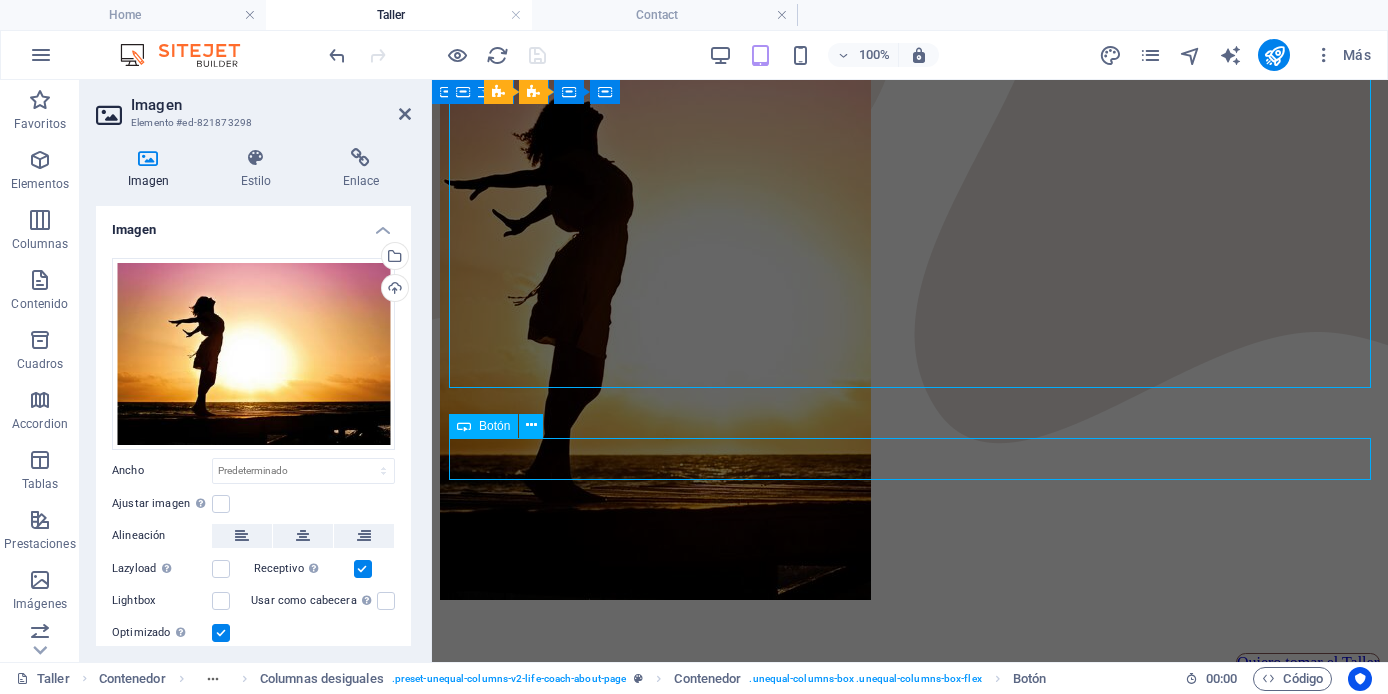 click on "Quiero tomar el Taller" at bounding box center [910, 663] 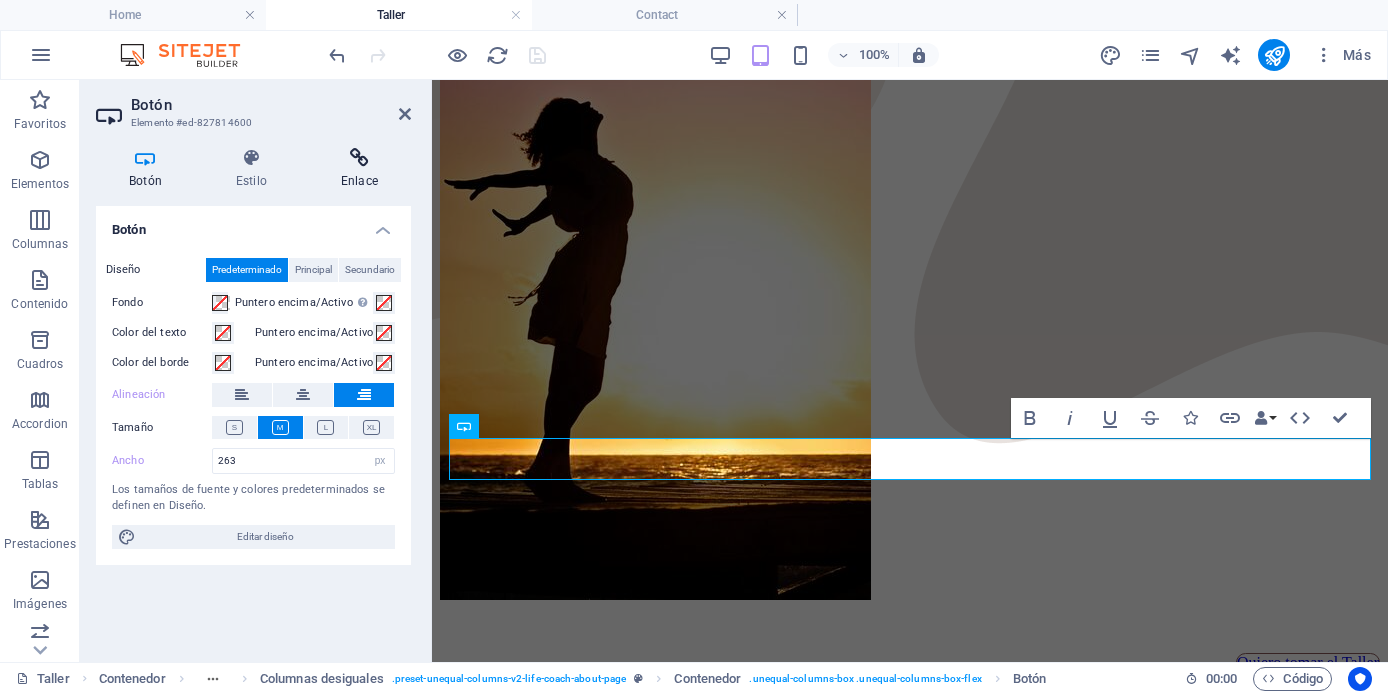 click at bounding box center (359, 158) 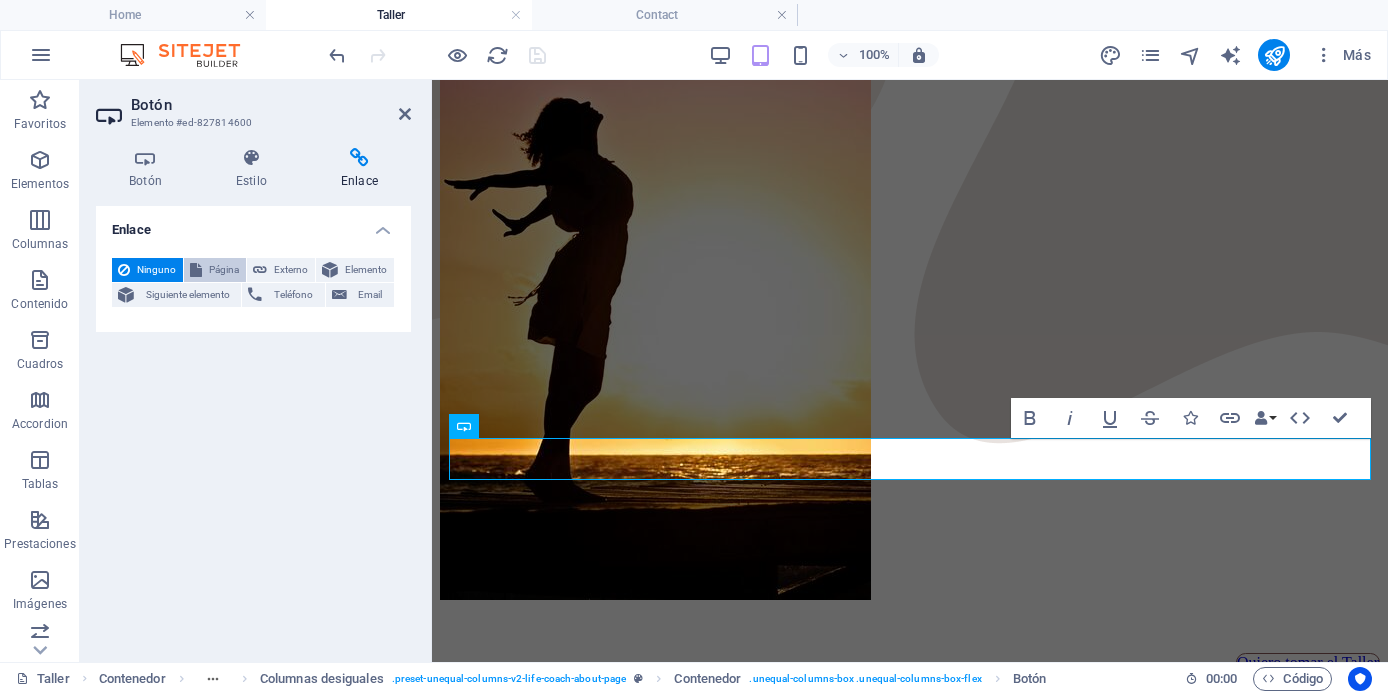click on "Página" at bounding box center [224, 270] 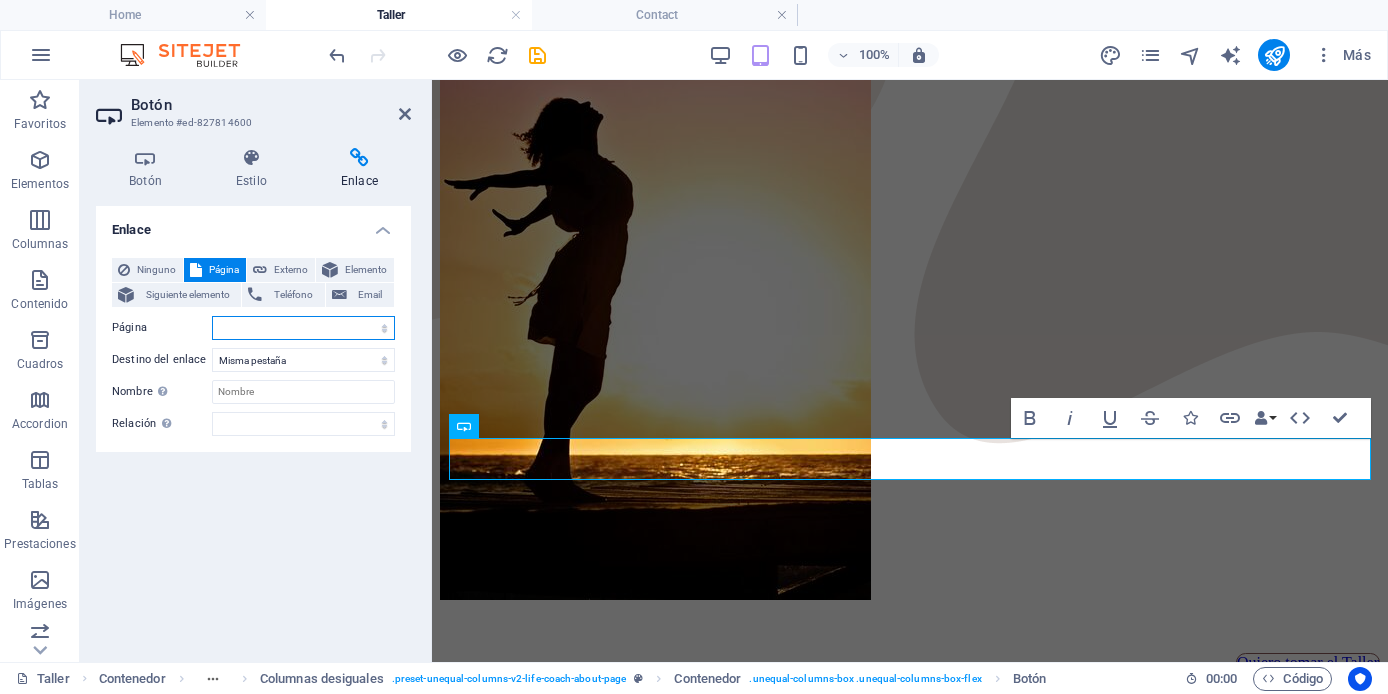 click on "Home Taller Fortalezas Registro Blog Legal Notice Privacy" at bounding box center [303, 328] 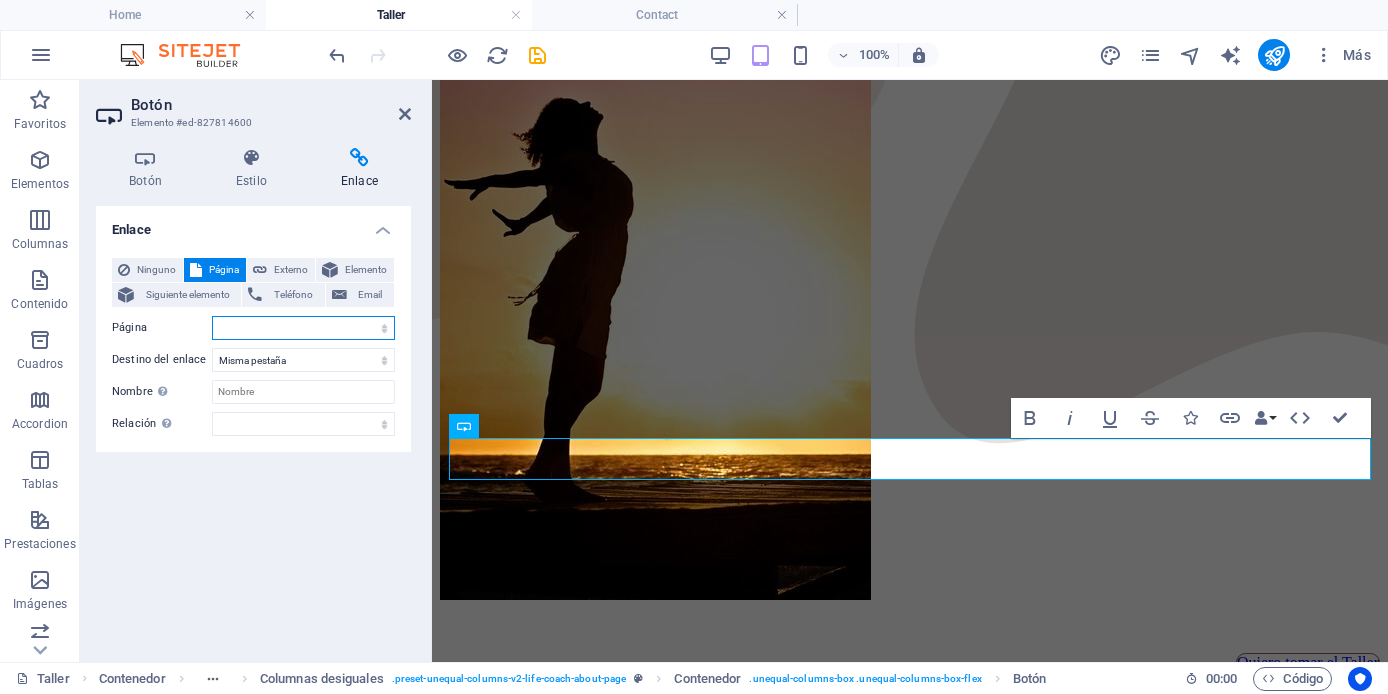 select on "3" 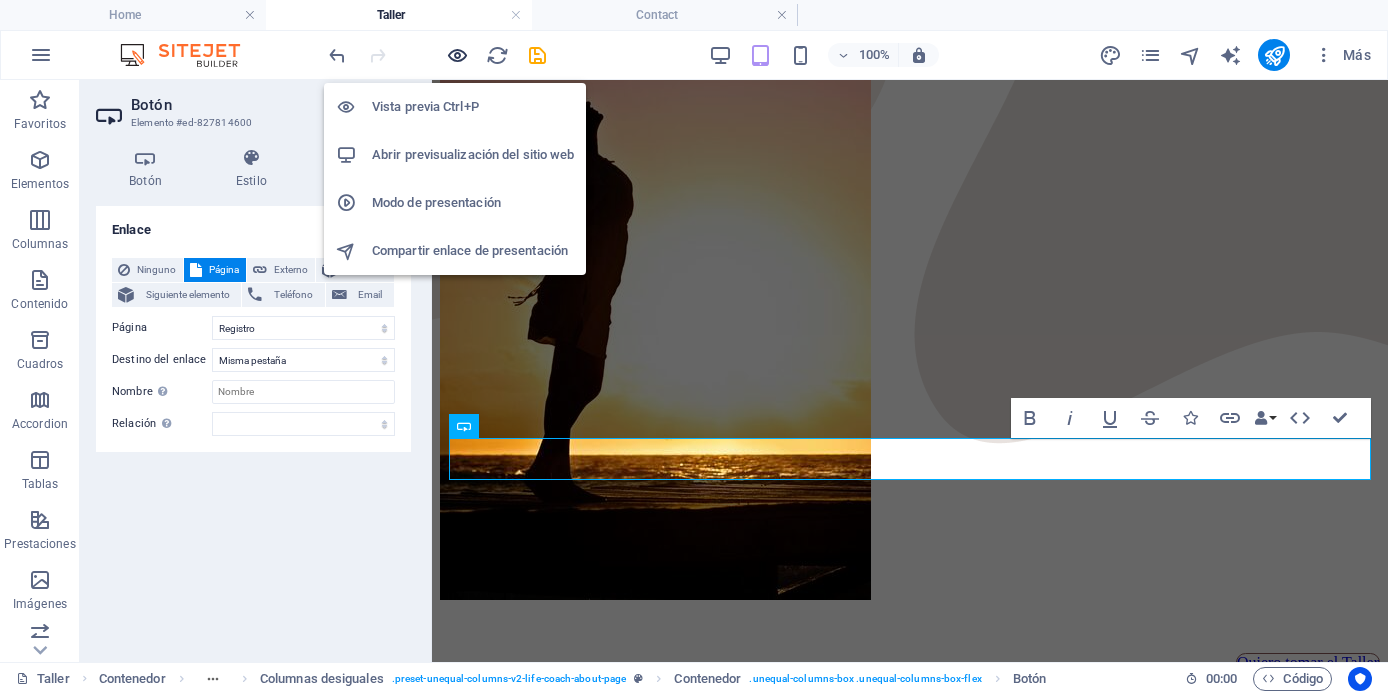 click at bounding box center [457, 55] 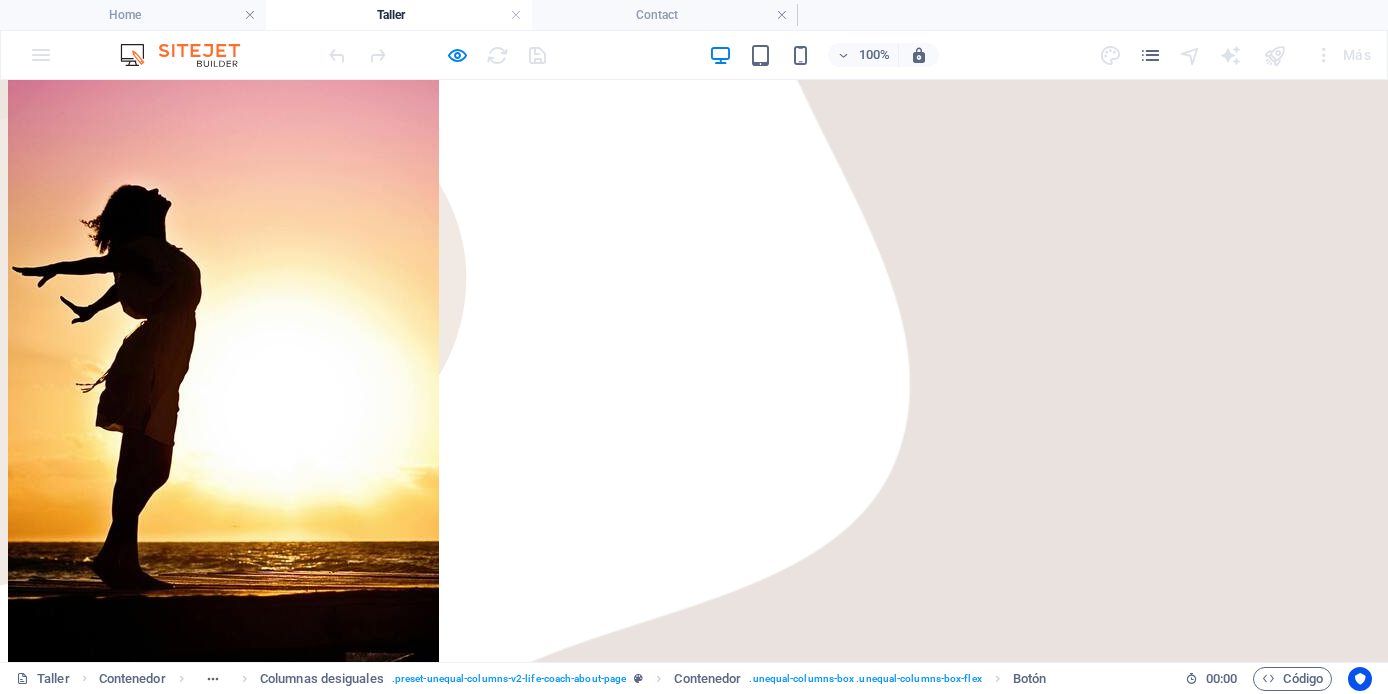 click on "Quiero tomar el Taller" at bounding box center [79, 749] 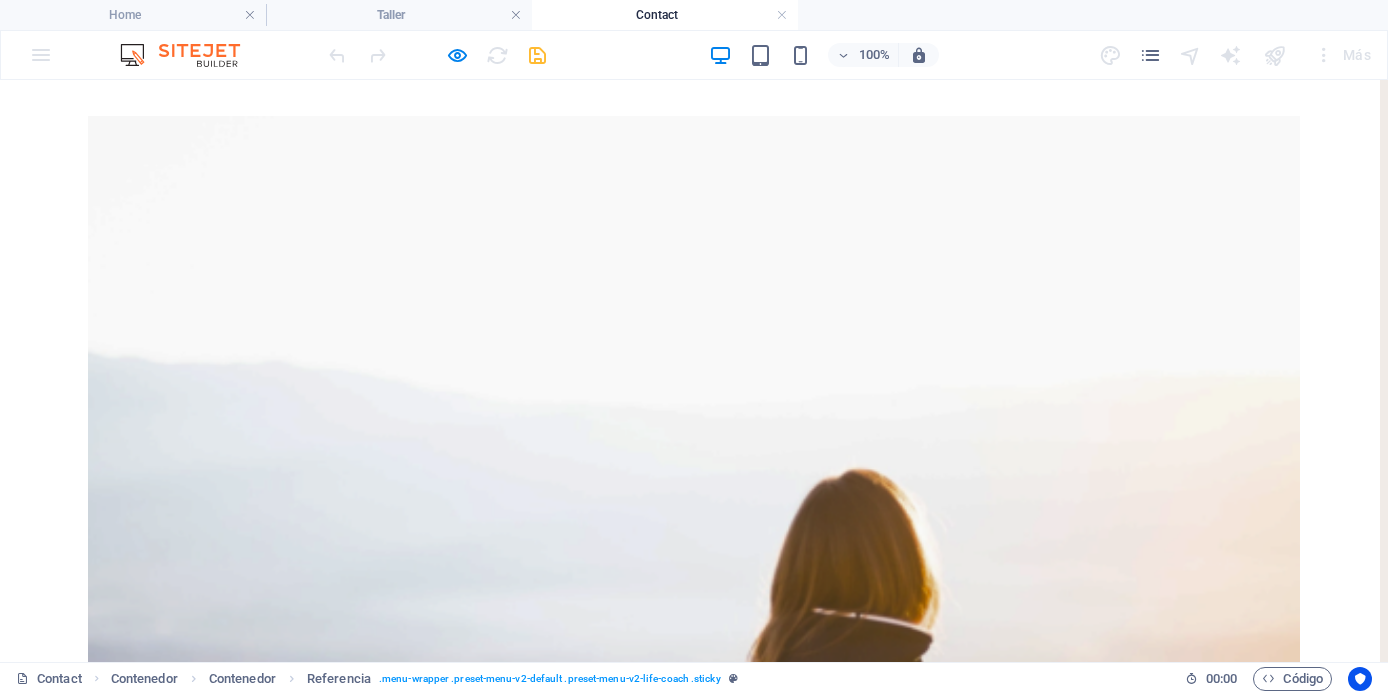 scroll, scrollTop: 583, scrollLeft: 0, axis: vertical 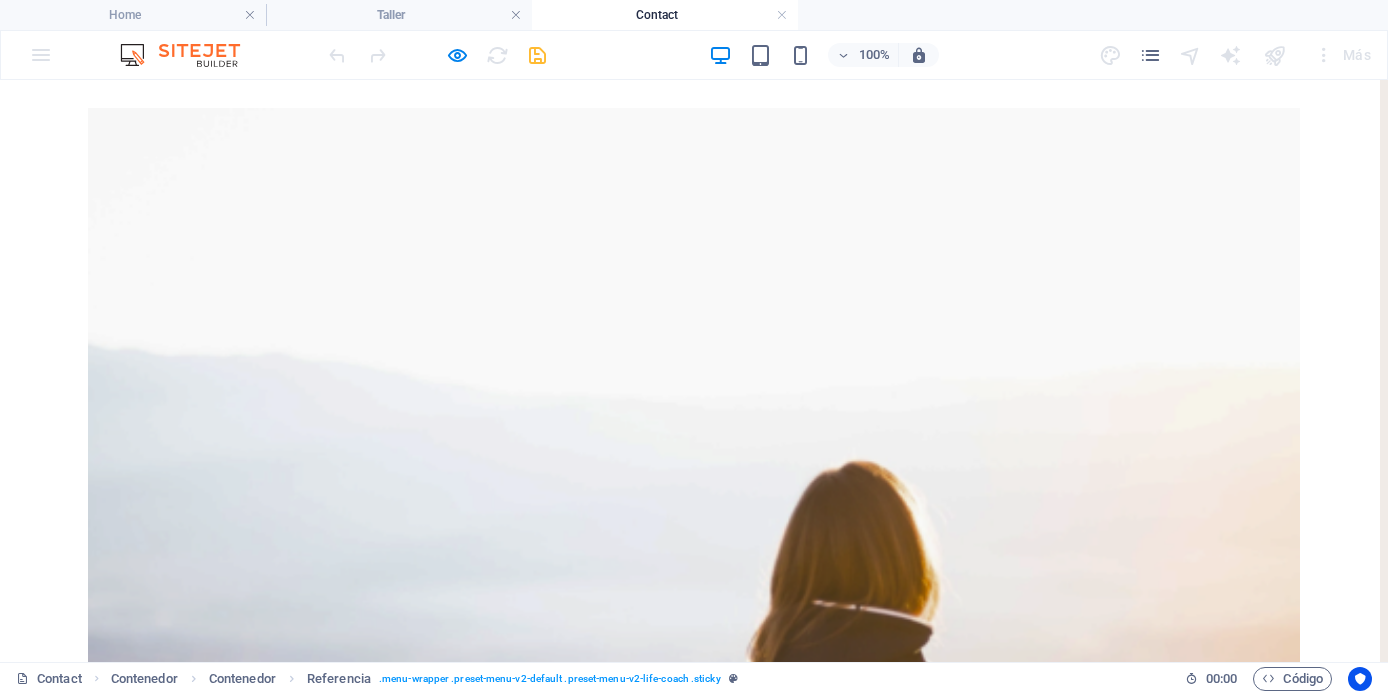 click at bounding box center (138, 1592) 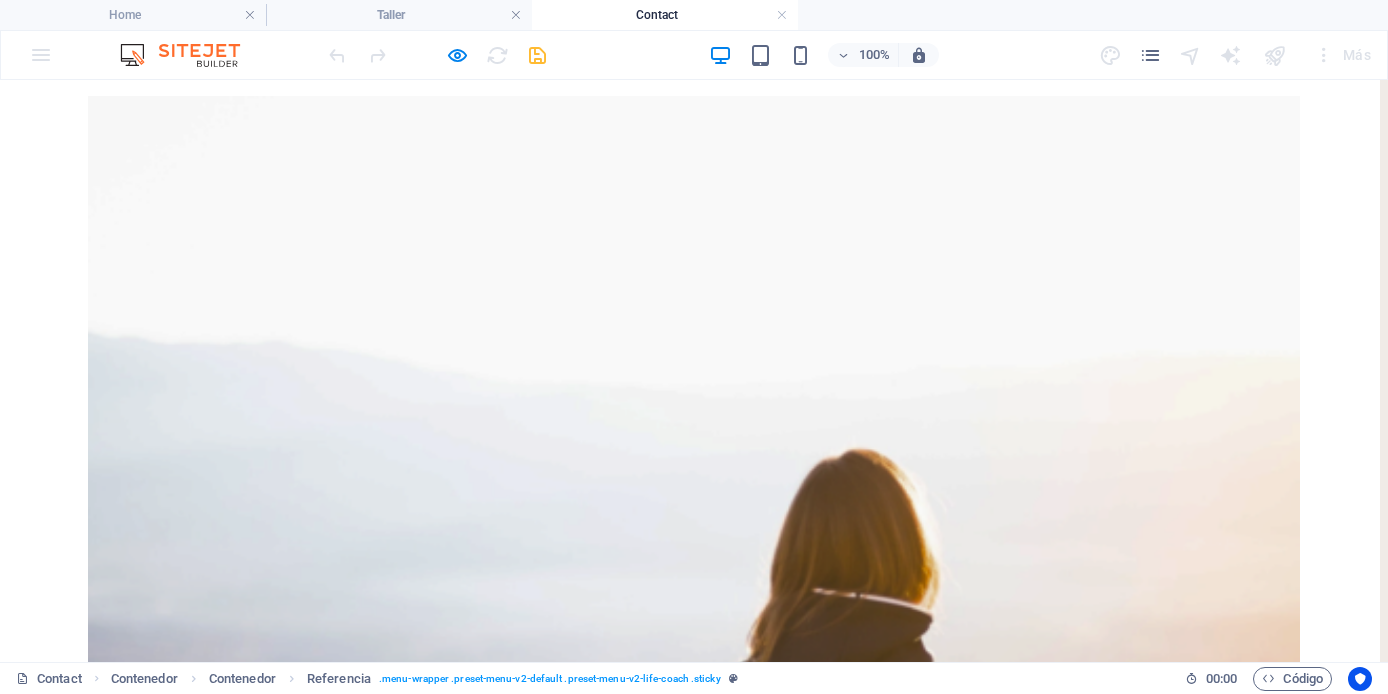scroll, scrollTop: 598, scrollLeft: 0, axis: vertical 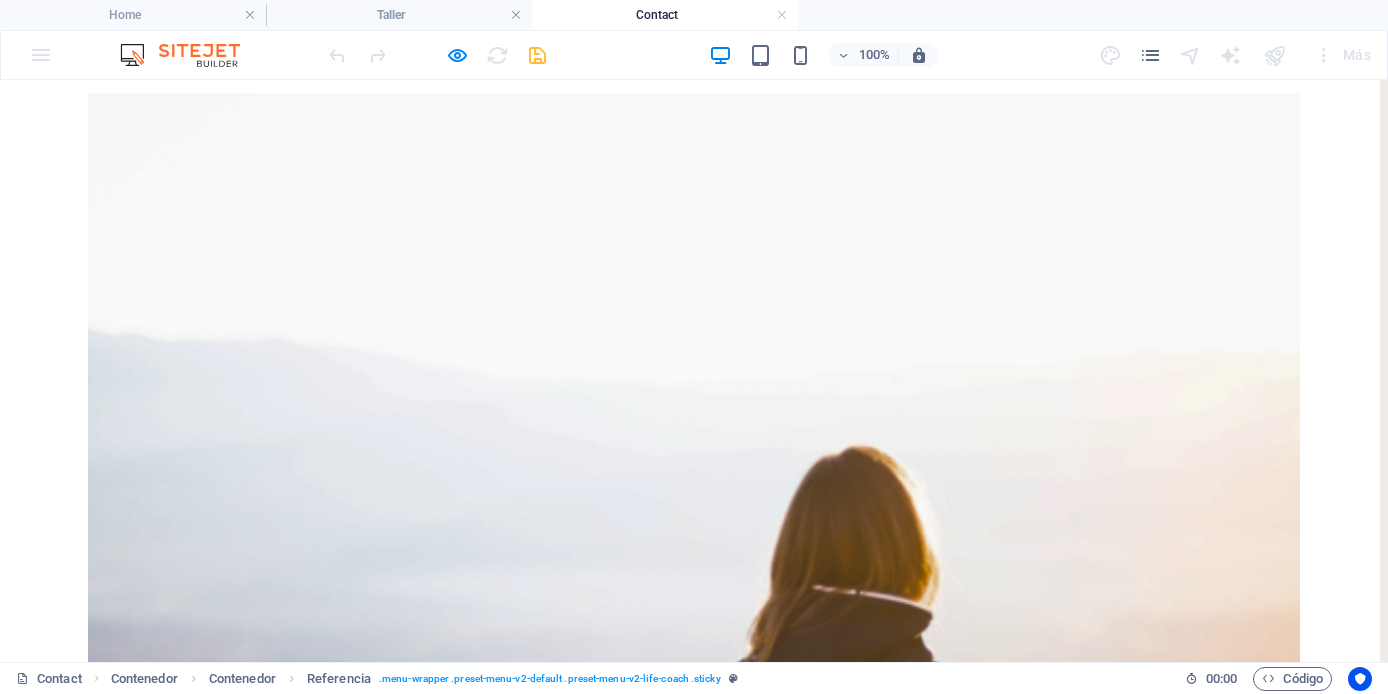 click on "Enviar" at bounding box center (694, 1808) 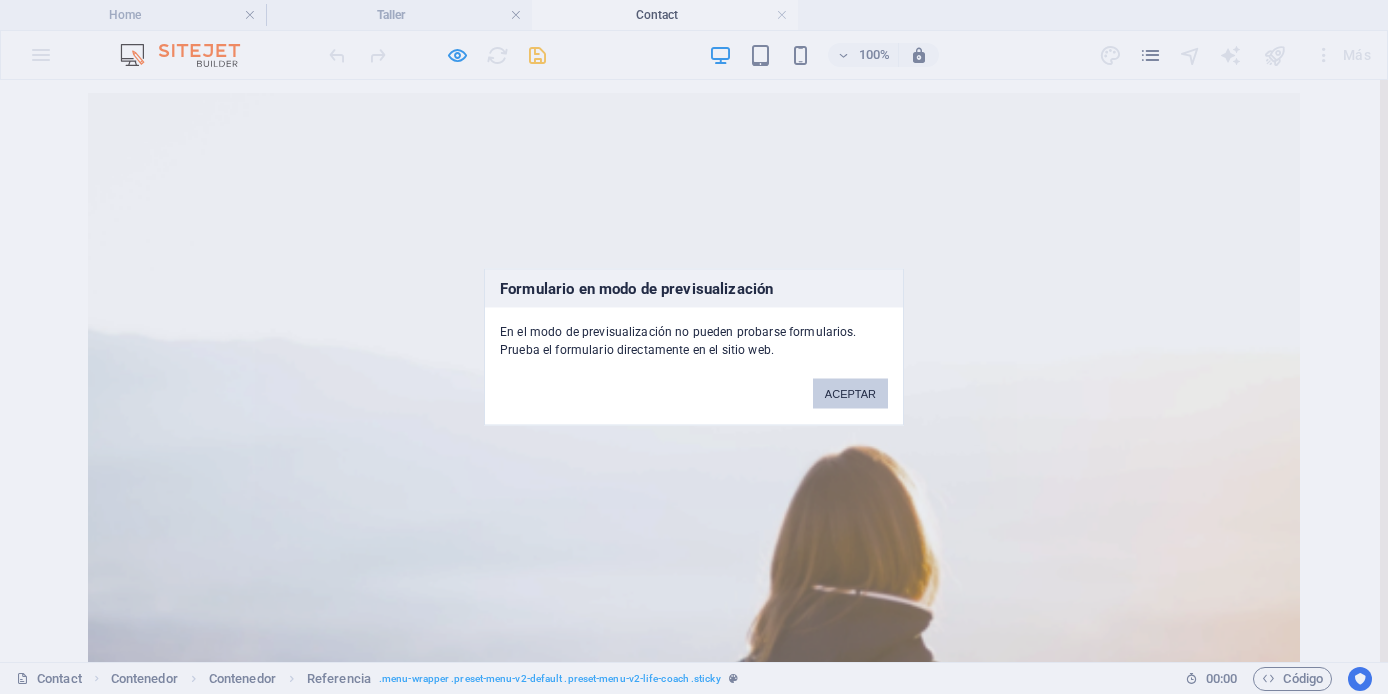 click on "ACEPTAR" at bounding box center [850, 394] 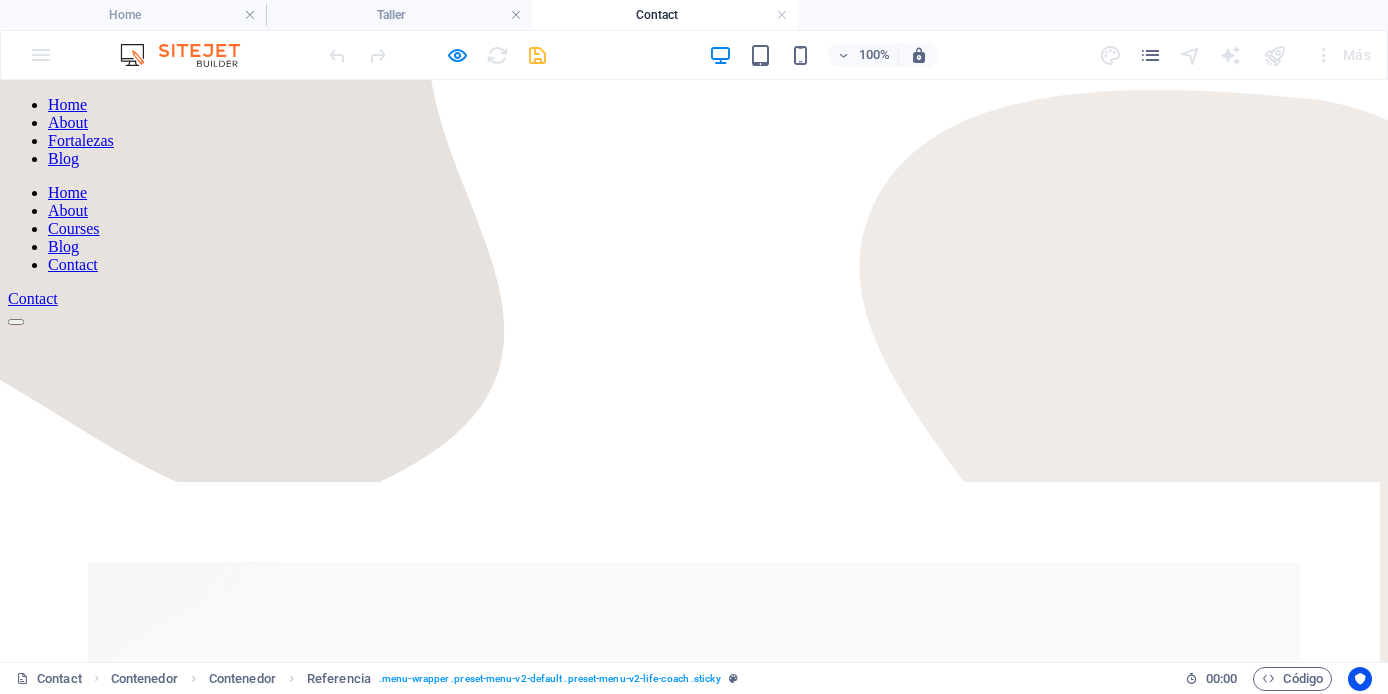 scroll, scrollTop: 0, scrollLeft: 0, axis: both 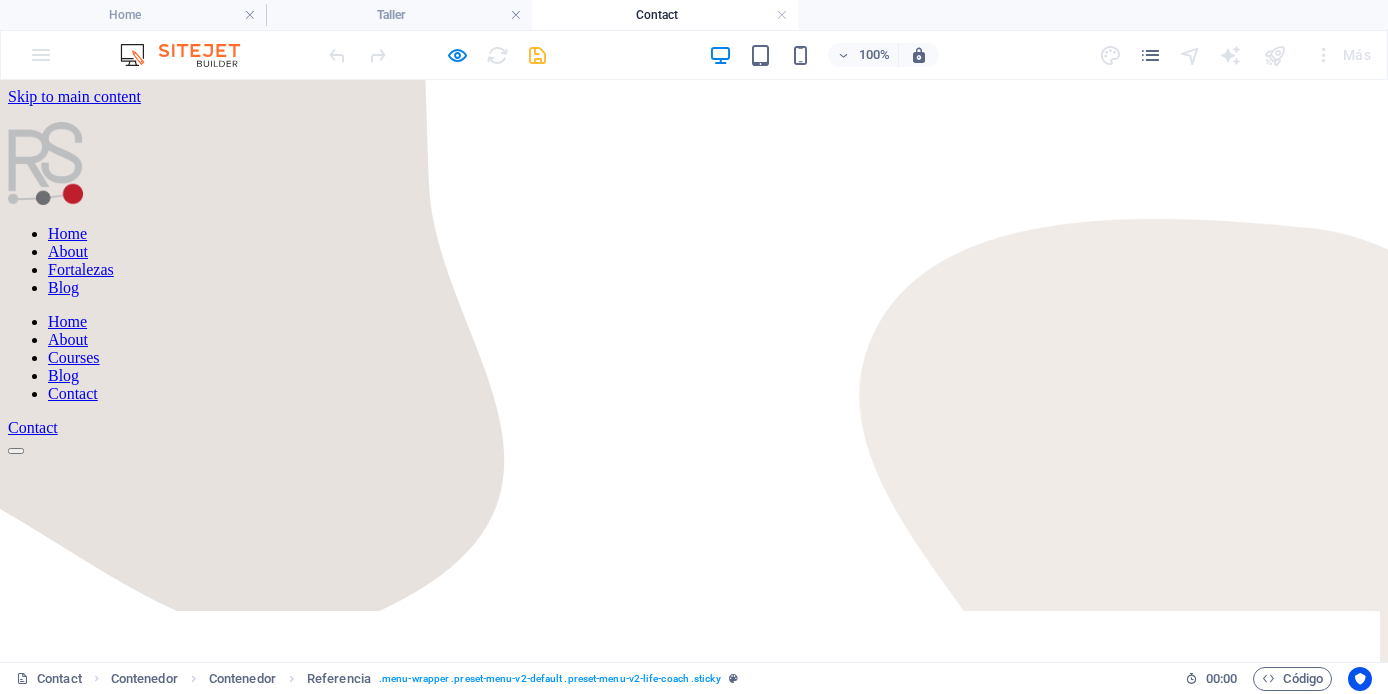 click on "Home" at bounding box center (67, 233) 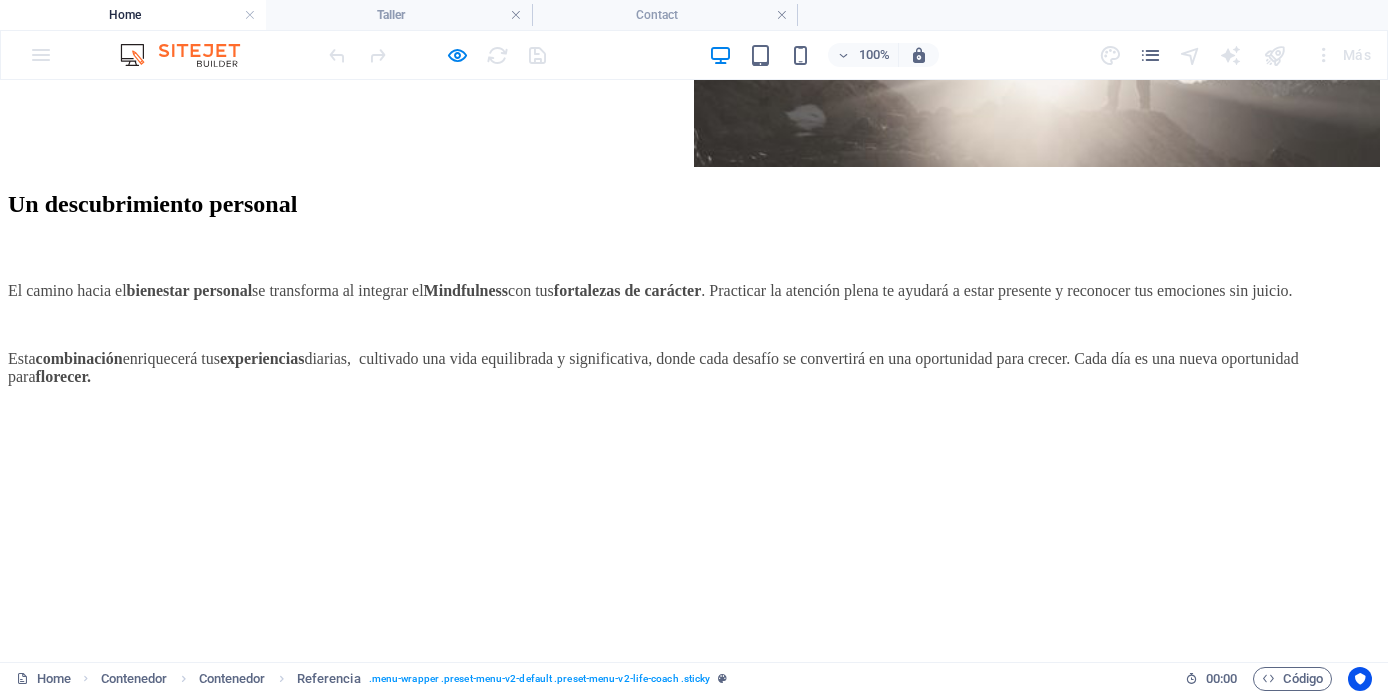 scroll, scrollTop: 4655, scrollLeft: 0, axis: vertical 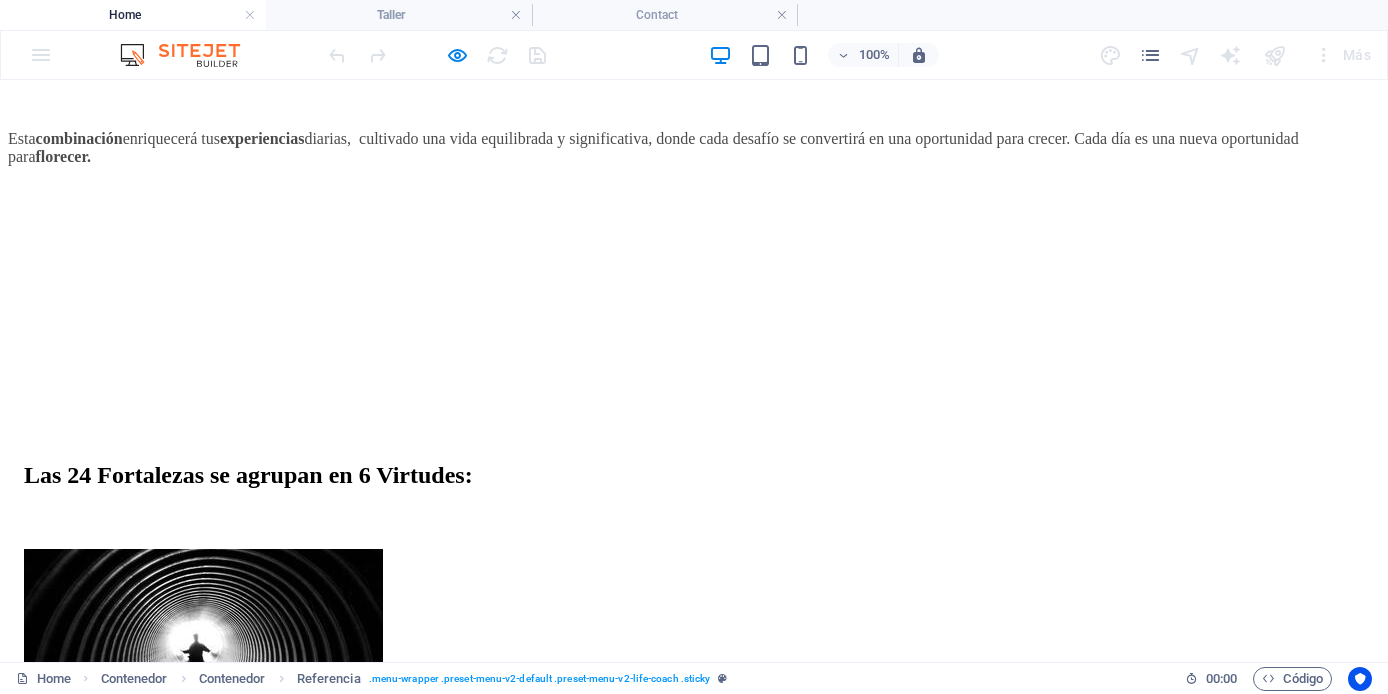 click on "About" at bounding box center (68, -4404) 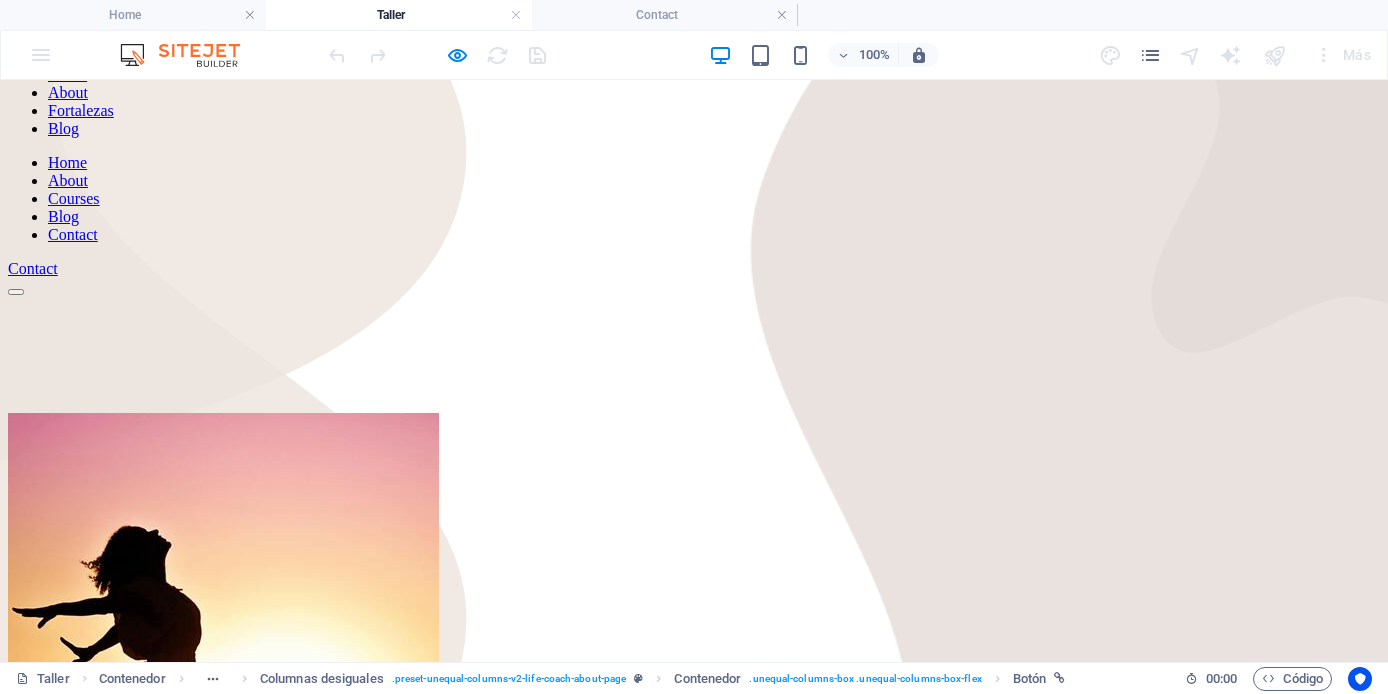 scroll, scrollTop: 0, scrollLeft: 0, axis: both 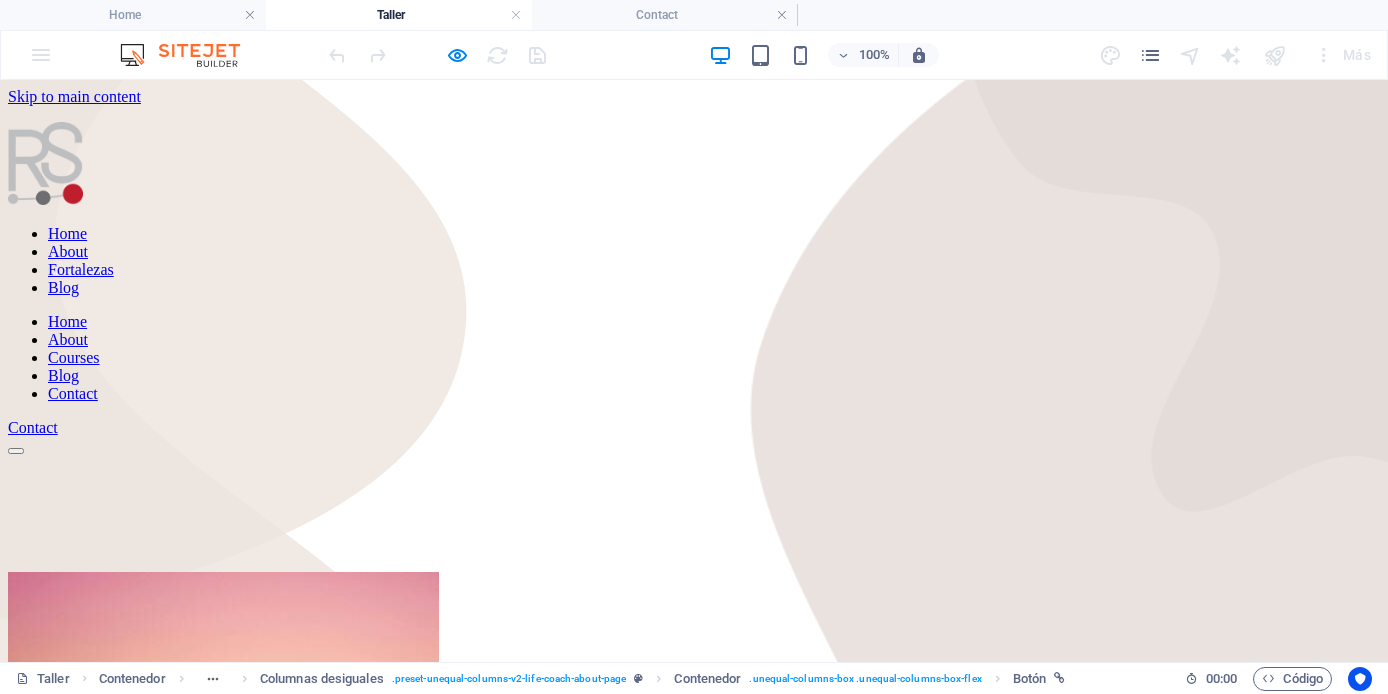 click on "Fortalezas" at bounding box center (81, 269) 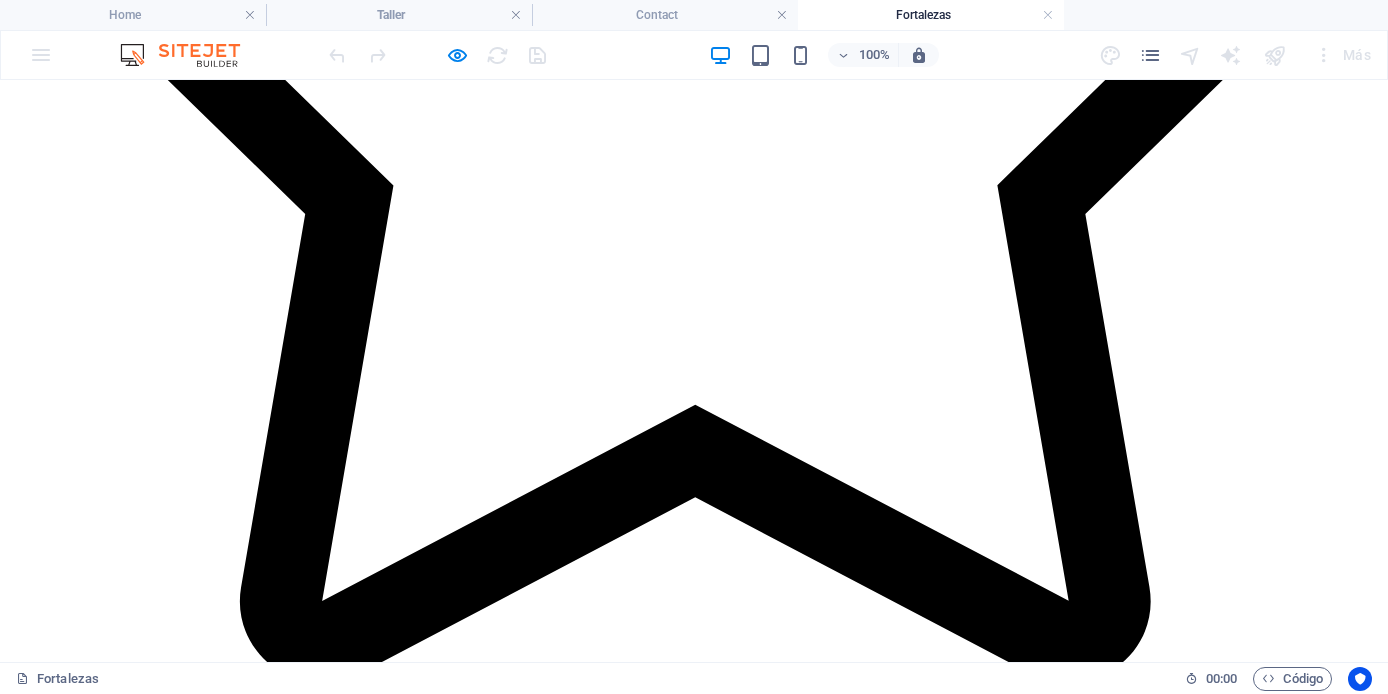 scroll, scrollTop: 1733, scrollLeft: 0, axis: vertical 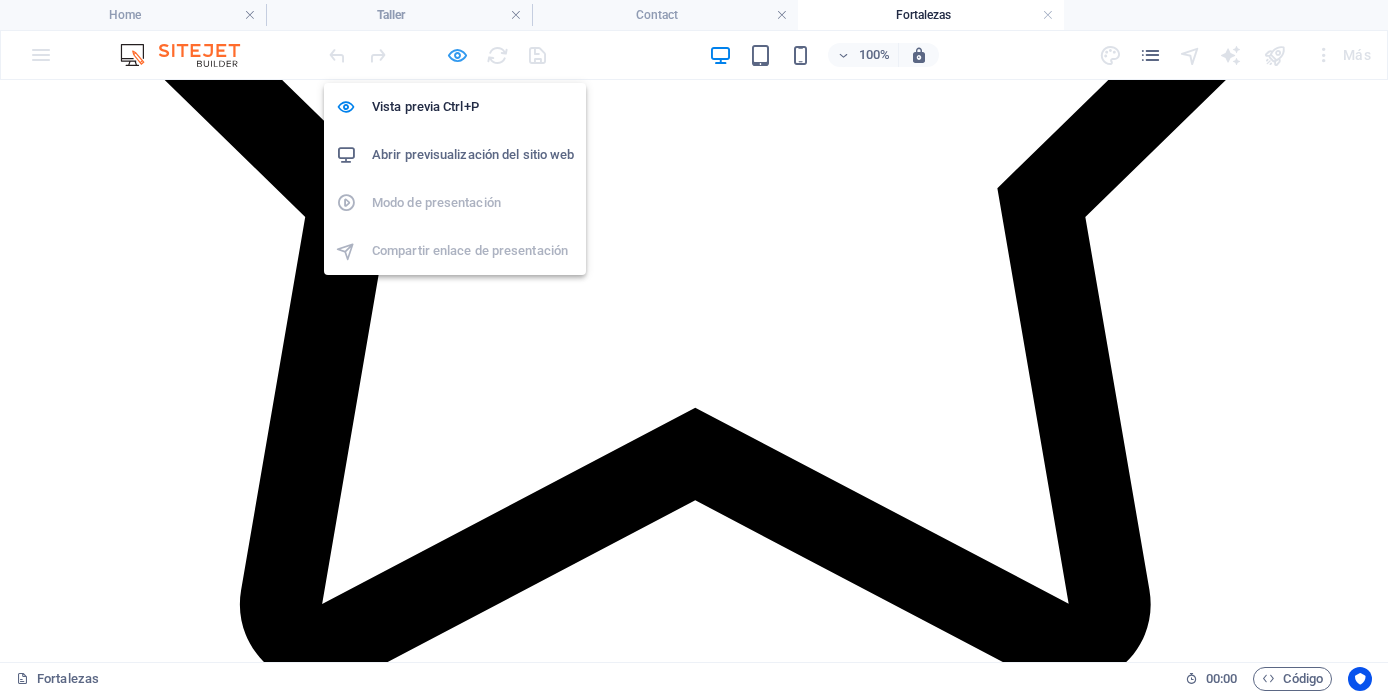click at bounding box center [457, 55] 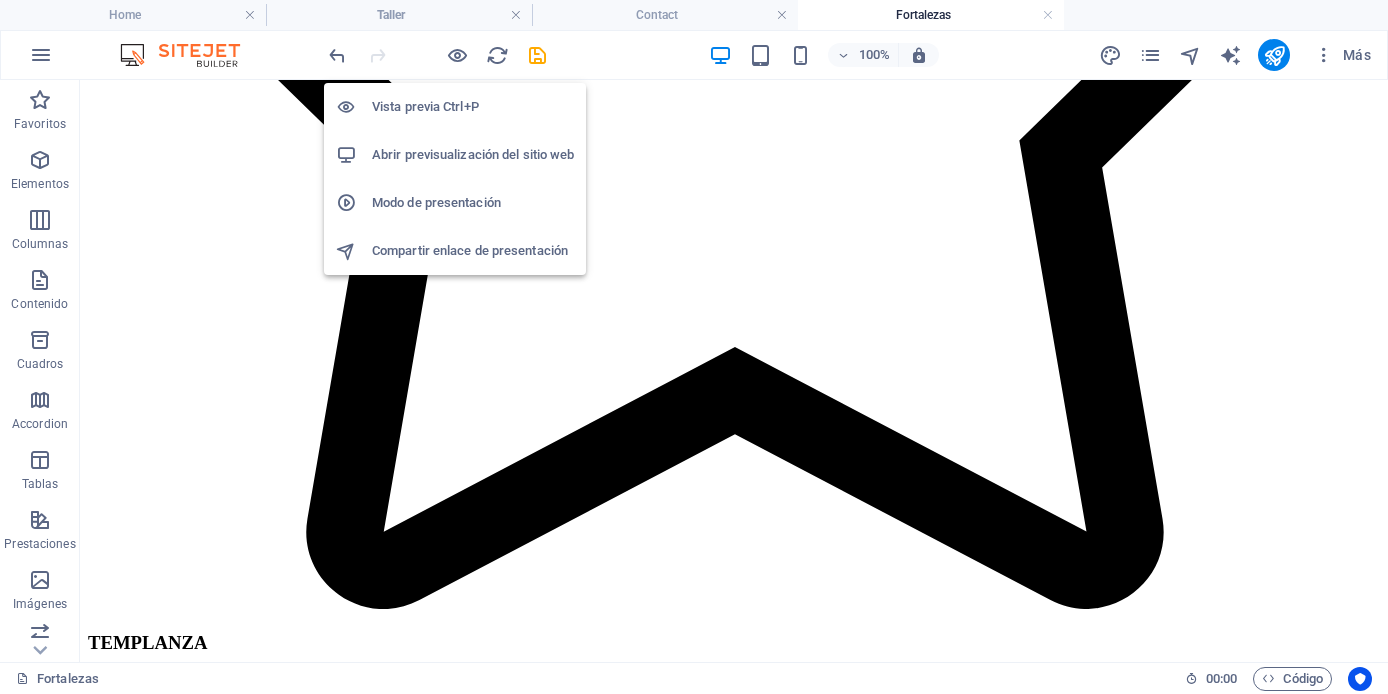 click on "Vista previa Ctrl+P" at bounding box center (473, 107) 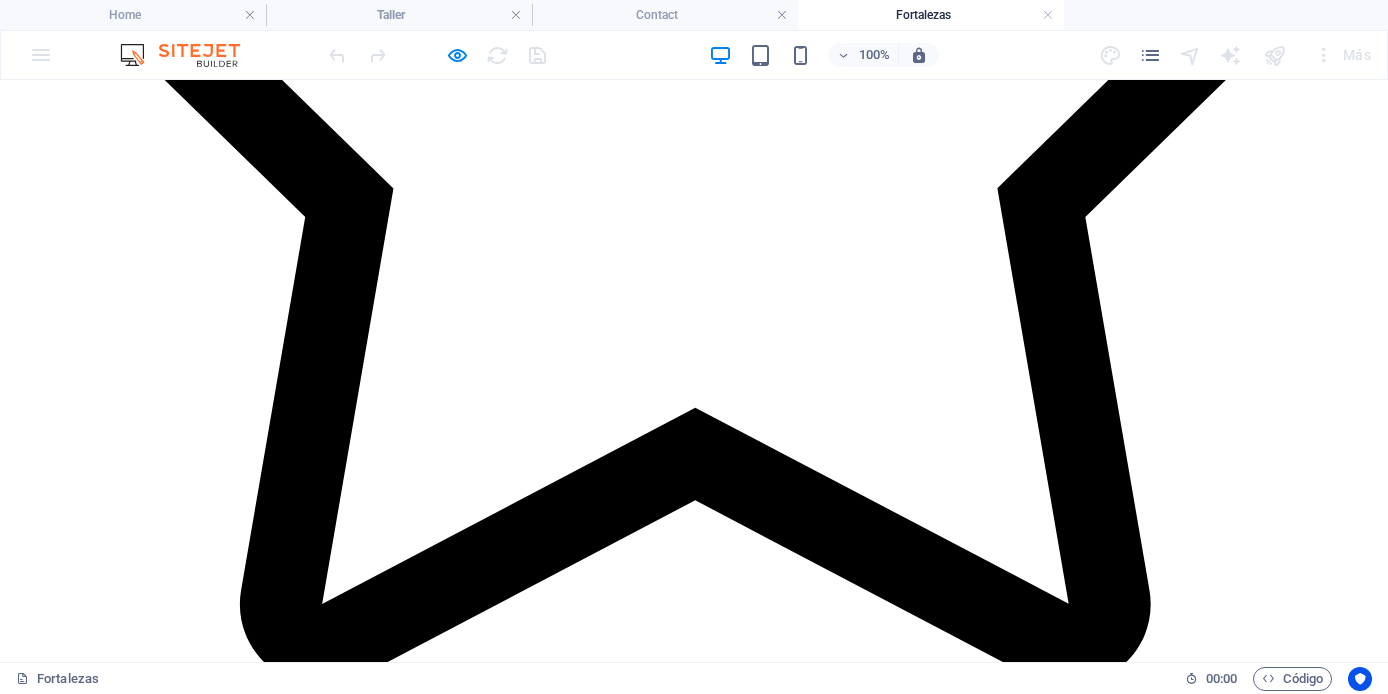 click on "Quiero tomar el Taller" at bounding box center [79, 8762] 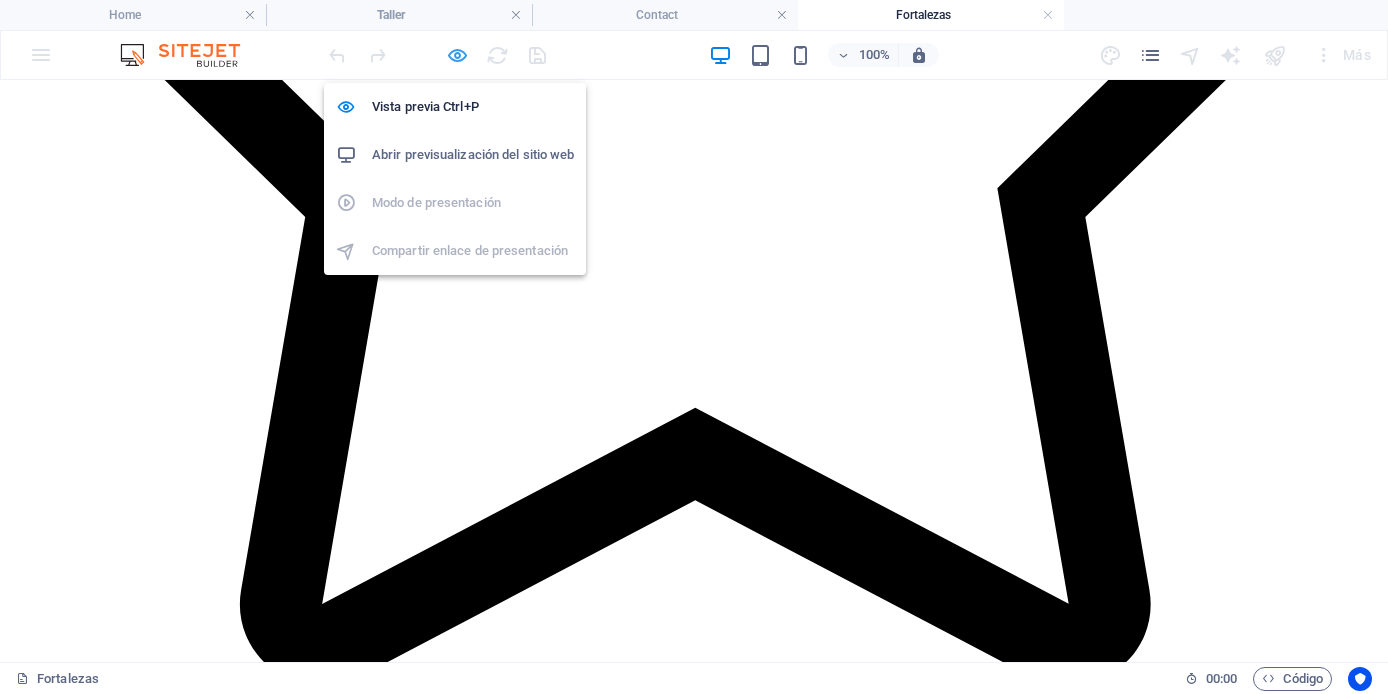 click at bounding box center (457, 55) 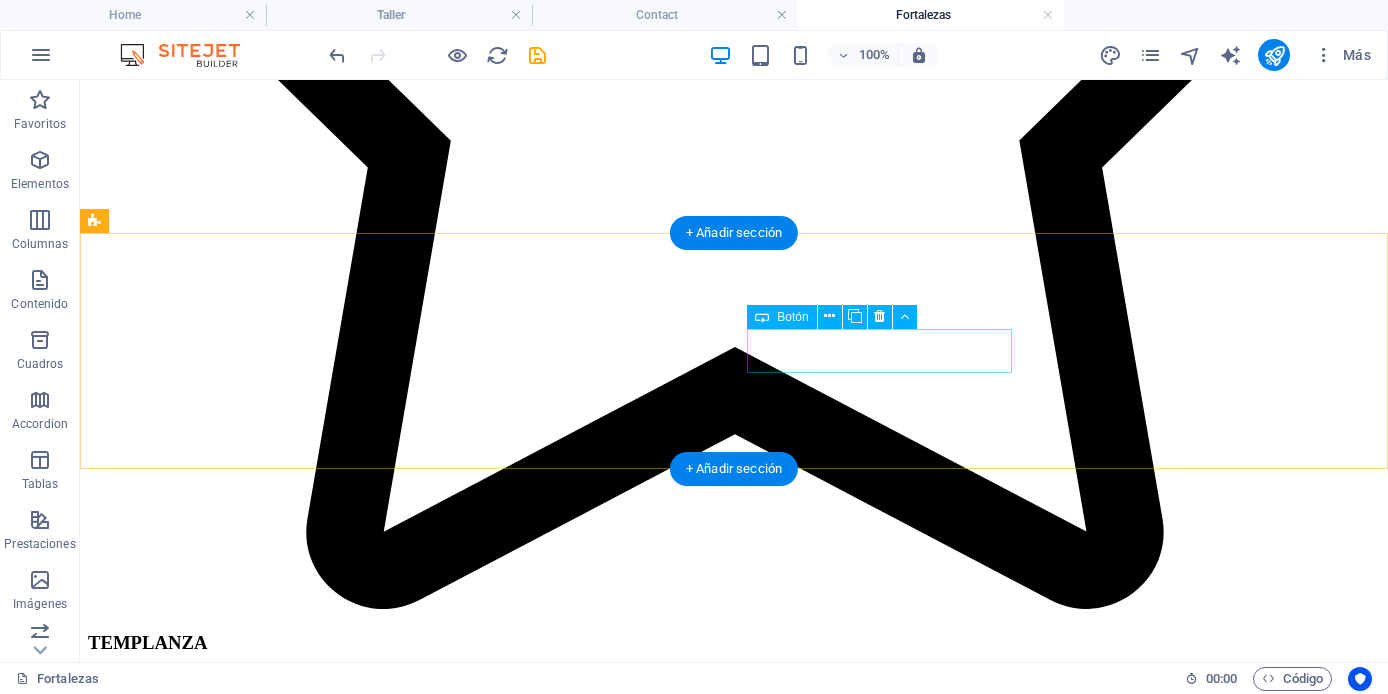 click on "Quiero tomar el Taller" at bounding box center [734, 8303] 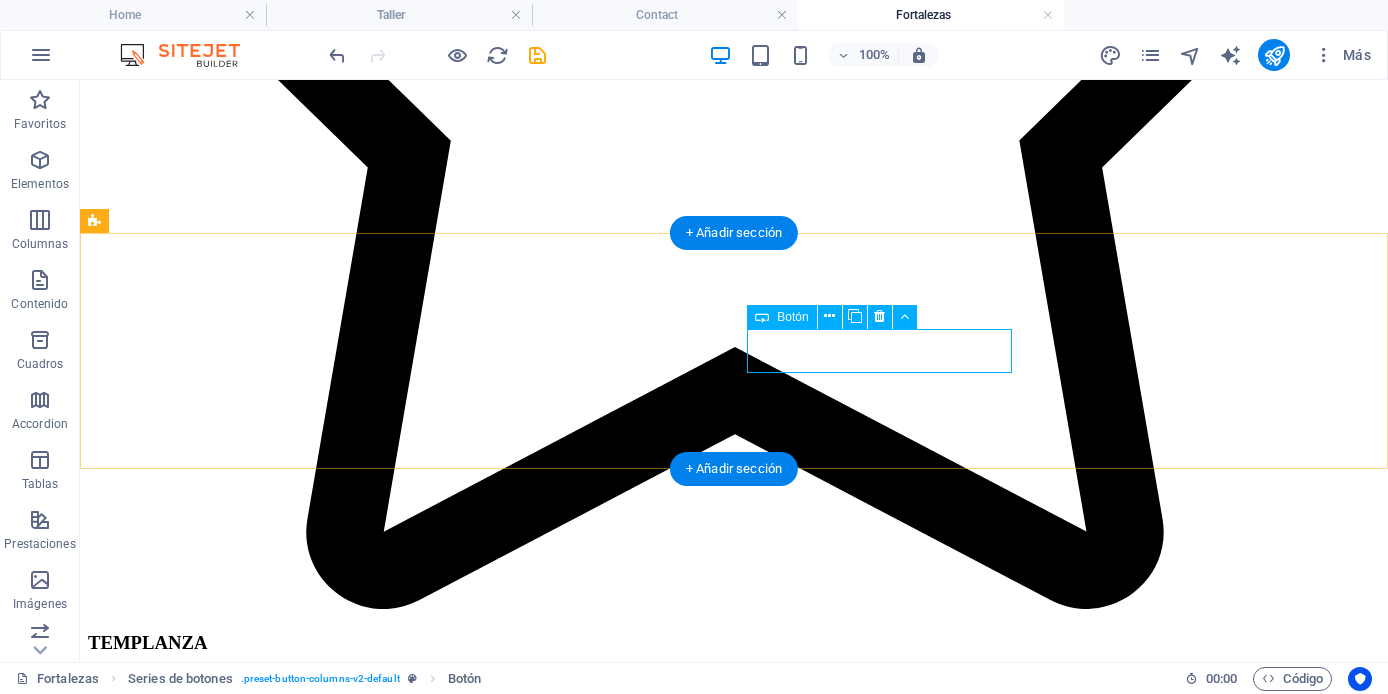 click on "Quiero tomar el Taller" at bounding box center [734, 8303] 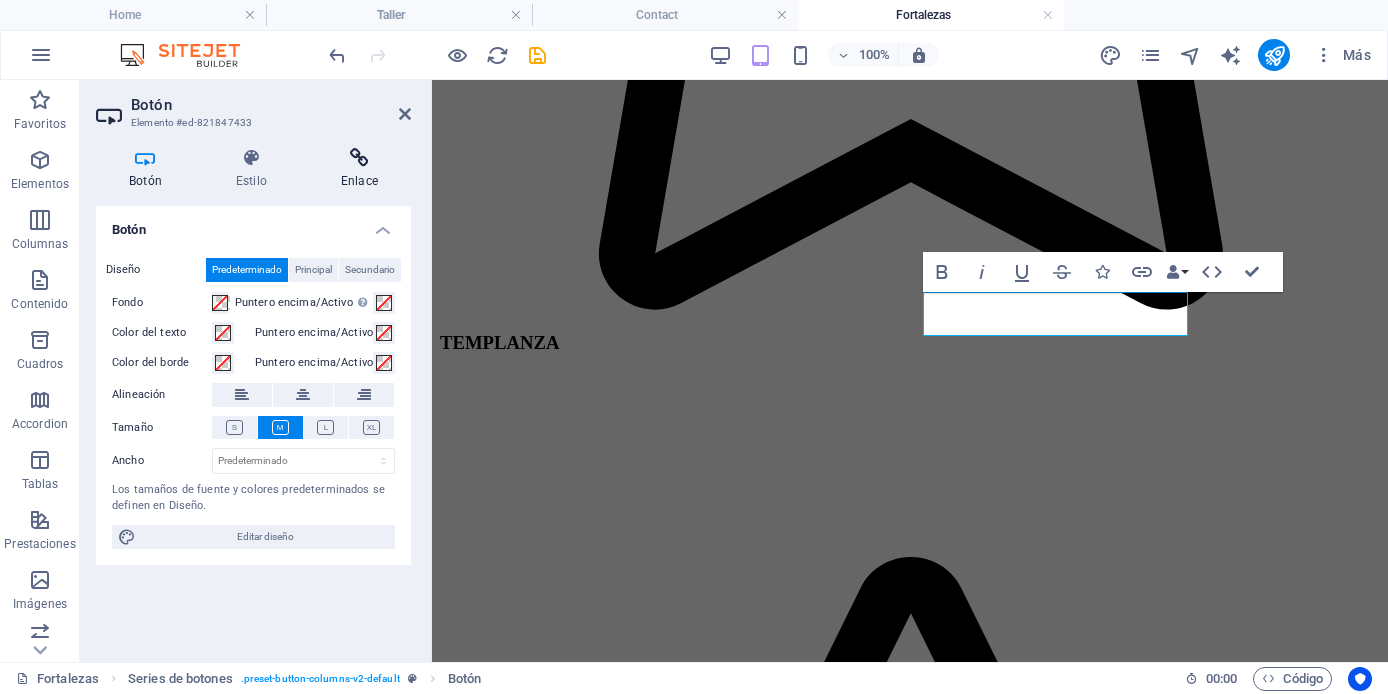 click at bounding box center (359, 158) 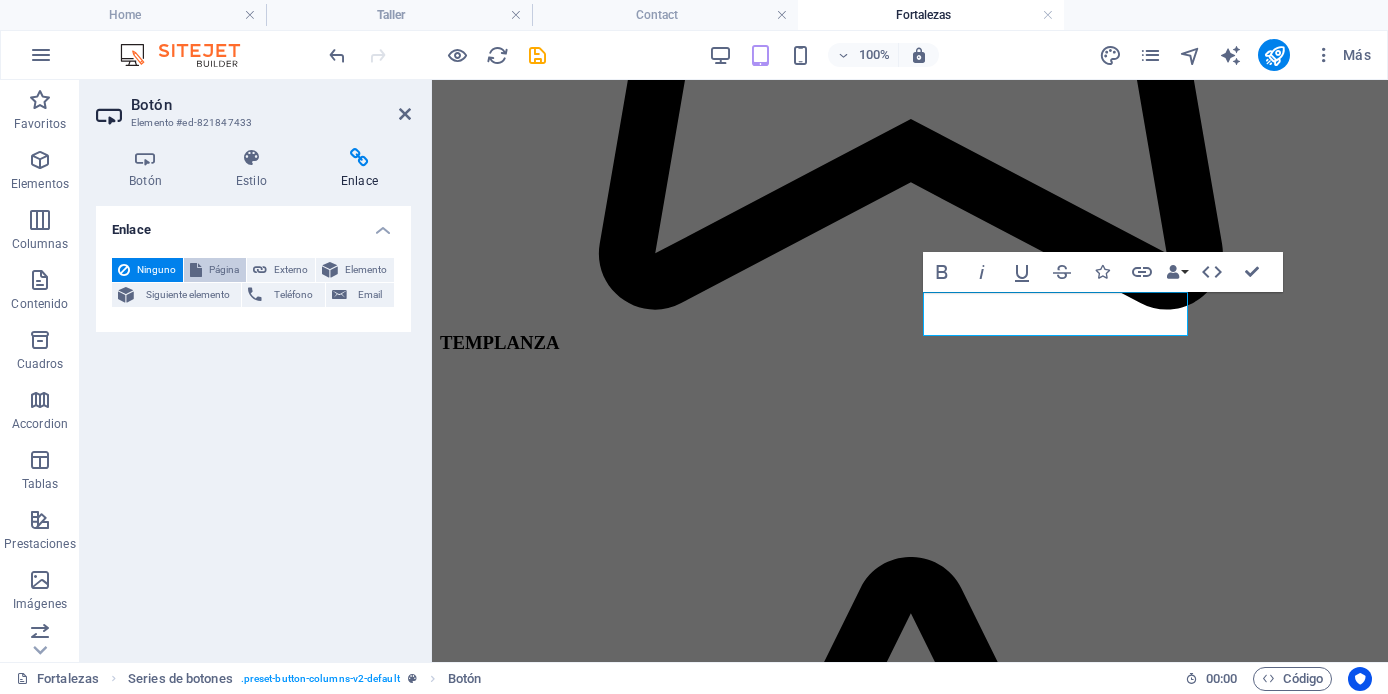 click on "Página" at bounding box center [224, 270] 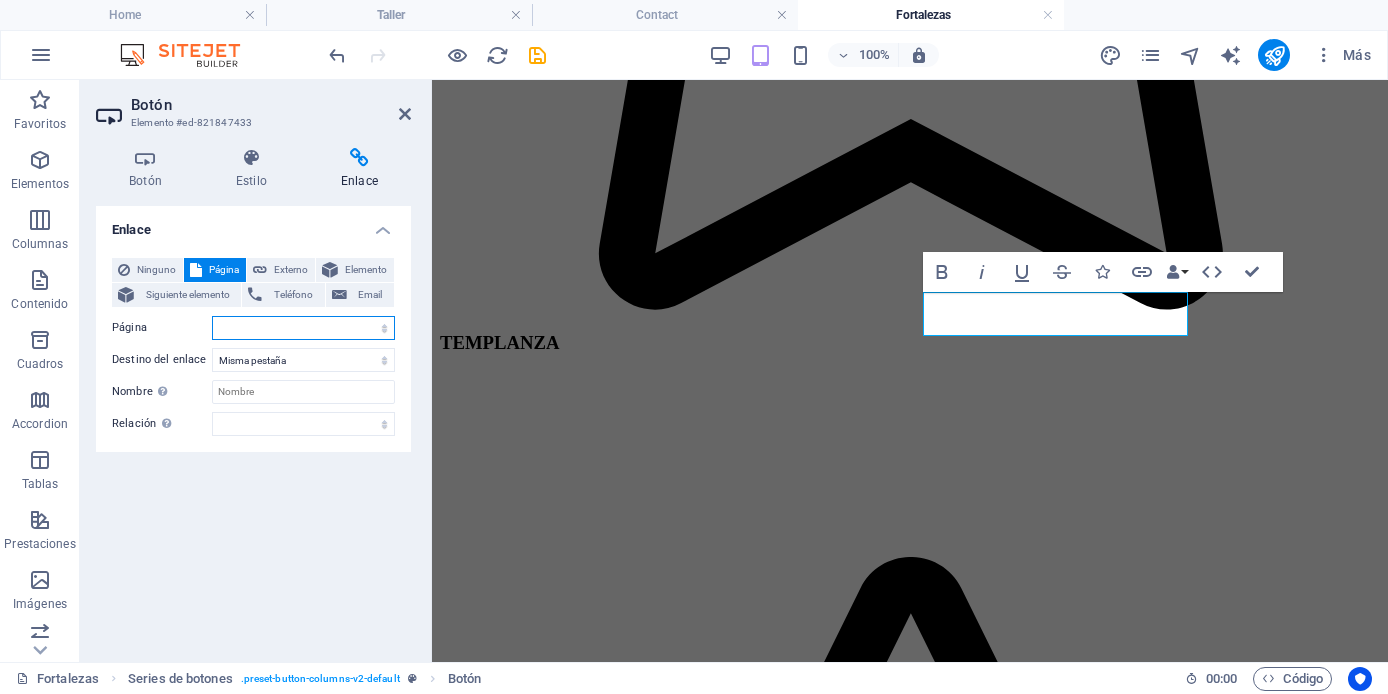 click on "Home Taller Fortalezas Registro Blog Legal Notice Privacy" at bounding box center [303, 328] 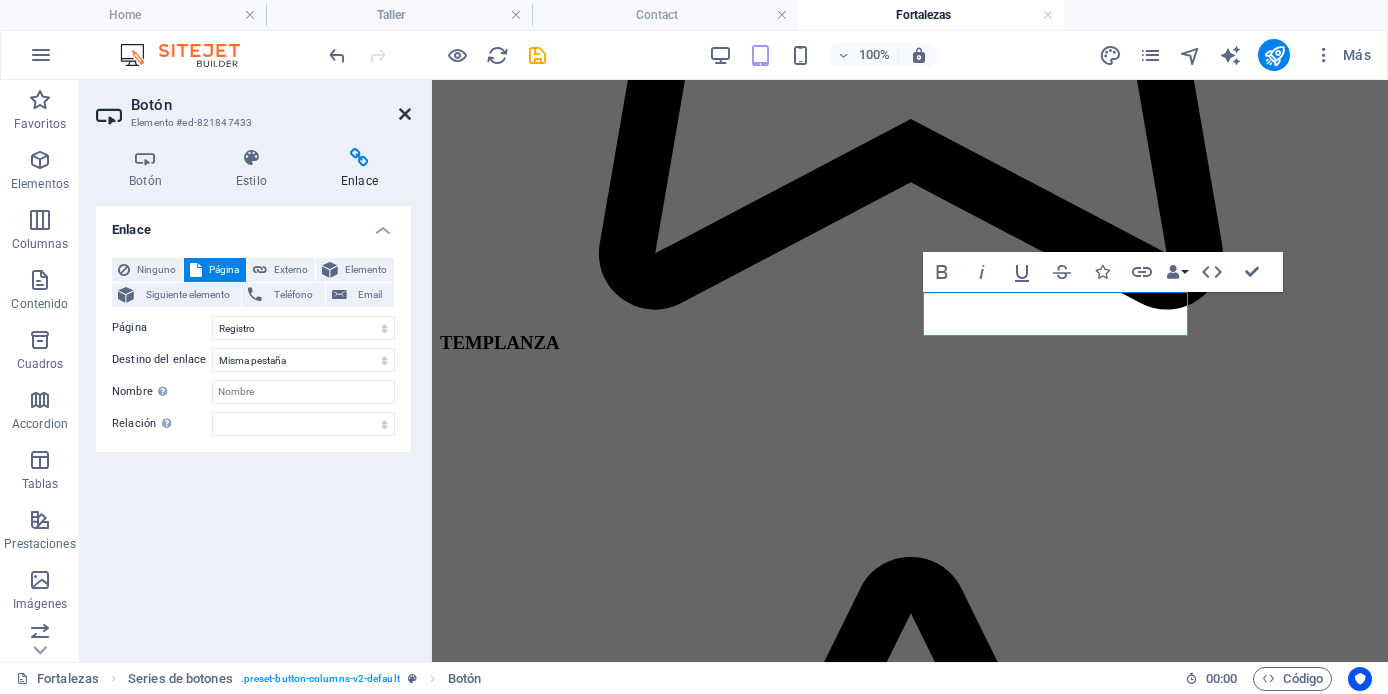 click at bounding box center (405, 114) 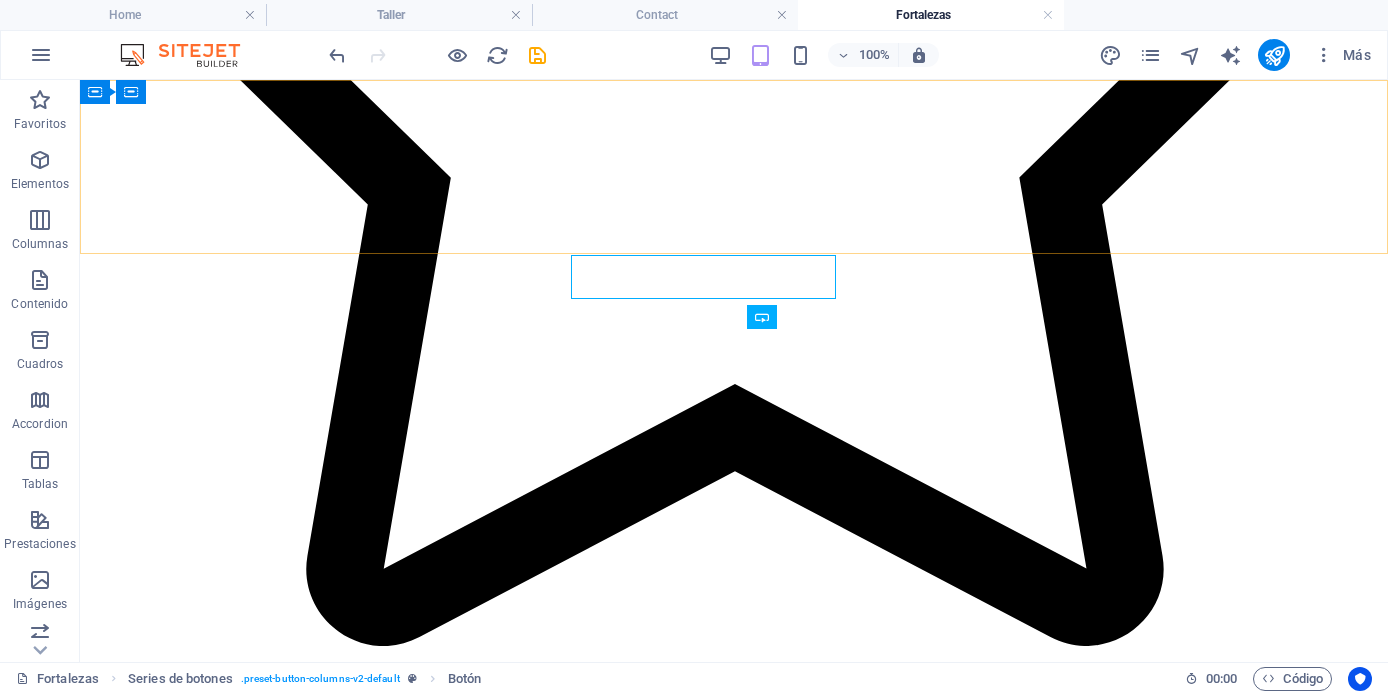 scroll, scrollTop: 1733, scrollLeft: 0, axis: vertical 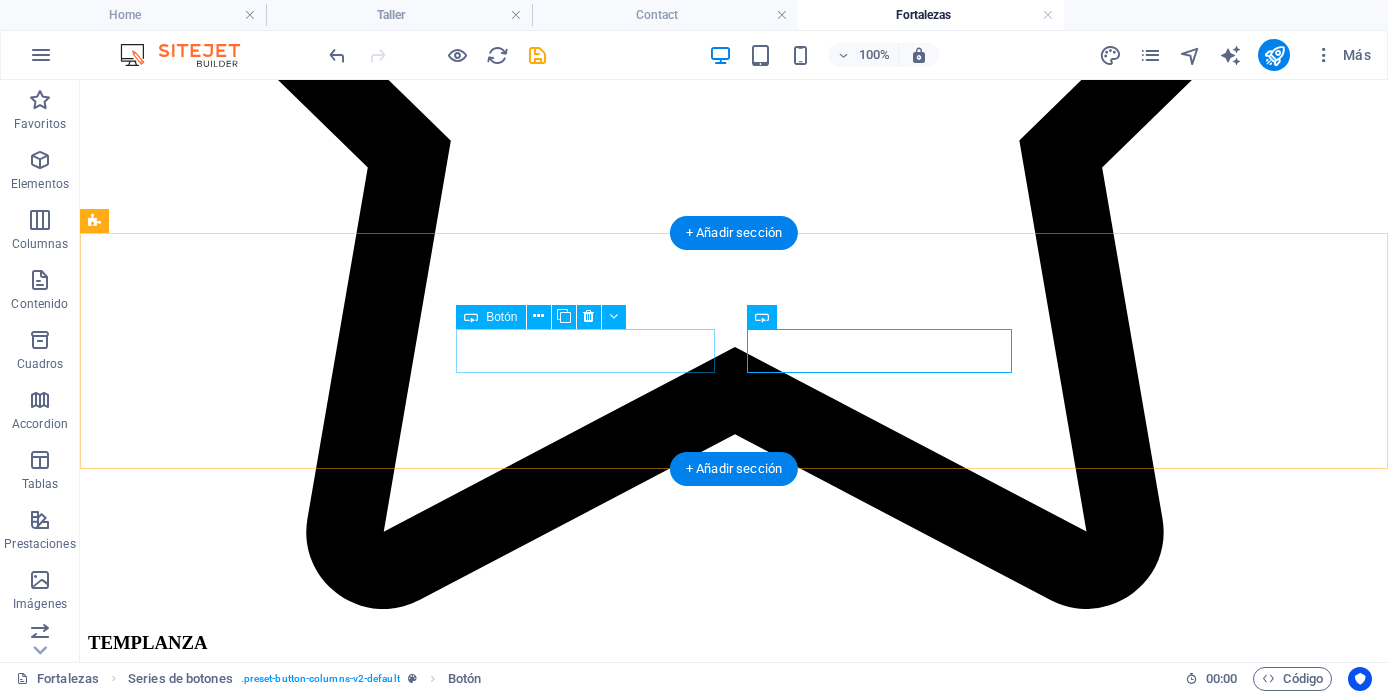 click on "Conoce tus fortalezas" at bounding box center [734, 8285] 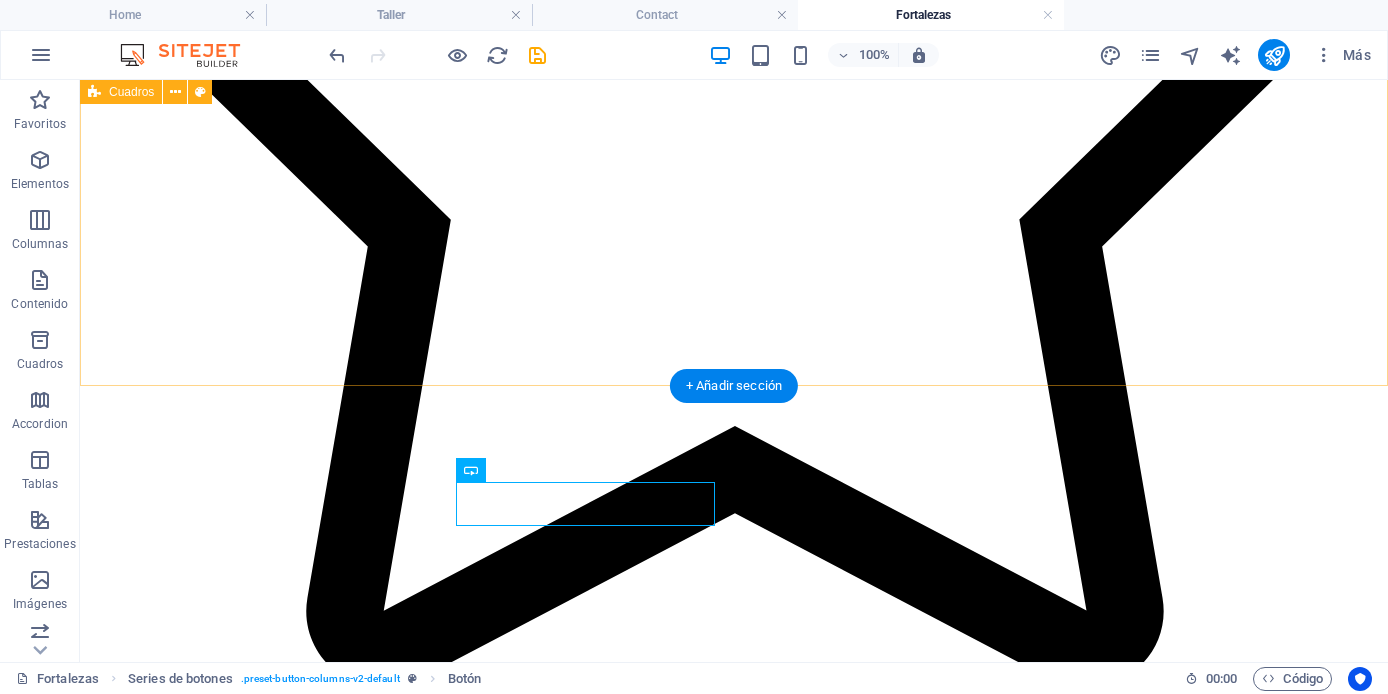 scroll, scrollTop: 1674, scrollLeft: 0, axis: vertical 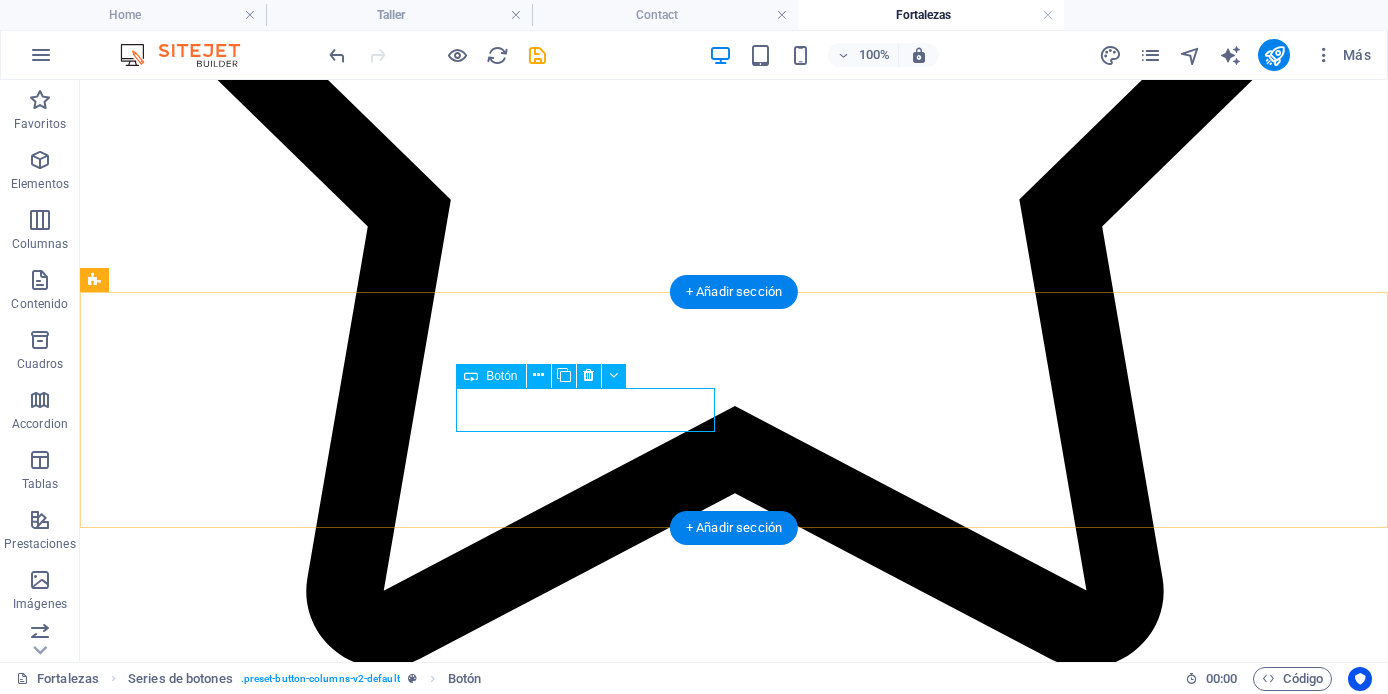 click on "Conoce tus fortalezas" at bounding box center [734, 8344] 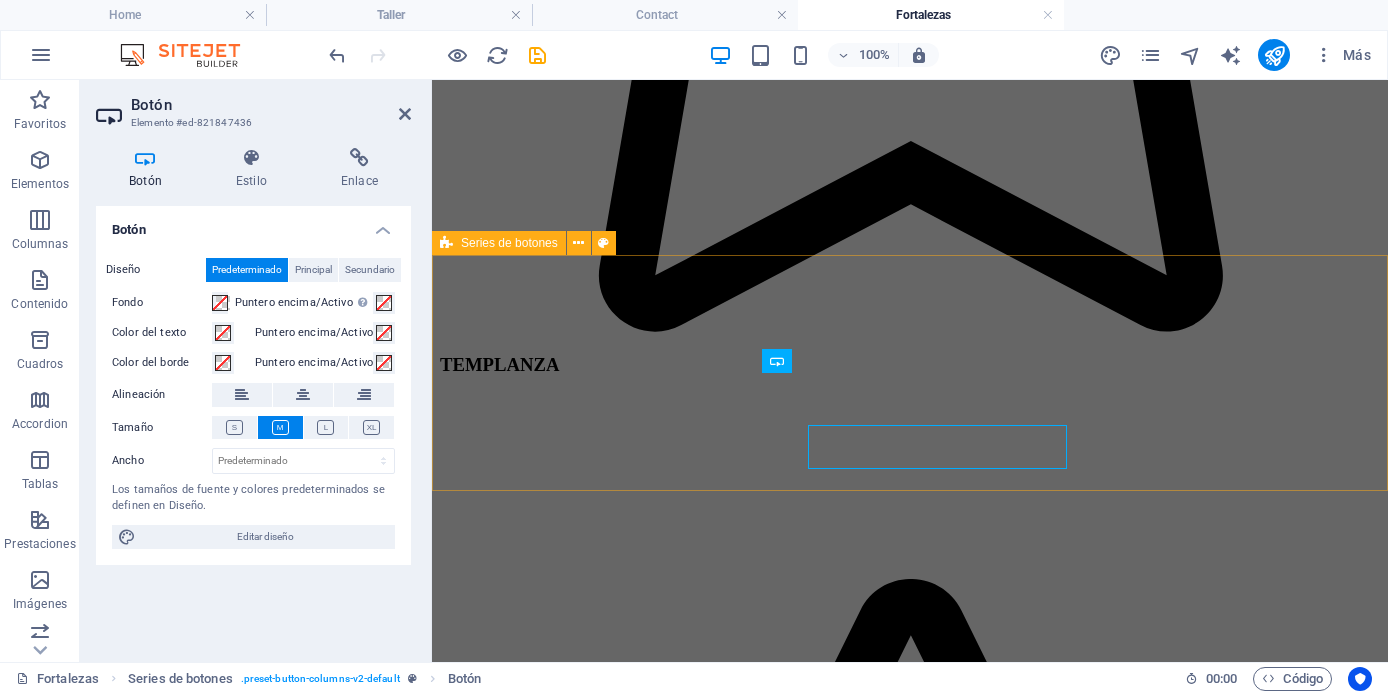 scroll, scrollTop: 1637, scrollLeft: 0, axis: vertical 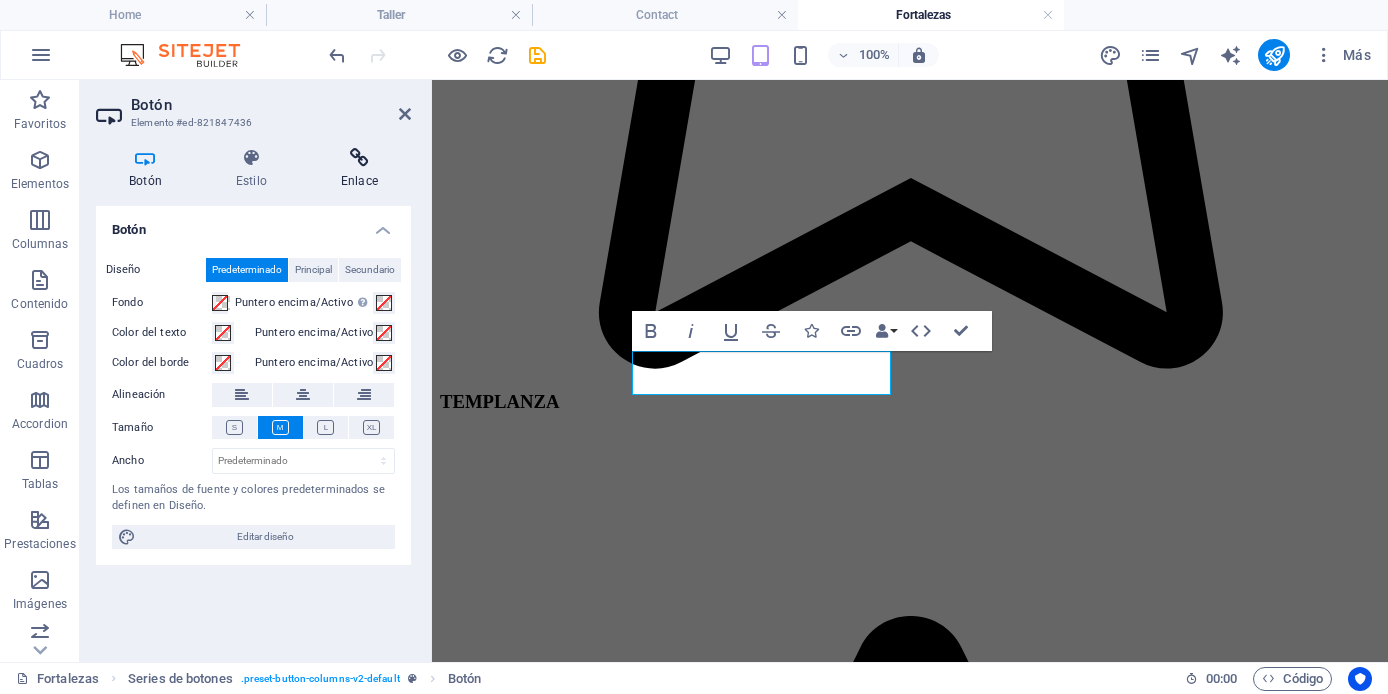 click at bounding box center [359, 158] 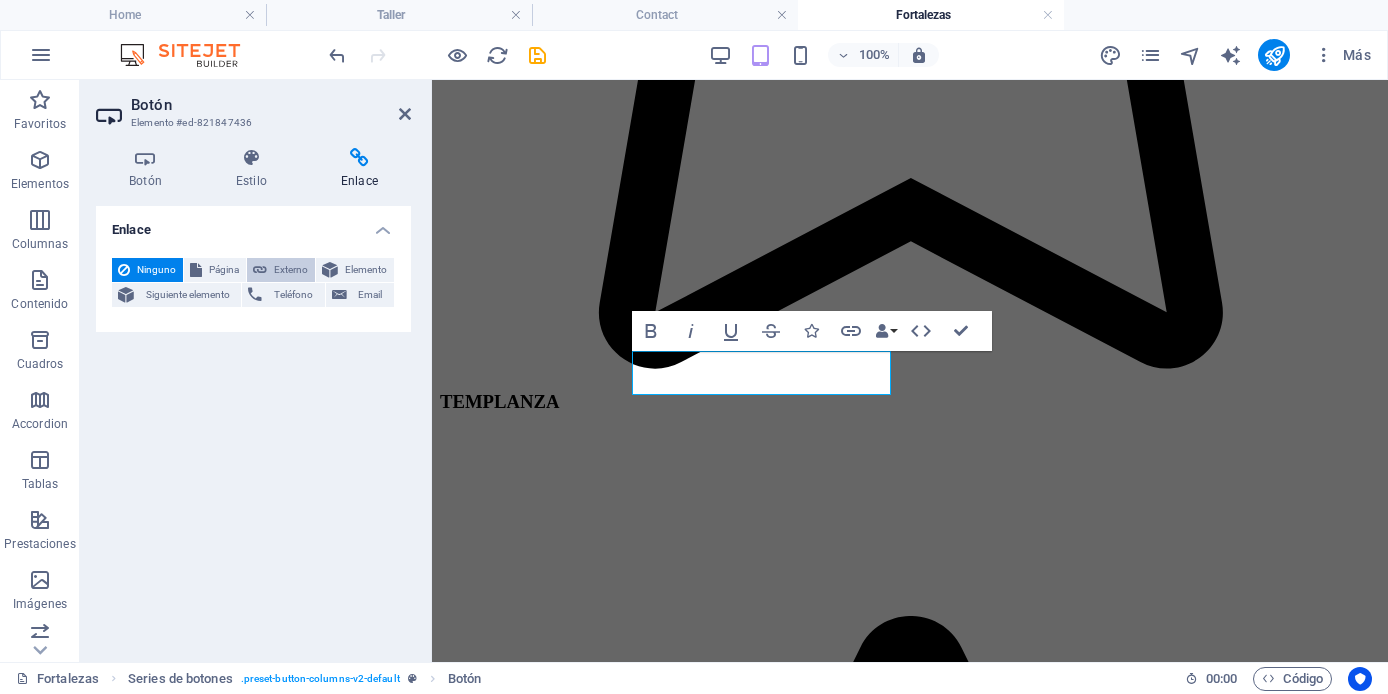 click on "Externo" at bounding box center [291, 270] 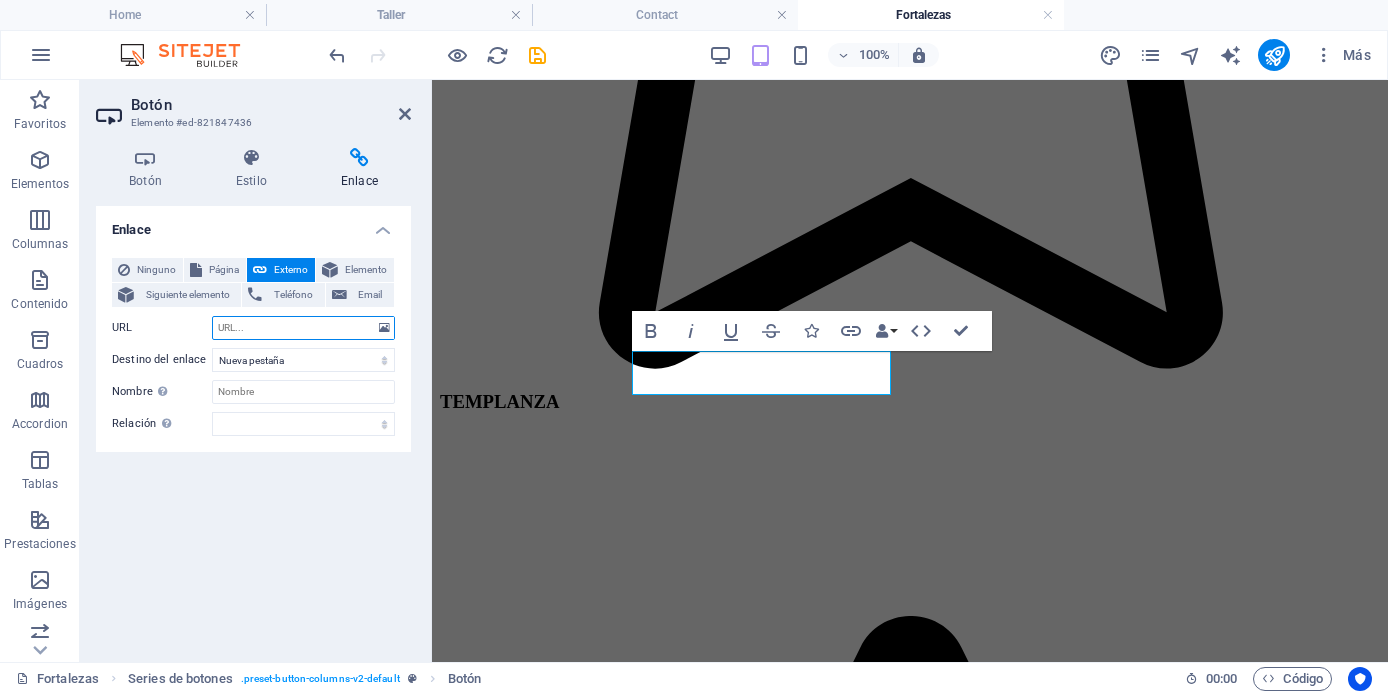 paste on "https://www.viacharacter.org/account/register" 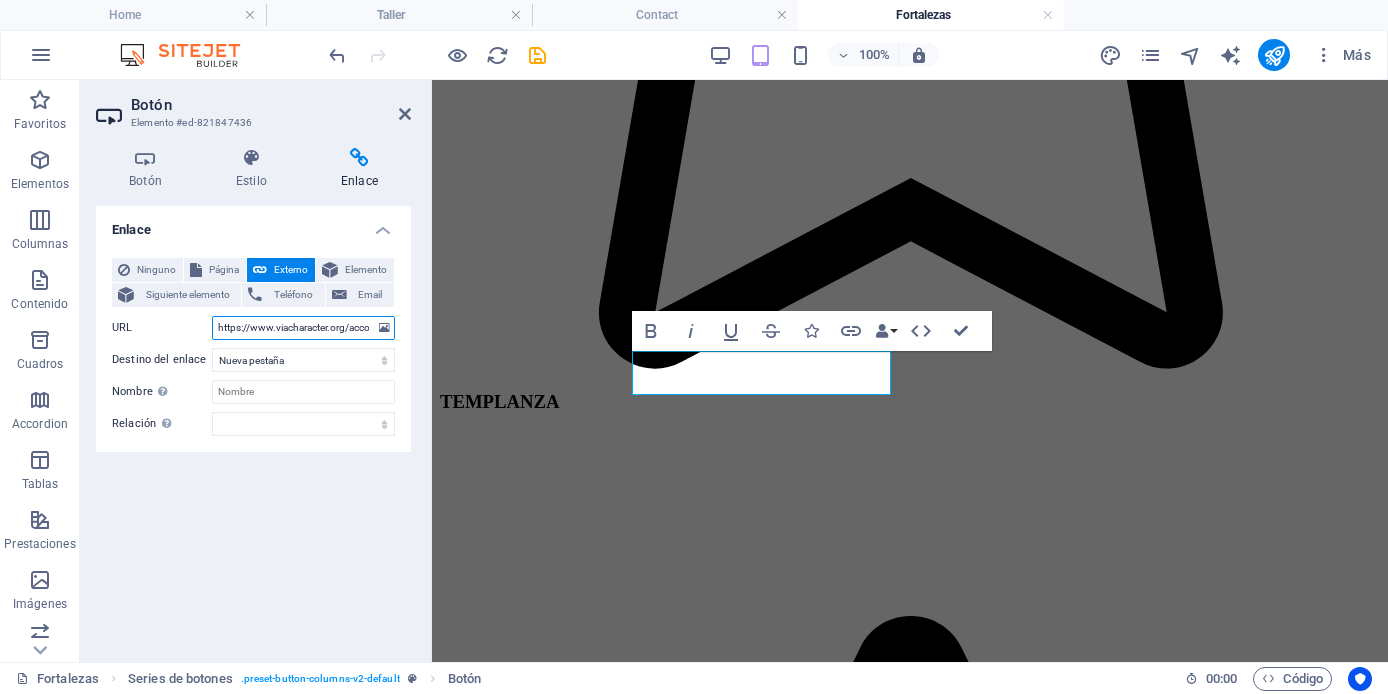 scroll, scrollTop: 0, scrollLeft: 55, axis: horizontal 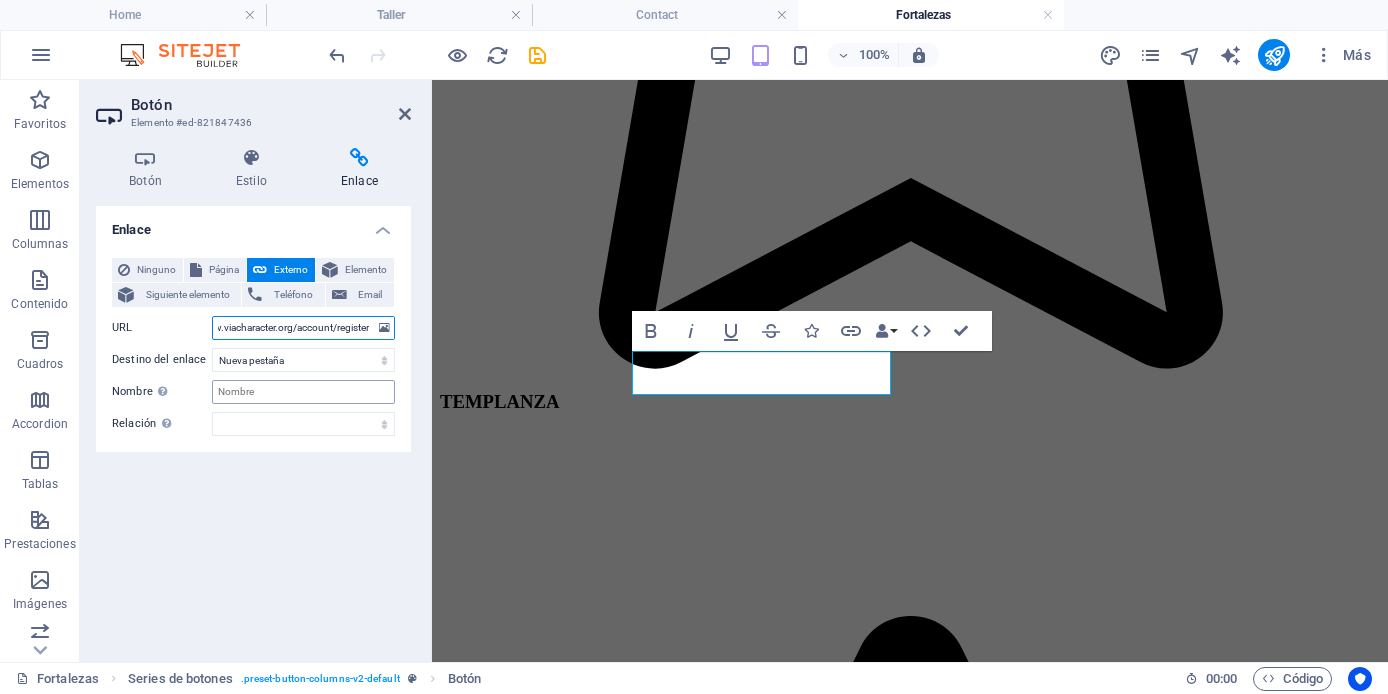 type on "https://www.viacharacter.org/account/register" 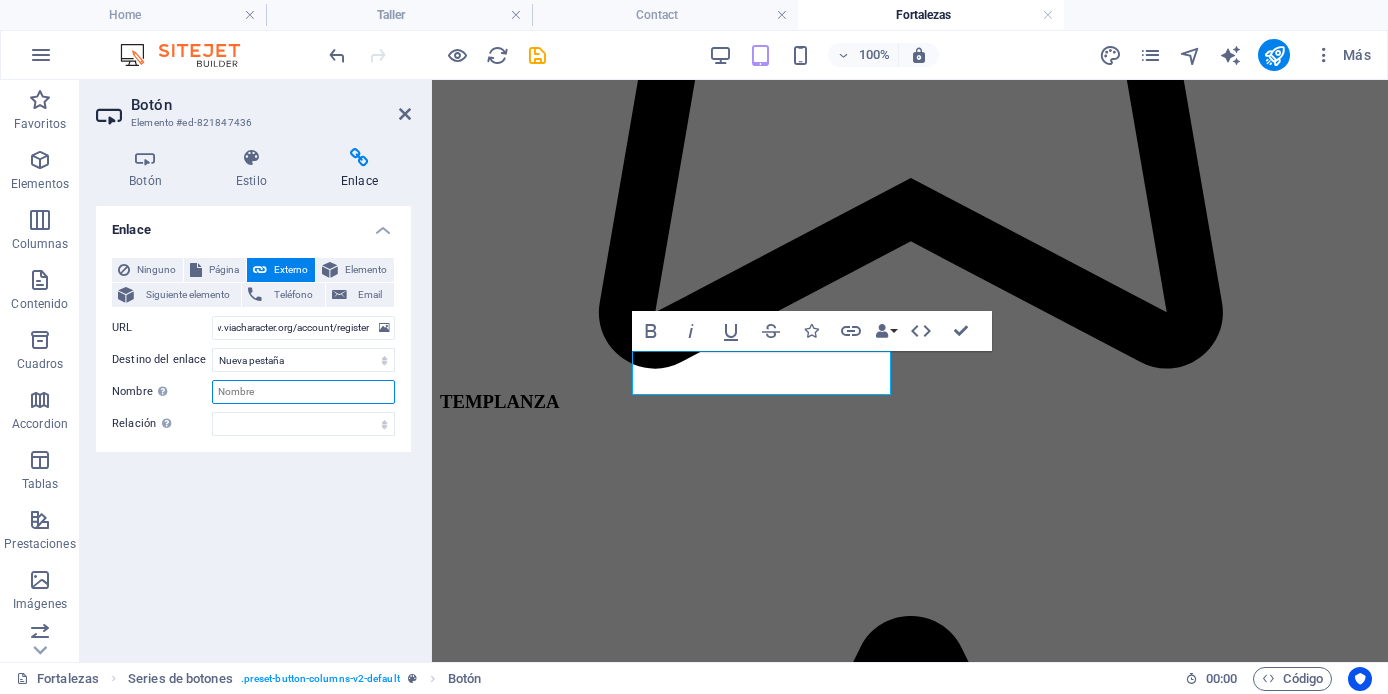 scroll, scrollTop: 0, scrollLeft: 0, axis: both 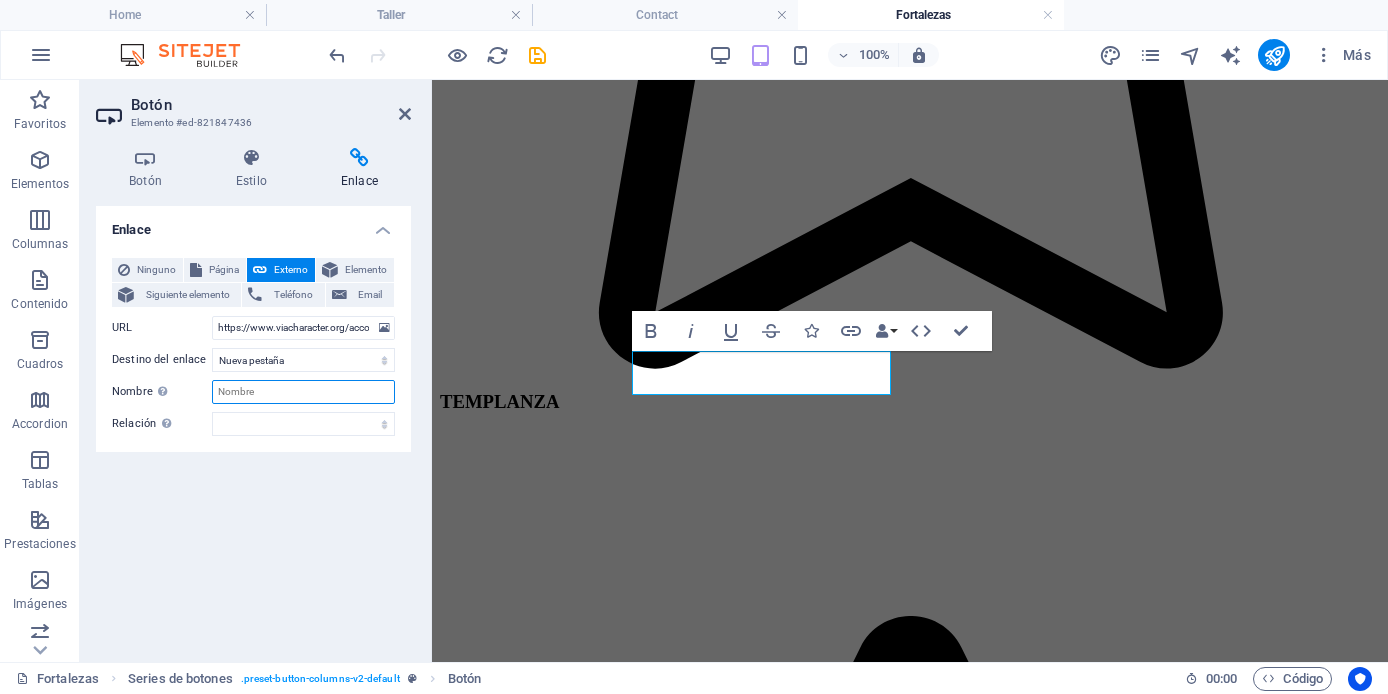 click on "Nombre Una descripción adicional del enlace no debería ser igual al texto del enlace. El título suele mostrarse como un texto de información cuando se mueve el ratón por encima del elemento. Déjalo en blanco en caso de dudas." at bounding box center [303, 392] 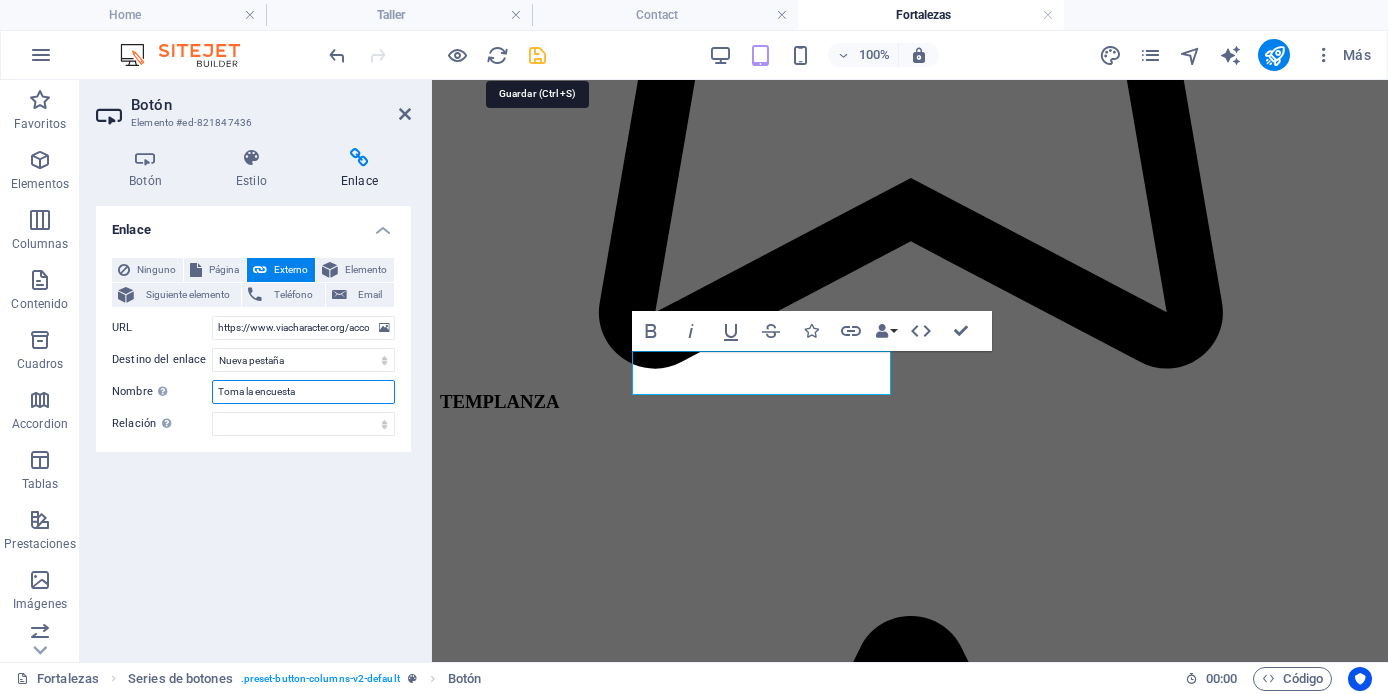 type on "Toma la encuesta" 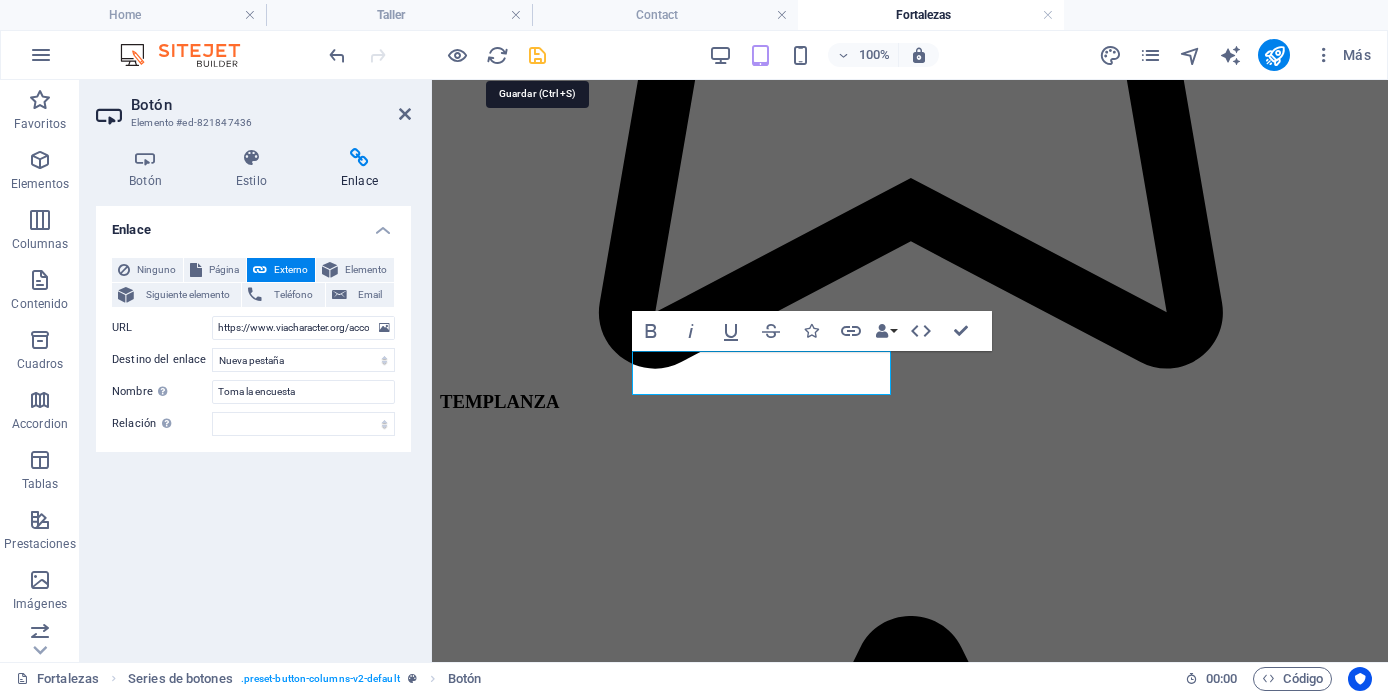 click at bounding box center [537, 55] 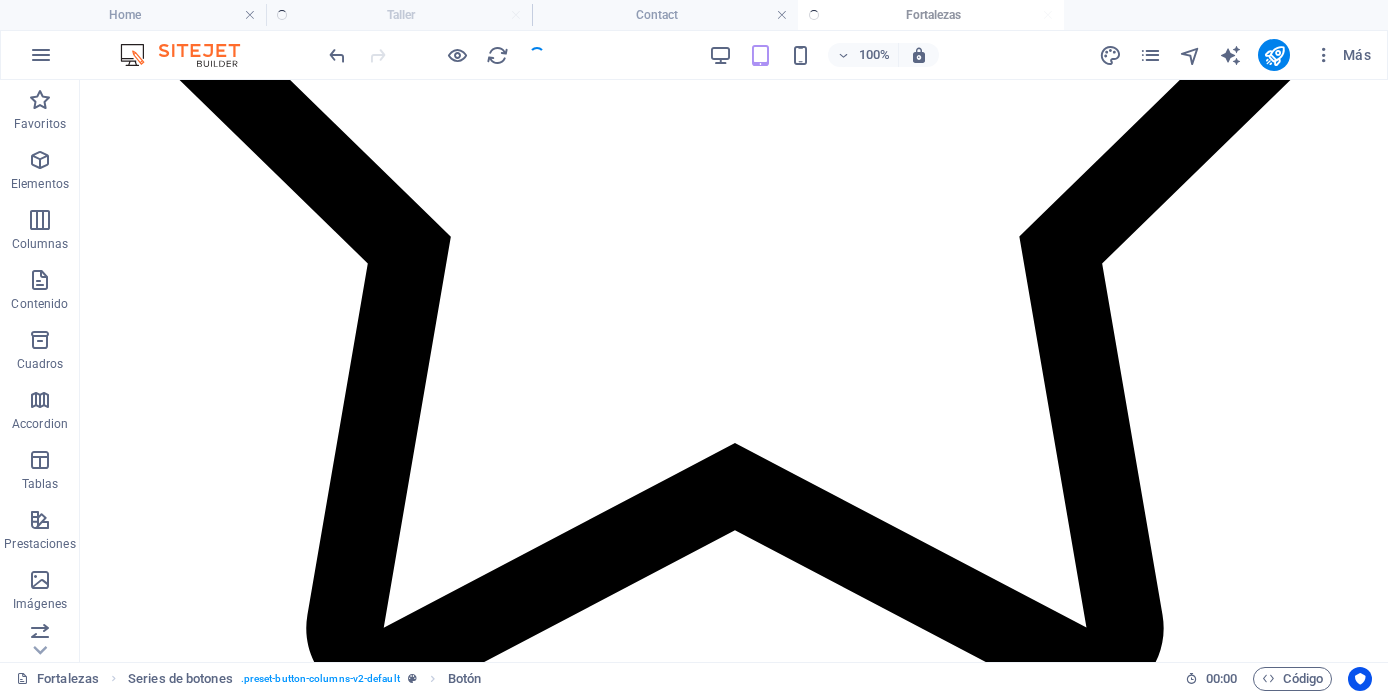 scroll, scrollTop: 1674, scrollLeft: 0, axis: vertical 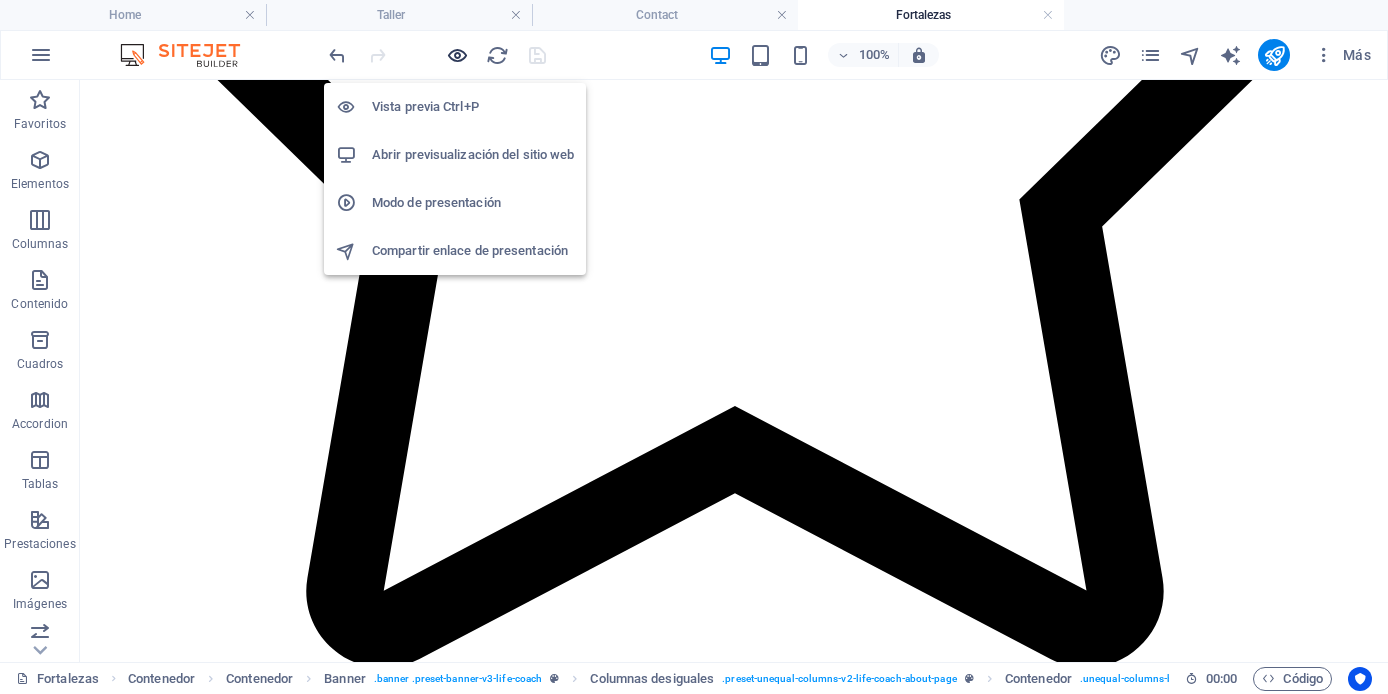 click at bounding box center [457, 55] 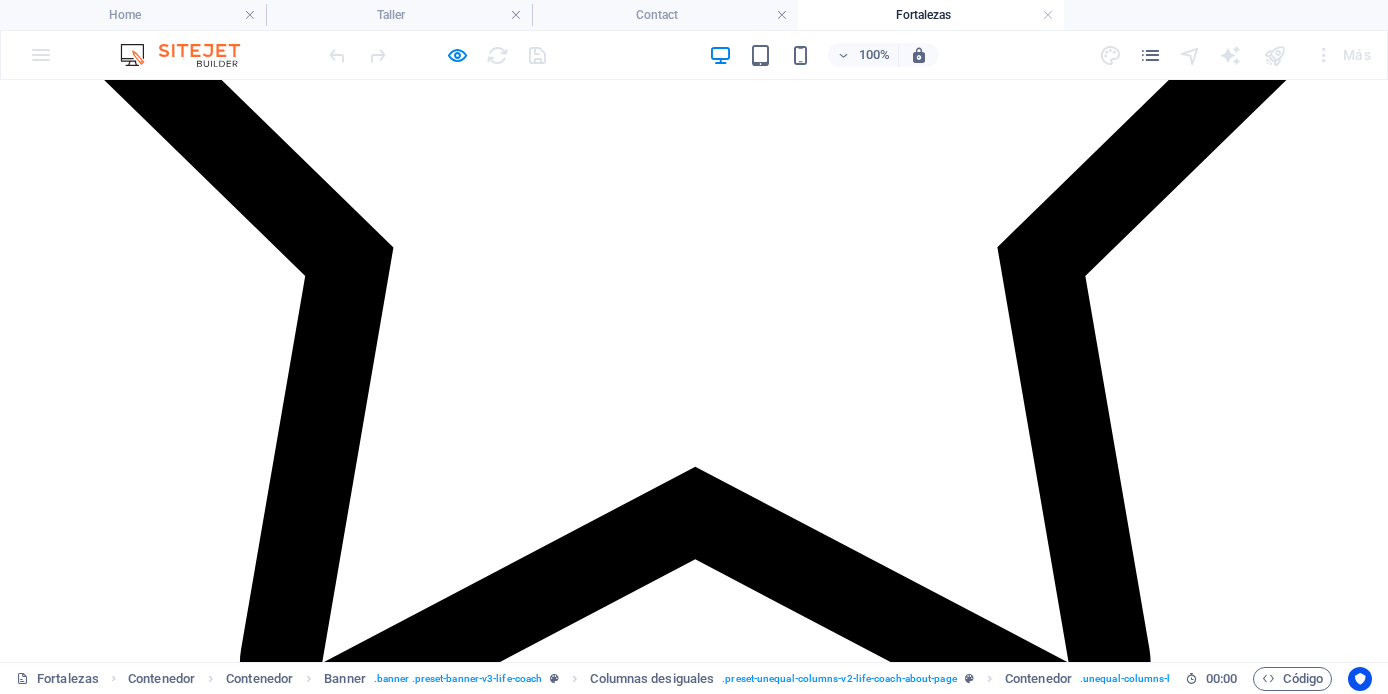 click on "Conoce tus fortalezas" at bounding box center [77, 8803] 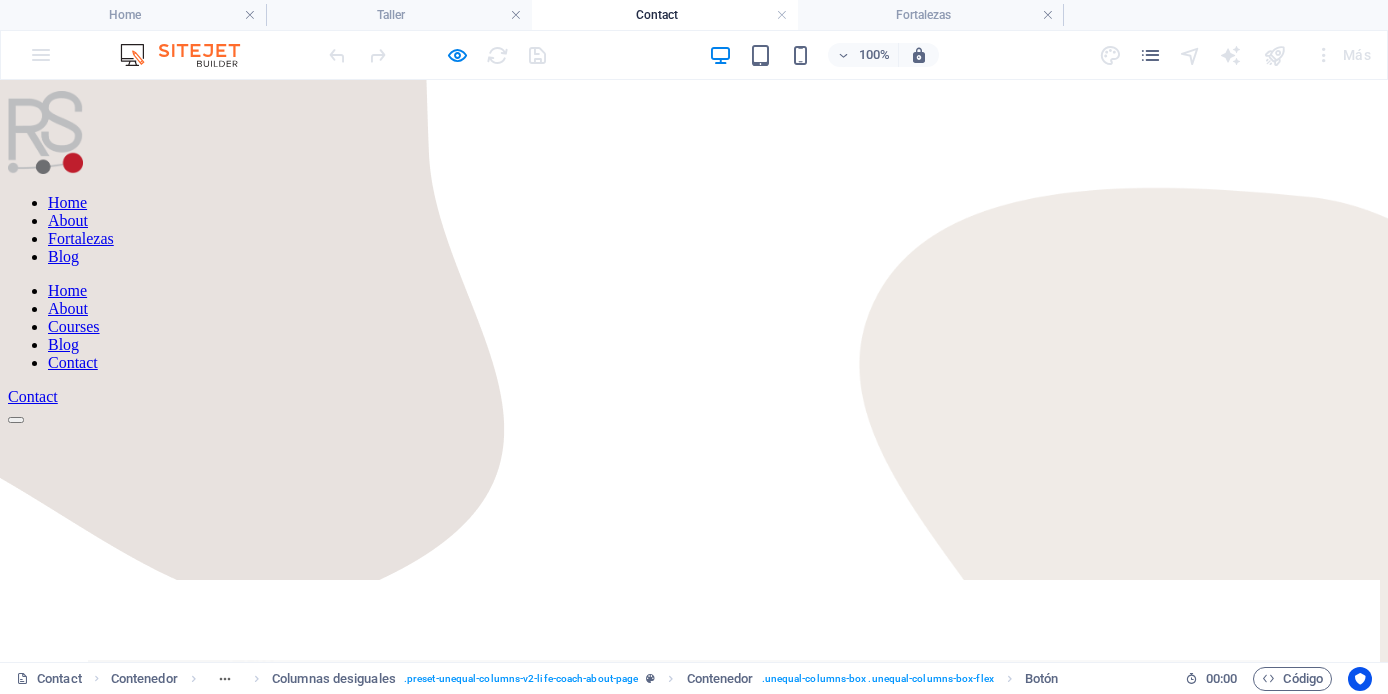 scroll, scrollTop: 0, scrollLeft: 0, axis: both 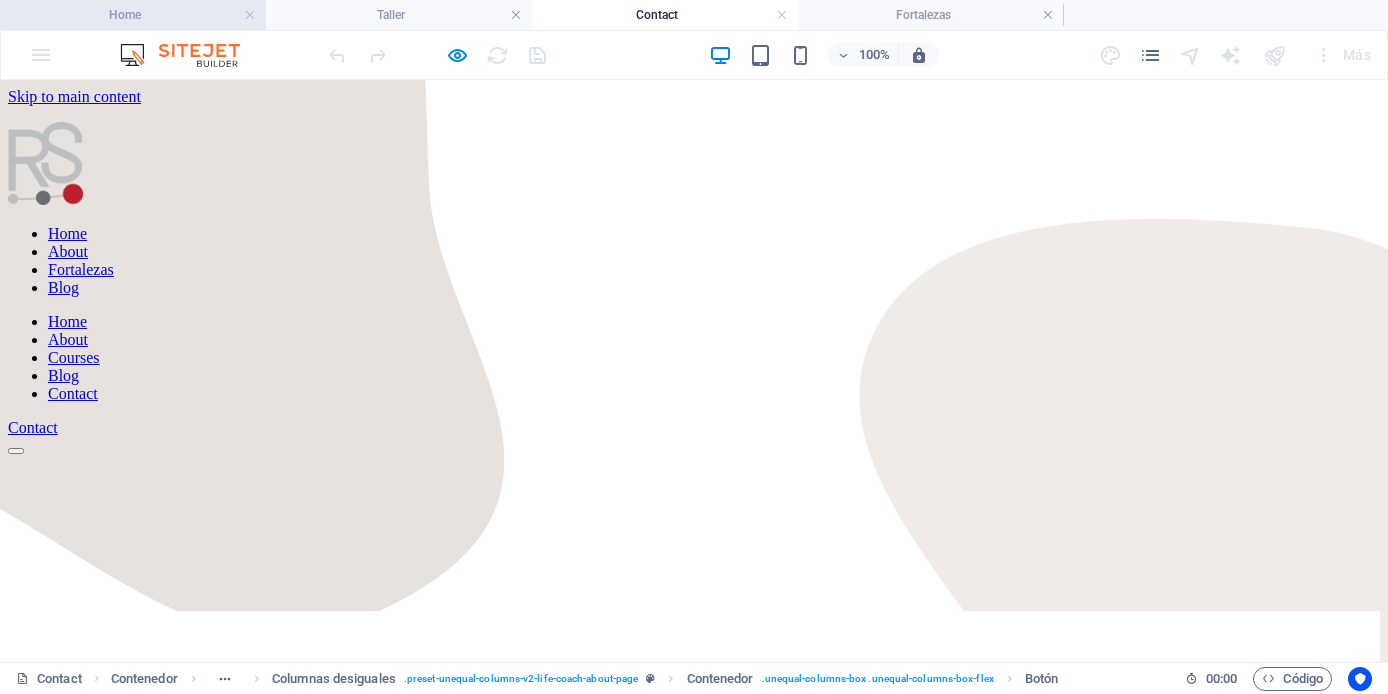 click on "Home" at bounding box center [133, 15] 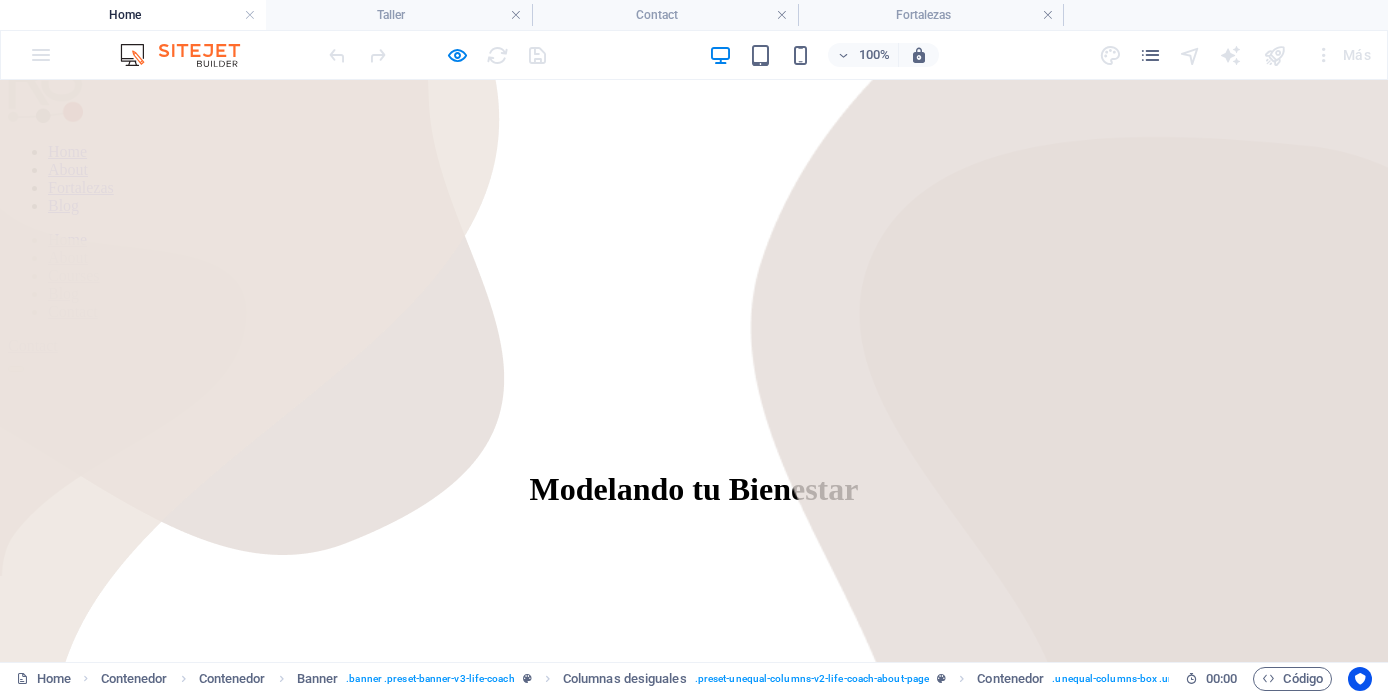 scroll, scrollTop: 0, scrollLeft: 0, axis: both 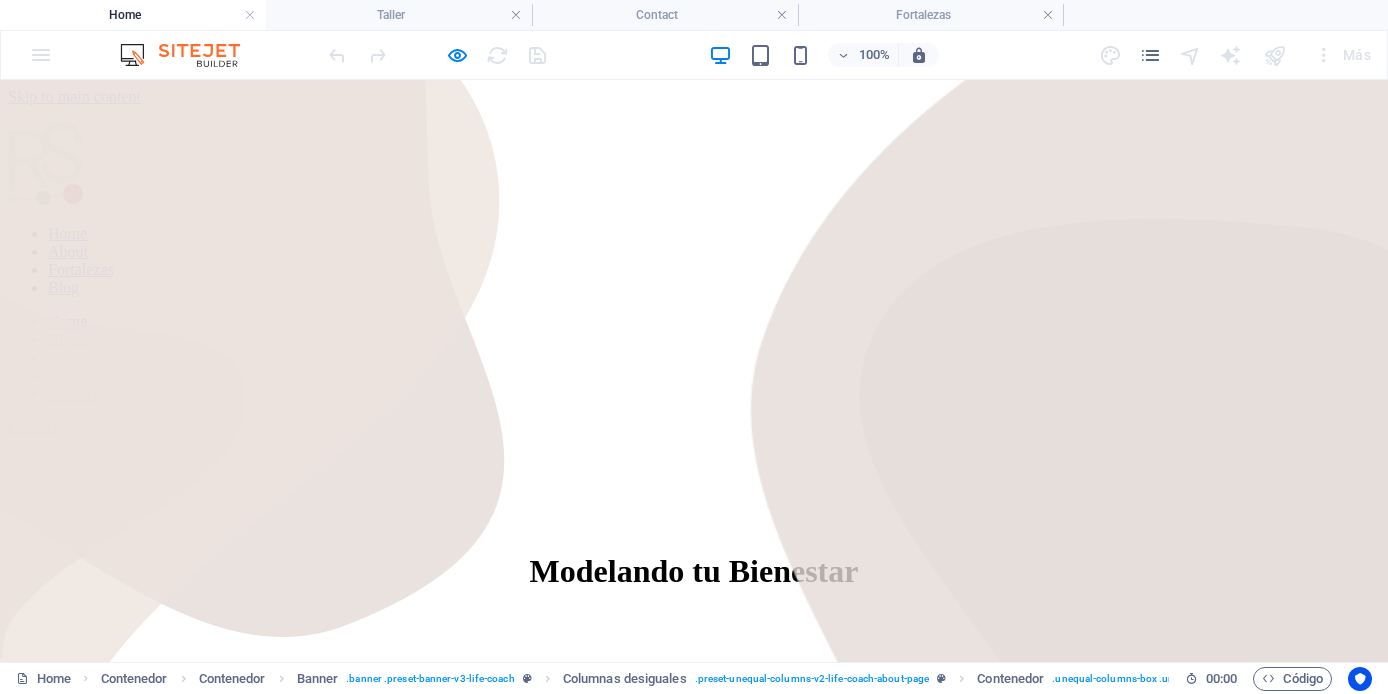 click on "Contact" at bounding box center (33, 427) 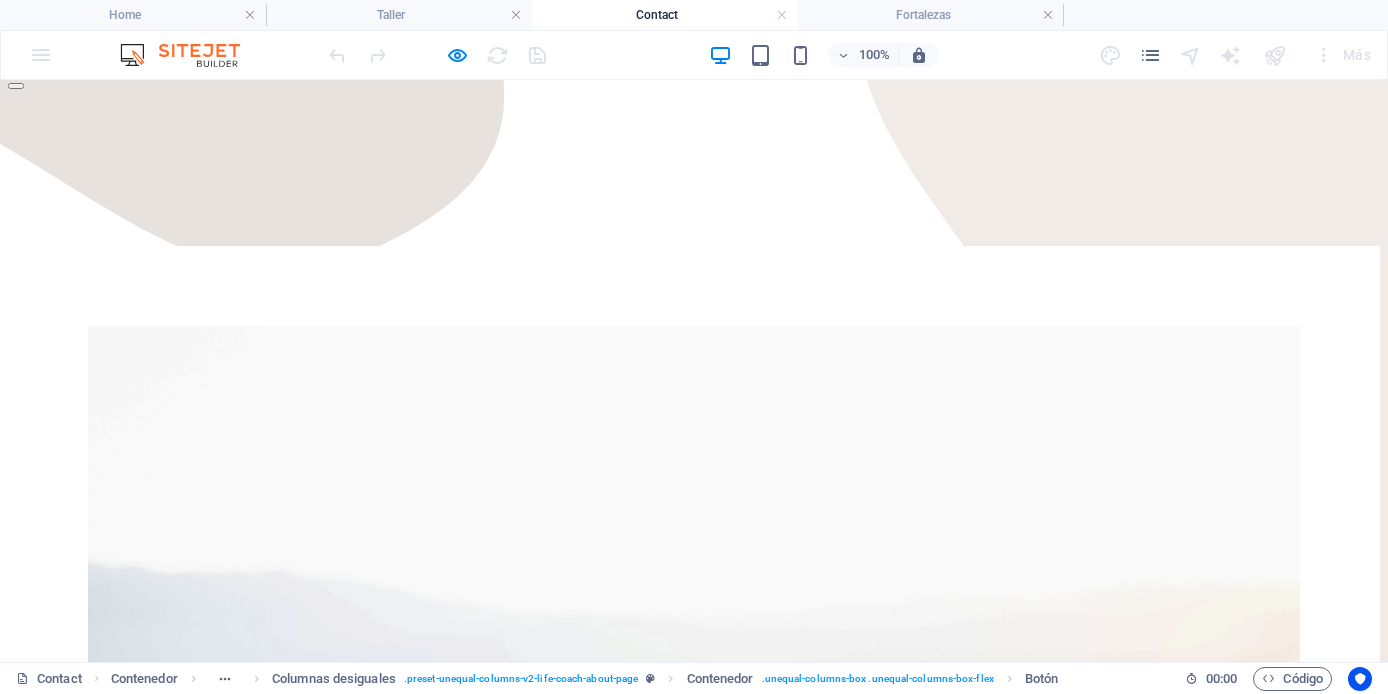 scroll, scrollTop: 0, scrollLeft: 0, axis: both 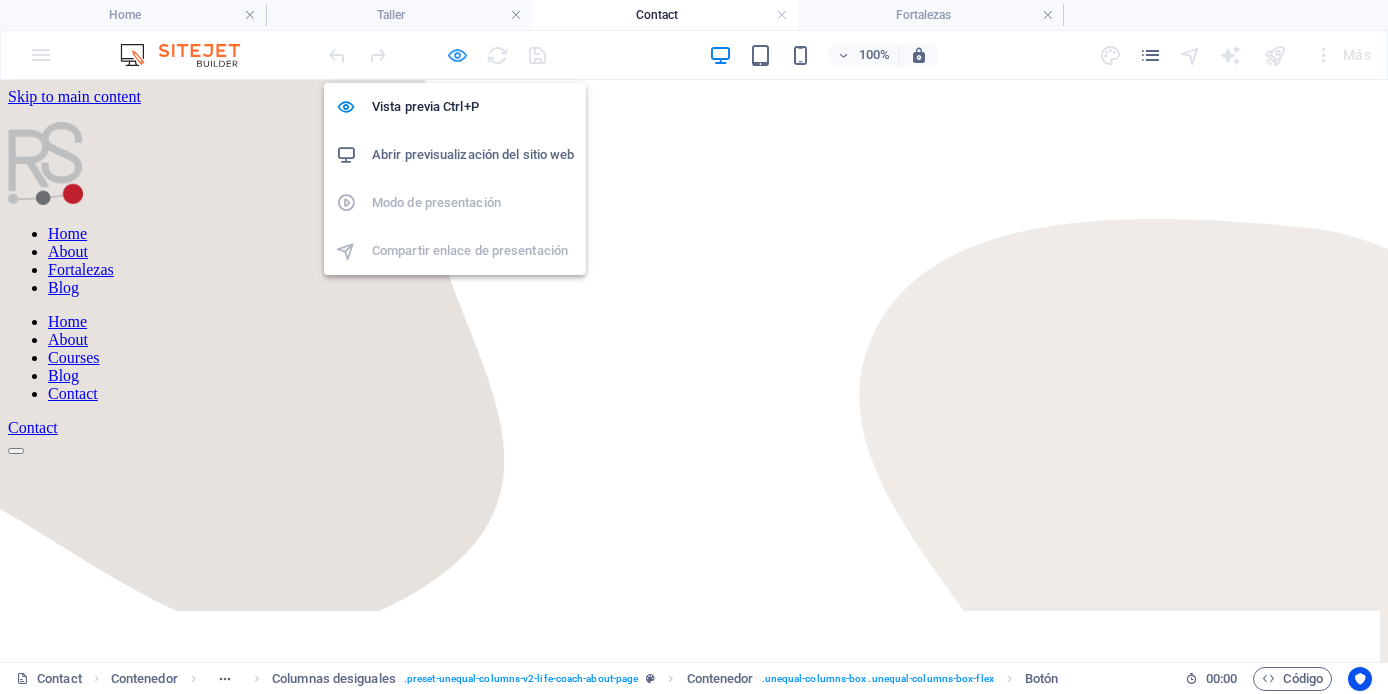 click at bounding box center [457, 55] 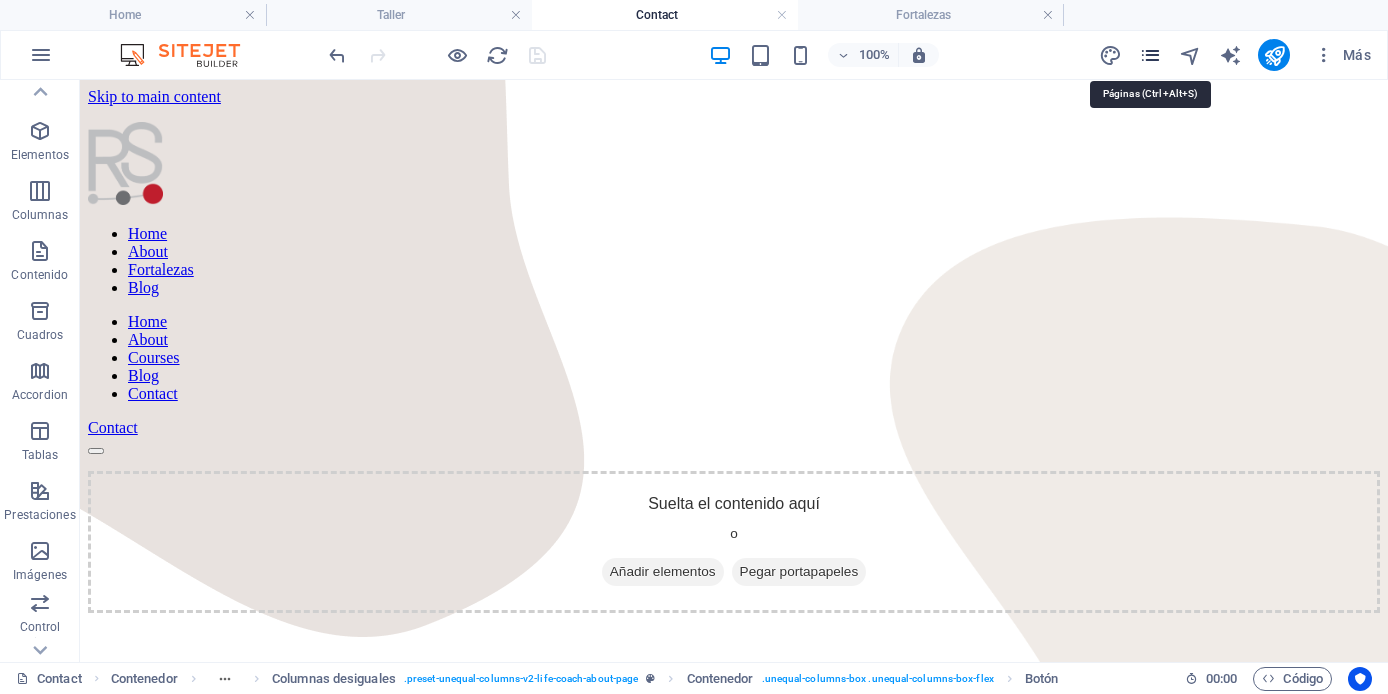 click at bounding box center (1150, 55) 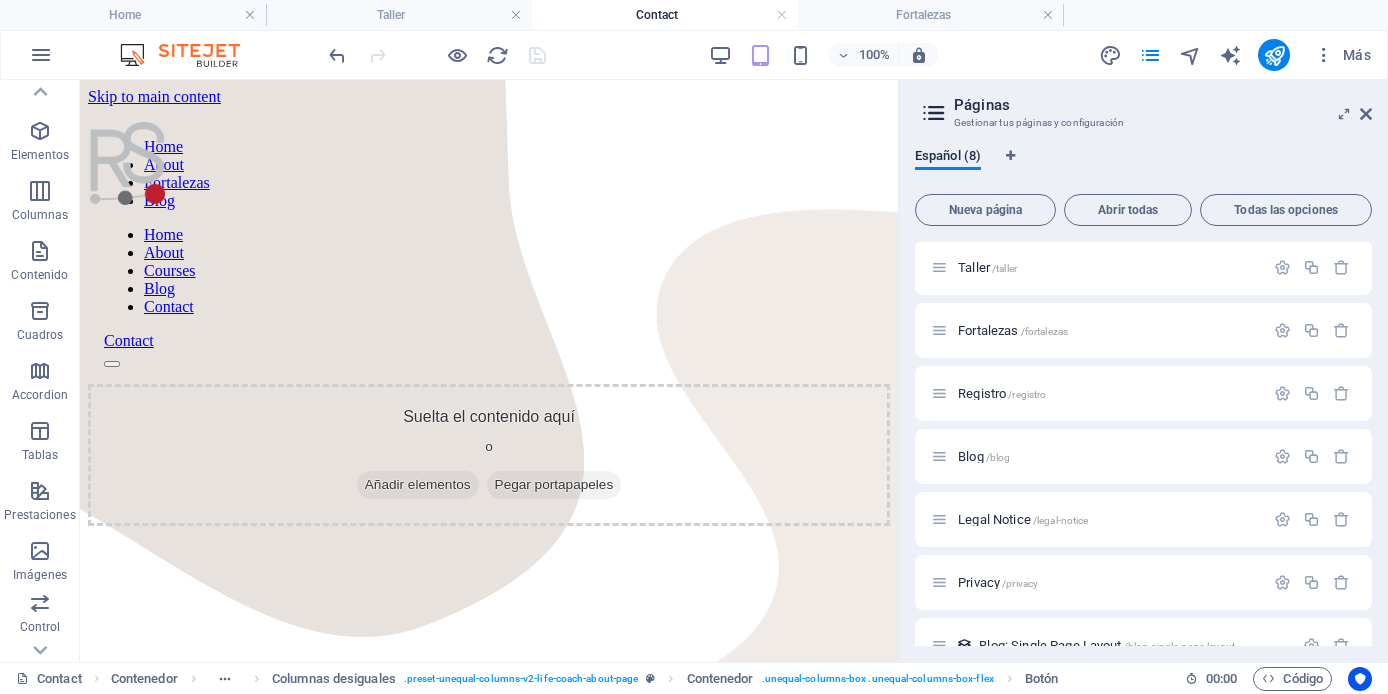 scroll, scrollTop: 100, scrollLeft: 0, axis: vertical 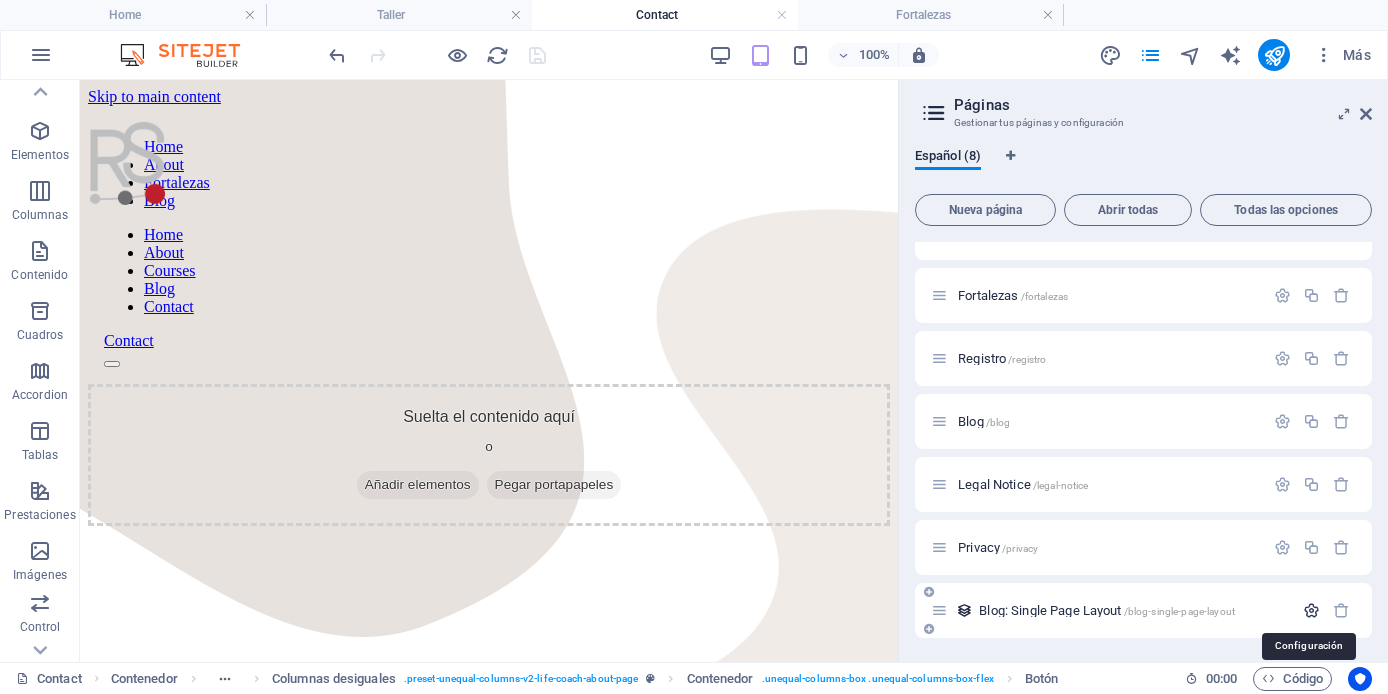click at bounding box center [1311, 610] 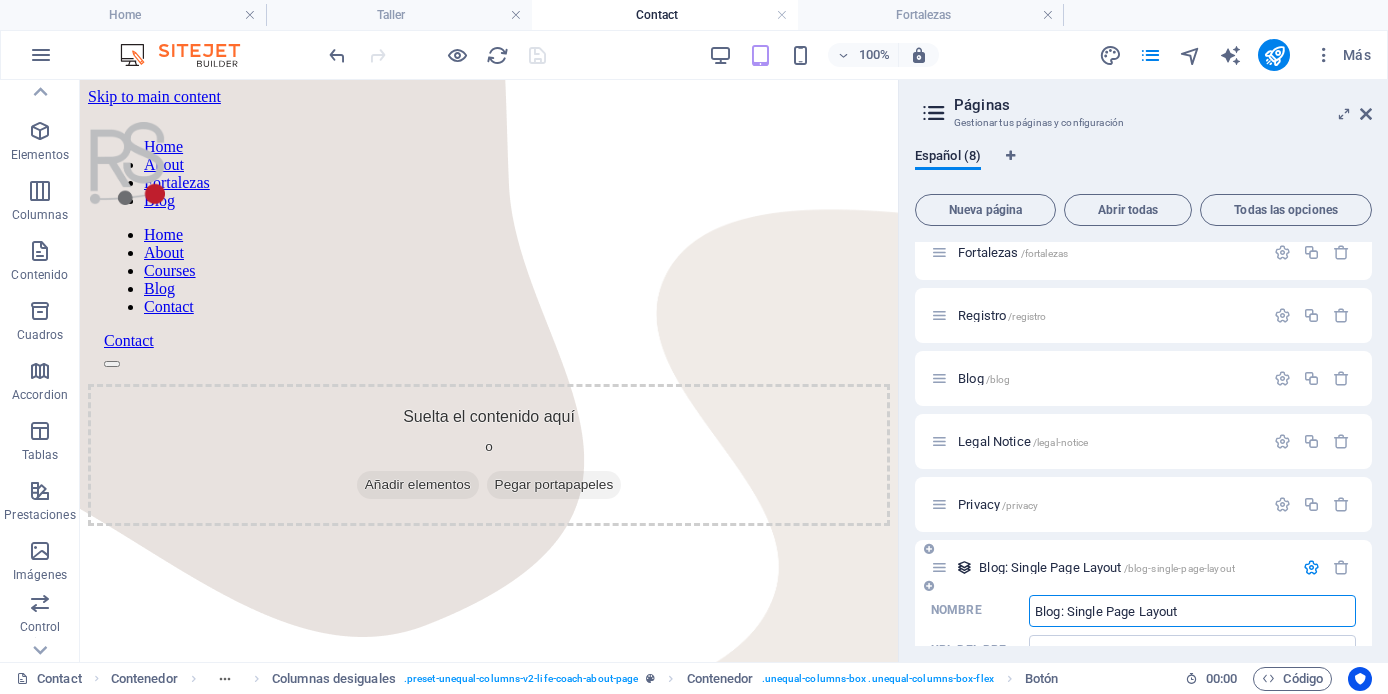 scroll, scrollTop: 142, scrollLeft: 0, axis: vertical 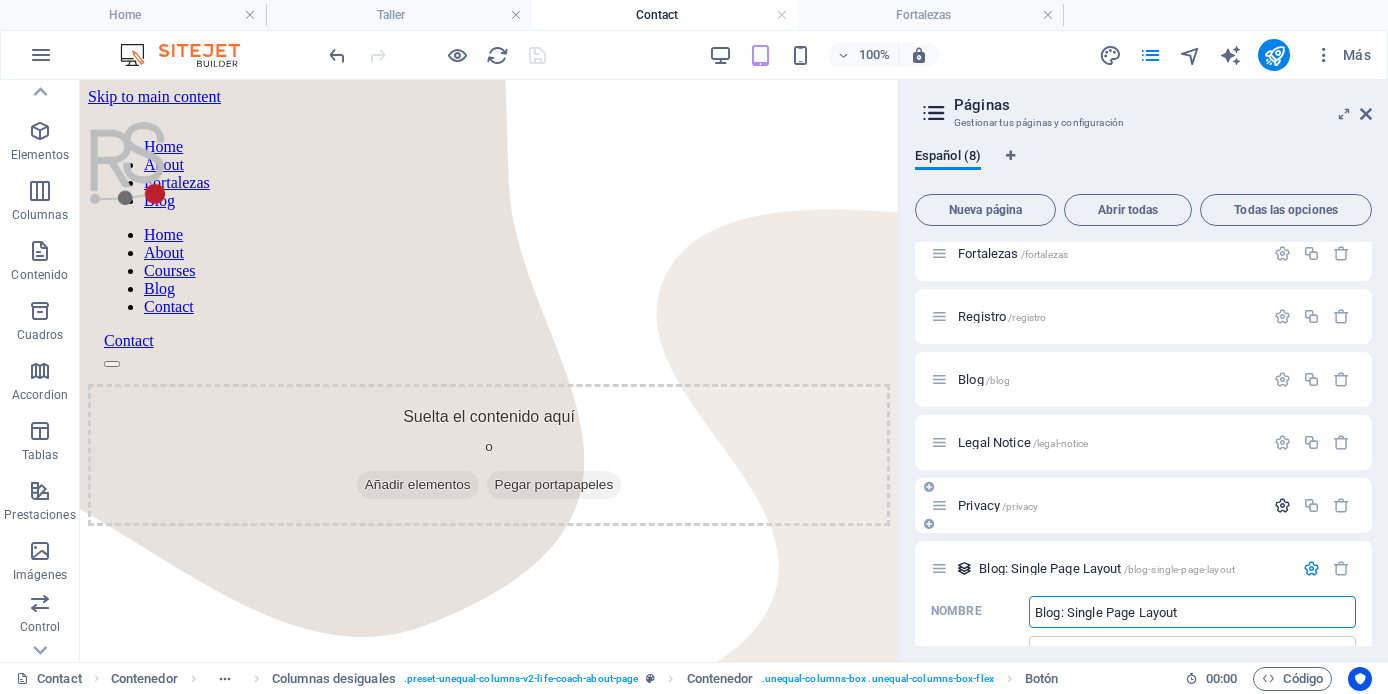 click at bounding box center [1282, 505] 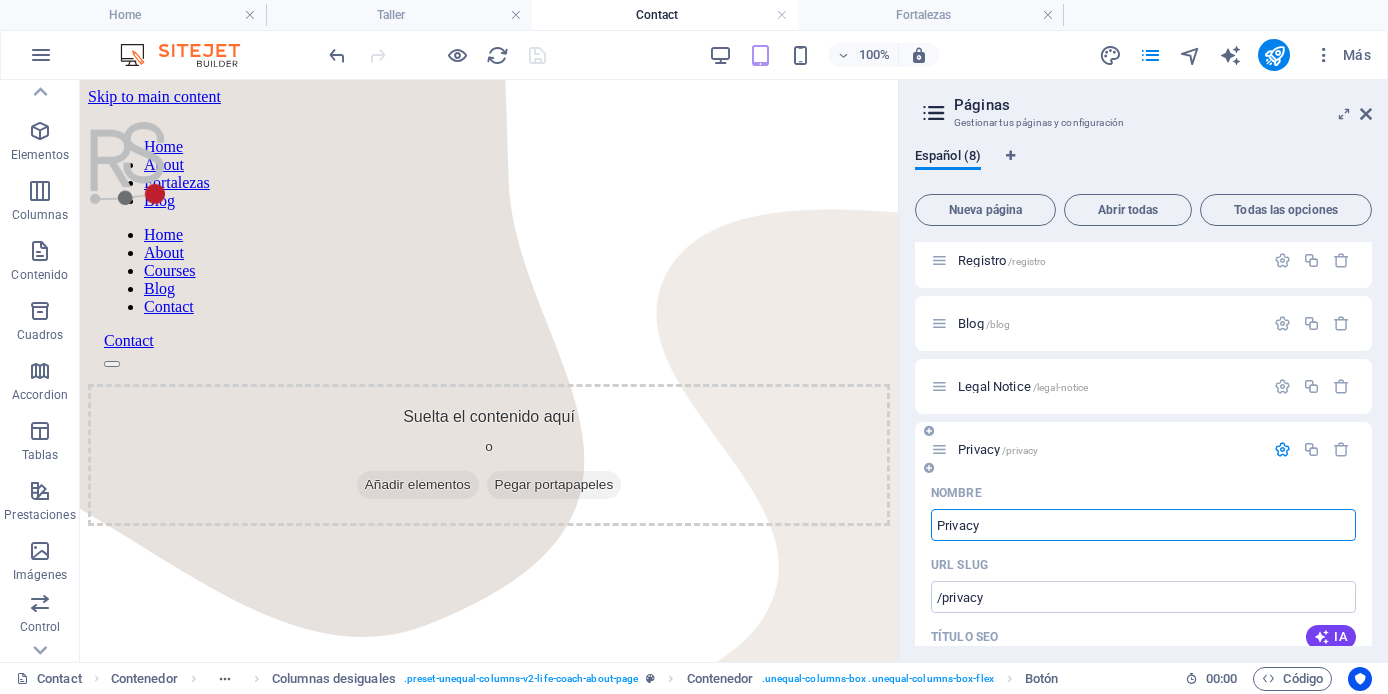 scroll, scrollTop: 182, scrollLeft: 0, axis: vertical 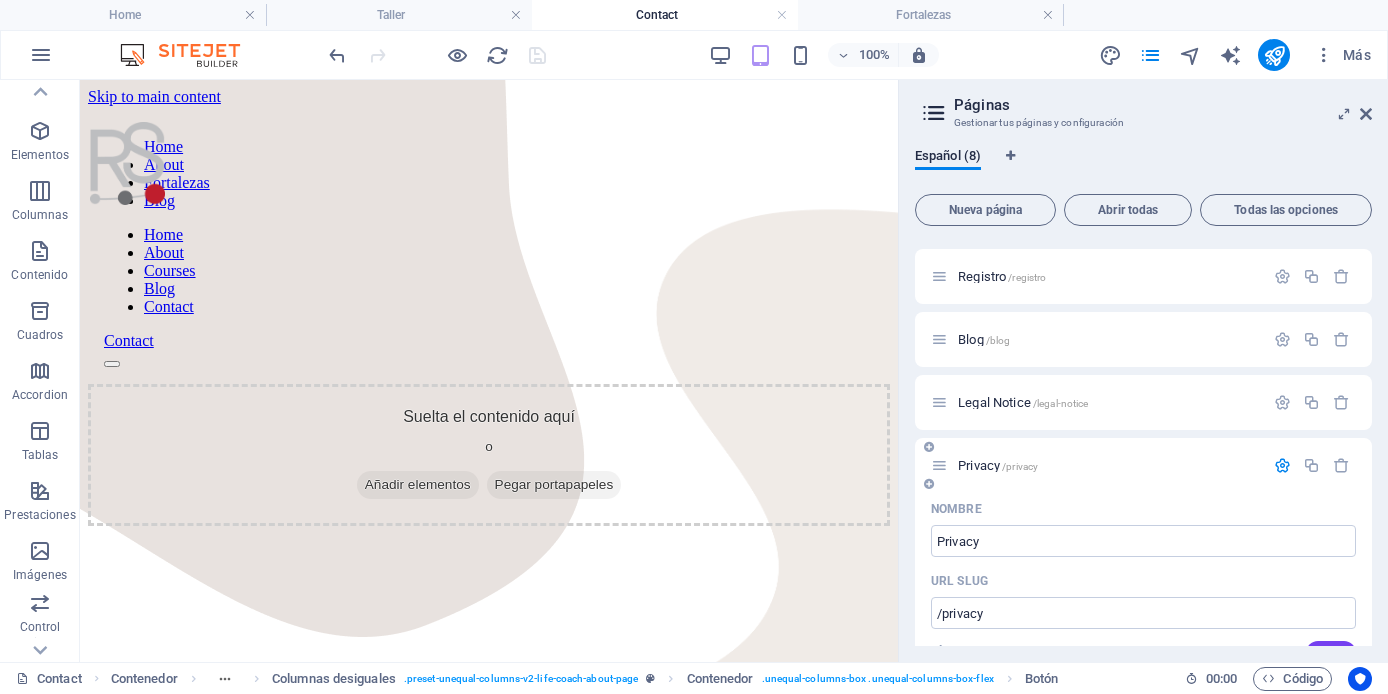 click at bounding box center [1282, 465] 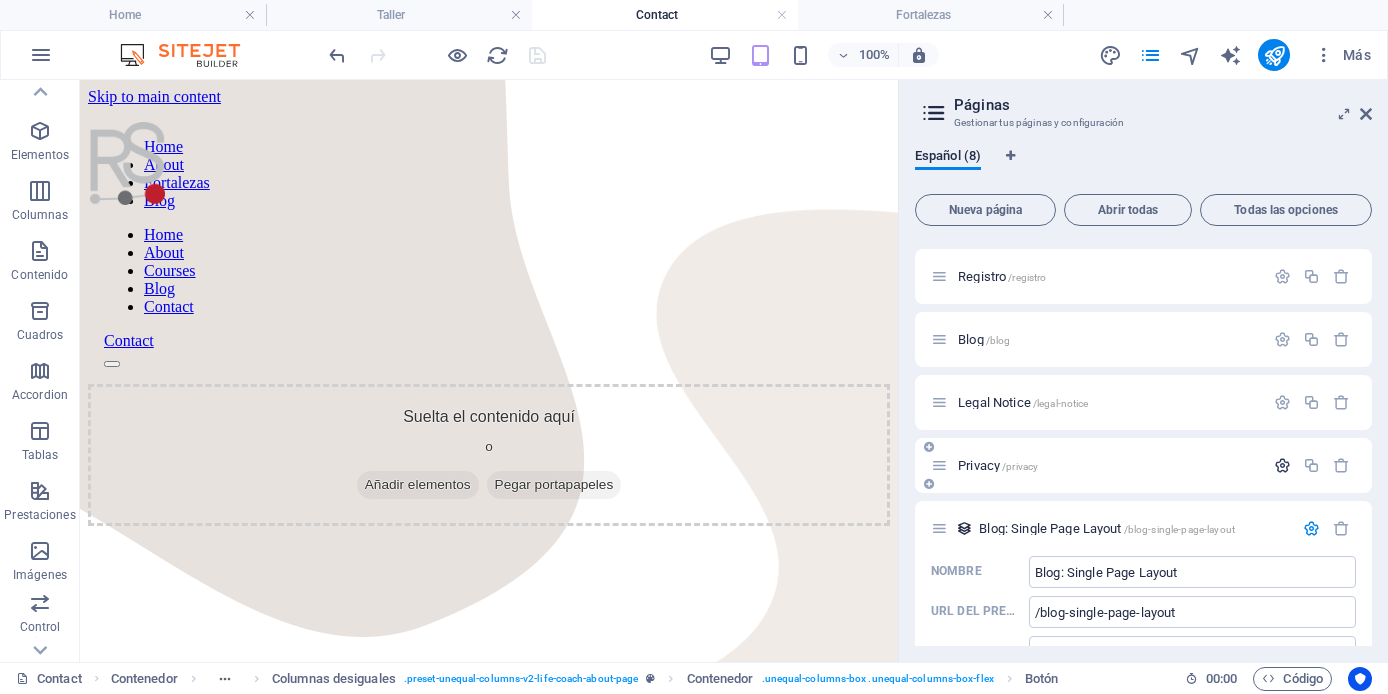 scroll, scrollTop: 174, scrollLeft: 0, axis: vertical 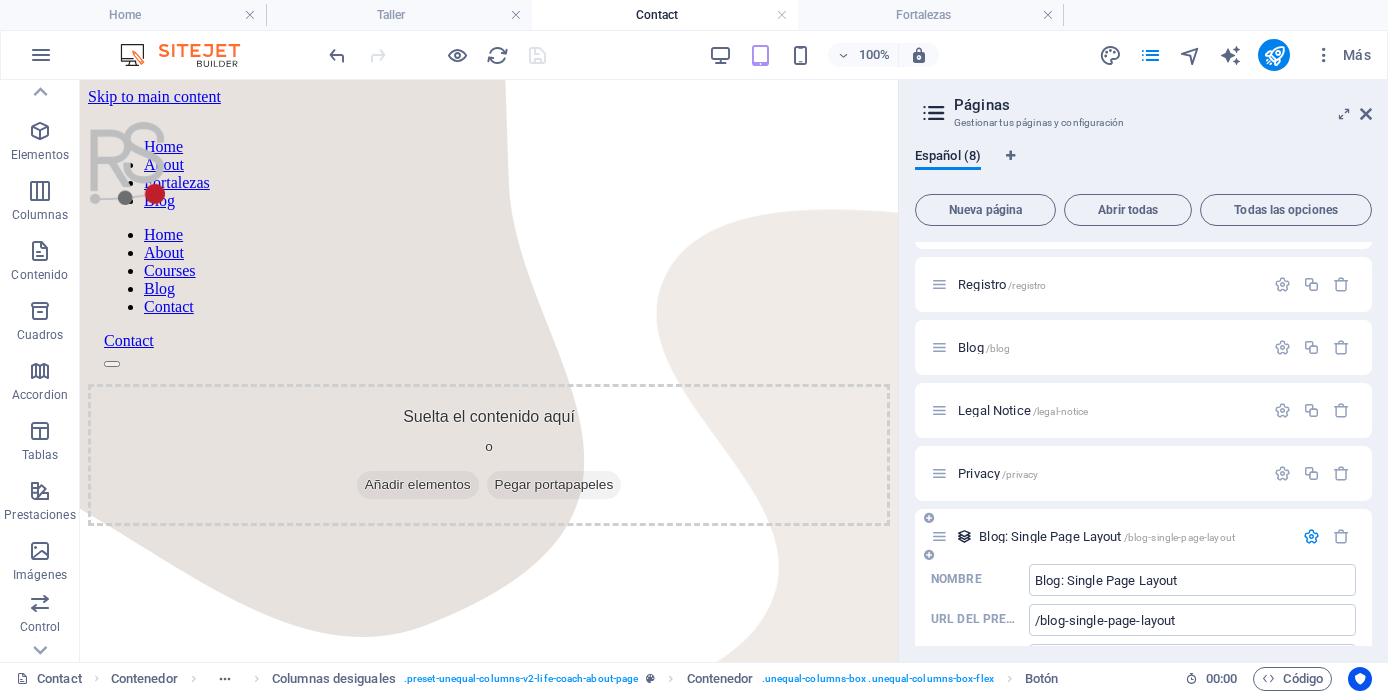 click at bounding box center (1311, 536) 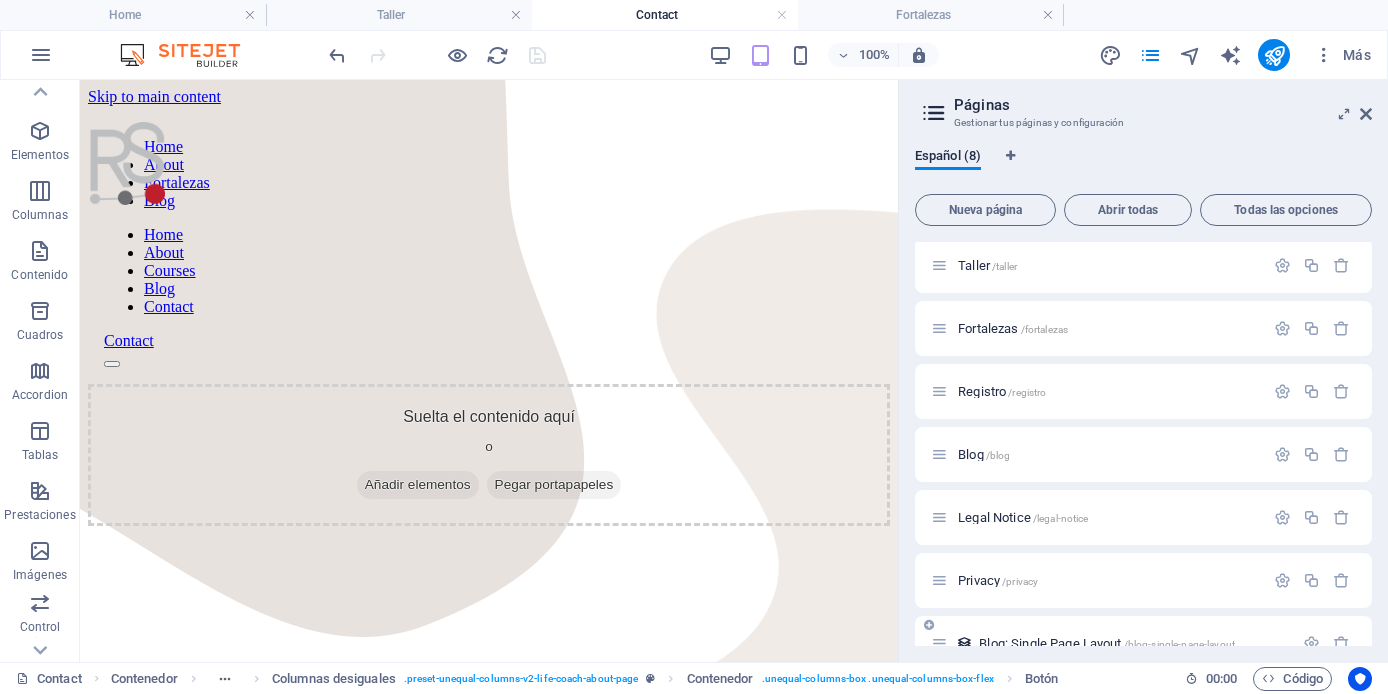 scroll, scrollTop: 0, scrollLeft: 0, axis: both 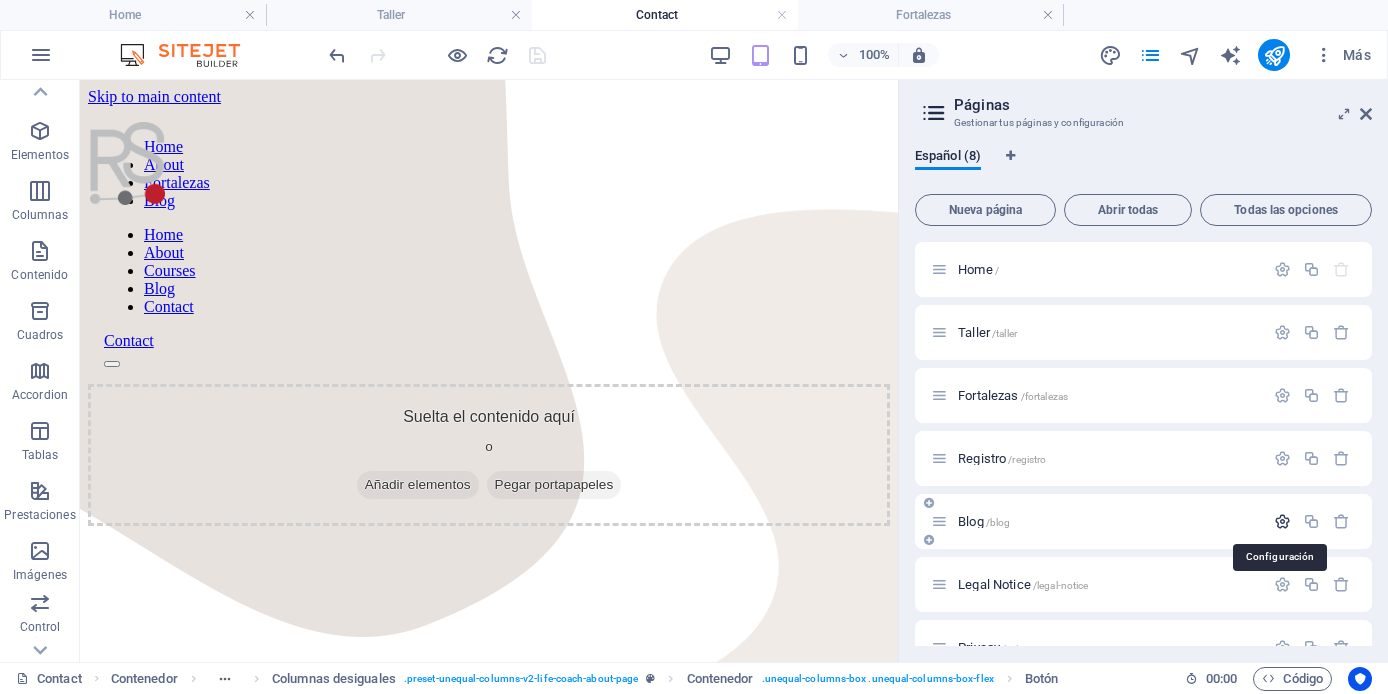 click at bounding box center (1282, 521) 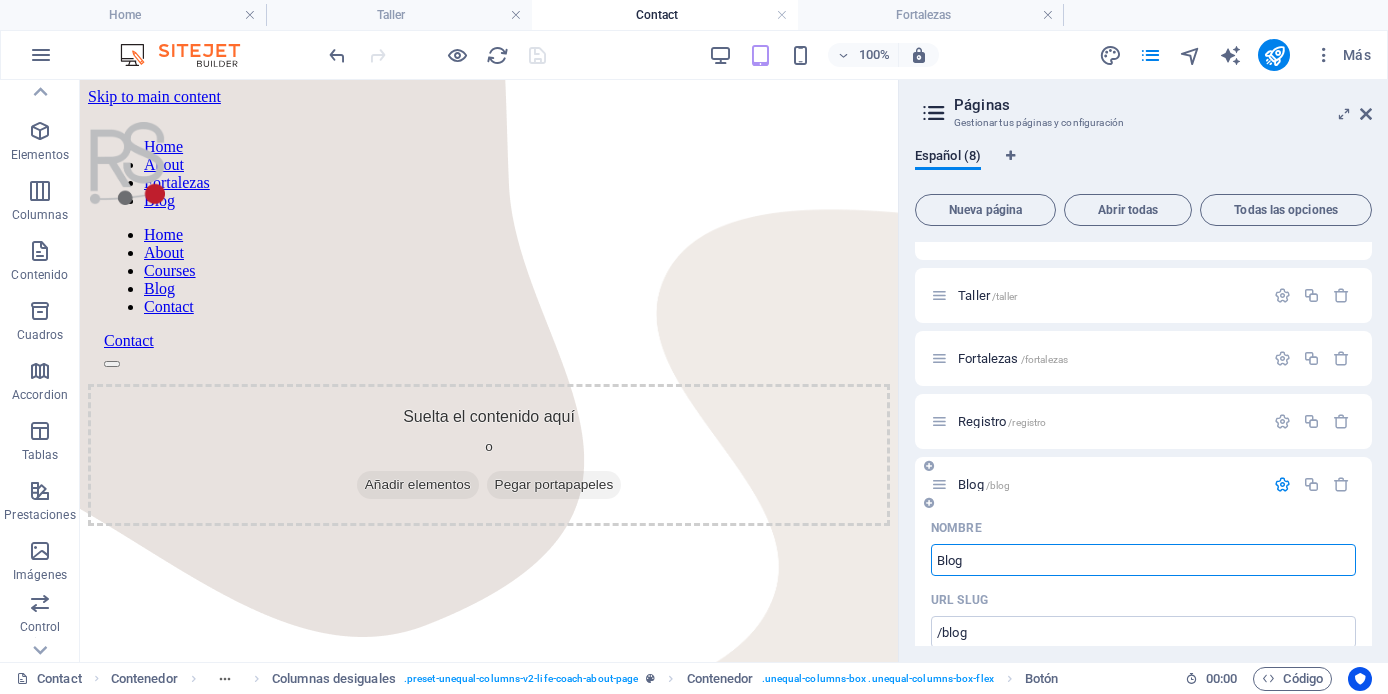 scroll, scrollTop: 0, scrollLeft: 0, axis: both 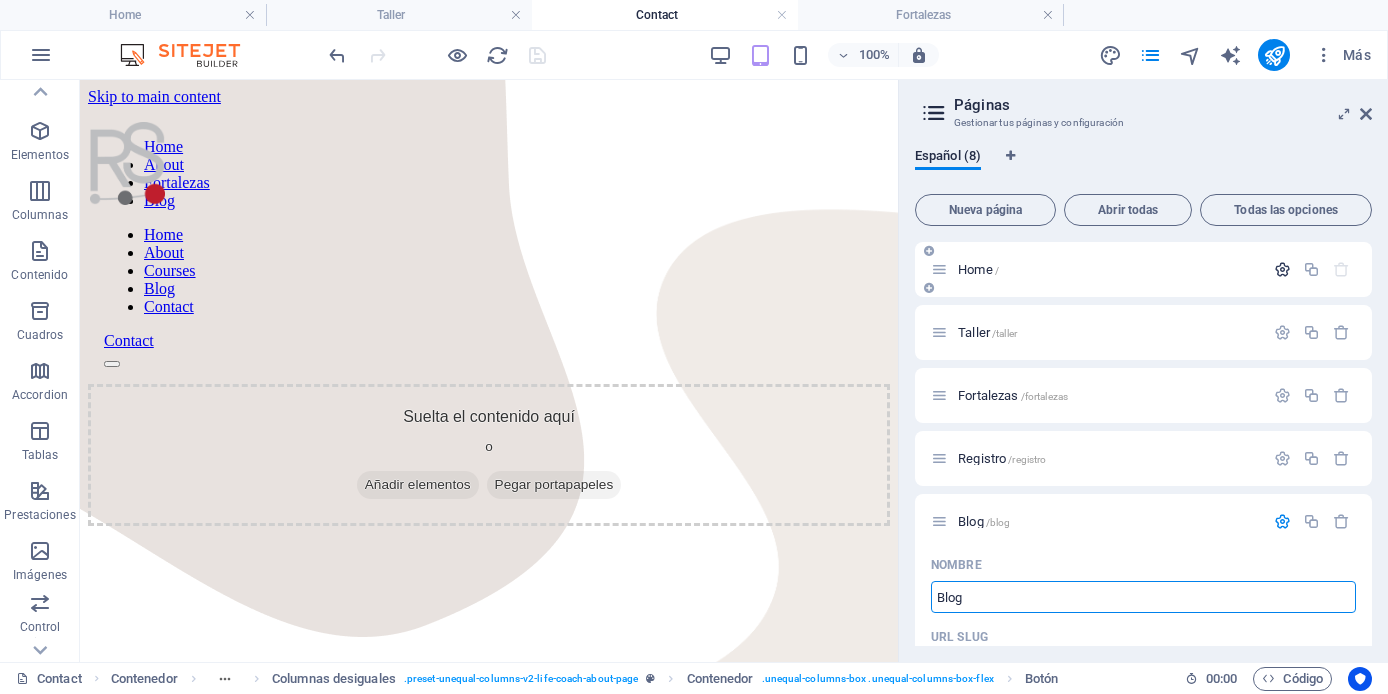 click at bounding box center (1282, 269) 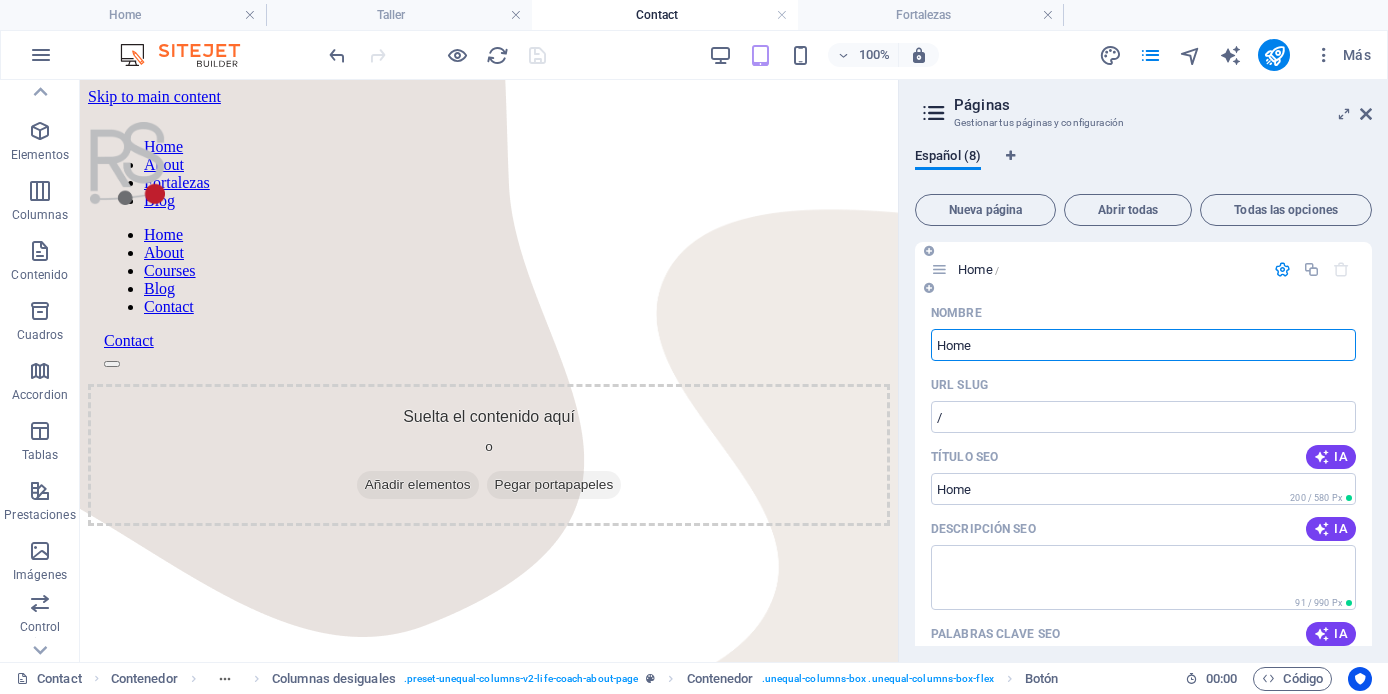 drag, startPoint x: 937, startPoint y: 348, endPoint x: 1007, endPoint y: 350, distance: 70.028564 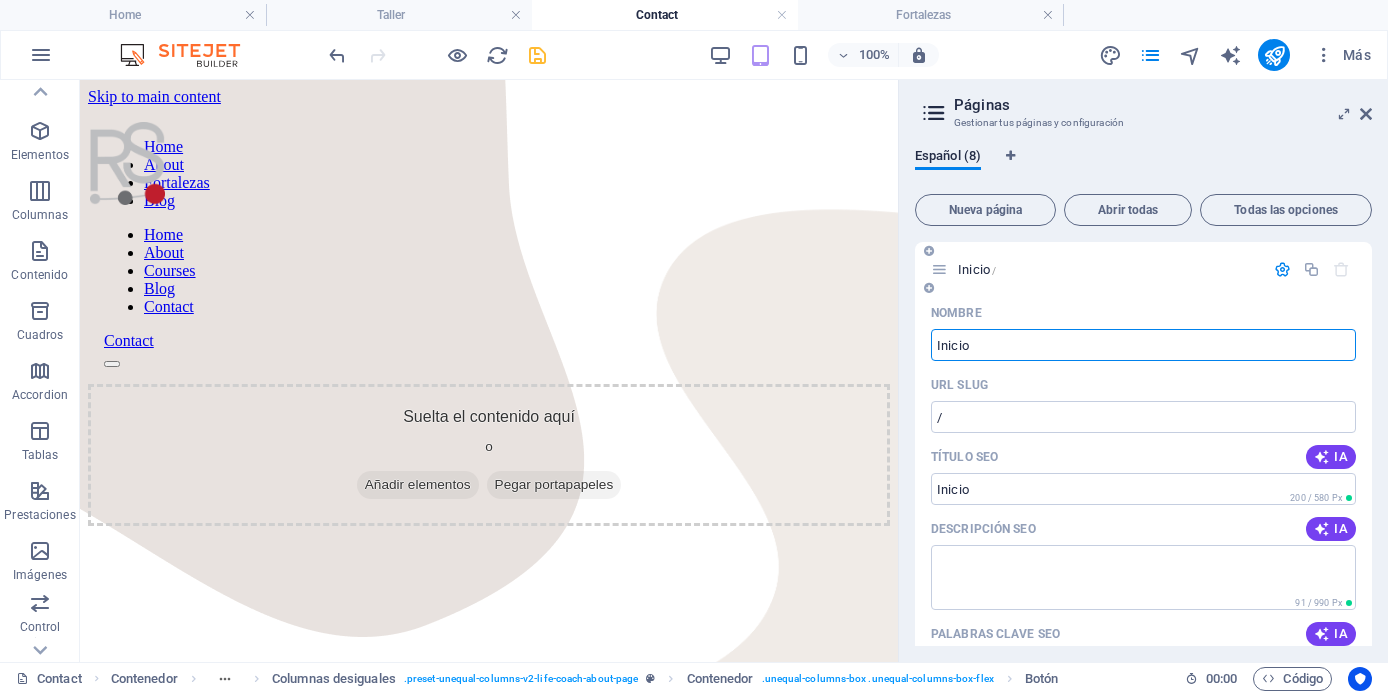 type on "Inicio" 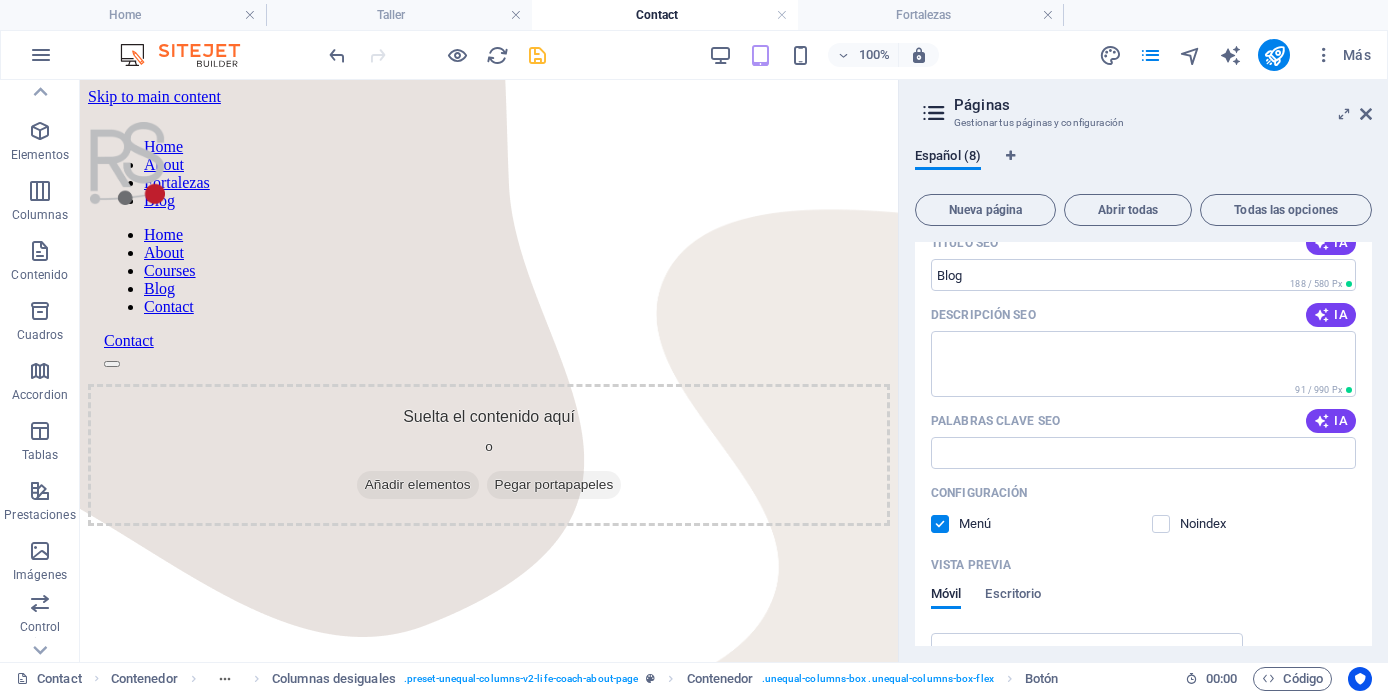 scroll, scrollTop: 1213, scrollLeft: 0, axis: vertical 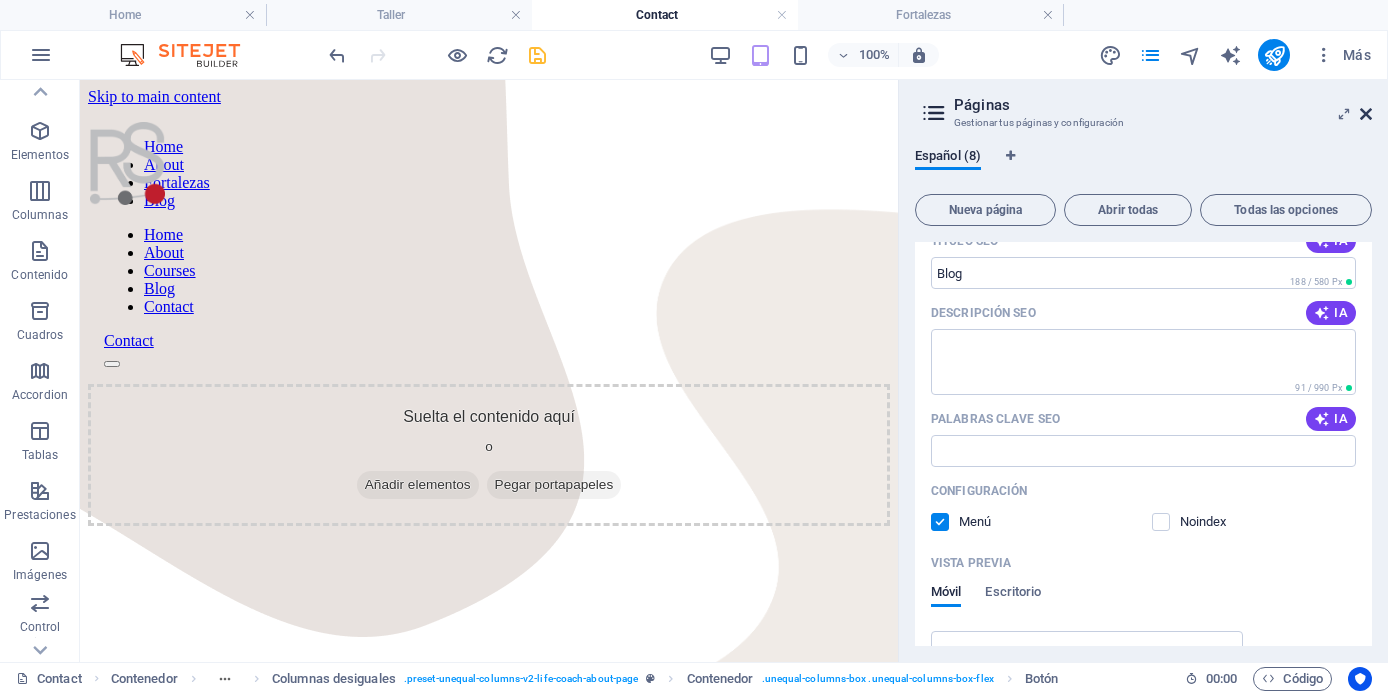 click at bounding box center (1366, 114) 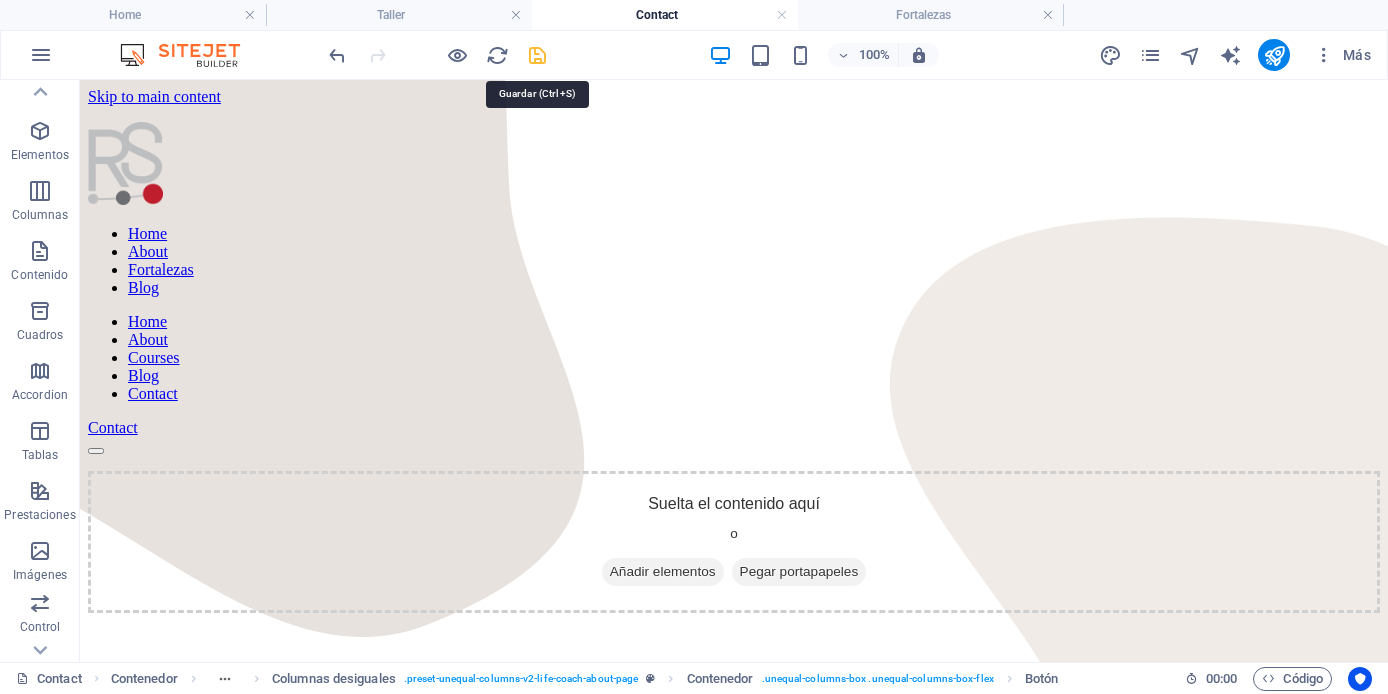 click at bounding box center (537, 55) 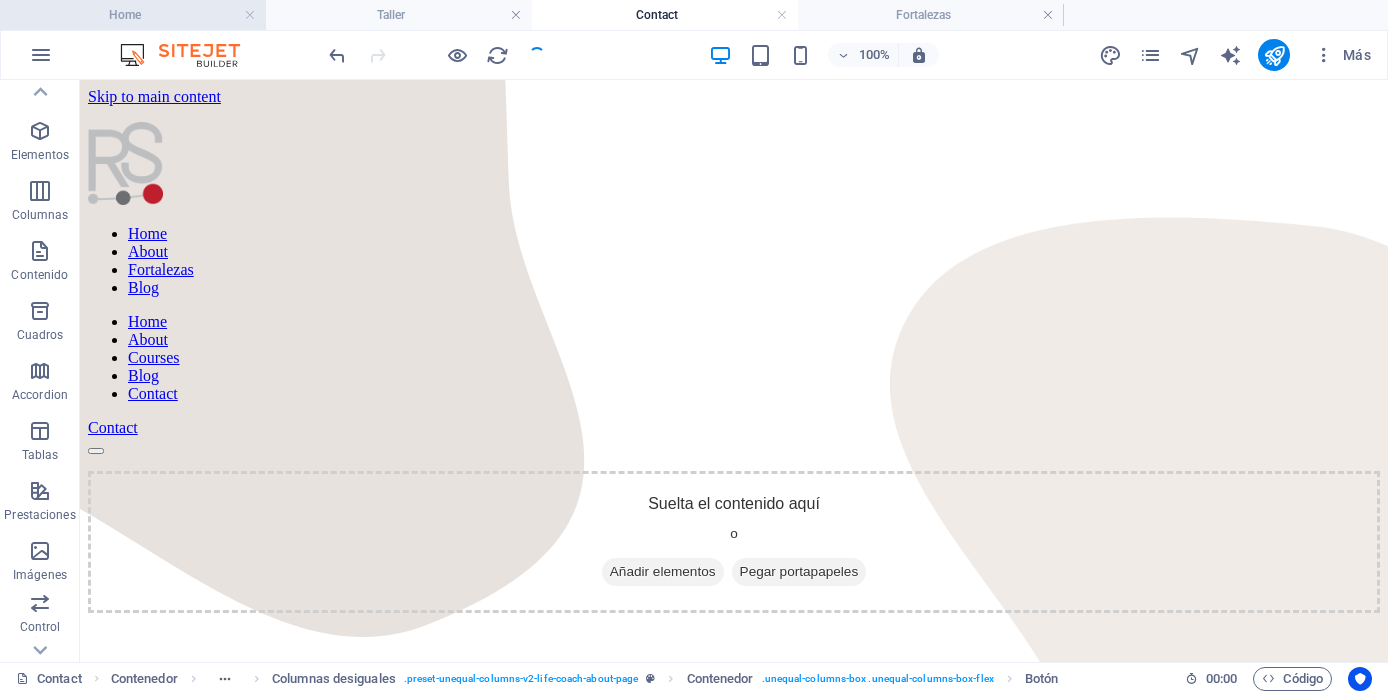 click on "Home" at bounding box center (133, 15) 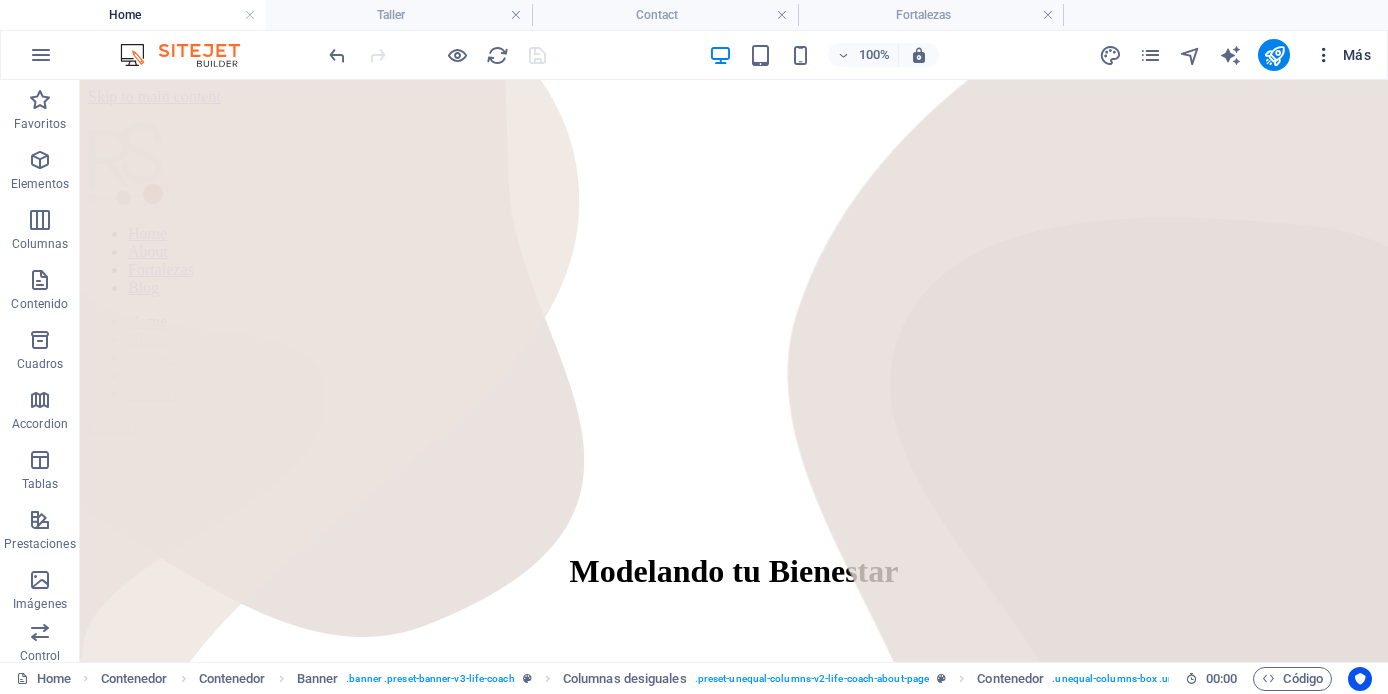 click at bounding box center [1324, 55] 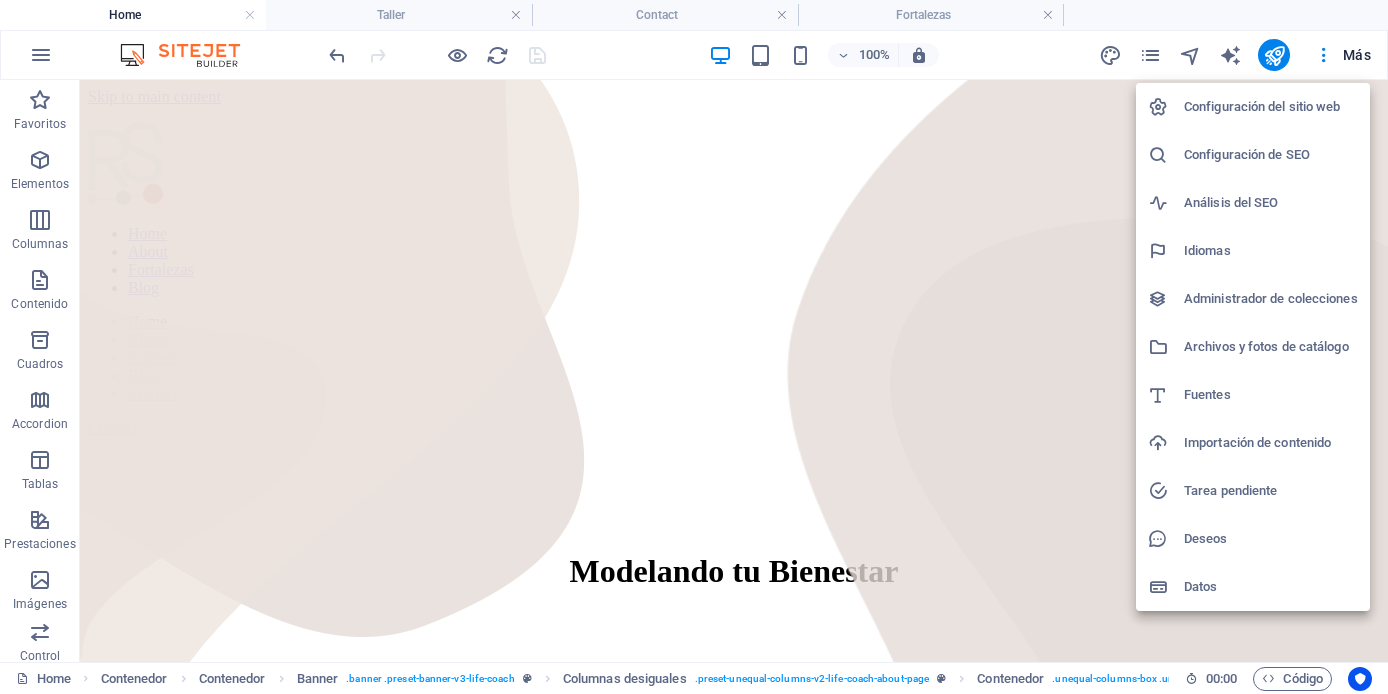 click on "Configuración del sitio web" at bounding box center [1271, 107] 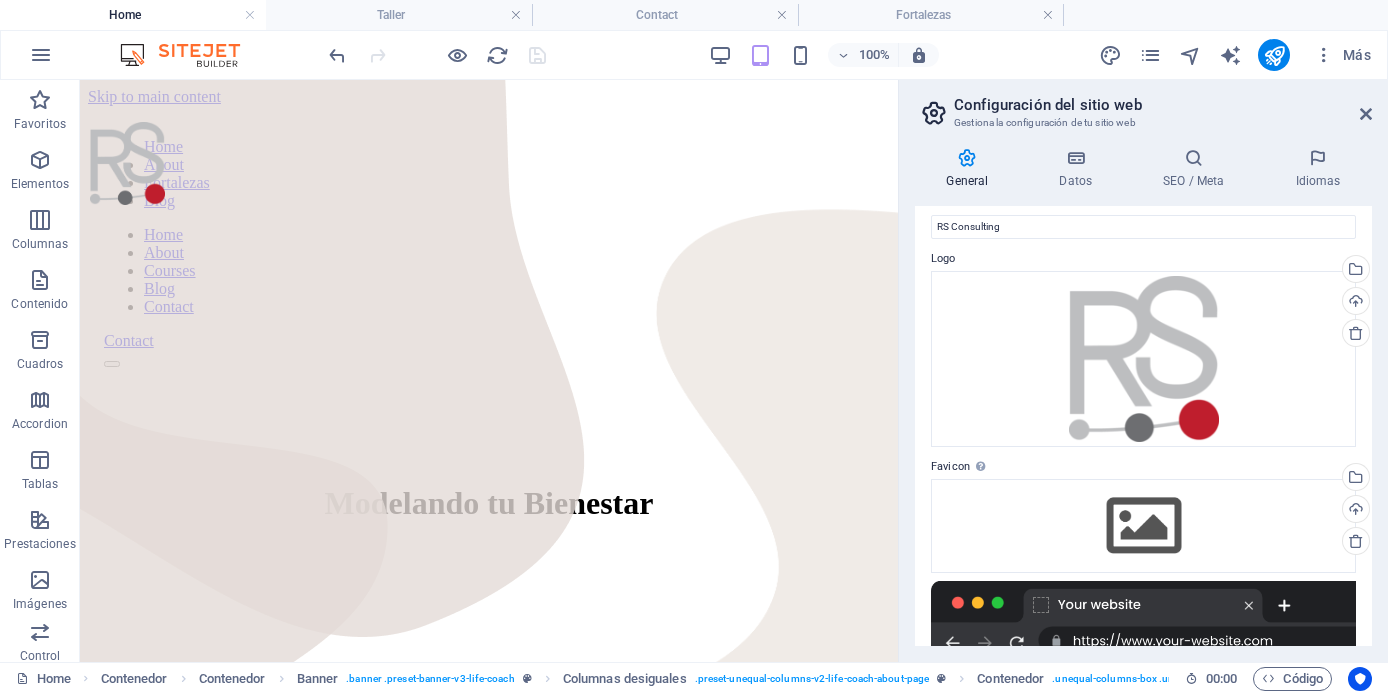 scroll, scrollTop: 0, scrollLeft: 0, axis: both 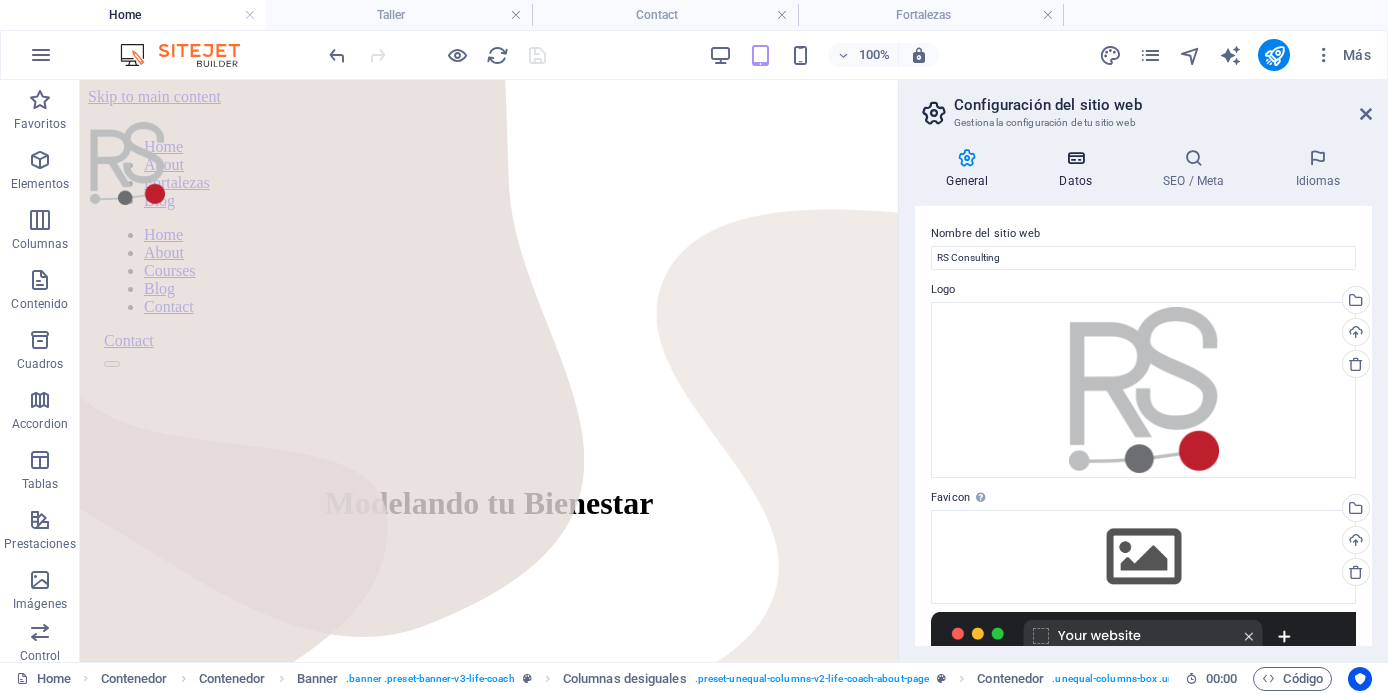 click at bounding box center [1076, 158] 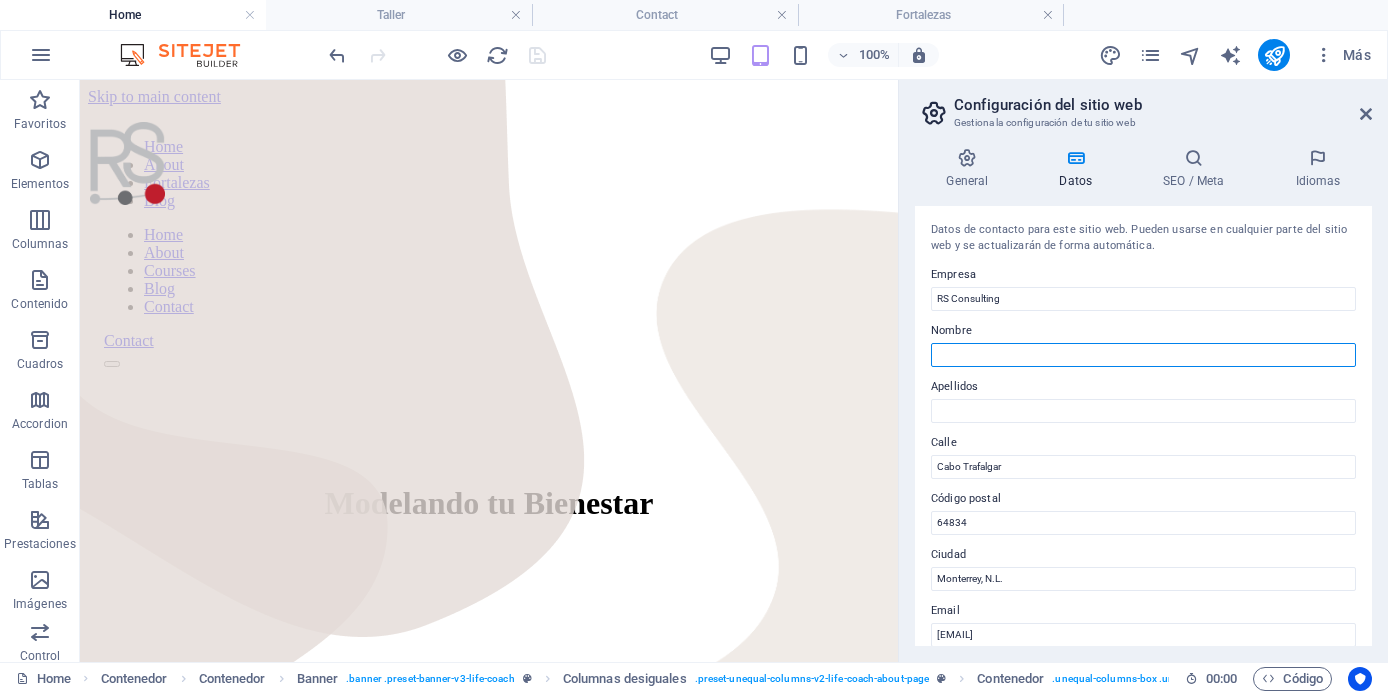 click on "Nombre" at bounding box center [1143, 355] 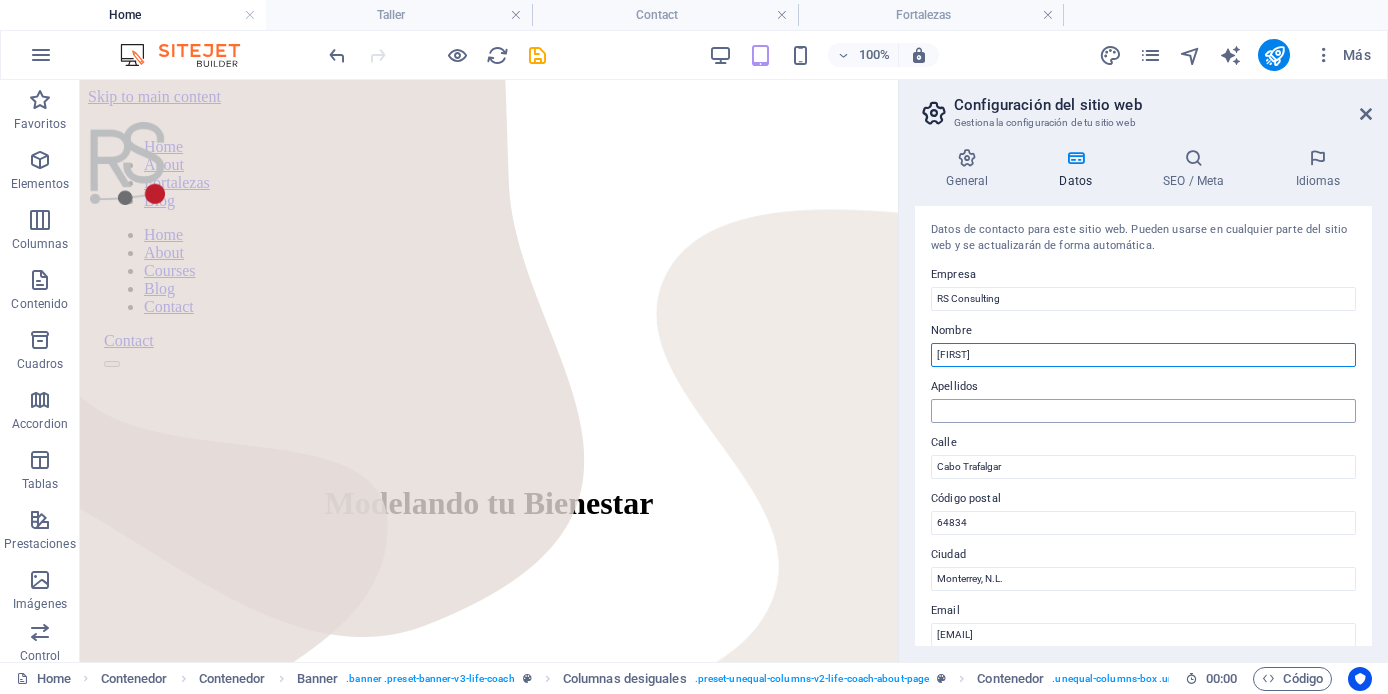 type on "Ricardo" 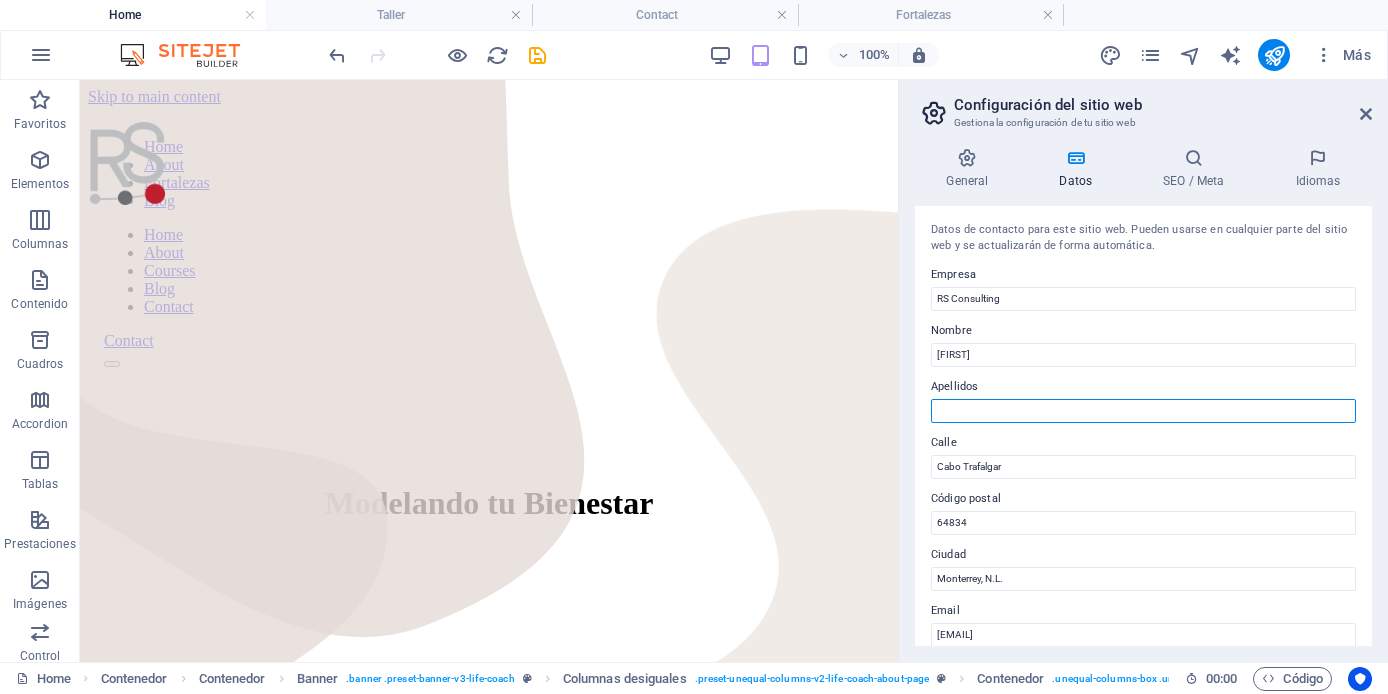 click on "Apellidos" at bounding box center [1143, 411] 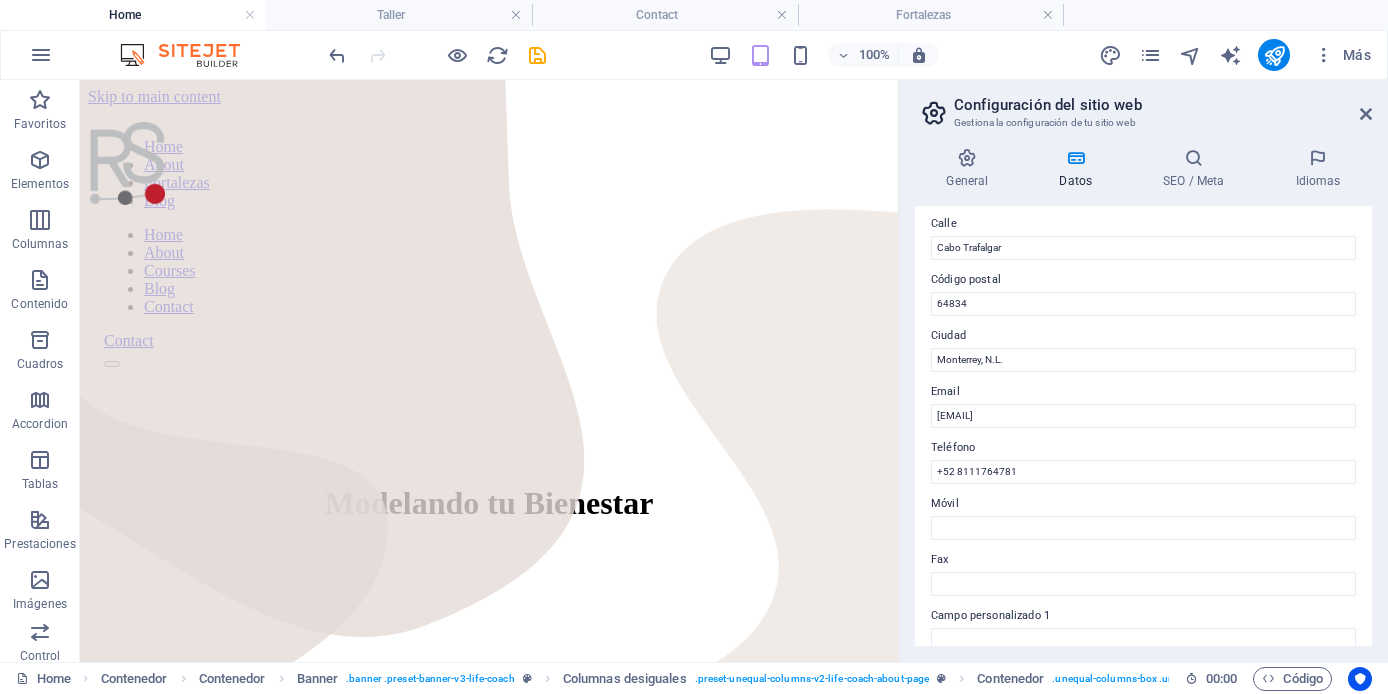 scroll, scrollTop: 0, scrollLeft: 0, axis: both 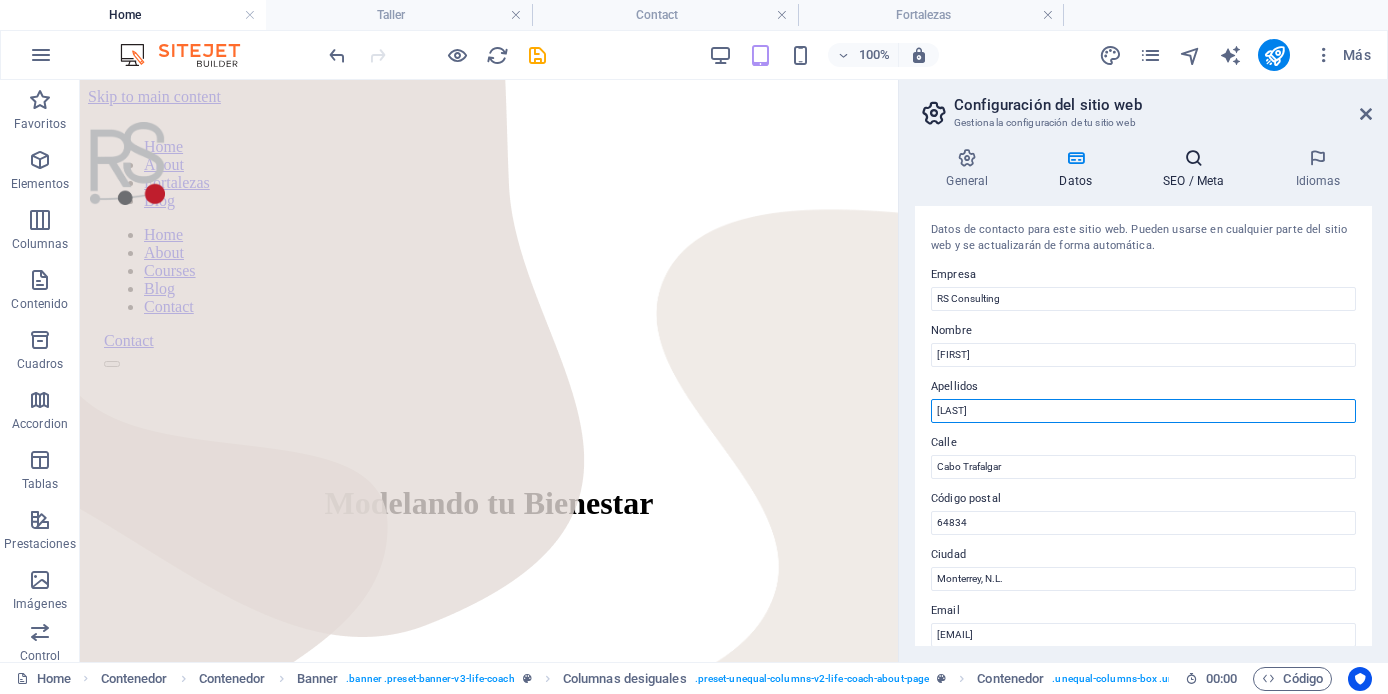 type on "Santillana" 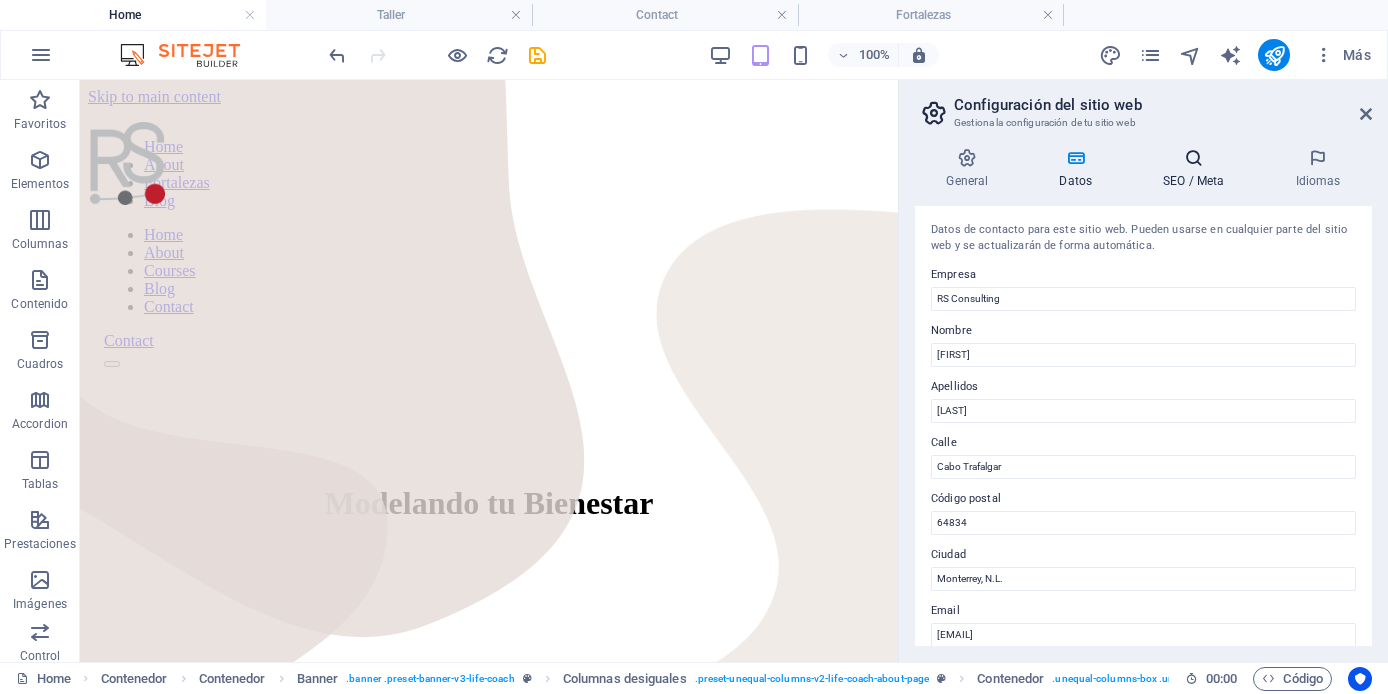 click at bounding box center [1194, 158] 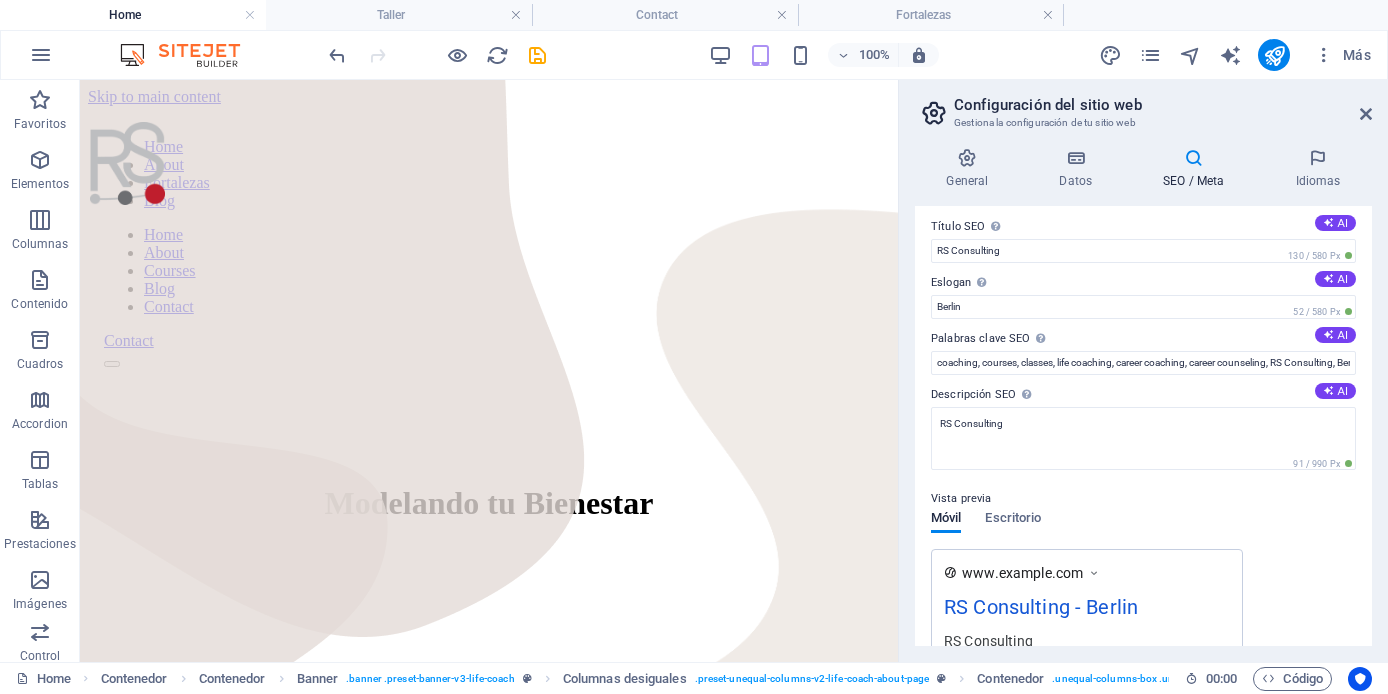 scroll, scrollTop: 0, scrollLeft: 0, axis: both 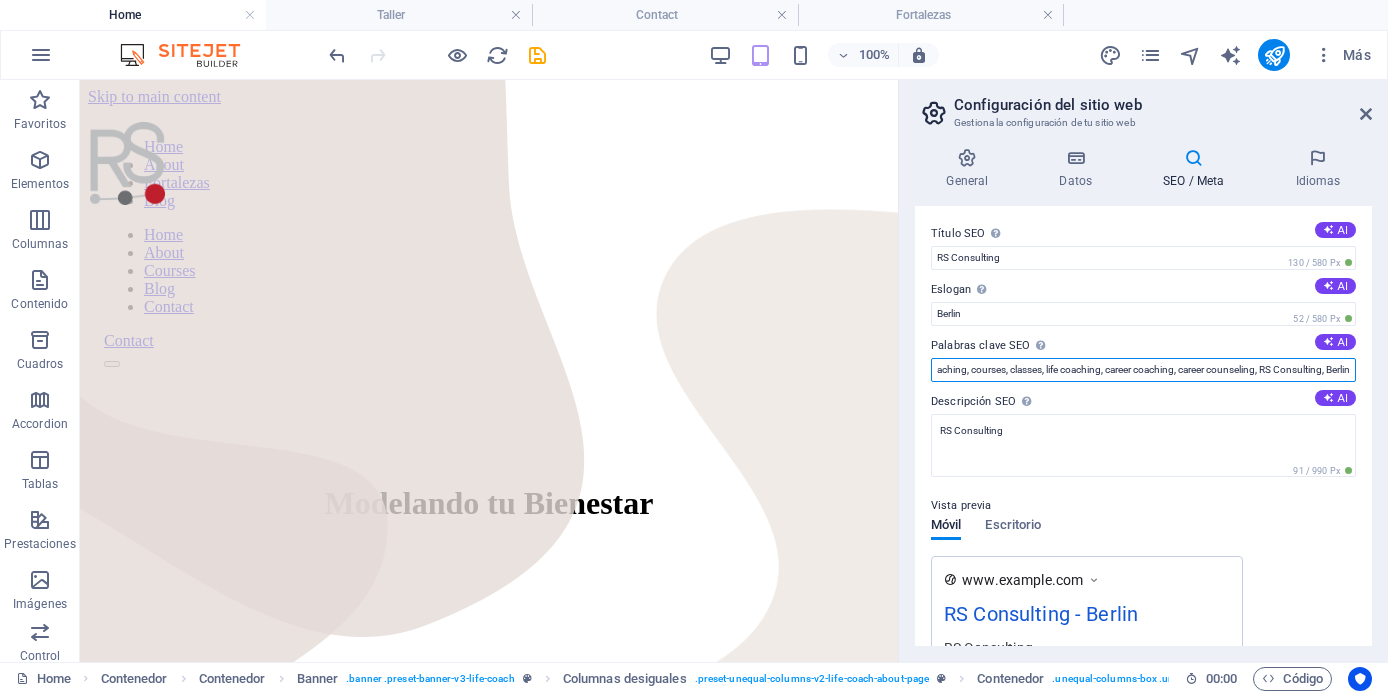 drag, startPoint x: 936, startPoint y: 370, endPoint x: 1395, endPoint y: 368, distance: 459.00436 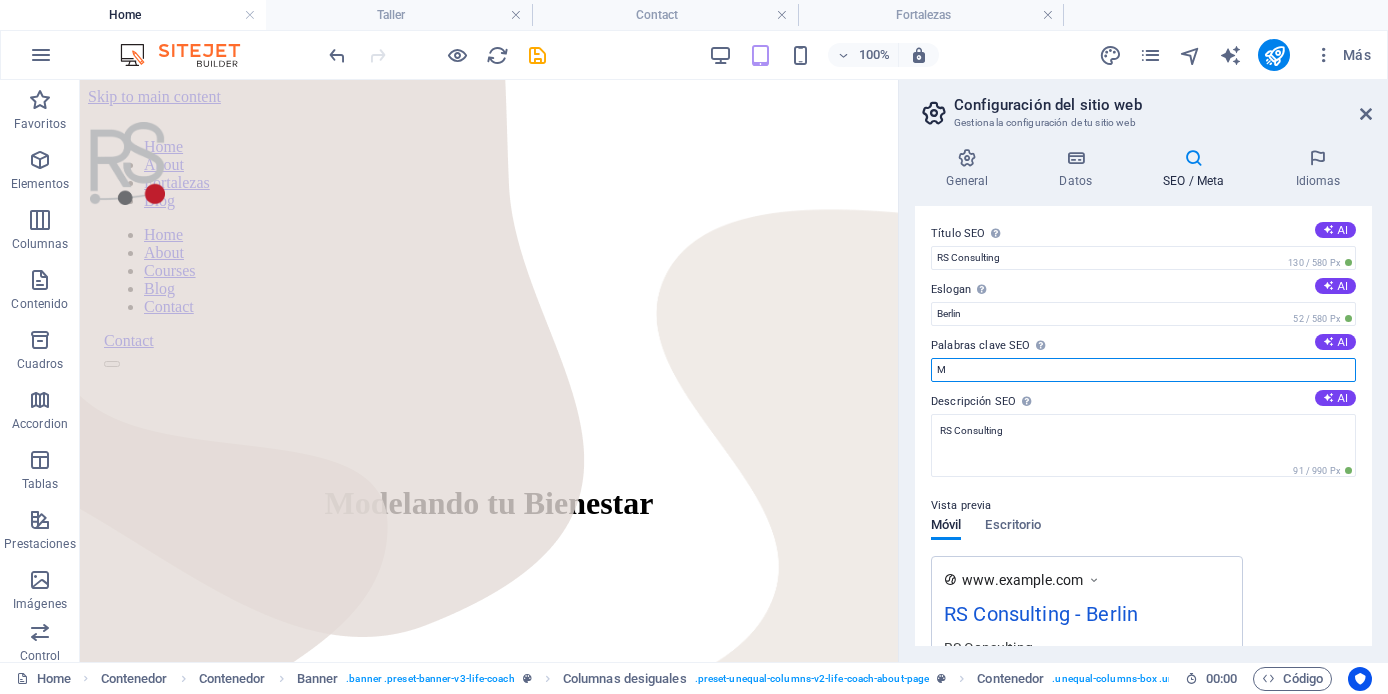 scroll, scrollTop: 0, scrollLeft: 0, axis: both 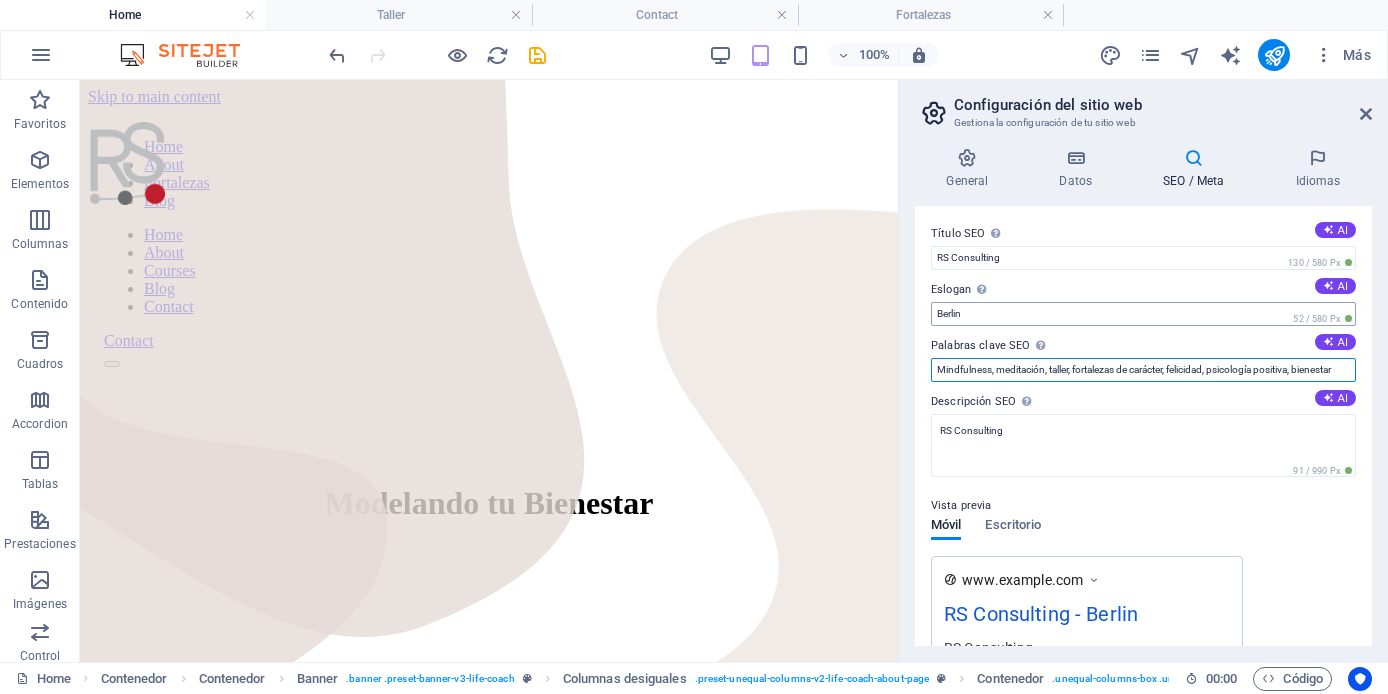 type on "Mindfulness, meditación, taller, fortalezas de carácter, felicidad, psicología positiva, bienestar" 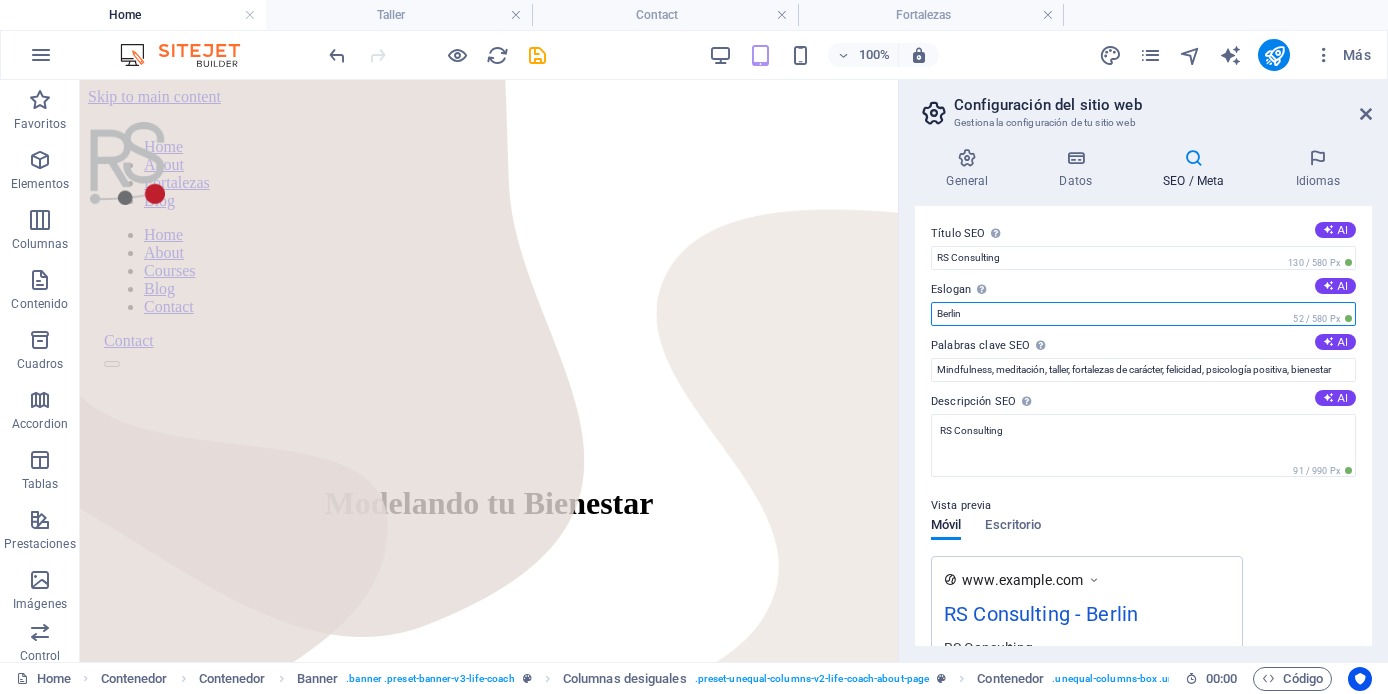 drag, startPoint x: 938, startPoint y: 315, endPoint x: 995, endPoint y: 312, distance: 57.07889 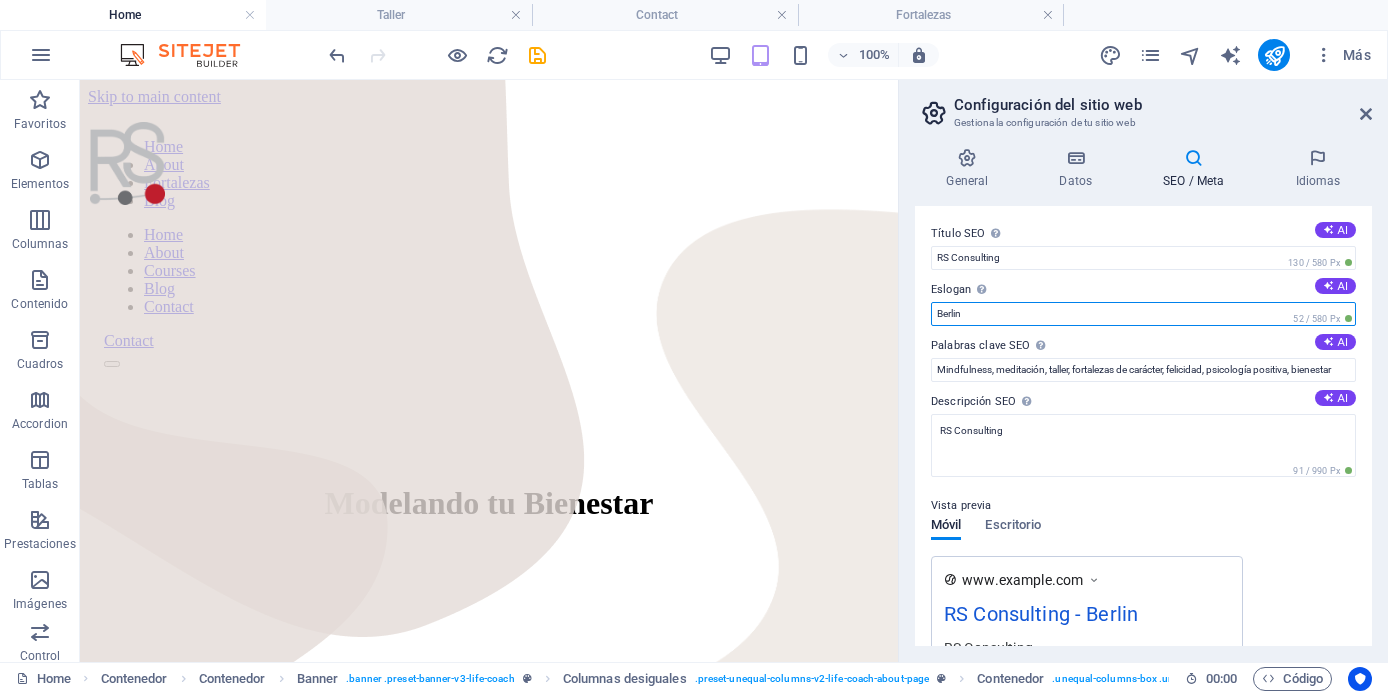 click on "Berlin" at bounding box center [1143, 314] 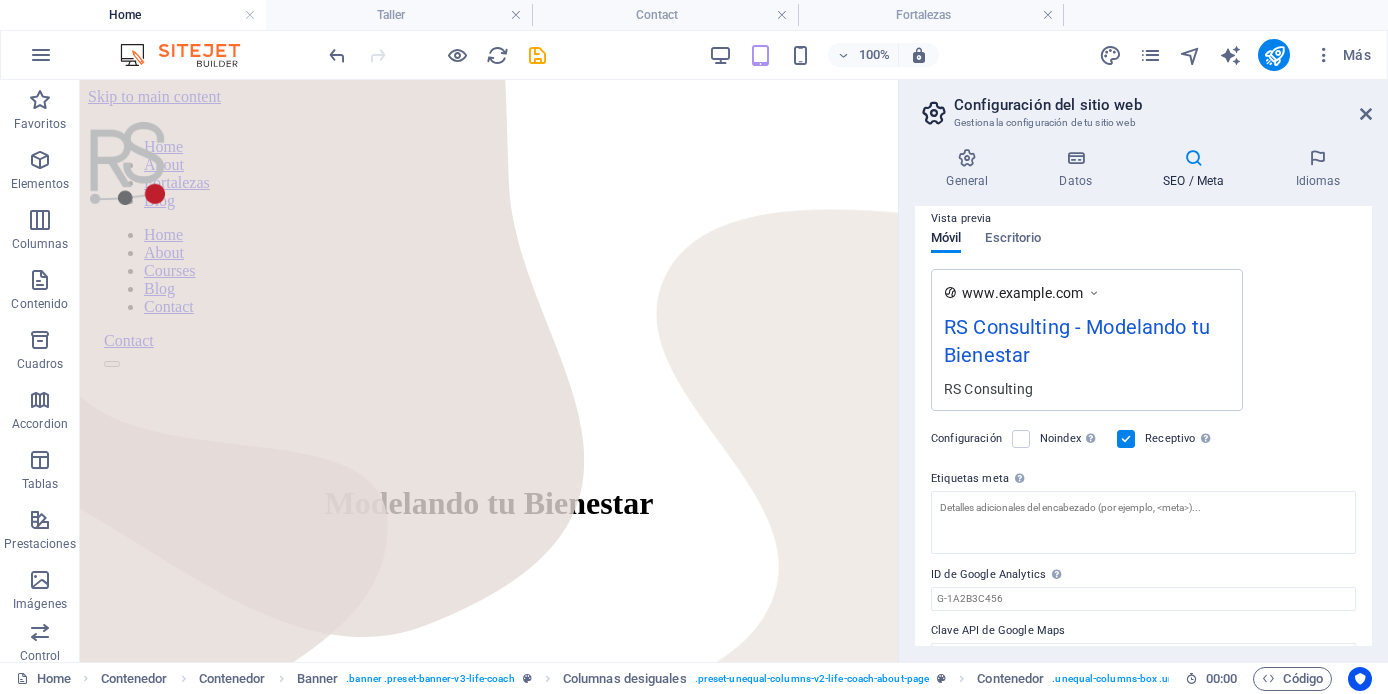 scroll, scrollTop: 324, scrollLeft: 0, axis: vertical 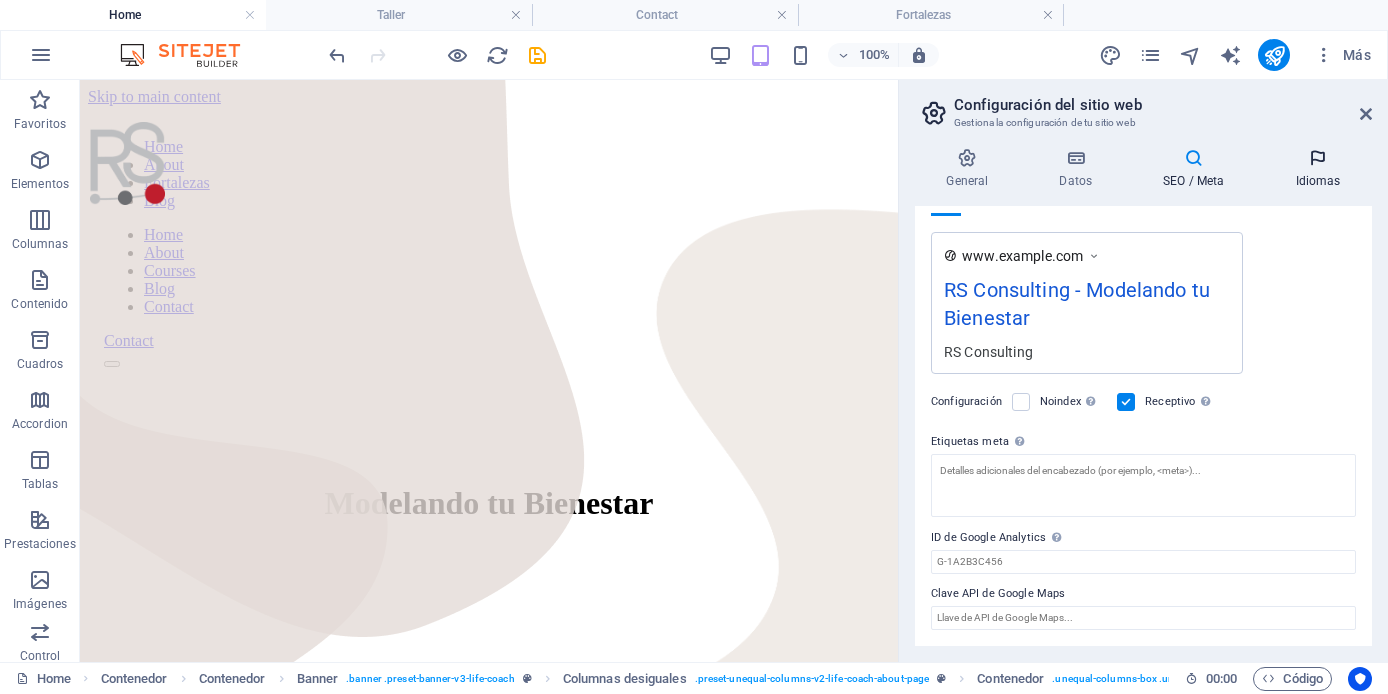 type on "Modelando tu Bienestar" 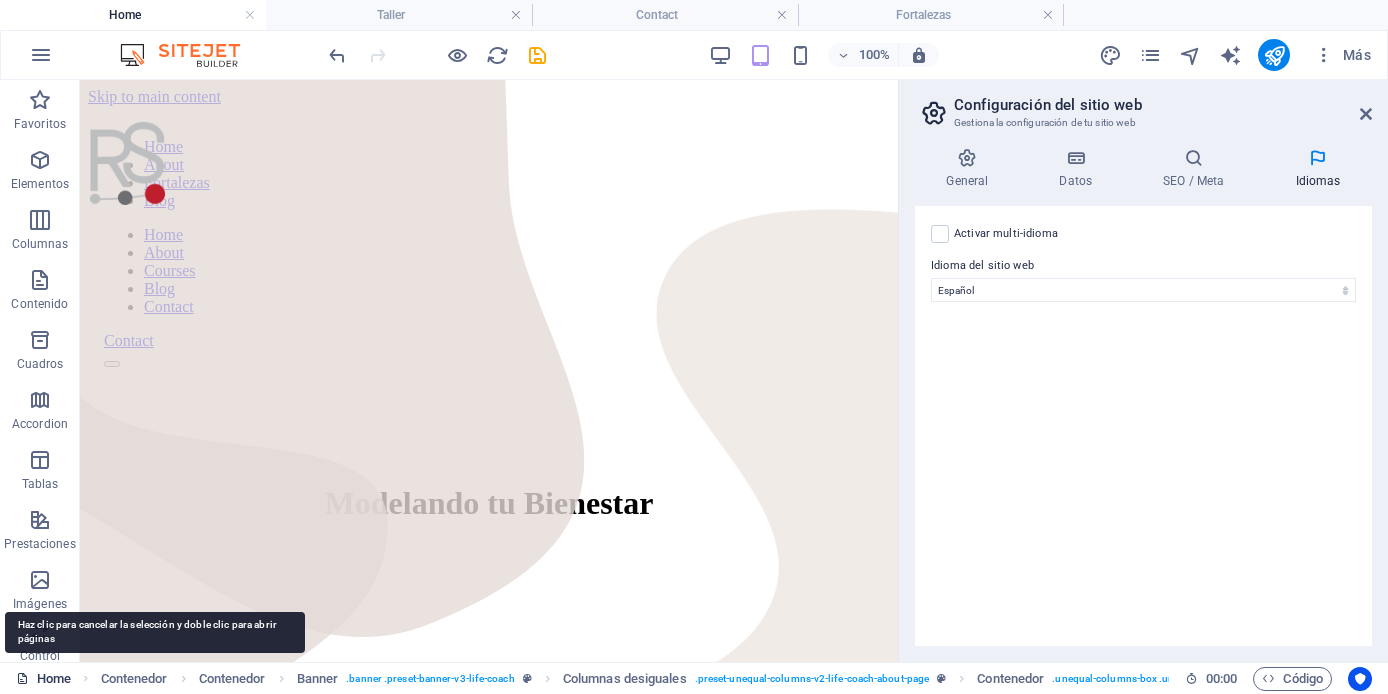 click on "Home" at bounding box center [43, 679] 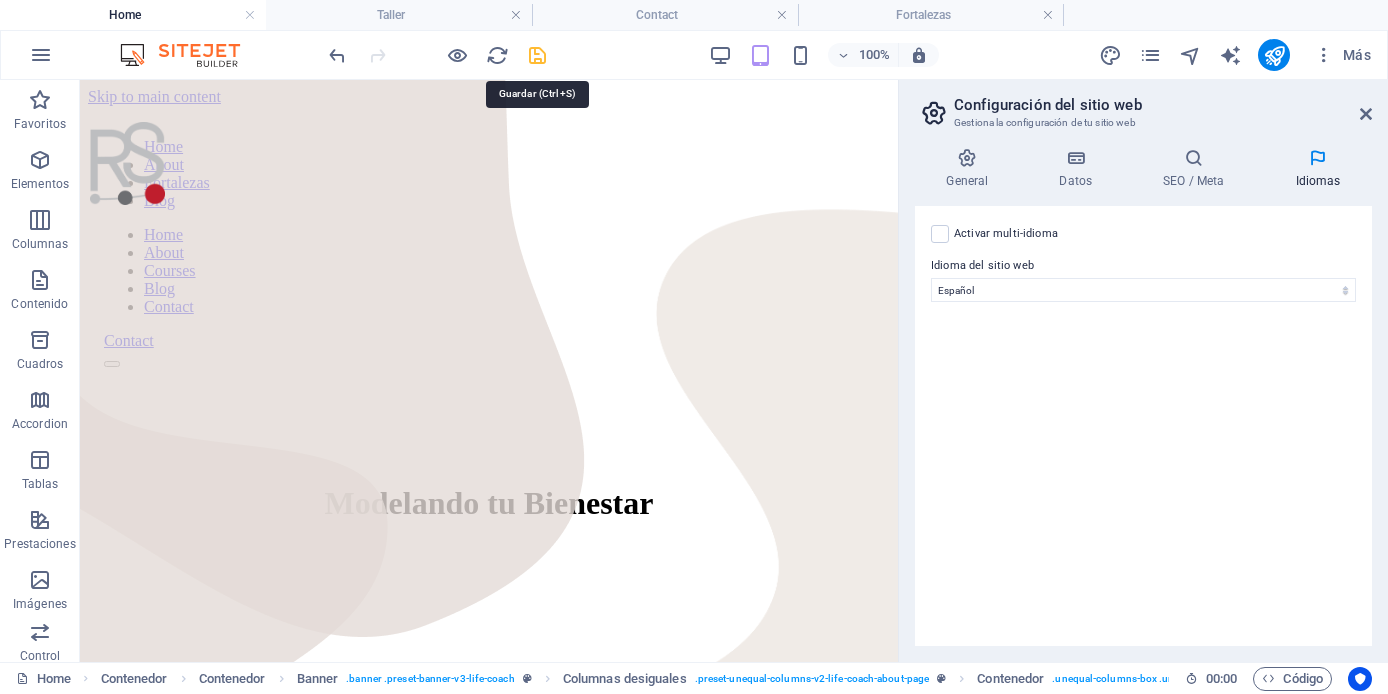 click at bounding box center [537, 55] 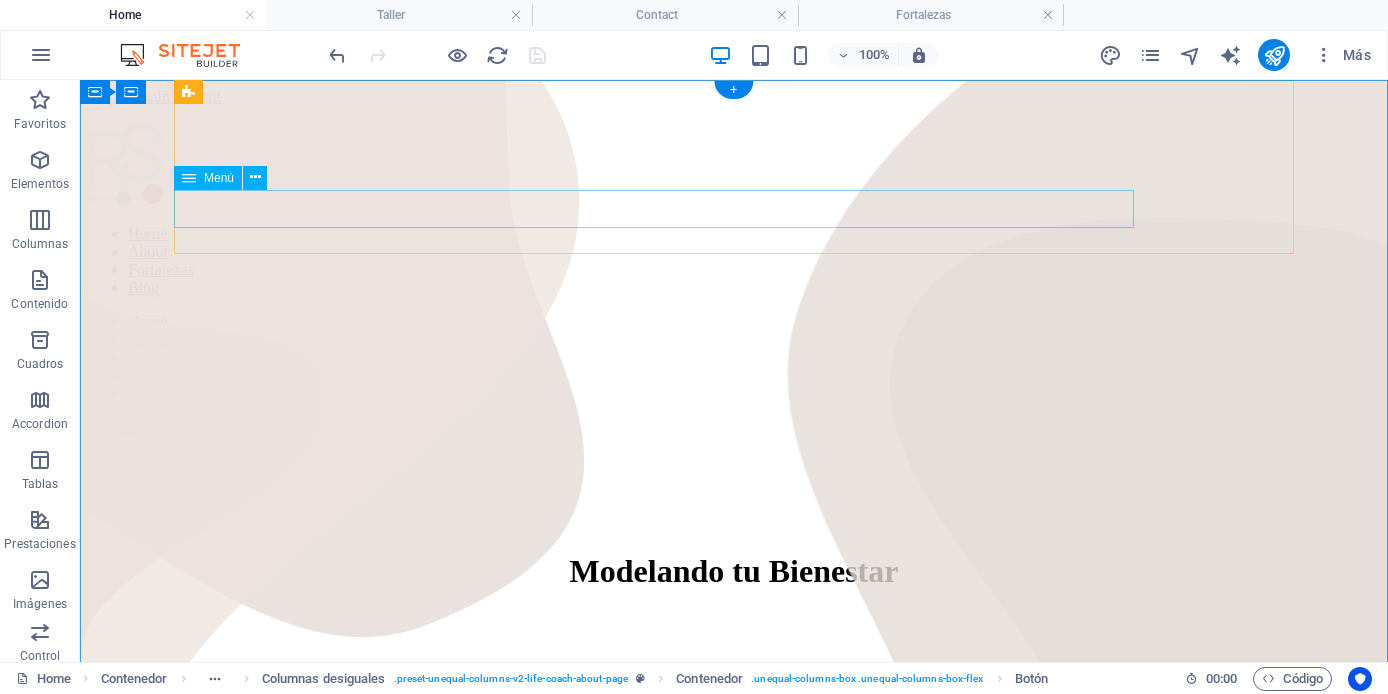 click on "Home About Courses Blog Contact" at bounding box center [734, 358] 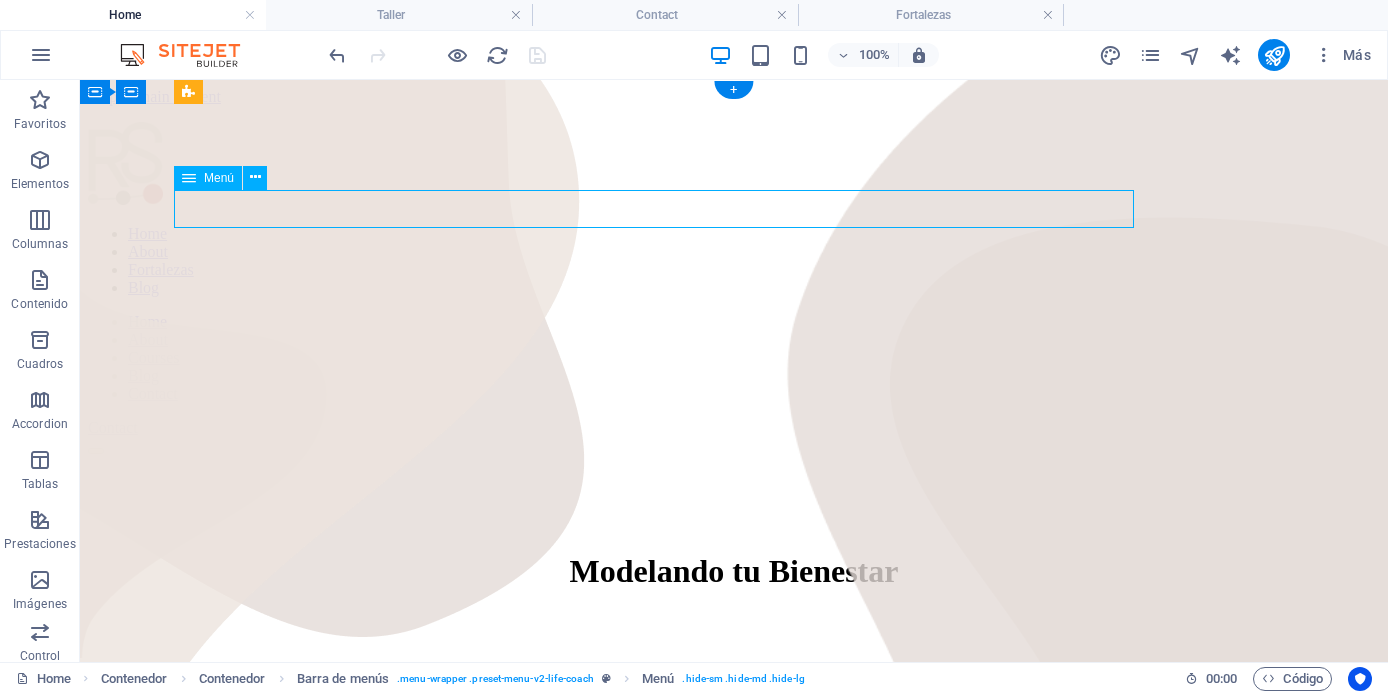 click on "Home About Courses Blog Contact" at bounding box center (734, 358) 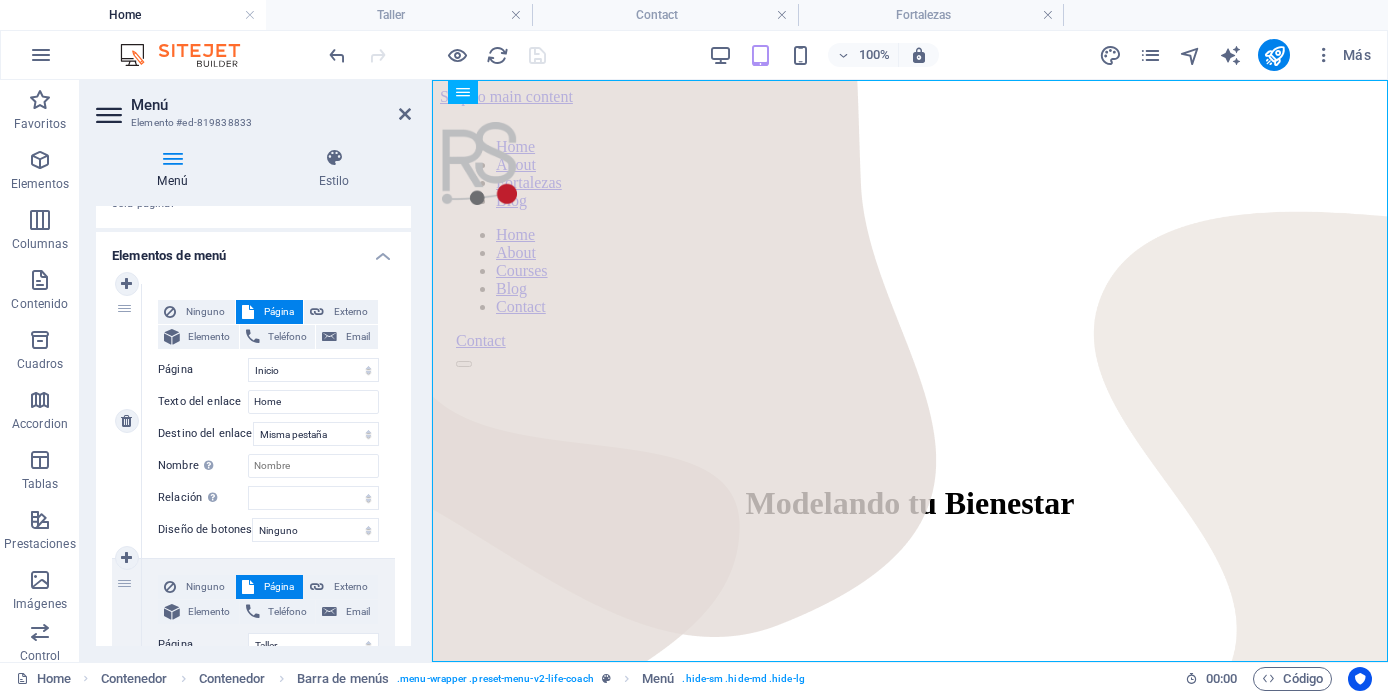 scroll, scrollTop: 159, scrollLeft: 0, axis: vertical 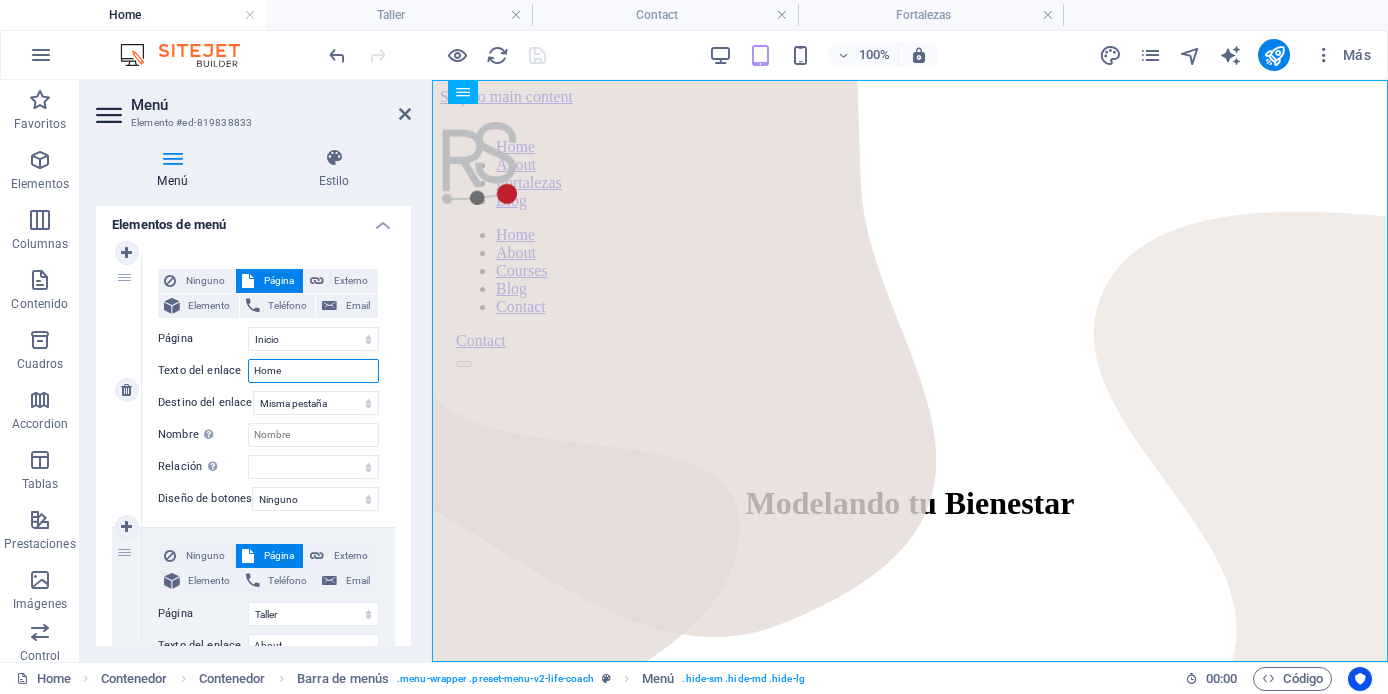 drag, startPoint x: 297, startPoint y: 373, endPoint x: 241, endPoint y: 368, distance: 56.22277 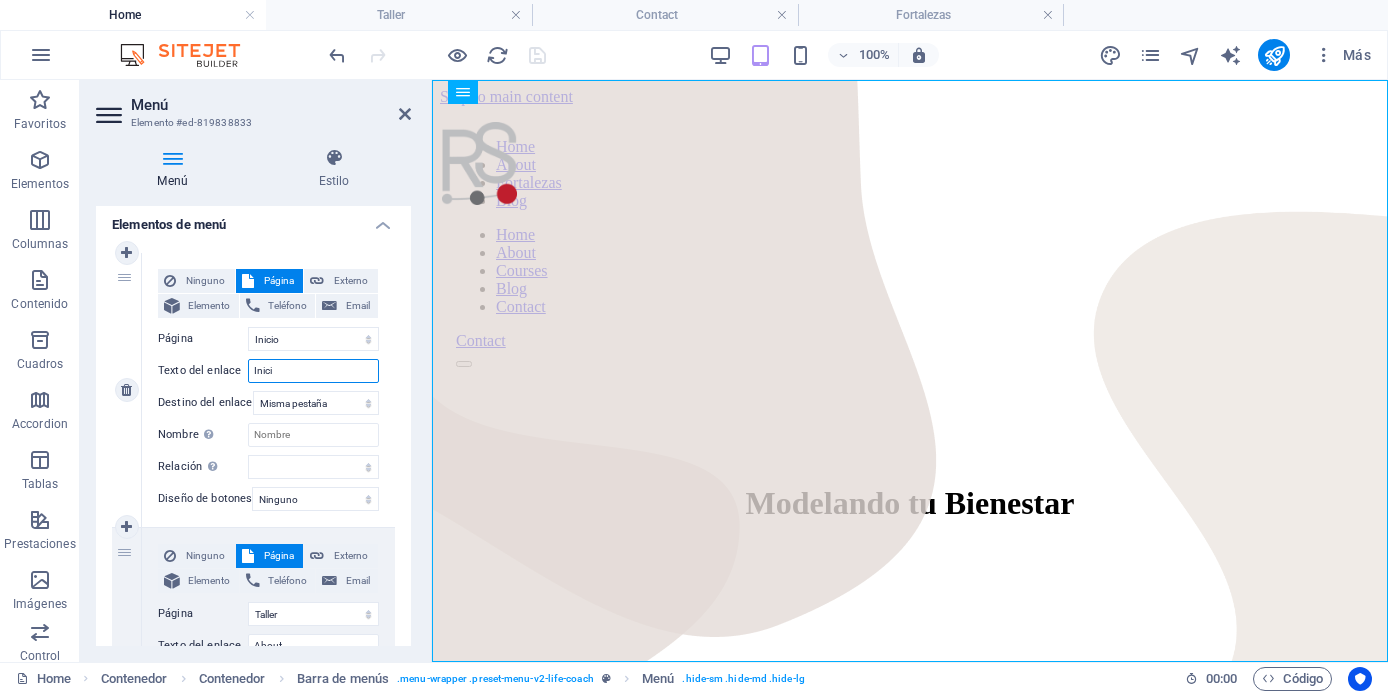 type on "Inicio" 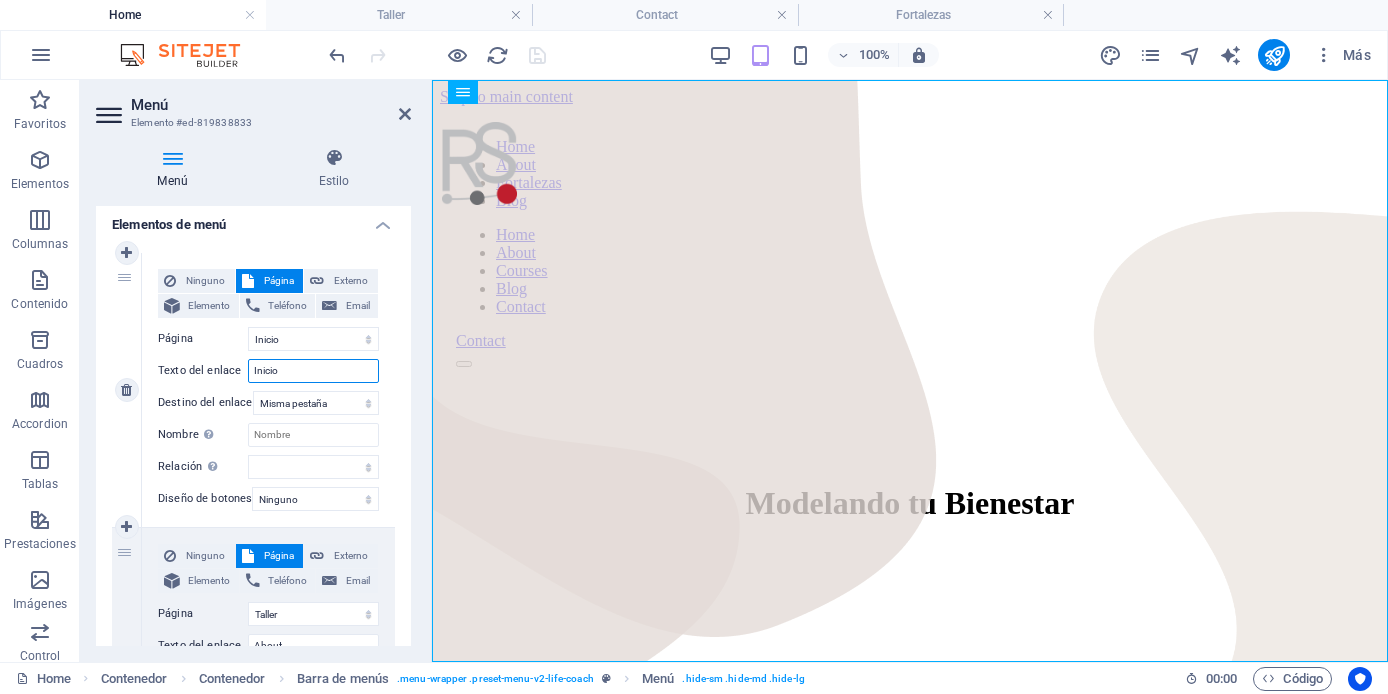 select 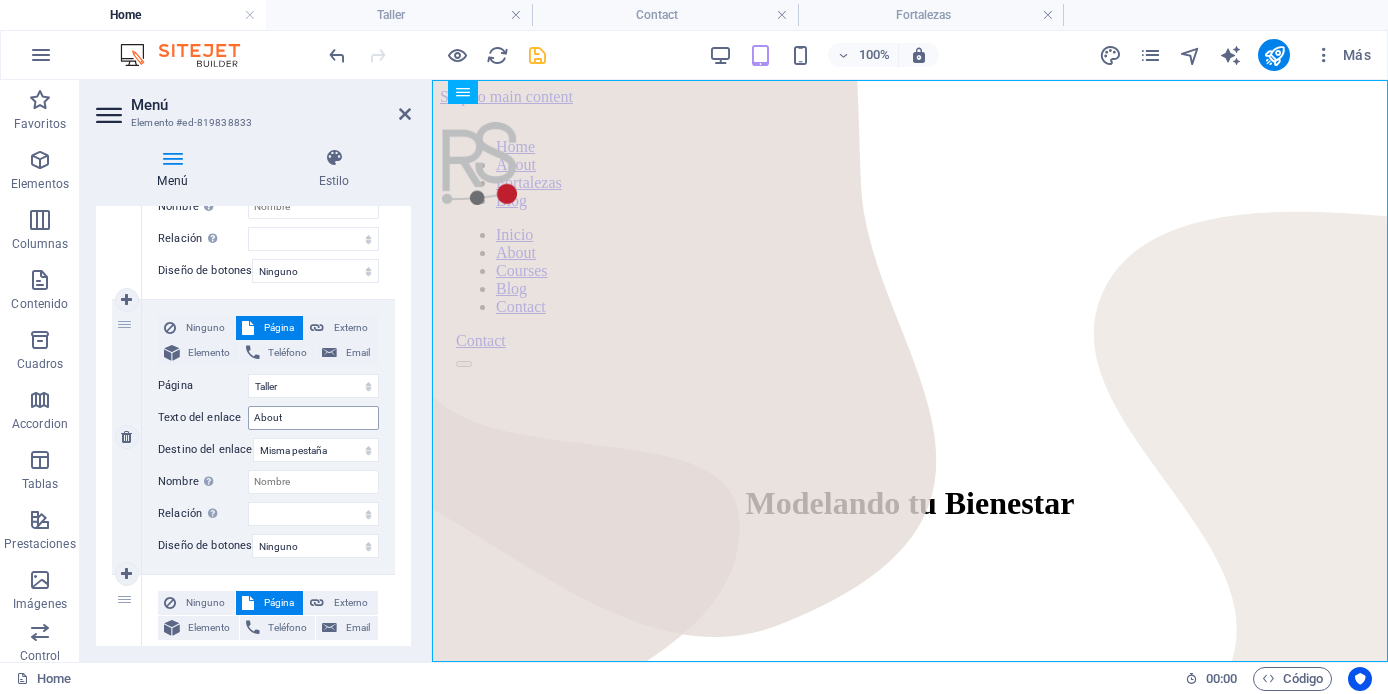 scroll, scrollTop: 389, scrollLeft: 0, axis: vertical 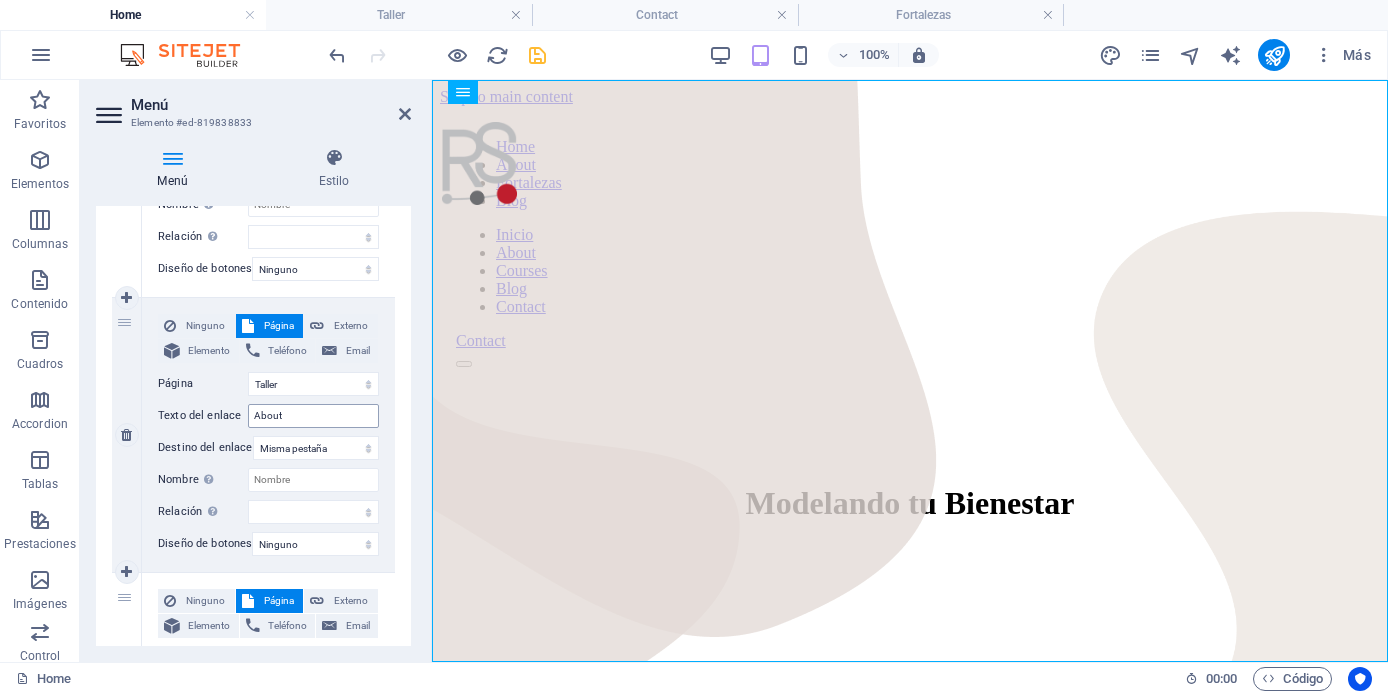 type on "Inicio" 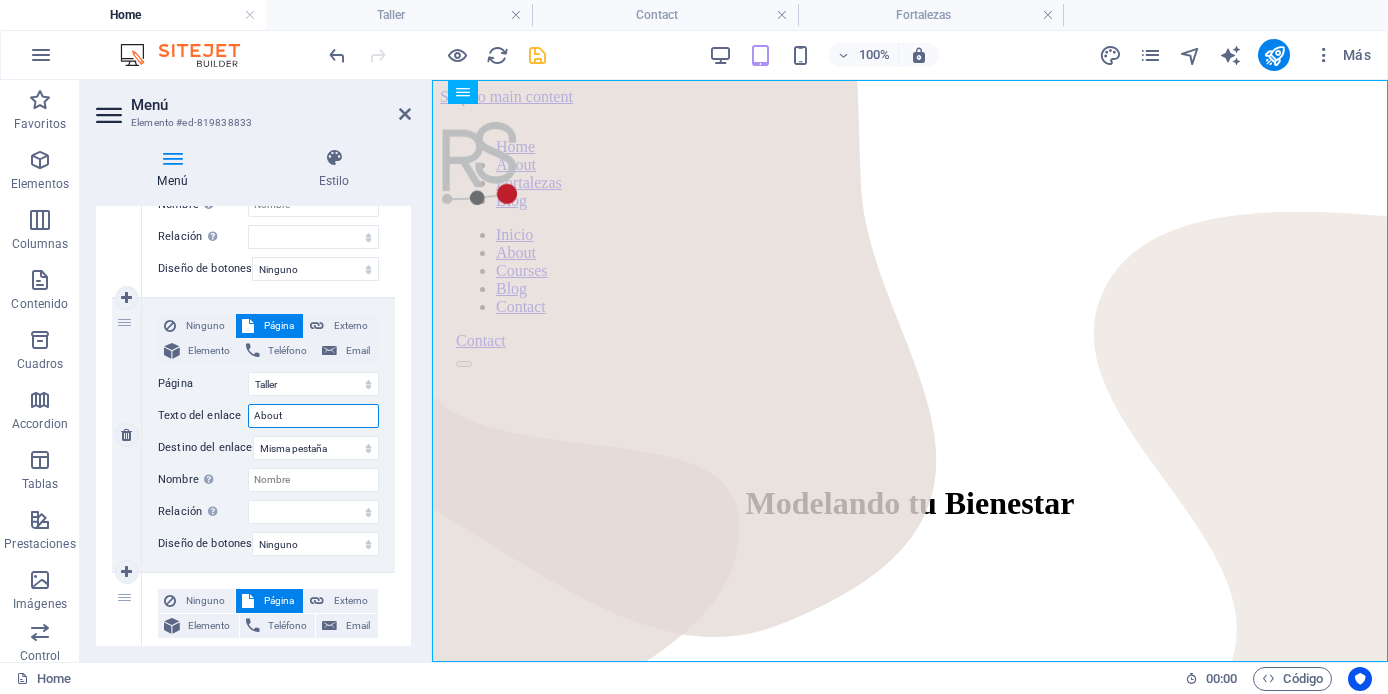 drag, startPoint x: 292, startPoint y: 410, endPoint x: 242, endPoint y: 411, distance: 50.01 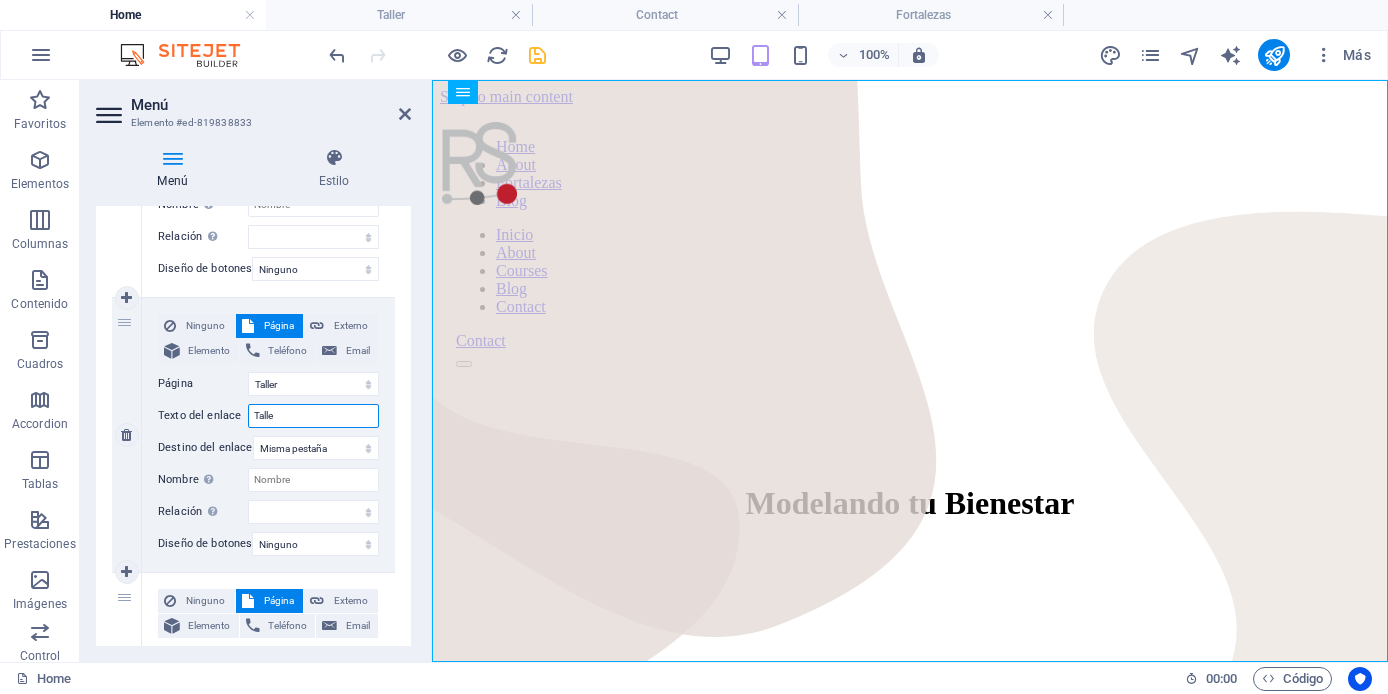 type on "Taller" 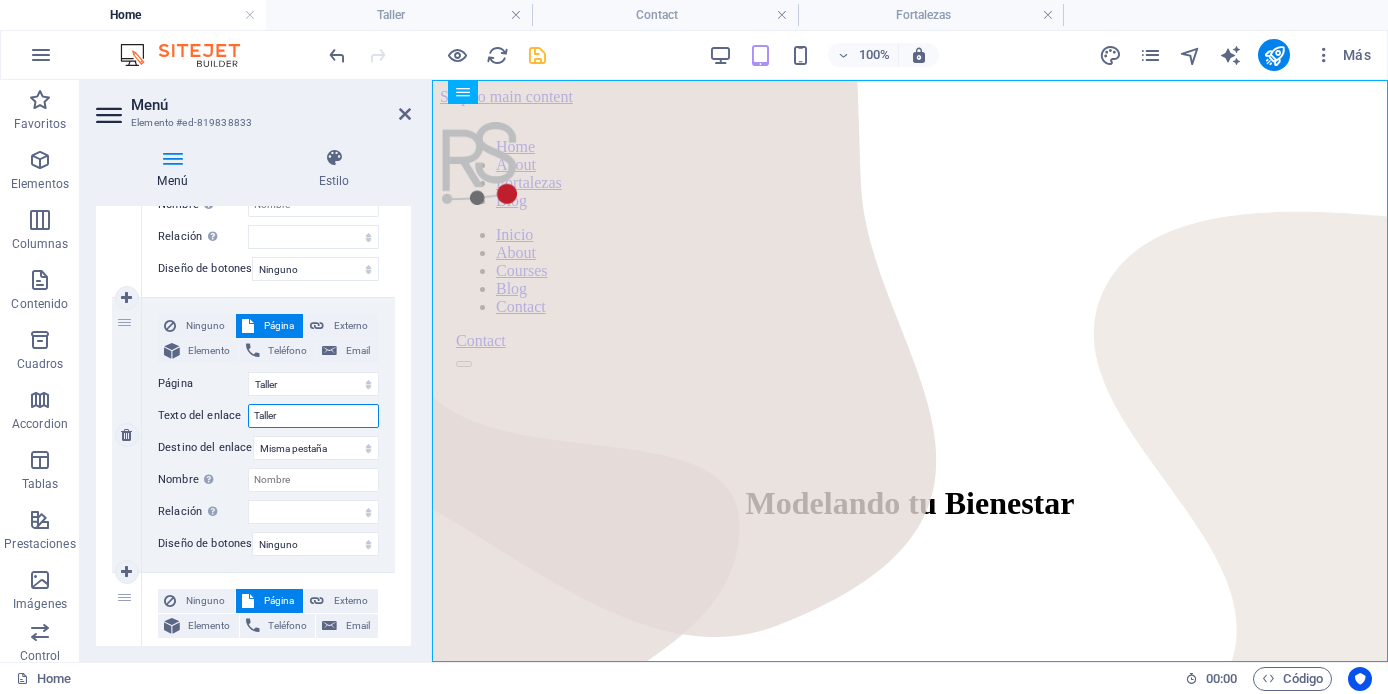 select 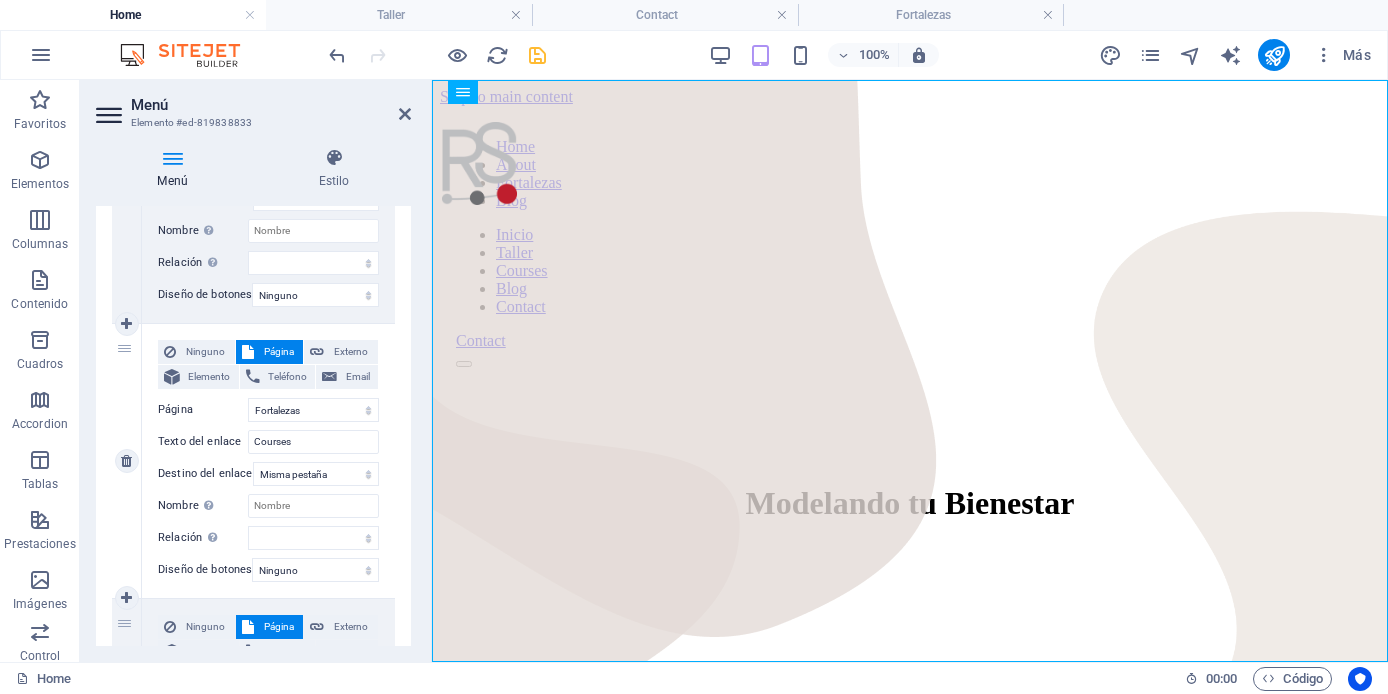 scroll, scrollTop: 640, scrollLeft: 0, axis: vertical 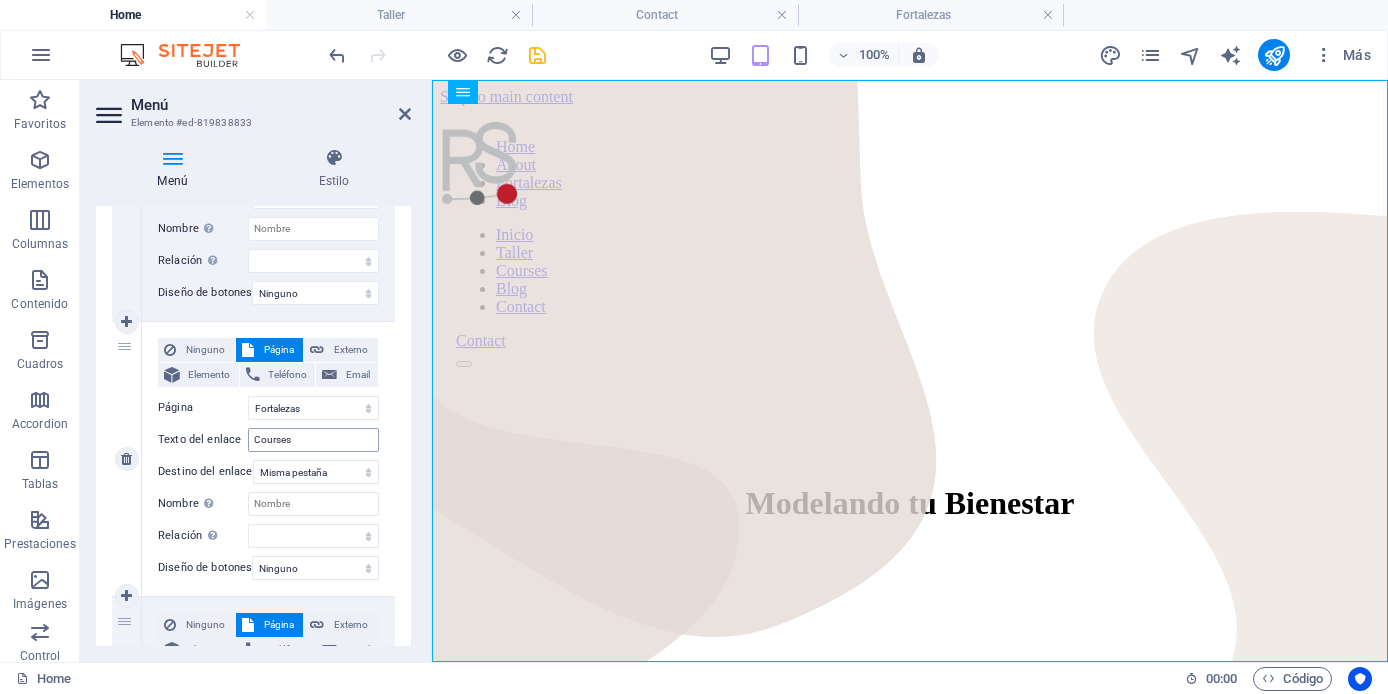 type on "Taller" 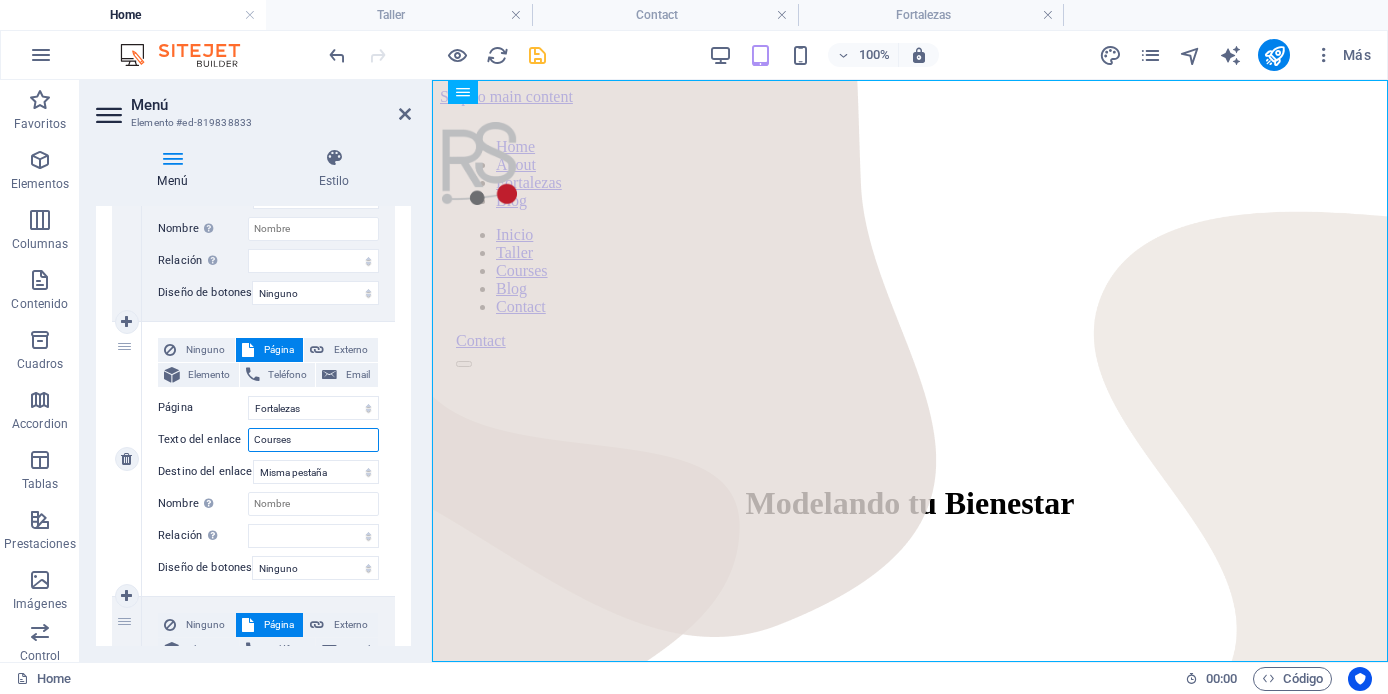 drag, startPoint x: 303, startPoint y: 438, endPoint x: 246, endPoint y: 436, distance: 57.035076 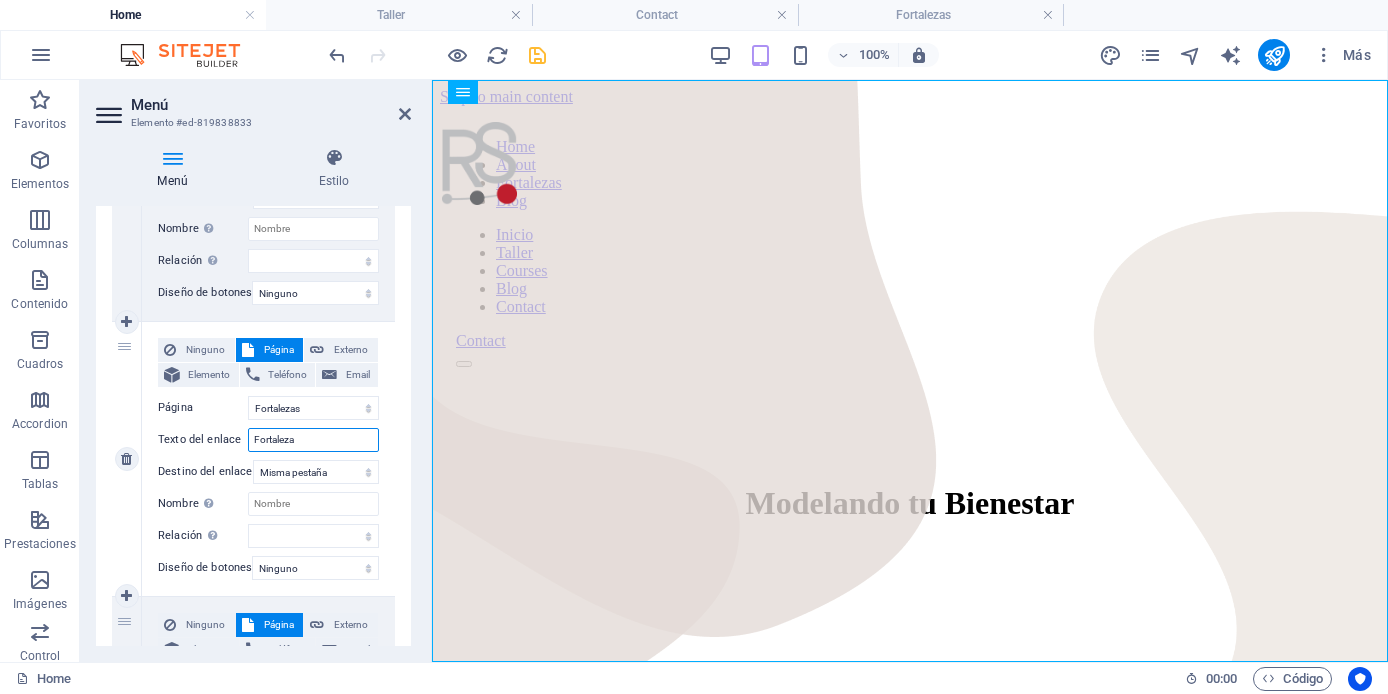 type on "Fortalezas" 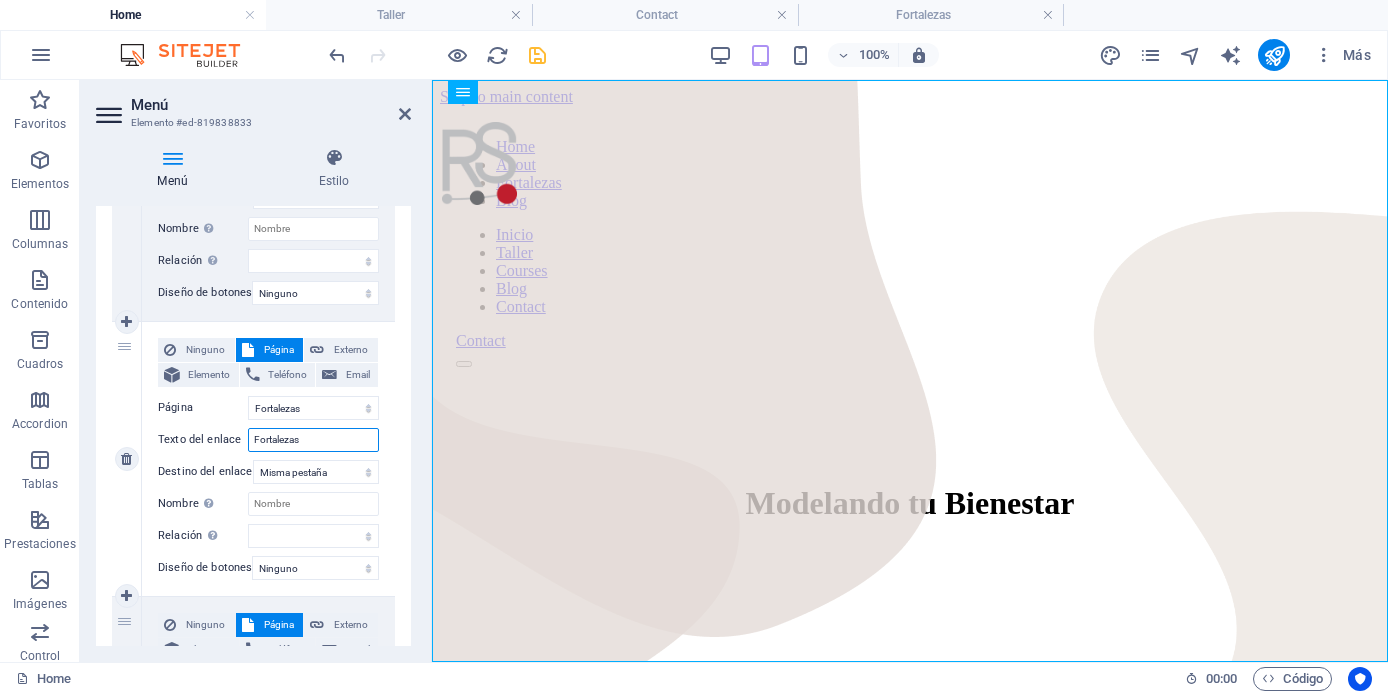 select 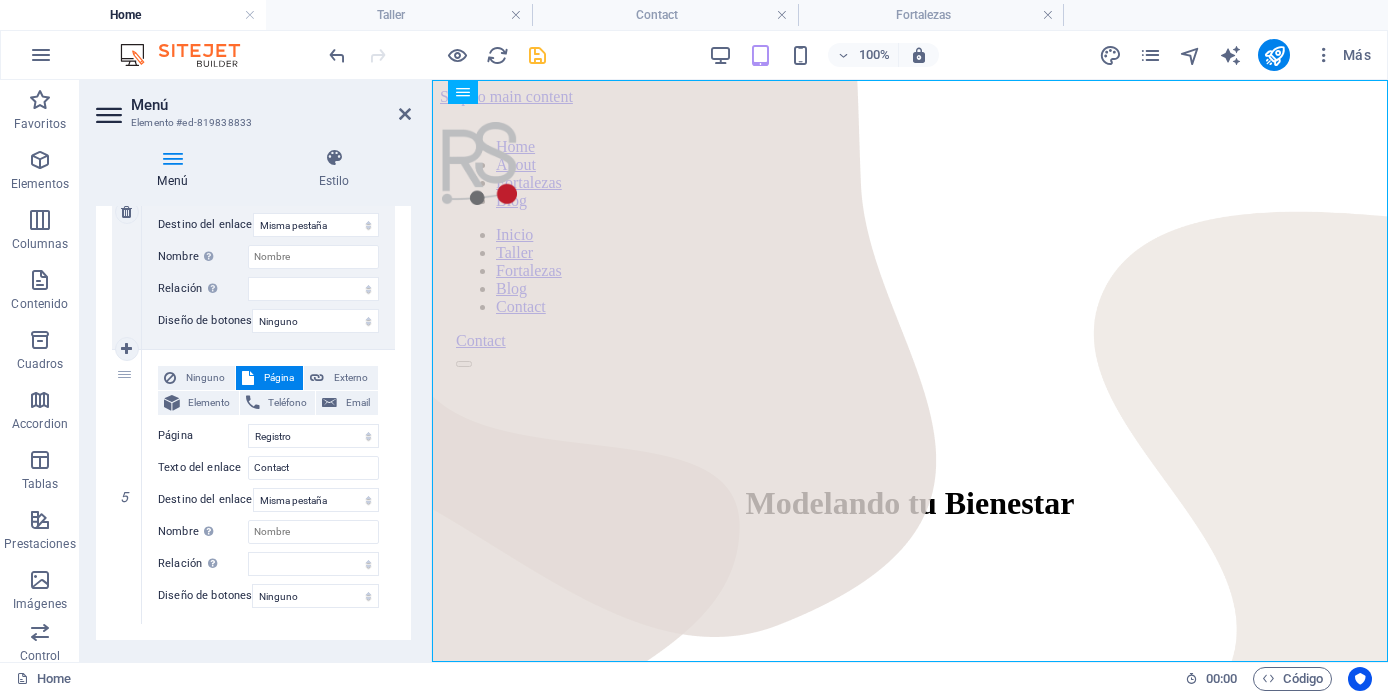 scroll, scrollTop: 1208, scrollLeft: 0, axis: vertical 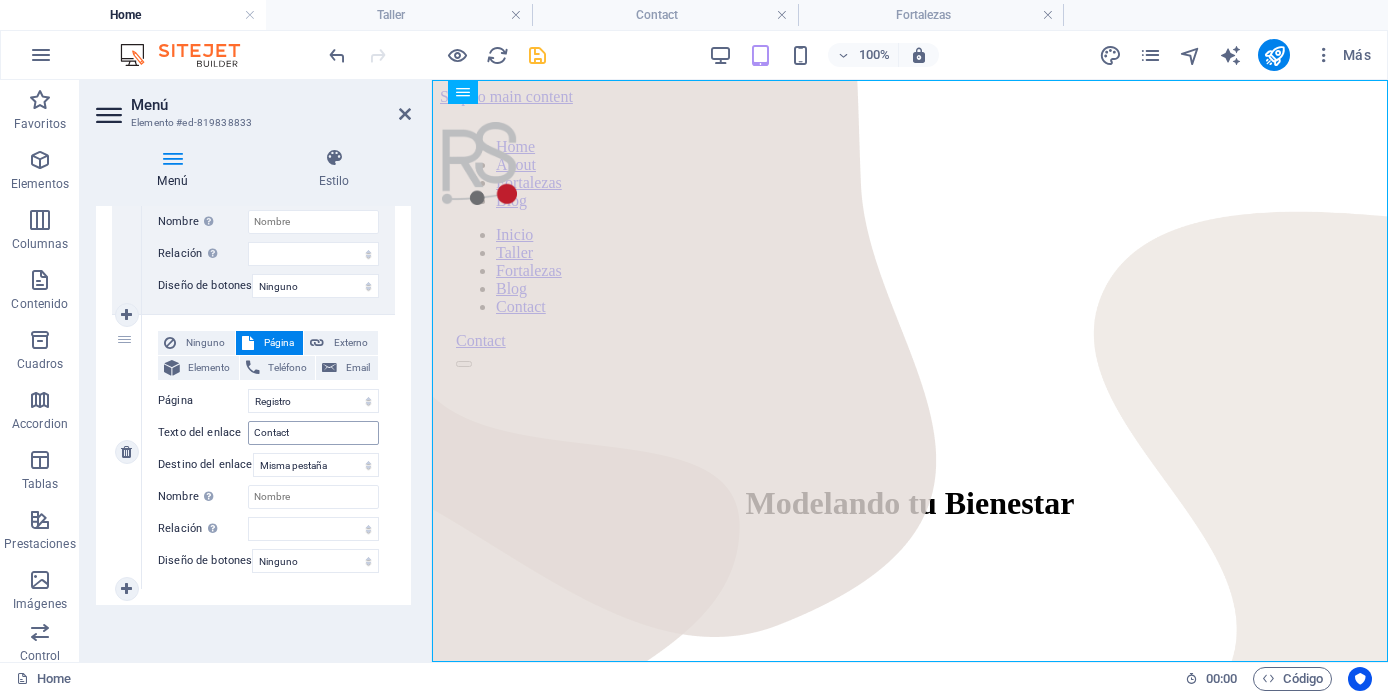 type on "Fortalezas" 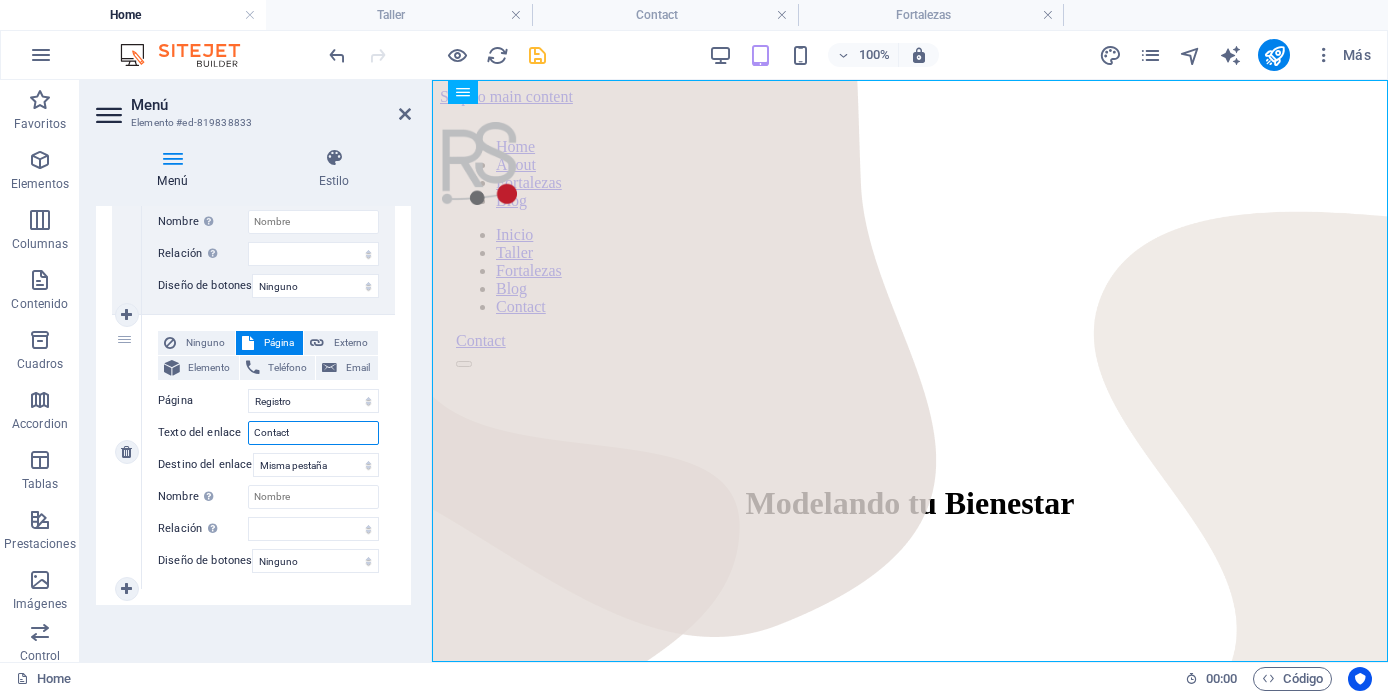drag, startPoint x: 299, startPoint y: 420, endPoint x: 242, endPoint y: 421, distance: 57.00877 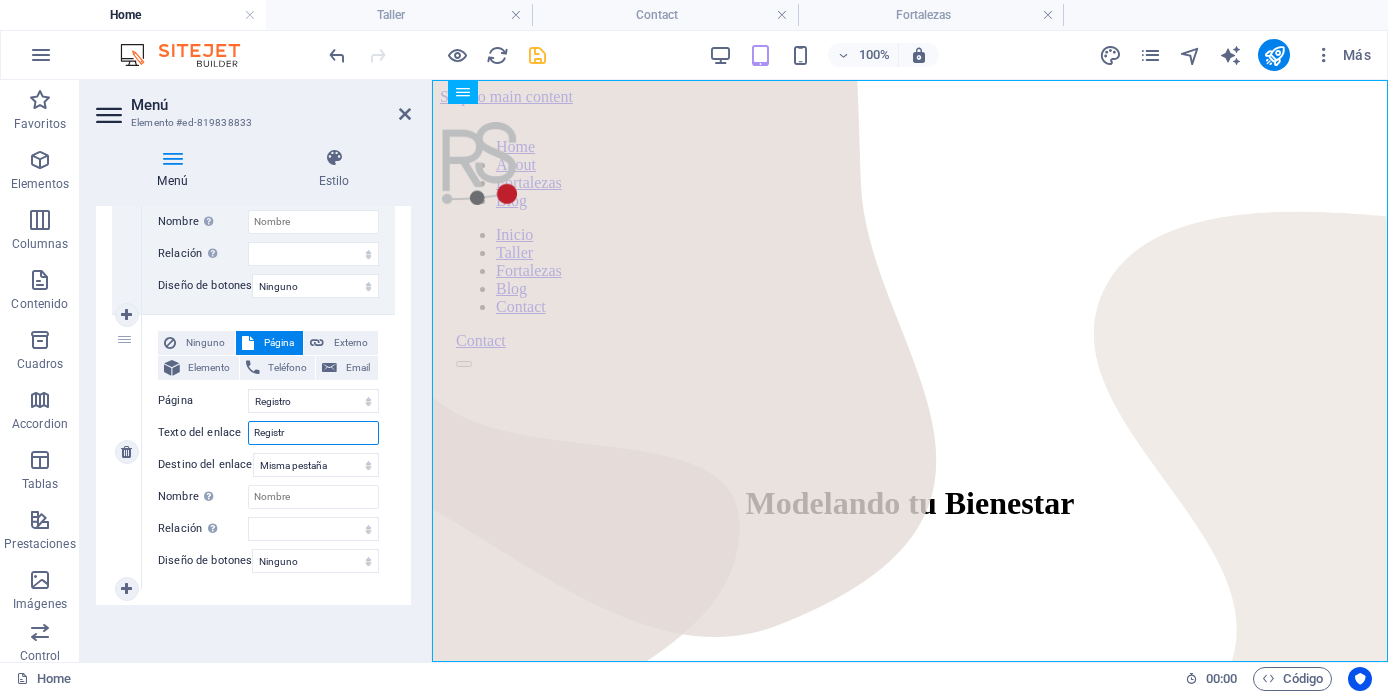 type on "Registro" 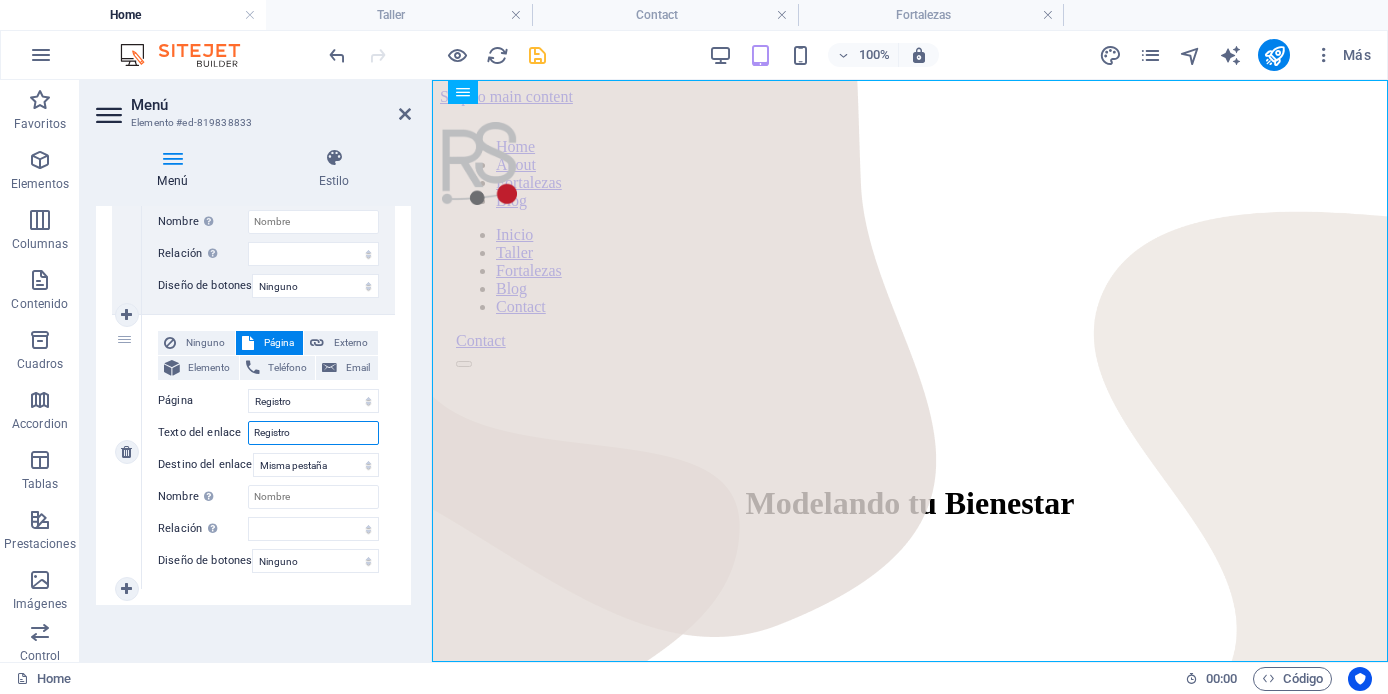 select 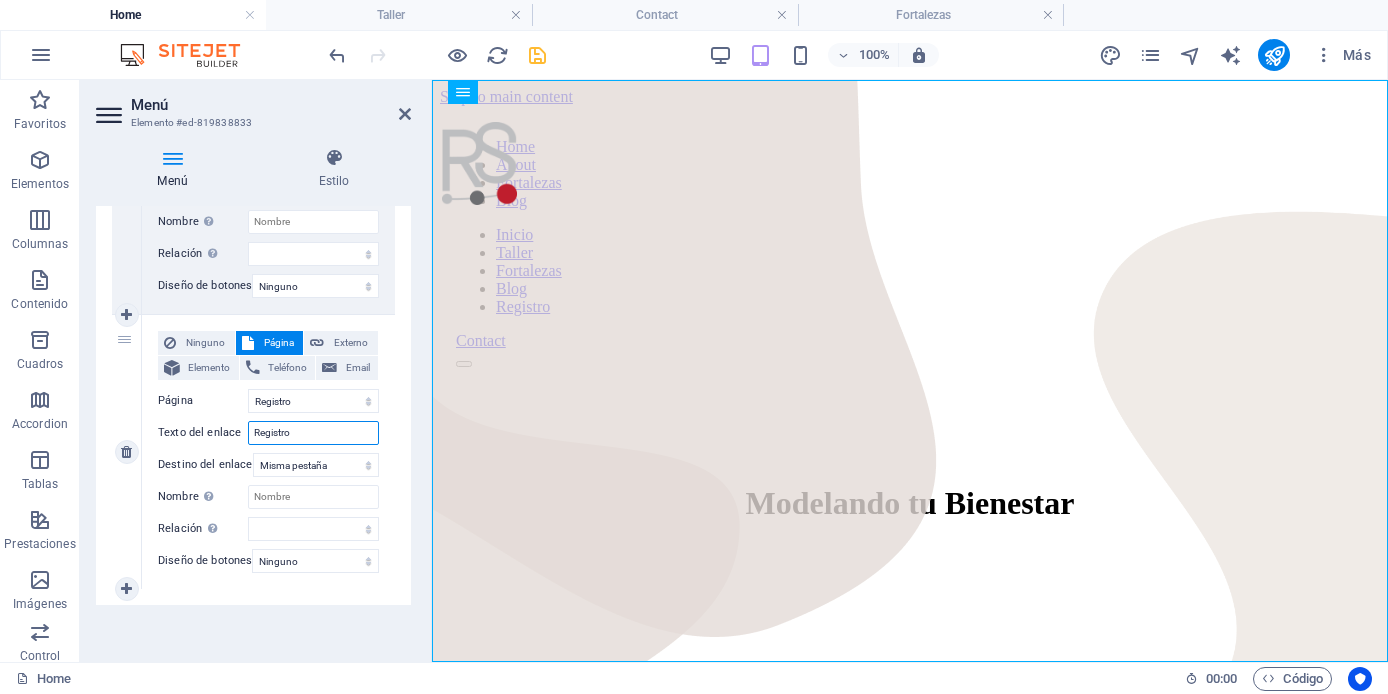 scroll, scrollTop: 1209, scrollLeft: 0, axis: vertical 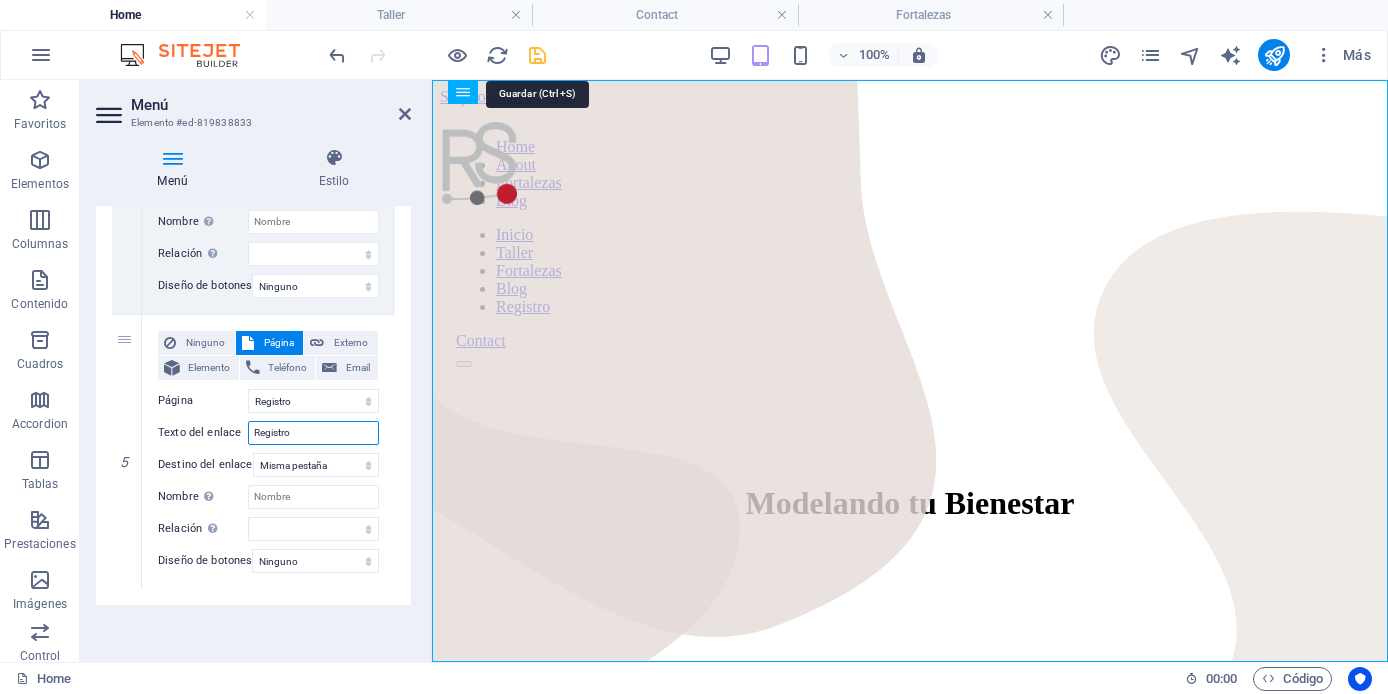 type on "Registro" 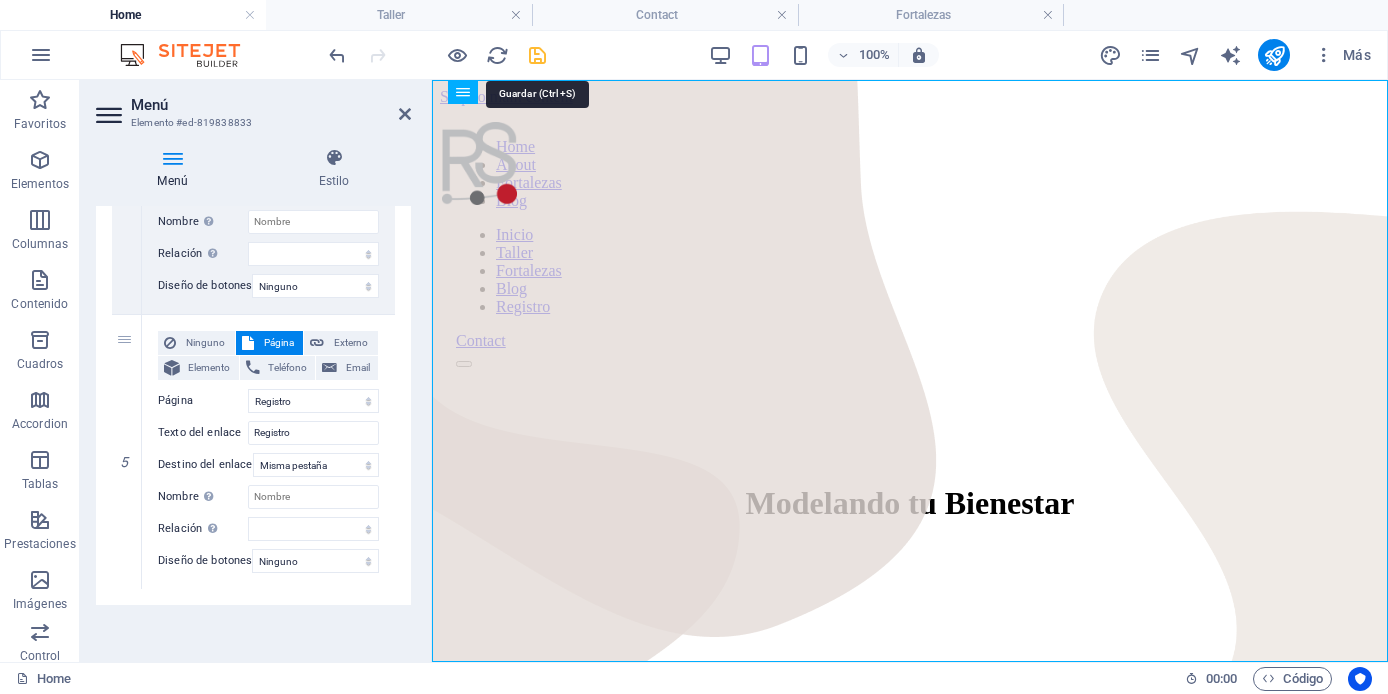 click at bounding box center [537, 55] 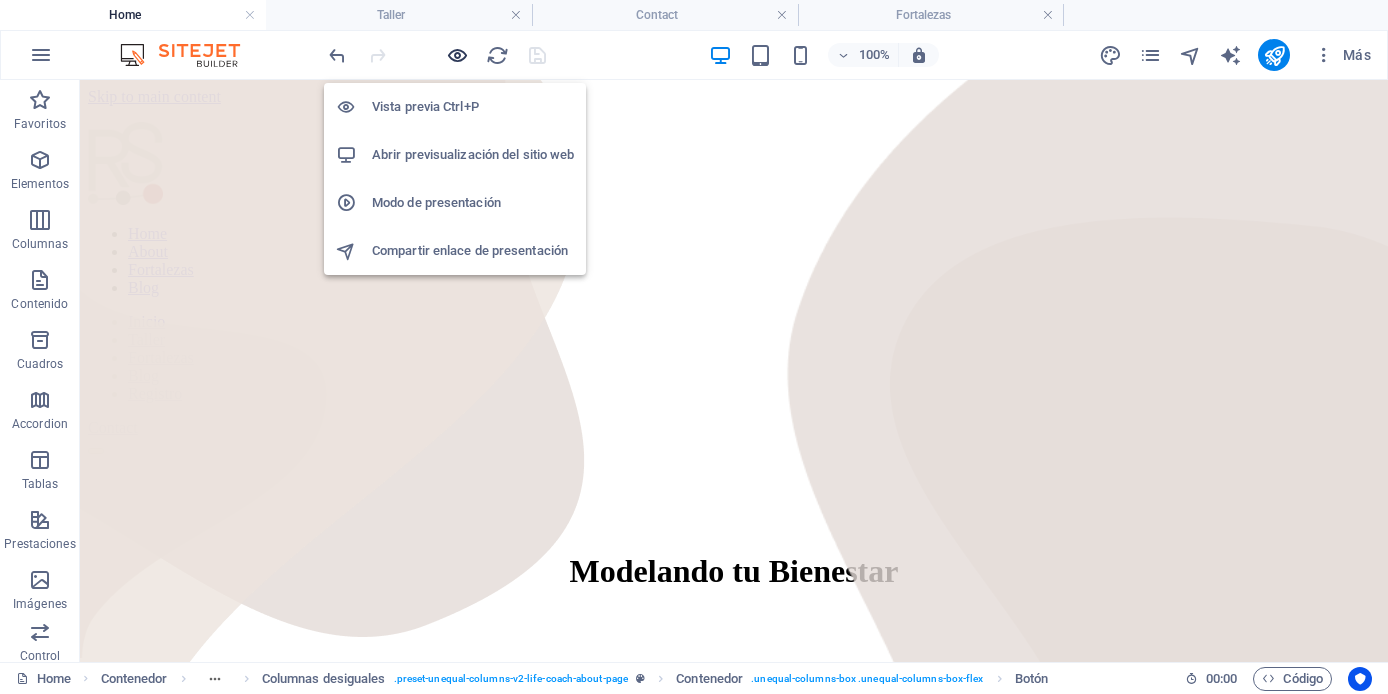 click at bounding box center [457, 55] 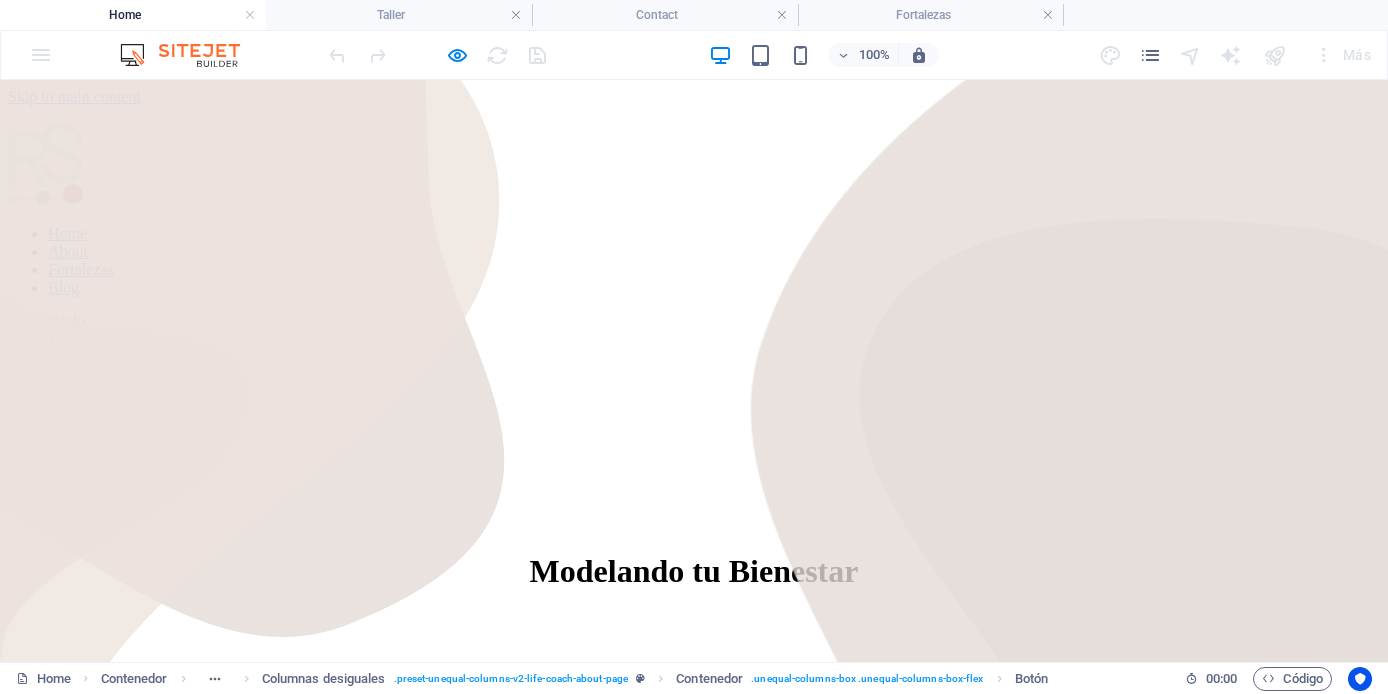 click on "Contact" at bounding box center [33, 427] 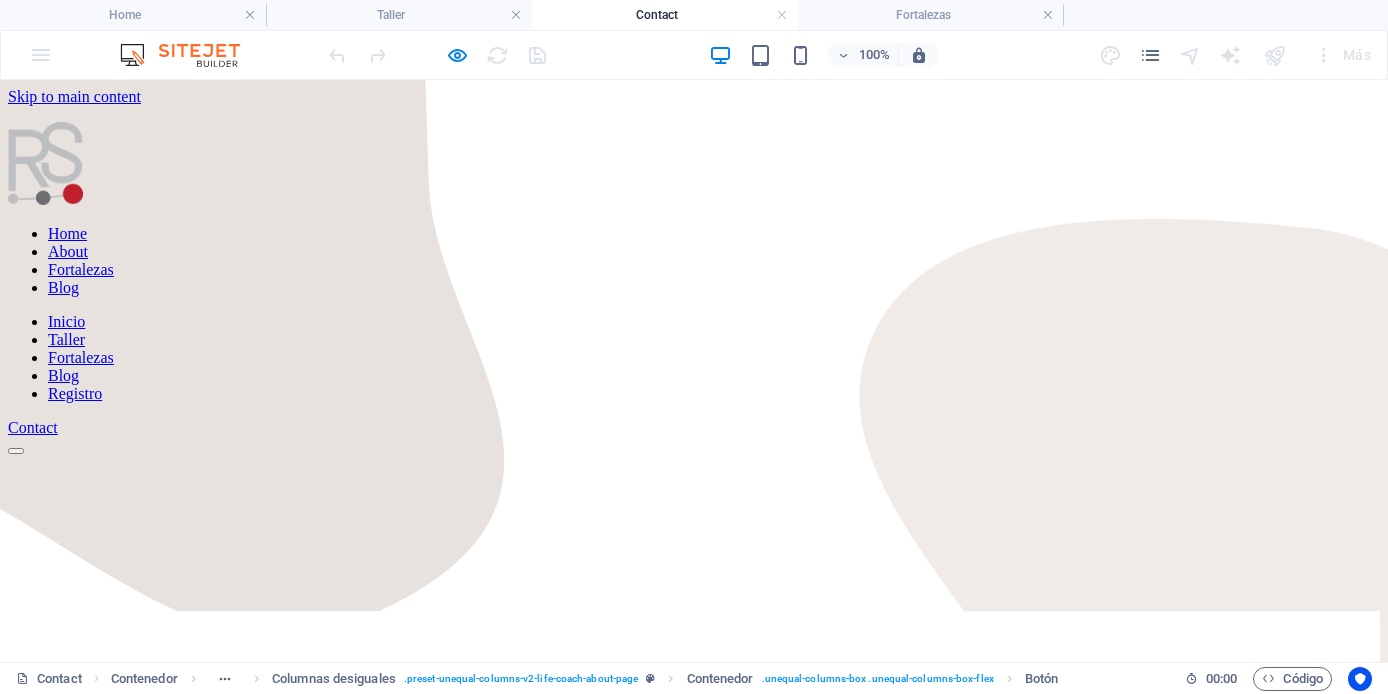 click on "Contact" at bounding box center [33, 427] 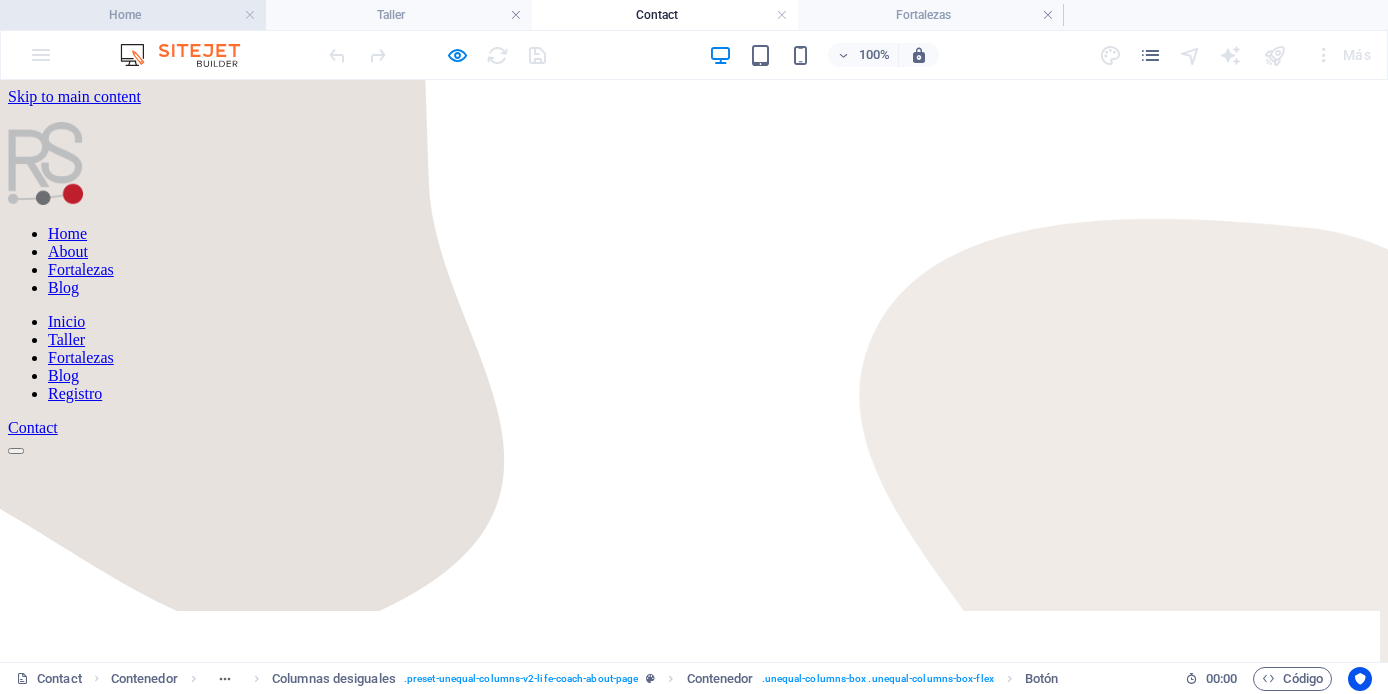 click on "Home" at bounding box center [133, 15] 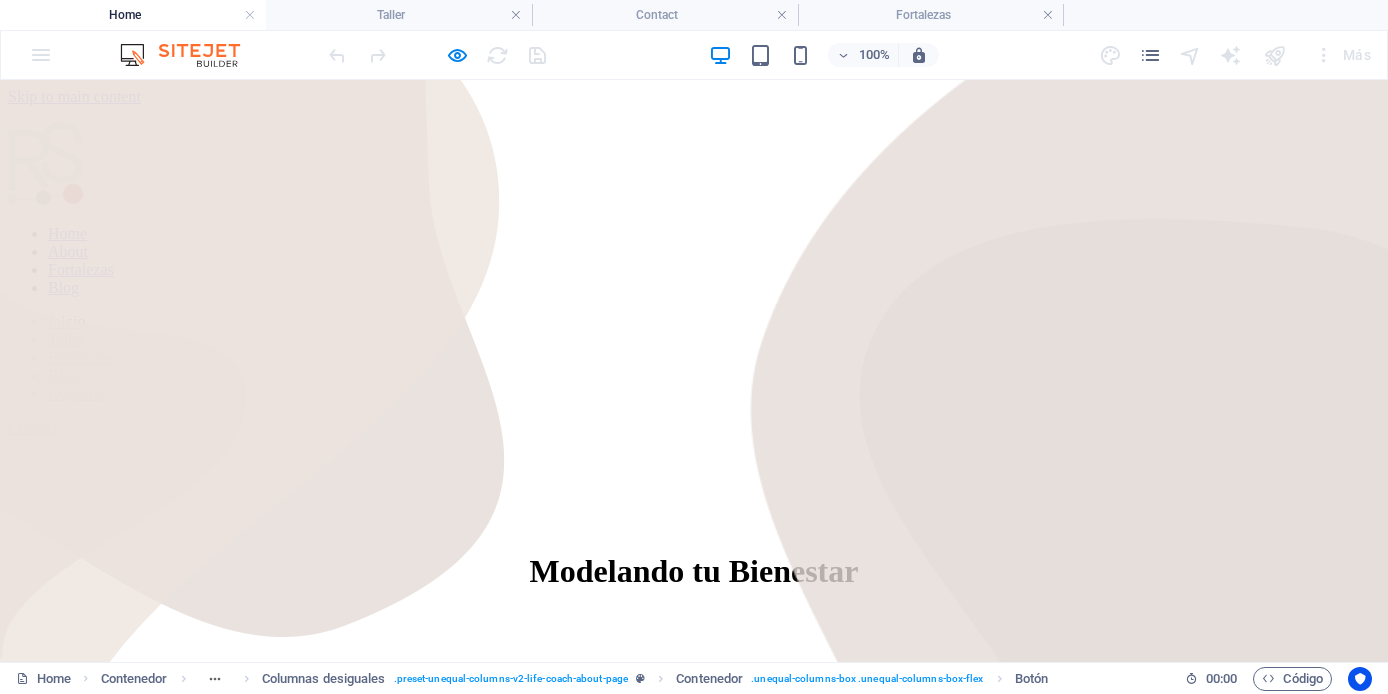 click on "100% Más" at bounding box center (694, 55) 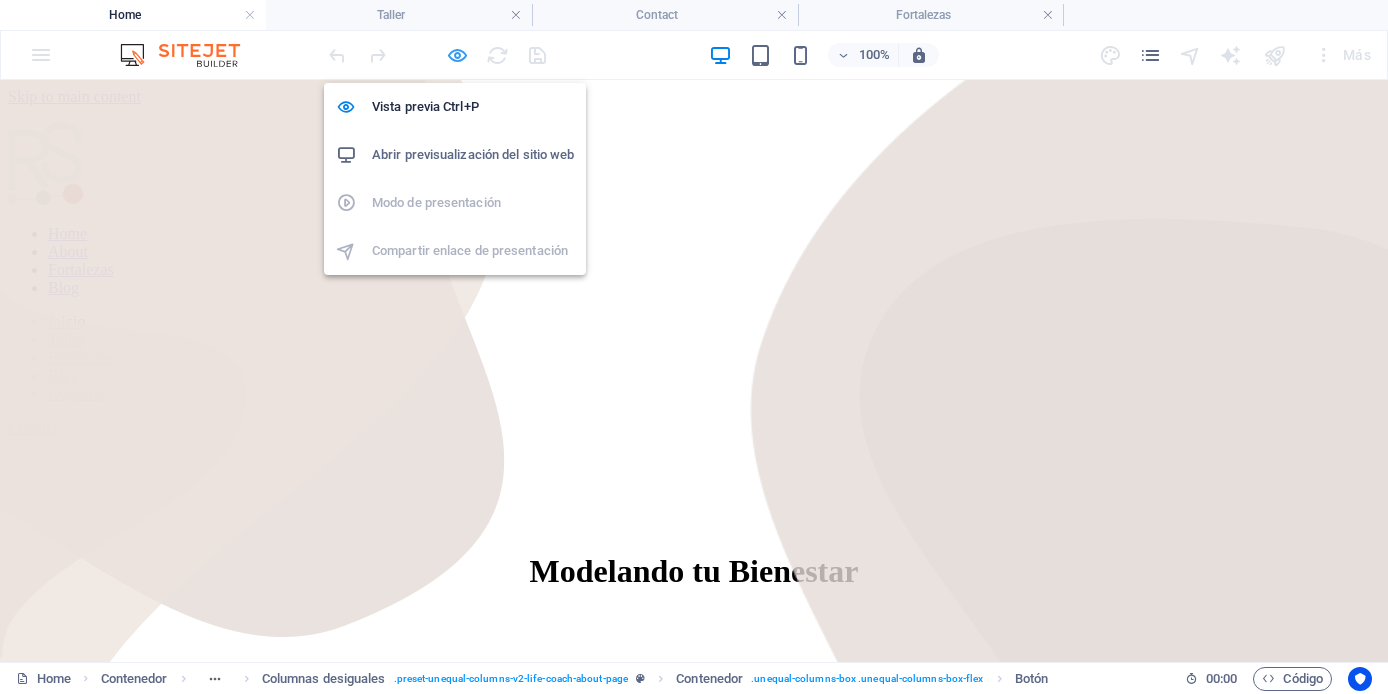 click at bounding box center [457, 55] 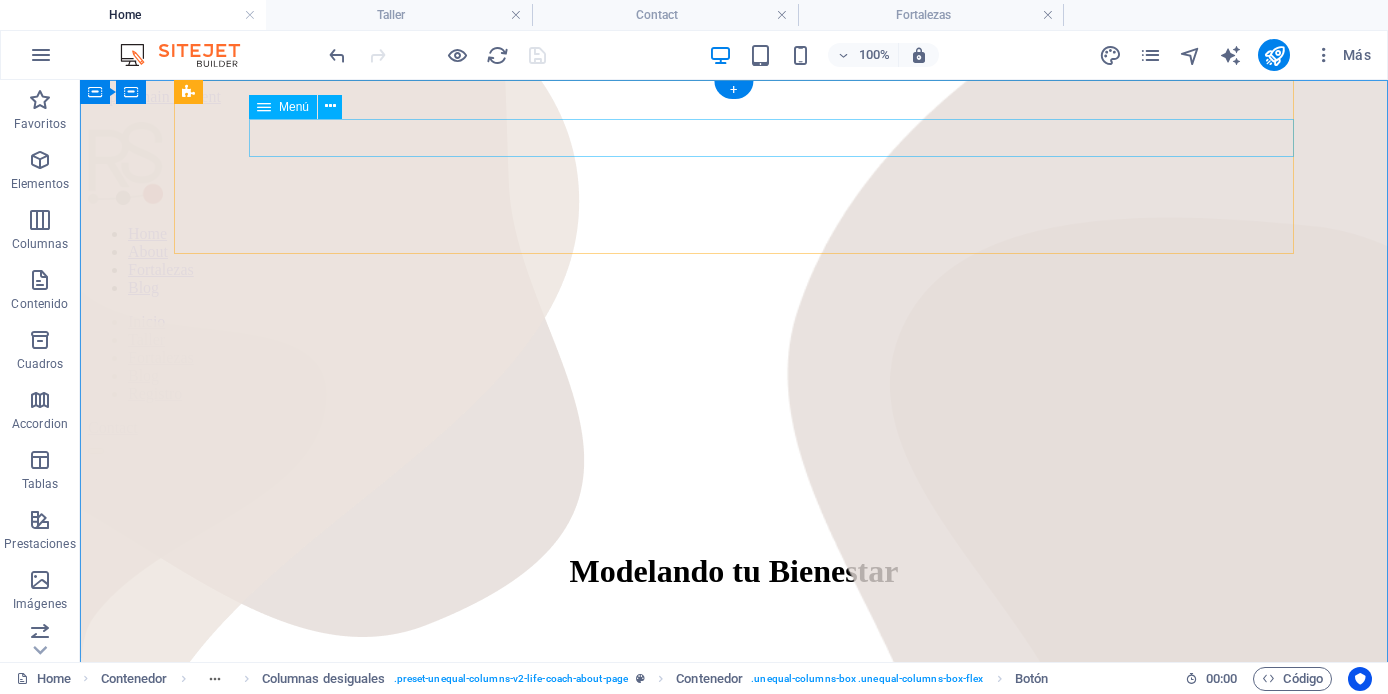 click on "Home About Fortalezas Blog" at bounding box center [734, 261] 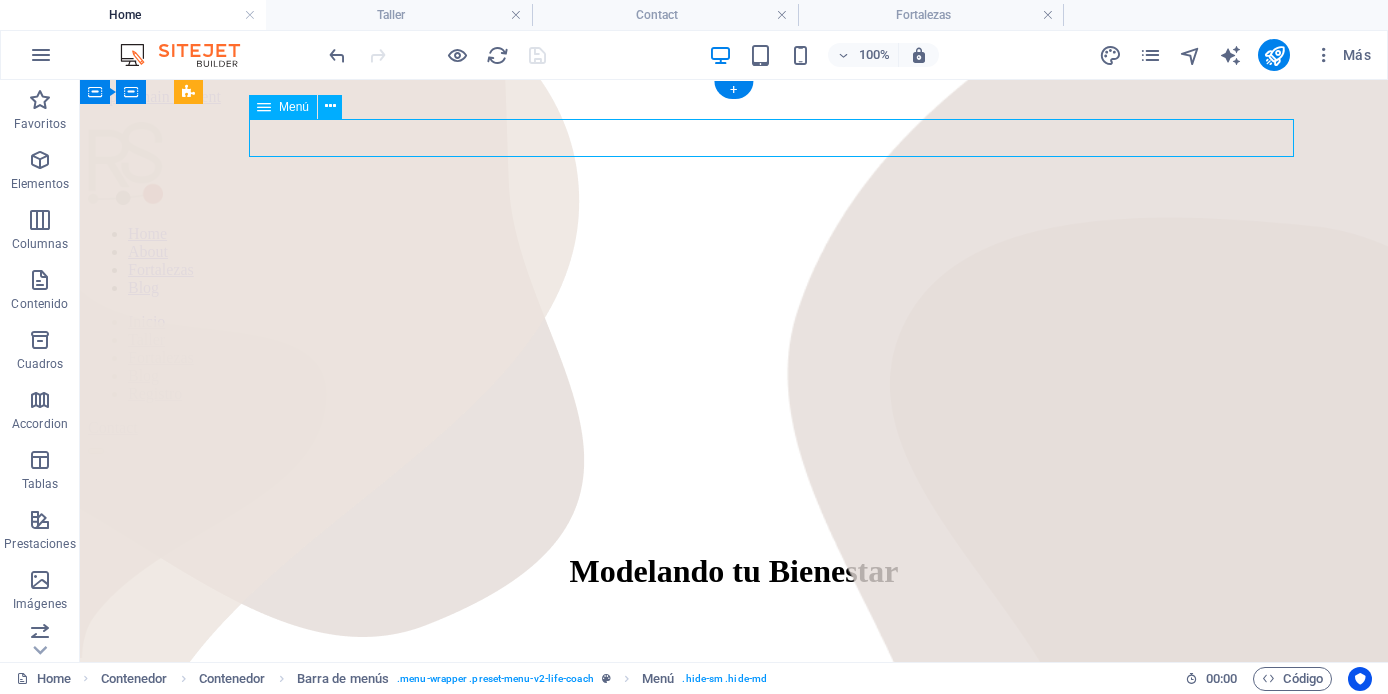 click on "Home About Fortalezas Blog" at bounding box center [734, 261] 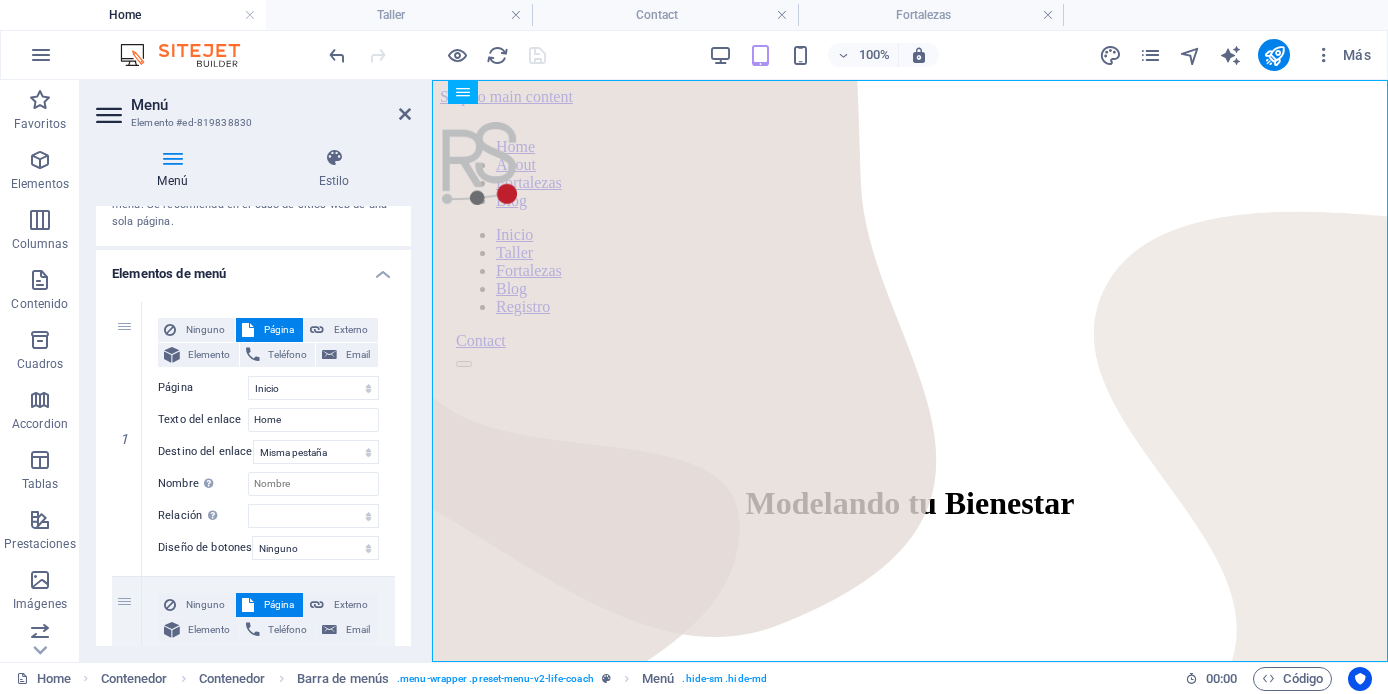 scroll, scrollTop: 143, scrollLeft: 0, axis: vertical 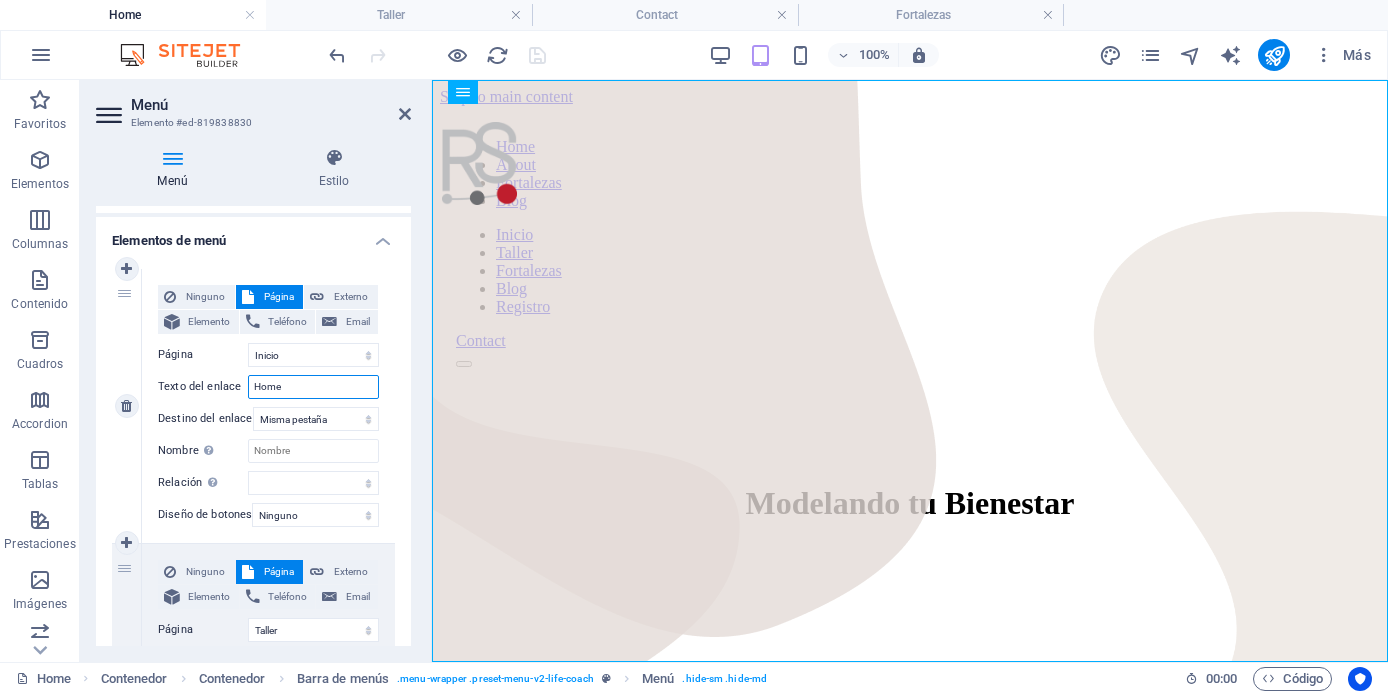 drag, startPoint x: 295, startPoint y: 382, endPoint x: 242, endPoint y: 382, distance: 53 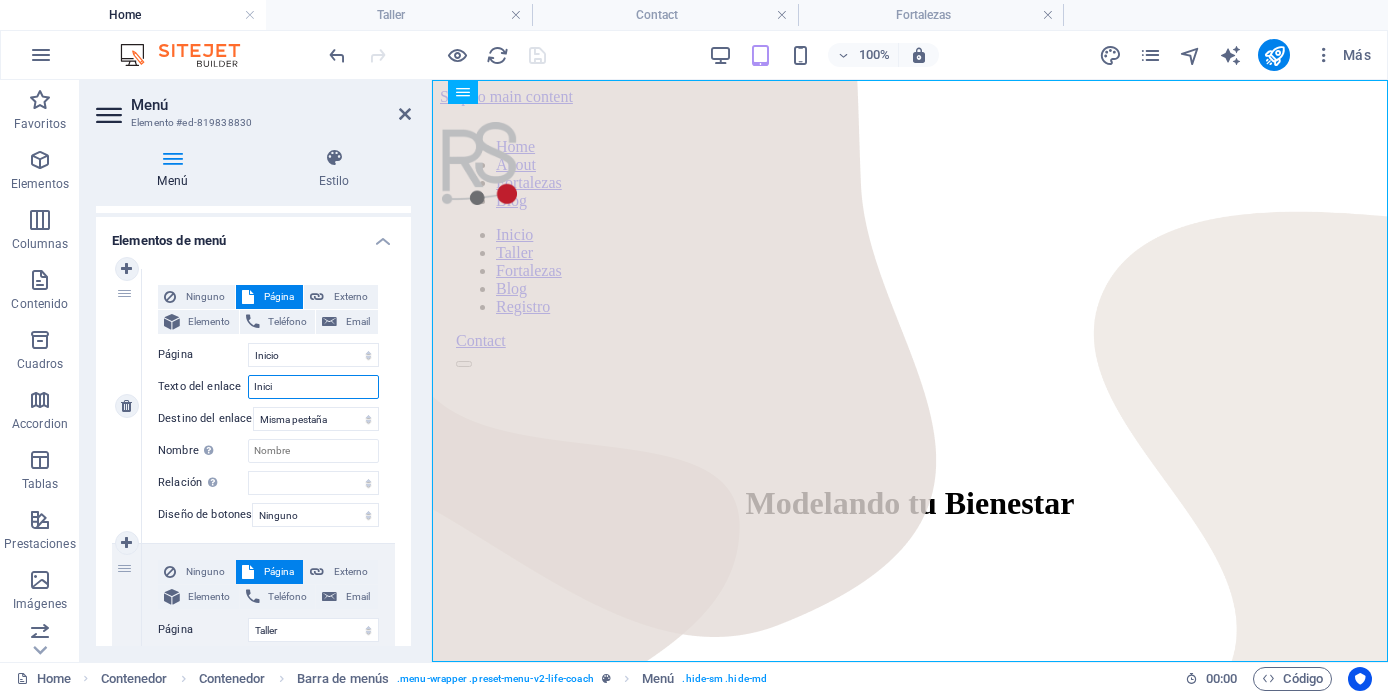 type on "Inicio" 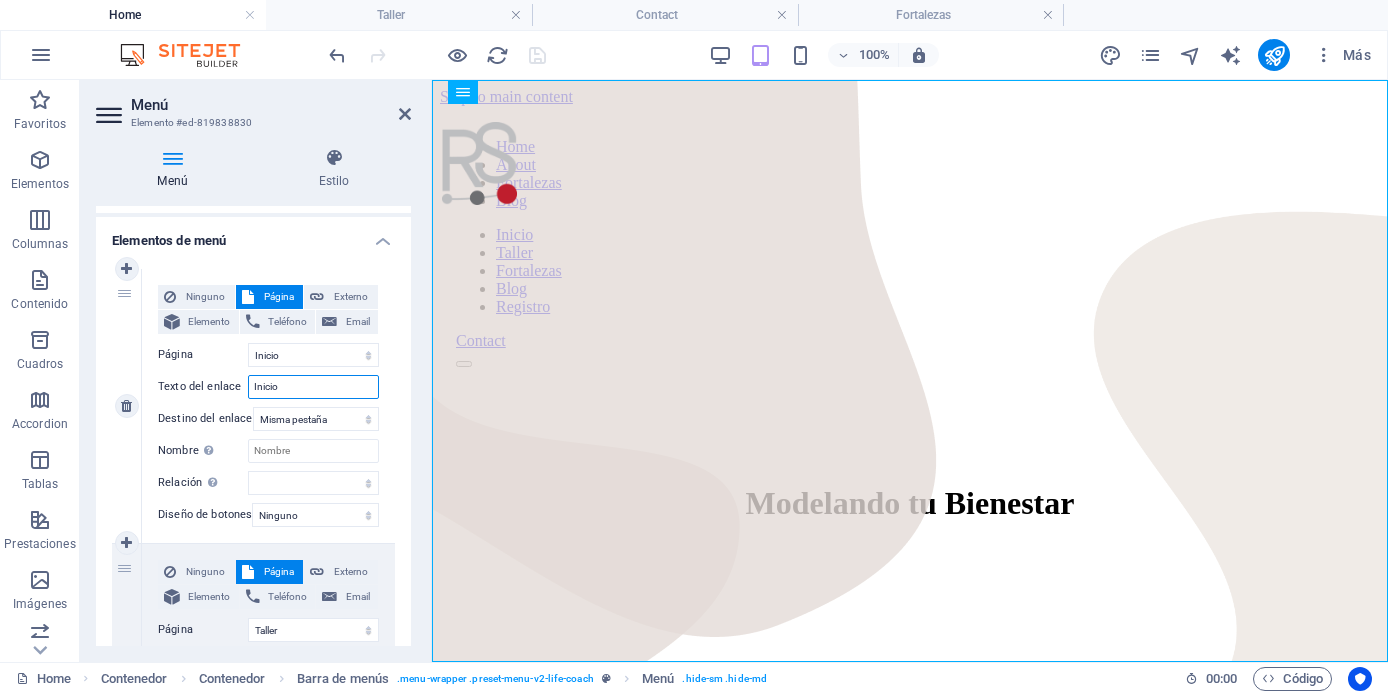 select 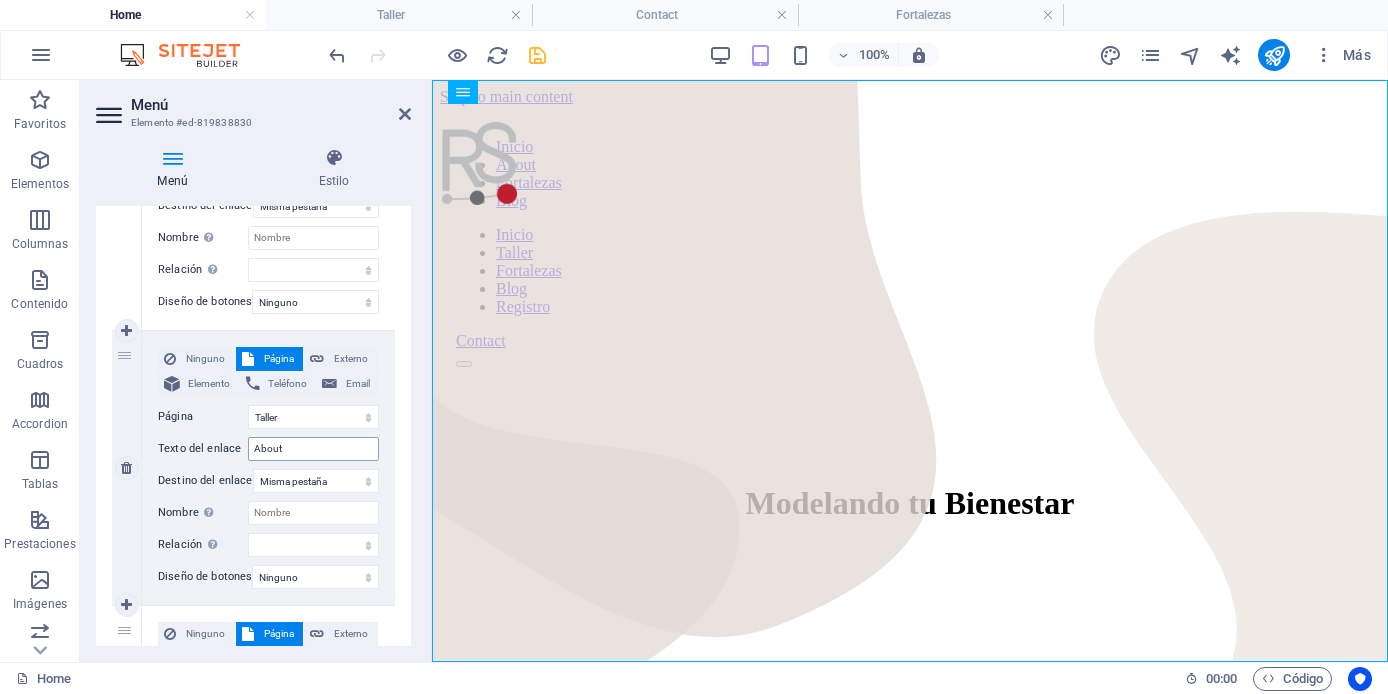 scroll, scrollTop: 359, scrollLeft: 0, axis: vertical 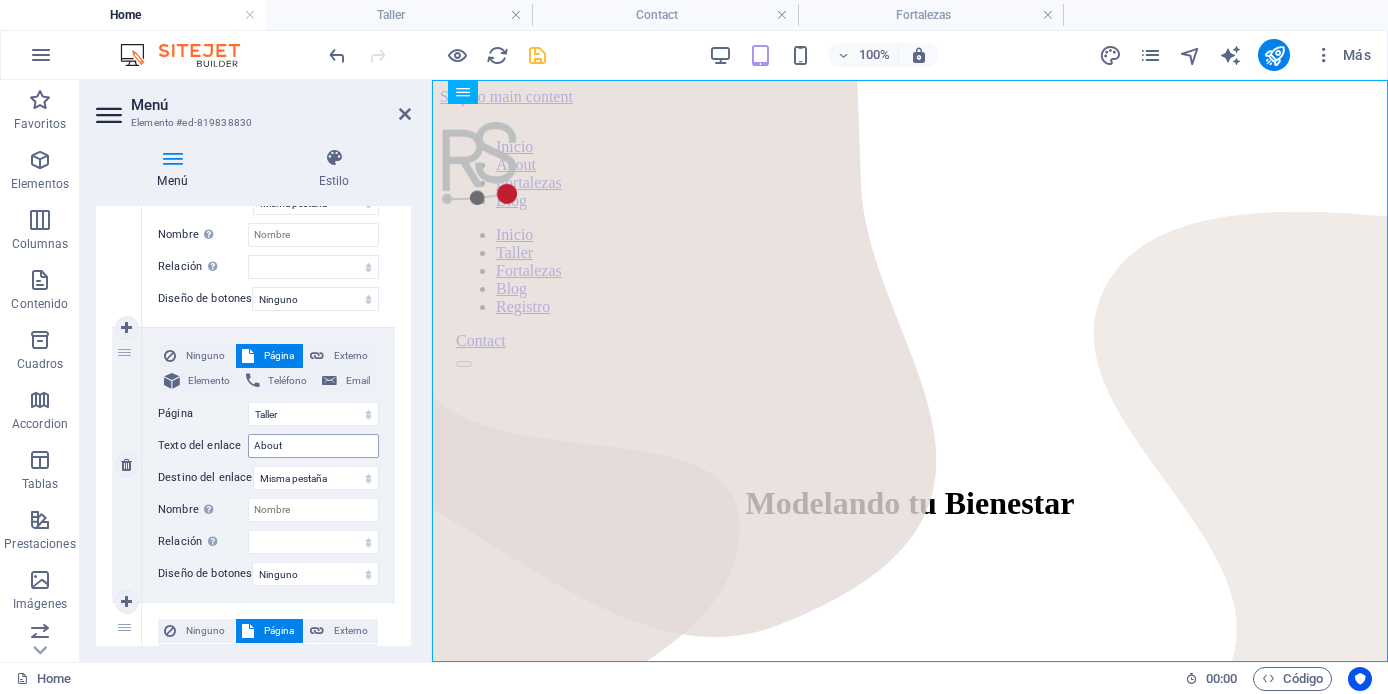 type on "Inicio" 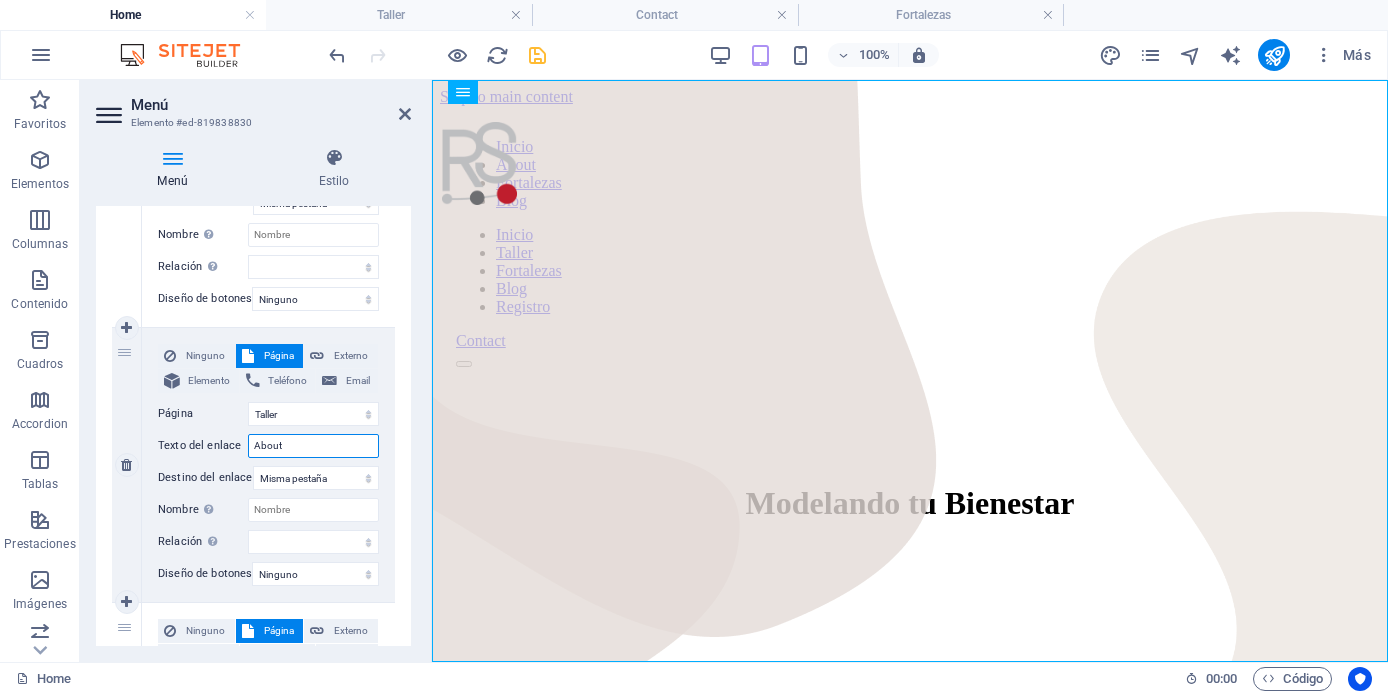 drag, startPoint x: 304, startPoint y: 450, endPoint x: 246, endPoint y: 444, distance: 58.30952 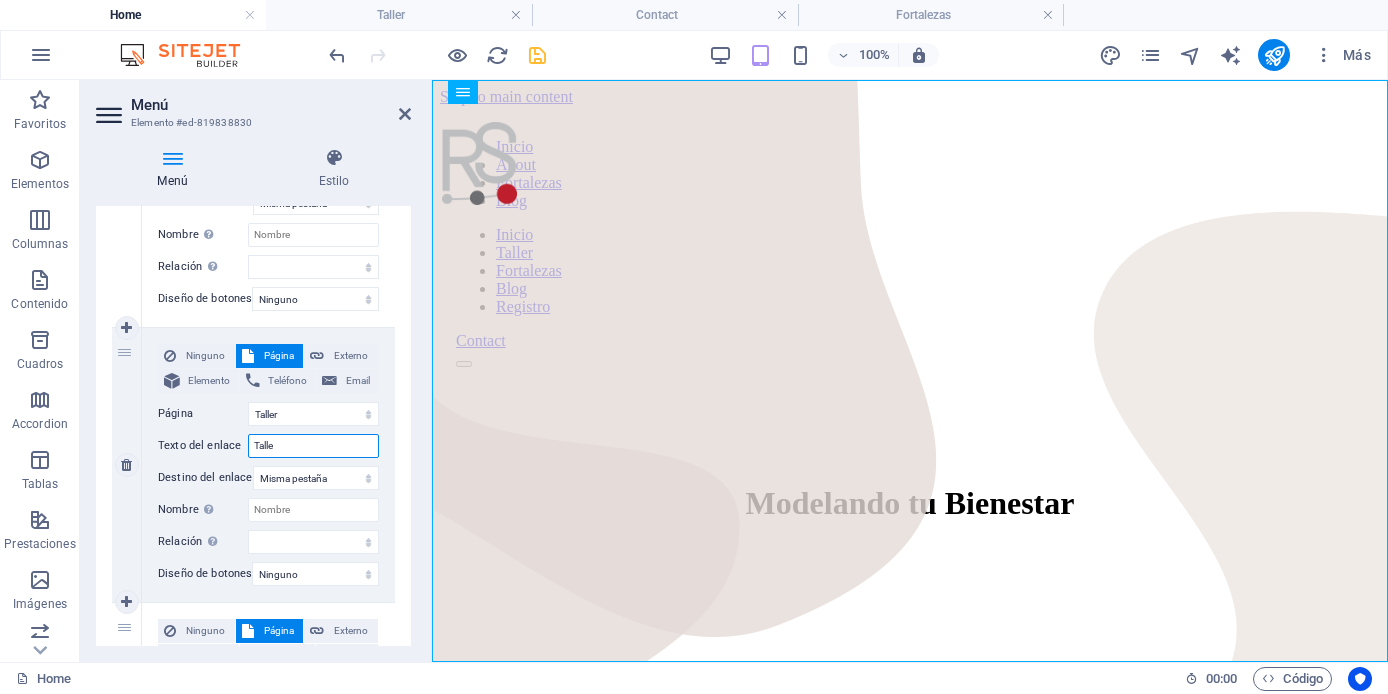 type on "Taller" 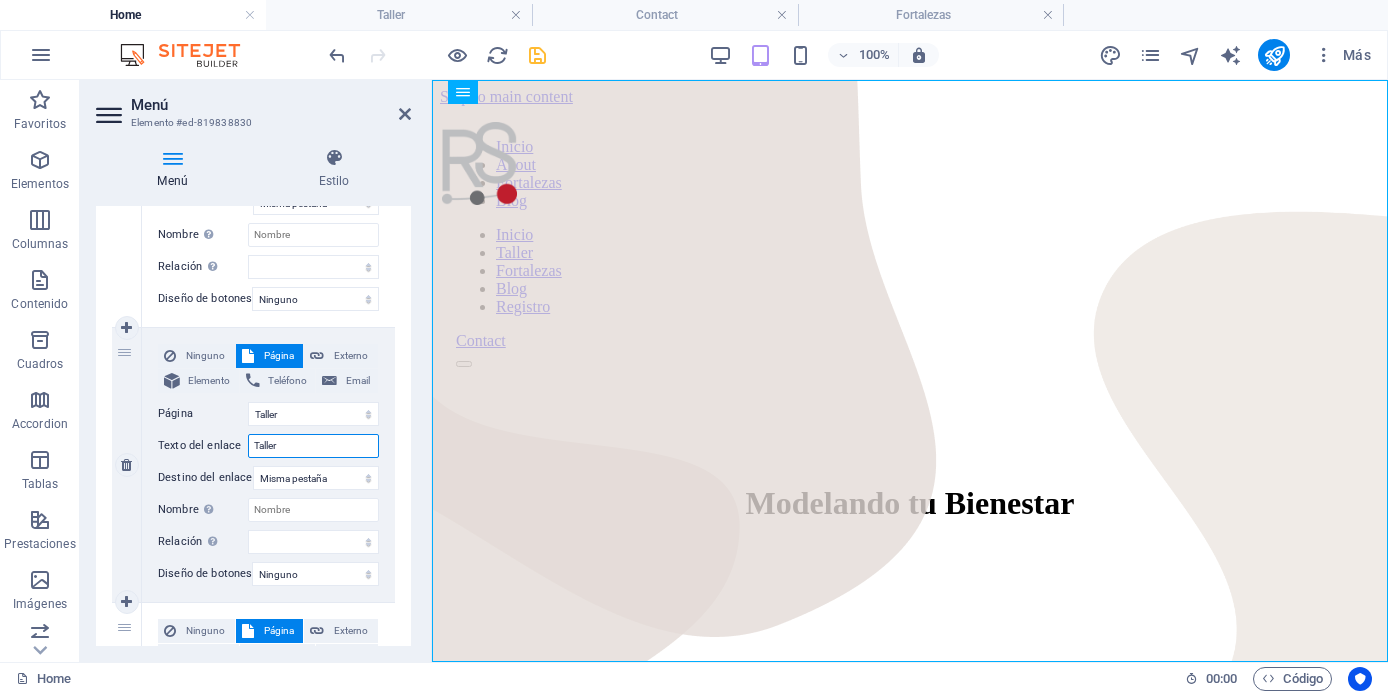 select 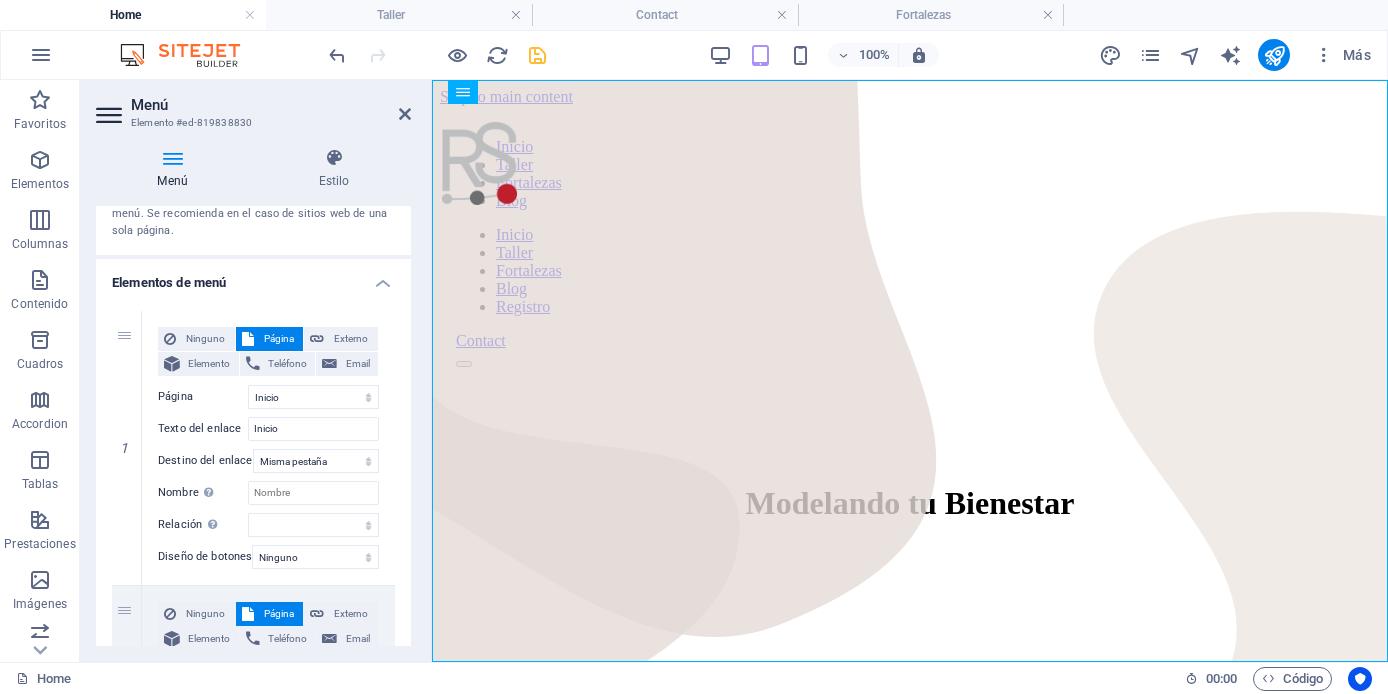 scroll, scrollTop: 0, scrollLeft: 0, axis: both 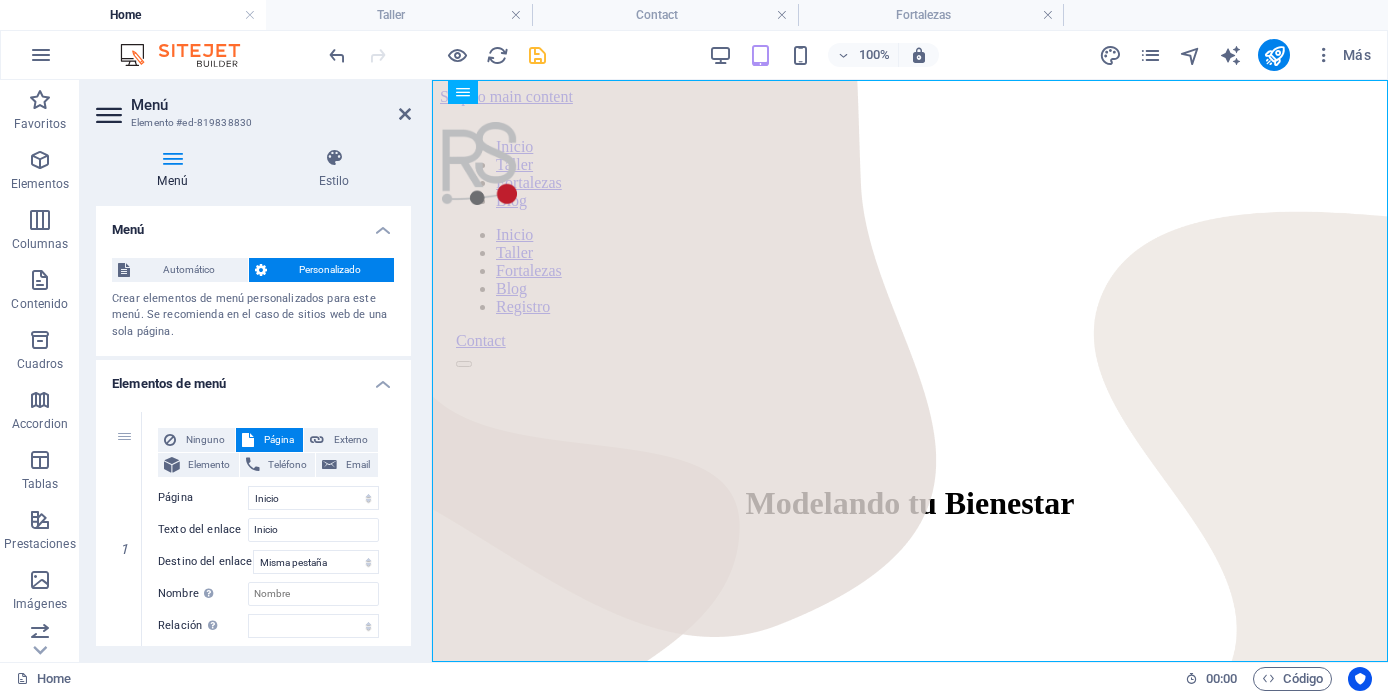 type on "Taller" 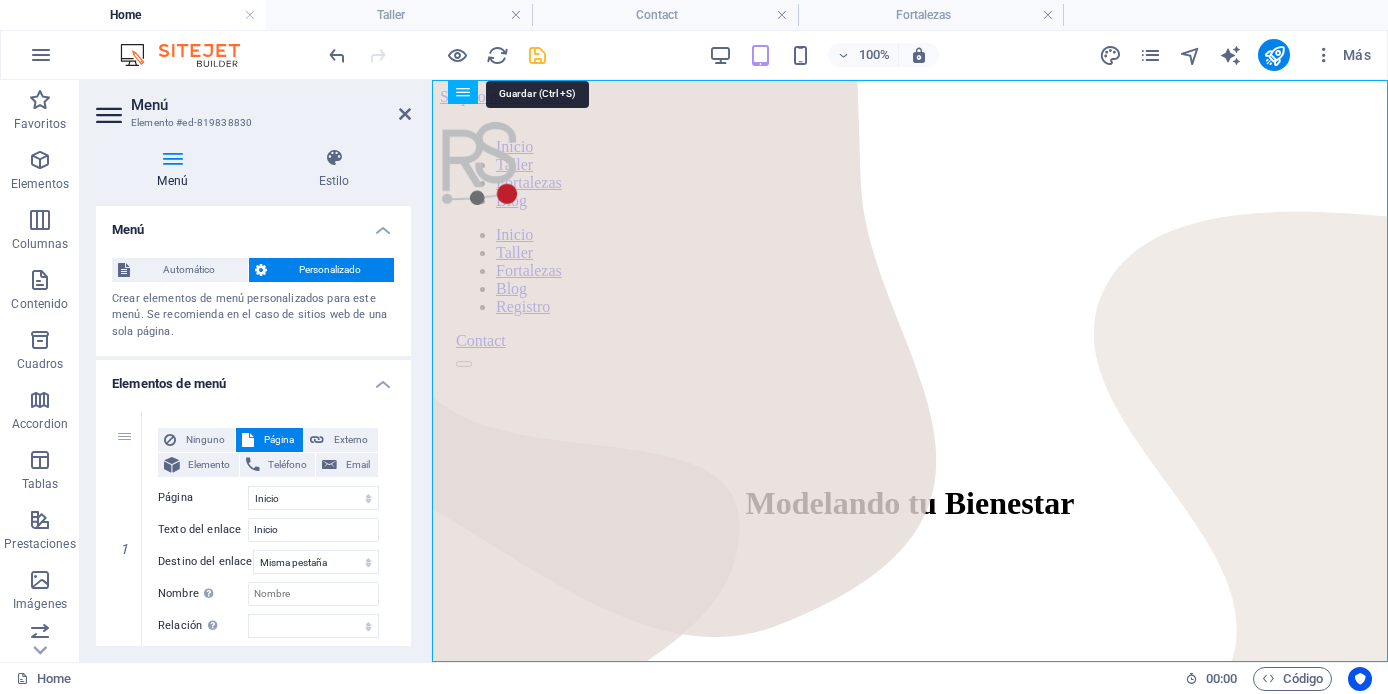 click at bounding box center (537, 55) 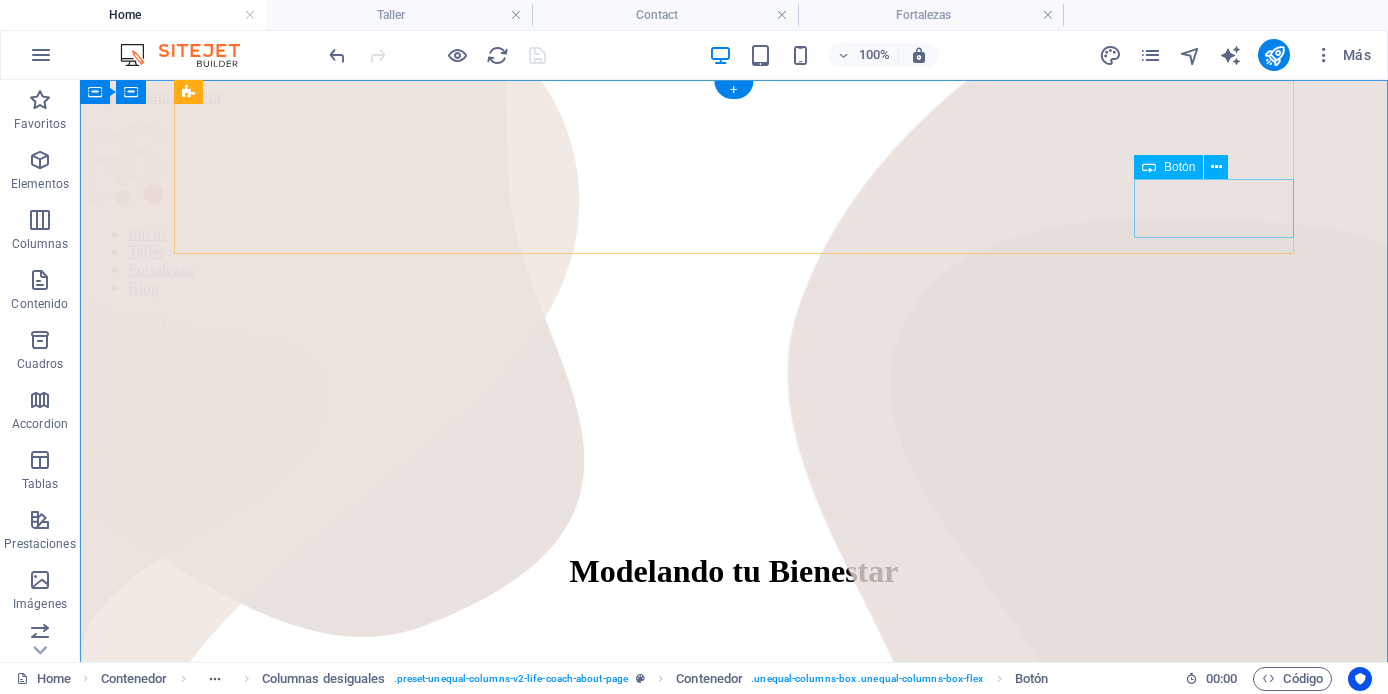 click on "Contact" at bounding box center (734, 428) 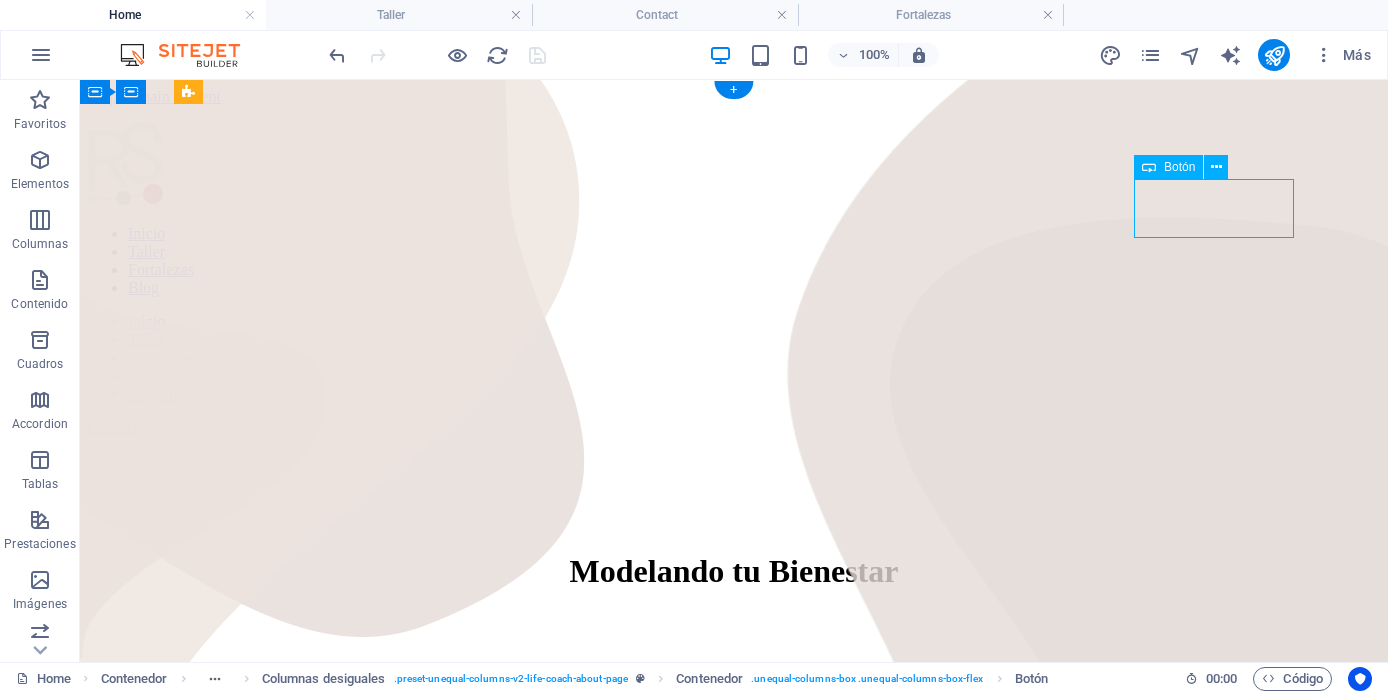 click on "Contact" at bounding box center (734, 428) 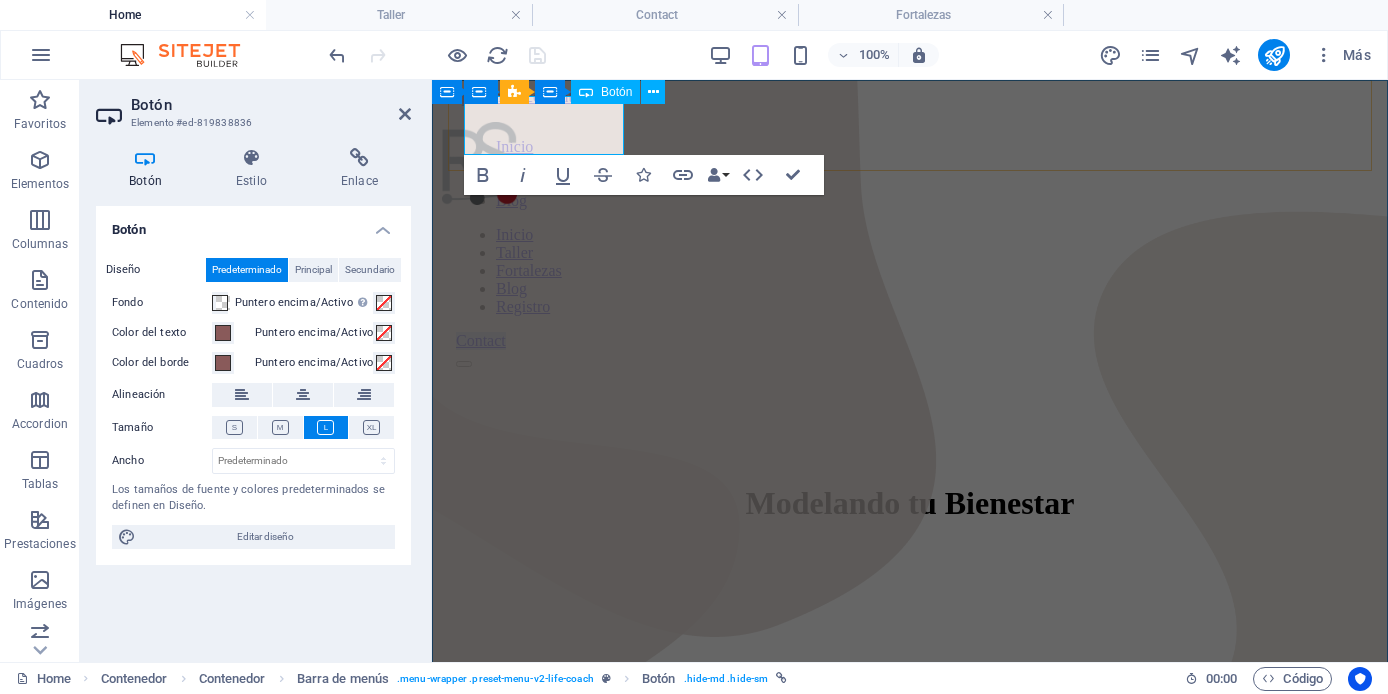 click on "Contact" at bounding box center (481, 340) 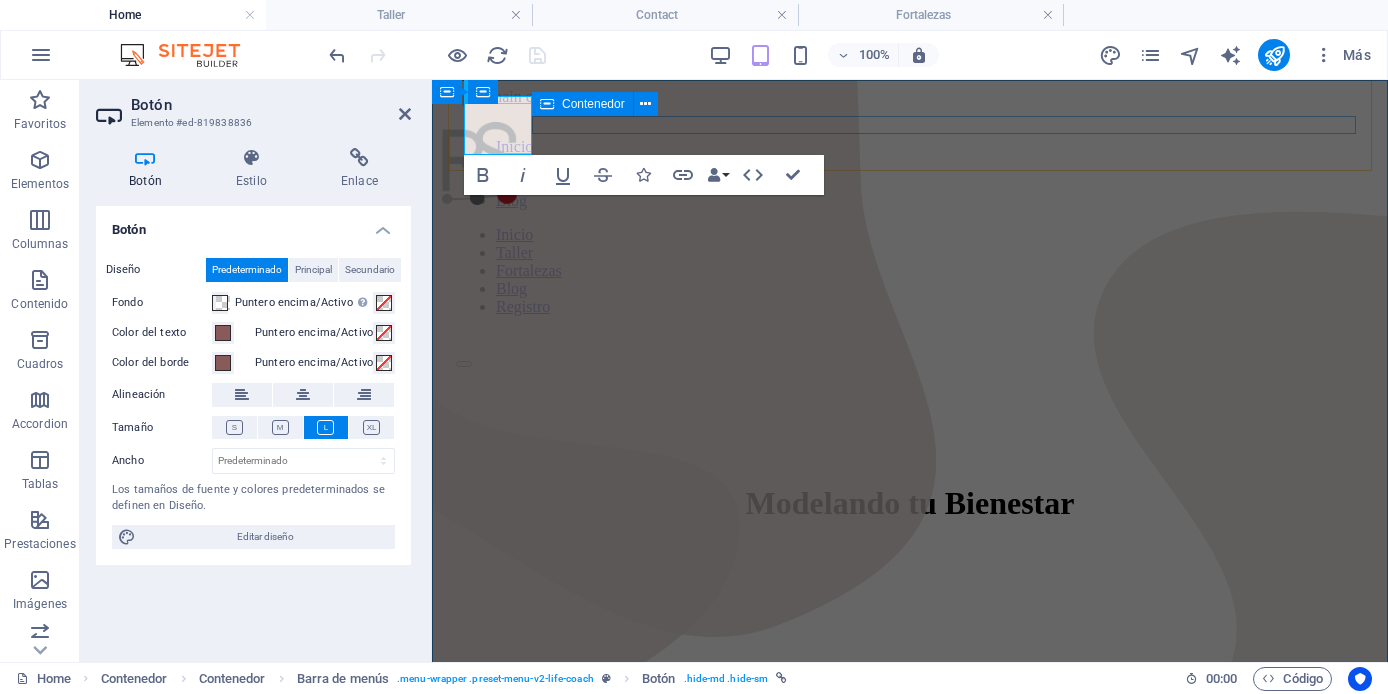 type 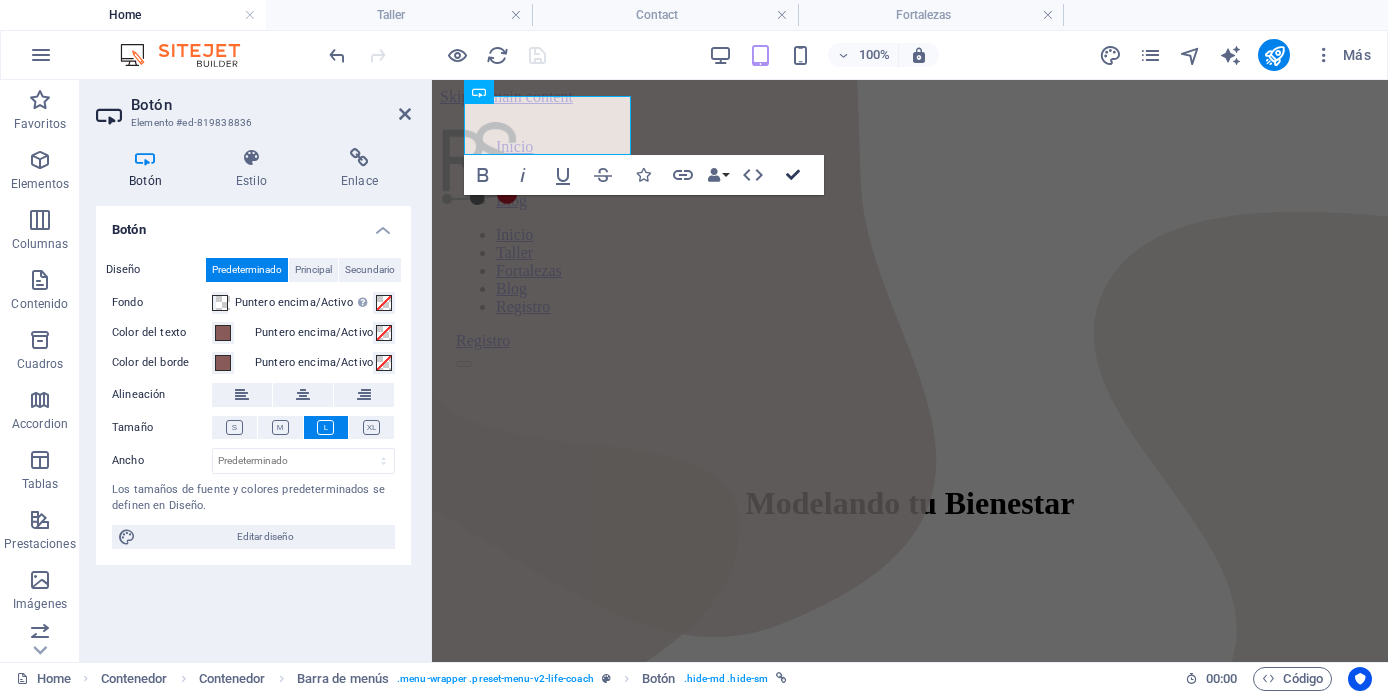 drag, startPoint x: 798, startPoint y: 175, endPoint x: 718, endPoint y: 95, distance: 113.137085 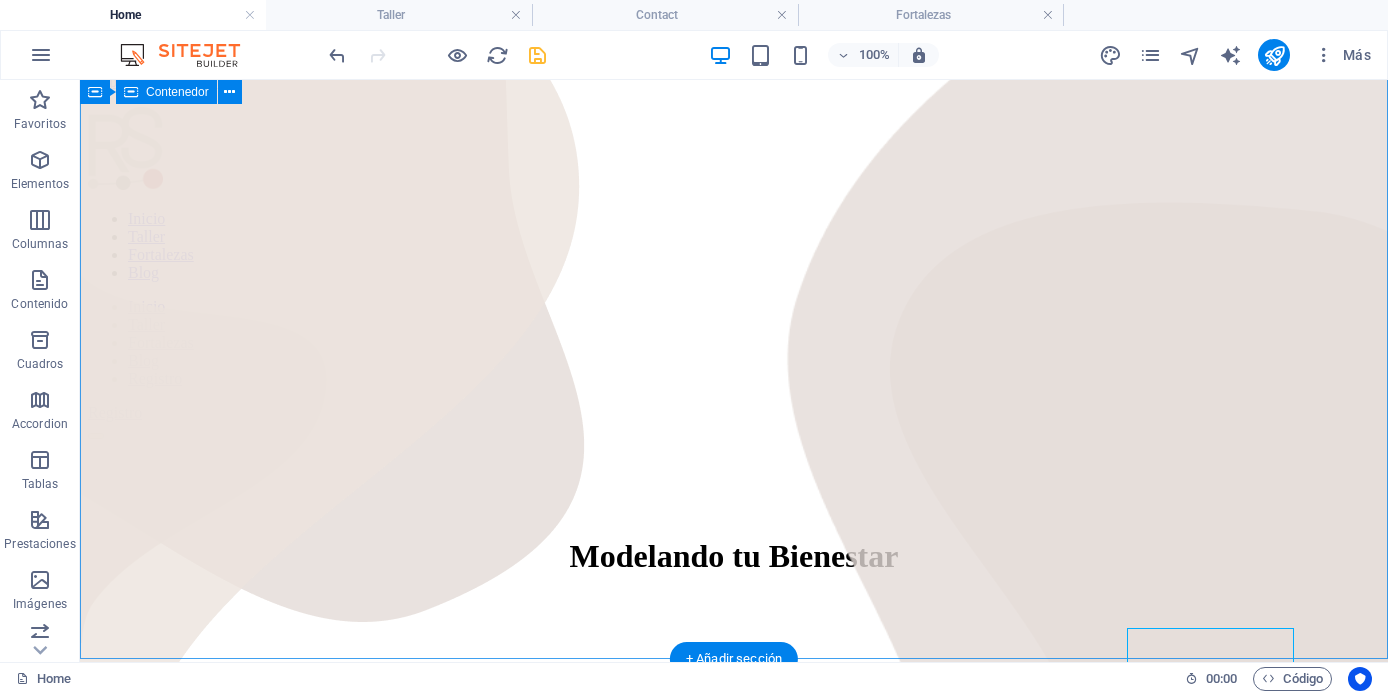 scroll, scrollTop: 0, scrollLeft: 0, axis: both 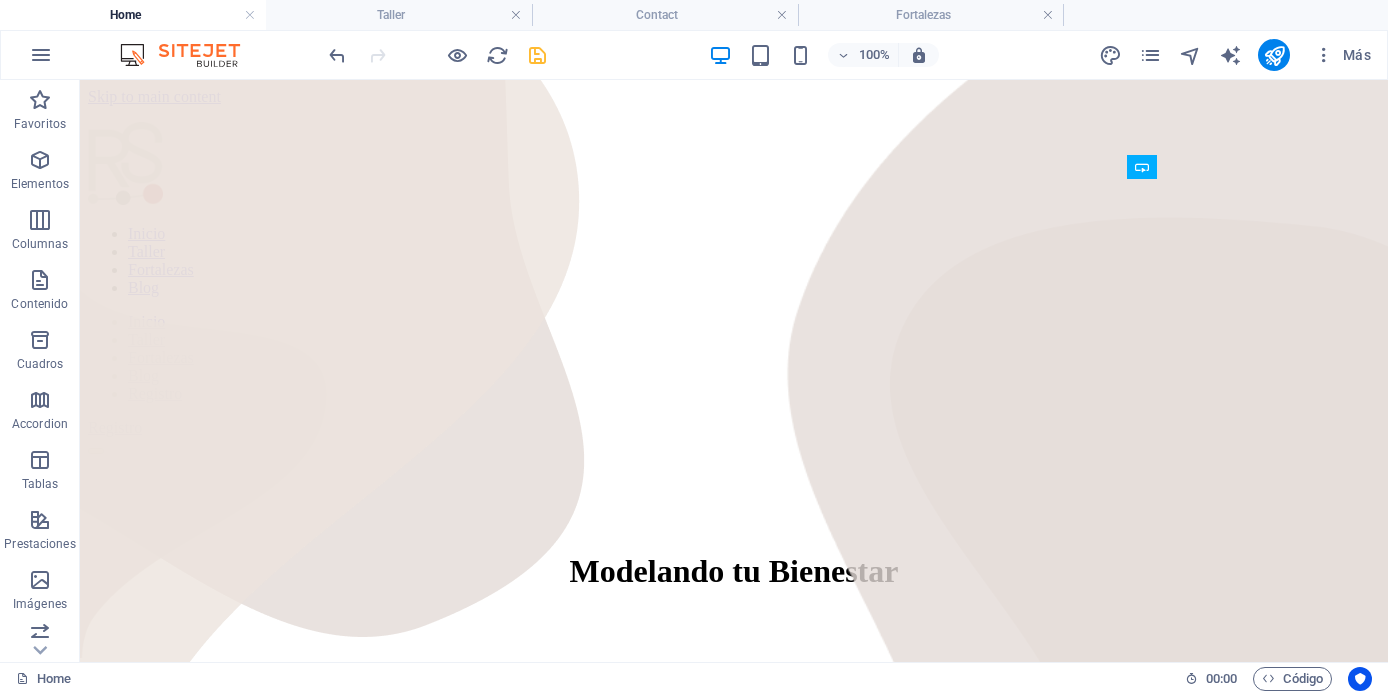 click on "Home" at bounding box center [133, 15] 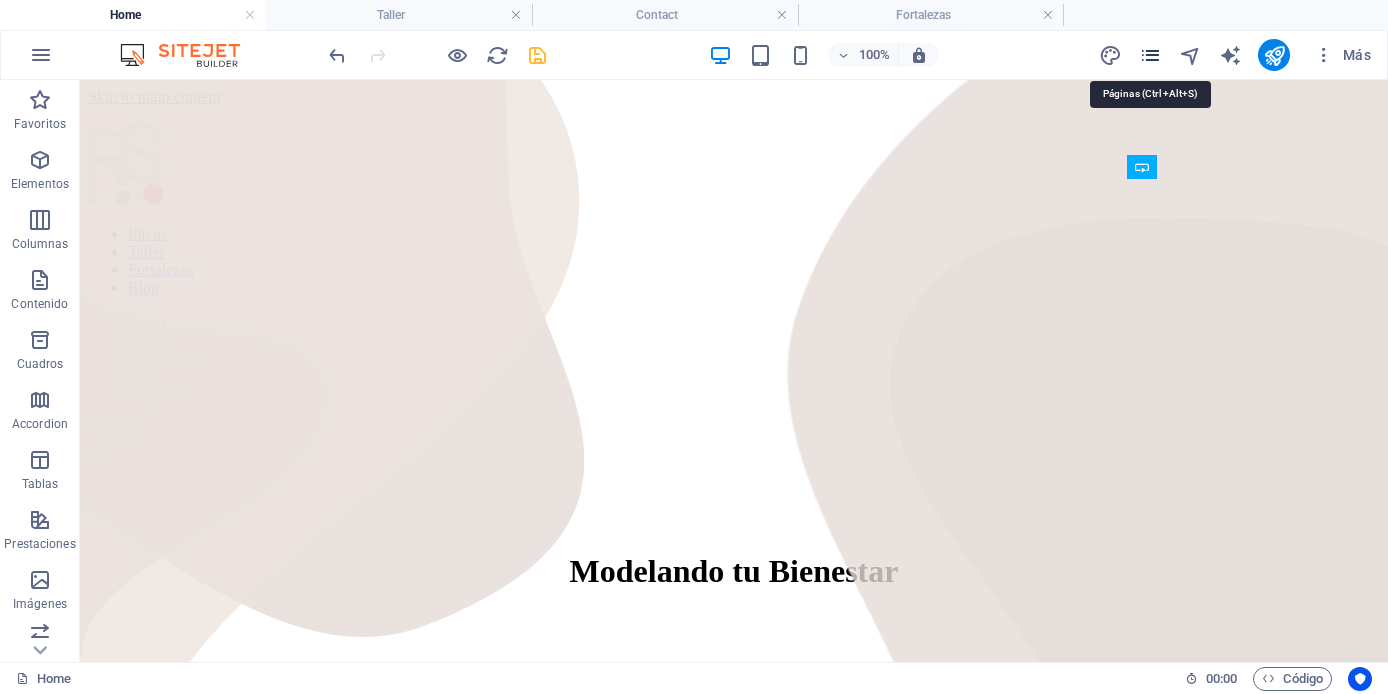 click at bounding box center [1150, 55] 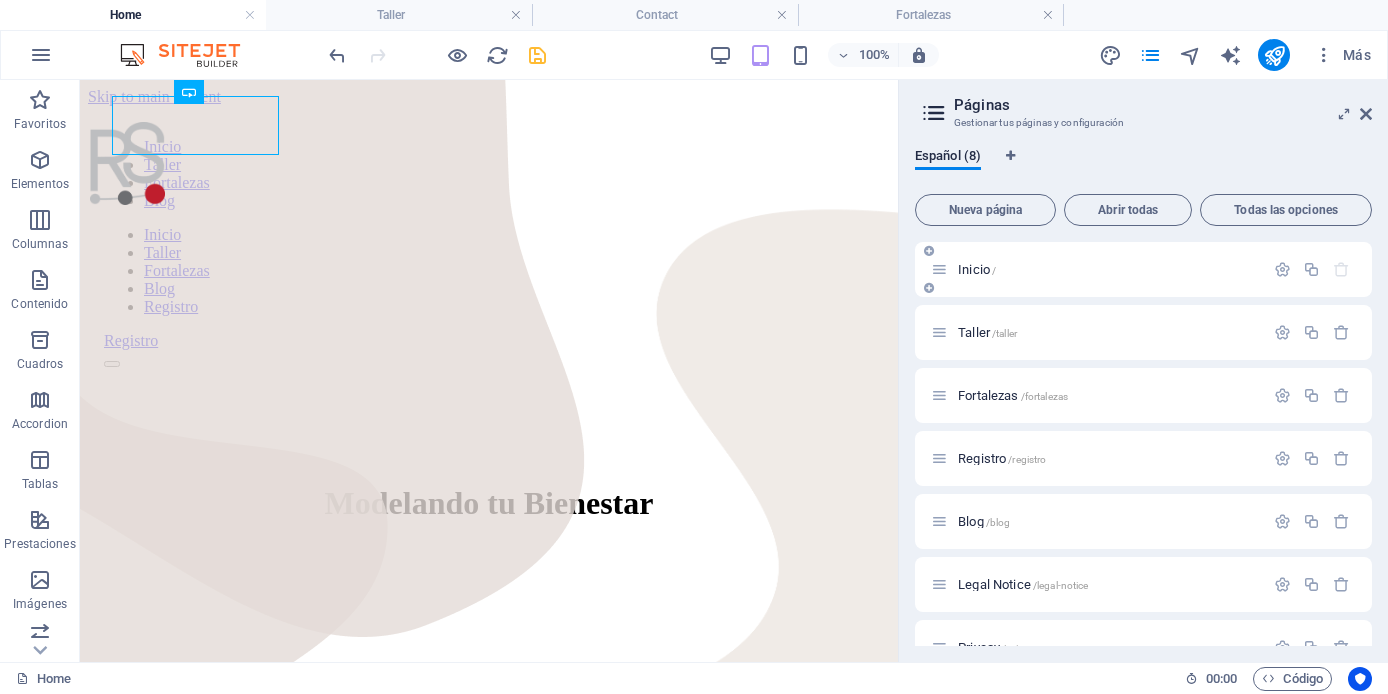 click on "Inicio /" at bounding box center [977, 269] 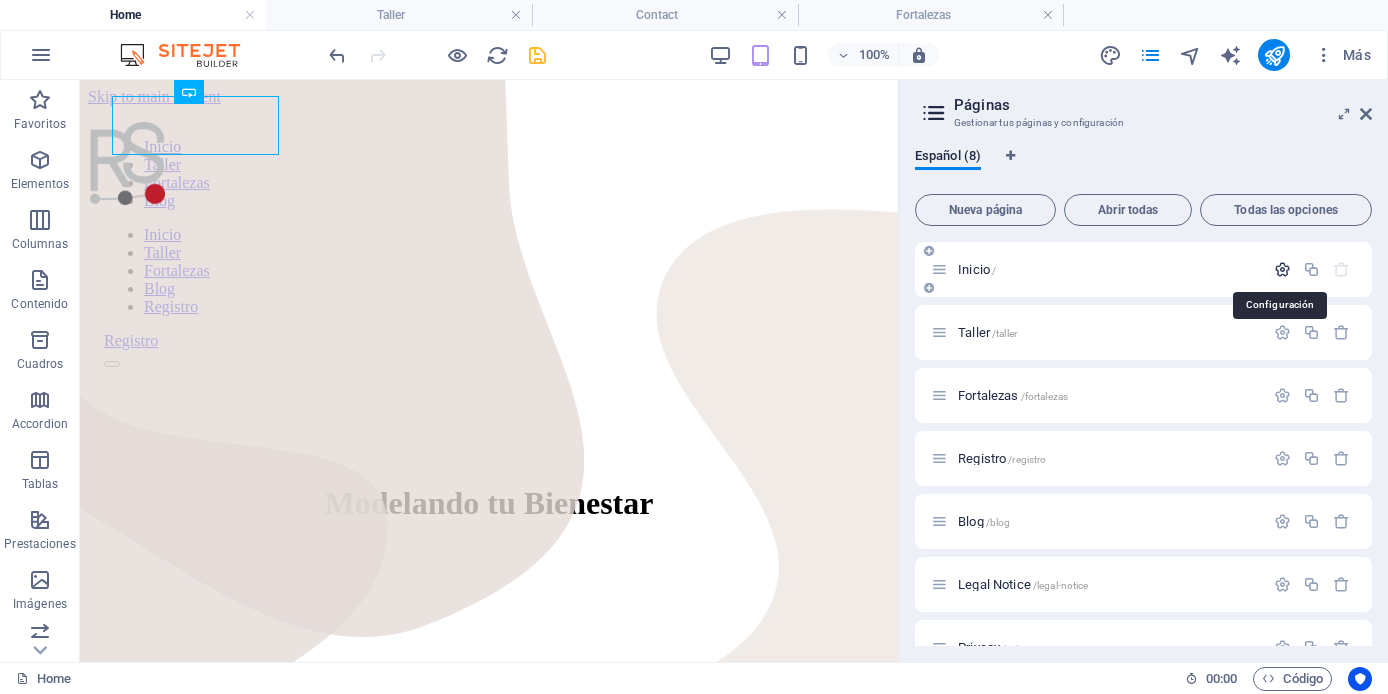 click at bounding box center (1282, 269) 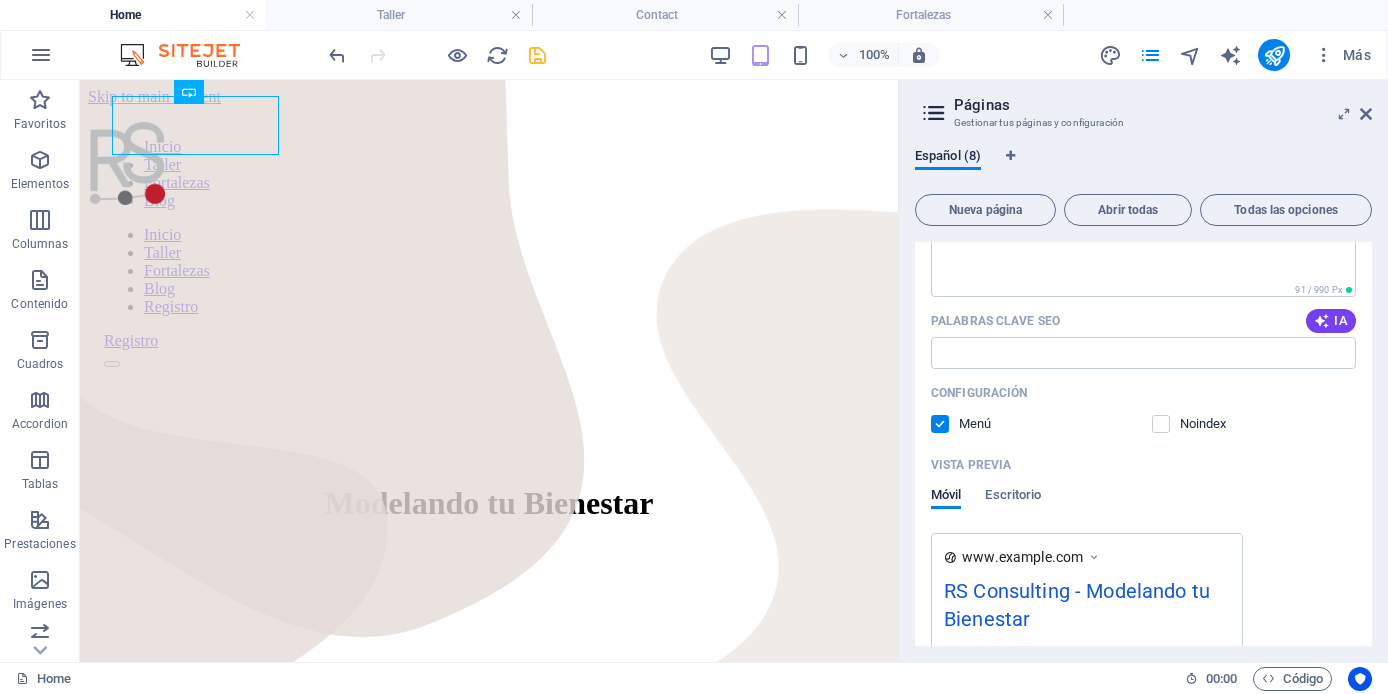 scroll, scrollTop: 0, scrollLeft: 0, axis: both 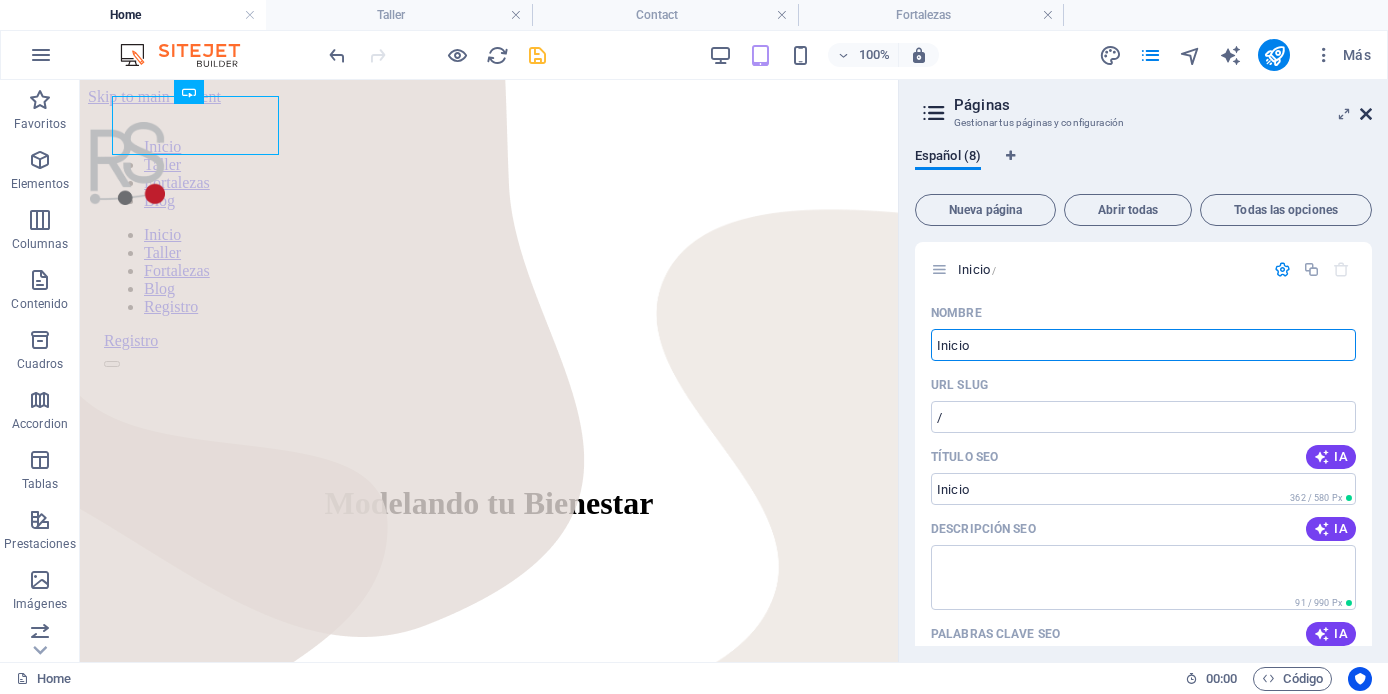 click at bounding box center [1366, 114] 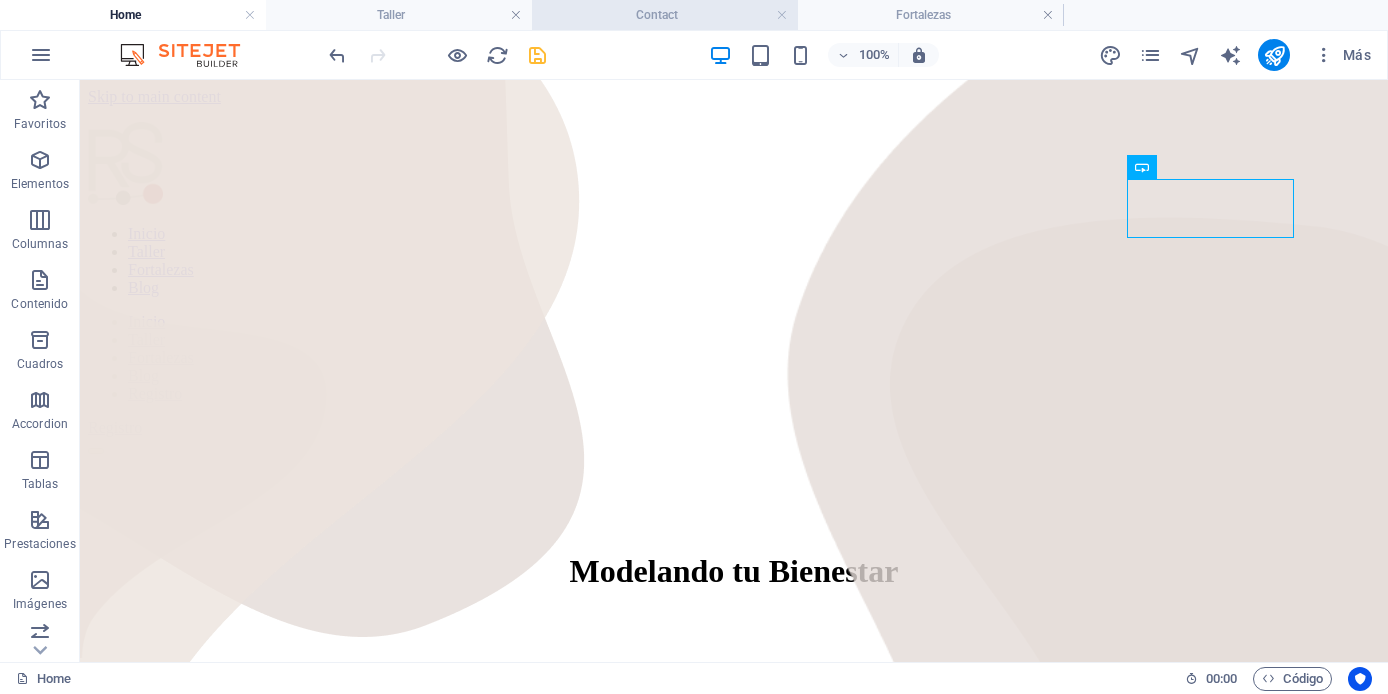 click on "Contact" at bounding box center [665, 15] 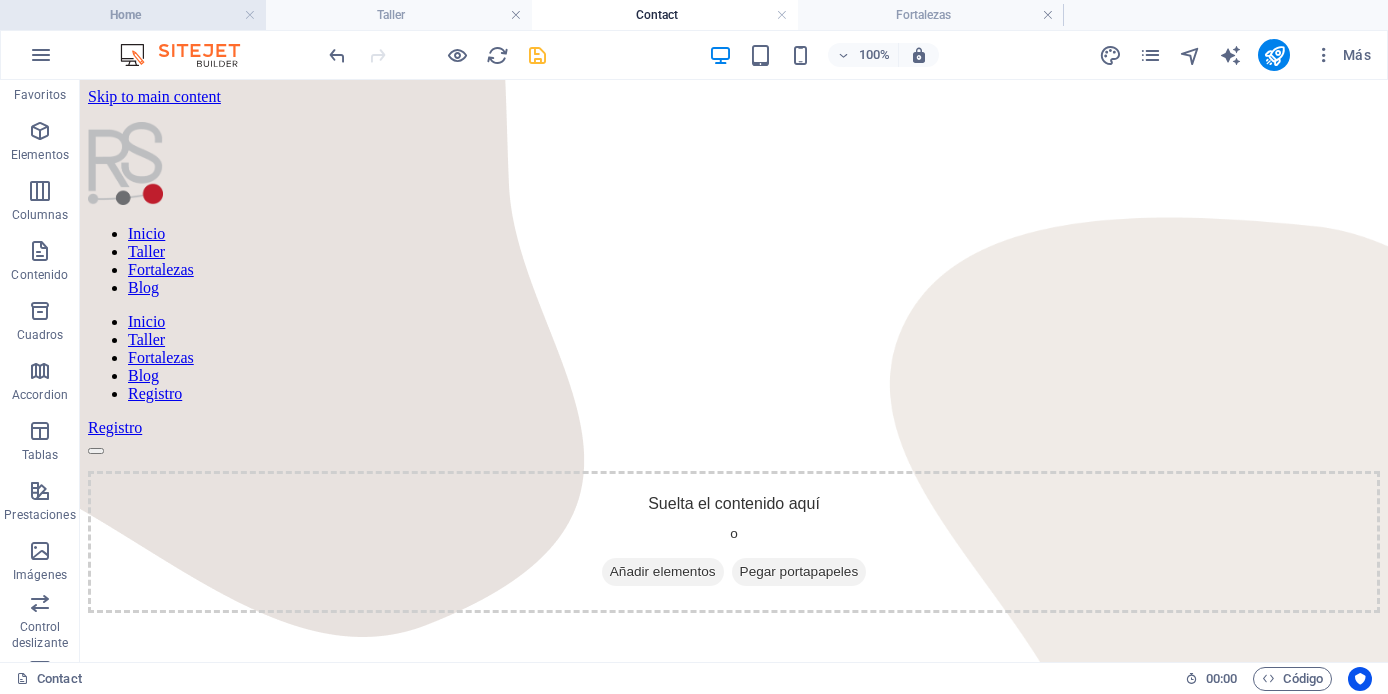 click on "Home" at bounding box center [133, 15] 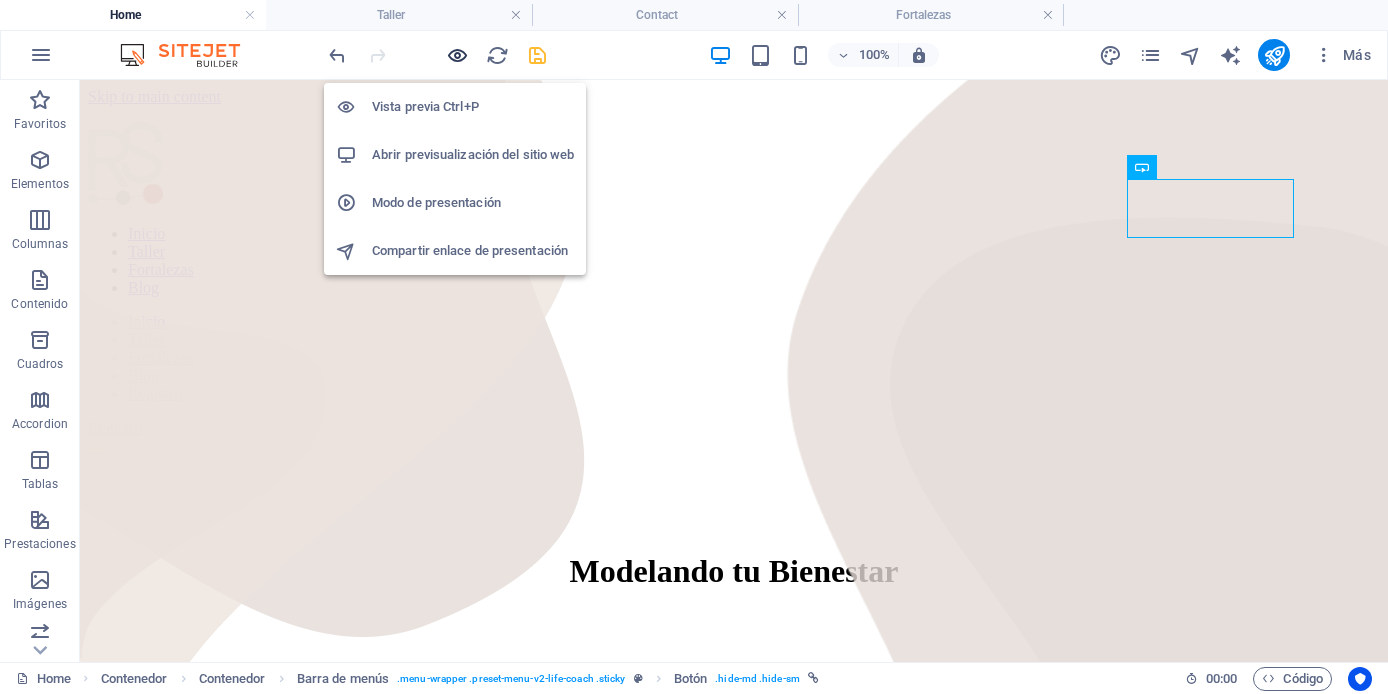 click at bounding box center (457, 55) 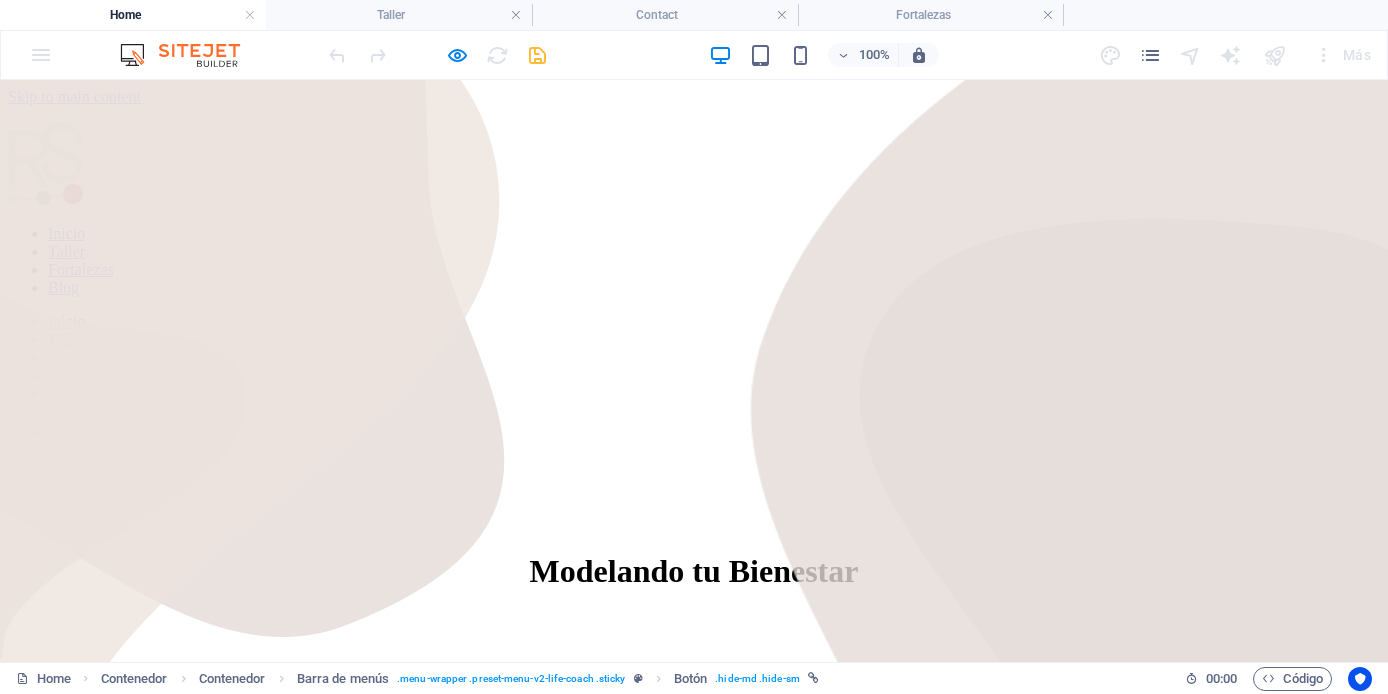 click on "Taller" at bounding box center [66, 251] 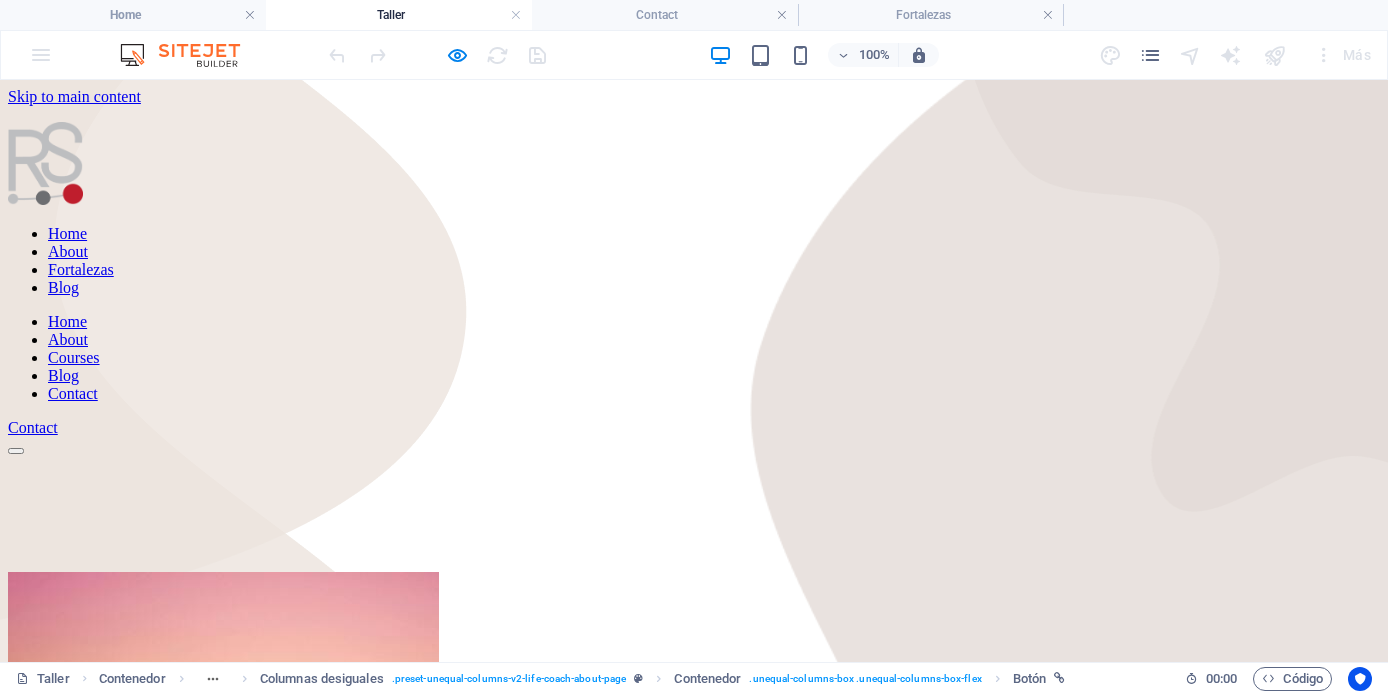 scroll, scrollTop: 426, scrollLeft: 0, axis: vertical 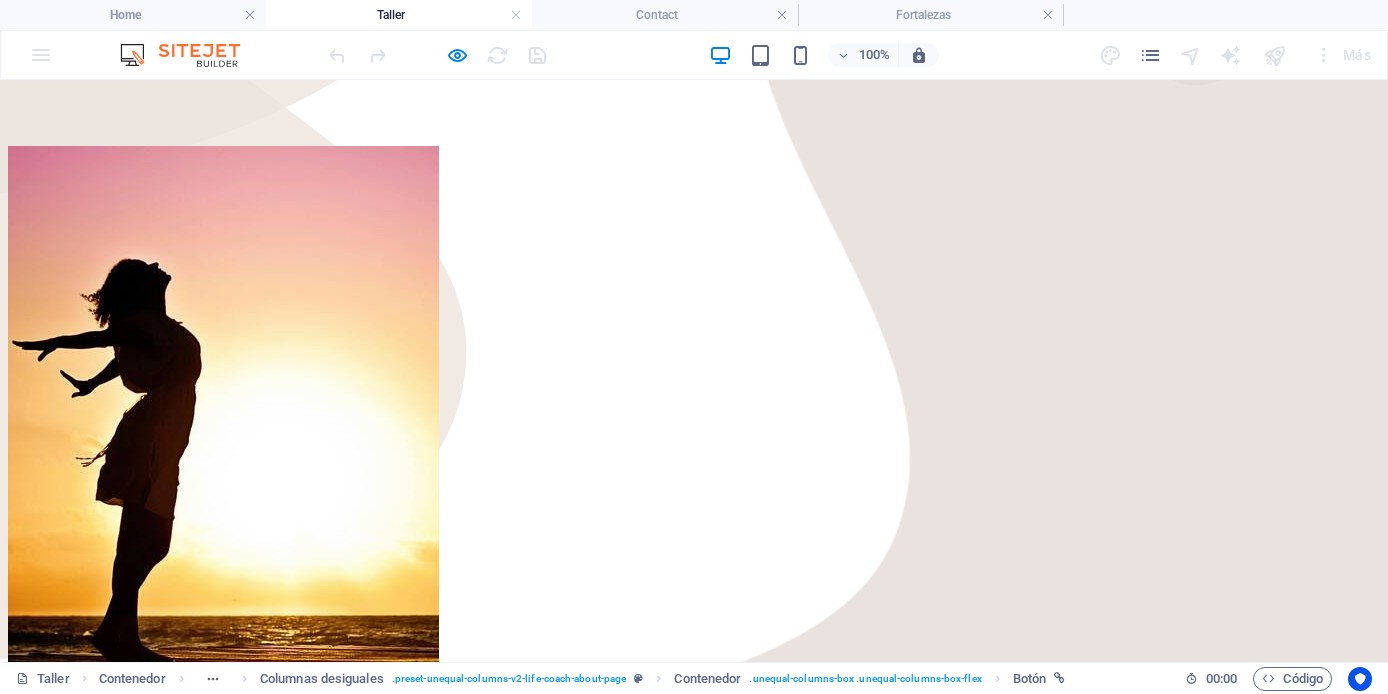 click on "Quiero tomar el Taller" at bounding box center (79, 823) 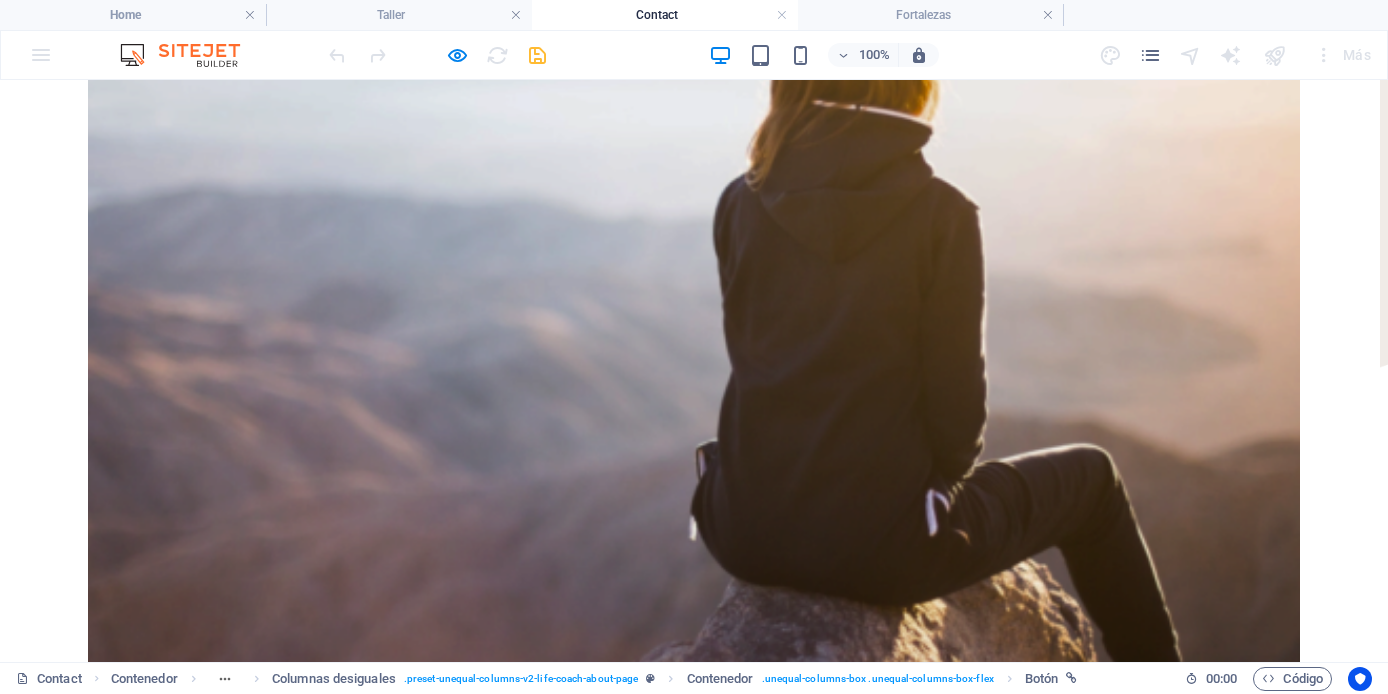 scroll, scrollTop: 1068, scrollLeft: 0, axis: vertical 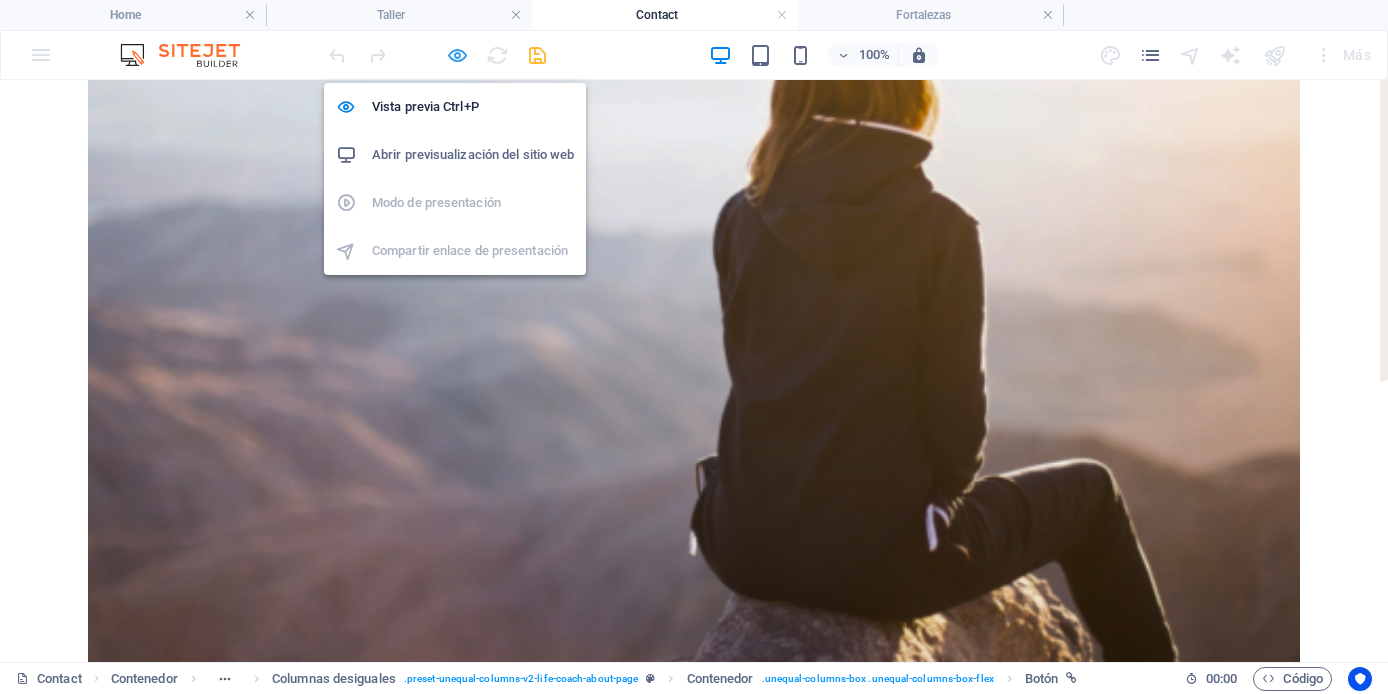 click at bounding box center [457, 55] 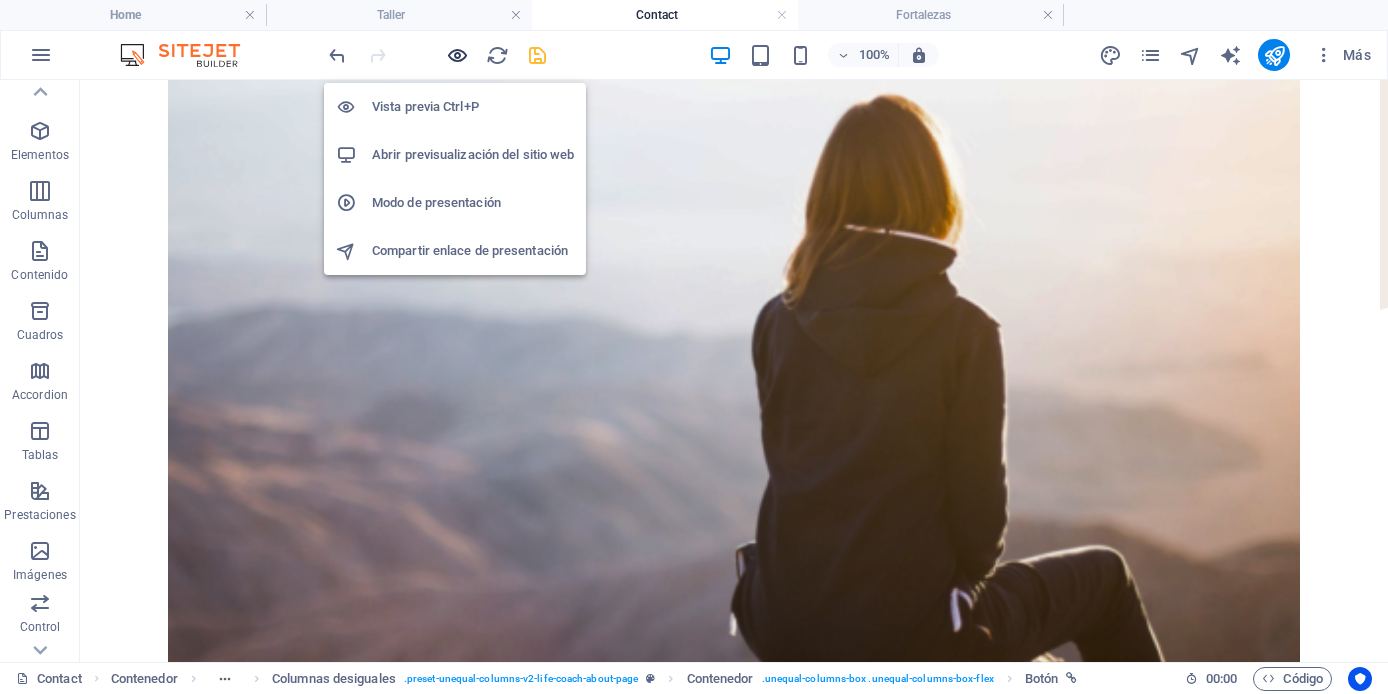 scroll, scrollTop: 1269, scrollLeft: 0, axis: vertical 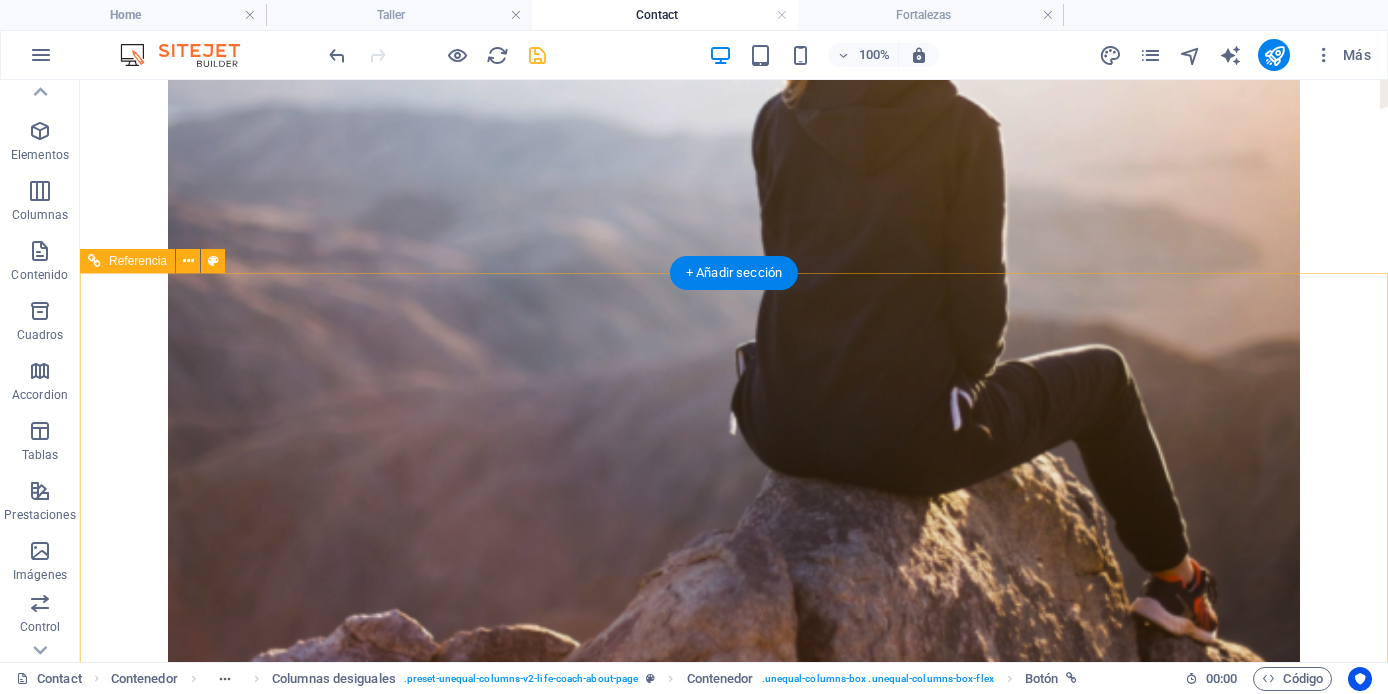 click on "Home About Courses" at bounding box center (734, 1869) 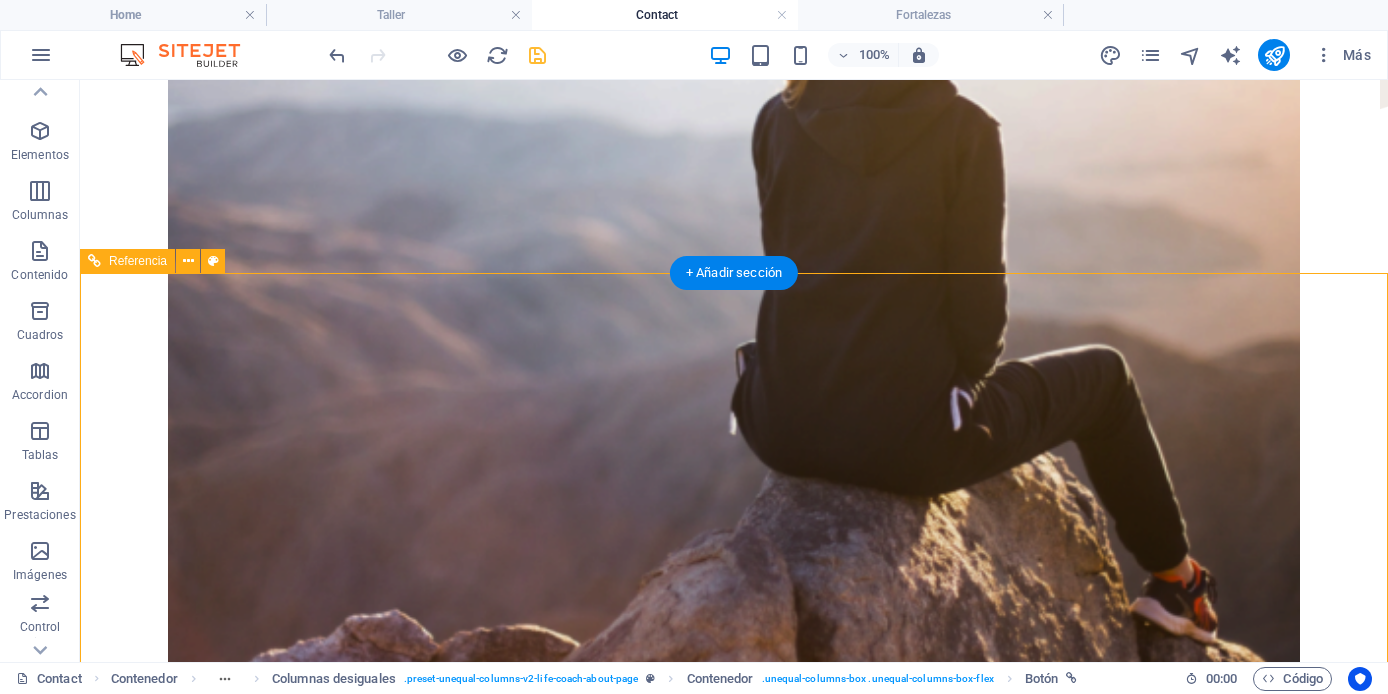 click on "Home About Courses" at bounding box center (734, 1869) 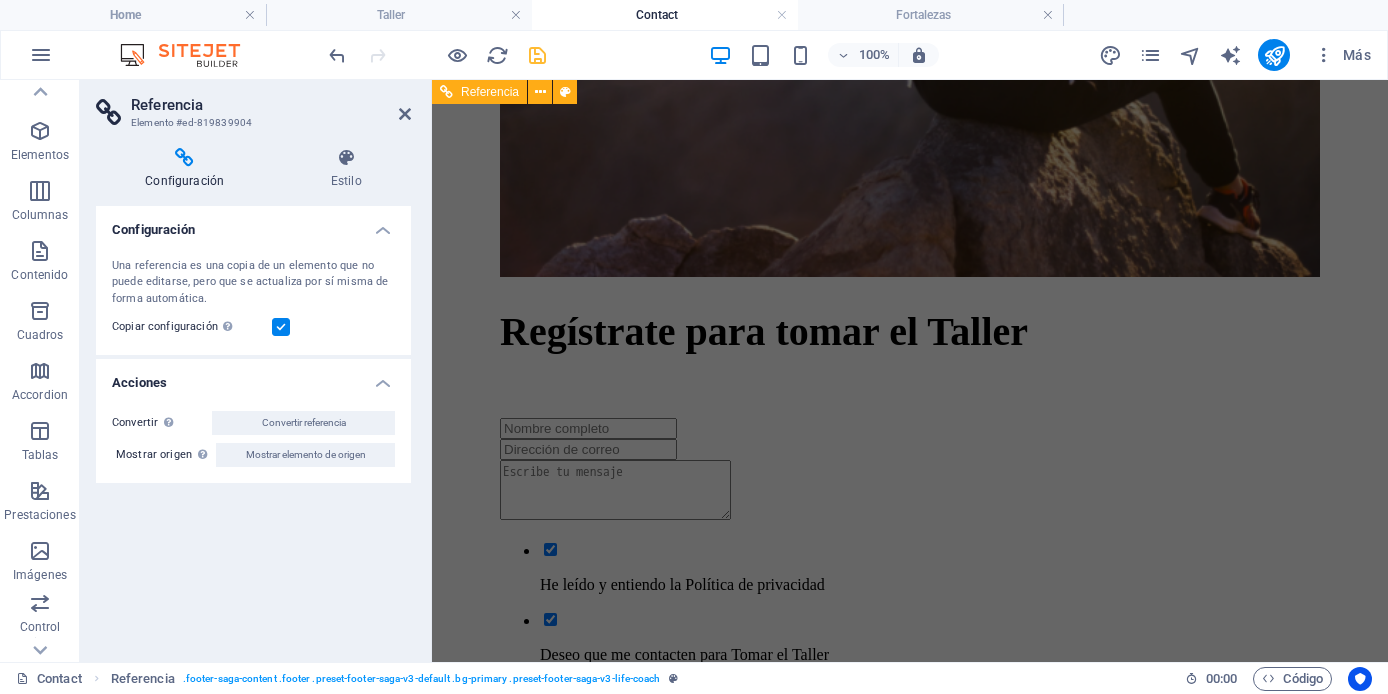 scroll, scrollTop: 2351, scrollLeft: 0, axis: vertical 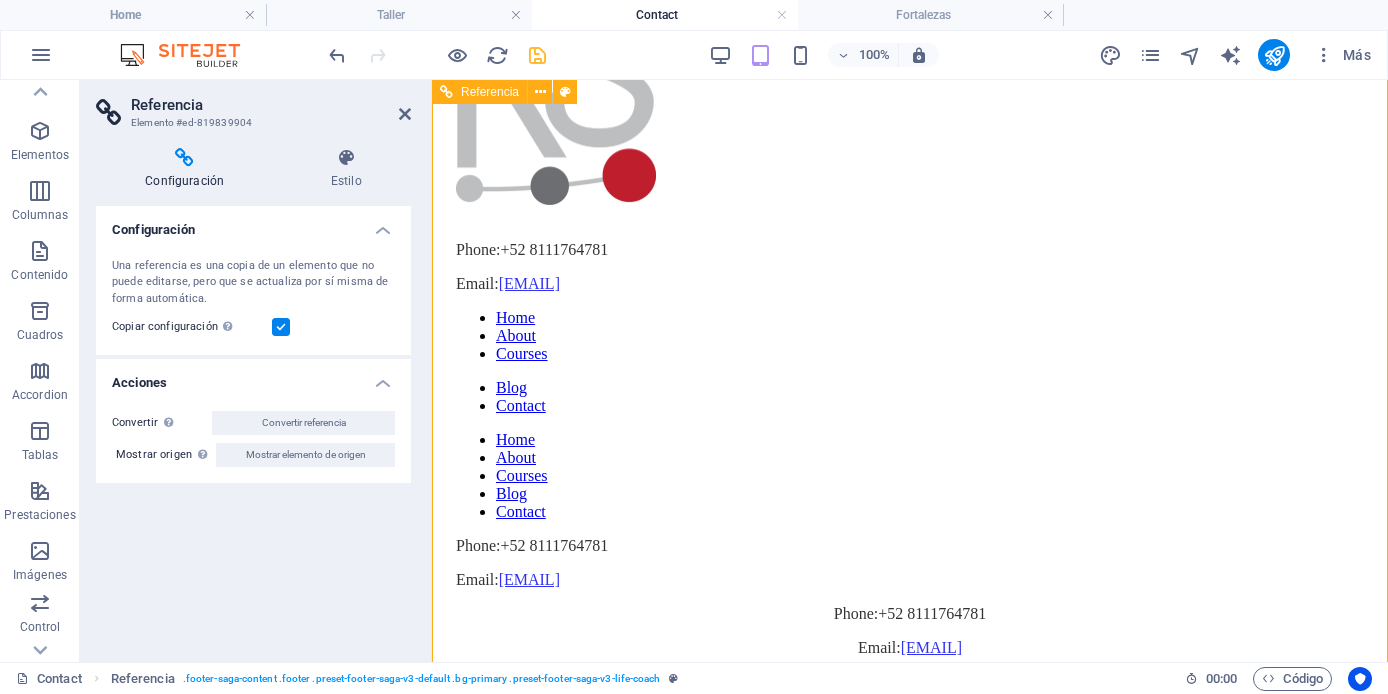 click on "Home About Courses Blog Contact" at bounding box center [910, 476] 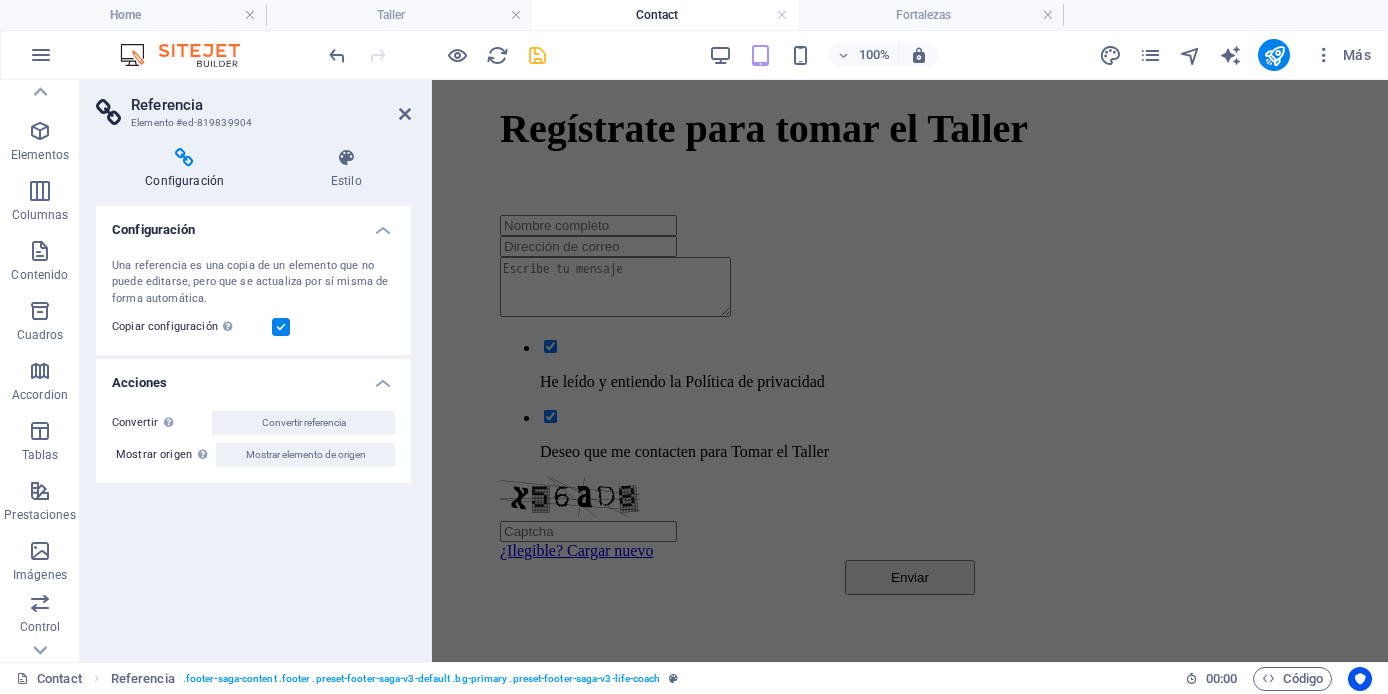 scroll, scrollTop: 1473, scrollLeft: 0, axis: vertical 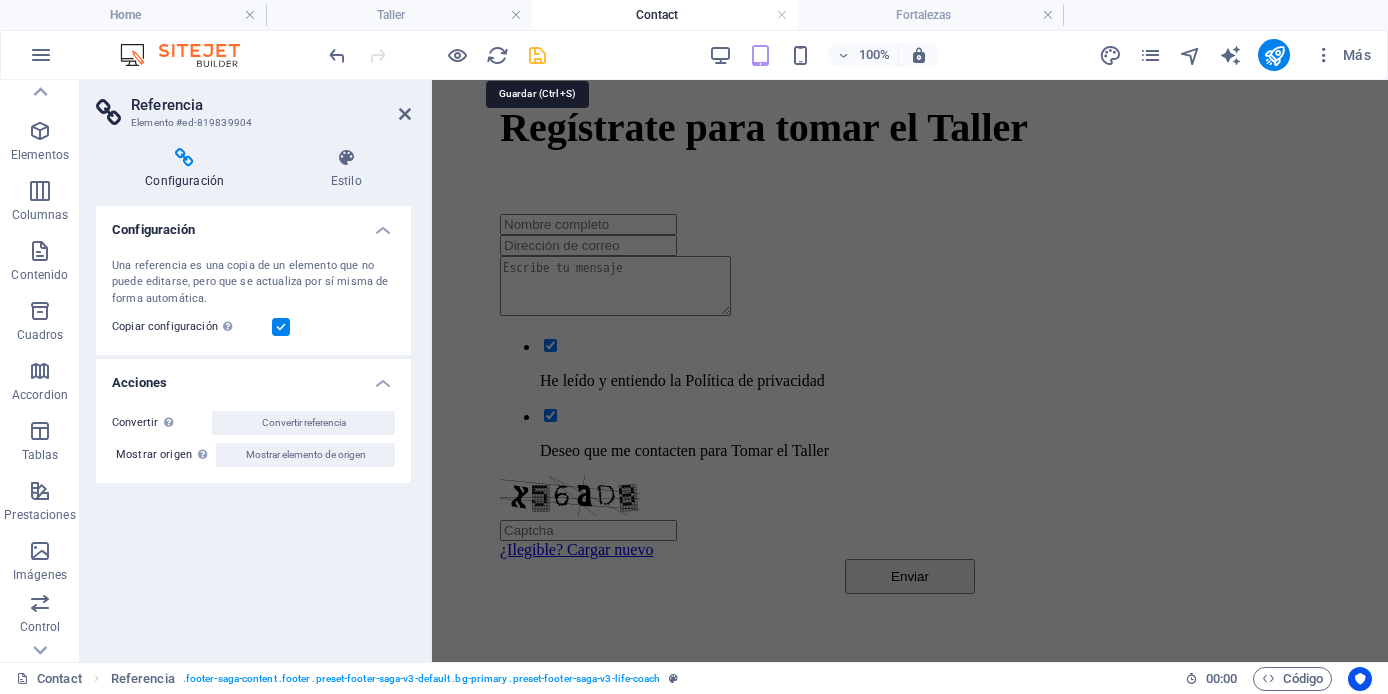 click at bounding box center (537, 55) 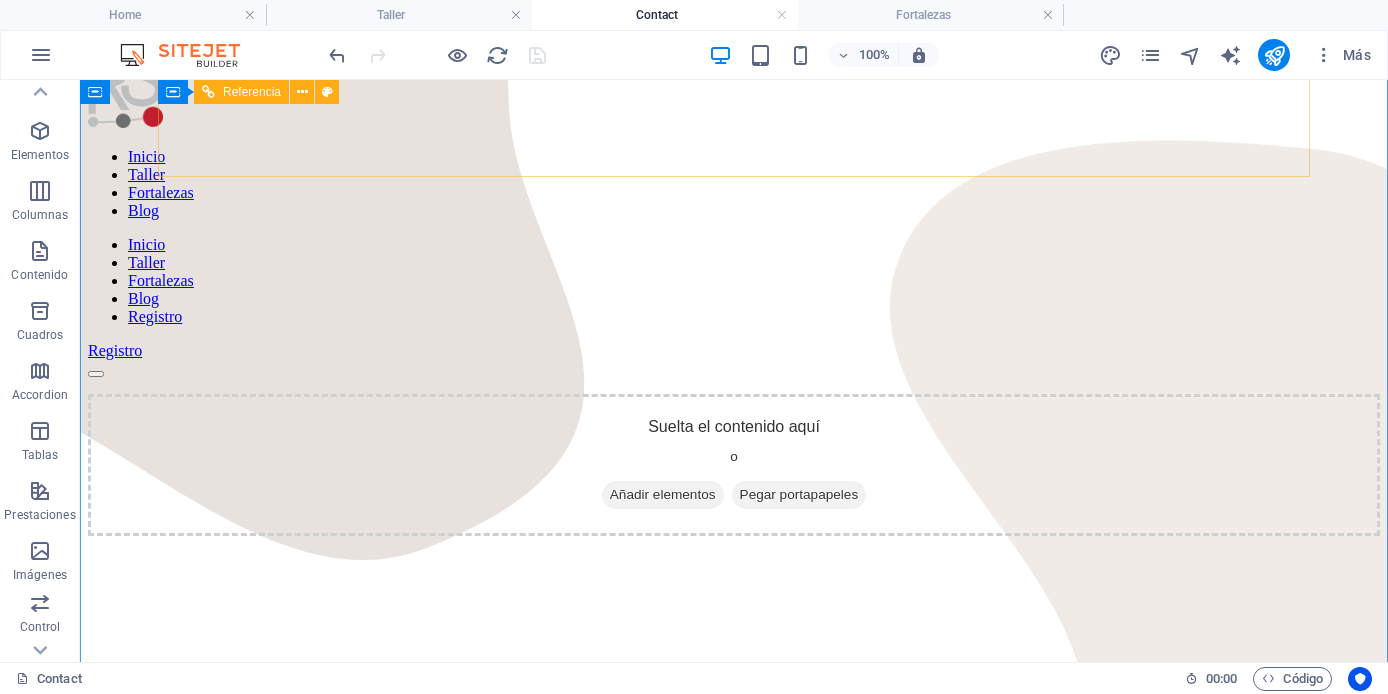 scroll, scrollTop: 0, scrollLeft: 0, axis: both 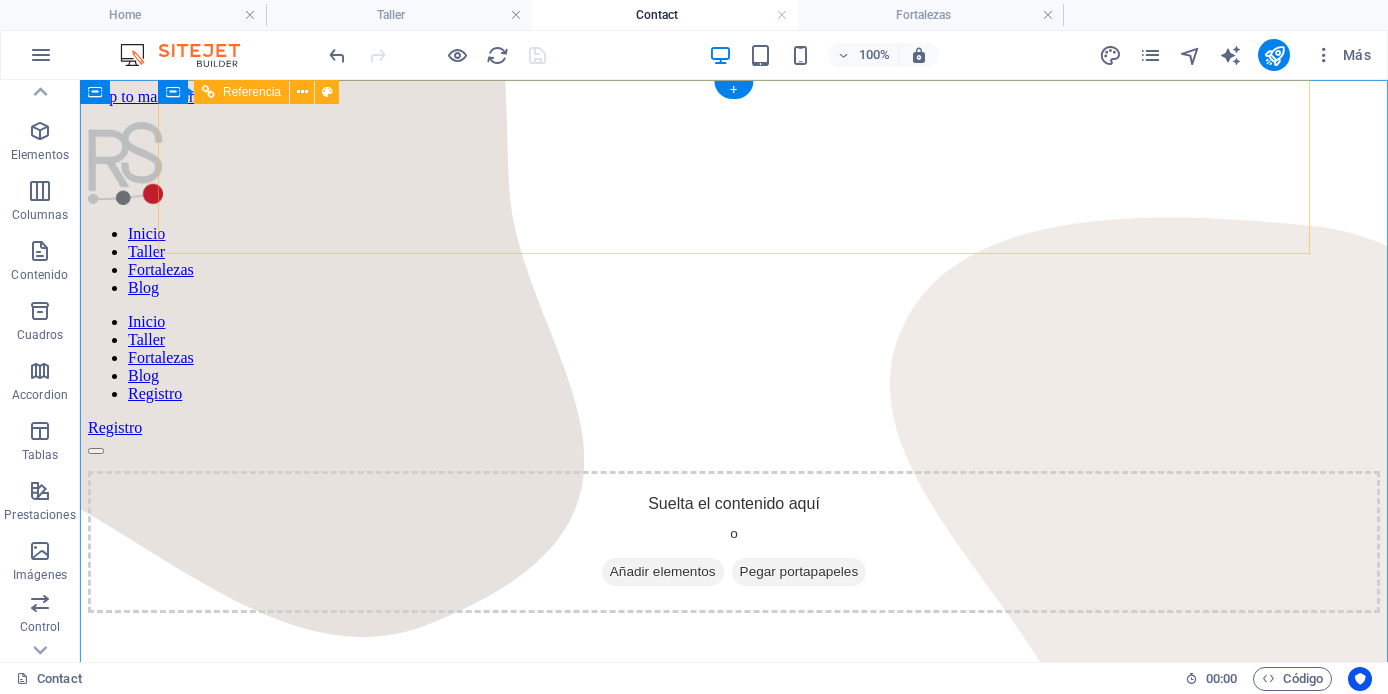 drag, startPoint x: 364, startPoint y: 207, endPoint x: 383, endPoint y: 207, distance: 19 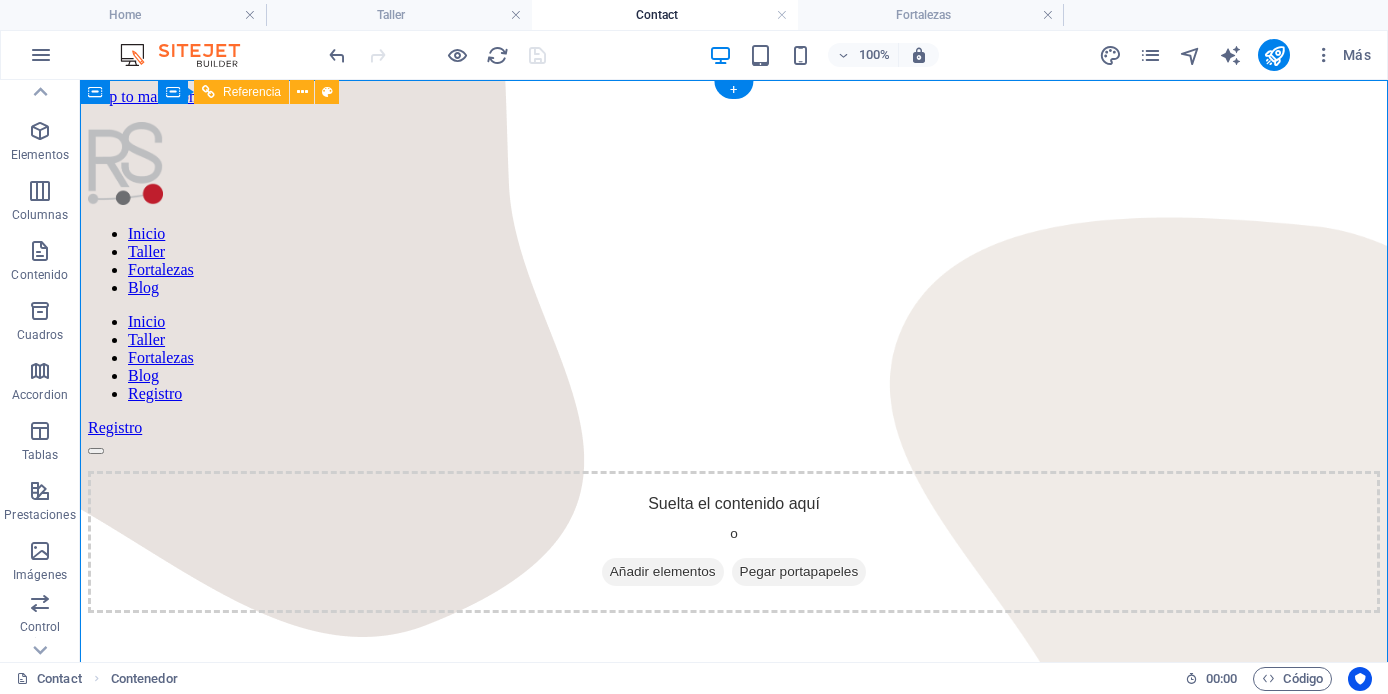 click on "Inicio Taller Fortalezas Blog Registro" at bounding box center (734, 358) 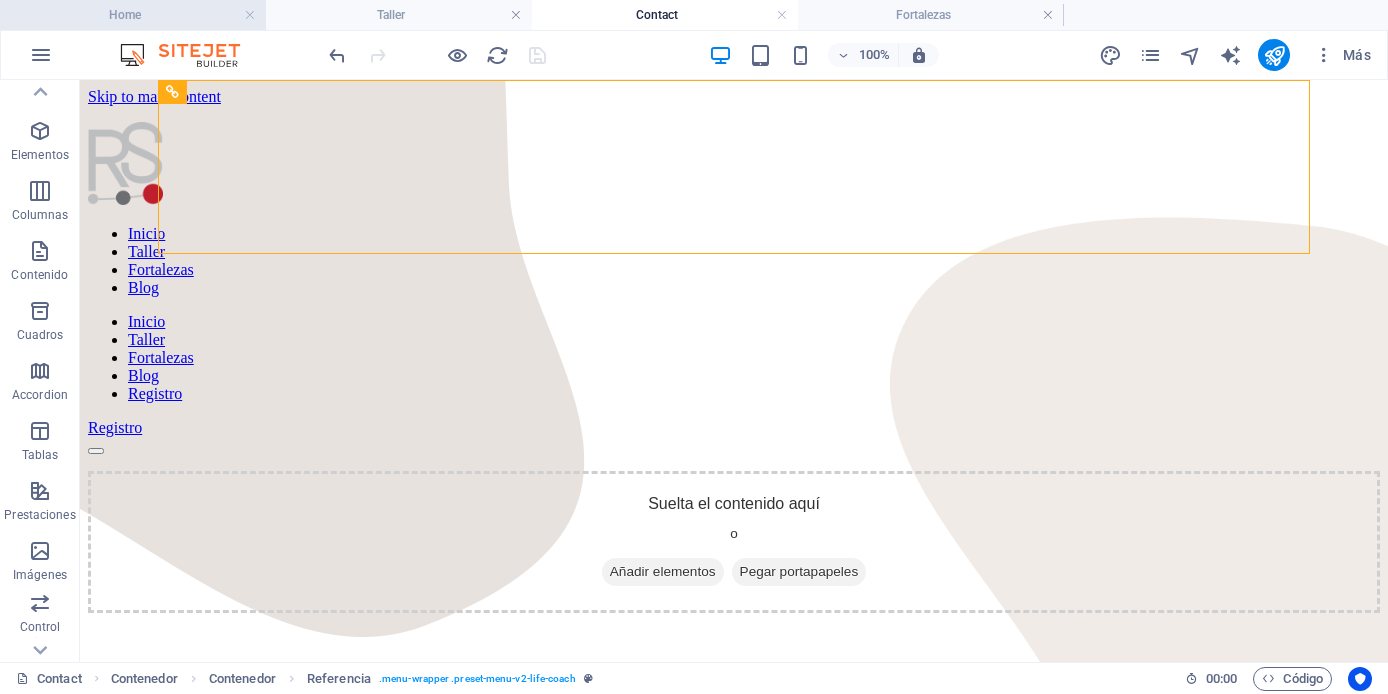 click on "Home" at bounding box center (133, 15) 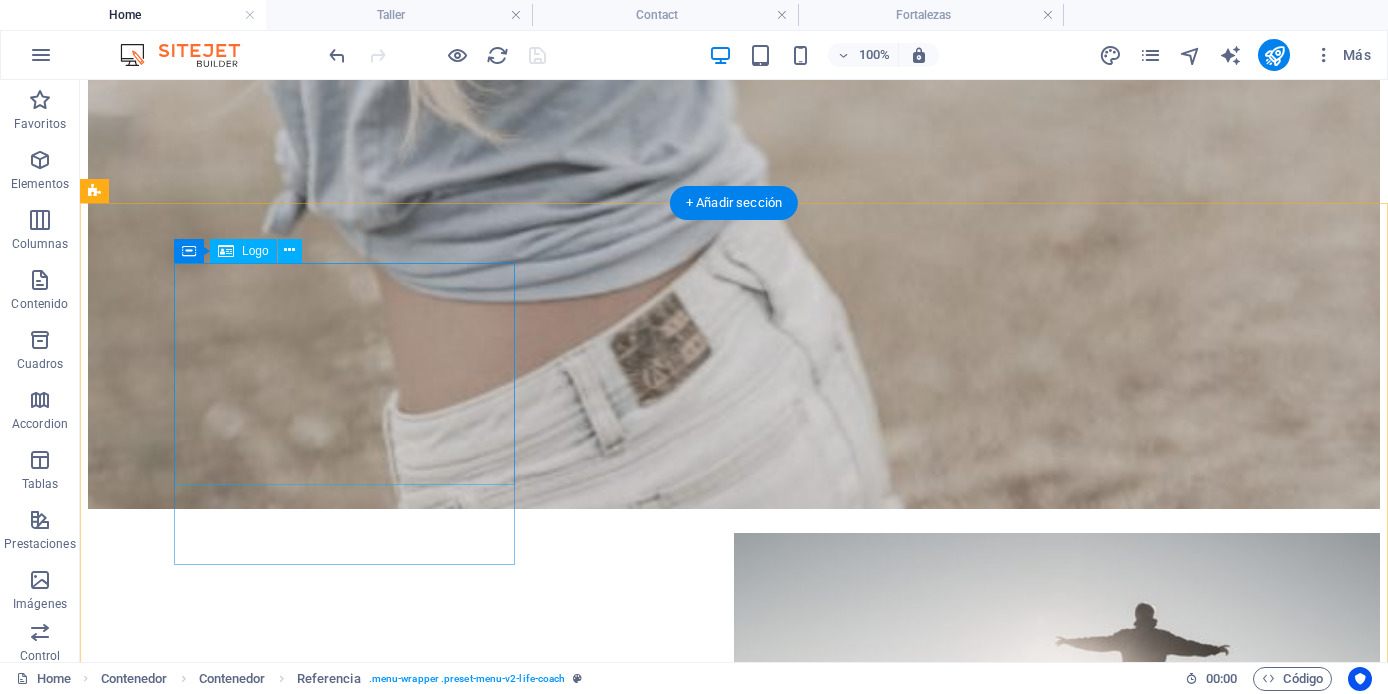 scroll, scrollTop: 3527, scrollLeft: 0, axis: vertical 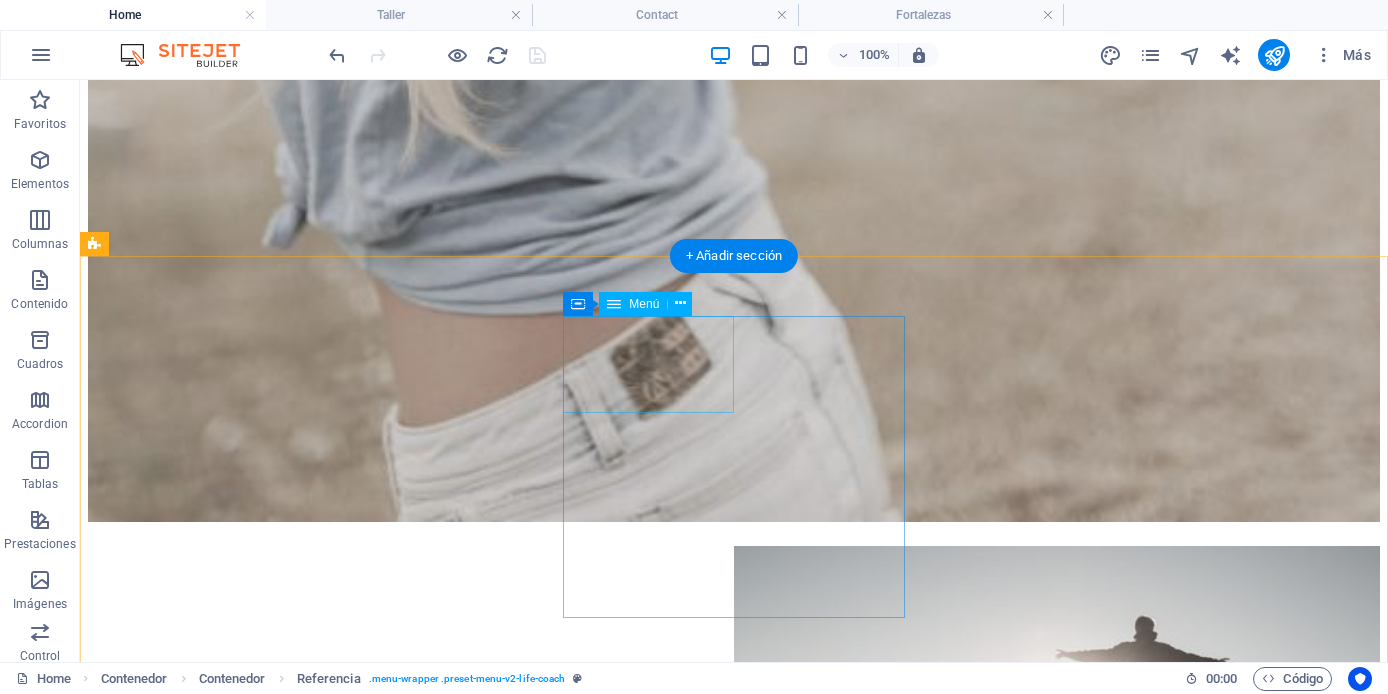 click on "Home About Courses" at bounding box center [734, 9531] 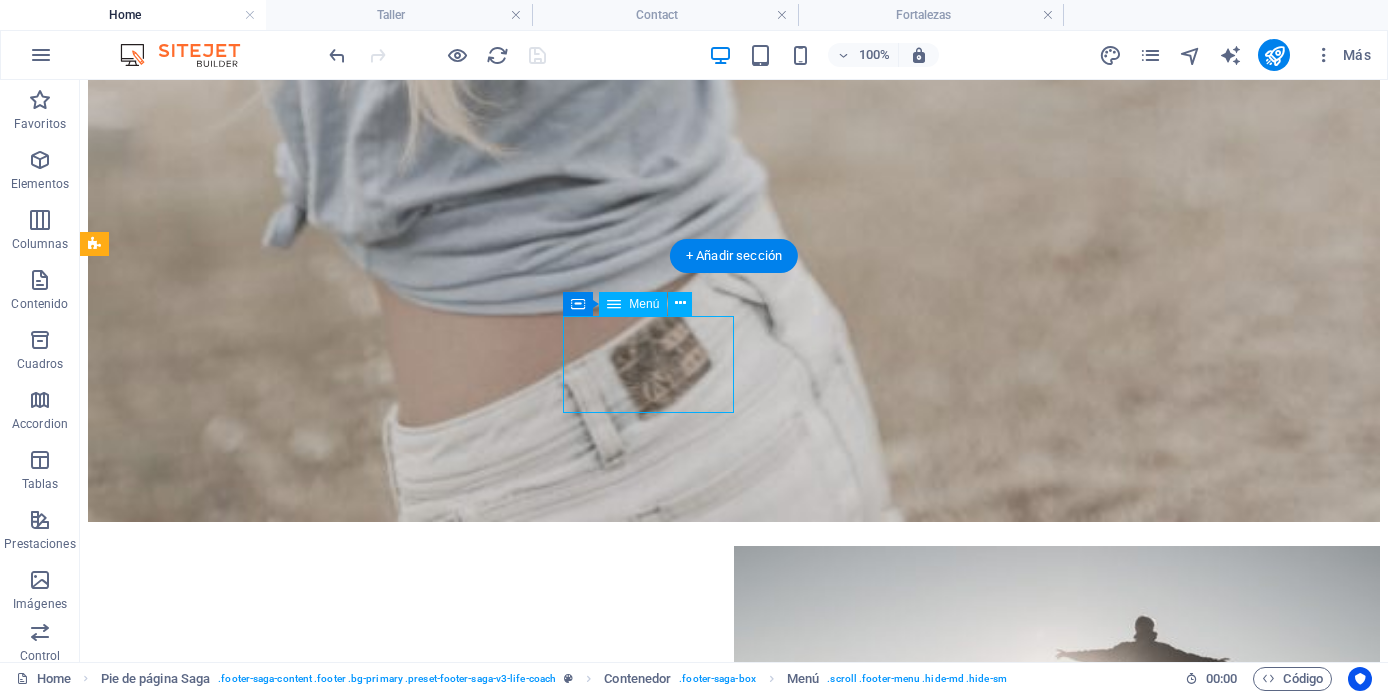 click on "Home About Courses" at bounding box center (734, 9531) 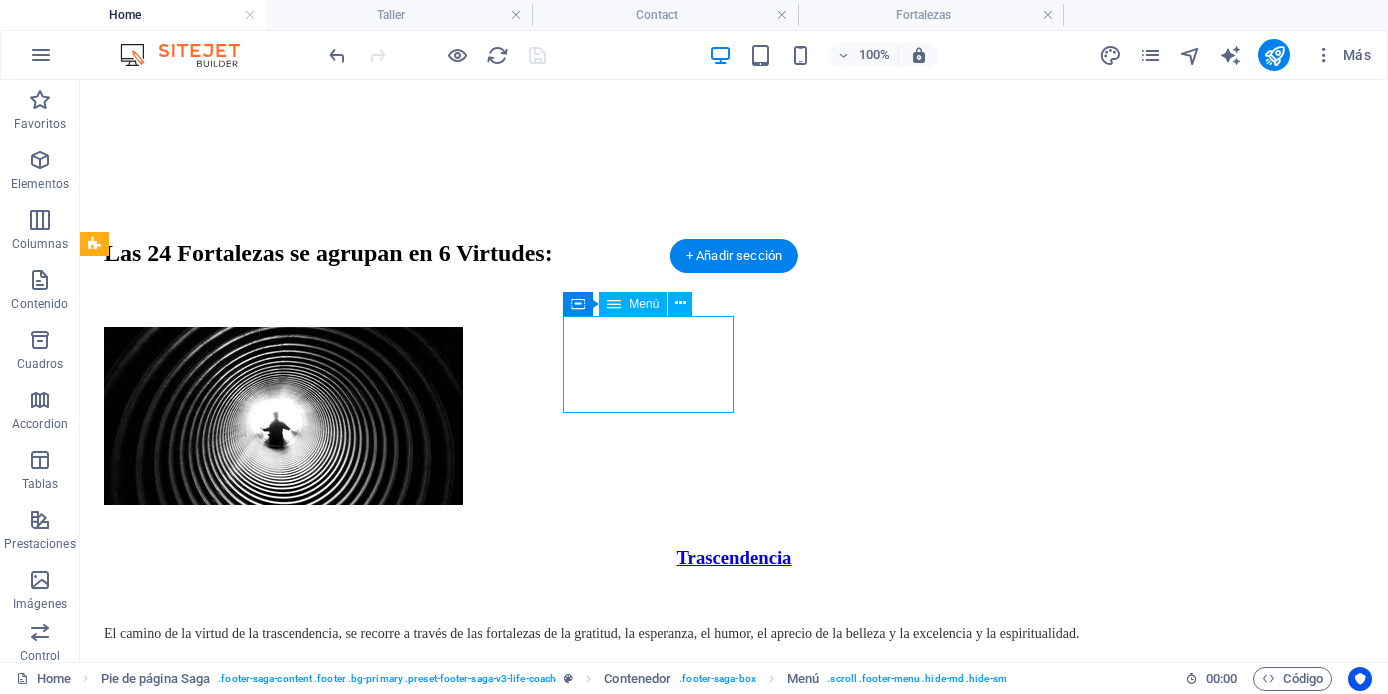 select 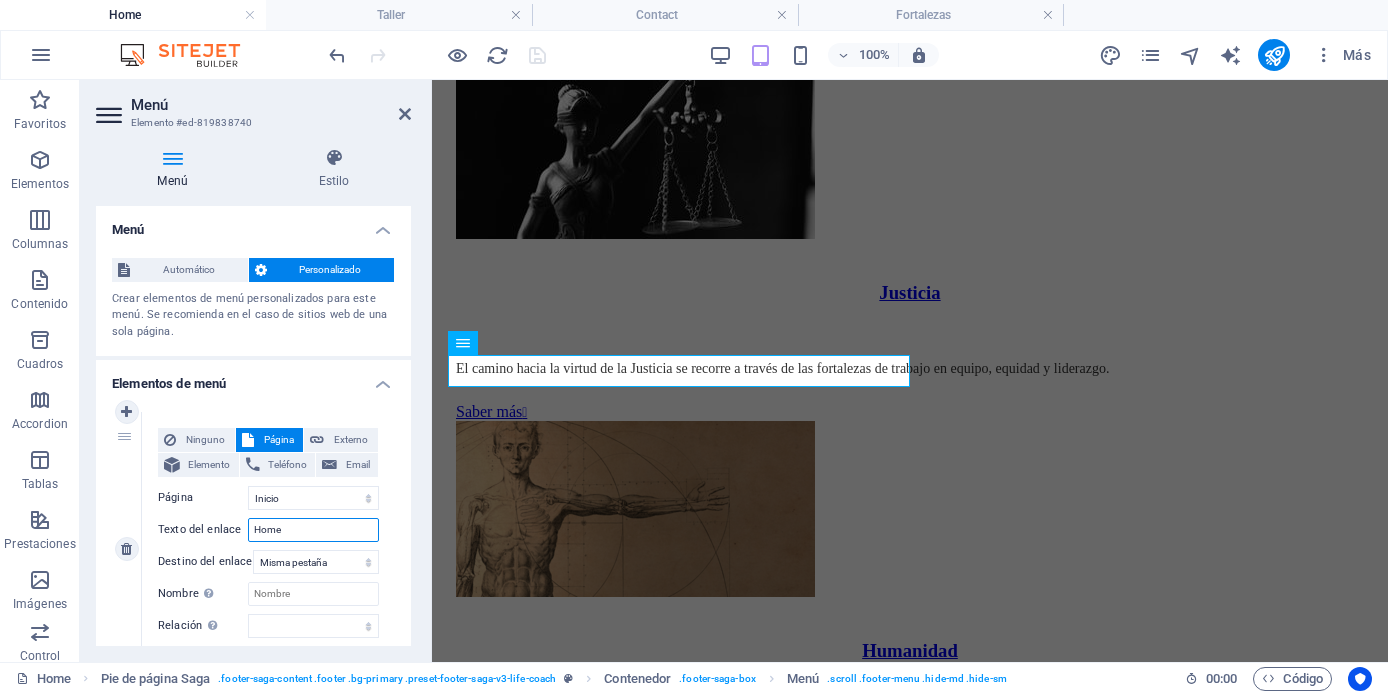 drag, startPoint x: 309, startPoint y: 533, endPoint x: 245, endPoint y: 529, distance: 64.12488 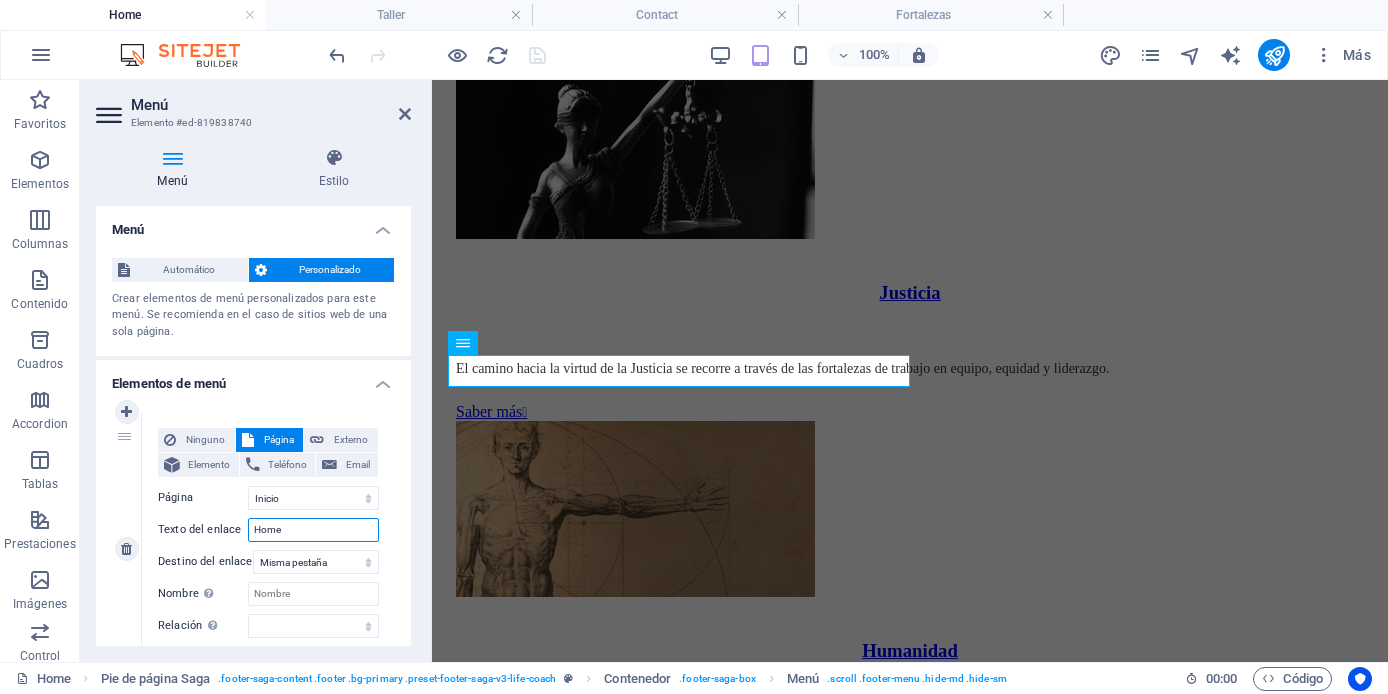 click on "Texto del enlace Home" at bounding box center [268, 530] 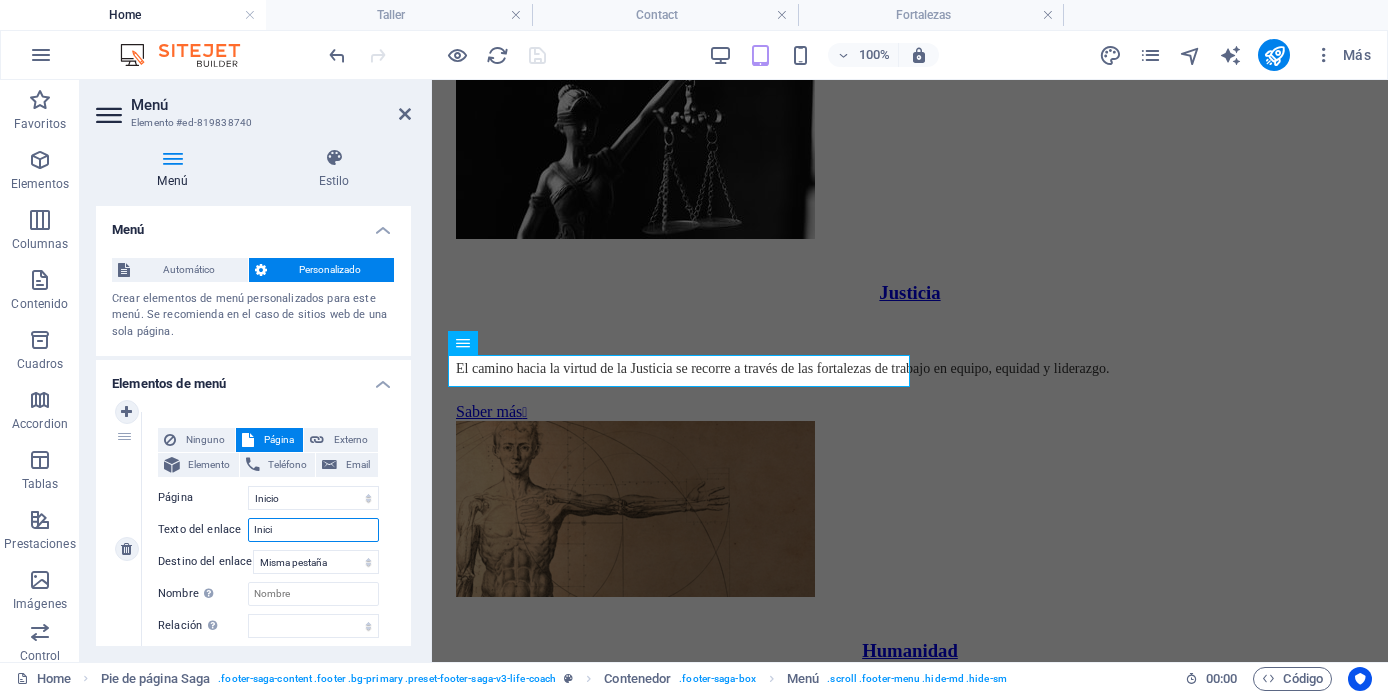 type on "Inicio" 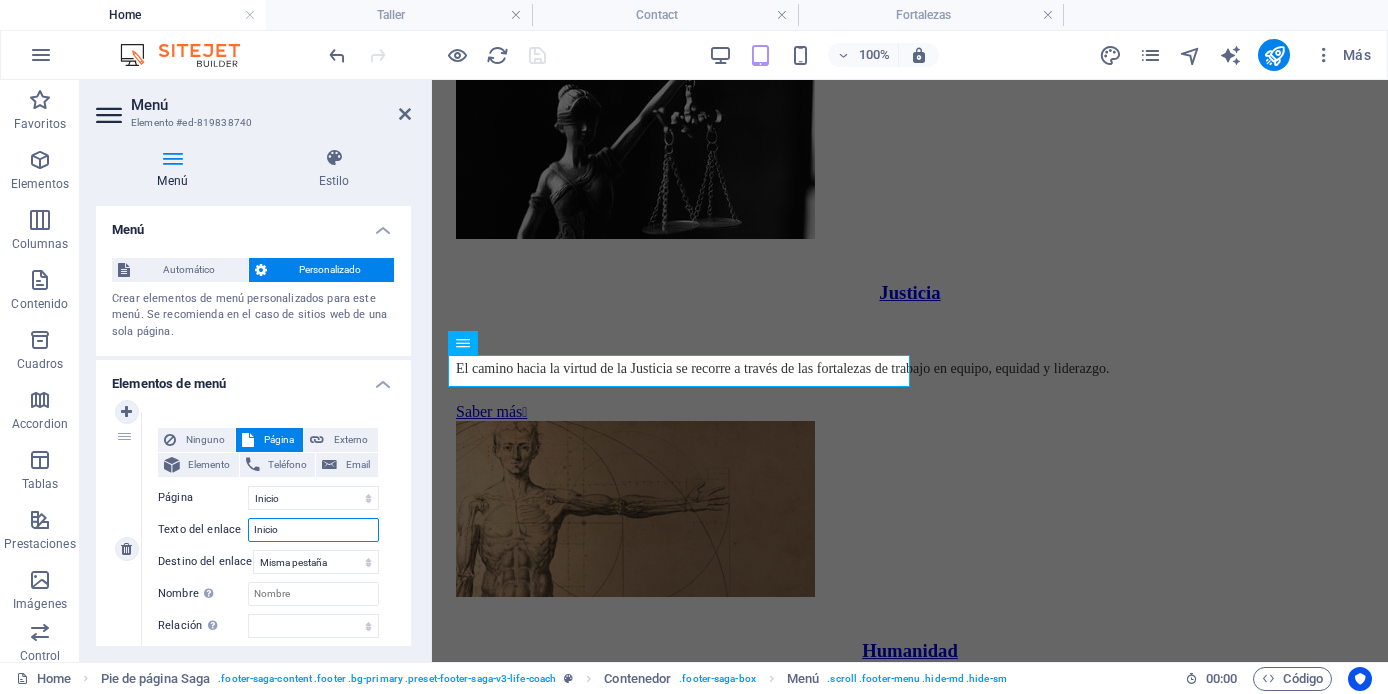 select 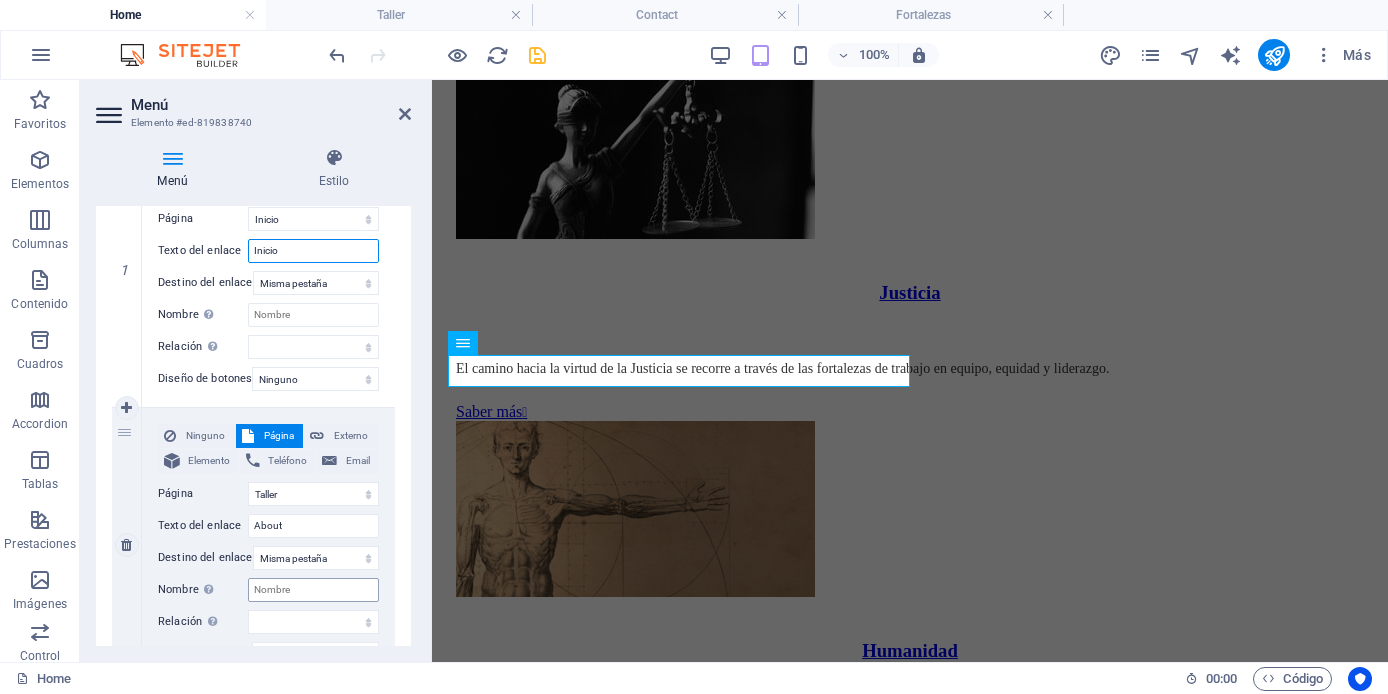 scroll, scrollTop: 281, scrollLeft: 0, axis: vertical 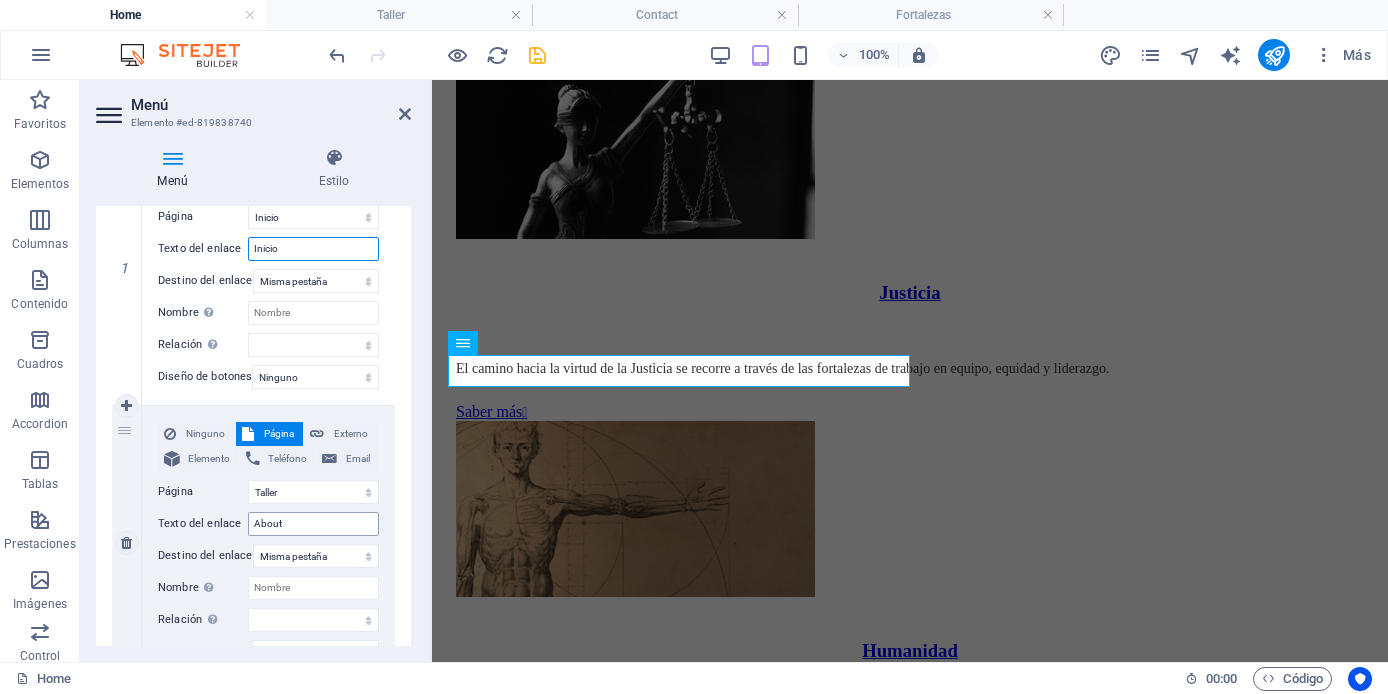 type on "Inicio" 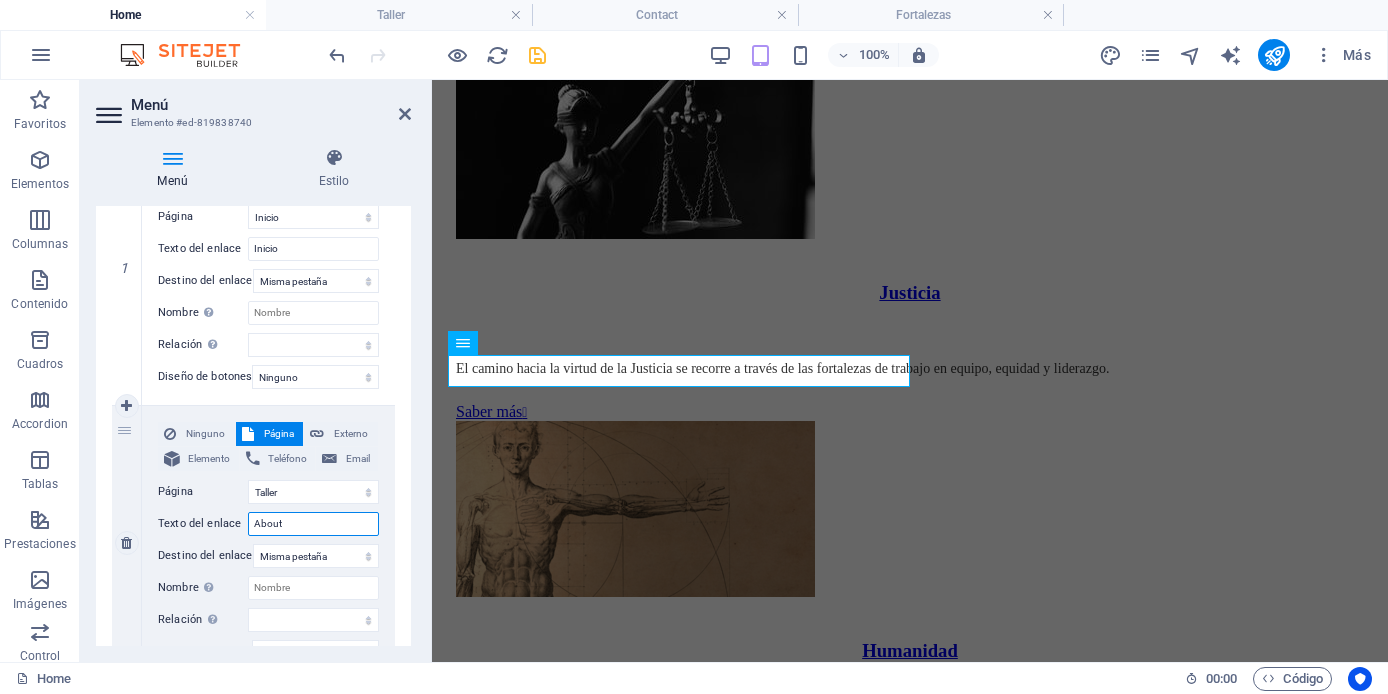 drag, startPoint x: 288, startPoint y: 521, endPoint x: 228, endPoint y: 527, distance: 60.299255 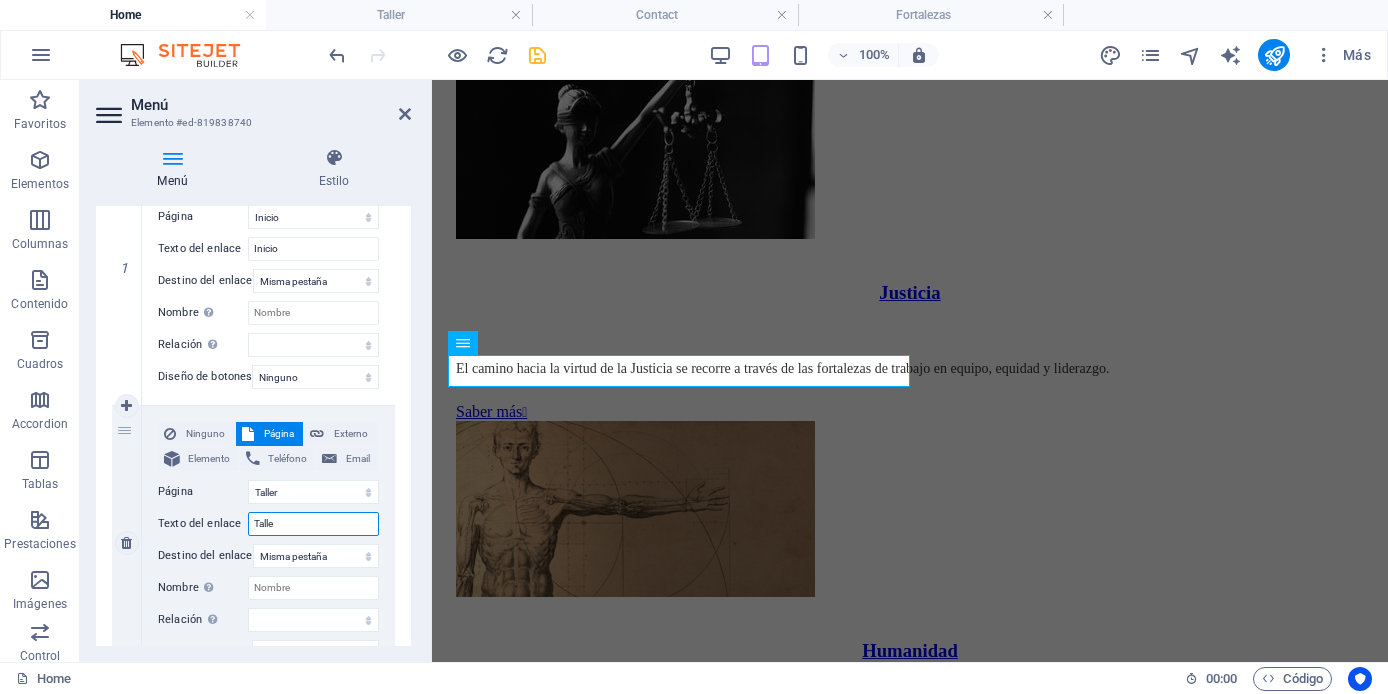 type on "Taller" 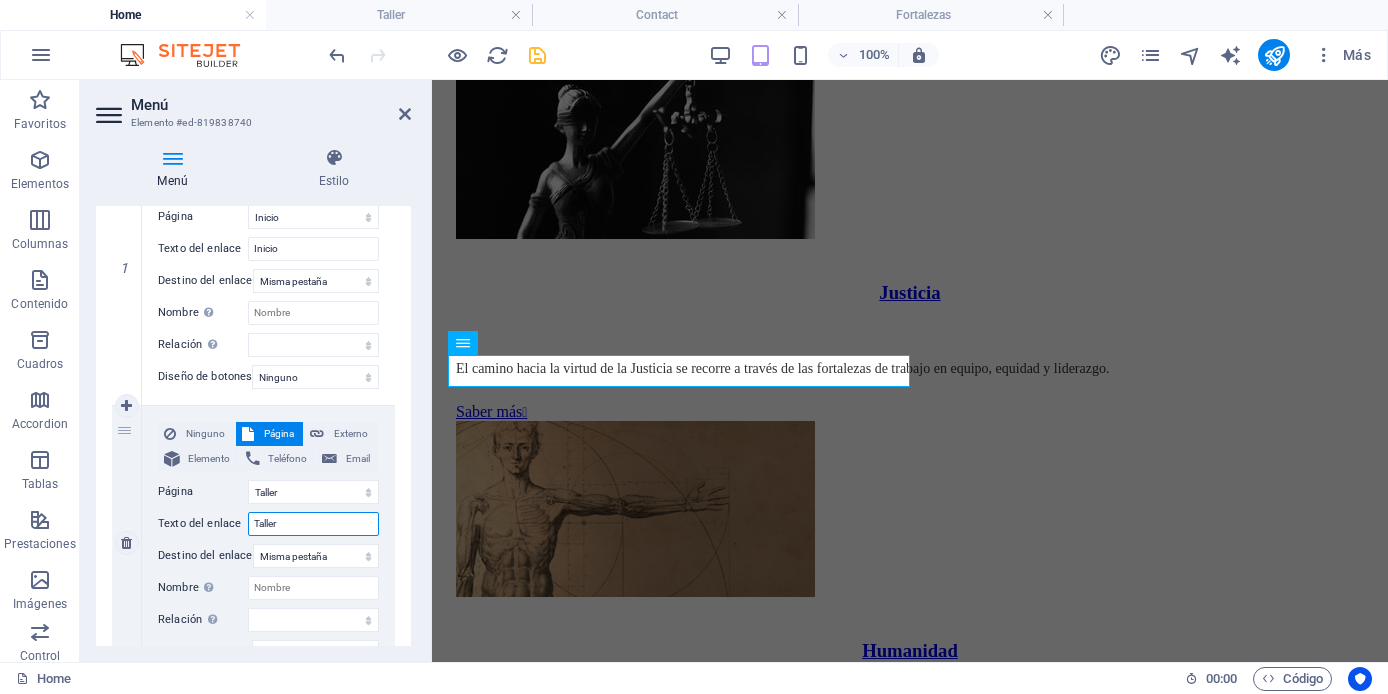 select 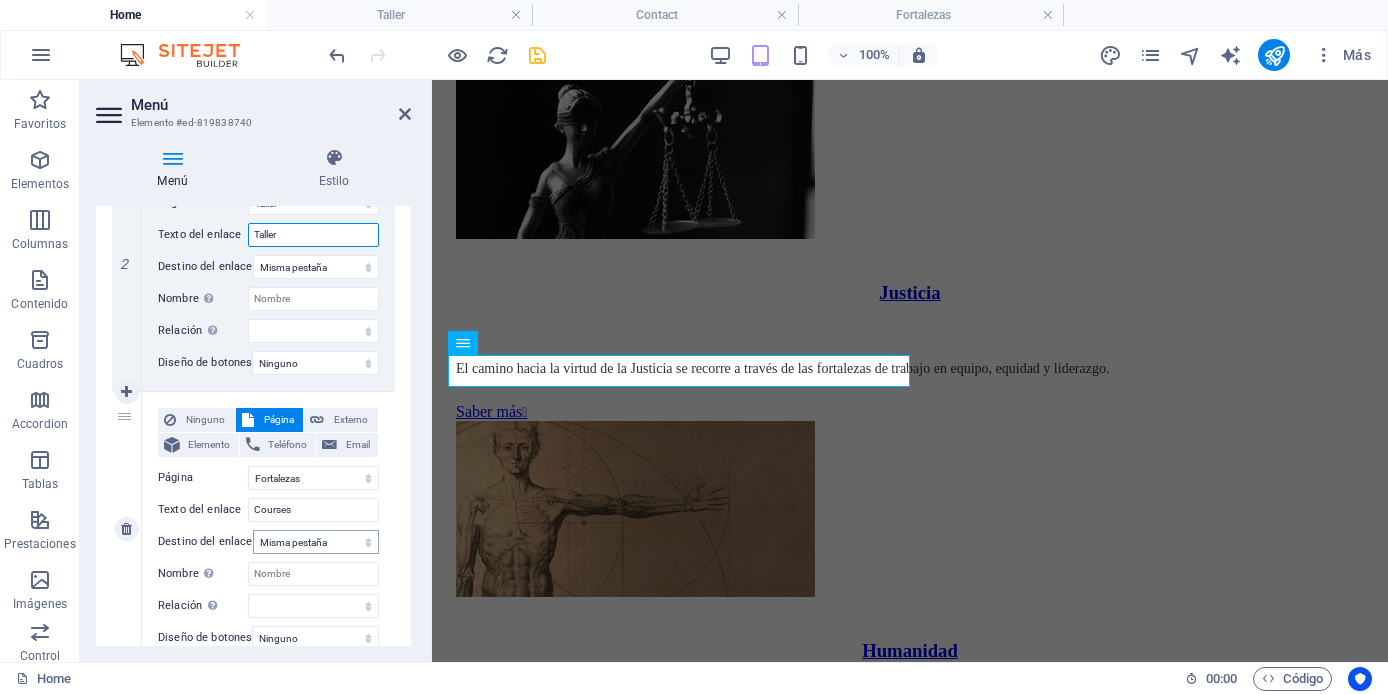 scroll, scrollTop: 572, scrollLeft: 0, axis: vertical 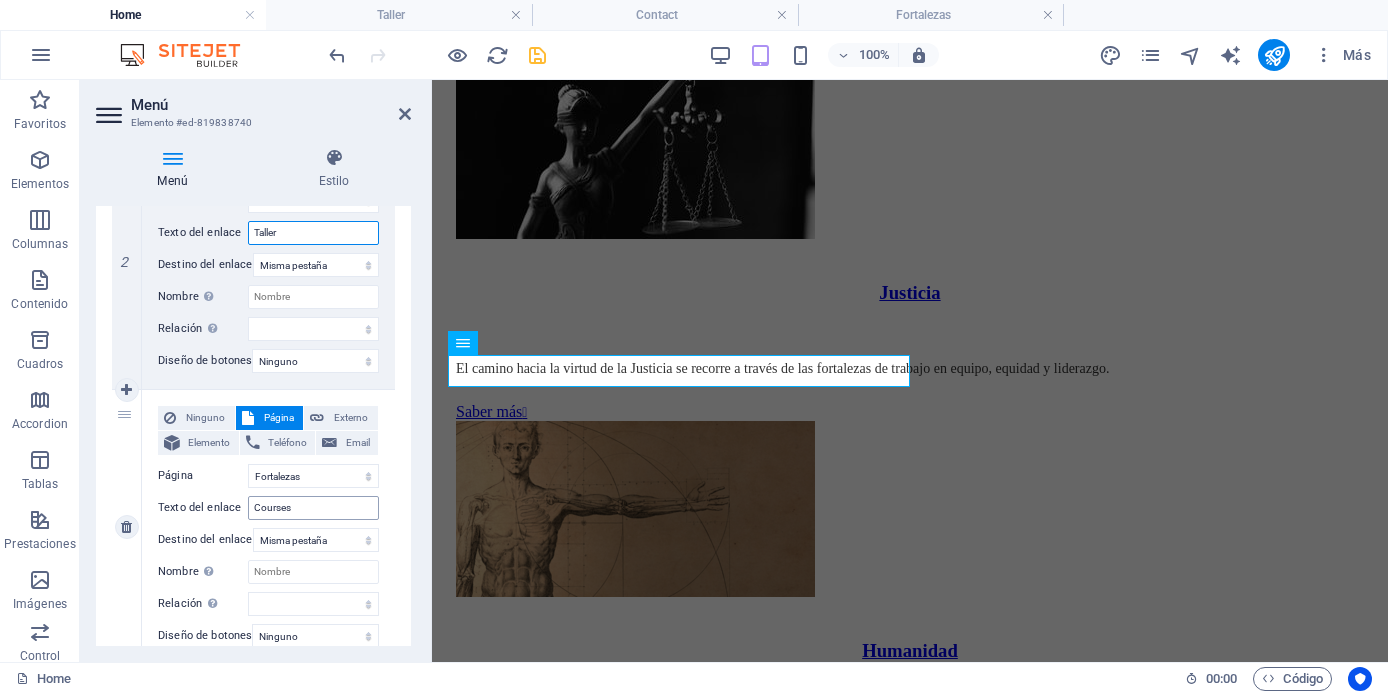 type on "Taller" 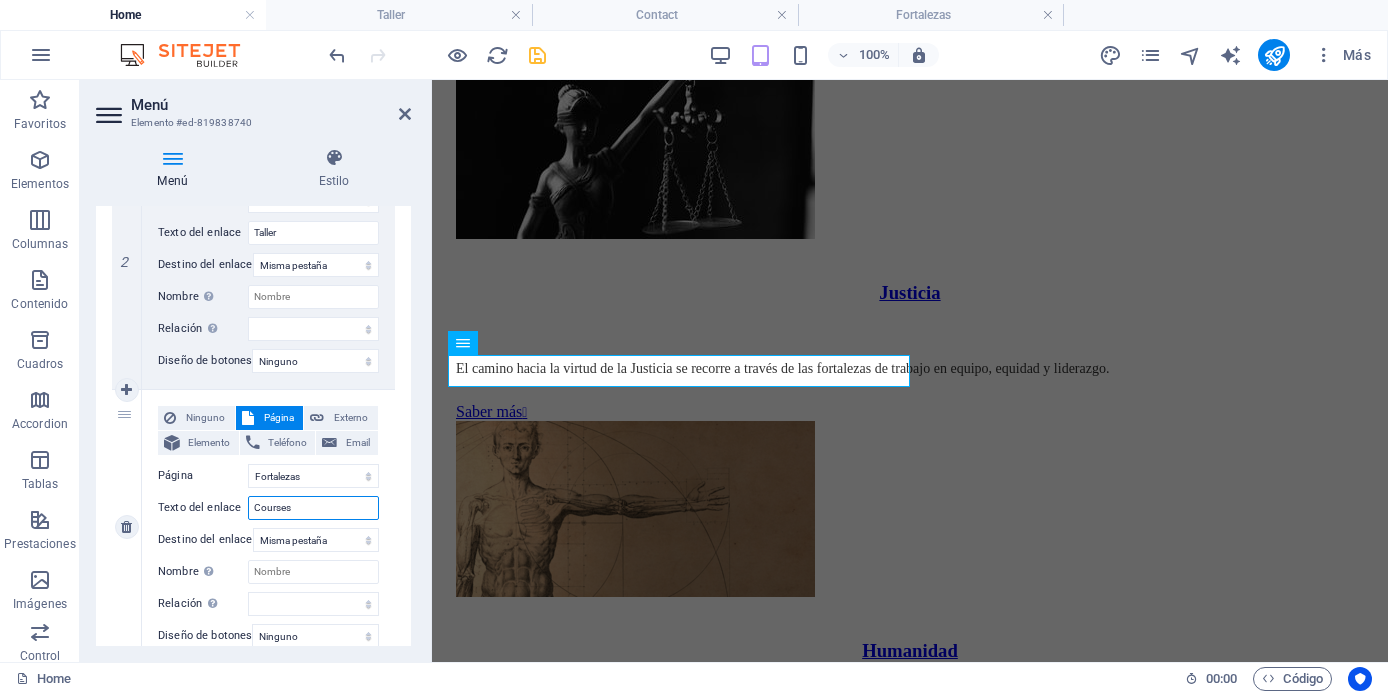 drag, startPoint x: 304, startPoint y: 509, endPoint x: 245, endPoint y: 506, distance: 59.07622 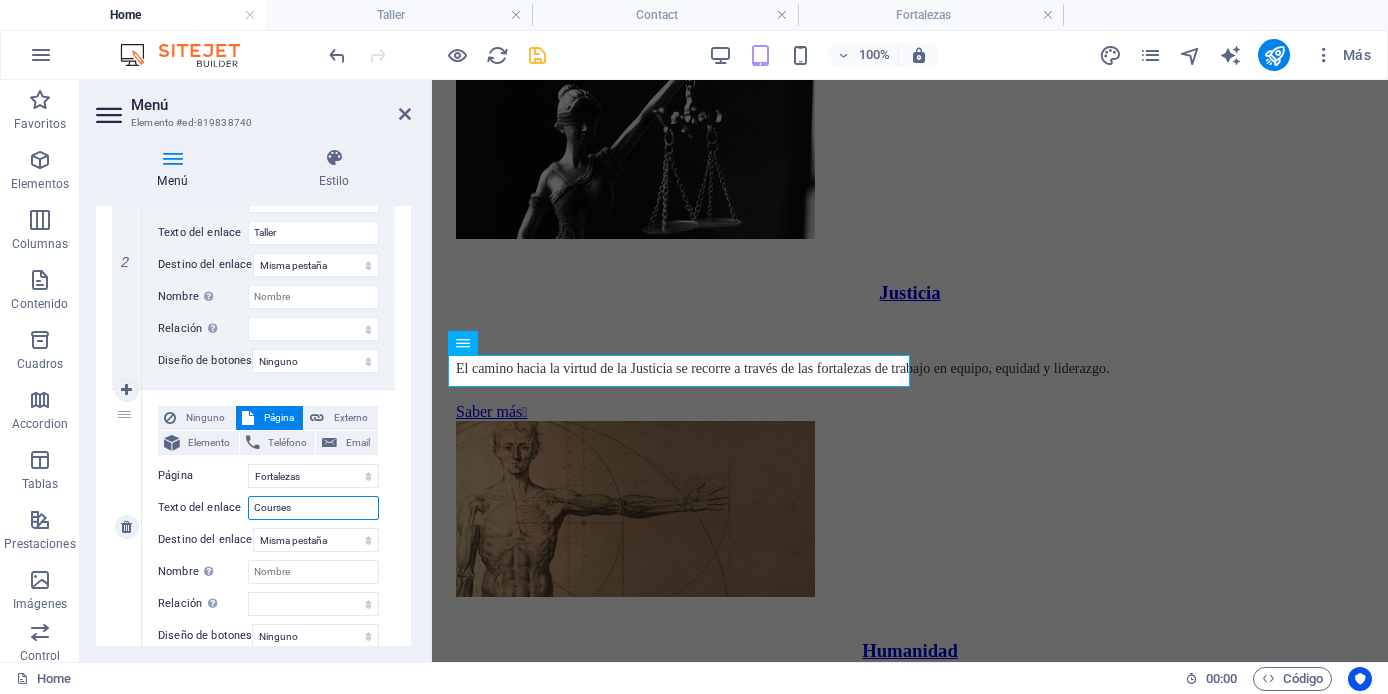 click on "Texto del enlace Courses" at bounding box center [268, 508] 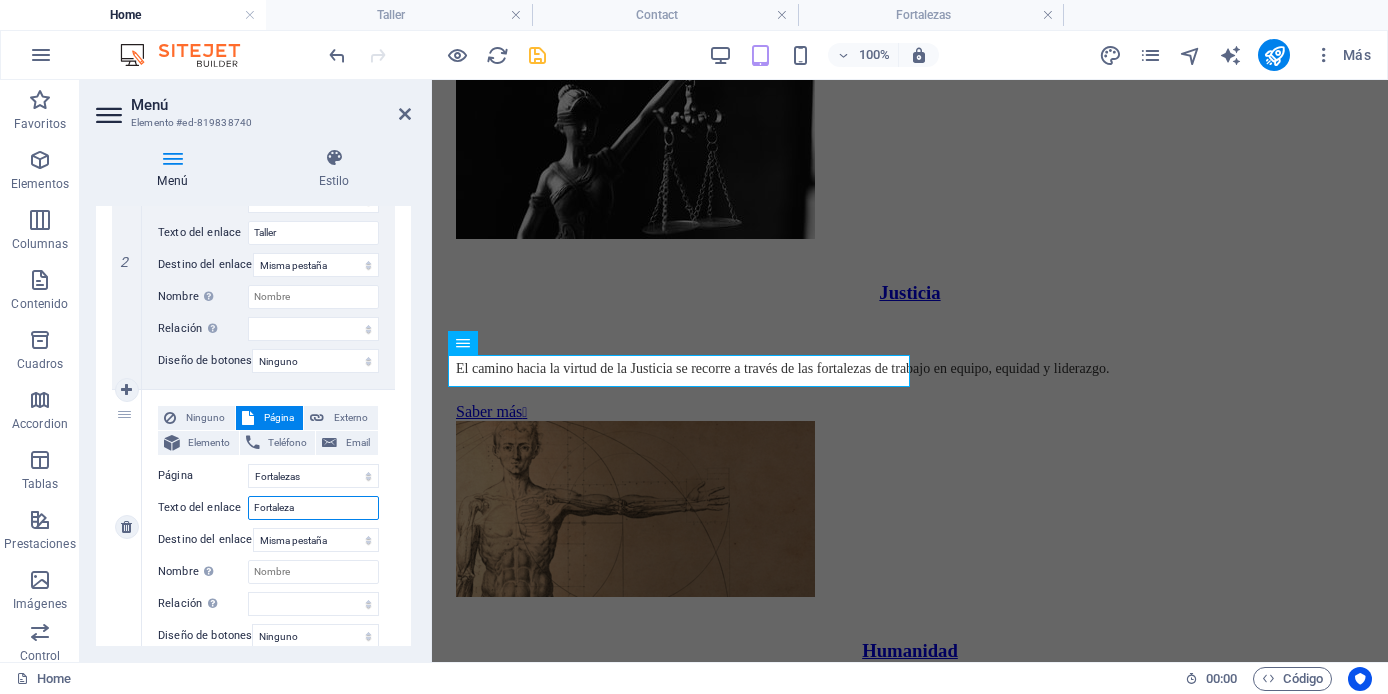 type on "Fortalezas" 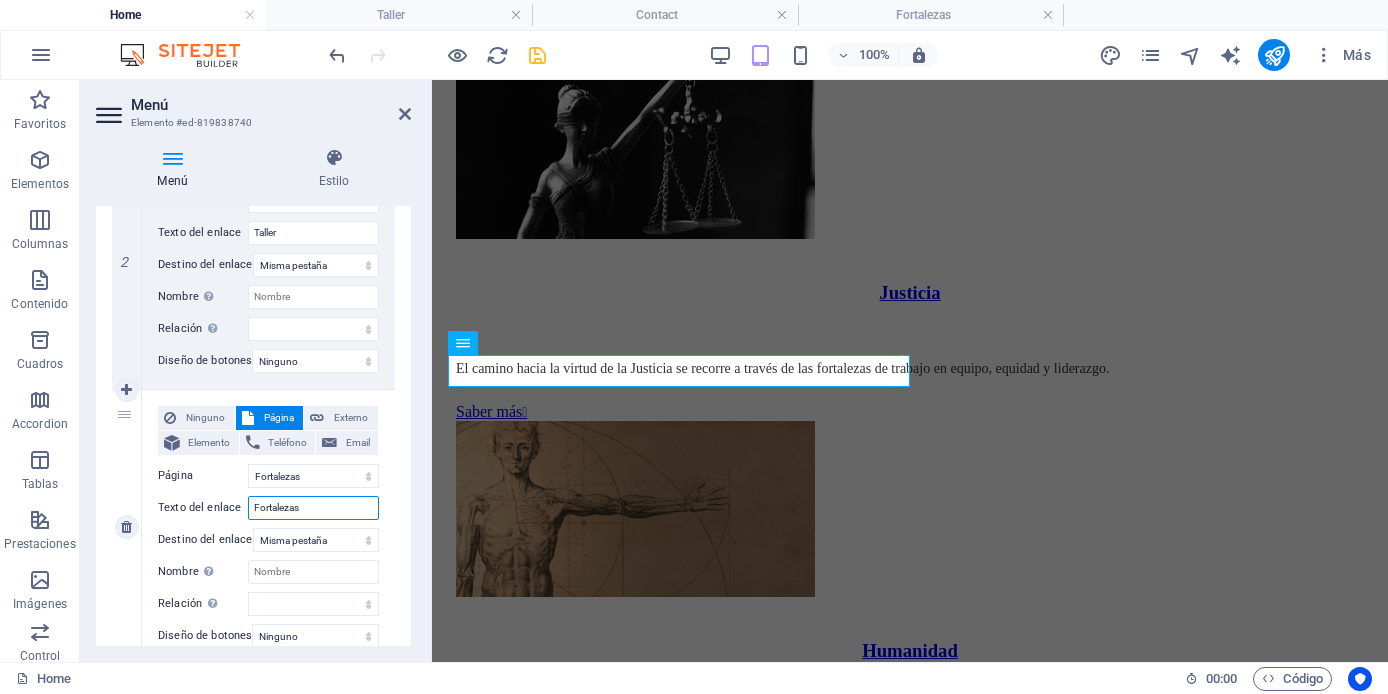 select 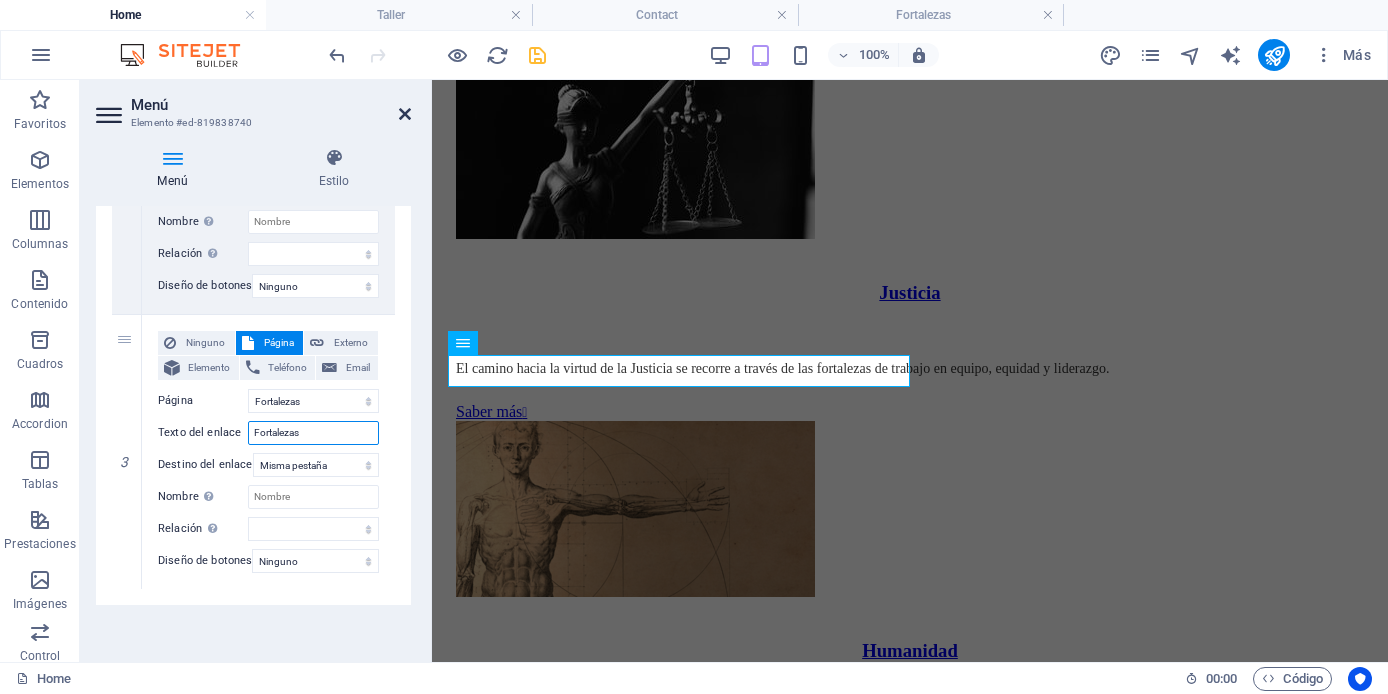 type on "Fortalezas" 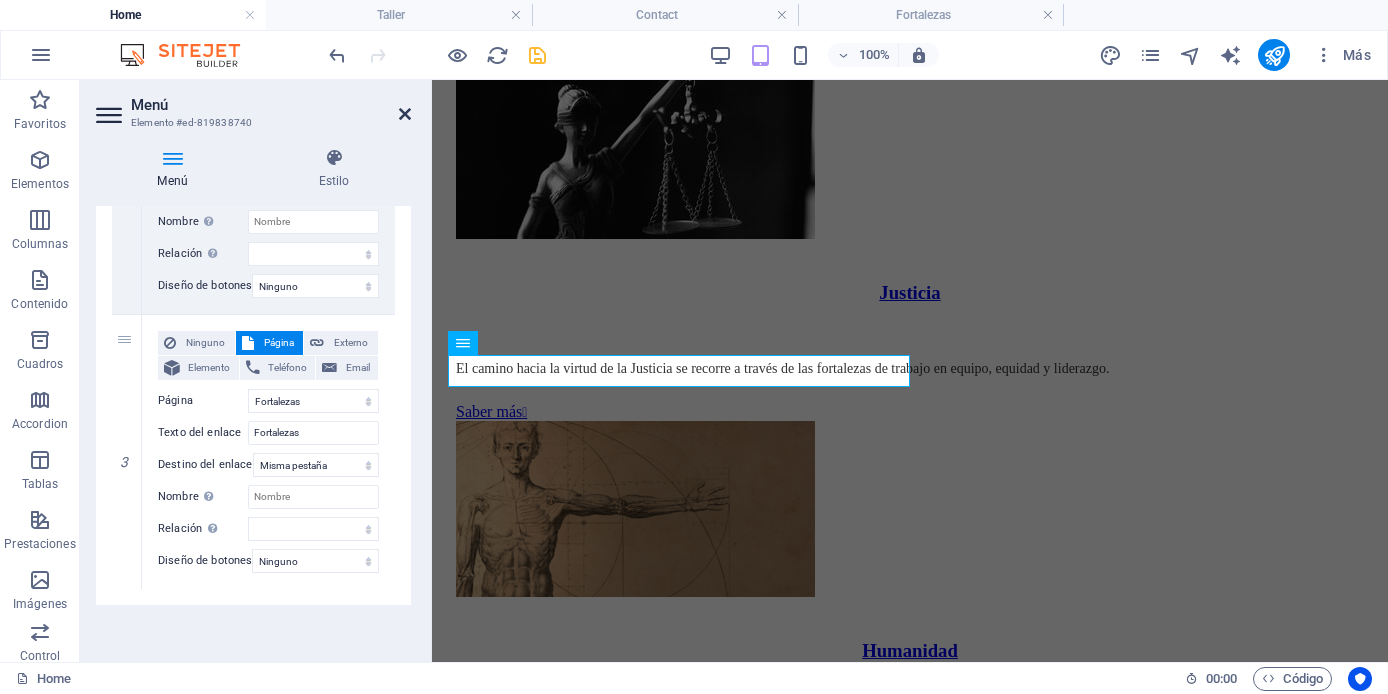 click at bounding box center (405, 114) 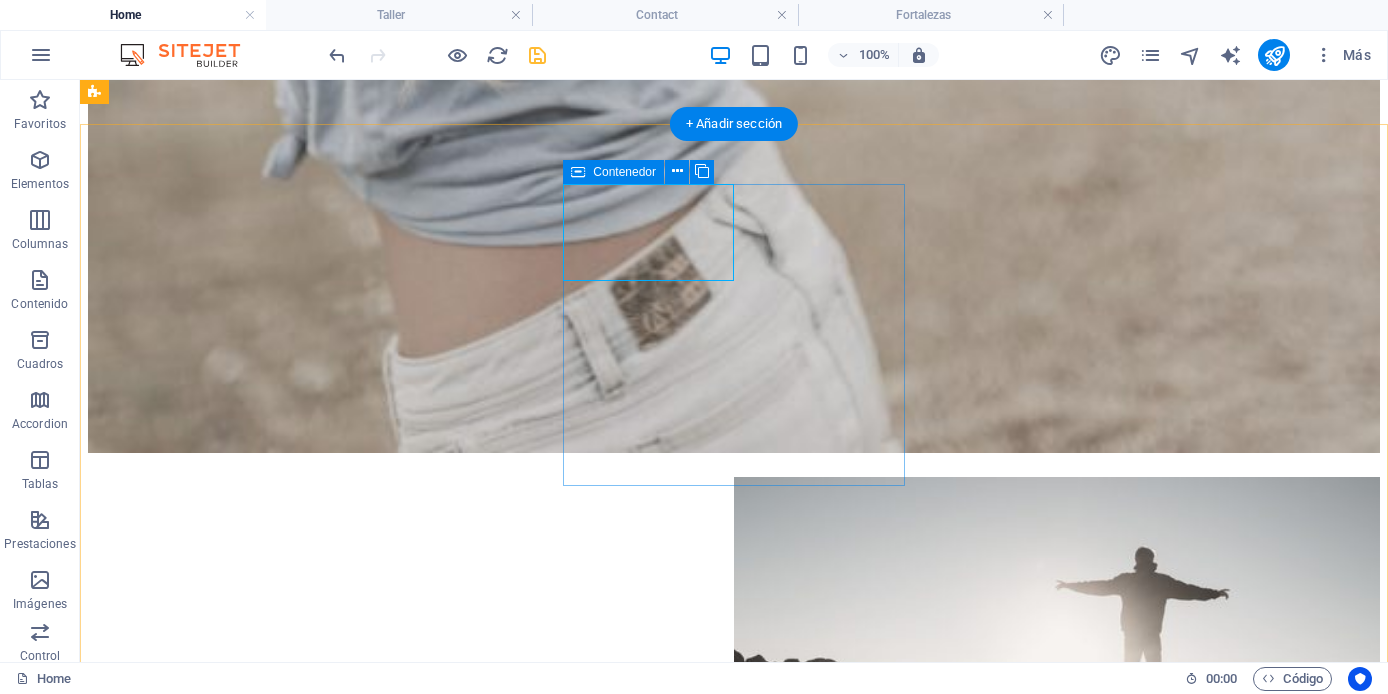 scroll, scrollTop: 3529, scrollLeft: 0, axis: vertical 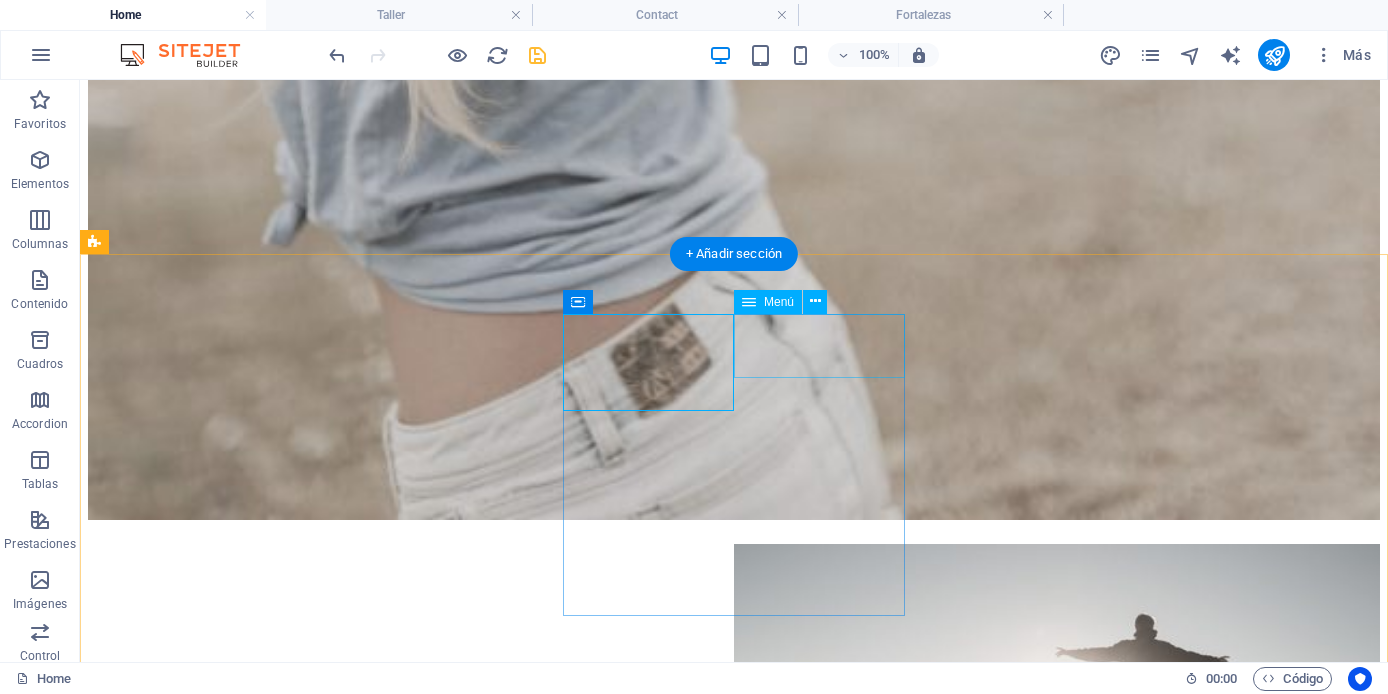 click on "Blog Contact" at bounding box center [734, 9590] 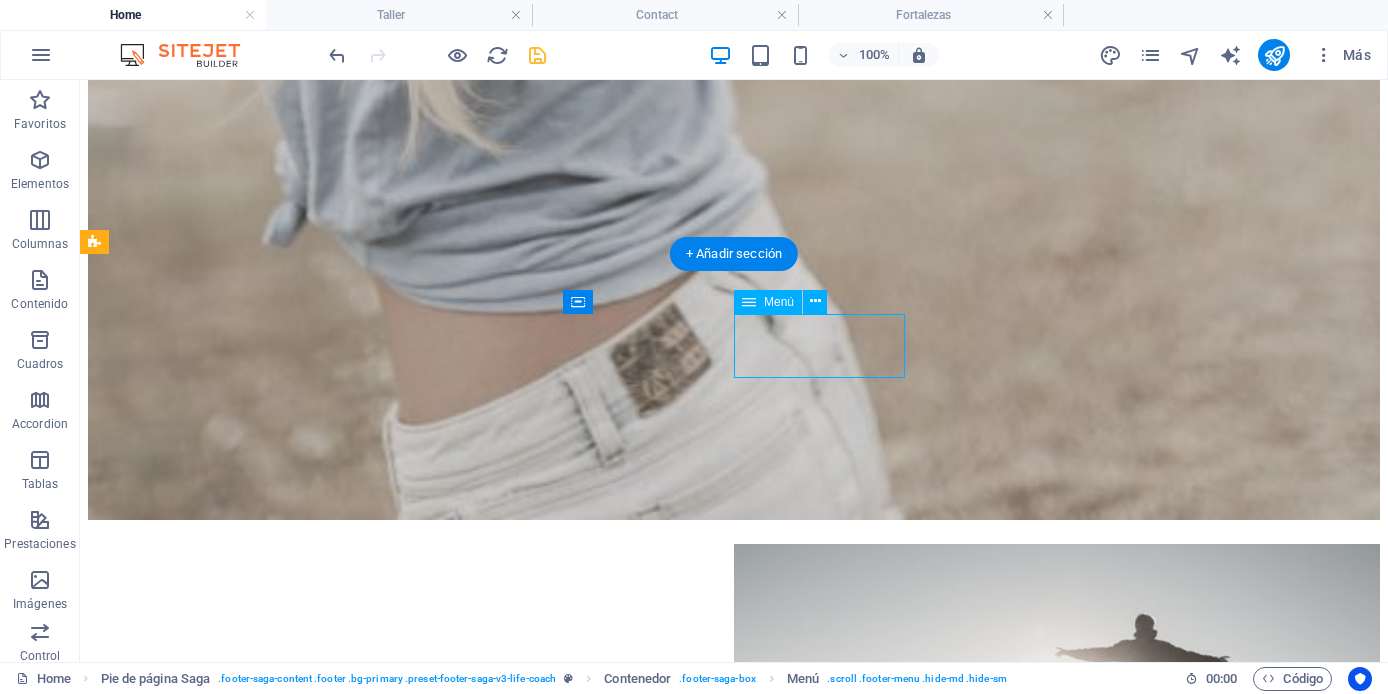 click on "Blog Contact" at bounding box center (734, 9590) 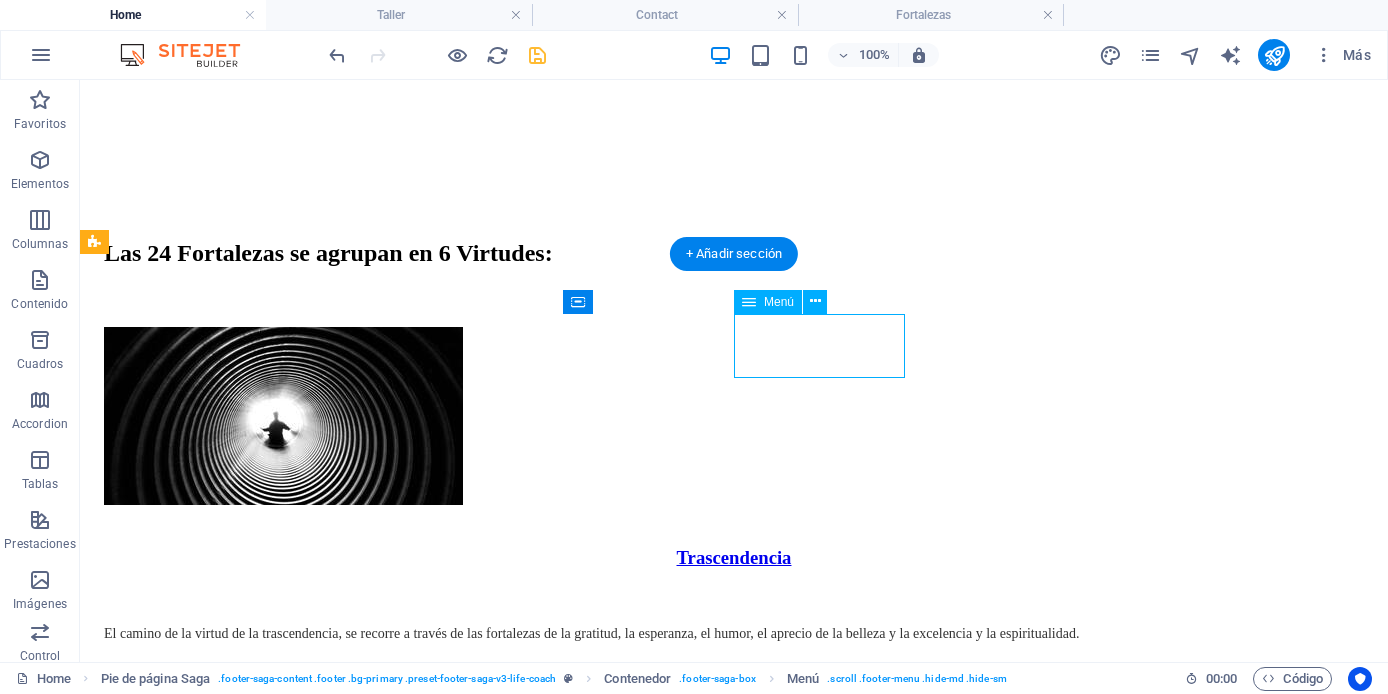 select on "4" 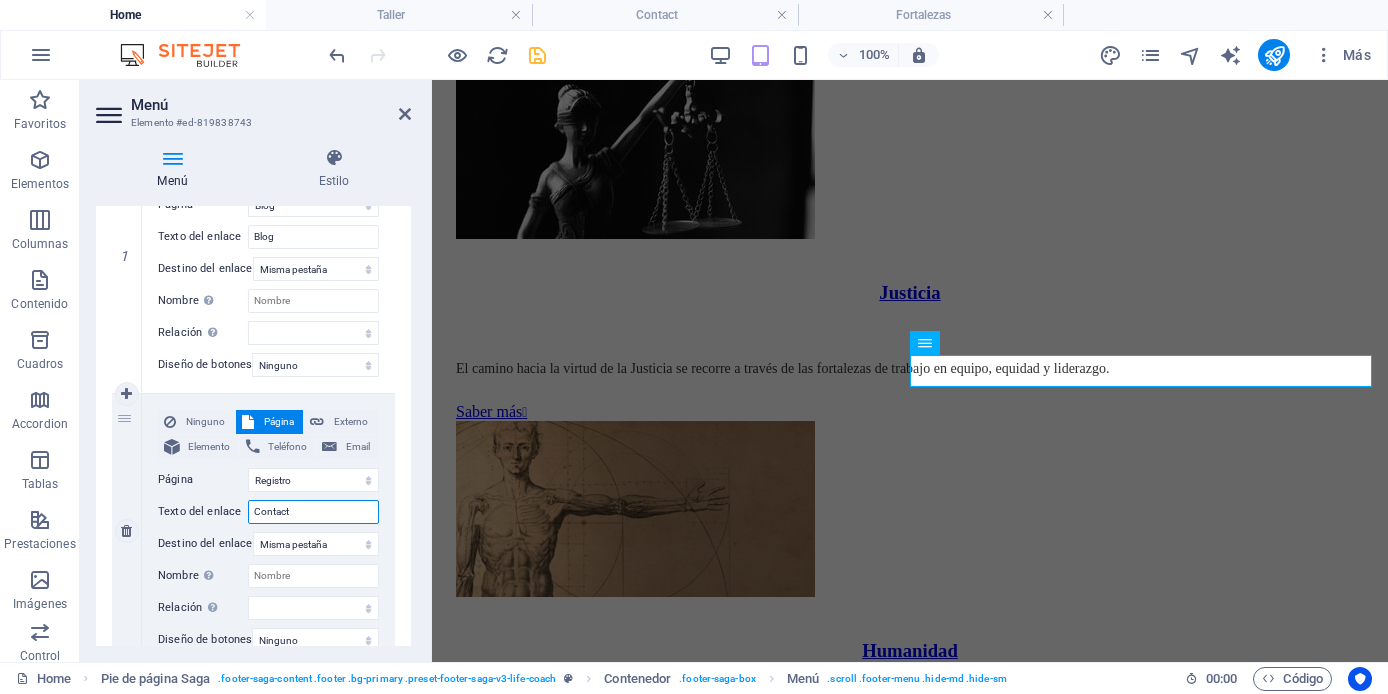 drag, startPoint x: 306, startPoint y: 513, endPoint x: 225, endPoint y: 513, distance: 81 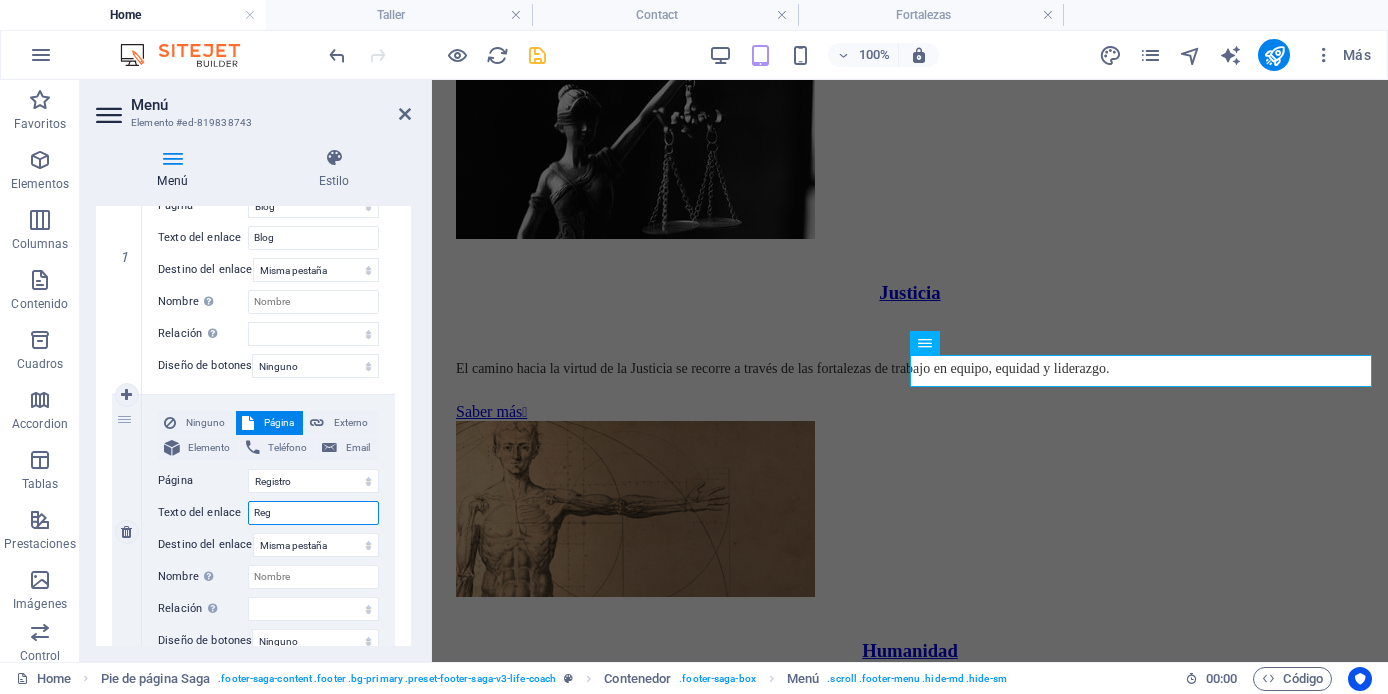 type on "Regs" 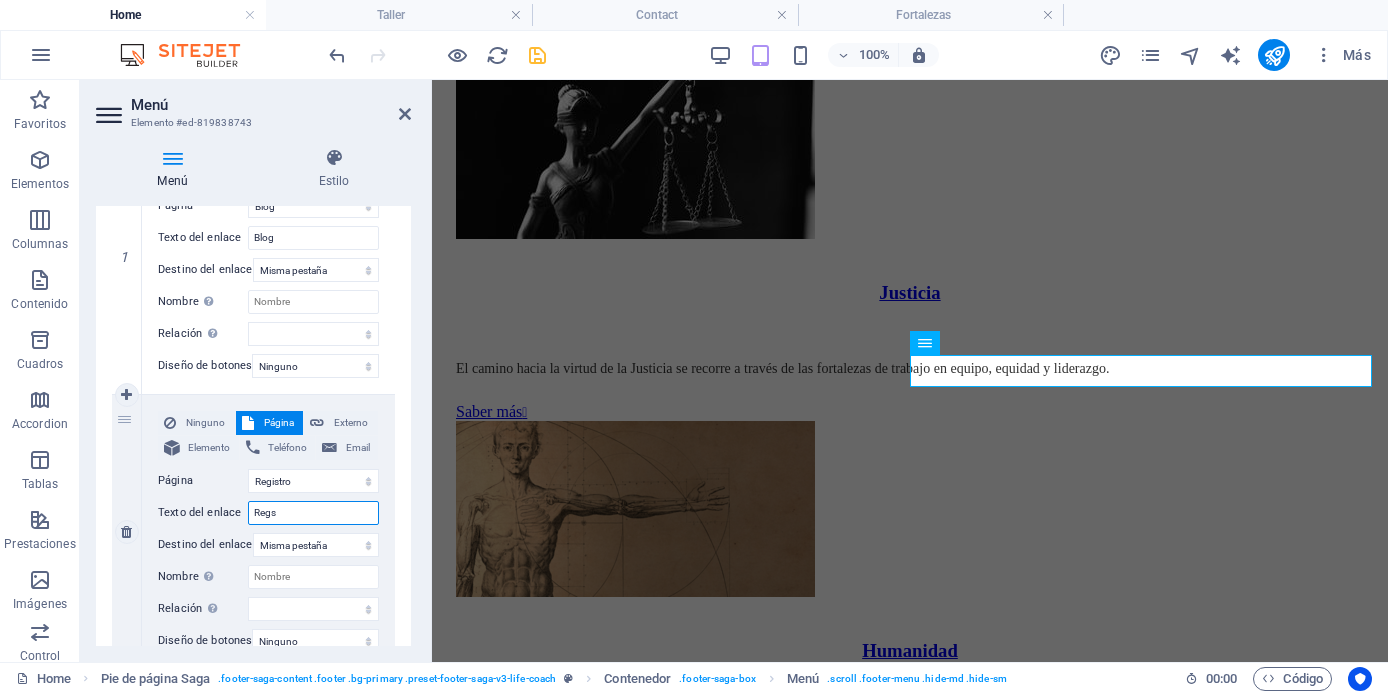 select 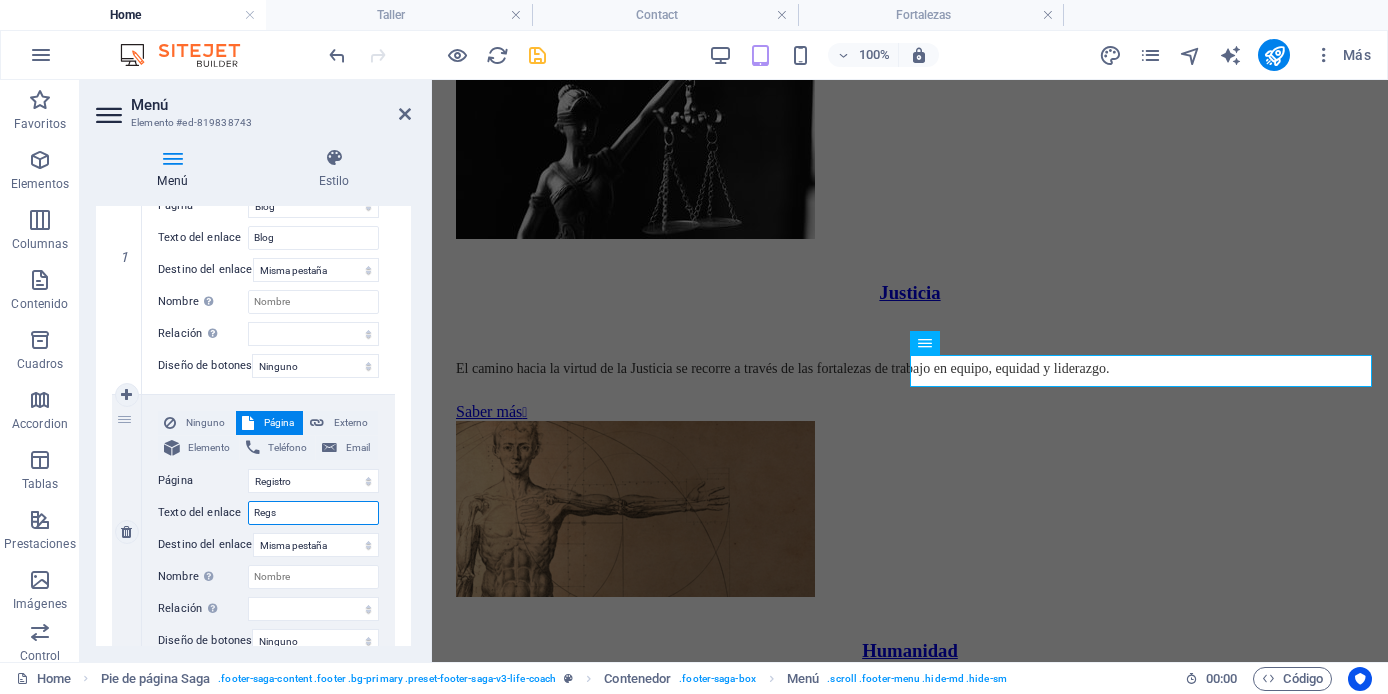 type on "Reg" 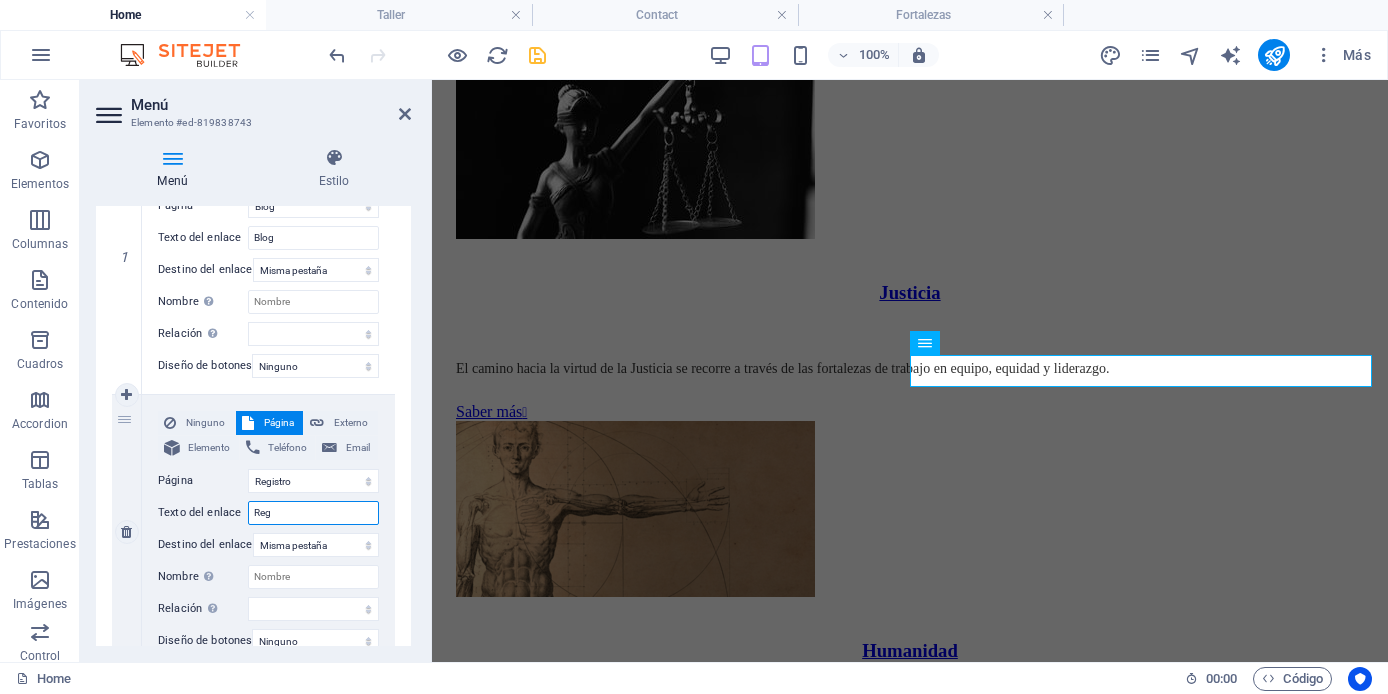 select 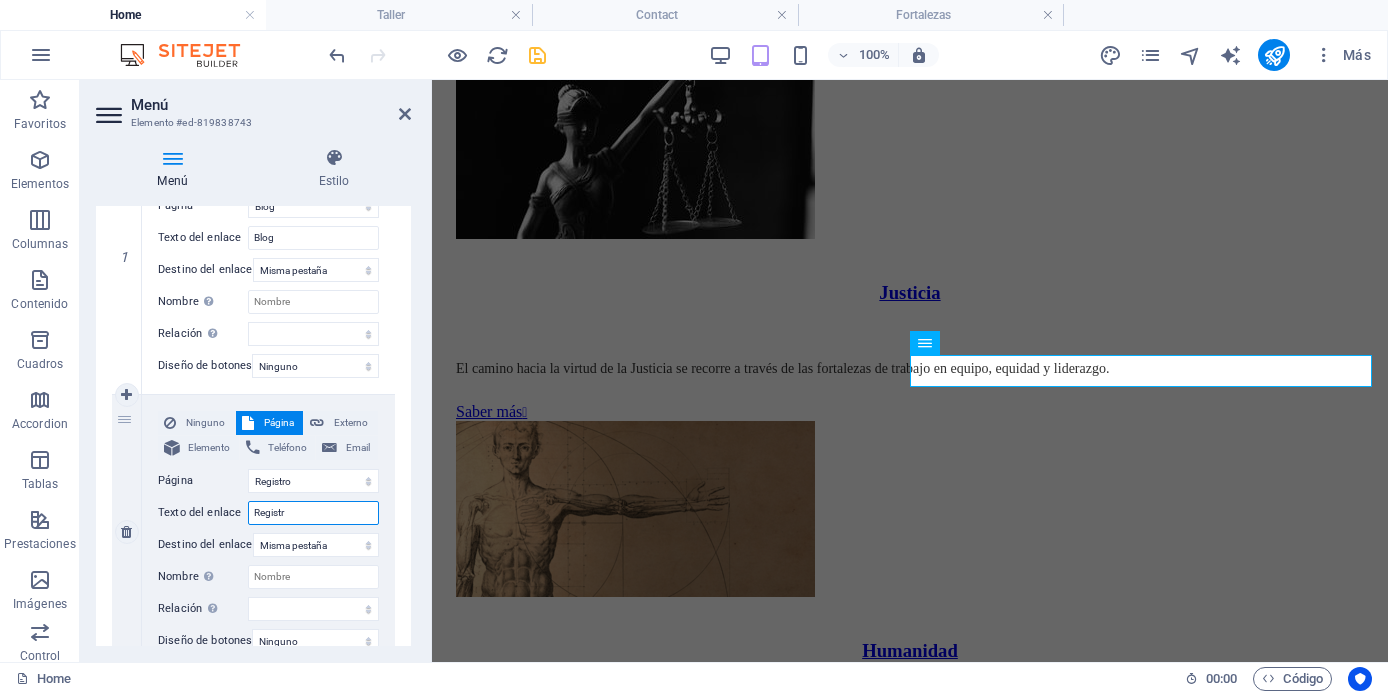 type on "Registro" 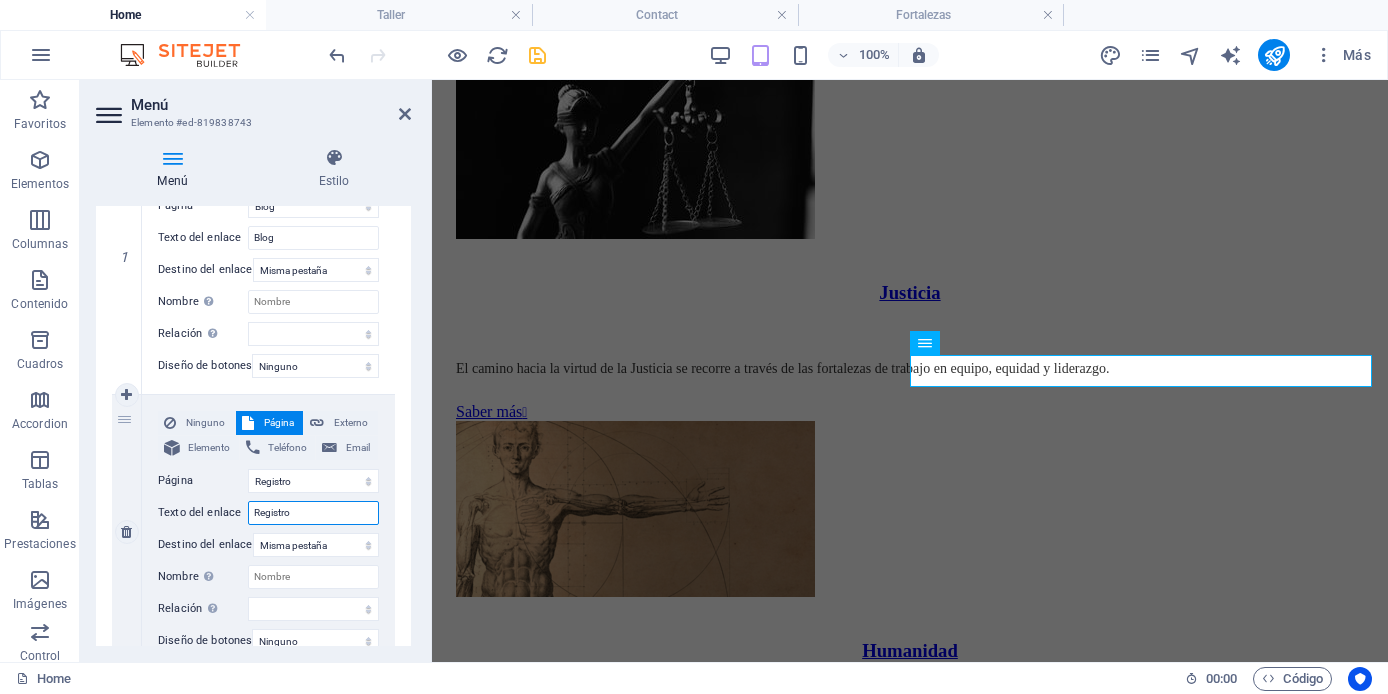 select 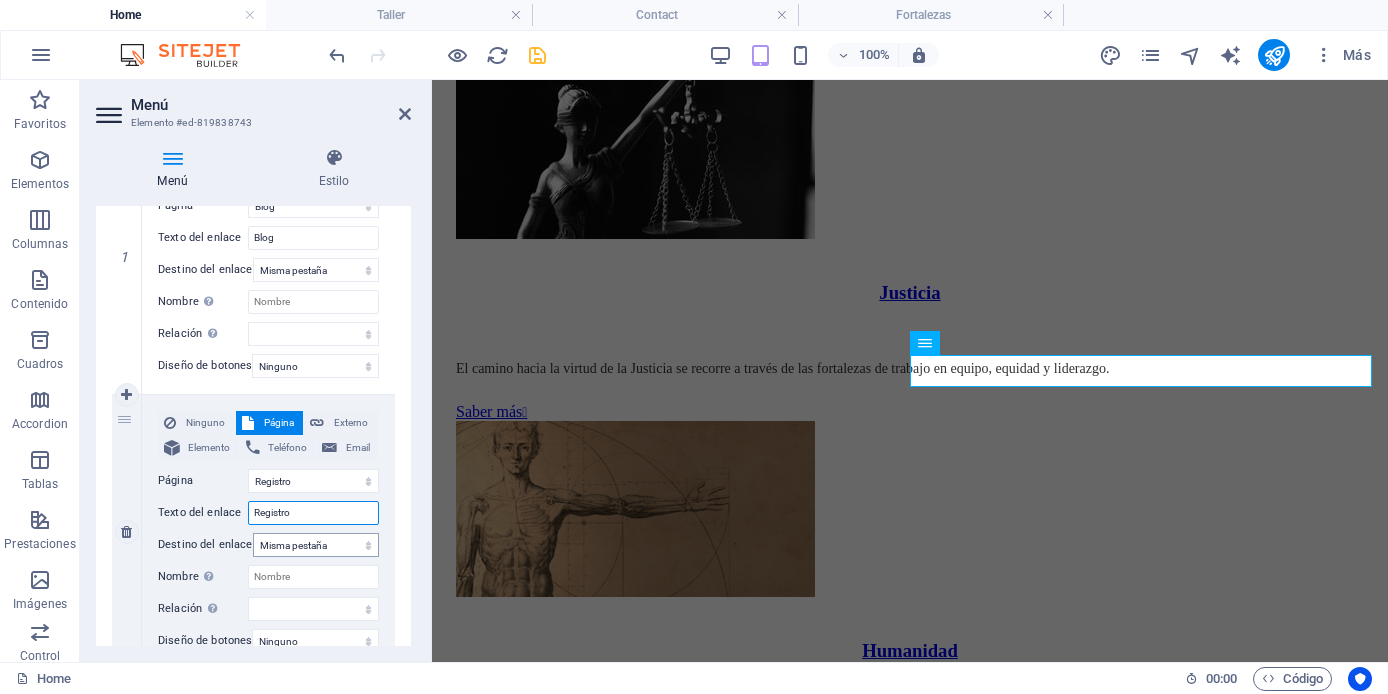 scroll, scrollTop: 384, scrollLeft: 0, axis: vertical 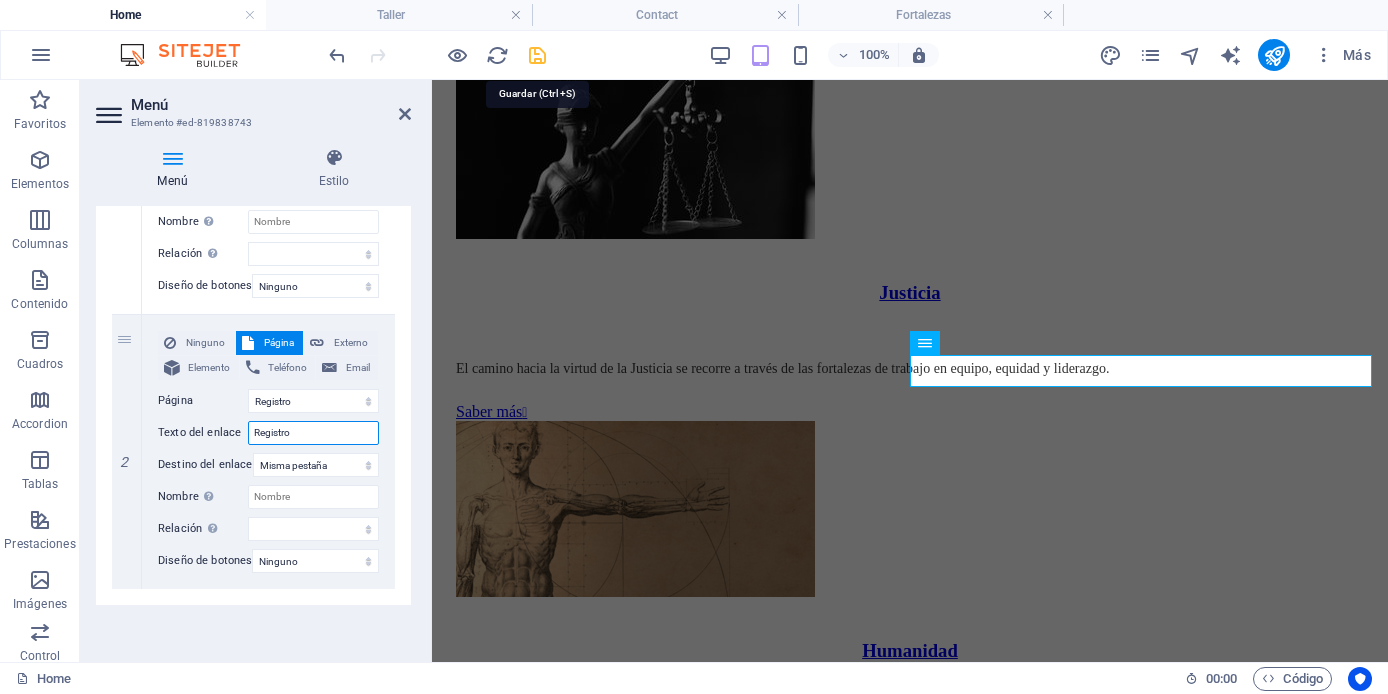 type on "Registro" 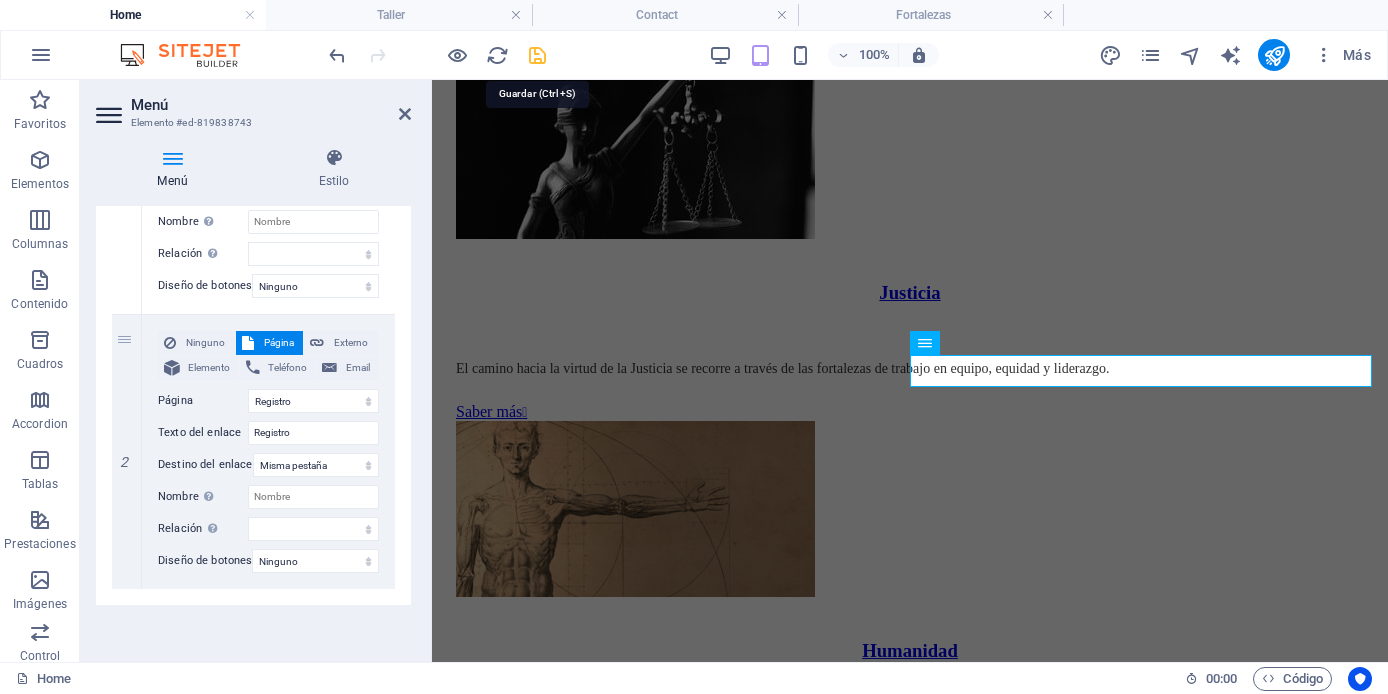 click at bounding box center [537, 55] 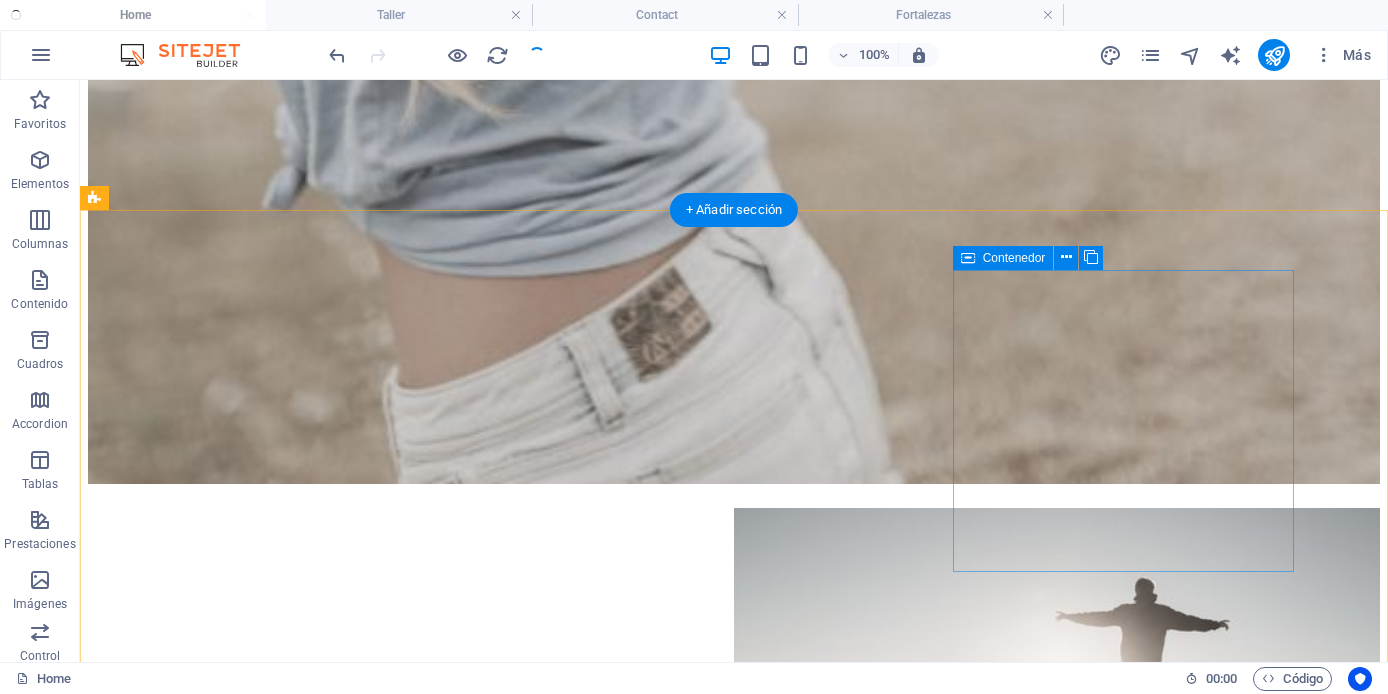 scroll, scrollTop: 3589, scrollLeft: 0, axis: vertical 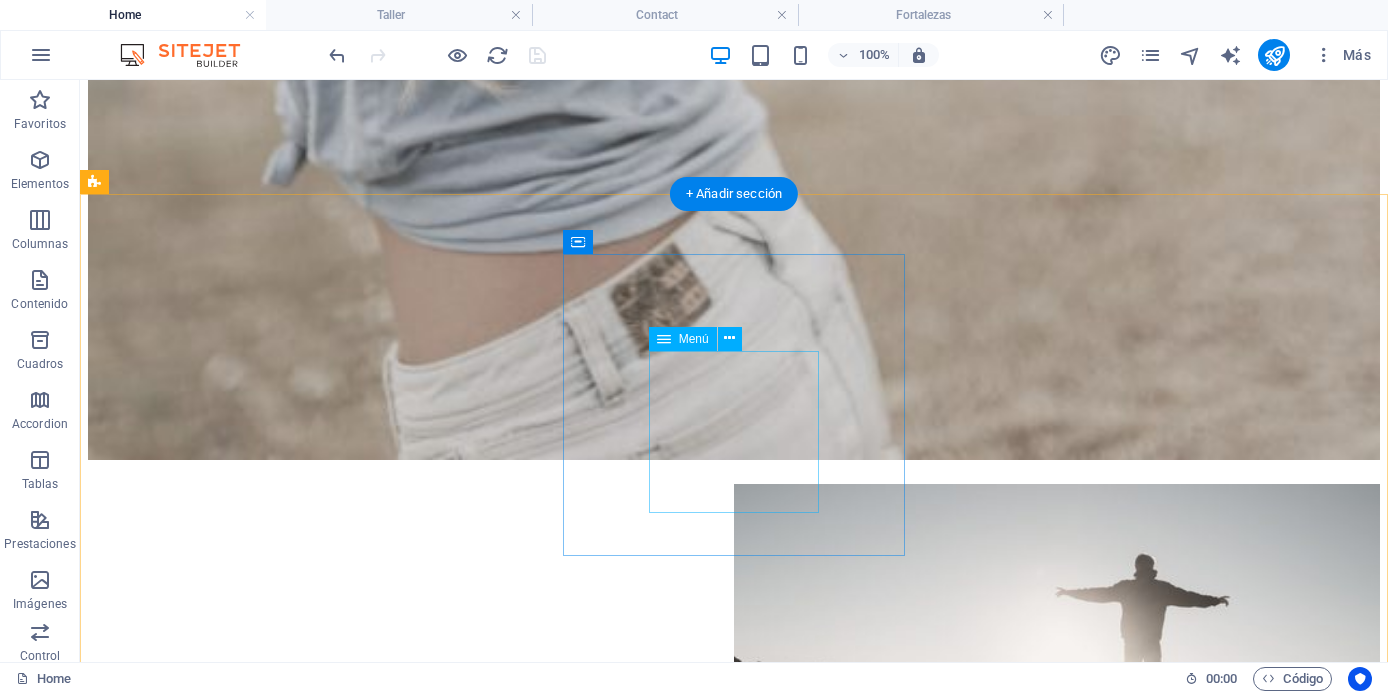 click on "Home About Courses Blog Contact" at bounding box center (734, 9609) 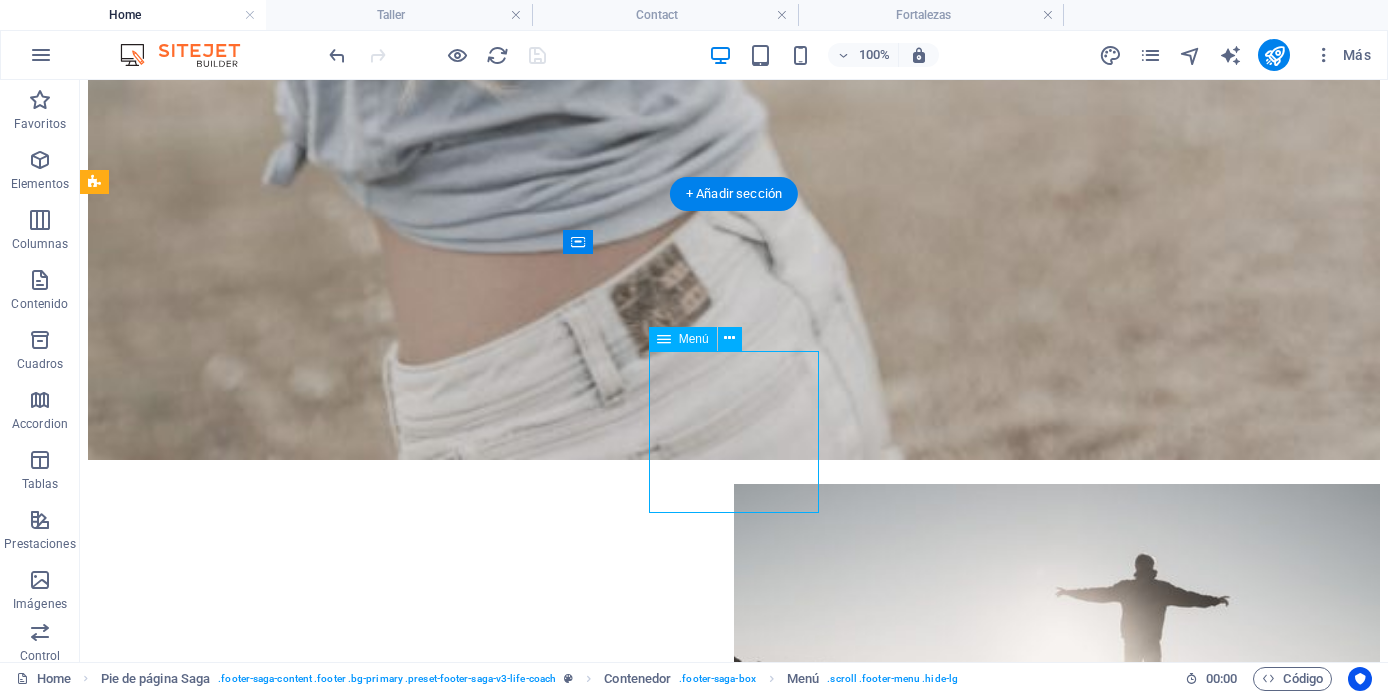 click on "Home About Courses Blog Contact" at bounding box center (734, 9609) 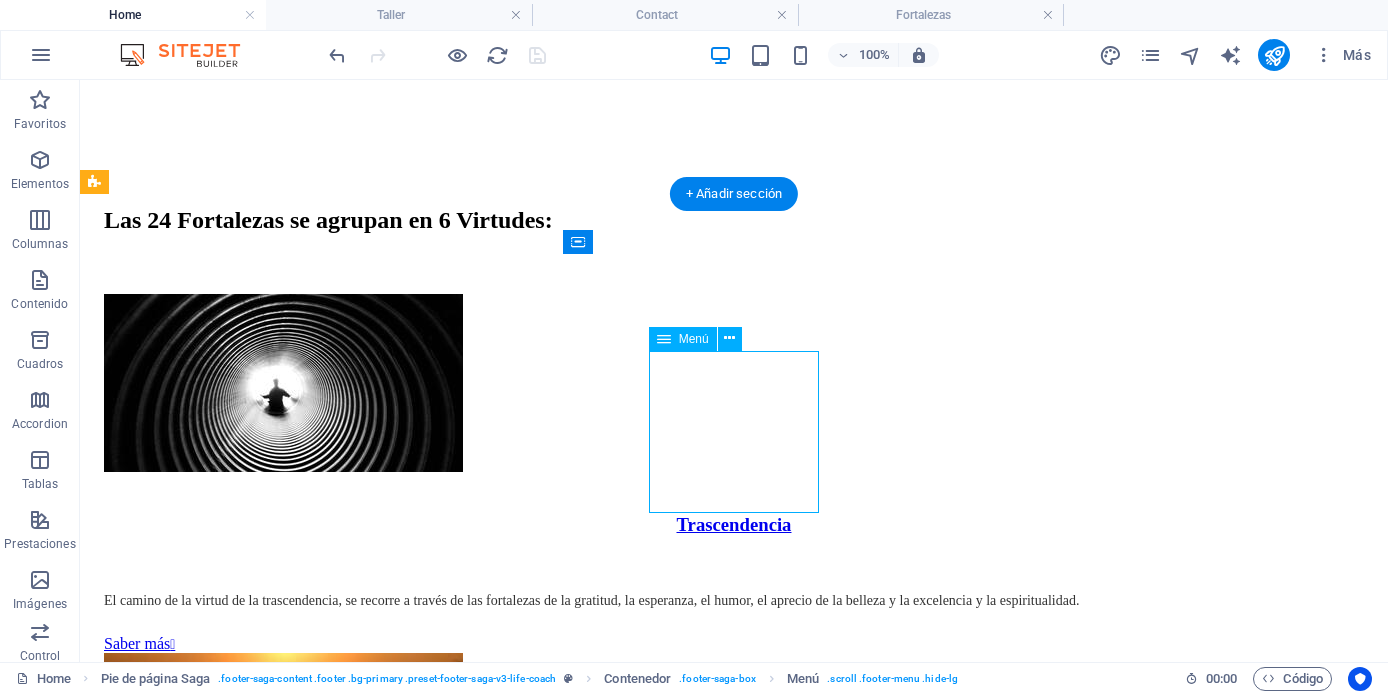 select 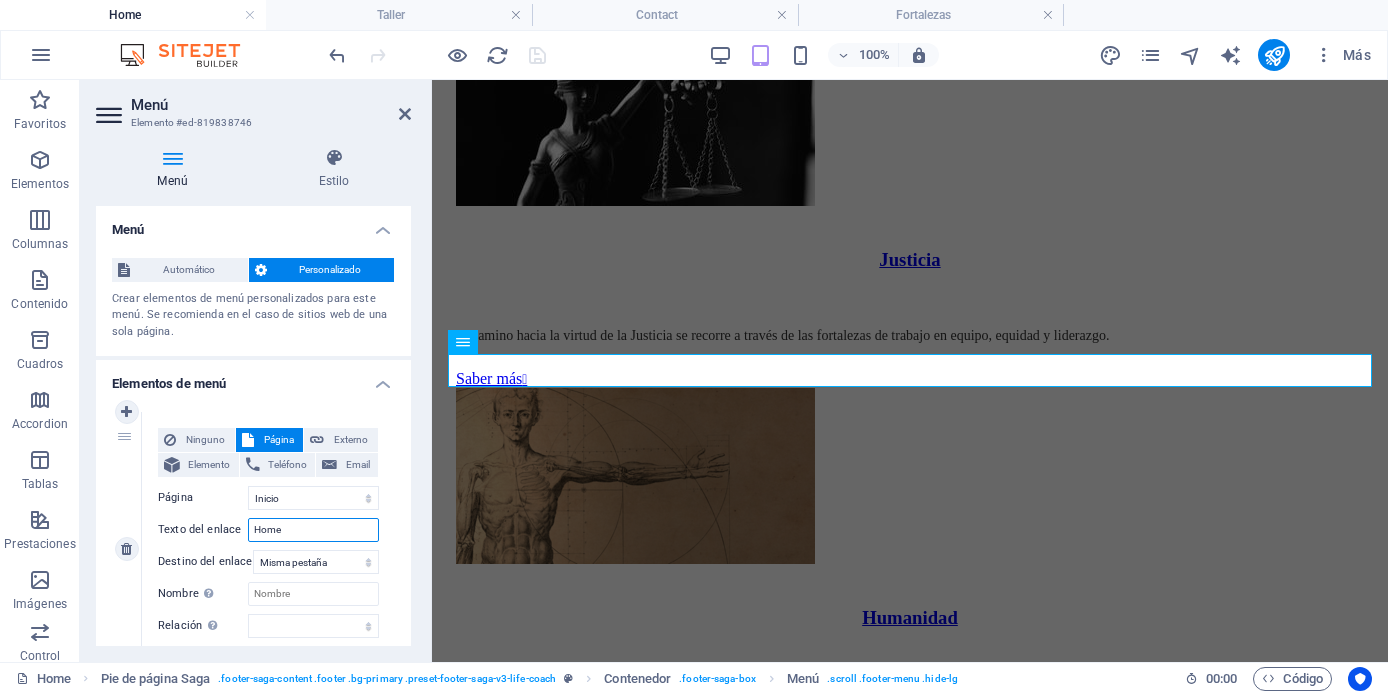 drag, startPoint x: 289, startPoint y: 530, endPoint x: 234, endPoint y: 530, distance: 55 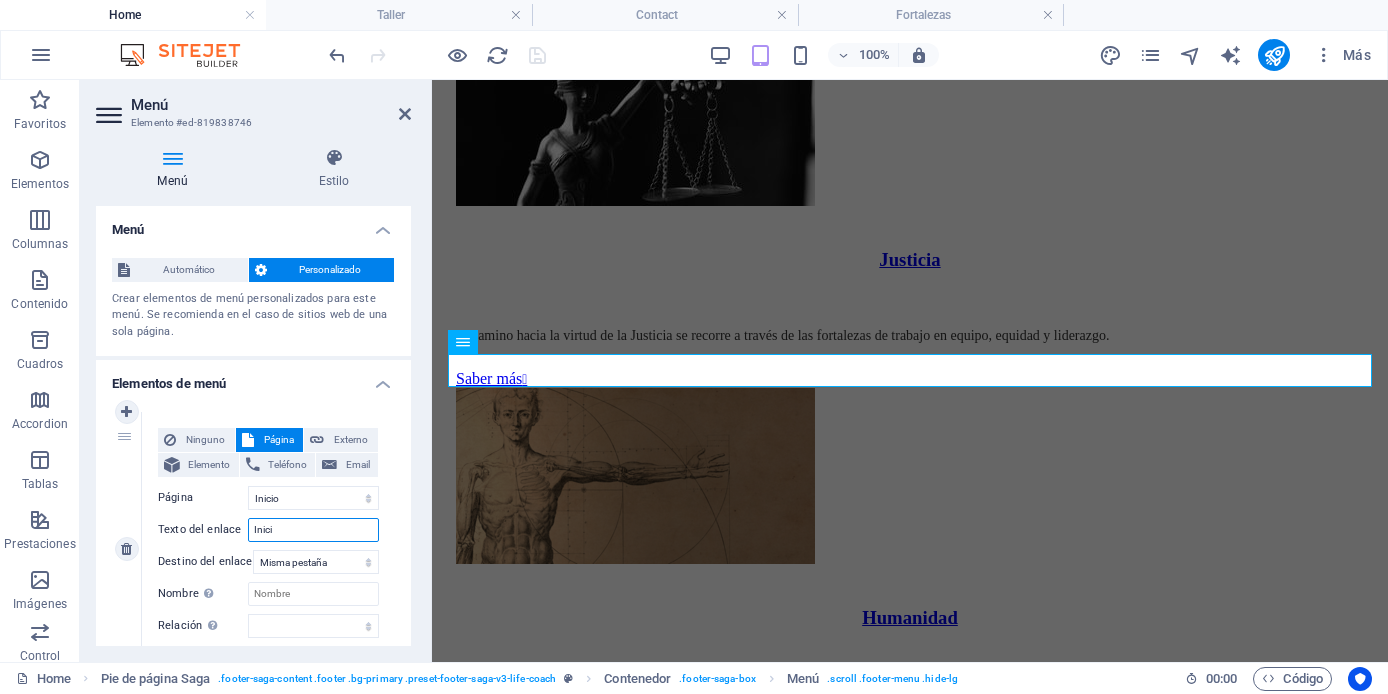 type on "Inicio" 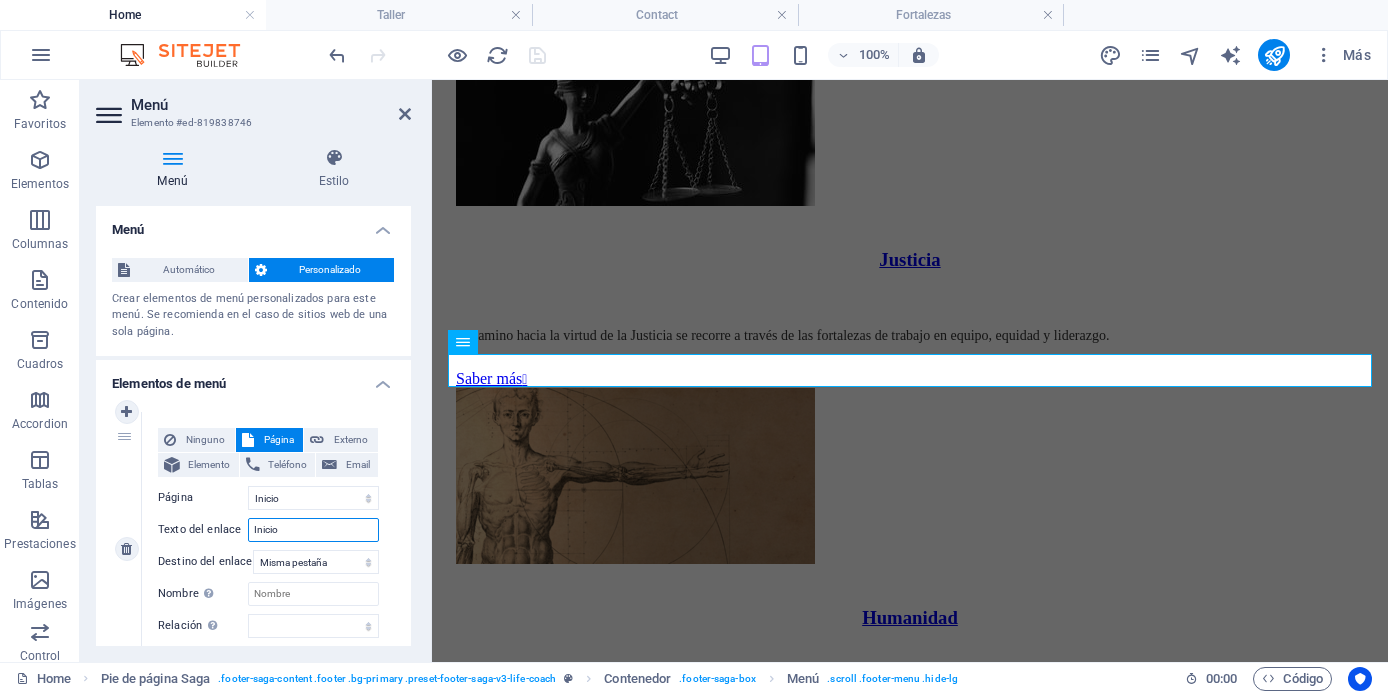 select 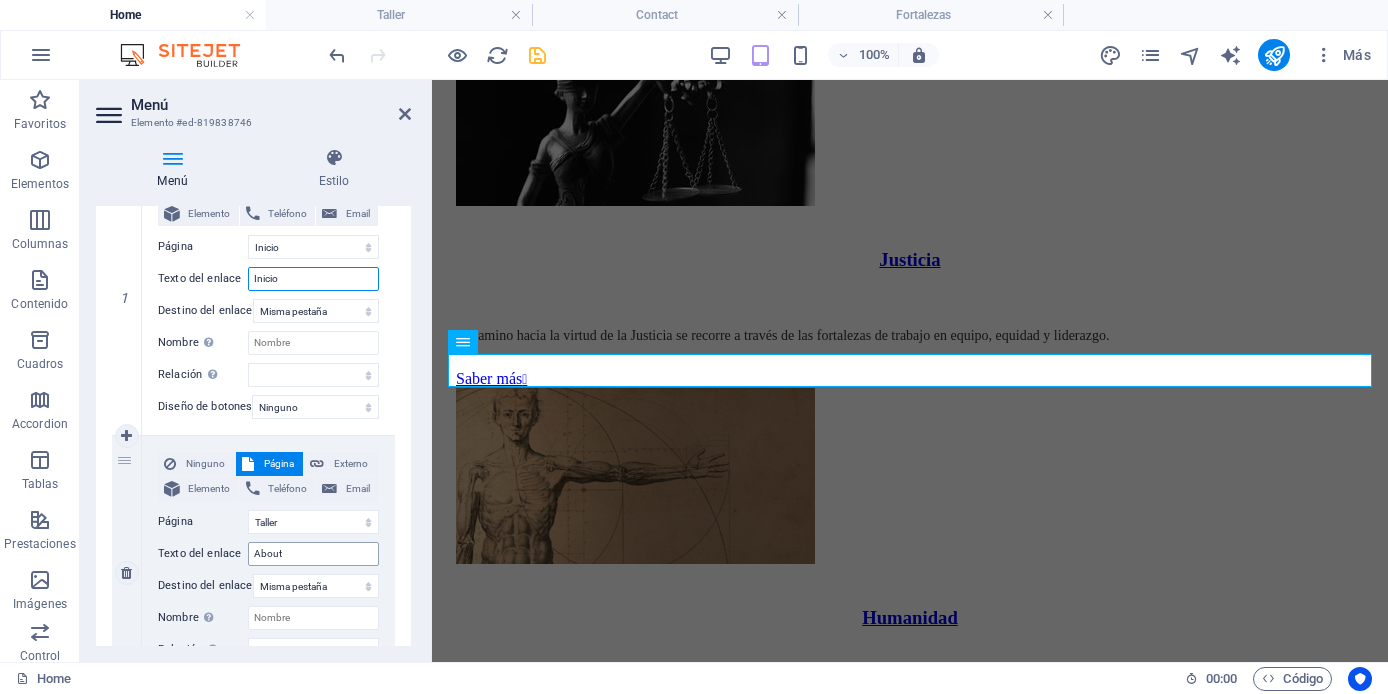 scroll, scrollTop: 252, scrollLeft: 0, axis: vertical 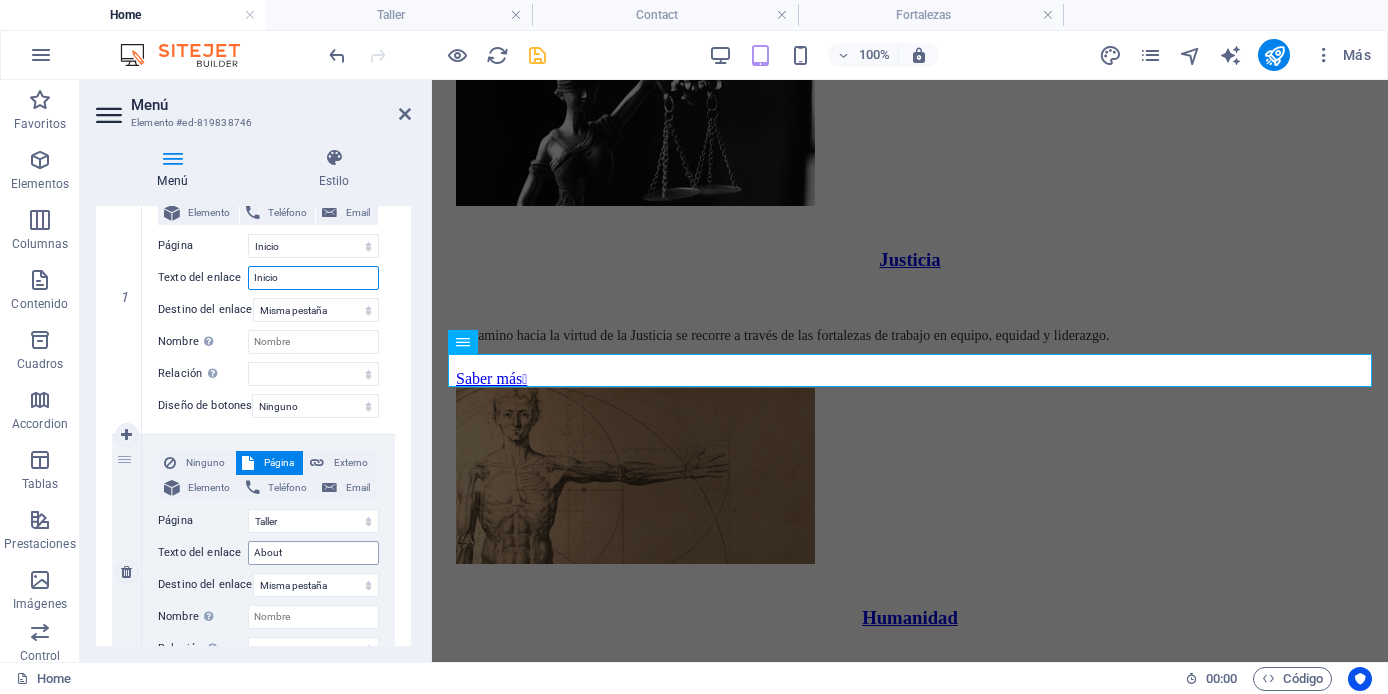 type on "Inicio" 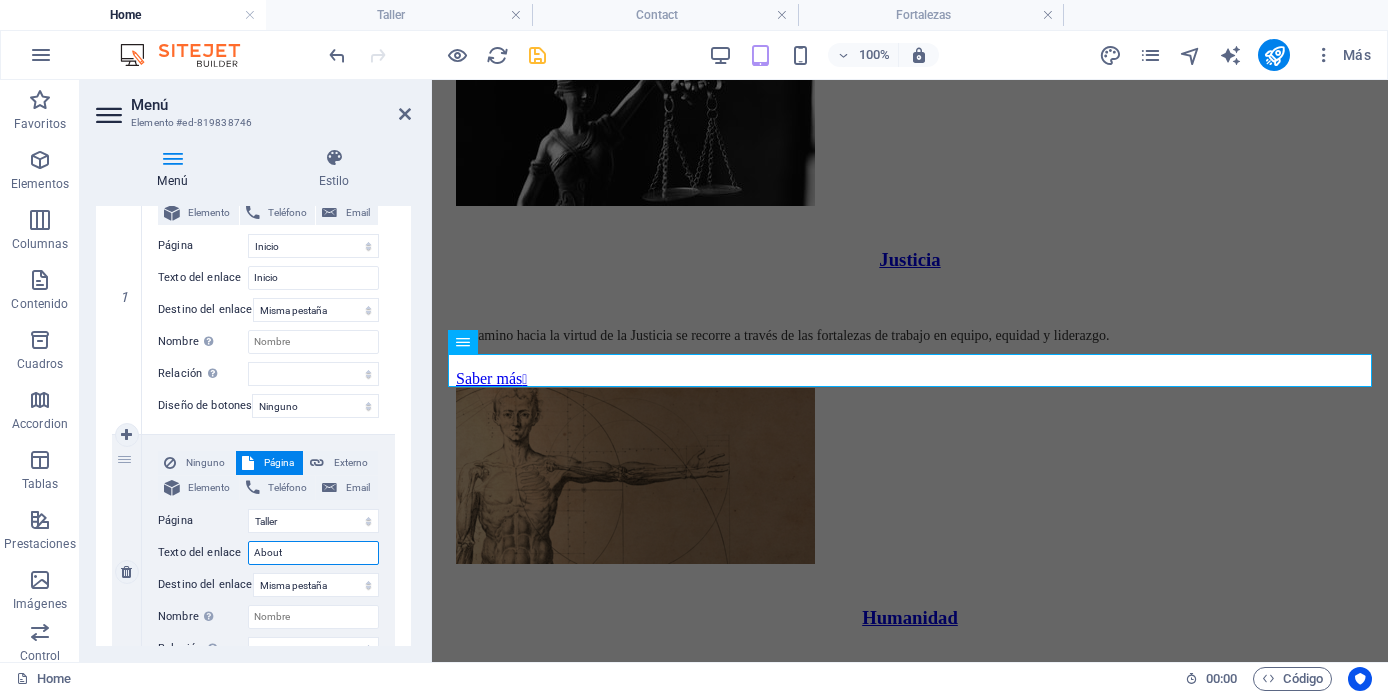 drag, startPoint x: 294, startPoint y: 557, endPoint x: 222, endPoint y: 540, distance: 73.97973 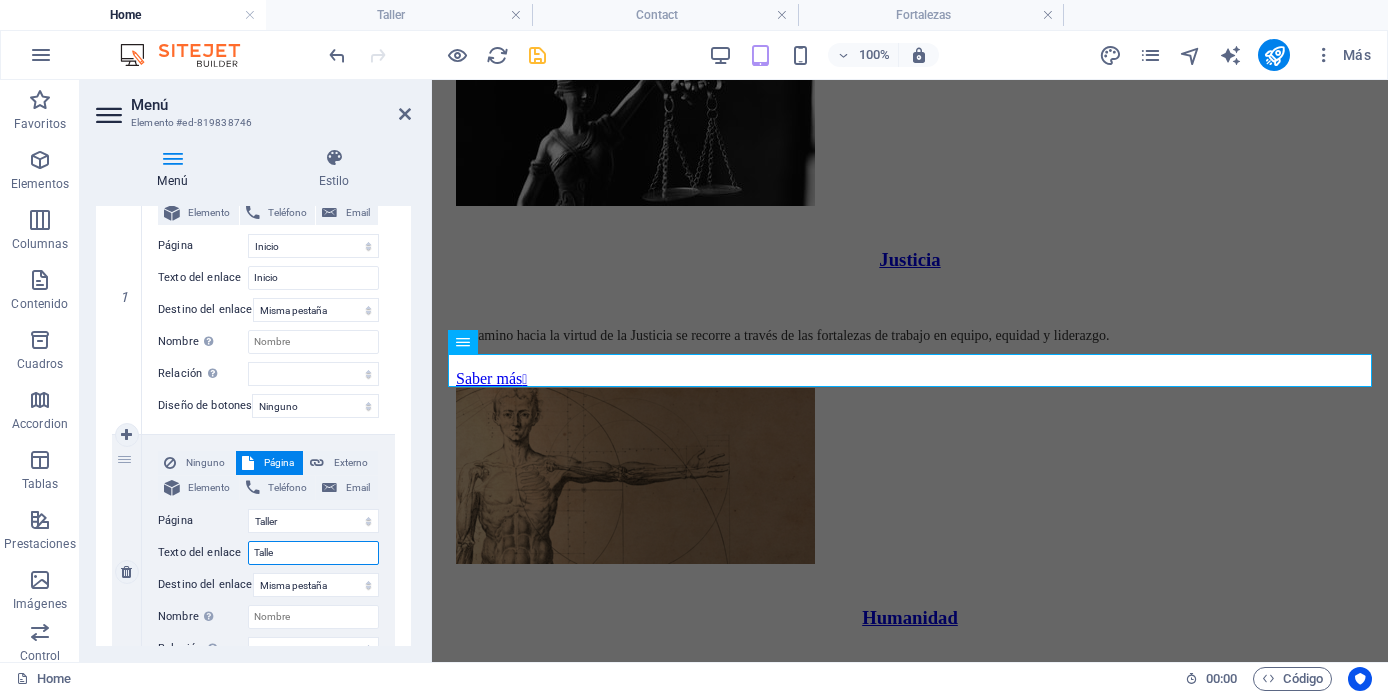 type on "Taller" 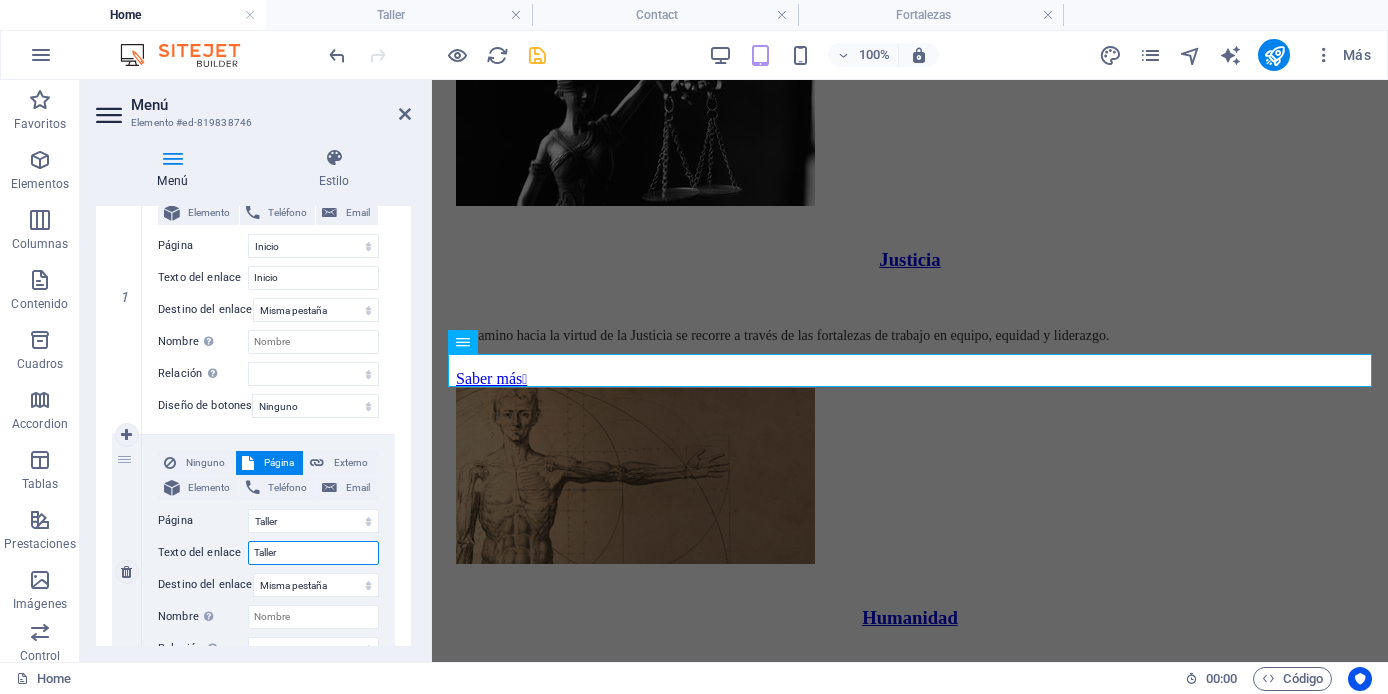 select 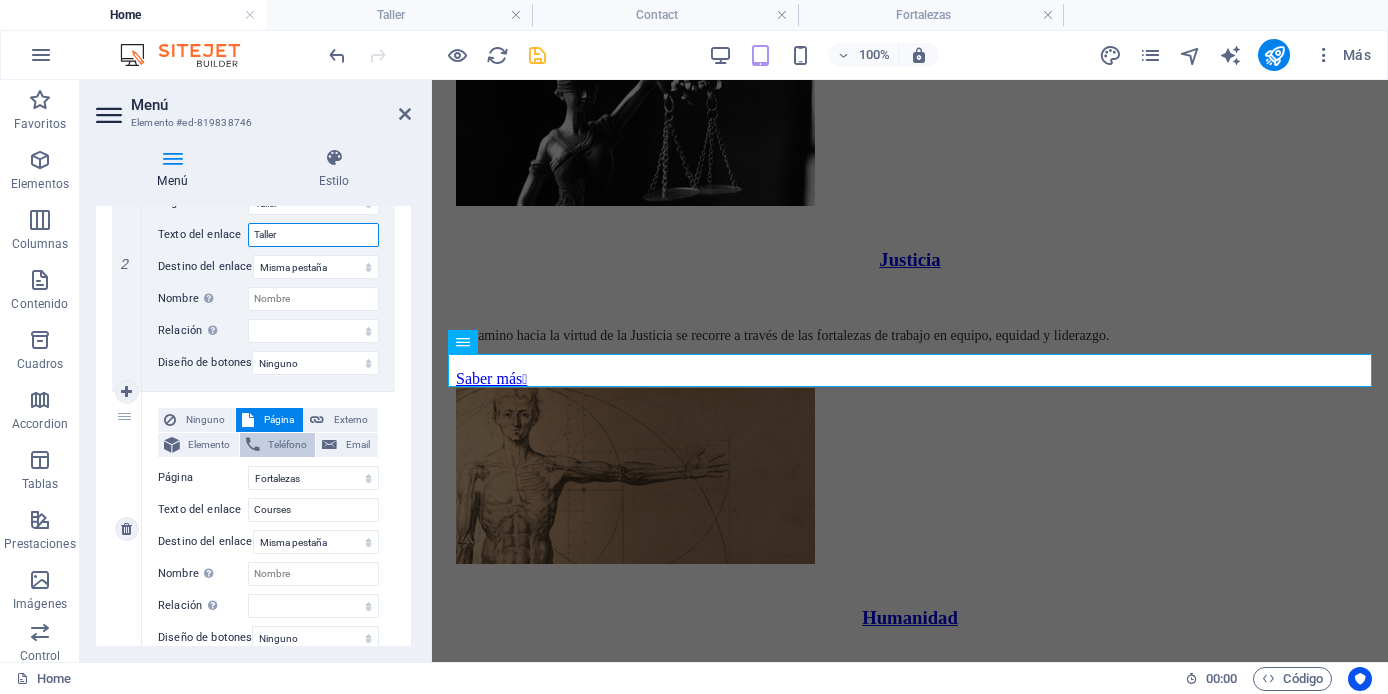 scroll, scrollTop: 578, scrollLeft: 0, axis: vertical 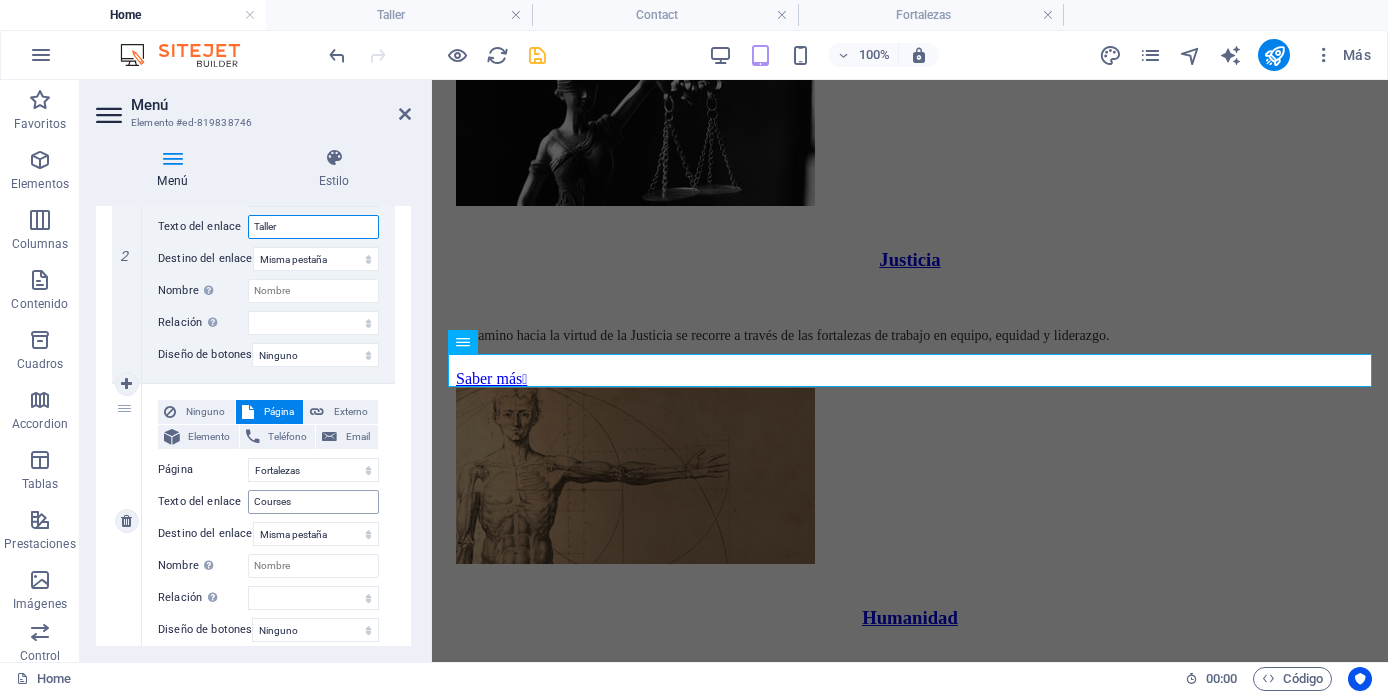 type on "Taller" 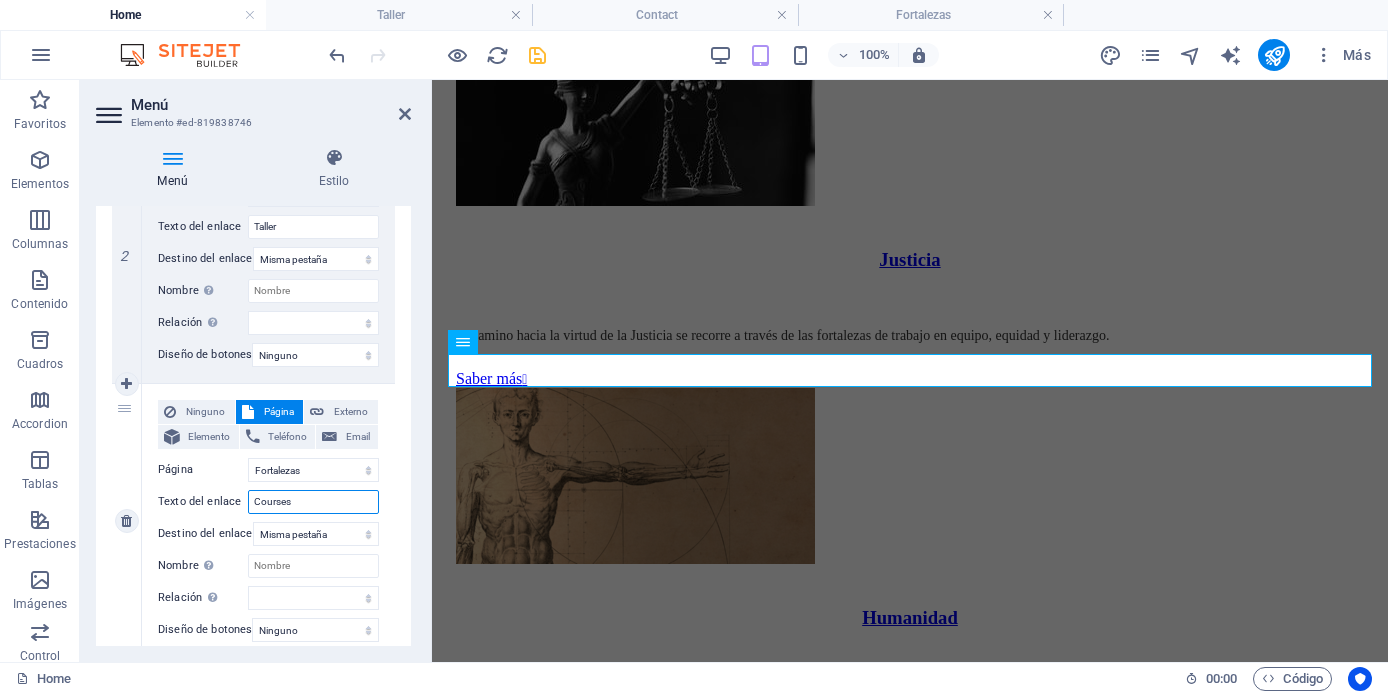 drag, startPoint x: 300, startPoint y: 508, endPoint x: 225, endPoint y: 494, distance: 76.29548 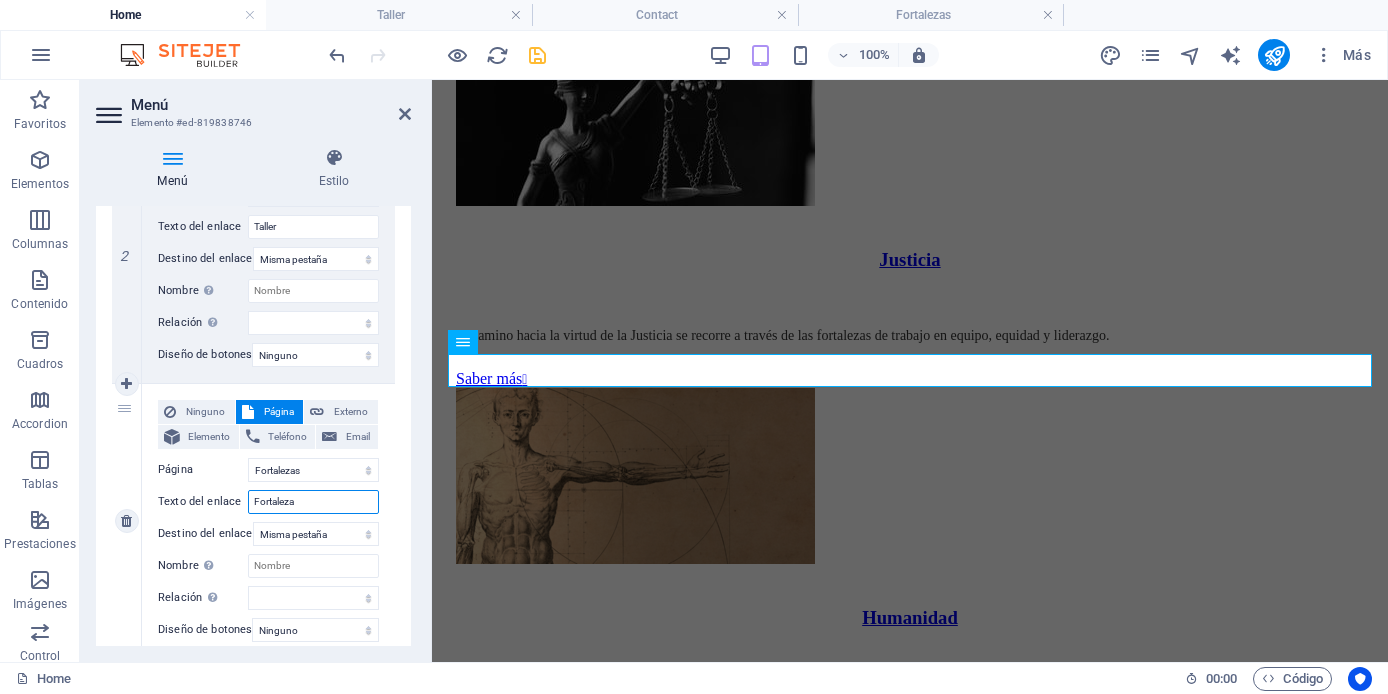 type on "Fortalezas" 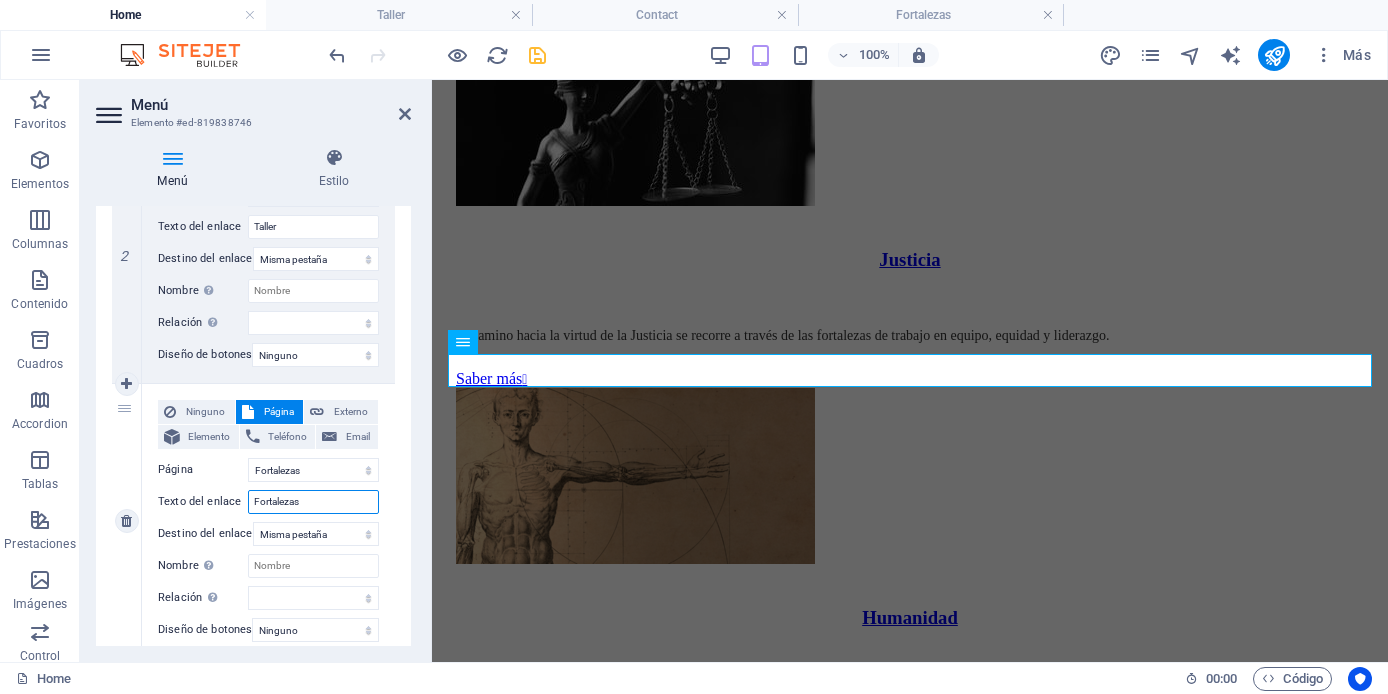 select 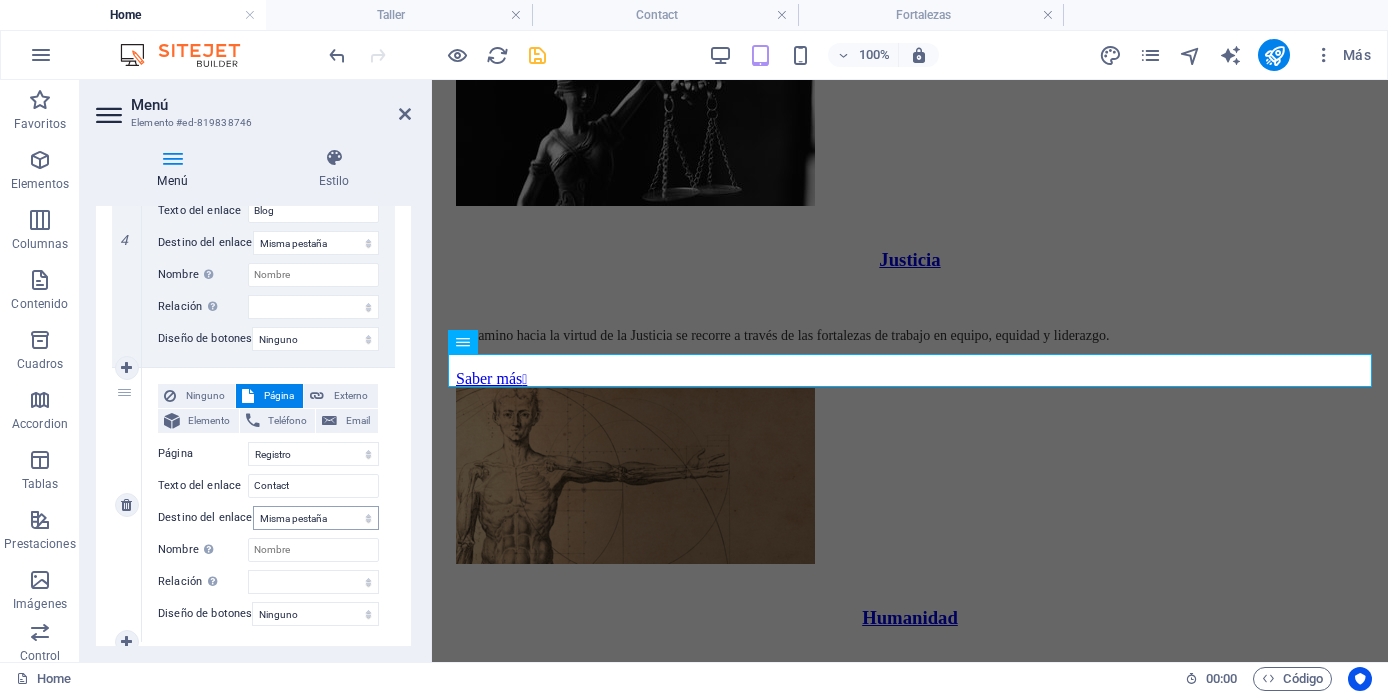 scroll, scrollTop: 1146, scrollLeft: 0, axis: vertical 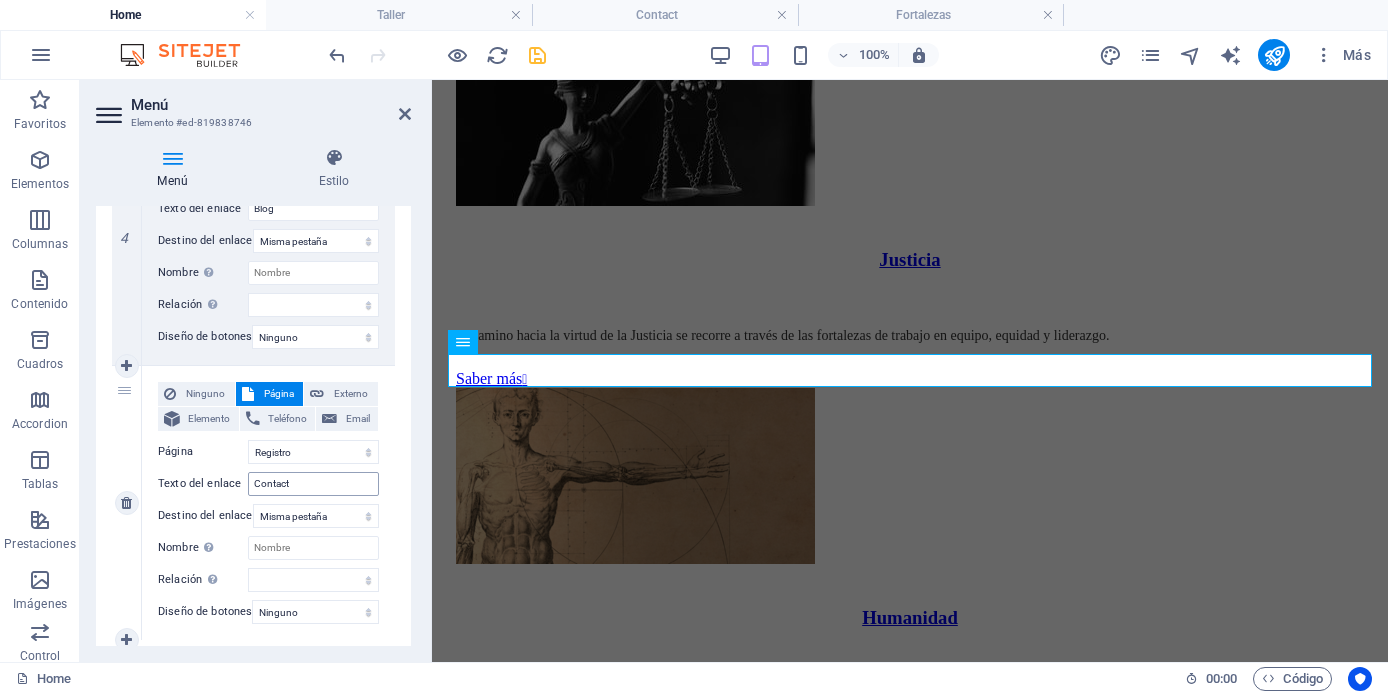 type on "Fortalezas" 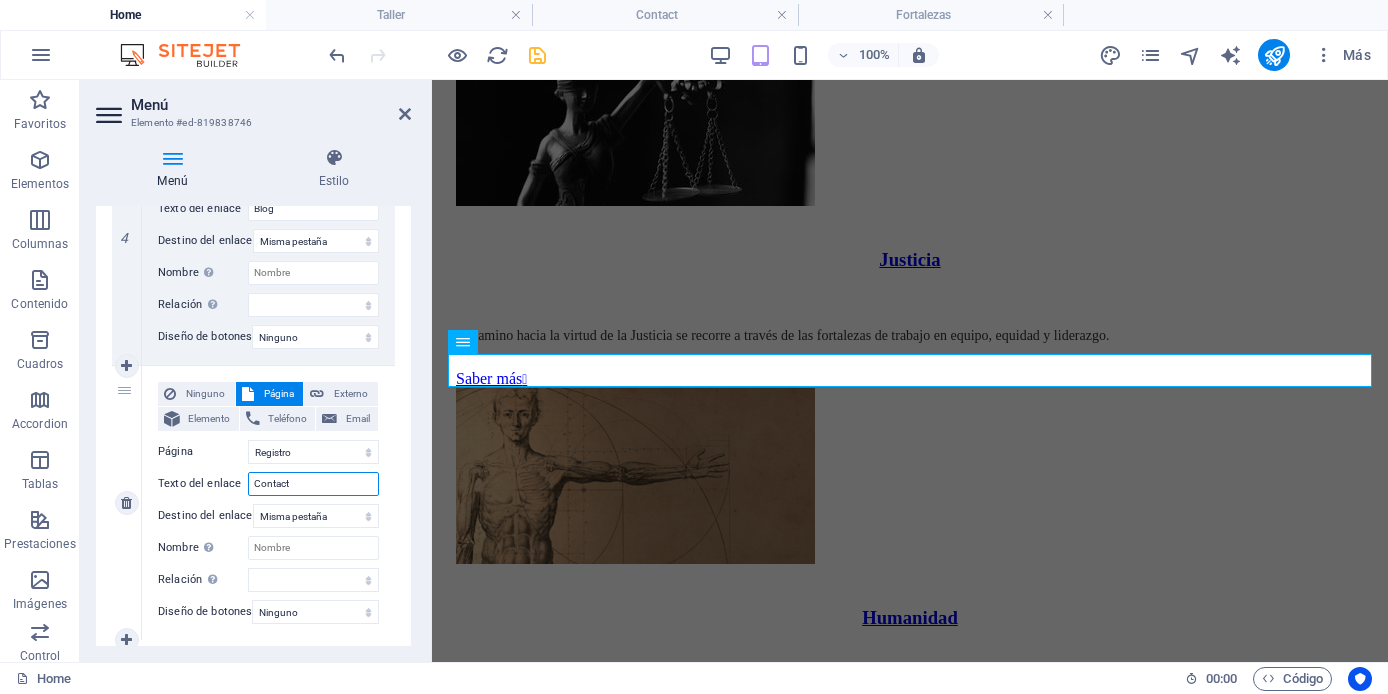 drag, startPoint x: 300, startPoint y: 487, endPoint x: 237, endPoint y: 482, distance: 63.1981 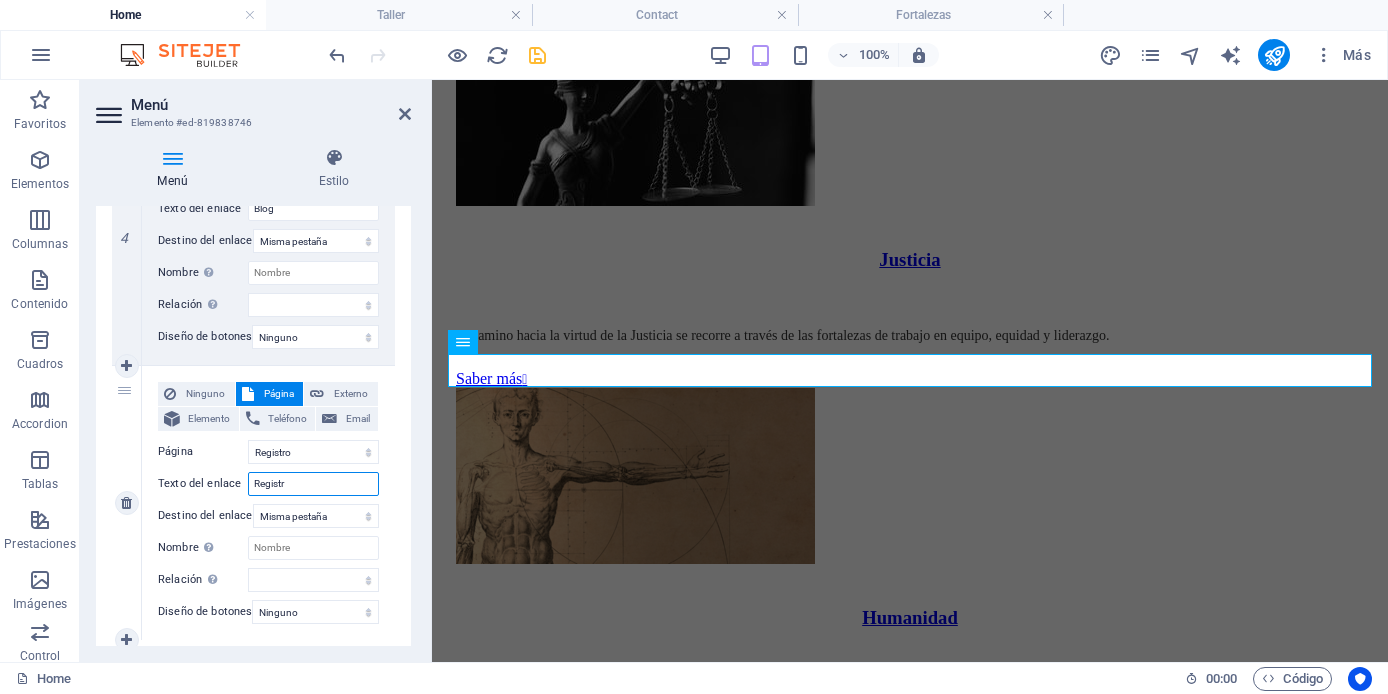 type on "Registro" 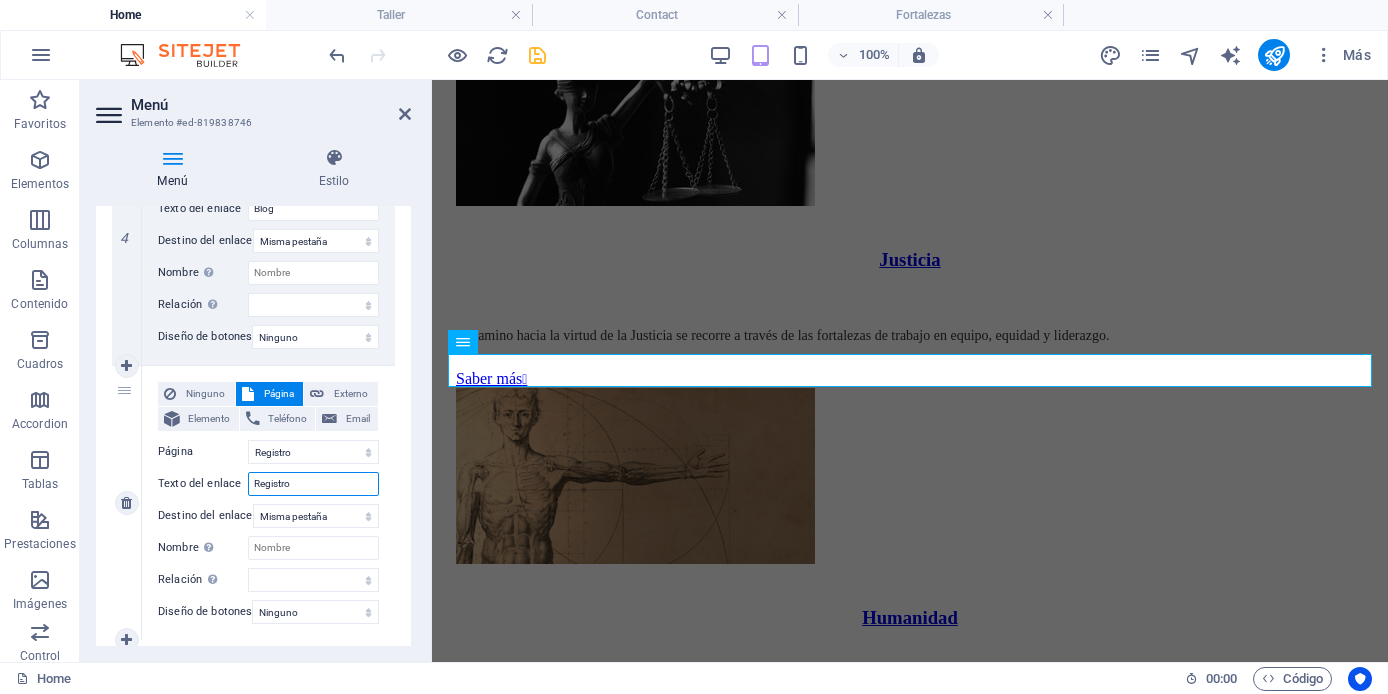select 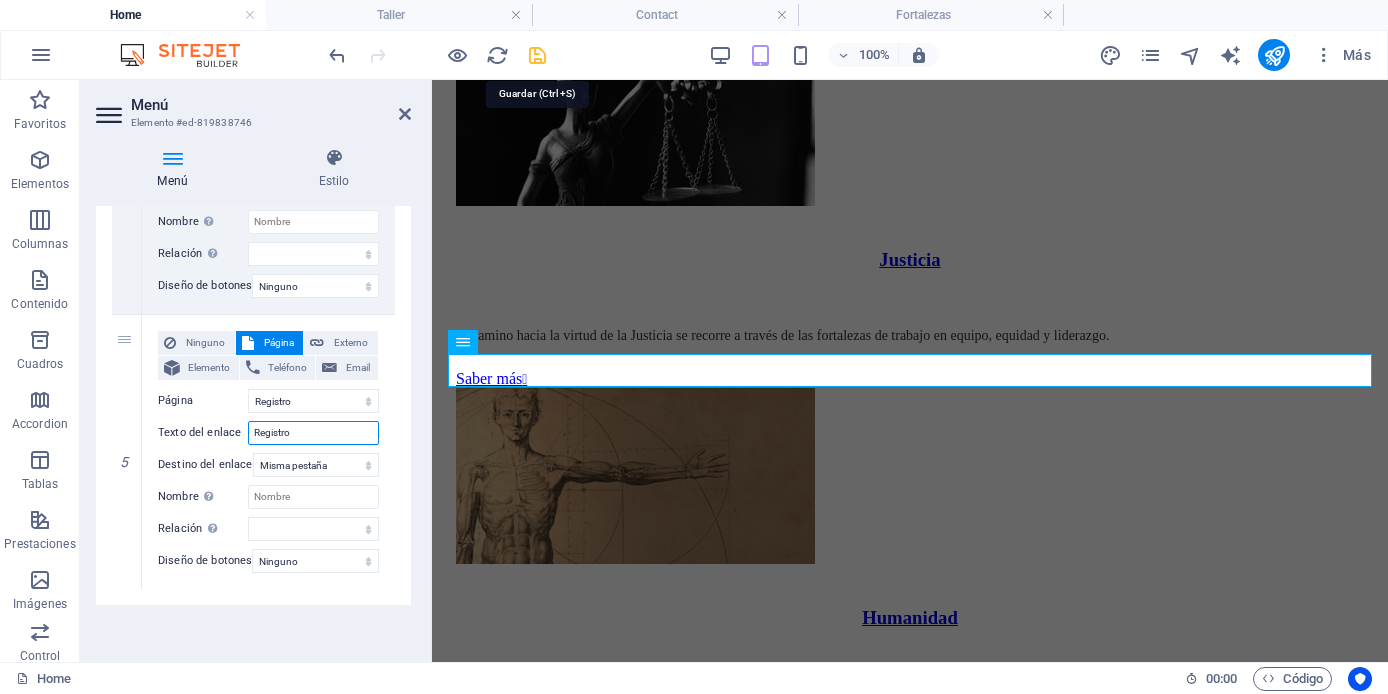 type on "Registro" 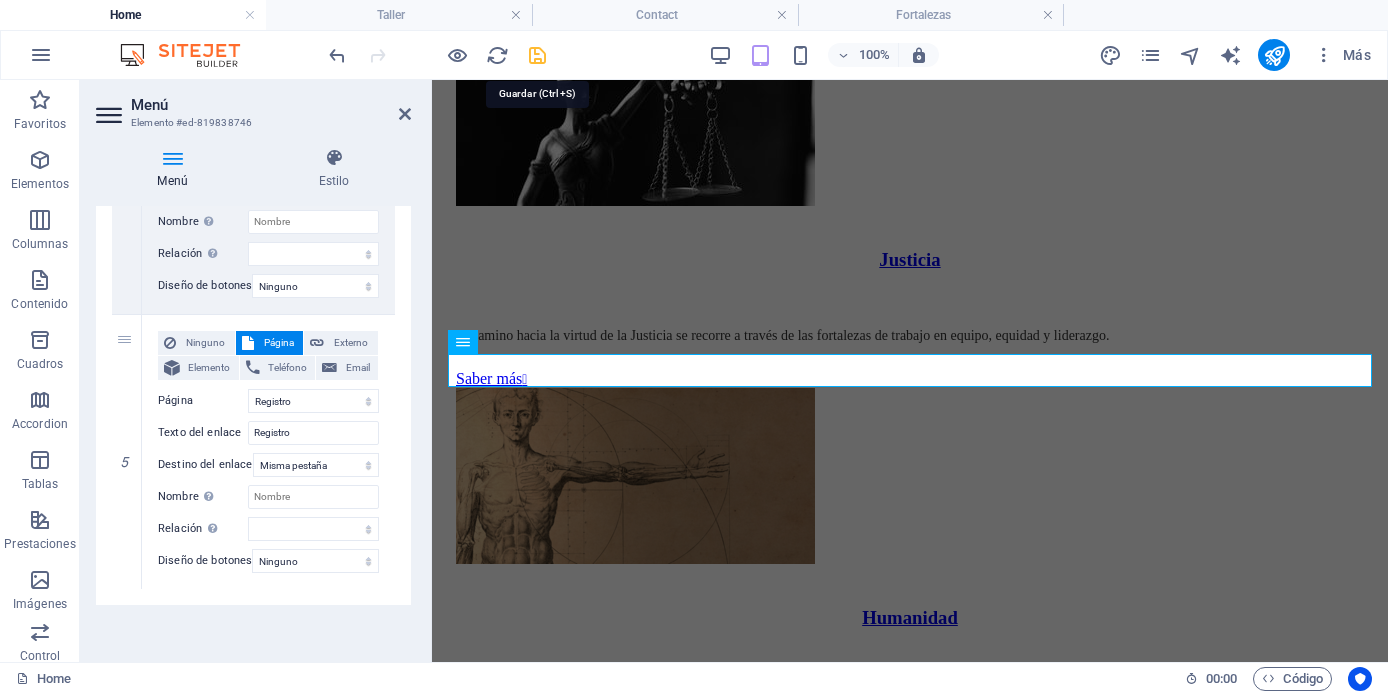 click at bounding box center (537, 55) 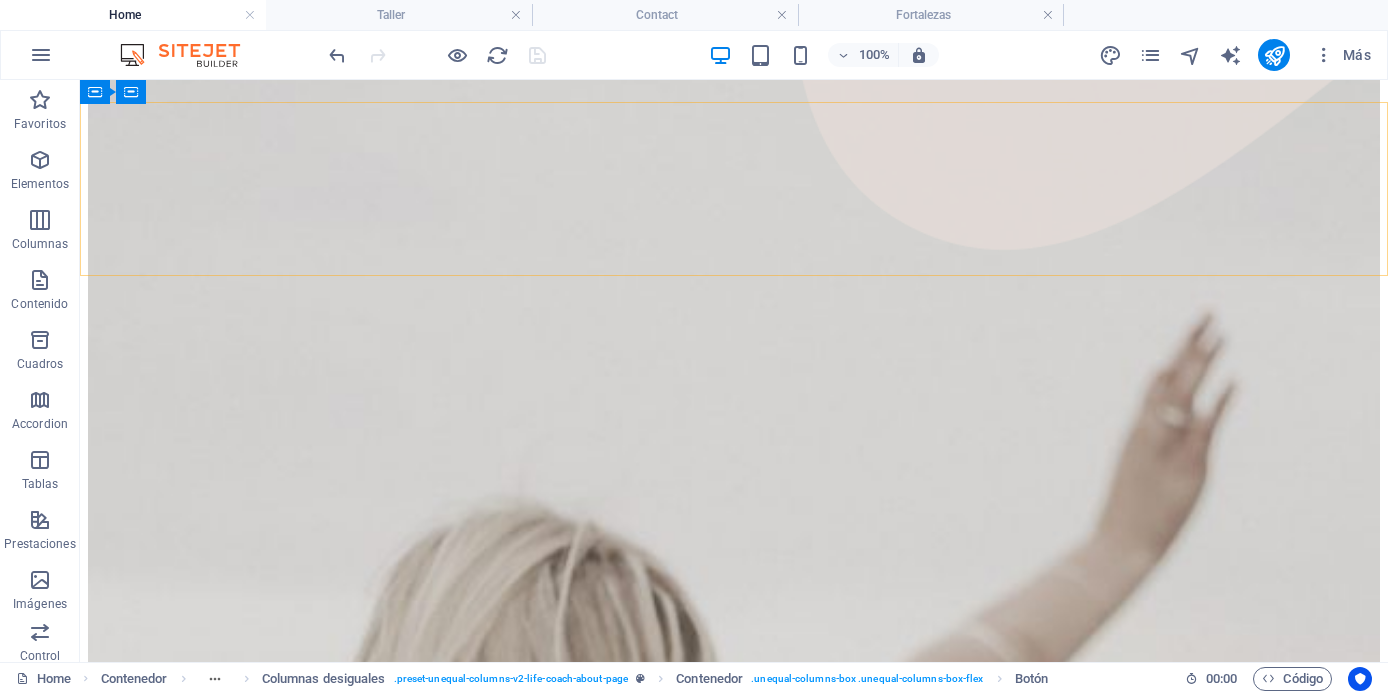 scroll, scrollTop: 2034, scrollLeft: 0, axis: vertical 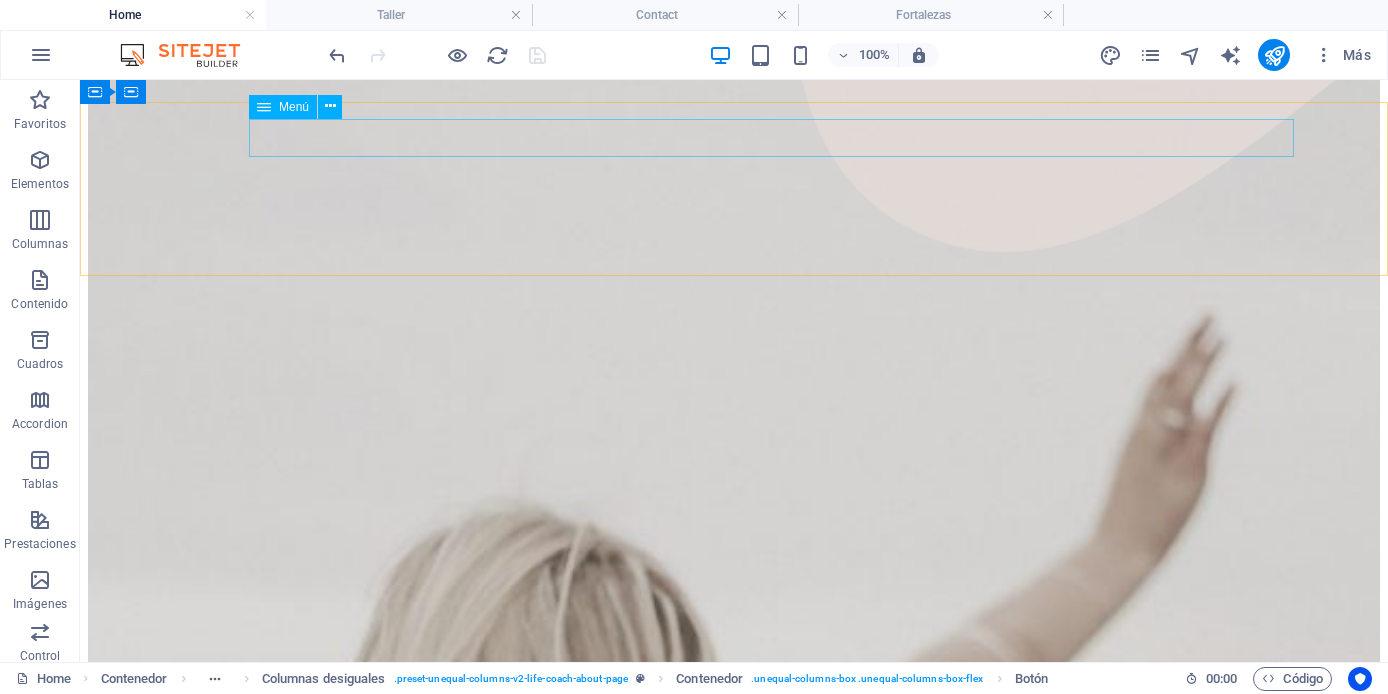 click on "Inicio Taller Fortalezas Blog" at bounding box center (734, -1773) 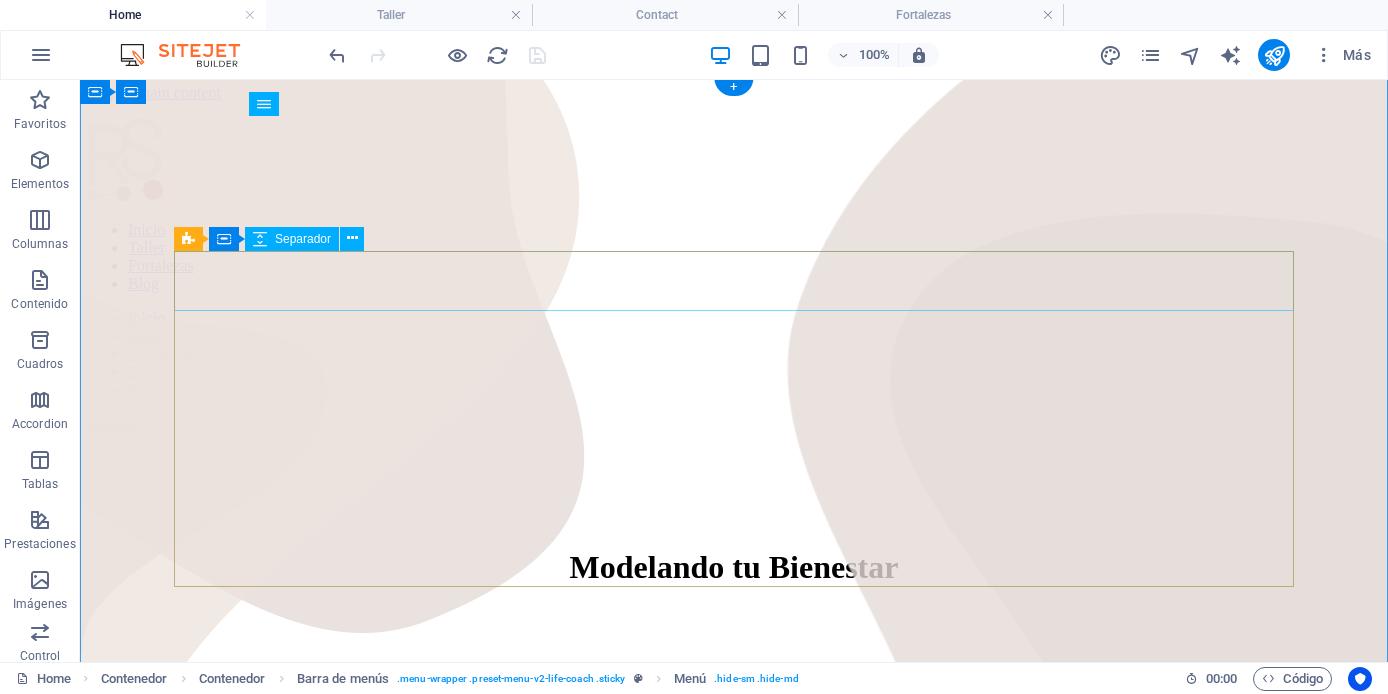 scroll, scrollTop: 8, scrollLeft: 0, axis: vertical 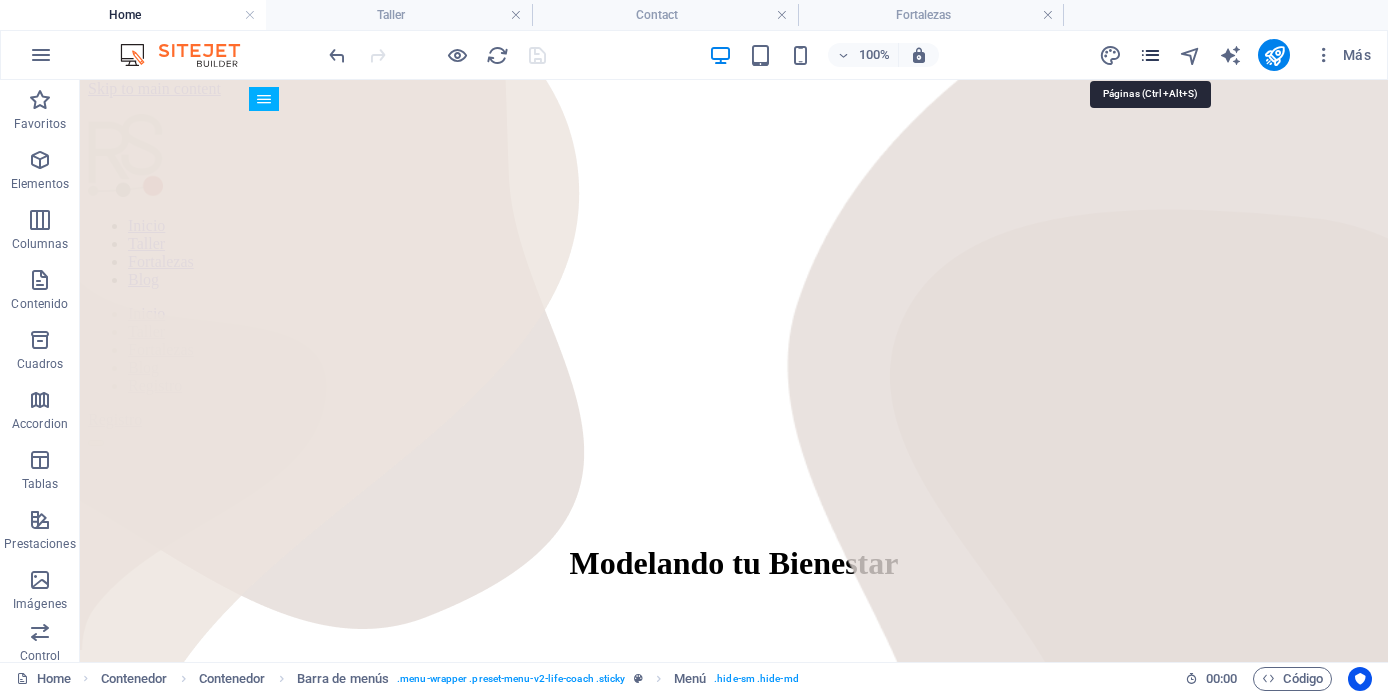 click at bounding box center [1150, 55] 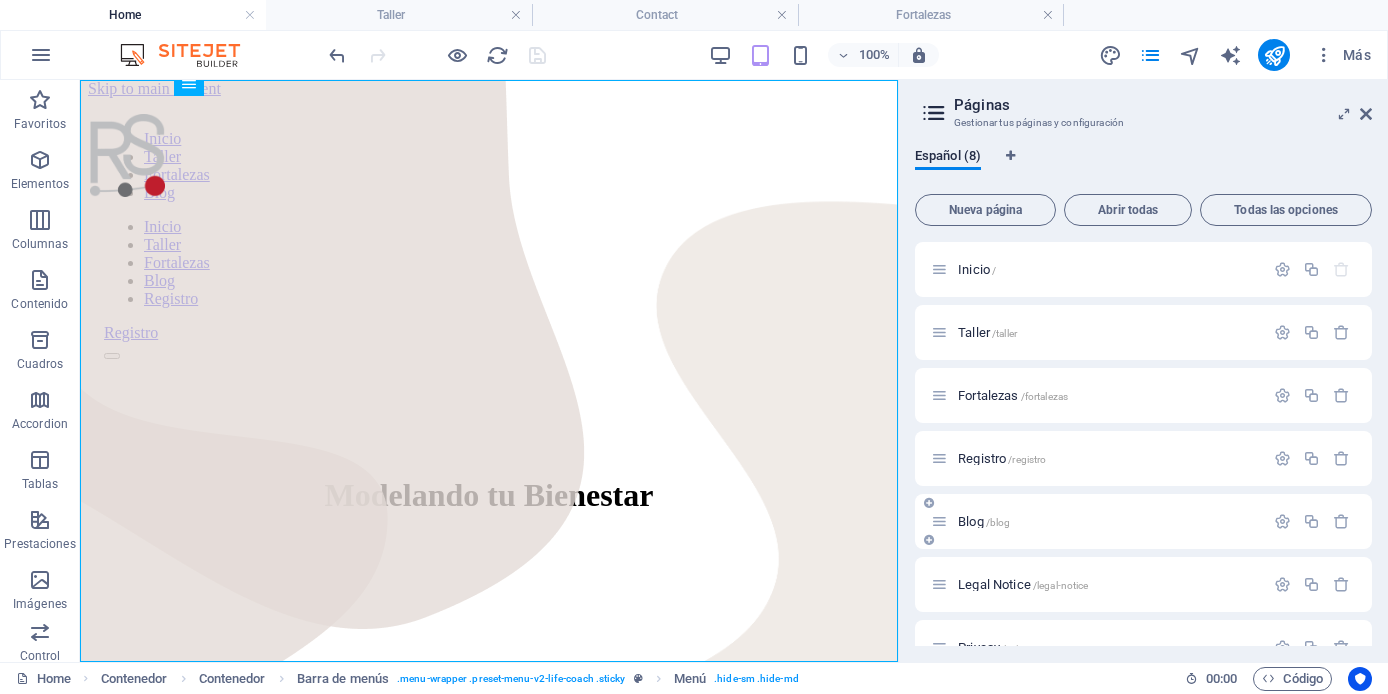 click on "Blog /blog" at bounding box center [984, 521] 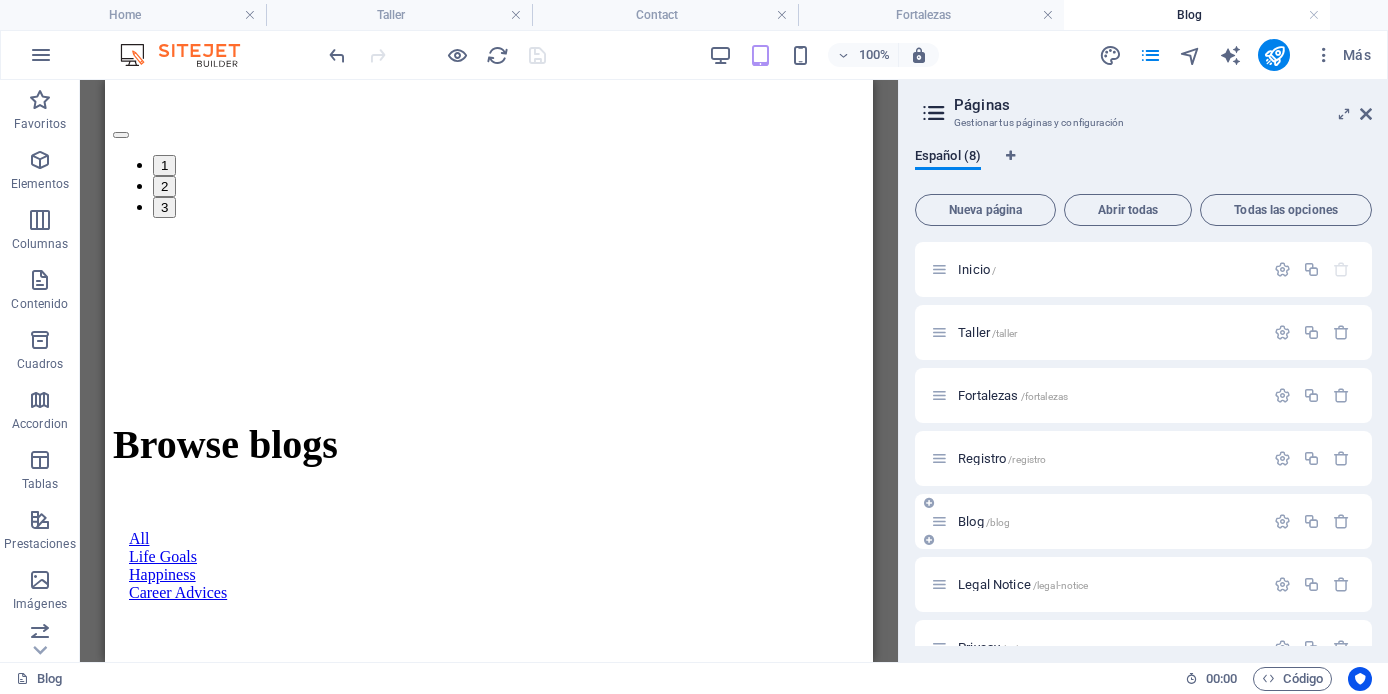 scroll, scrollTop: 1403, scrollLeft: 0, axis: vertical 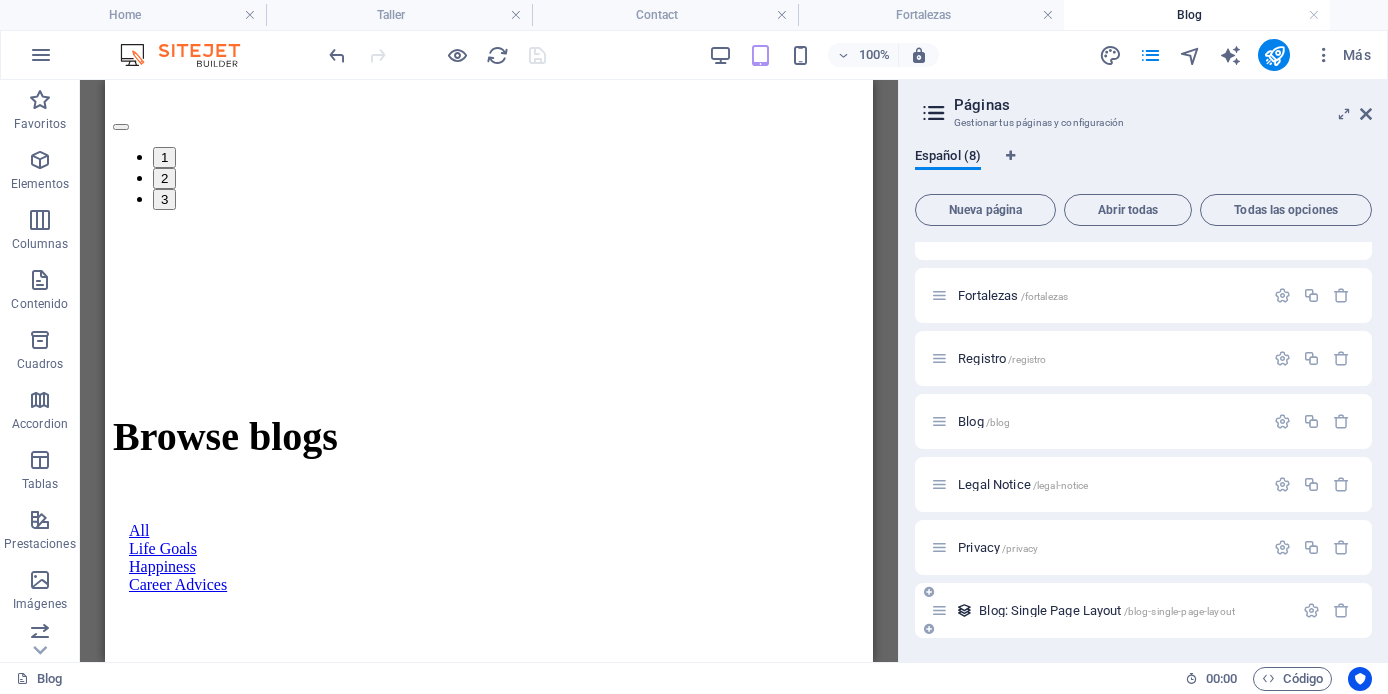 click on "Blog: Single Page Layout /blog-single-page-layout" at bounding box center (1107, 610) 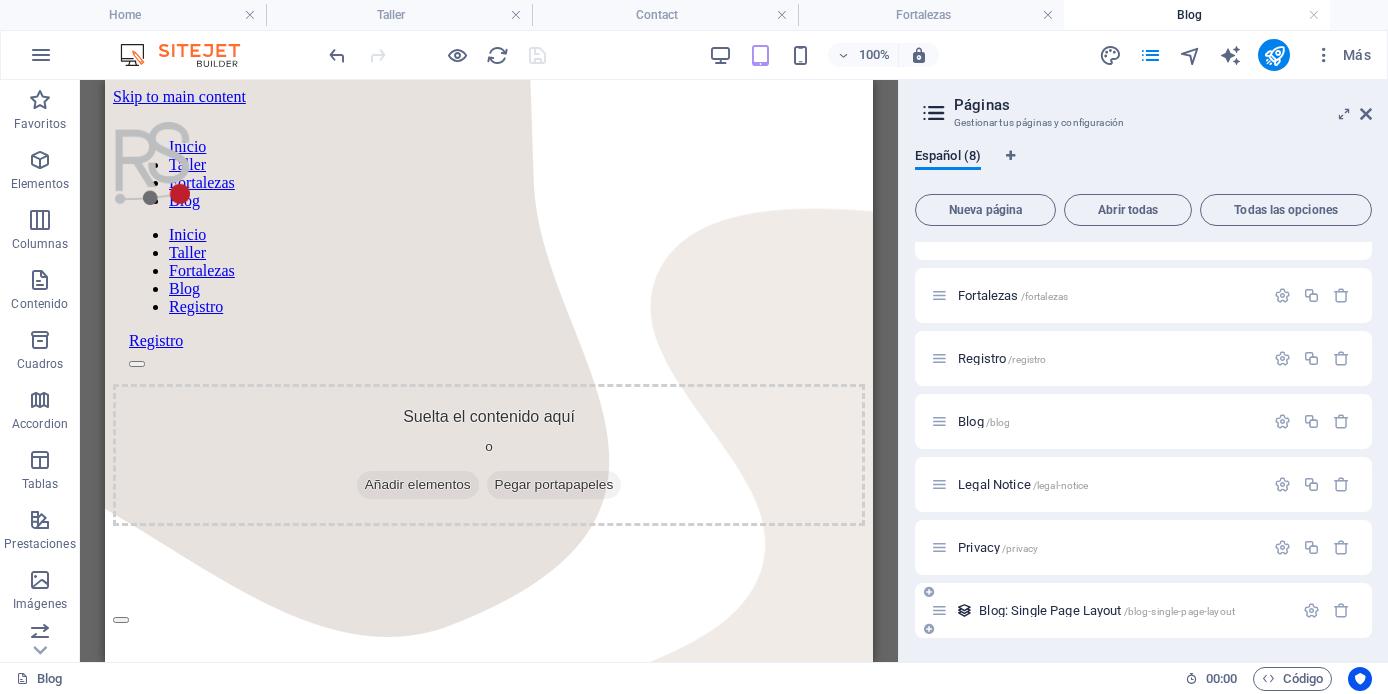 scroll, scrollTop: 19, scrollLeft: 0, axis: vertical 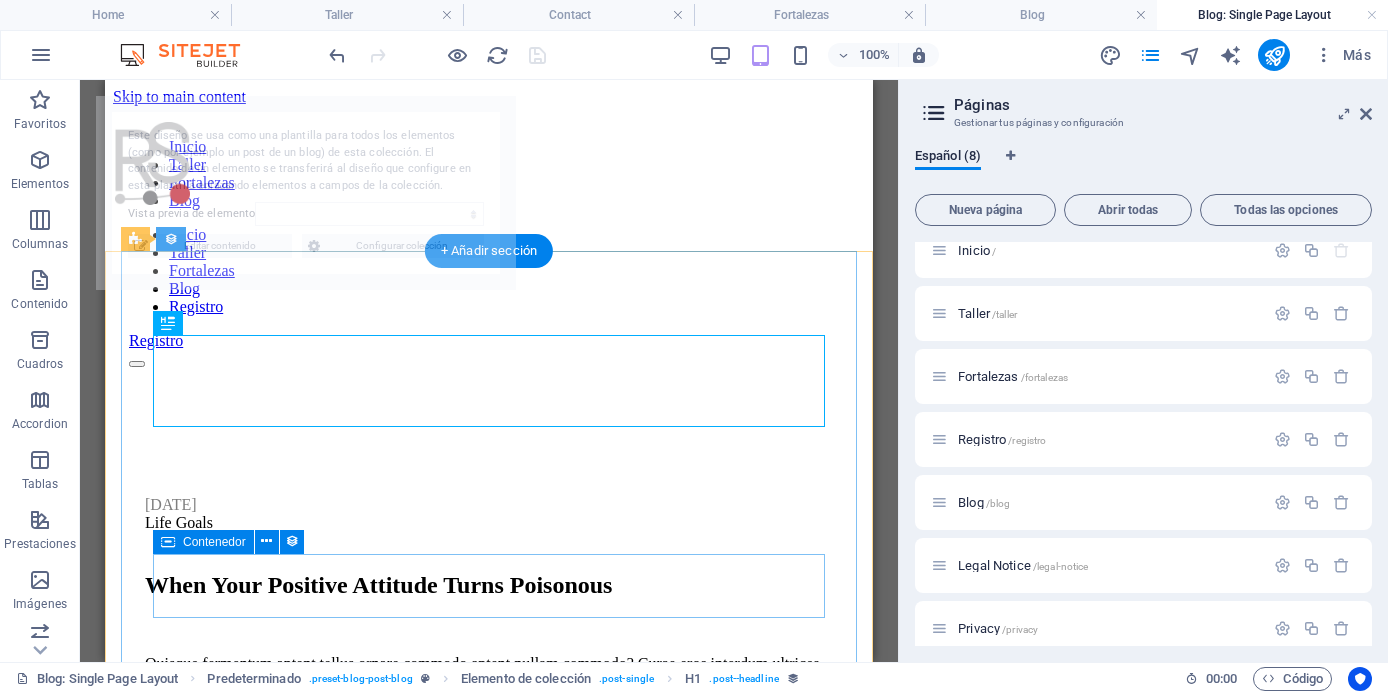select on "688ab8d866582c2b3b0c25d0" 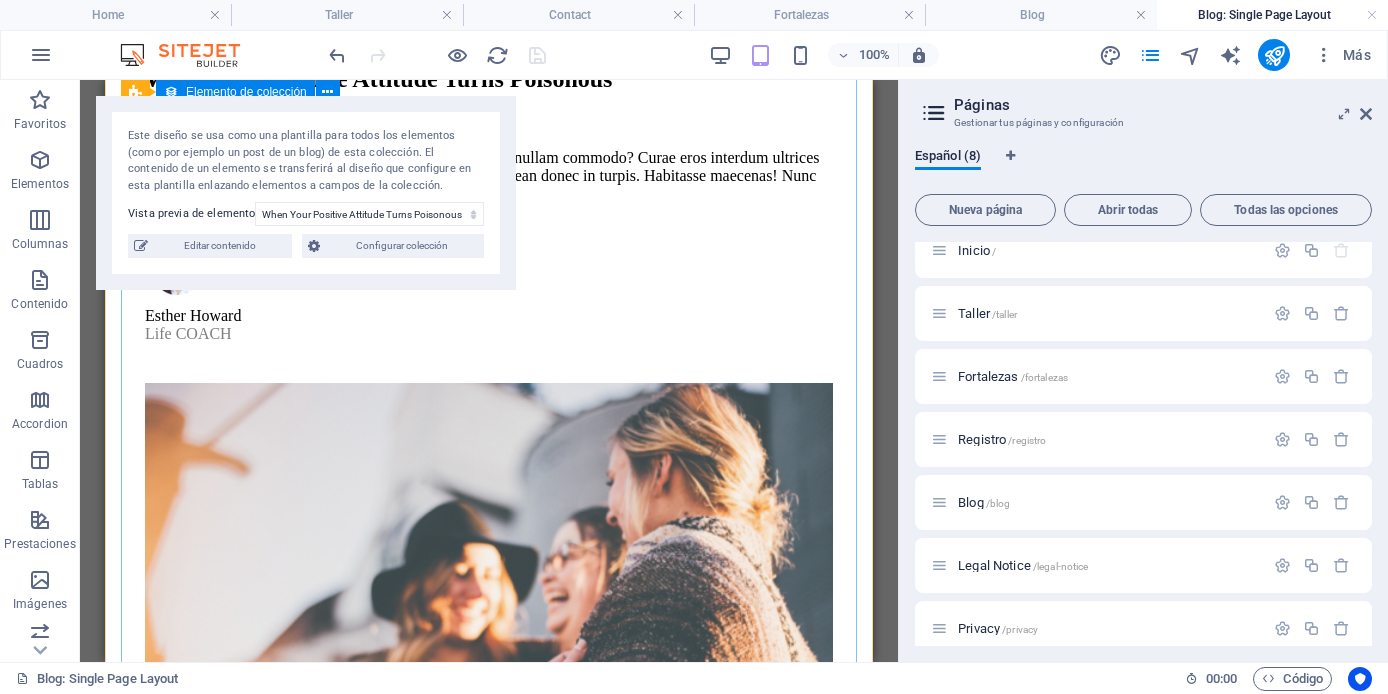 scroll, scrollTop: 0, scrollLeft: 0, axis: both 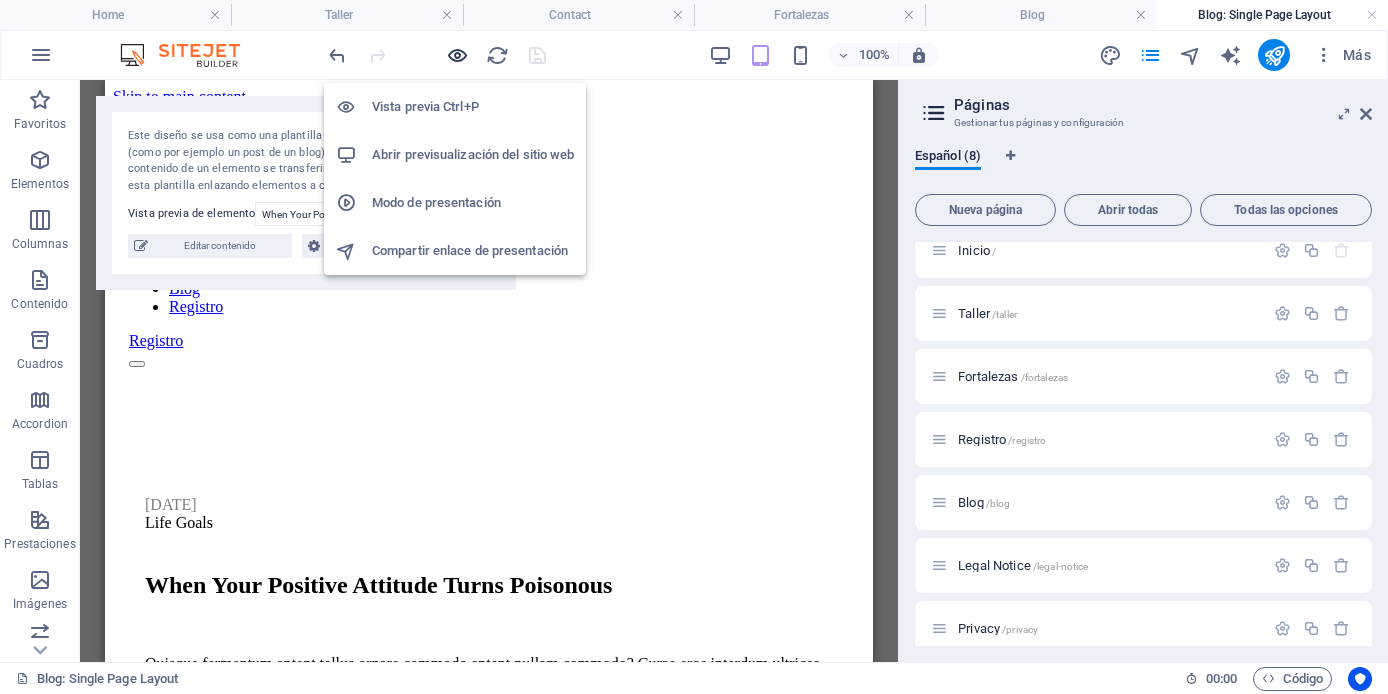 click at bounding box center (457, 55) 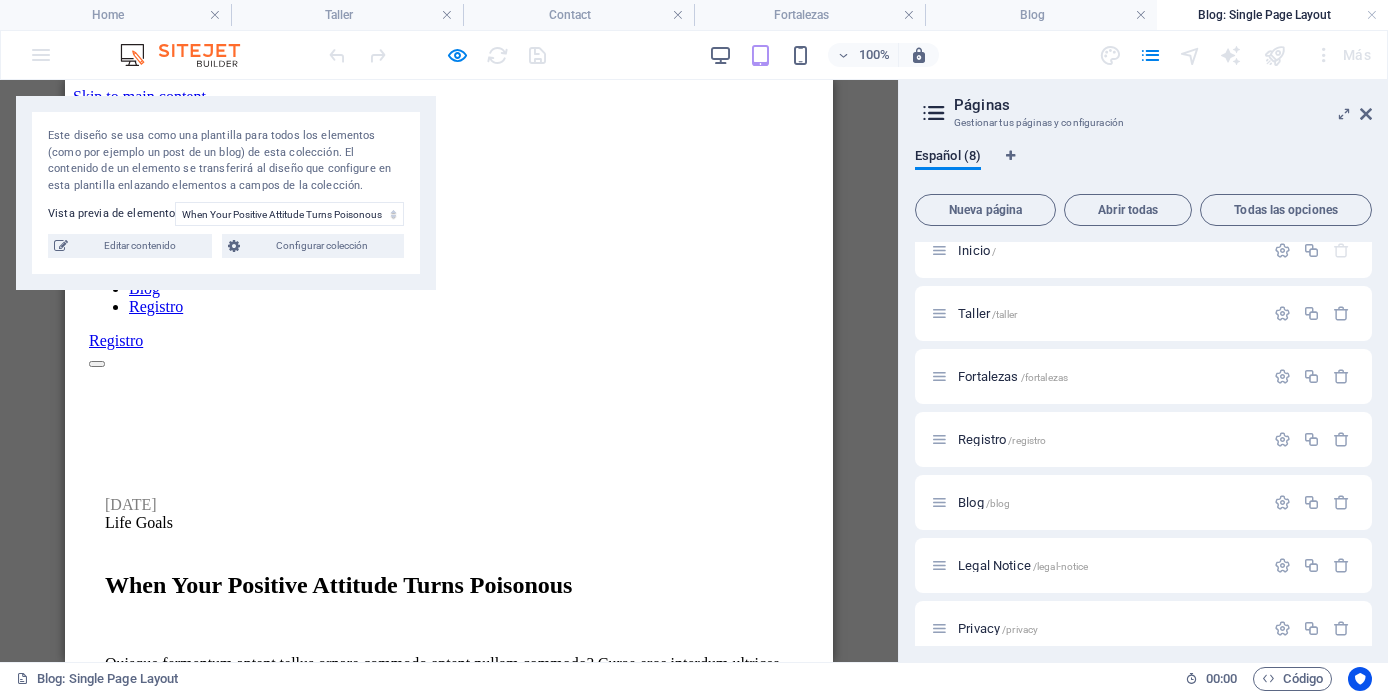 click on "28 de julio de 2022 Life Goals When Your Positive  Attitude Turns Poisonous Quisque fermentum aptent tellus ornare commodo aptent nullam commodo? Curae eros interdum ultrices cursus. Erat platea ligula ultrices? Dui proin pretium. Aenean donec in turpis. Habitasse maecenas! Nunc mollis ultricies! Esther Howard Life COACH Lorem Ipsum is simply dummy text of the printing and typesetting industry. Lorem Ipsum has been the industry's standard dummy text ever since the 1500s, when an unknown printer took a galley of type and scrambled it to make a type specimen book. It has survived not only five centuries, but also the leap into electronic typesetting, remaining essentially unchanged. It was popularised in the 1960s with the release of Letraset sheets containing Lorem Ipsum passages, and more recently with desktop publishing software like Aldus PageMaker including versions of Lorem Ipsum. Dummy Text Headline Lorem Ipsum Is Dummy Text Headline Back to blog" at bounding box center (449, 2006) 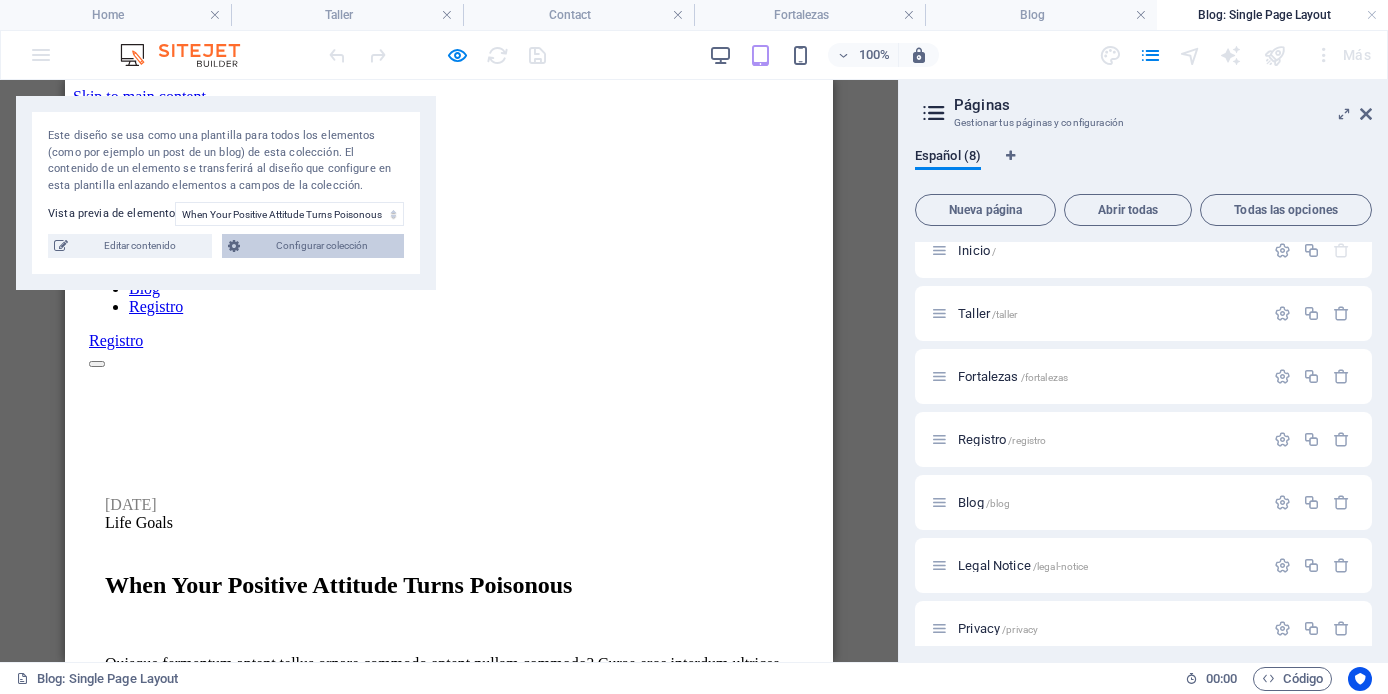click on "Configurar colección" at bounding box center [322, 246] 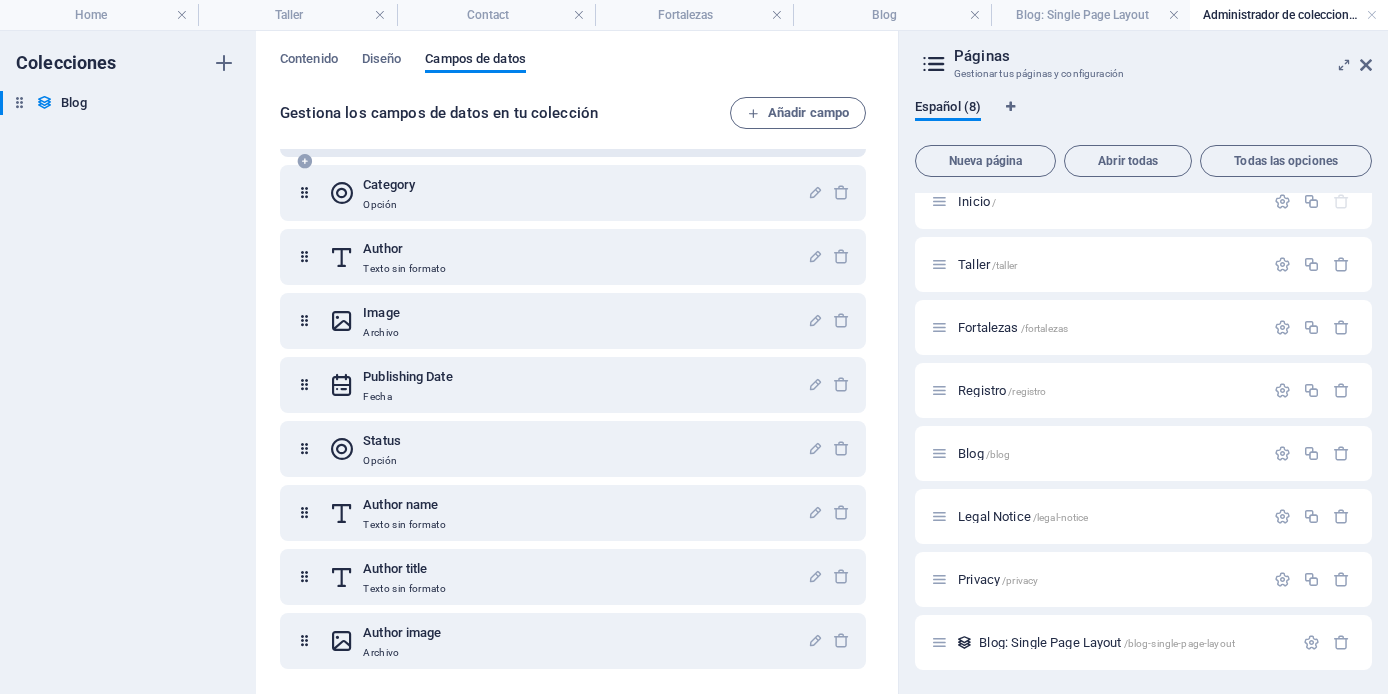 scroll, scrollTop: 0, scrollLeft: 0, axis: both 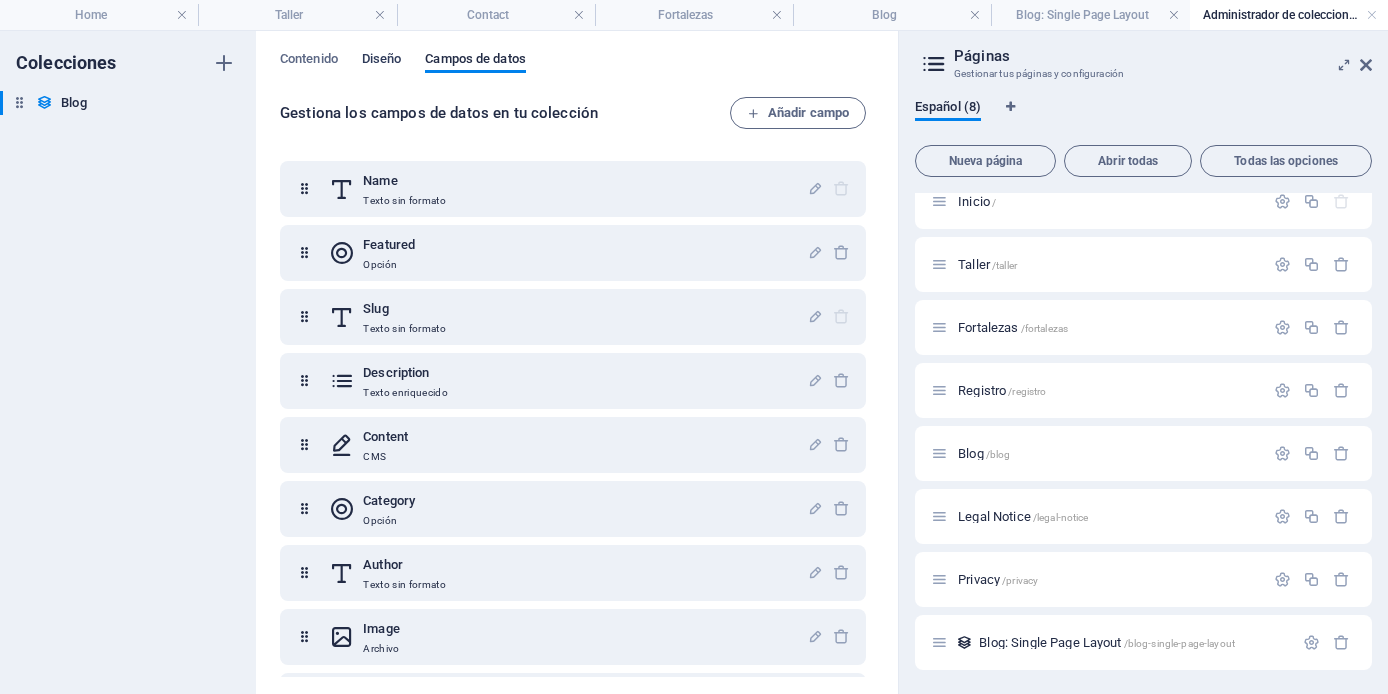 click on "Diseño" at bounding box center (382, 61) 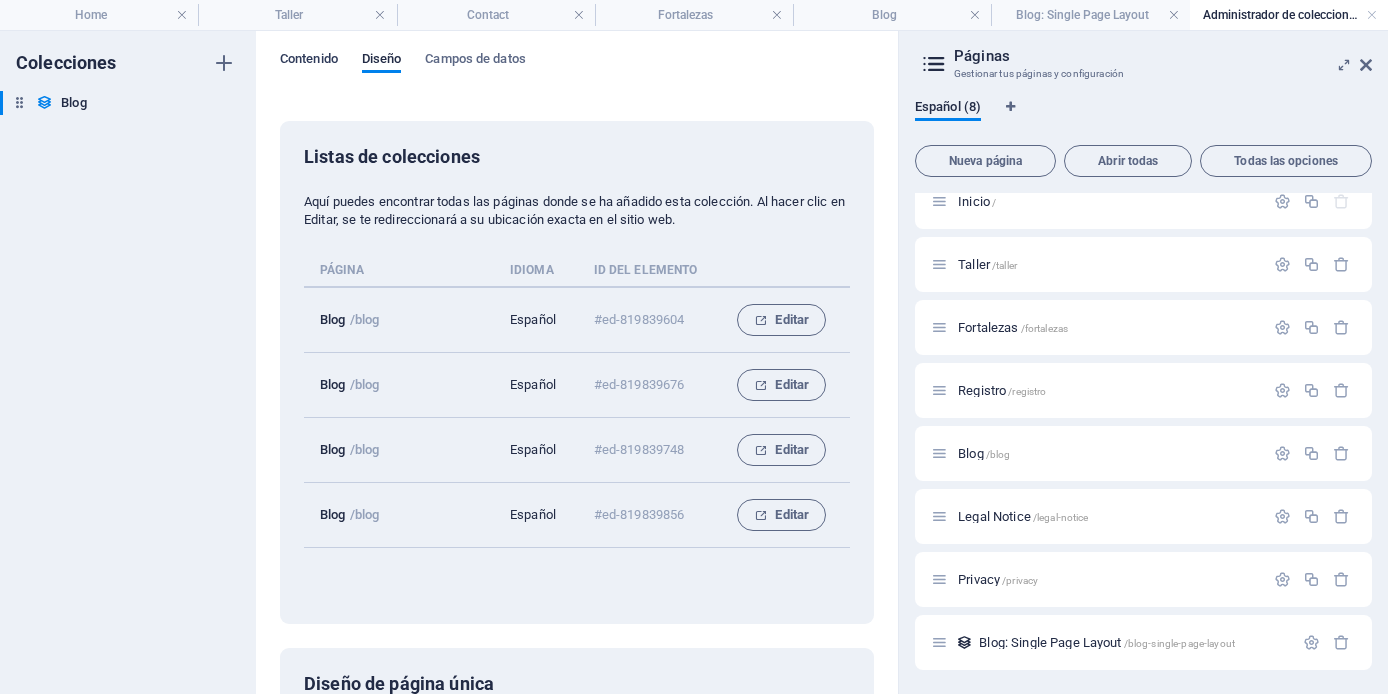 click on "Contenido" at bounding box center [309, 61] 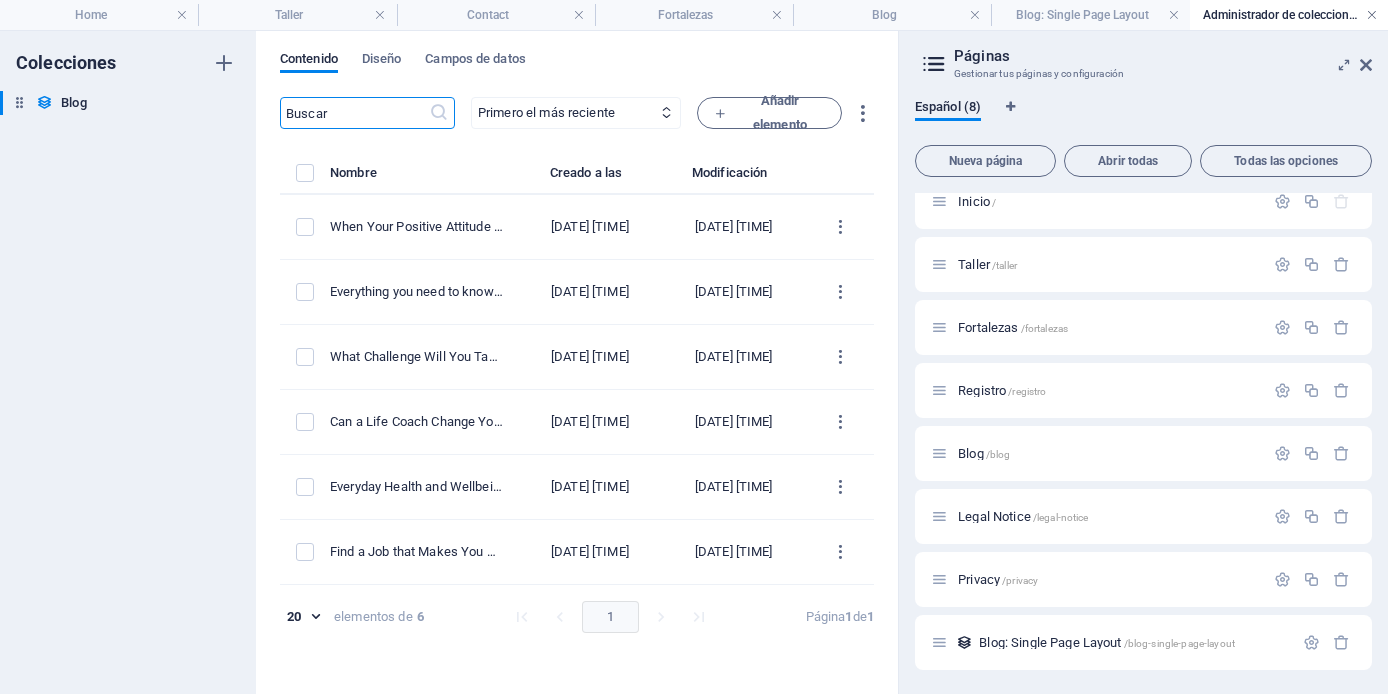 click at bounding box center (1372, 15) 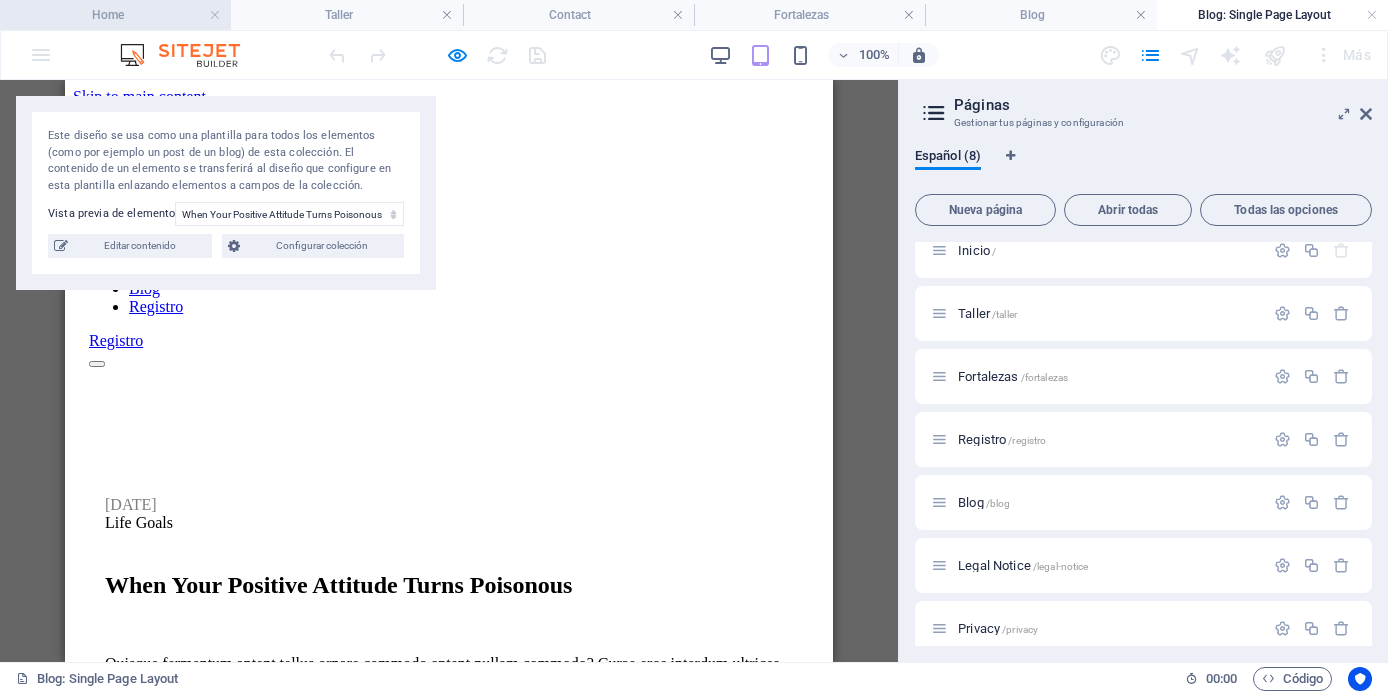 click on "Home" at bounding box center (115, 15) 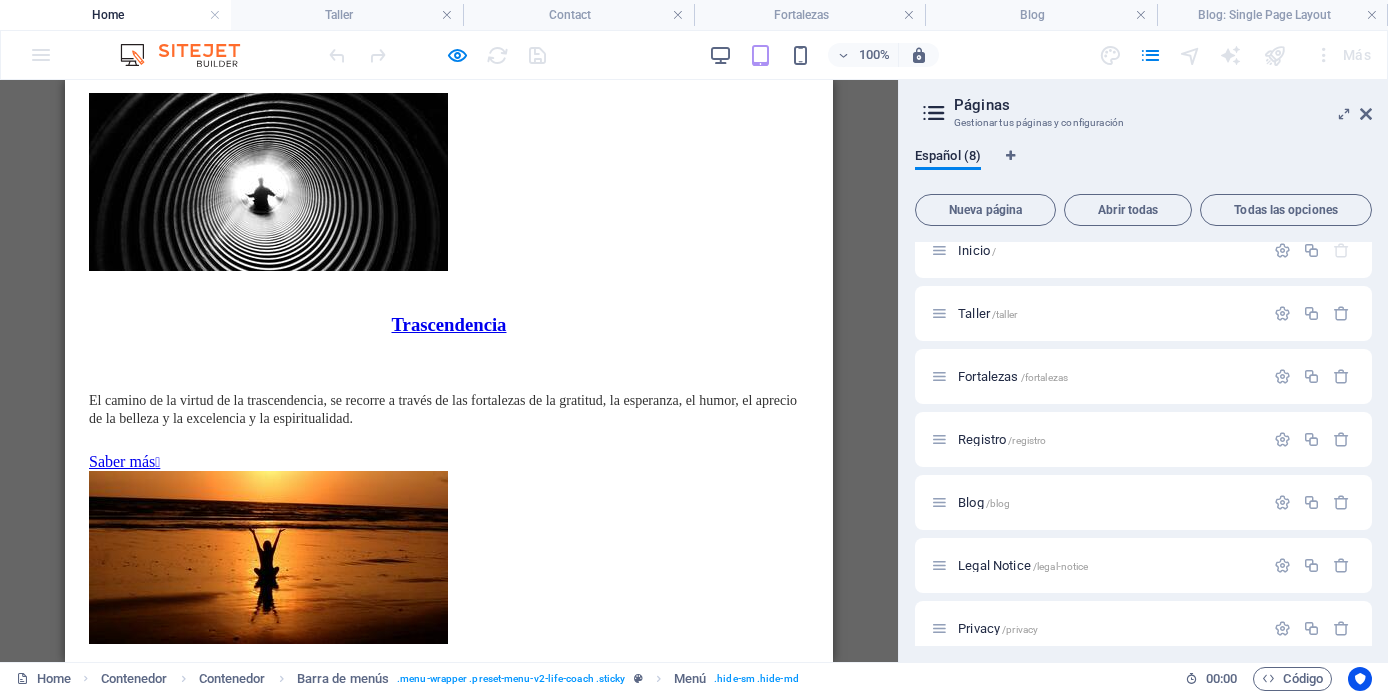 scroll, scrollTop: 3493, scrollLeft: 0, axis: vertical 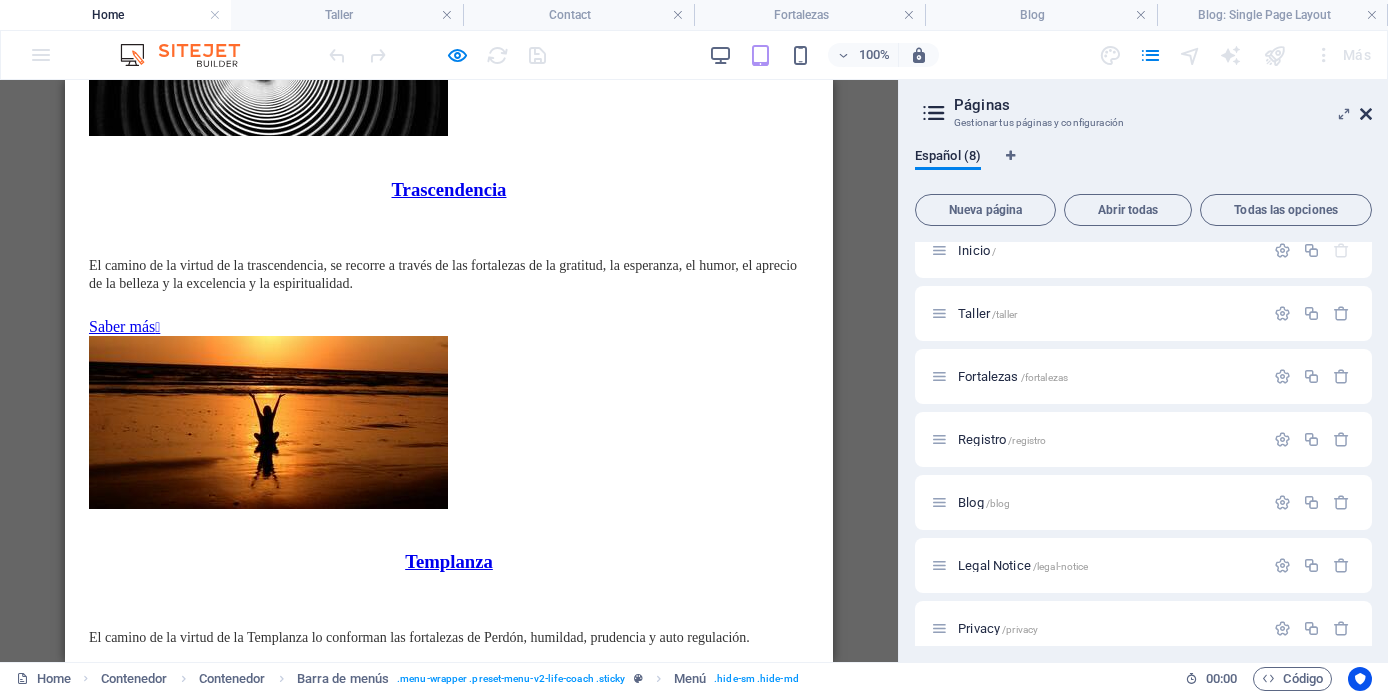 click at bounding box center (1366, 114) 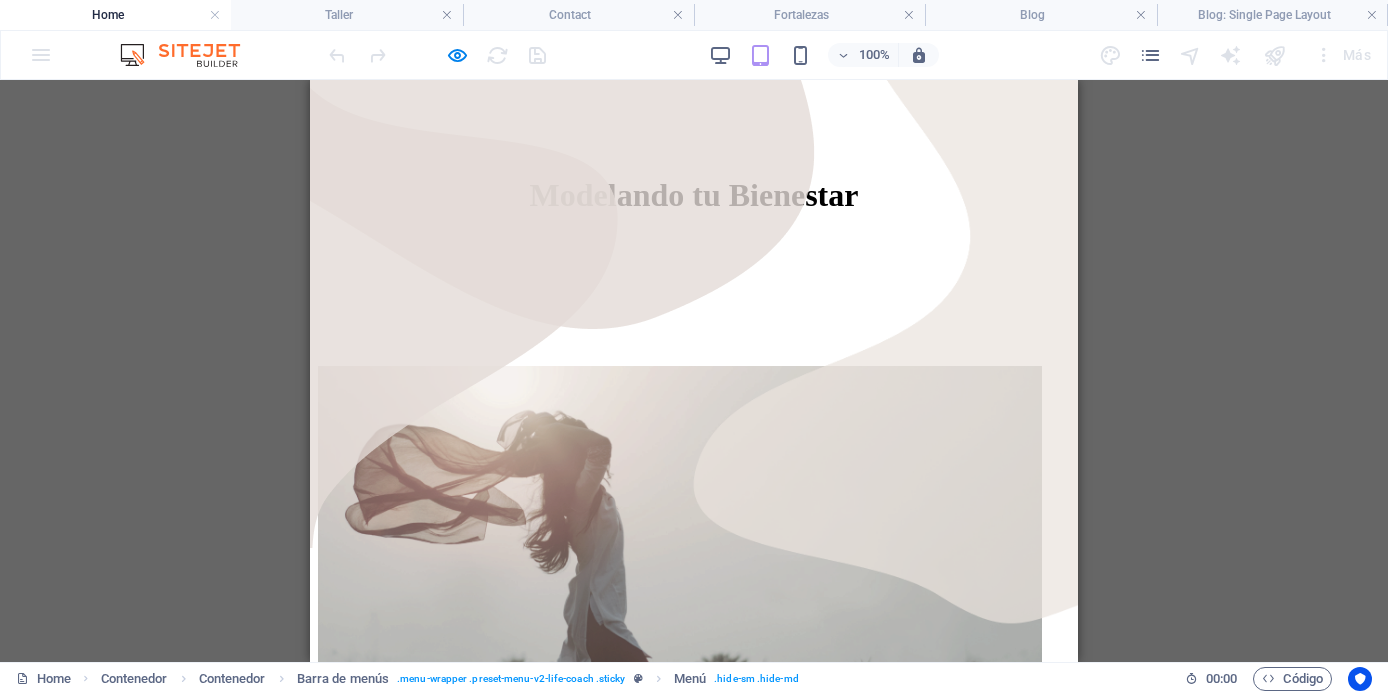 scroll, scrollTop: 0, scrollLeft: 0, axis: both 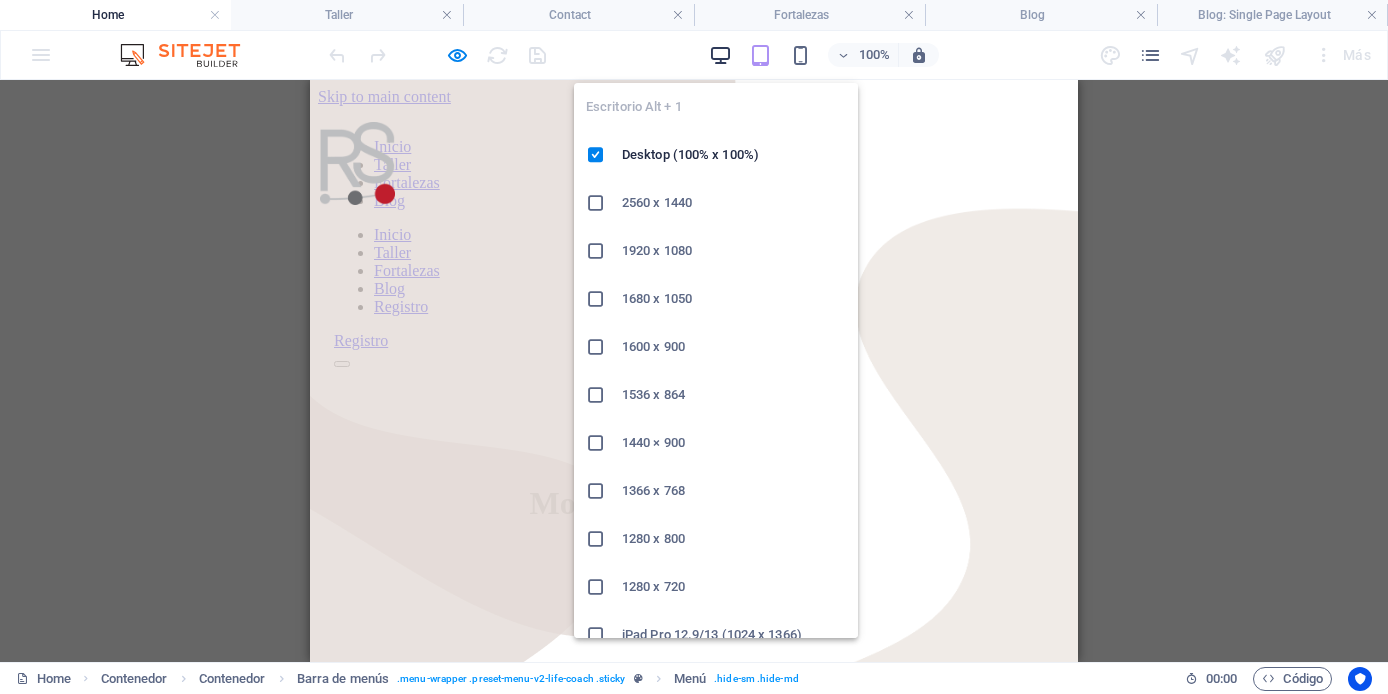 click at bounding box center (720, 55) 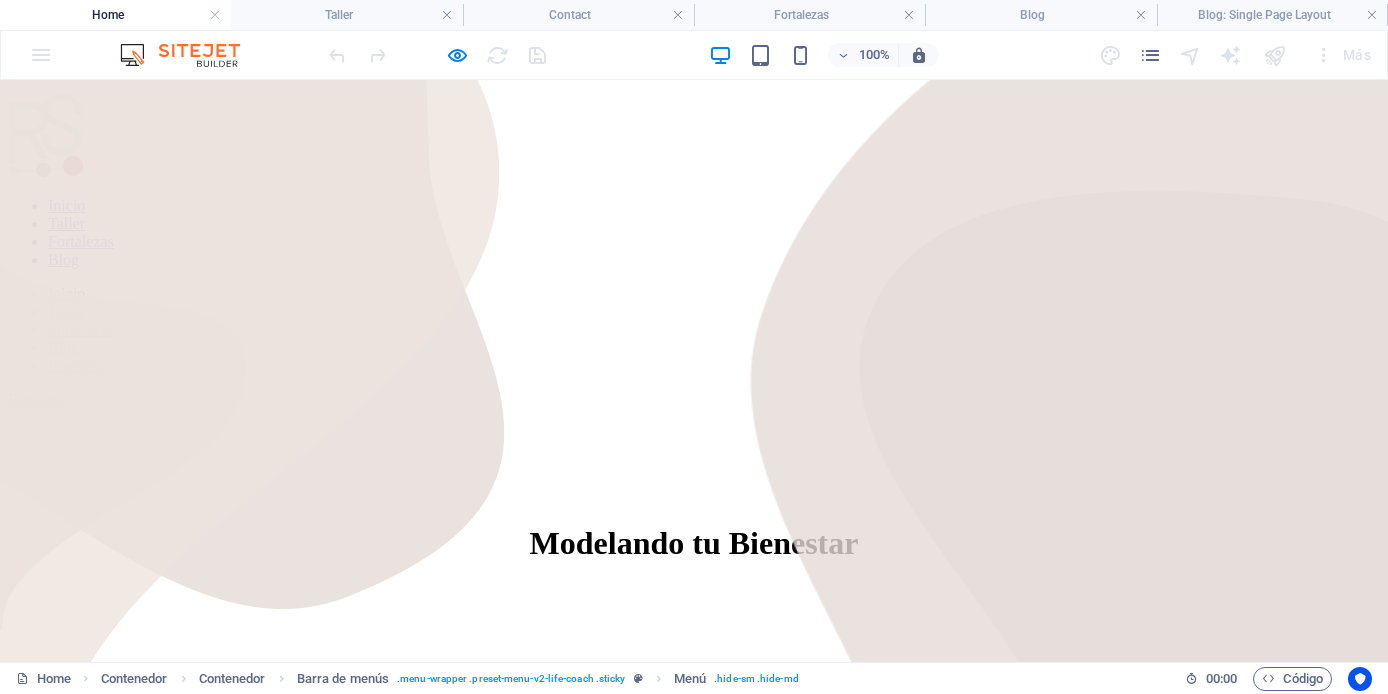 scroll, scrollTop: 30, scrollLeft: 0, axis: vertical 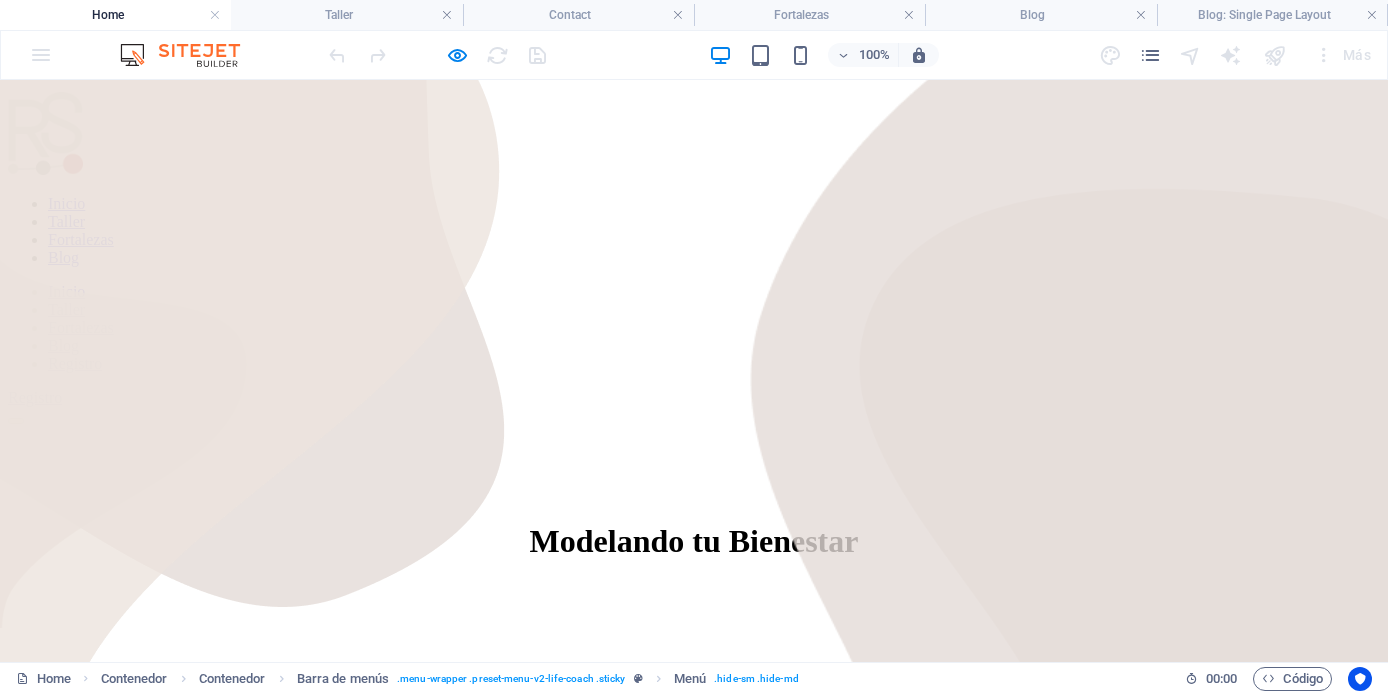 click on "Taller" at bounding box center [66, 221] 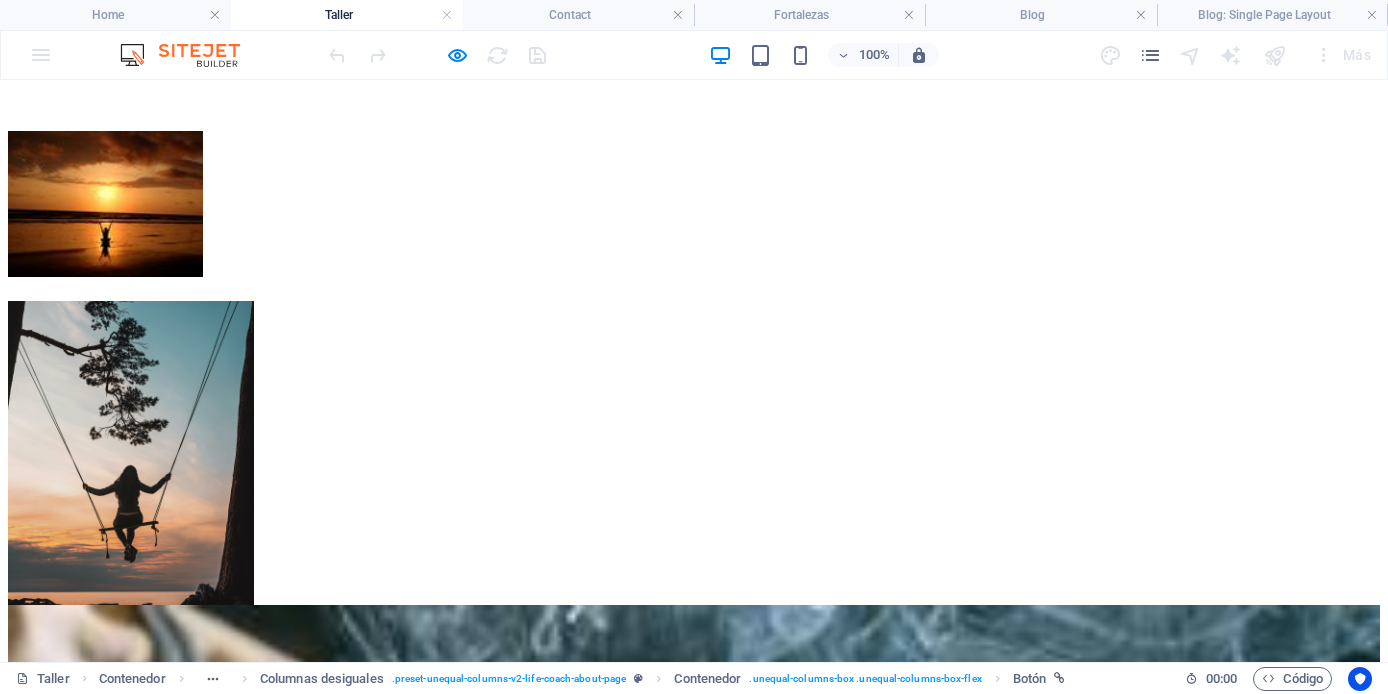 scroll, scrollTop: 2635, scrollLeft: 0, axis: vertical 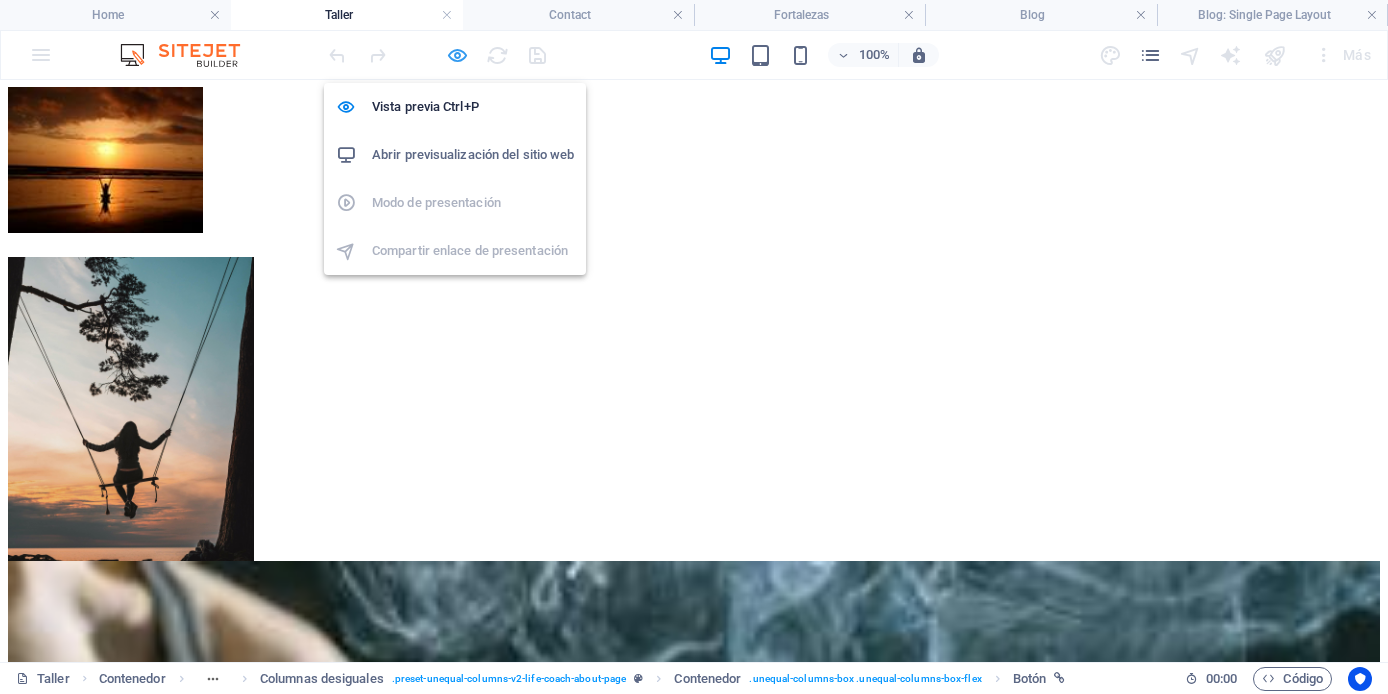 click at bounding box center [457, 55] 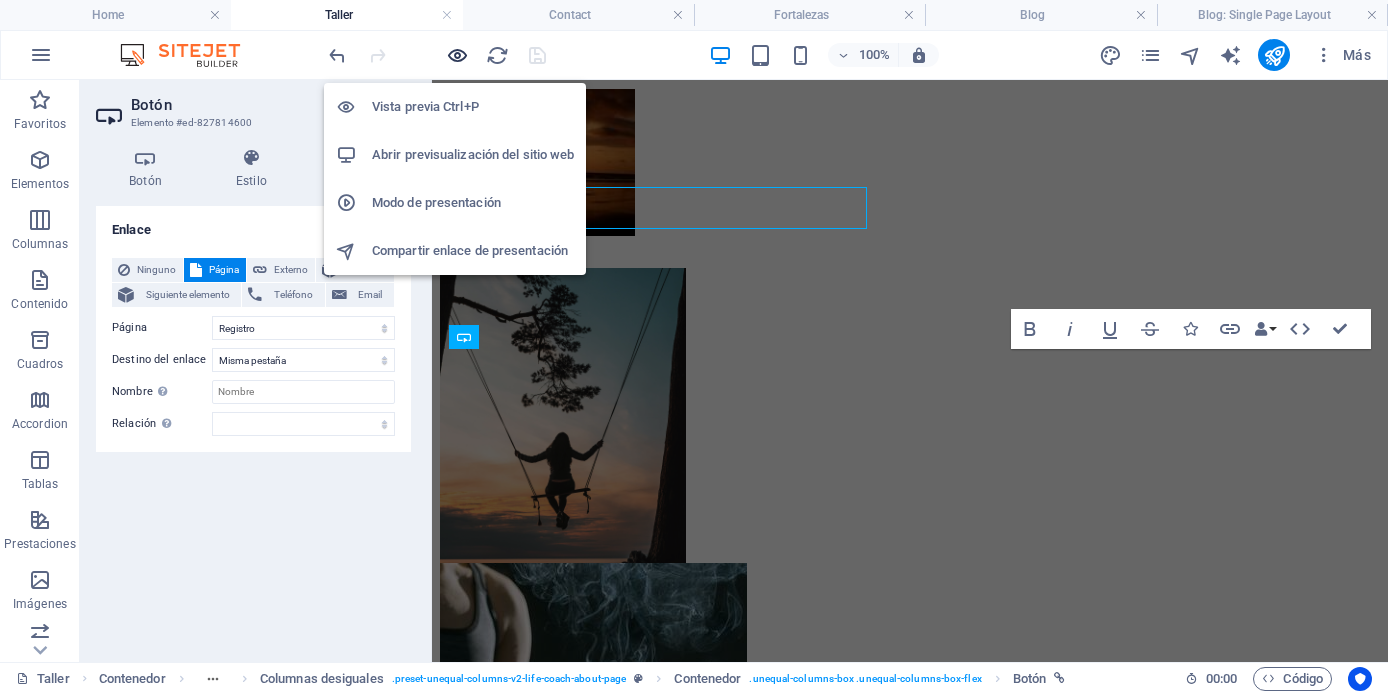 scroll, scrollTop: 589, scrollLeft: 0, axis: vertical 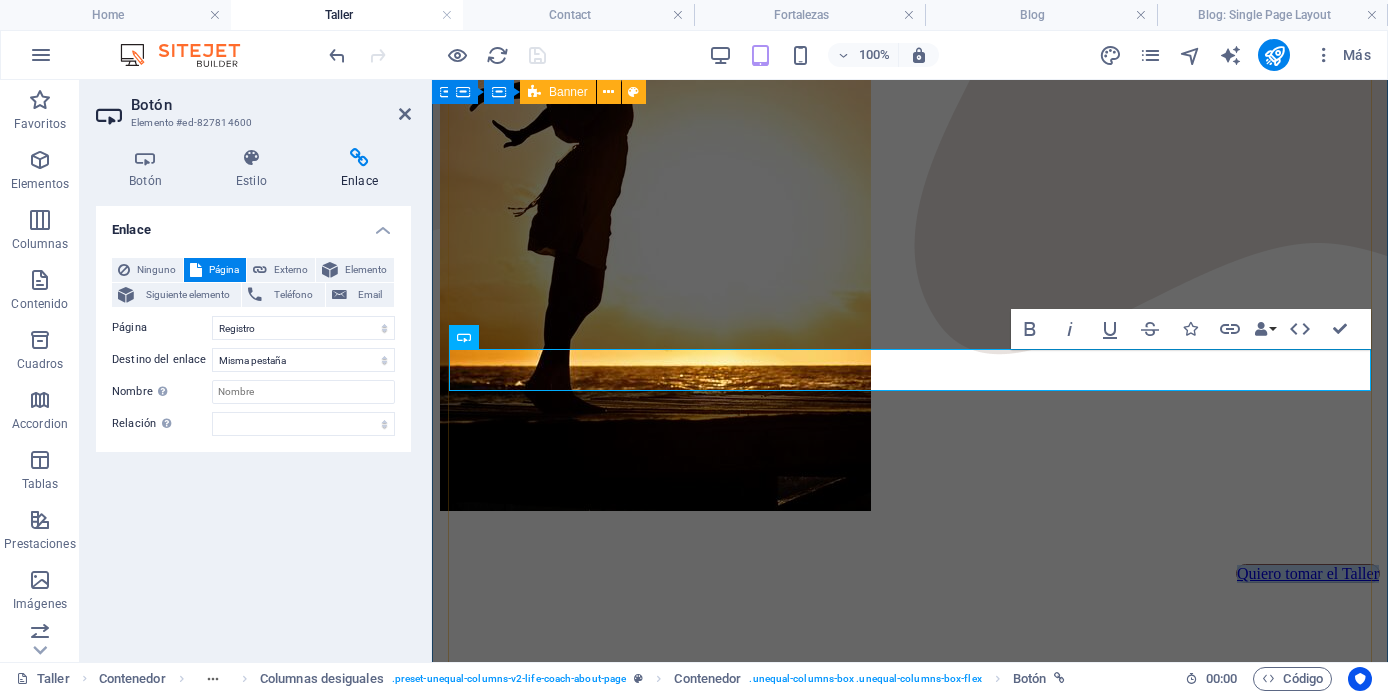 click on "Taller" at bounding box center (346, 15) 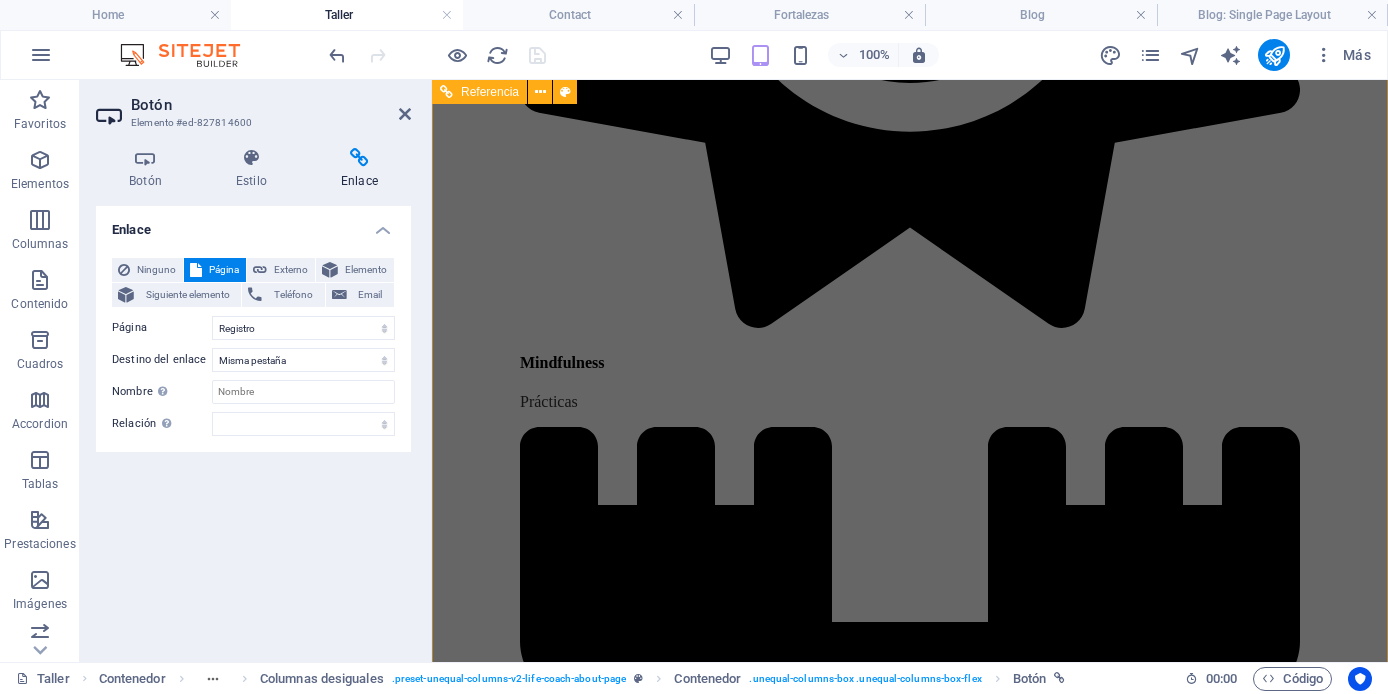 scroll, scrollTop: 4924, scrollLeft: 0, axis: vertical 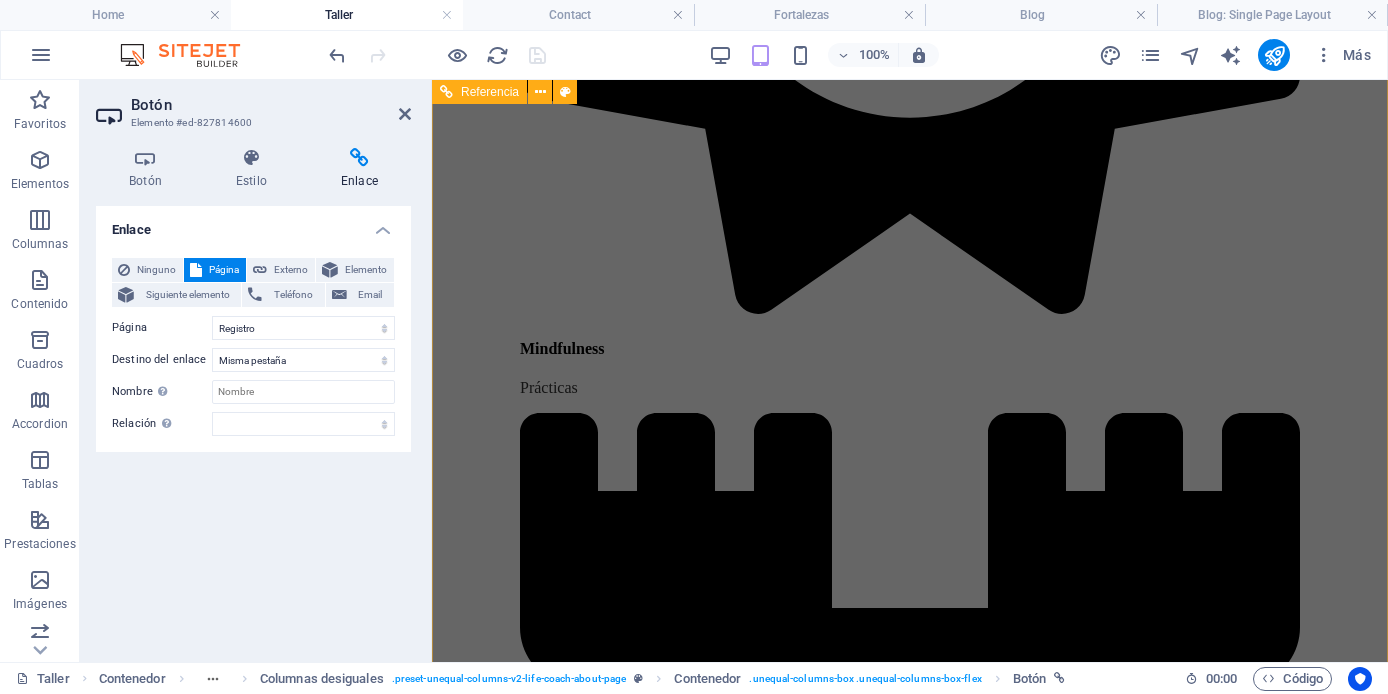 click on "Home About Courses Blog Contact" at bounding box center [910, 6743] 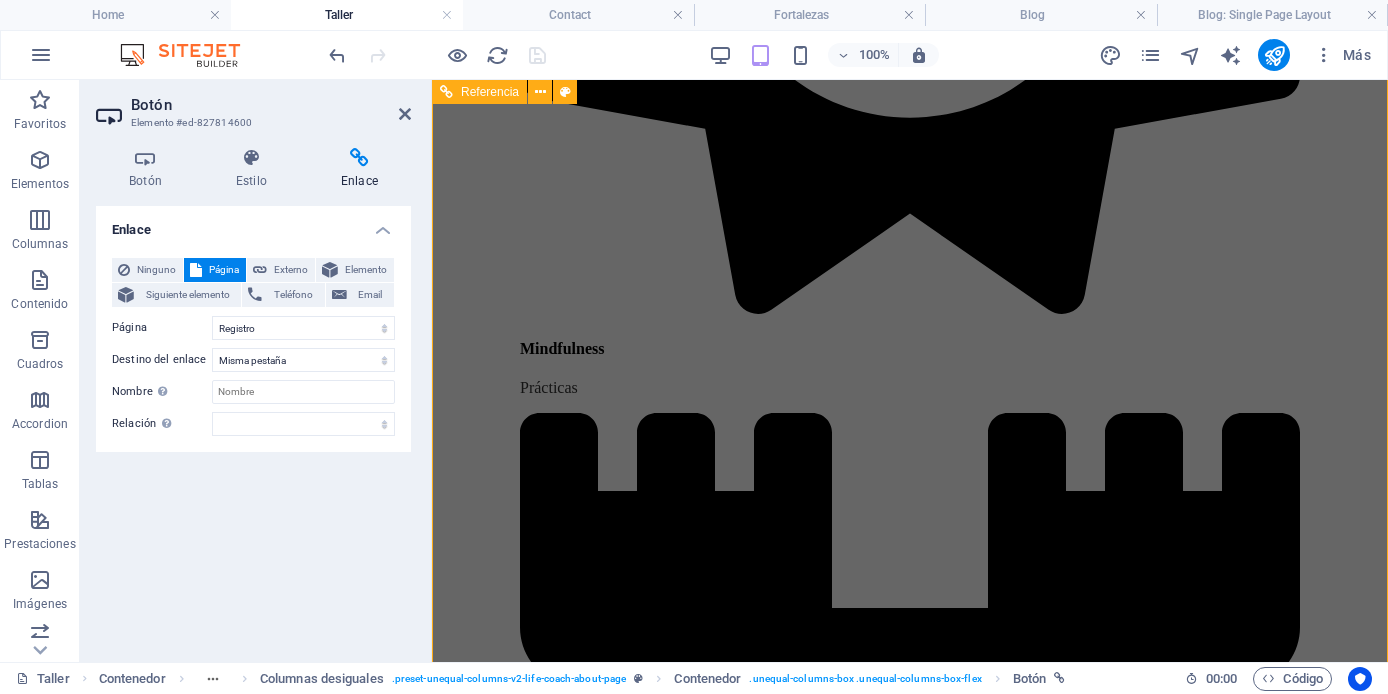 click on "Home About Courses Blog Contact" at bounding box center [910, 6743] 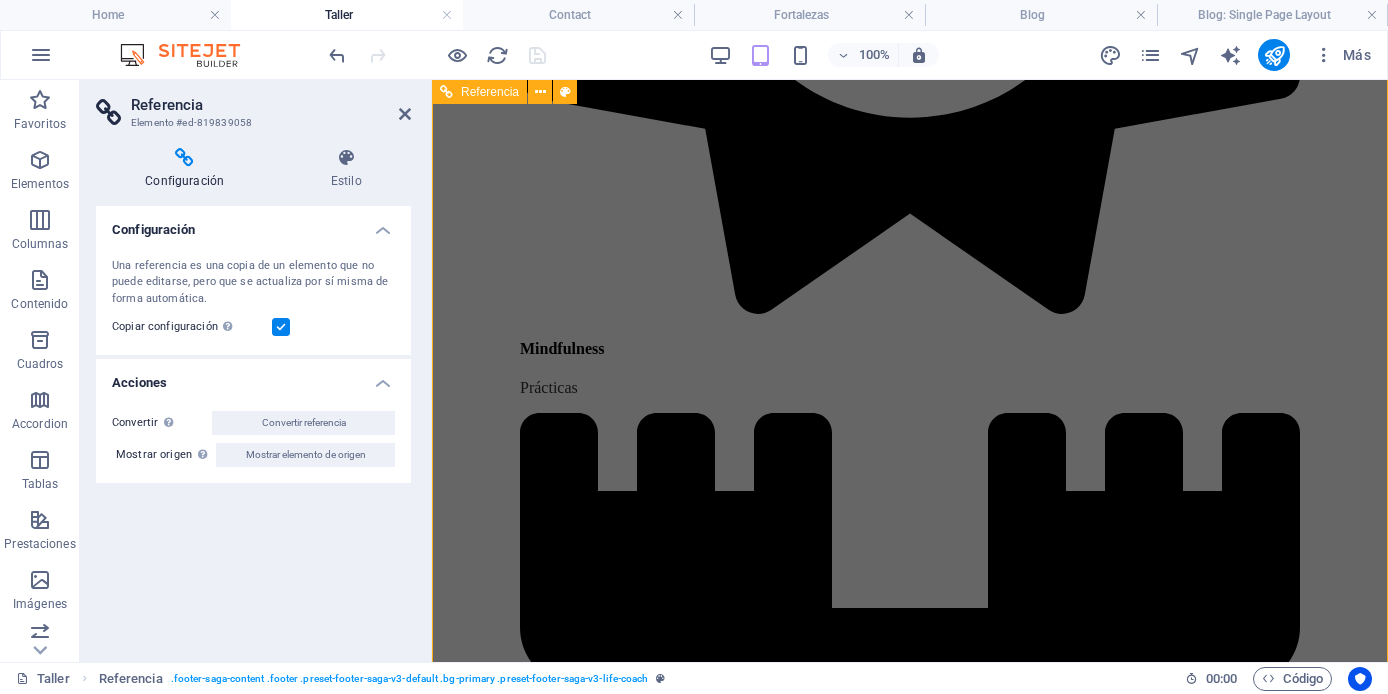 scroll, scrollTop: 4987, scrollLeft: 0, axis: vertical 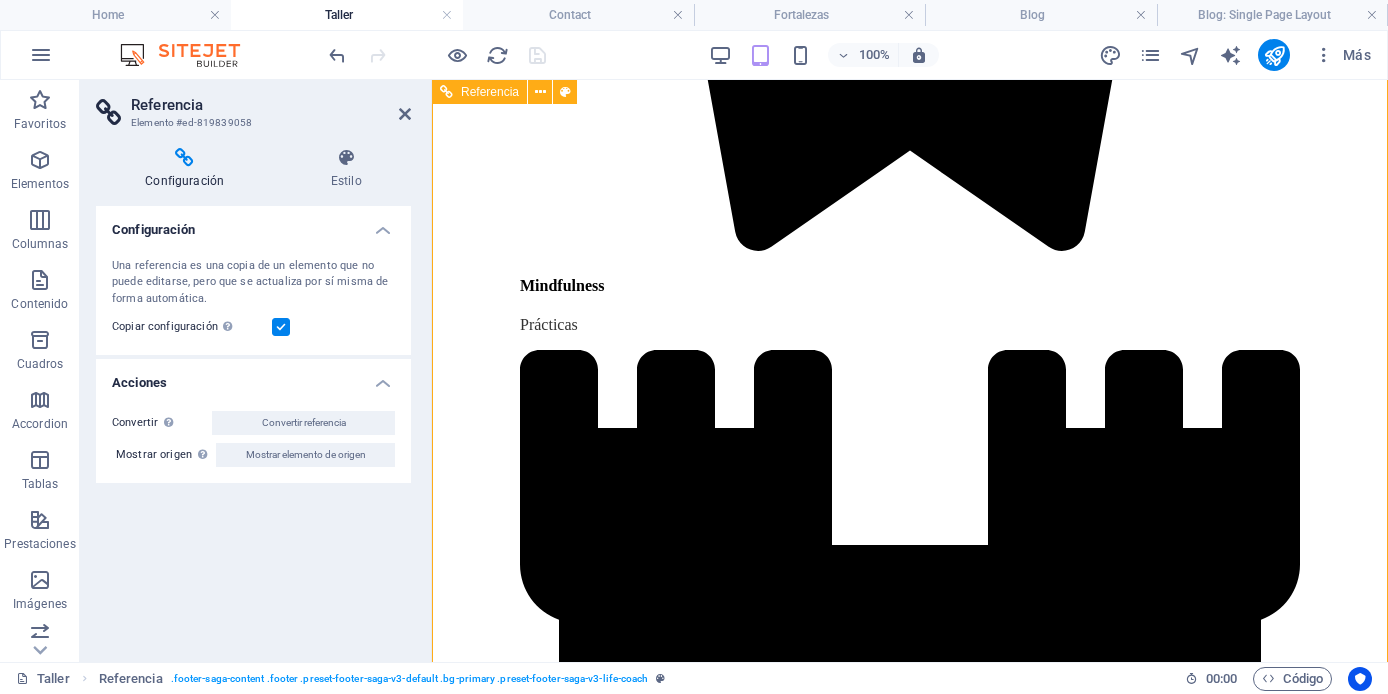 click on "Home About Courses Blog Contact" at bounding box center (910, 6680) 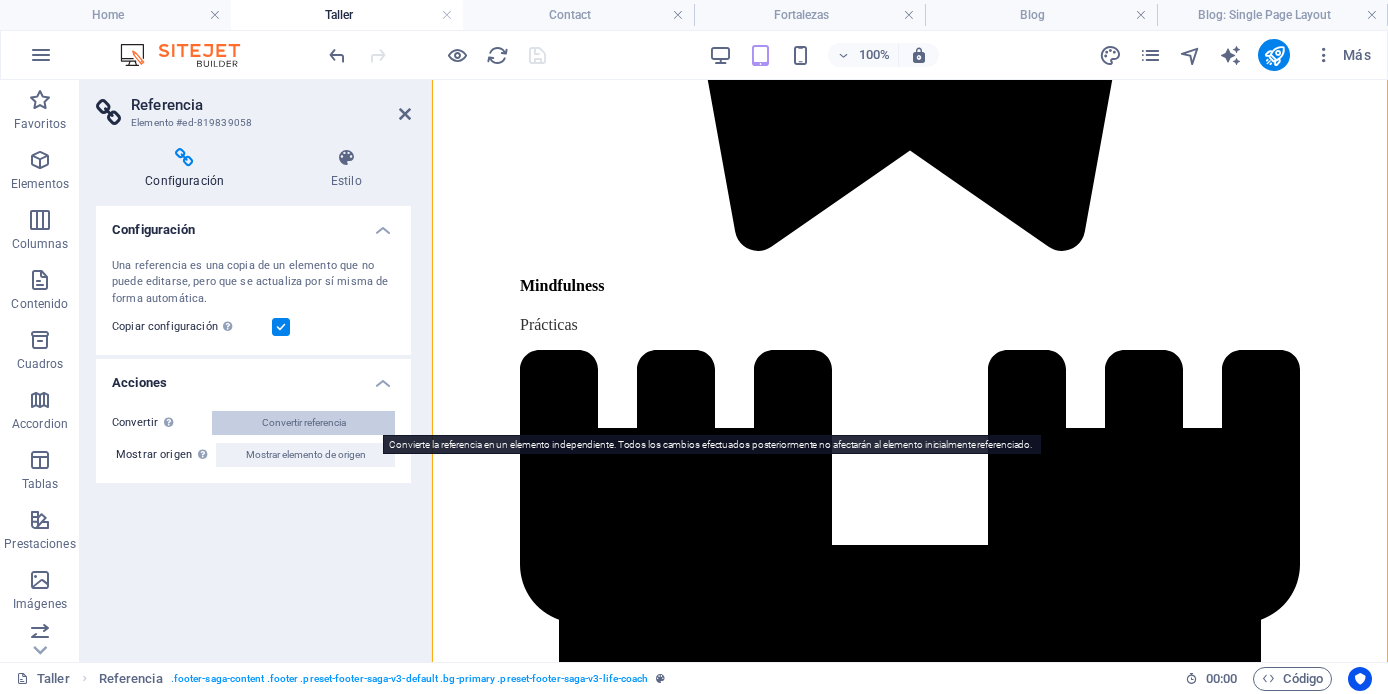 click on "Convertir referencia" at bounding box center [304, 423] 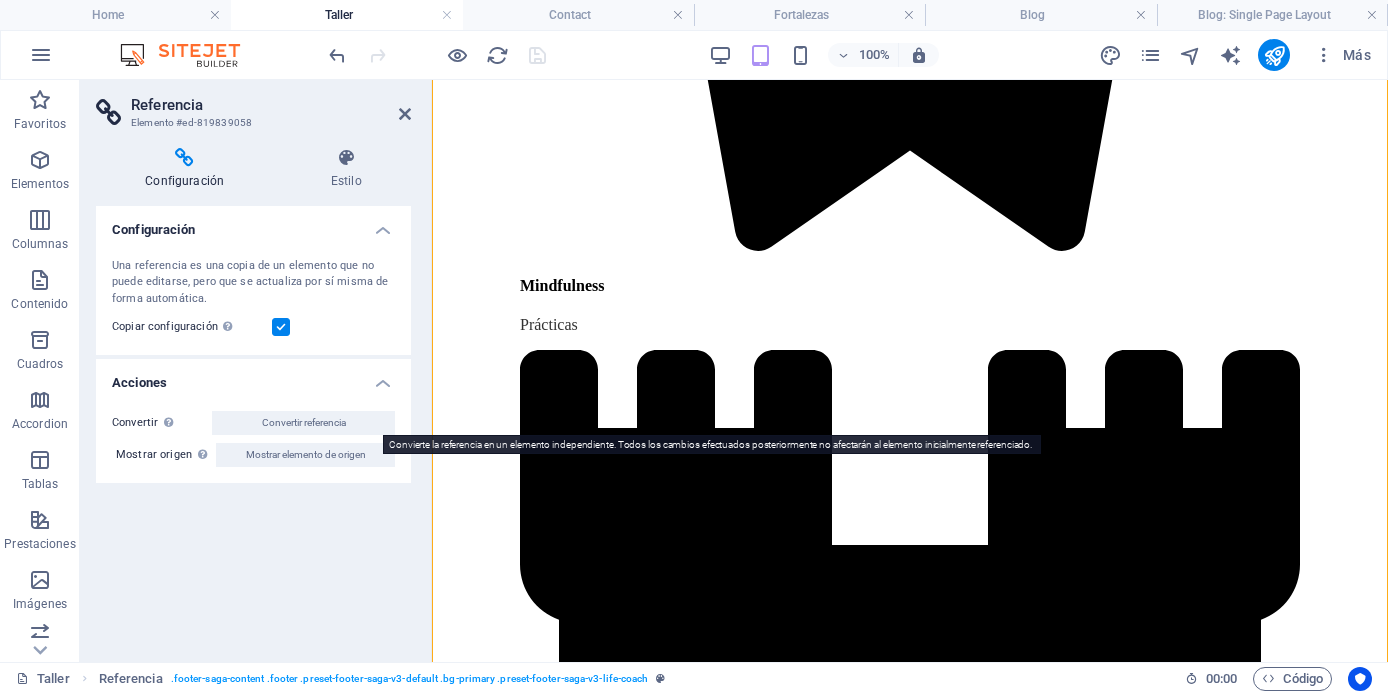 select on "footer" 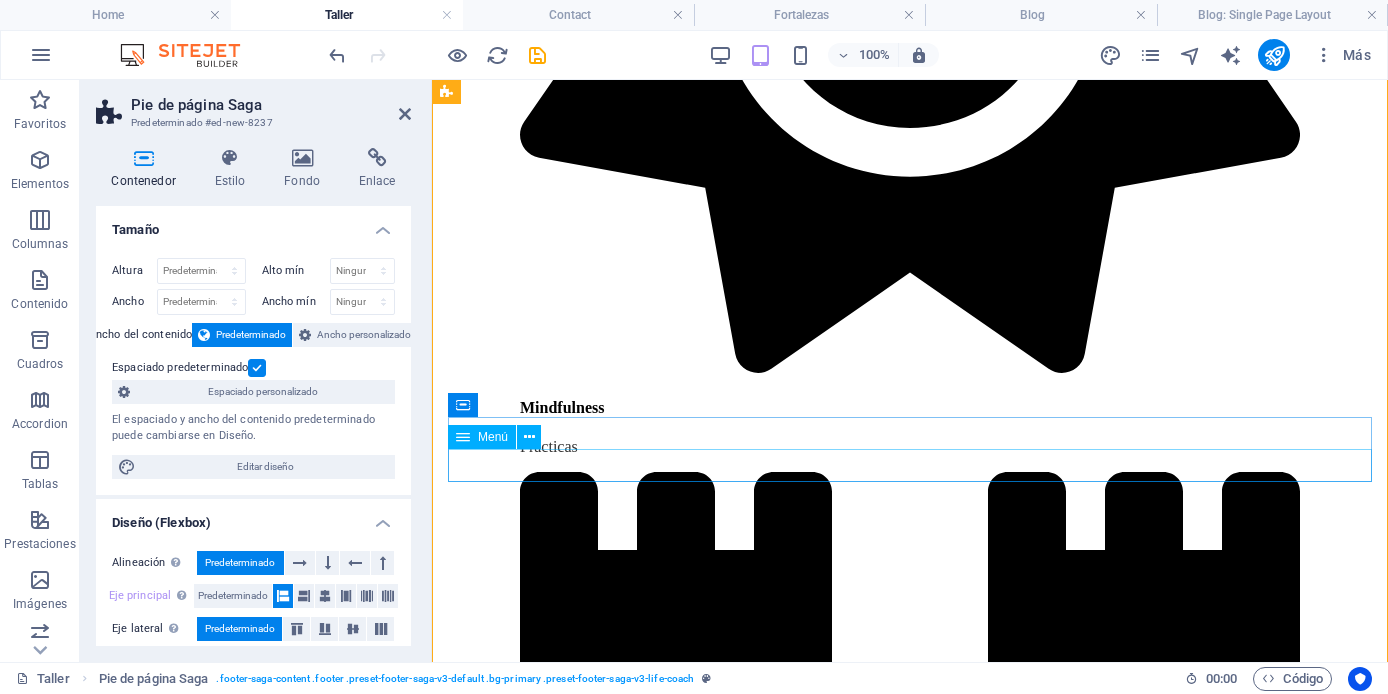 scroll, scrollTop: 4856, scrollLeft: 0, axis: vertical 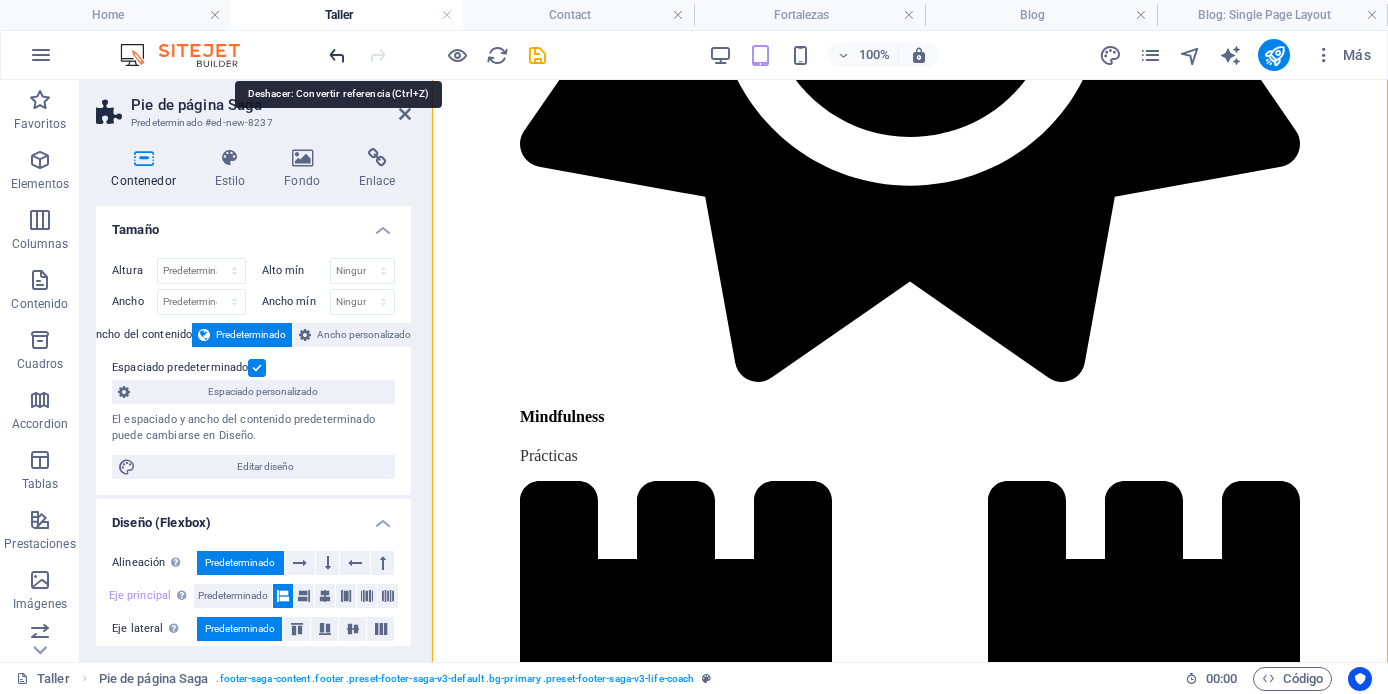 click at bounding box center [337, 55] 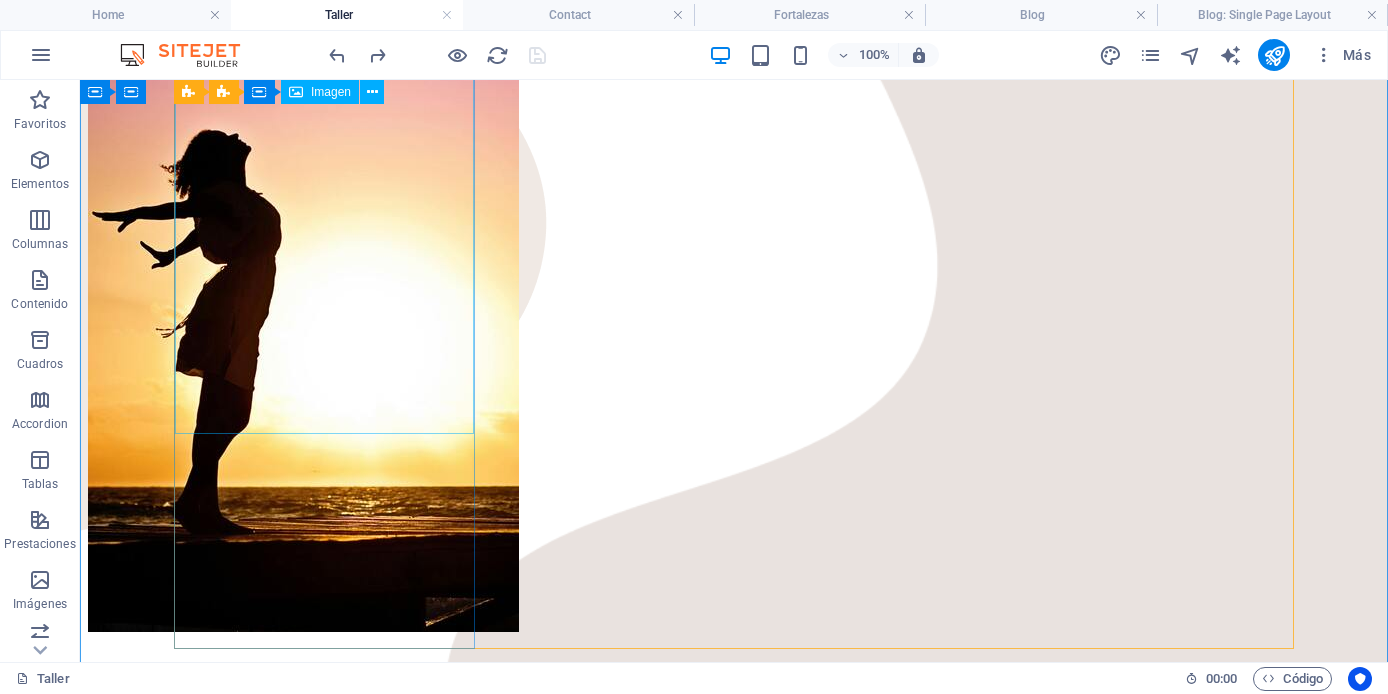 scroll, scrollTop: 0, scrollLeft: 0, axis: both 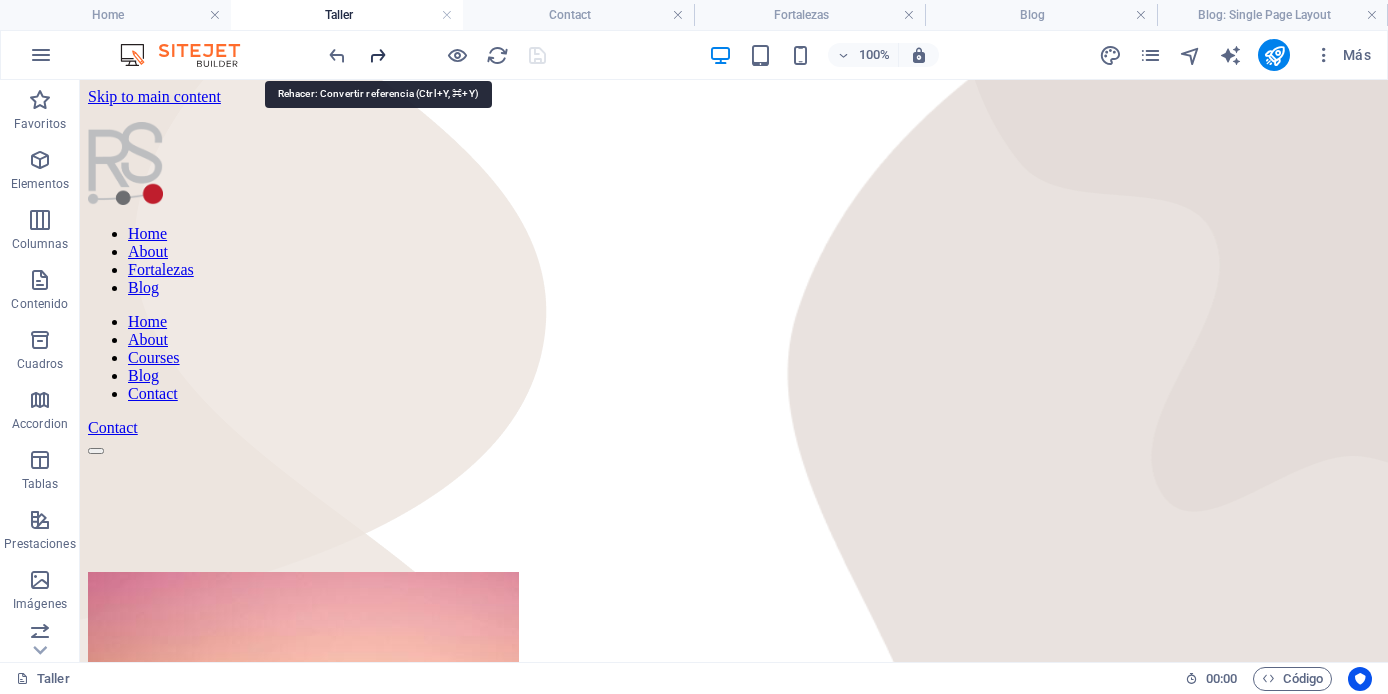 click at bounding box center (377, 55) 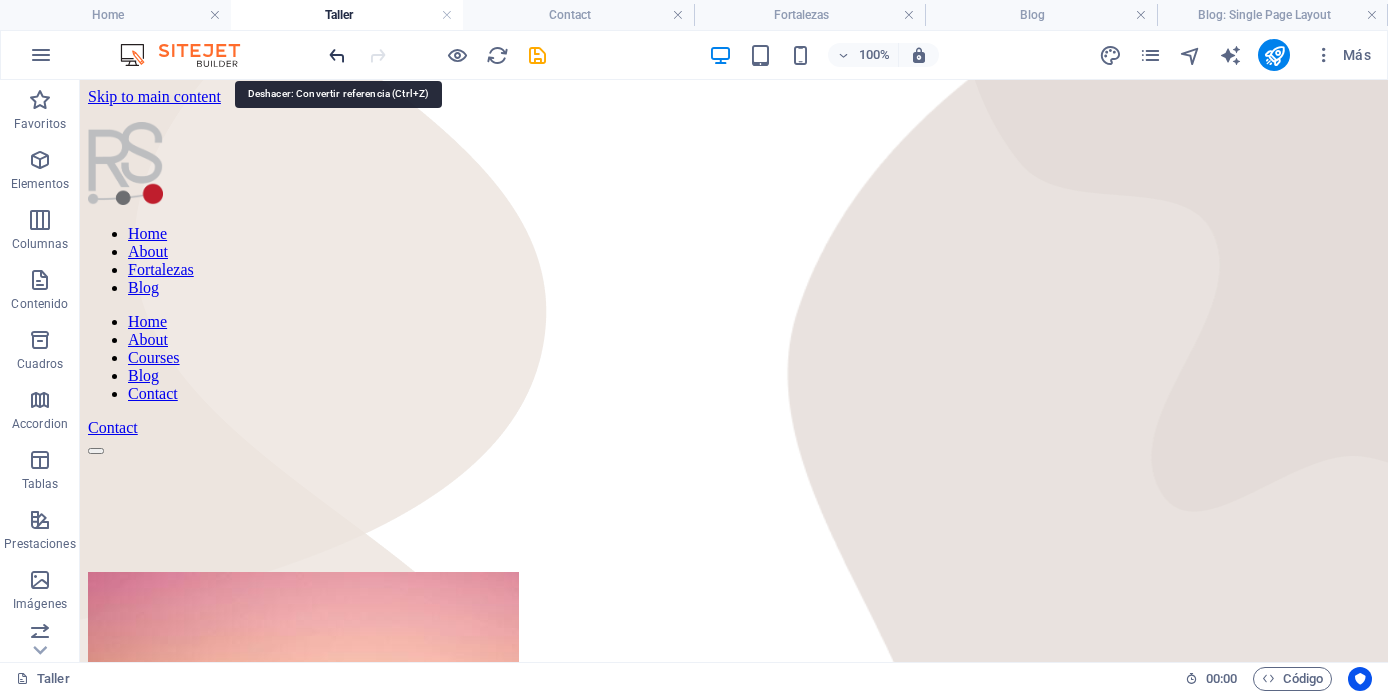 click at bounding box center [337, 55] 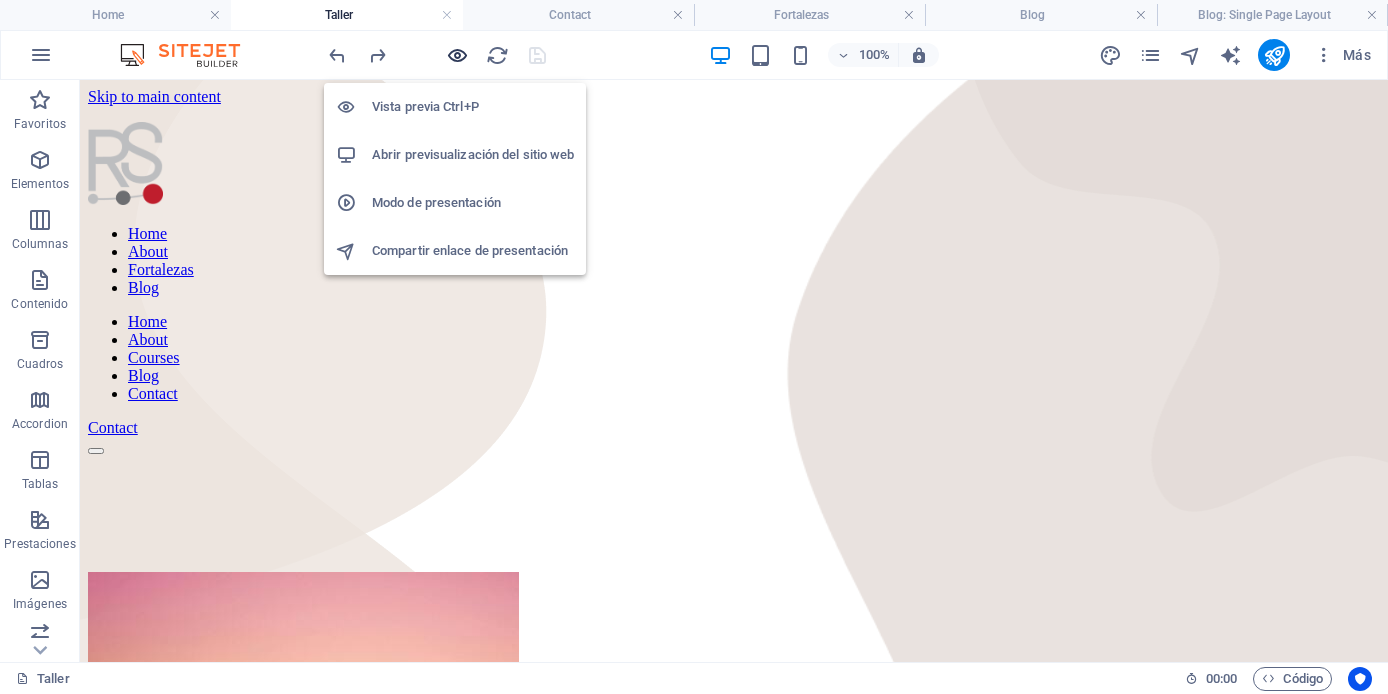 click at bounding box center [457, 55] 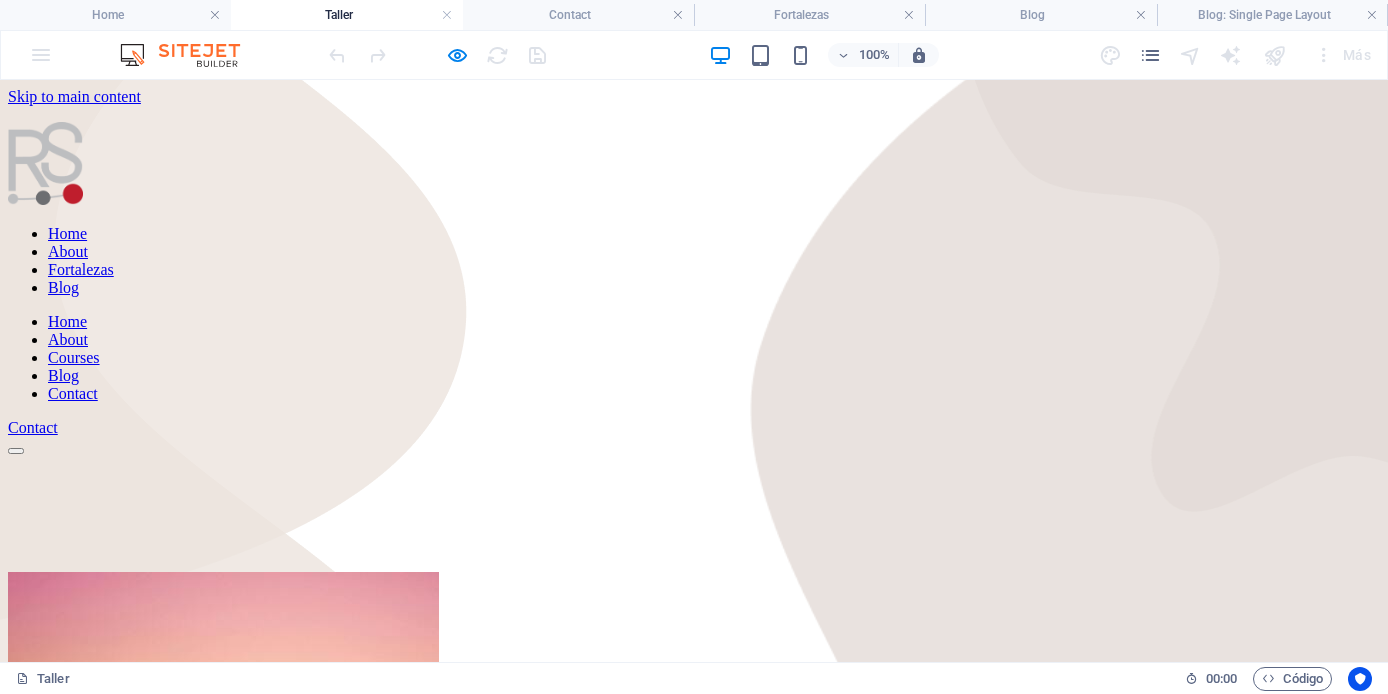 click on "About" at bounding box center (68, 251) 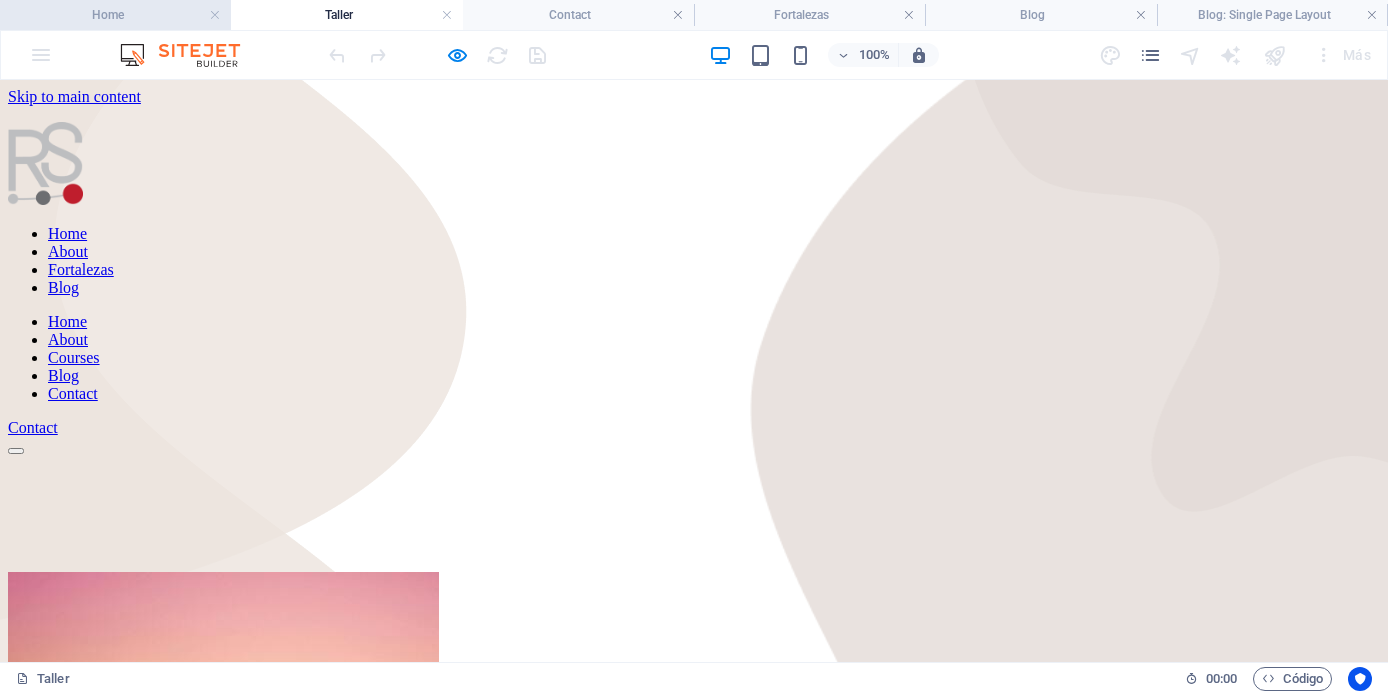 click on "Home" at bounding box center (115, 15) 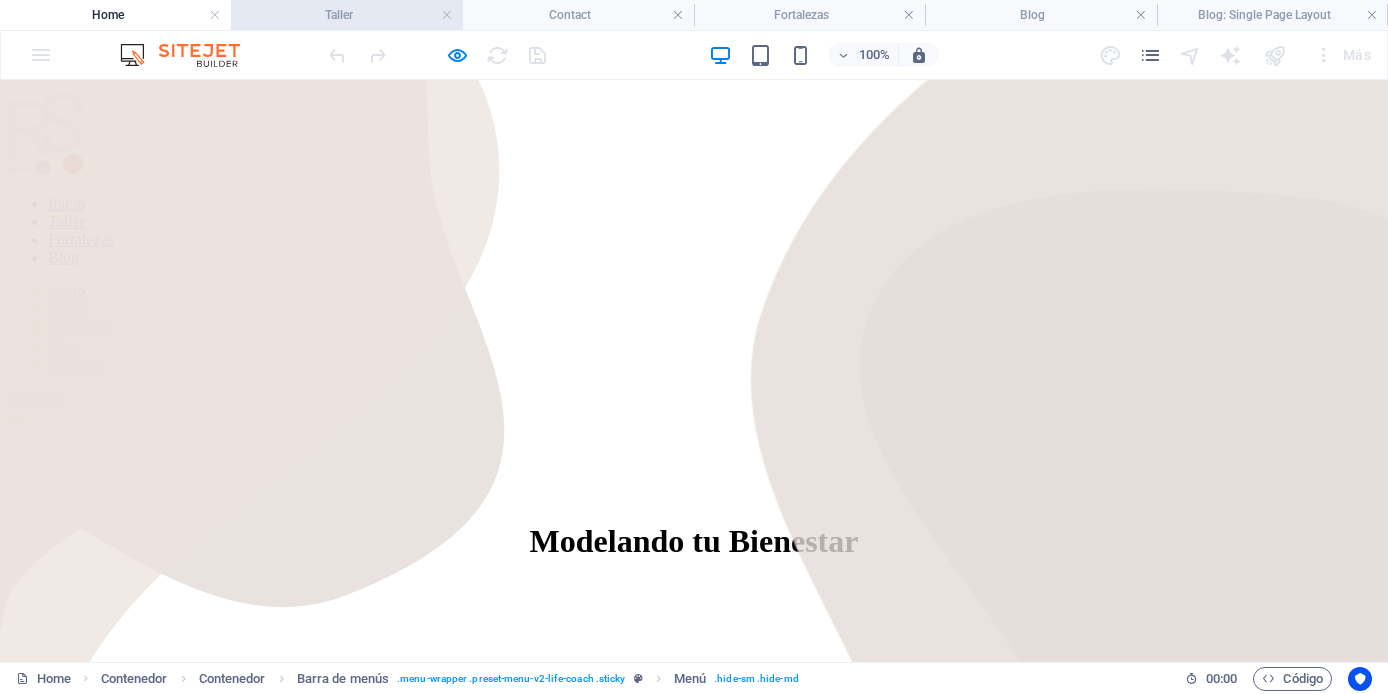 click on "Taller" at bounding box center [346, 15] 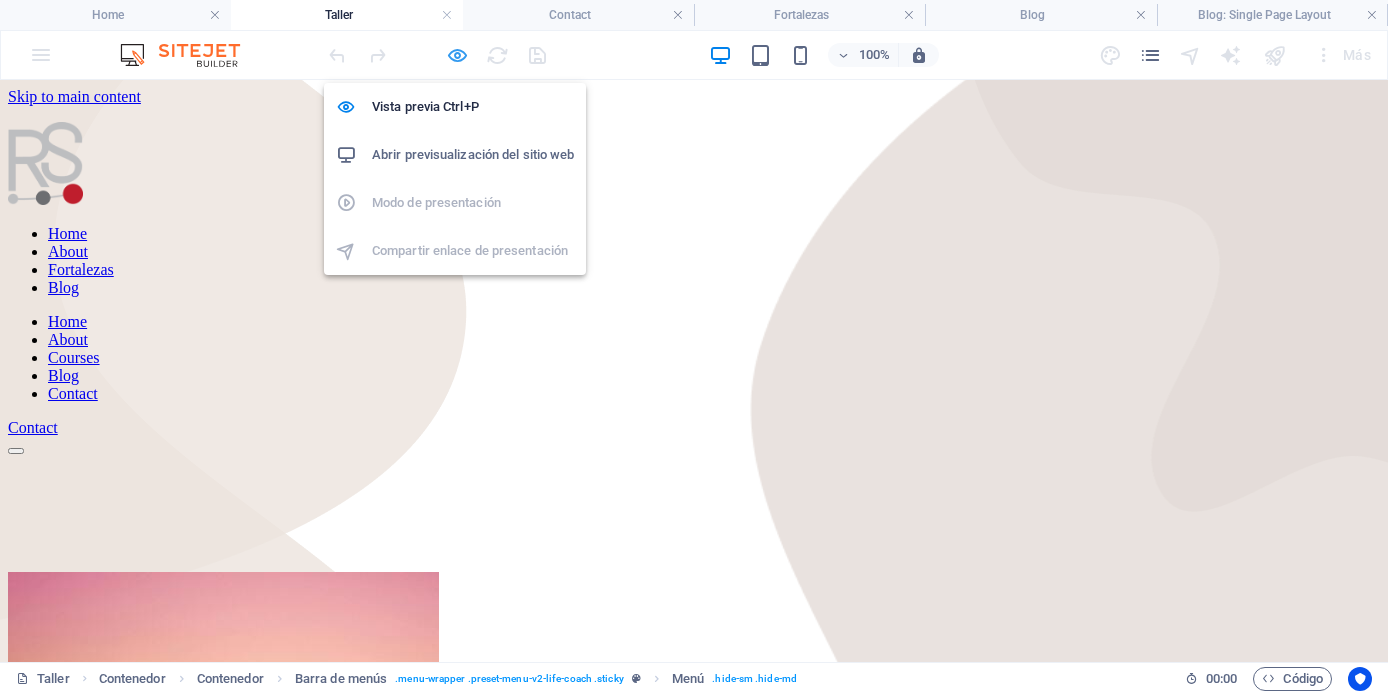 click at bounding box center [457, 55] 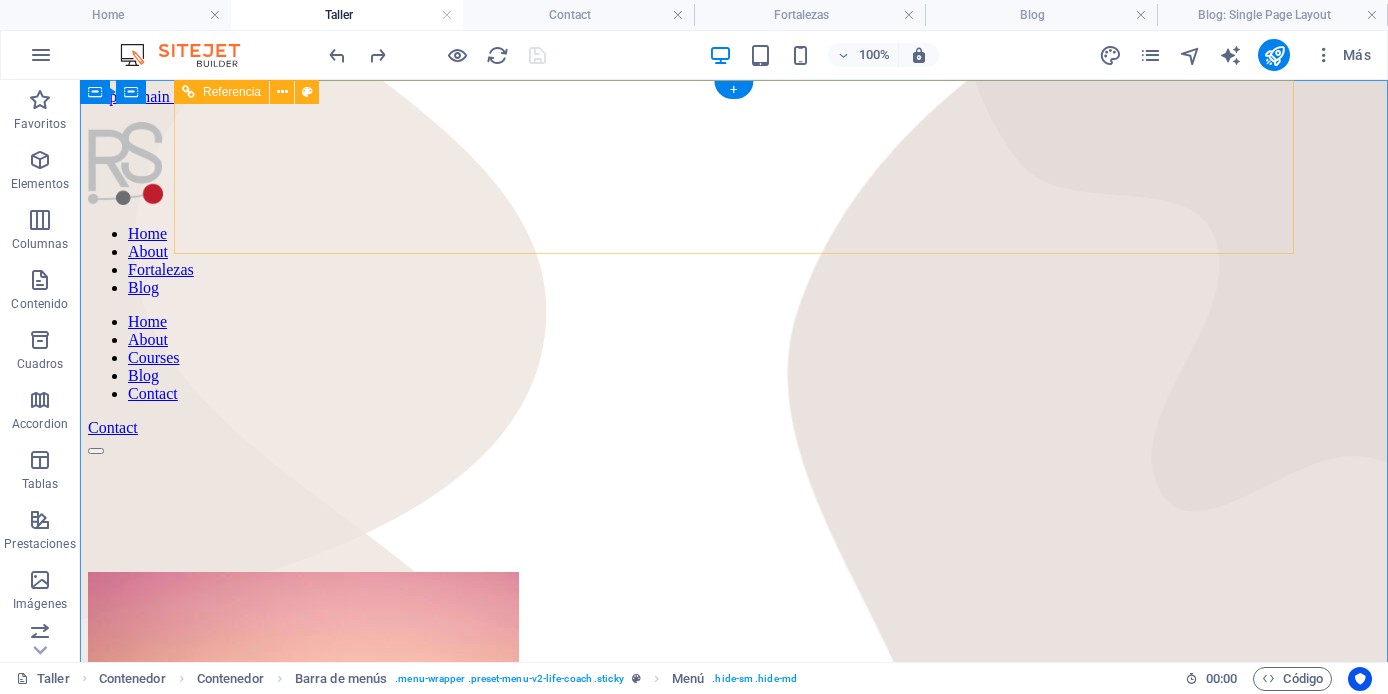 click on "Home About Fortalezas Blog" at bounding box center [734, 261] 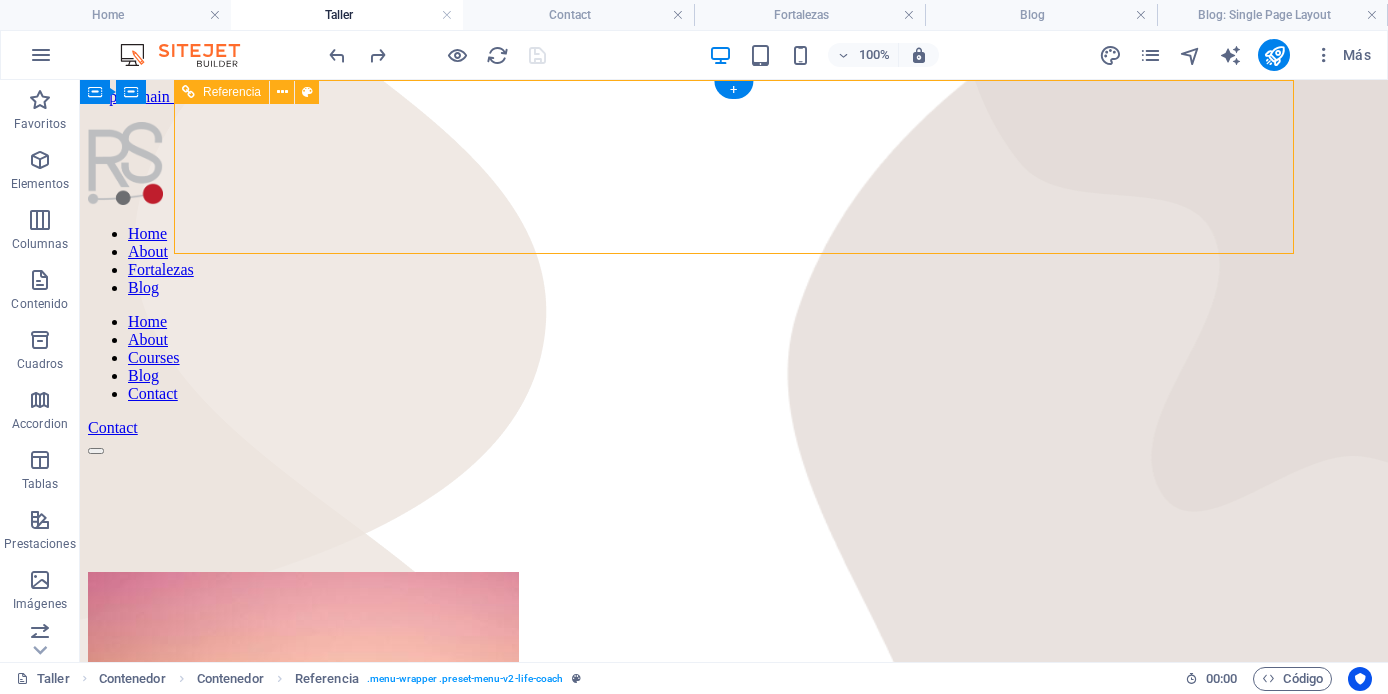 click on "Home About Fortalezas Blog" at bounding box center (734, 261) 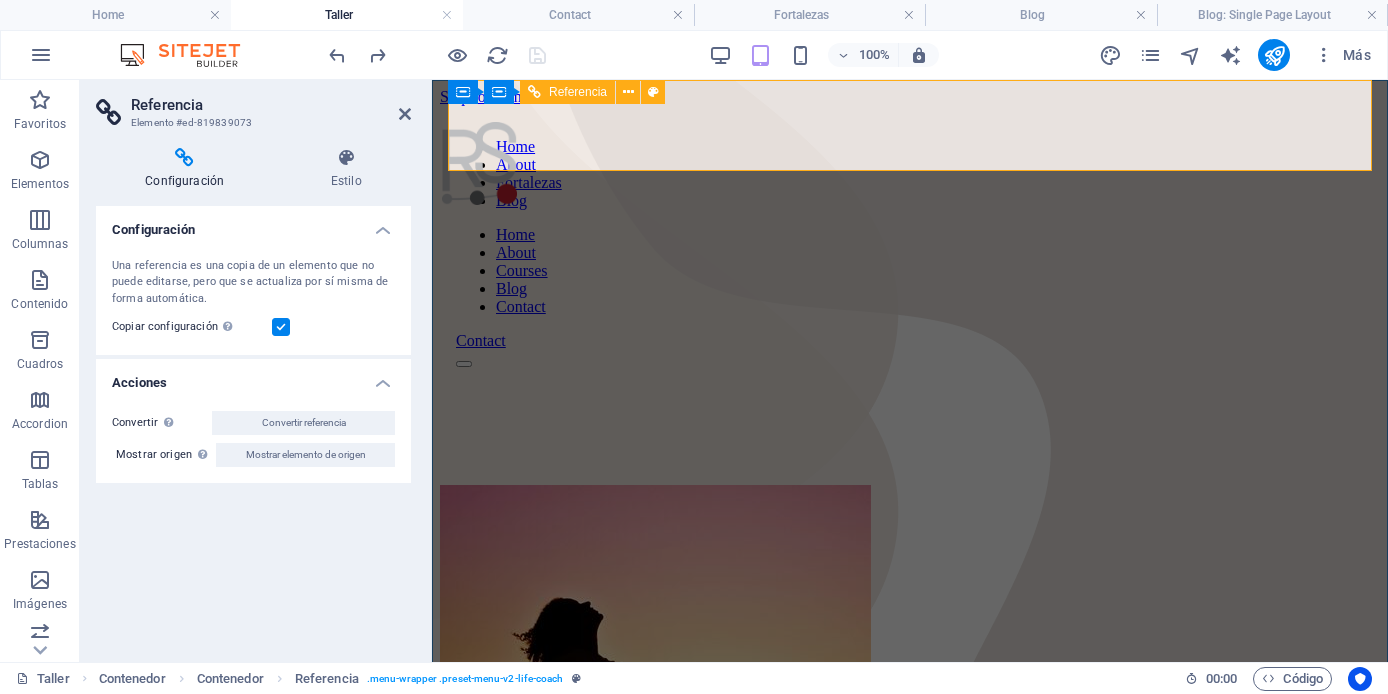 click on "Contact" at bounding box center (910, 341) 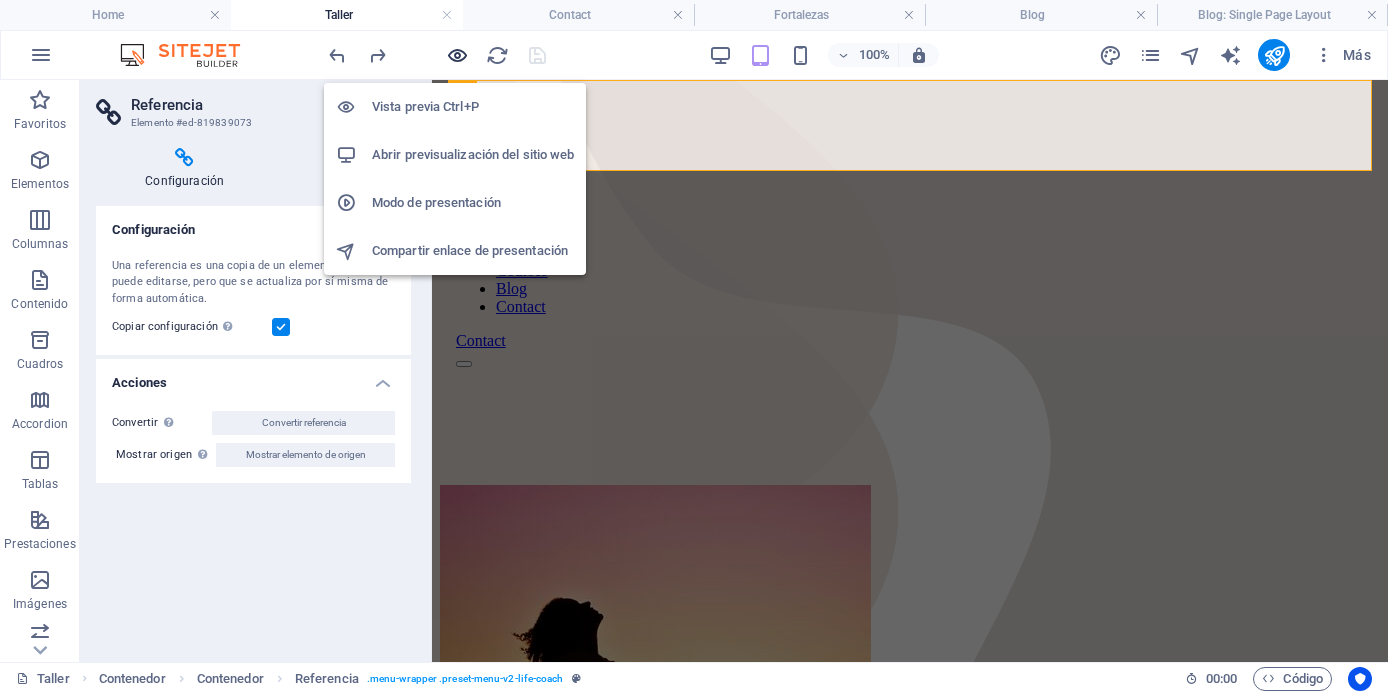 click at bounding box center [457, 55] 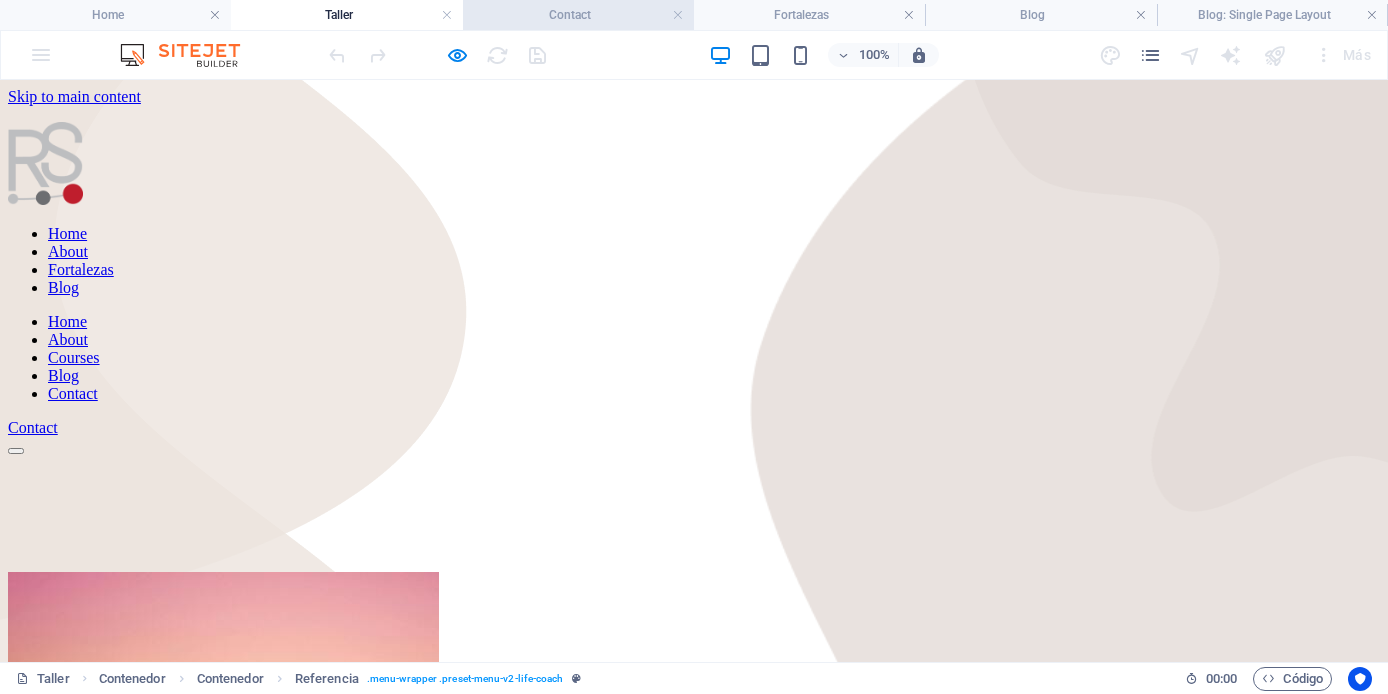 click on "Contact" at bounding box center (578, 15) 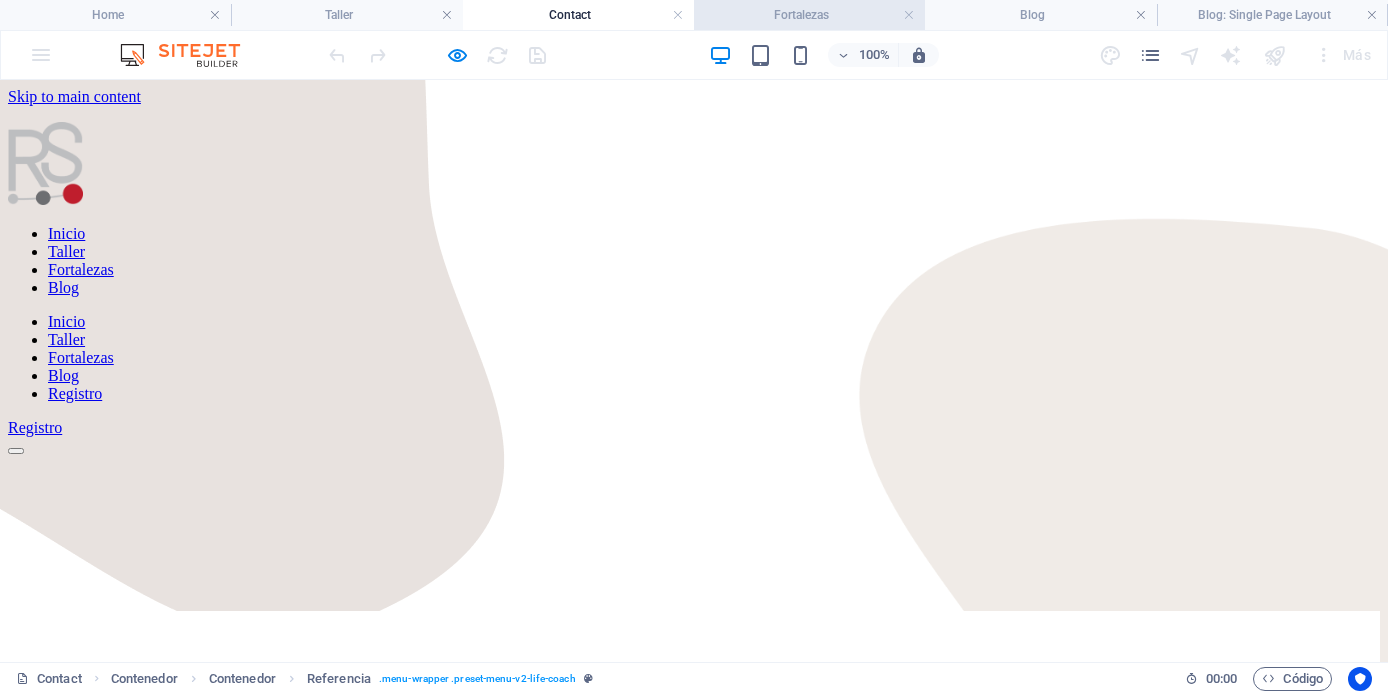 click on "Fortalezas" at bounding box center (809, 15) 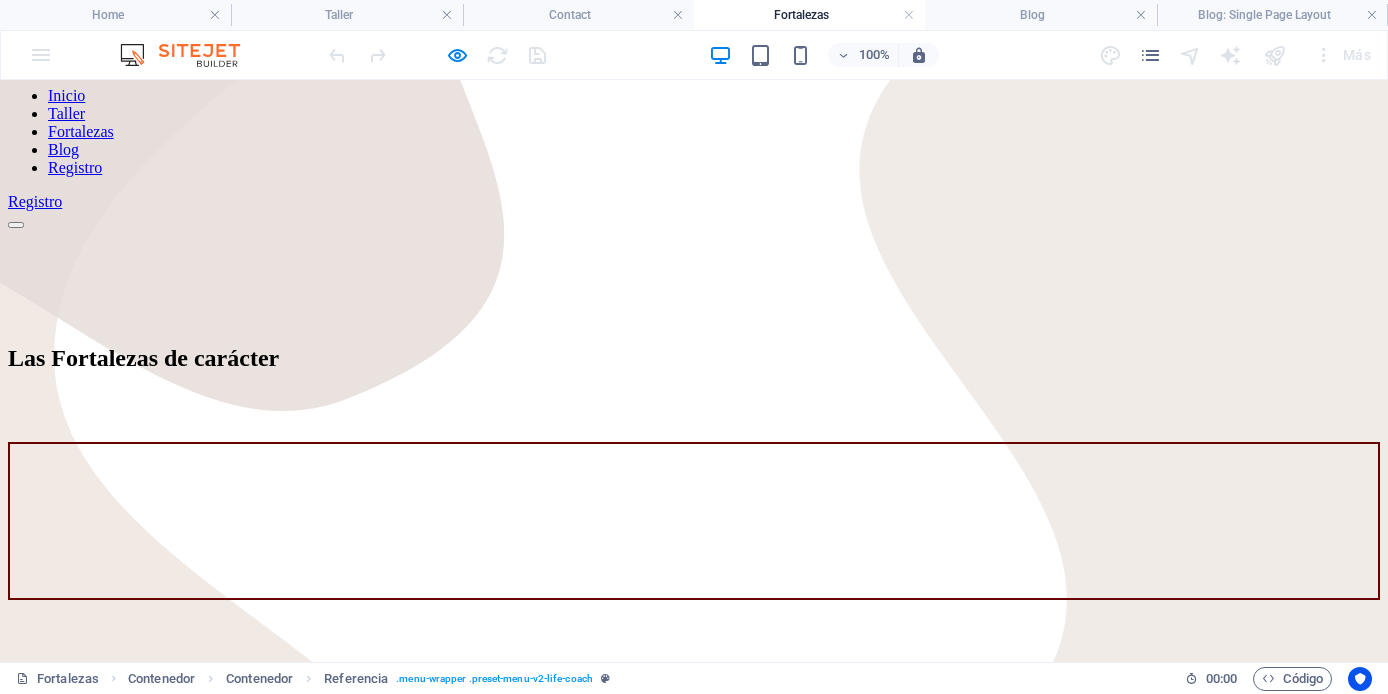 scroll, scrollTop: 0, scrollLeft: 0, axis: both 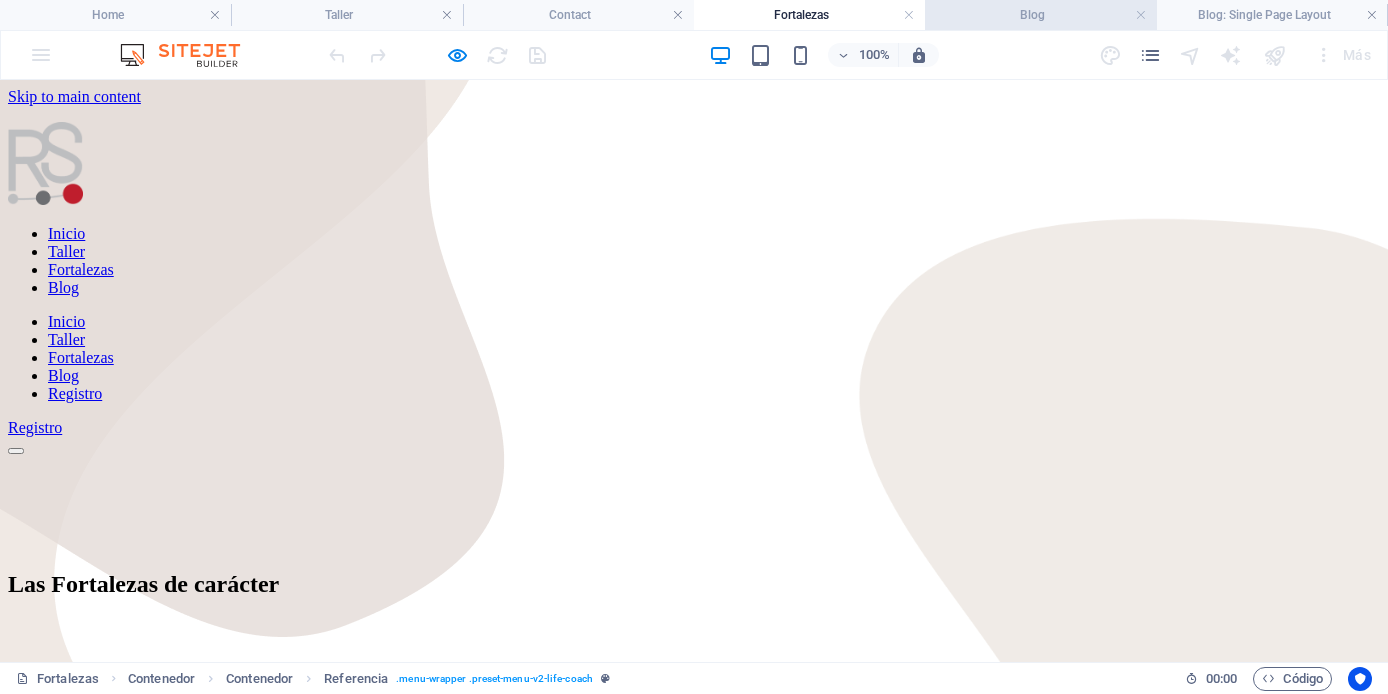 click on "Blog" at bounding box center (1040, 15) 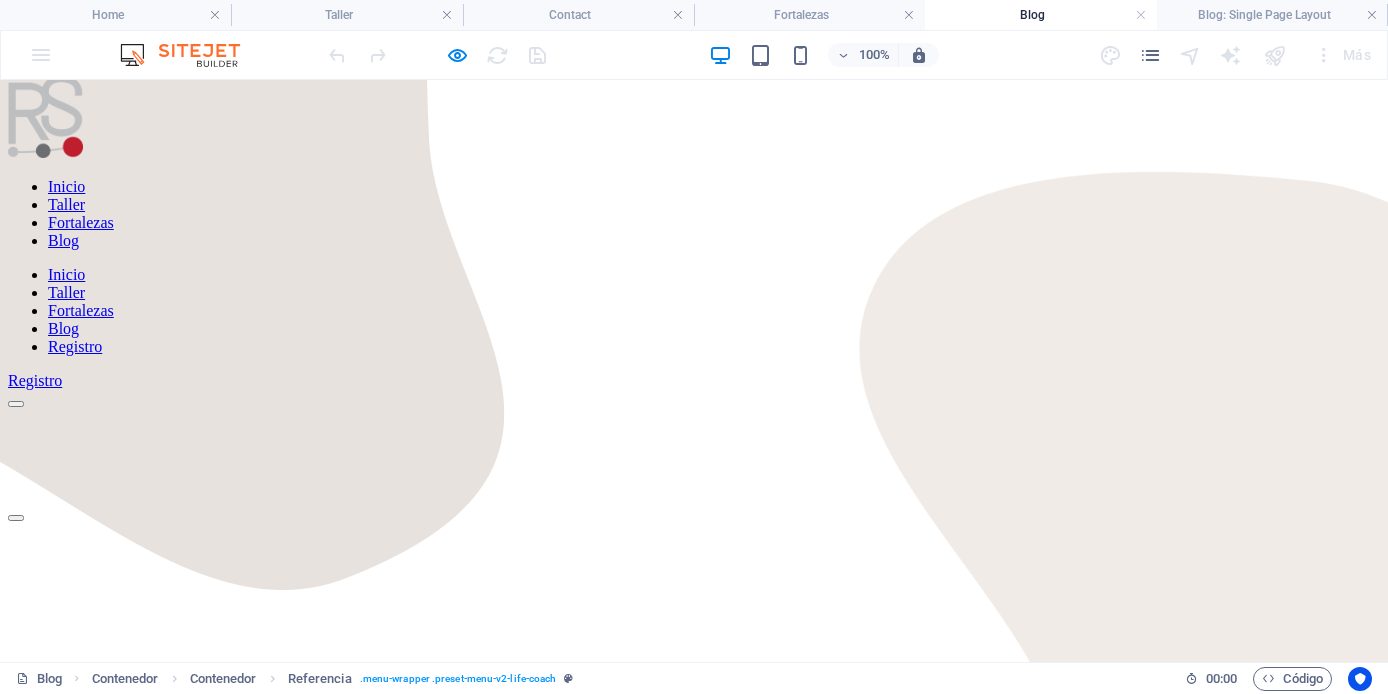 scroll, scrollTop: 0, scrollLeft: 0, axis: both 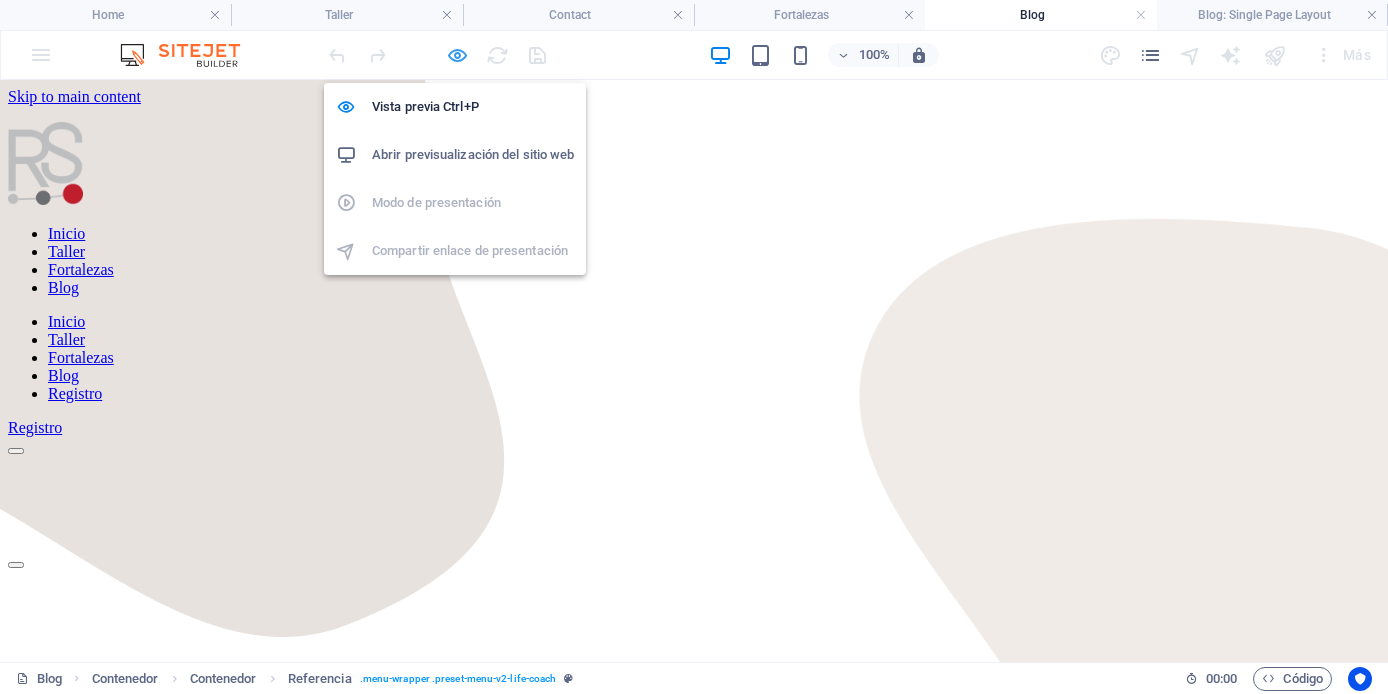 click at bounding box center [457, 55] 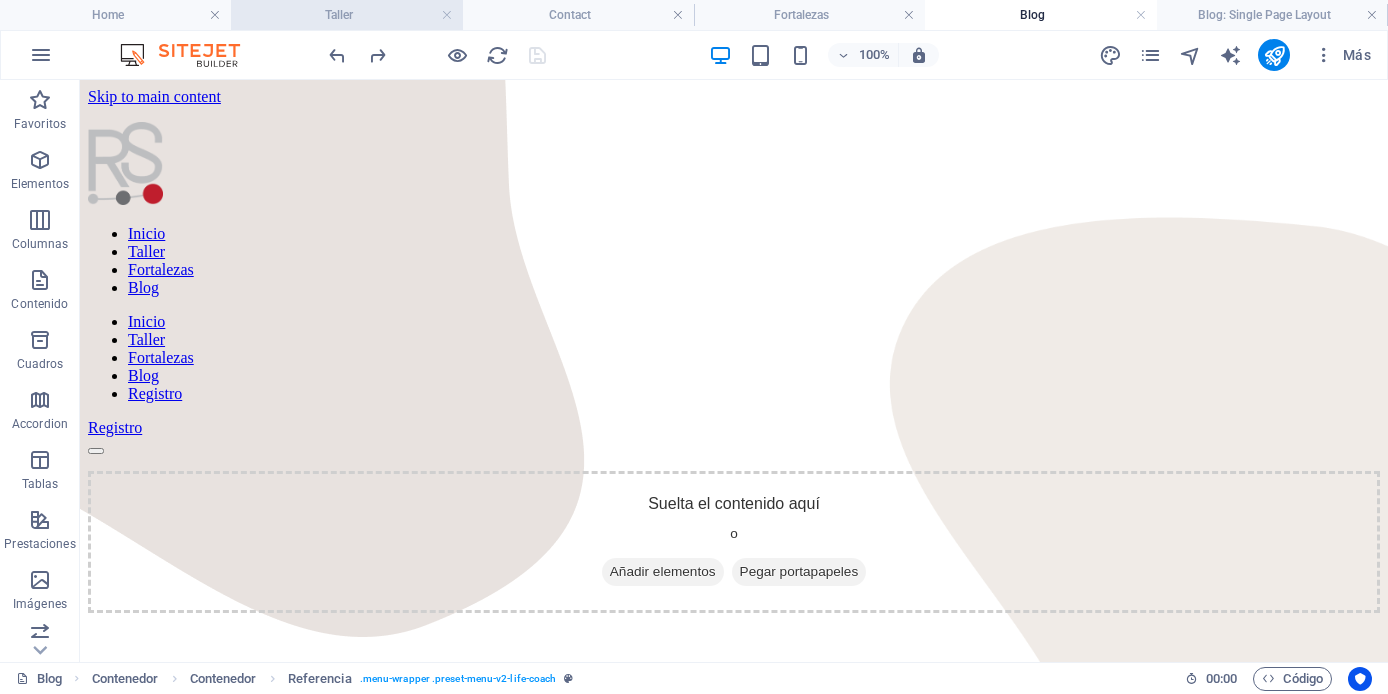 click on "Taller" at bounding box center [346, 15] 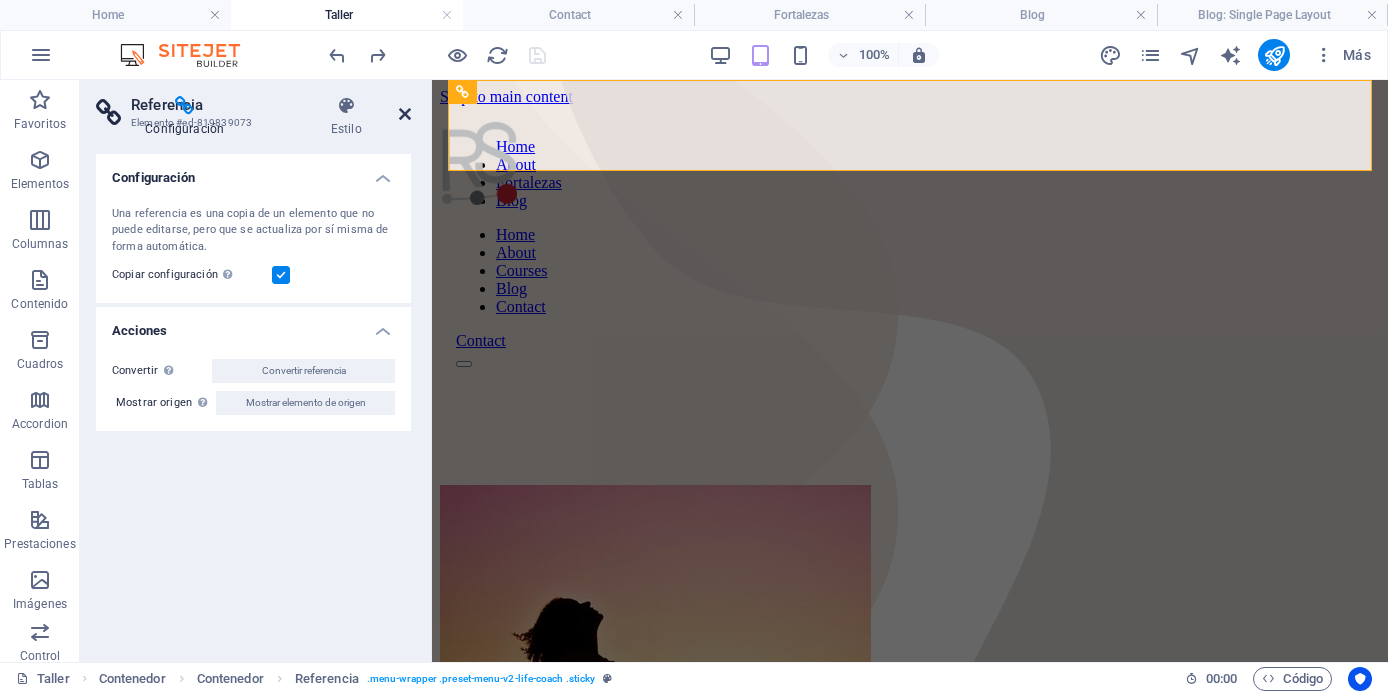 click at bounding box center (405, 114) 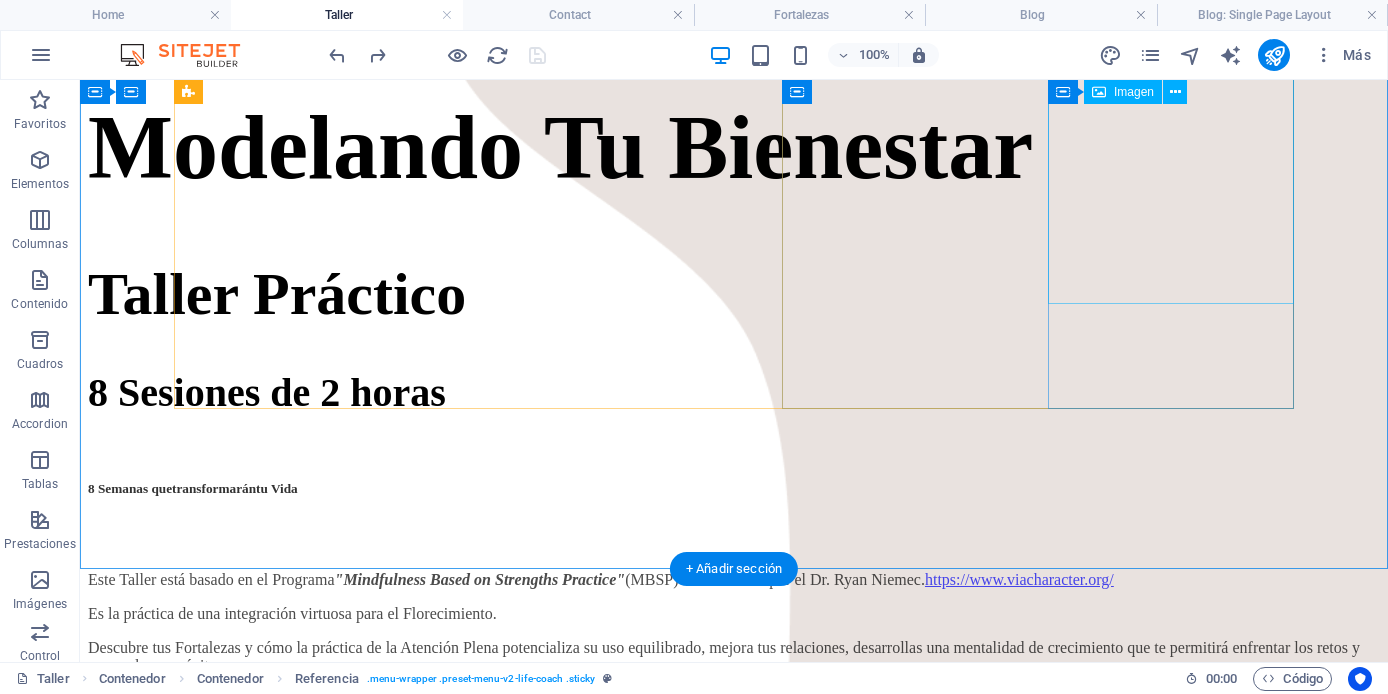 scroll, scrollTop: 1226, scrollLeft: 0, axis: vertical 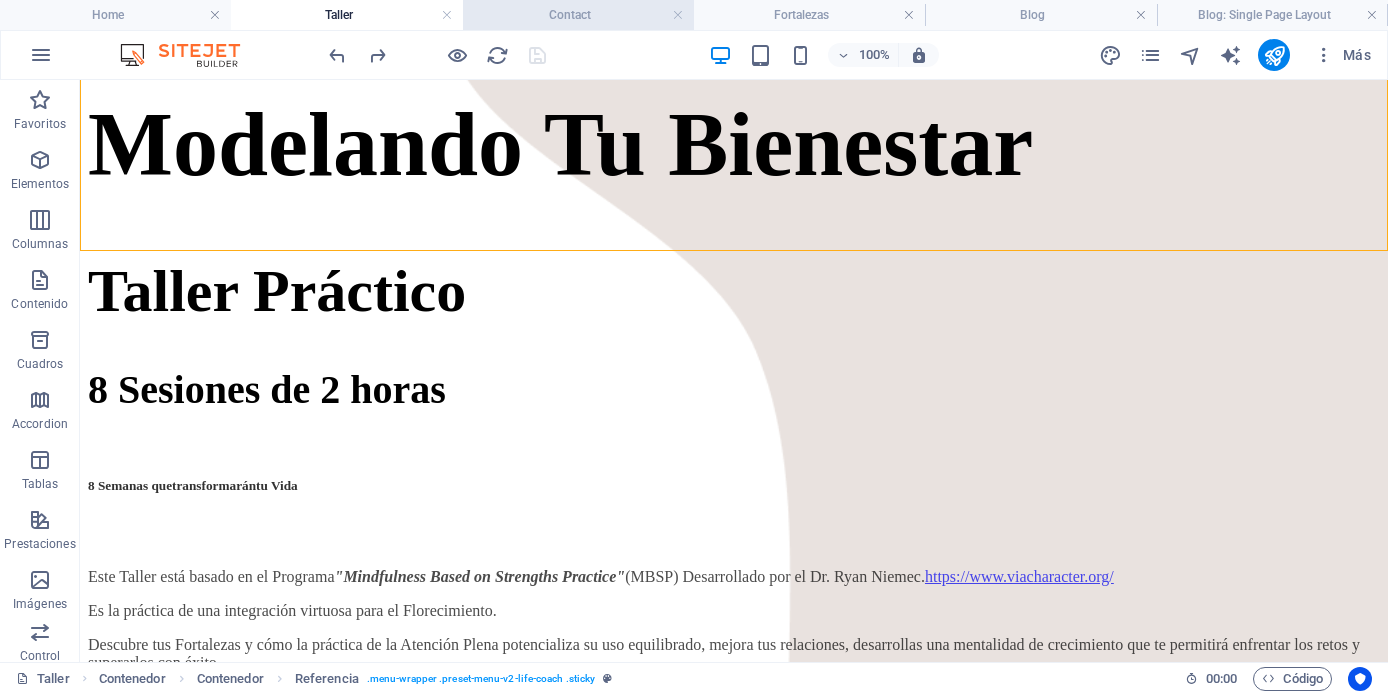 click on "Contact" at bounding box center [578, 15] 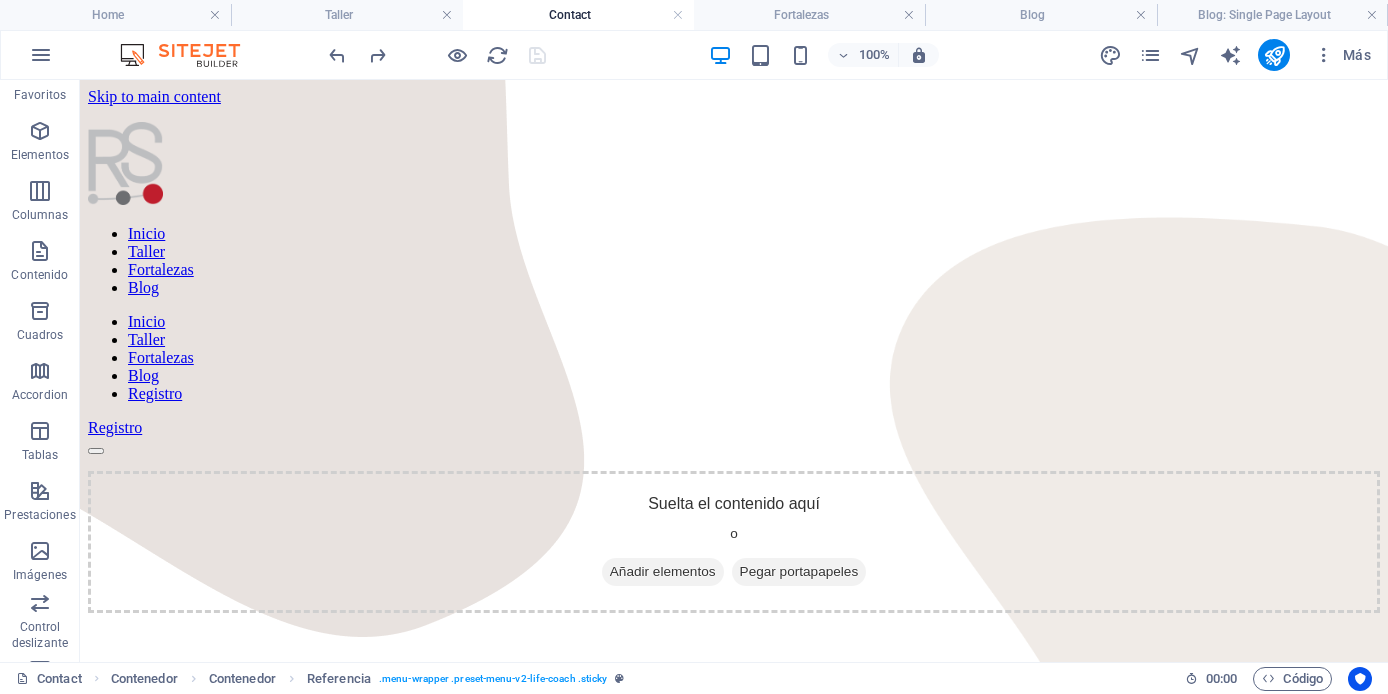 scroll, scrollTop: 0, scrollLeft: 0, axis: both 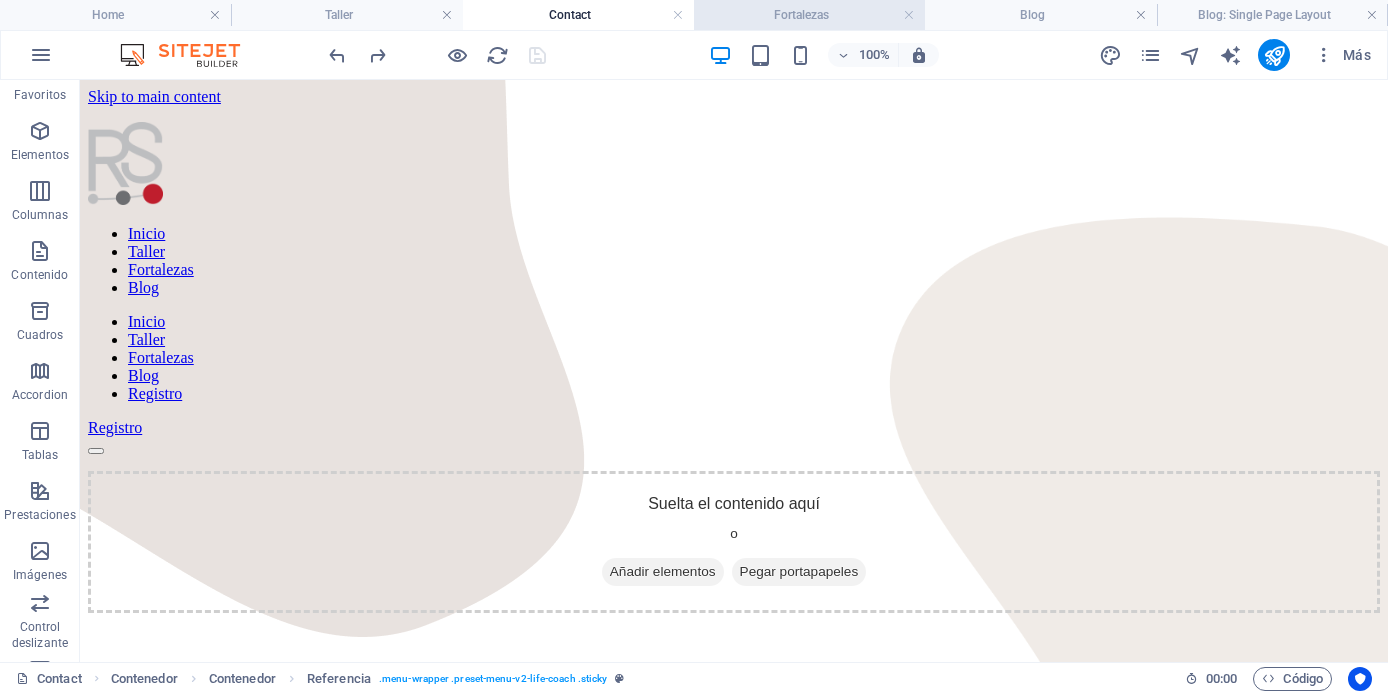 click on "Fortalezas" at bounding box center [809, 15] 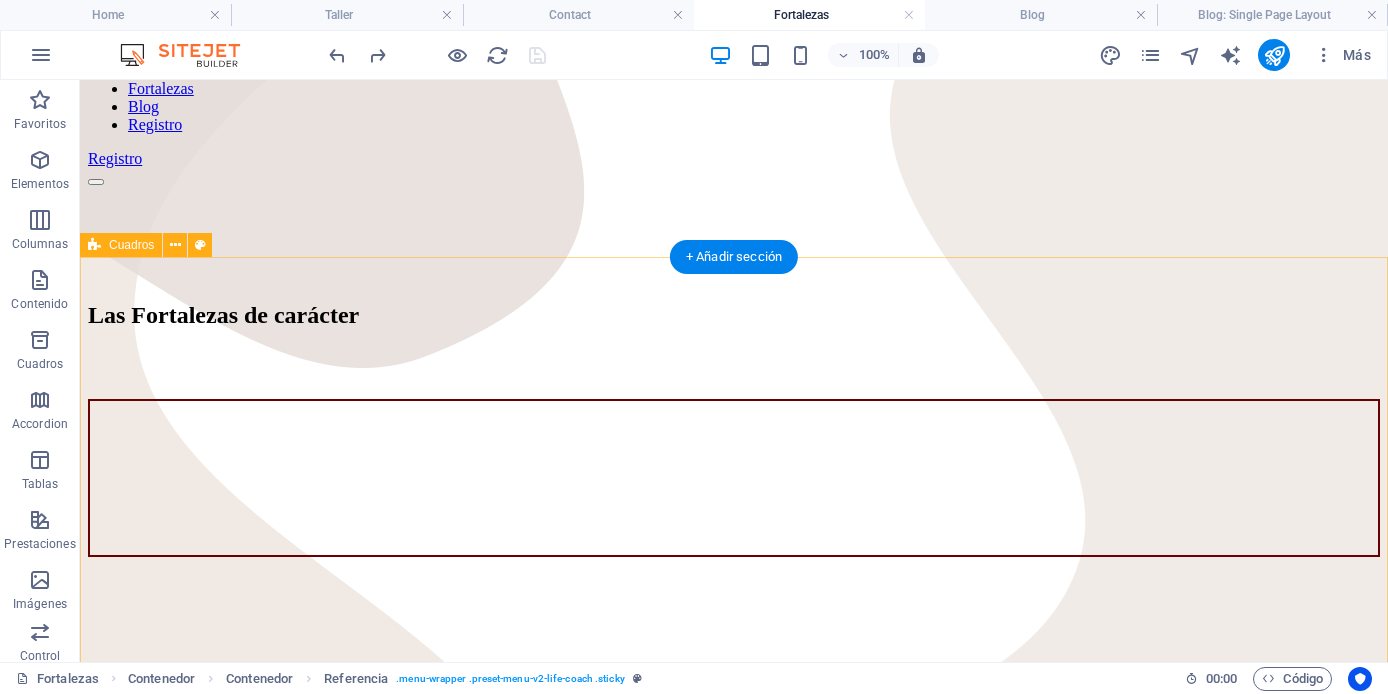 scroll, scrollTop: 0, scrollLeft: 0, axis: both 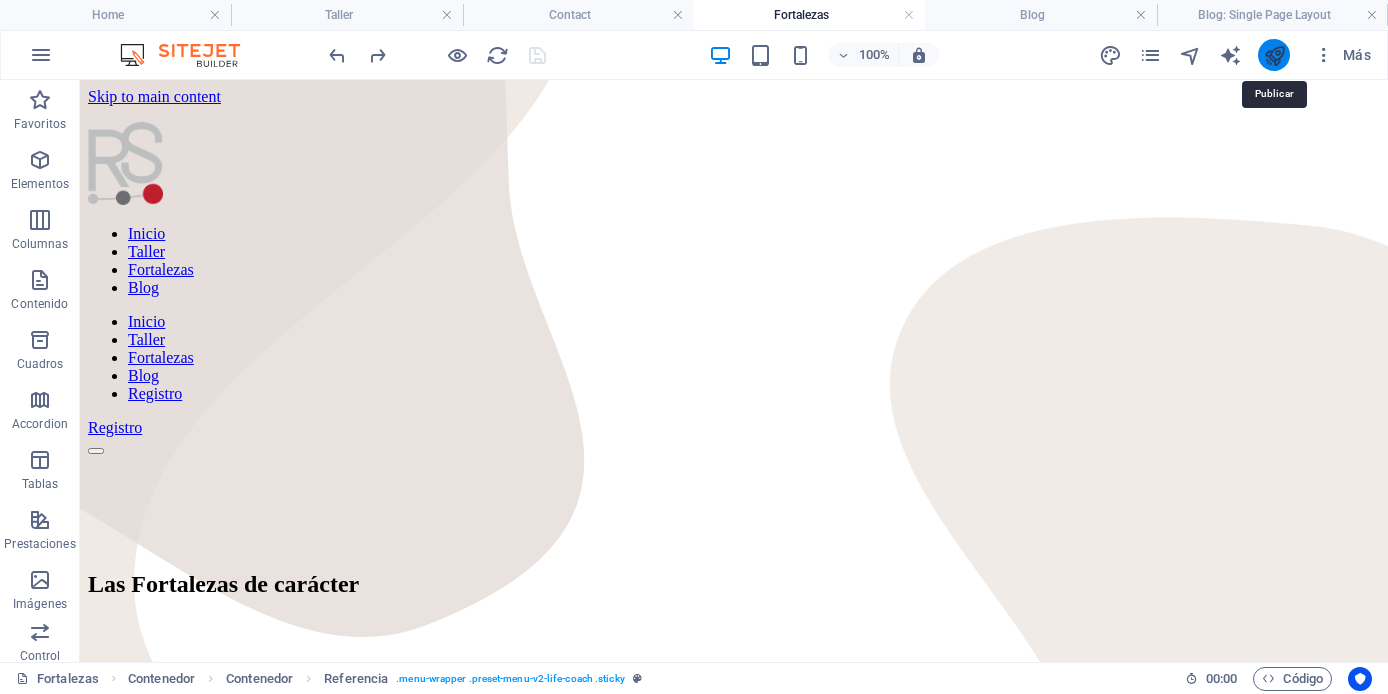 click at bounding box center (1274, 55) 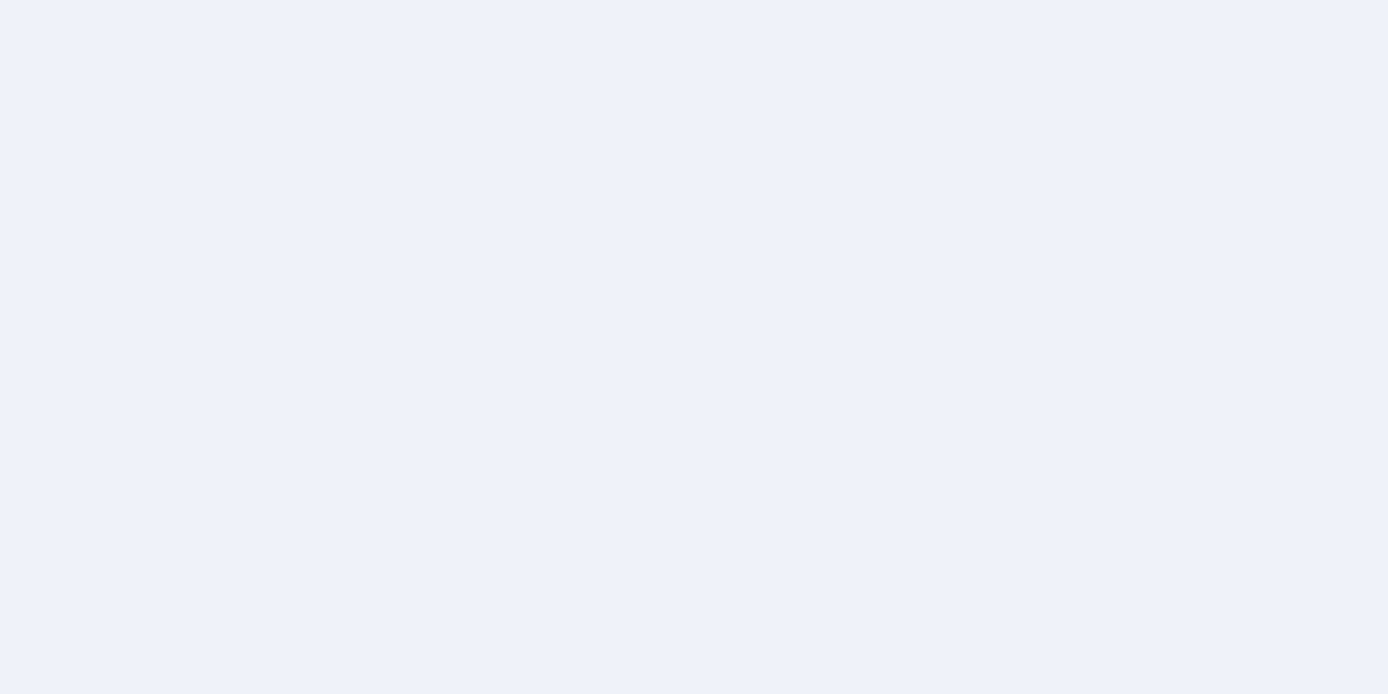 scroll, scrollTop: 0, scrollLeft: 0, axis: both 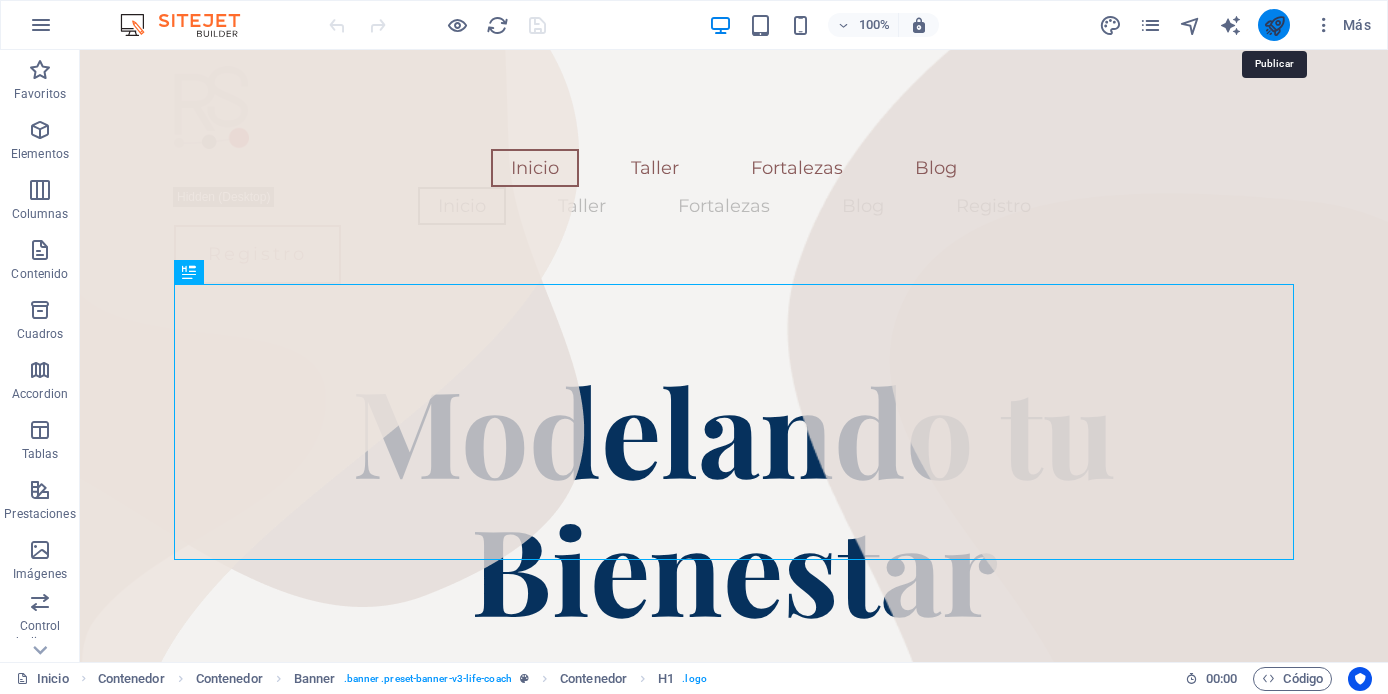 click at bounding box center (1274, 25) 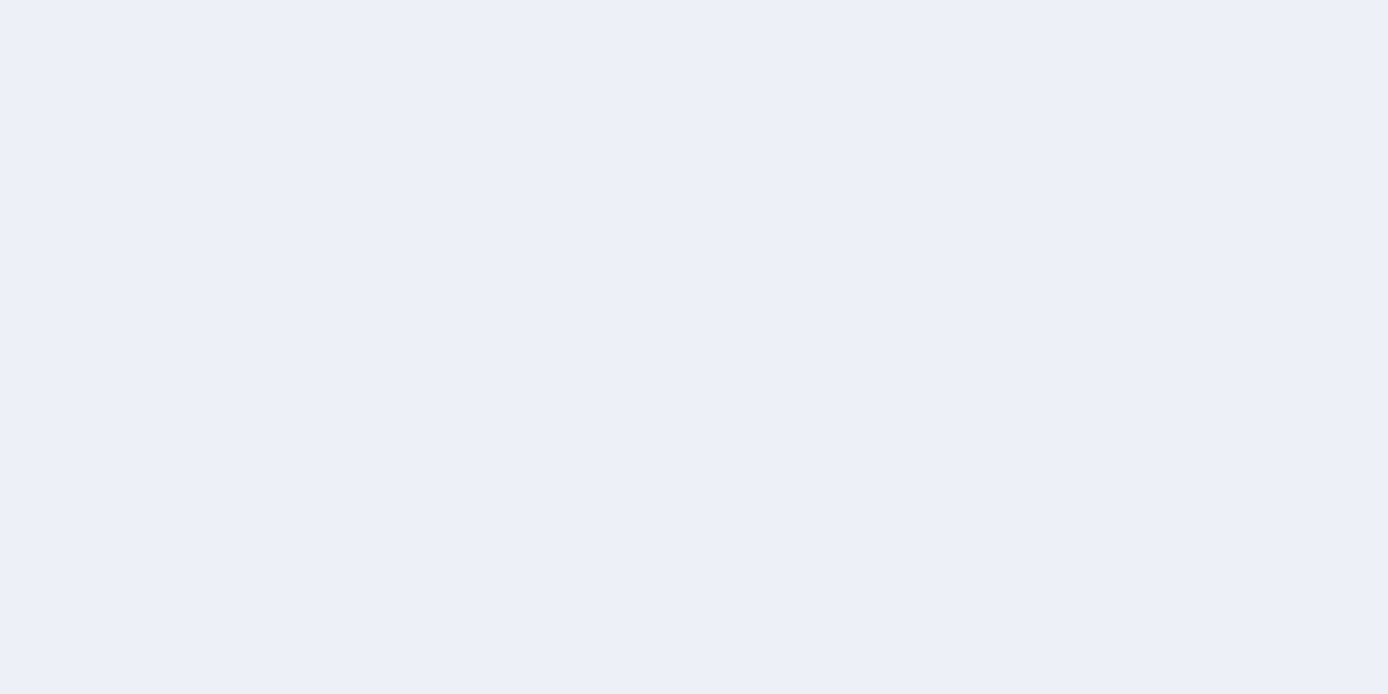 scroll, scrollTop: 0, scrollLeft: 0, axis: both 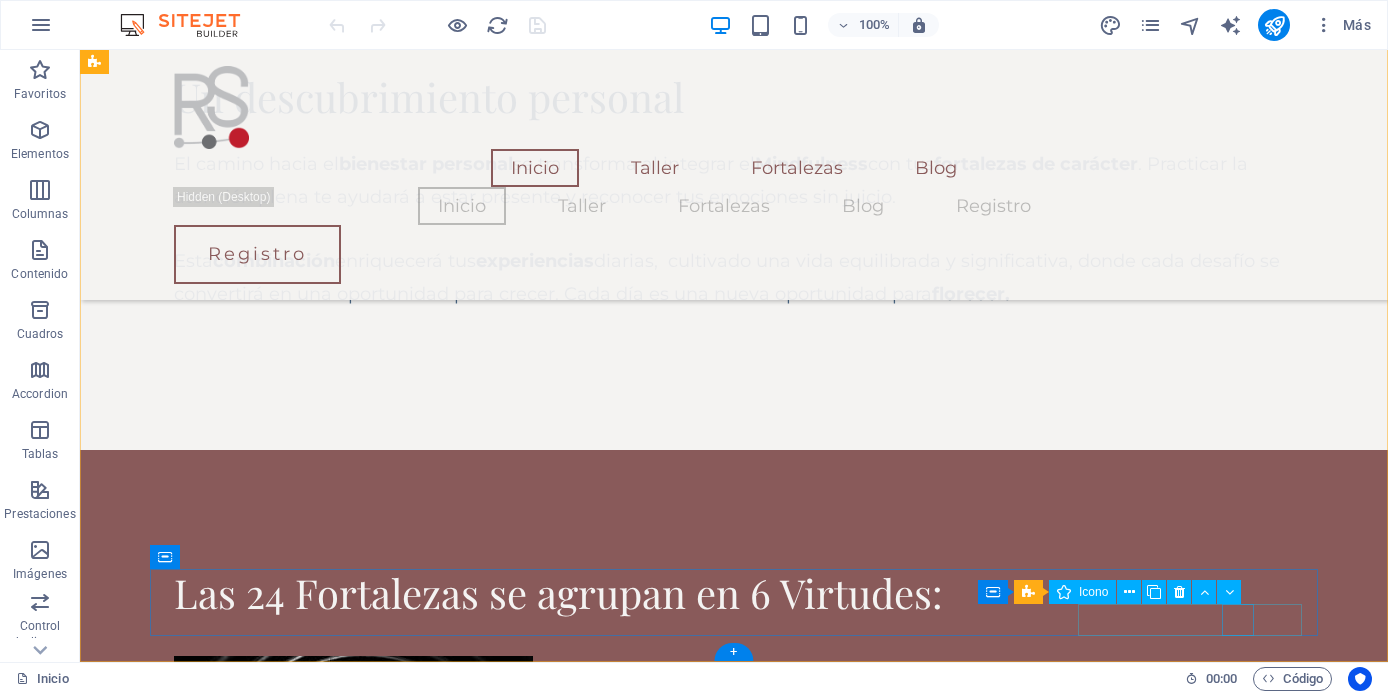 click at bounding box center (656, 8265) 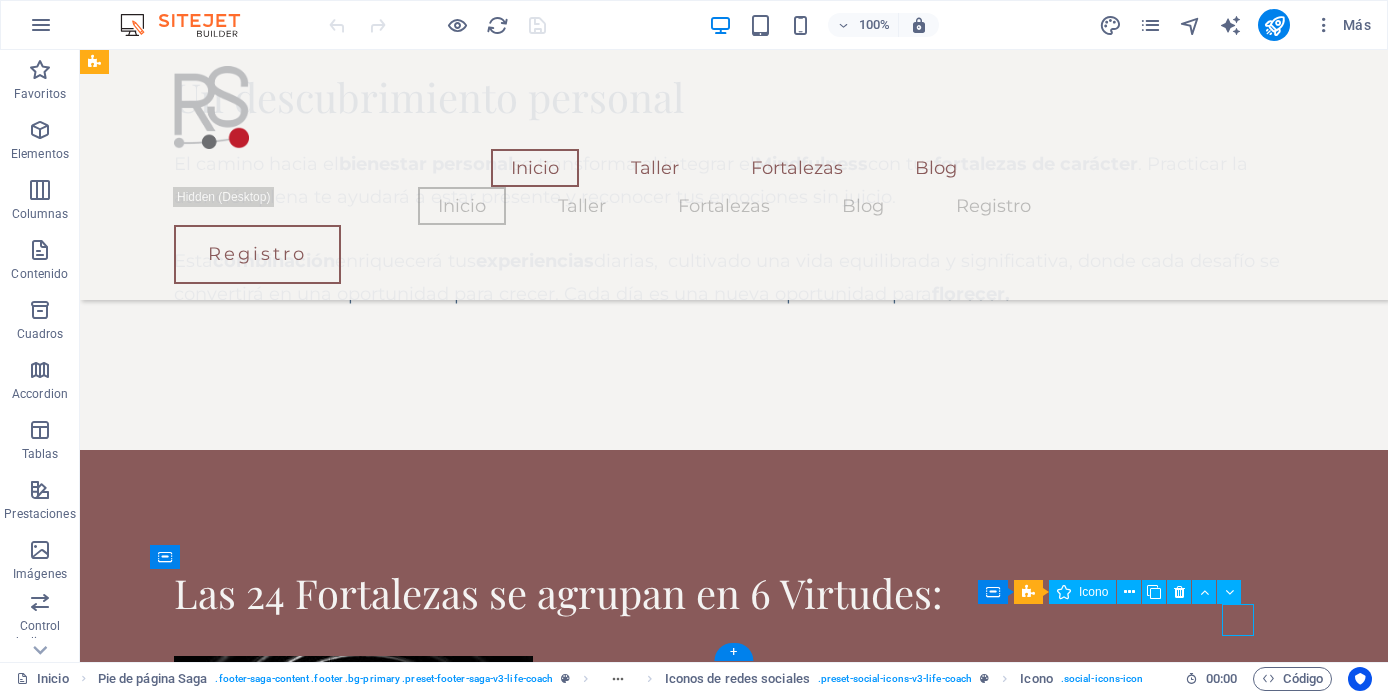 click at bounding box center (656, 8265) 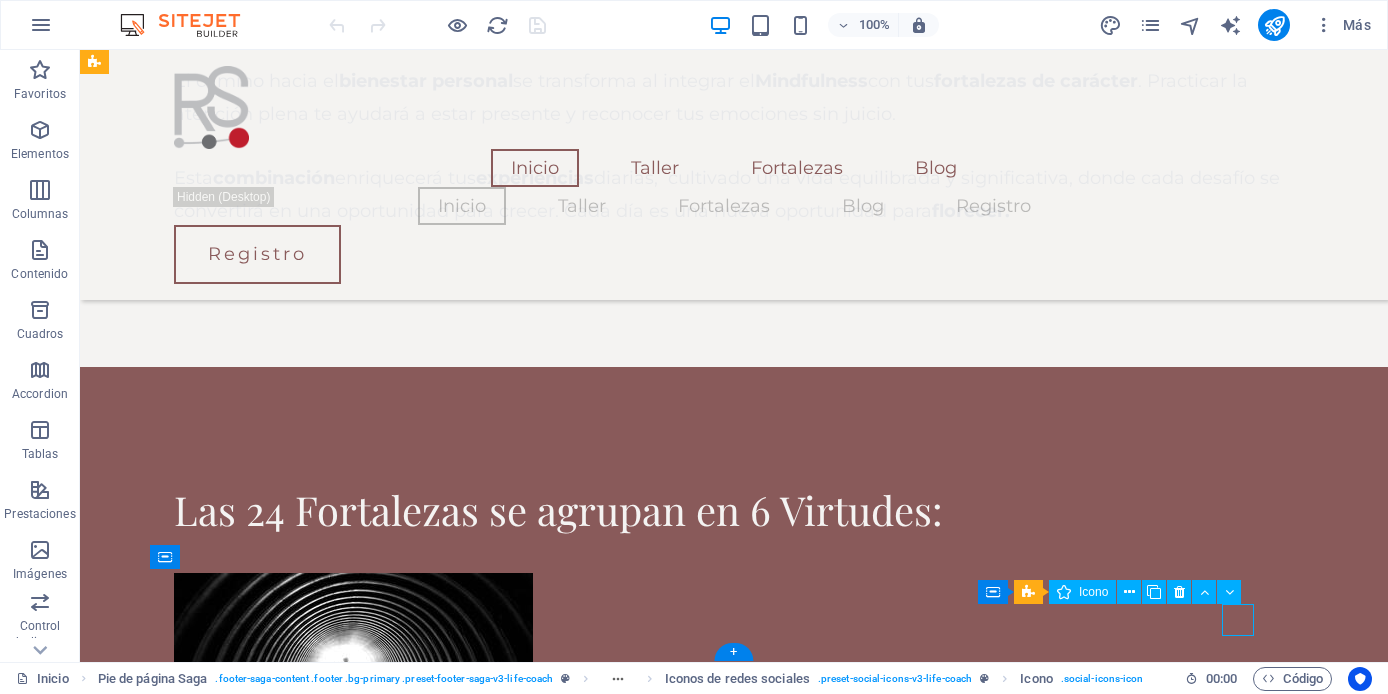 scroll, scrollTop: 4850, scrollLeft: 0, axis: vertical 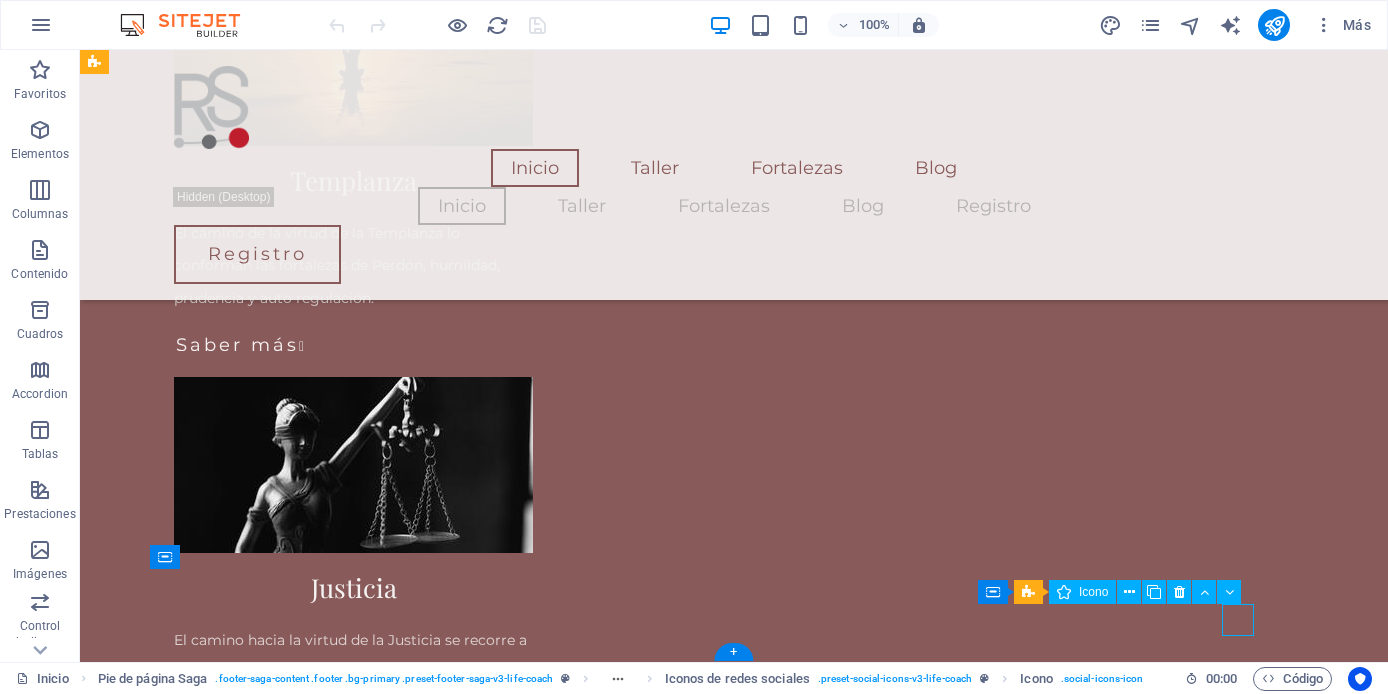 select on "xMidYMid" 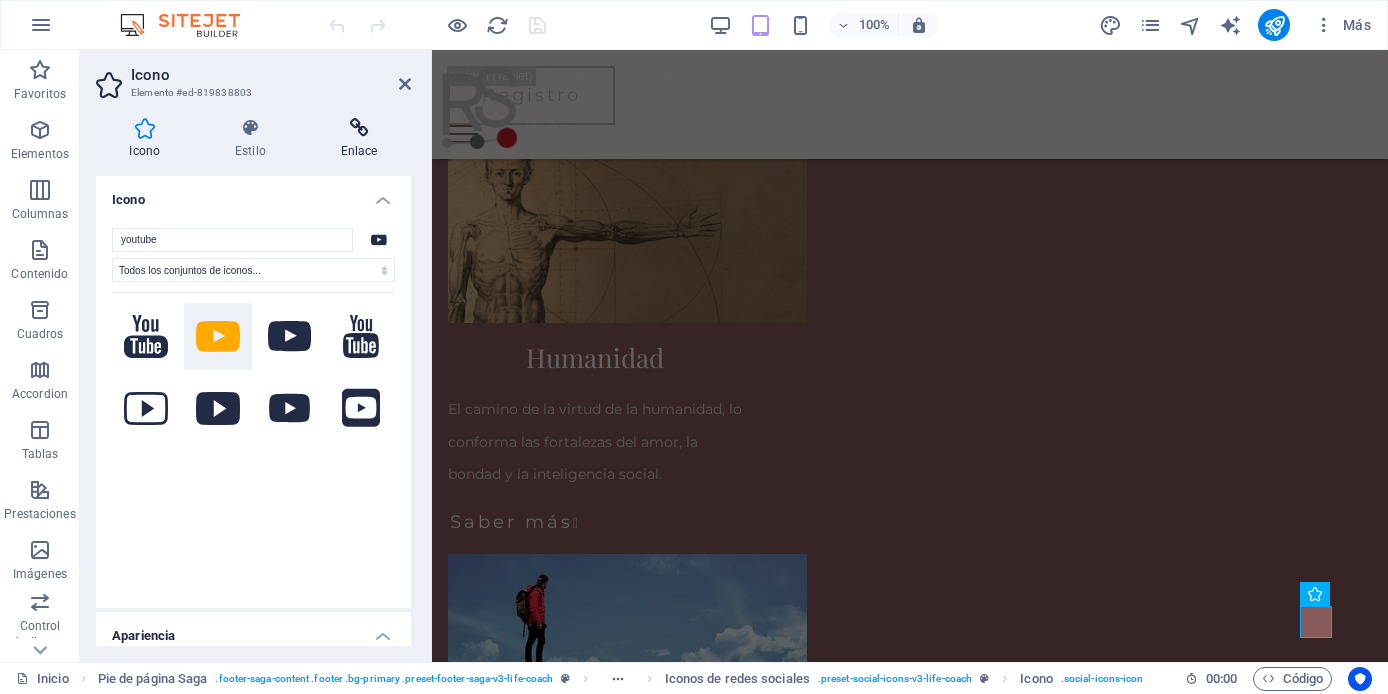 click at bounding box center (359, 128) 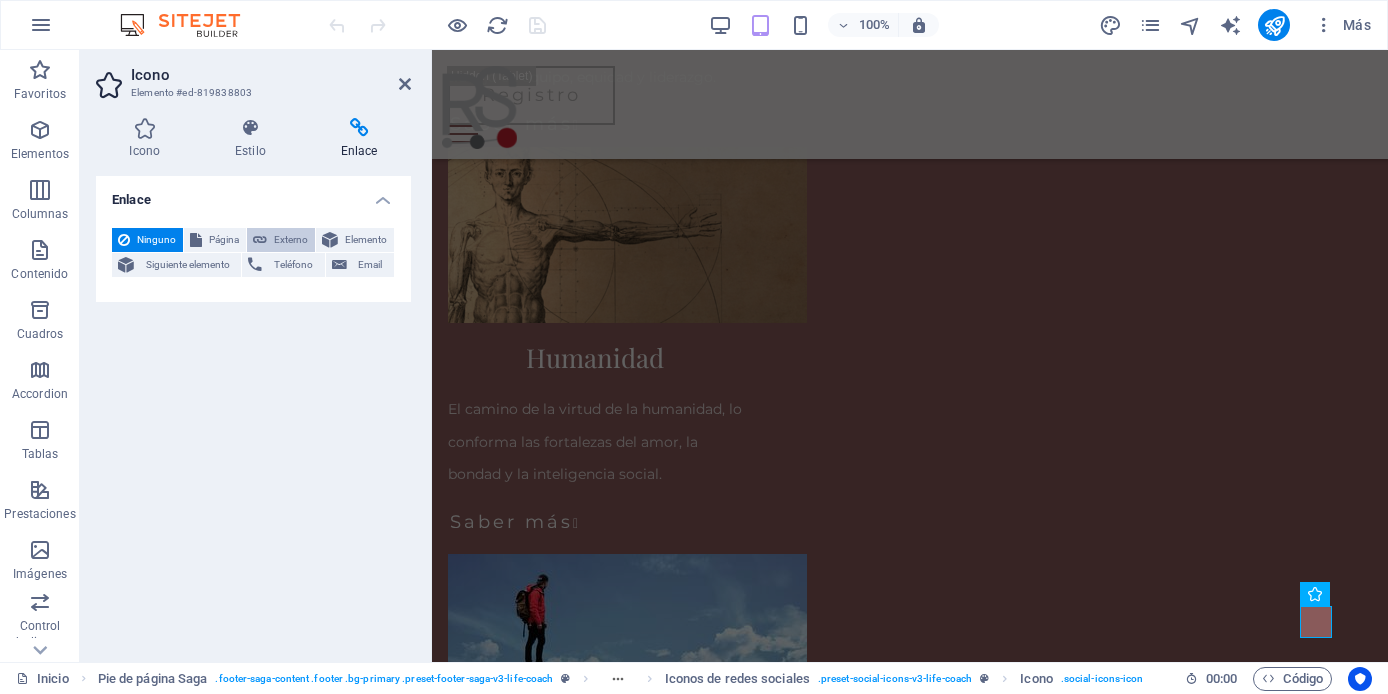 click on "Externo" at bounding box center [291, 240] 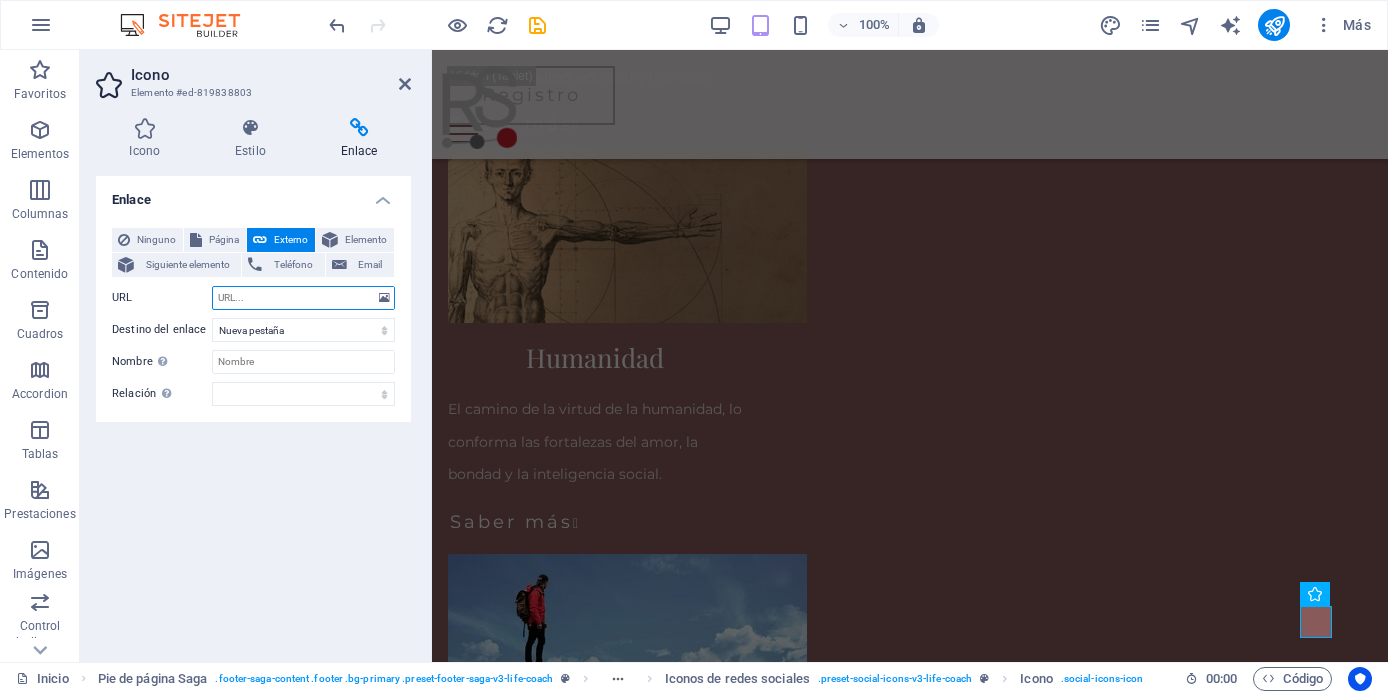 paste on "https://www.youtube.com/@modelandotubienestar6574" 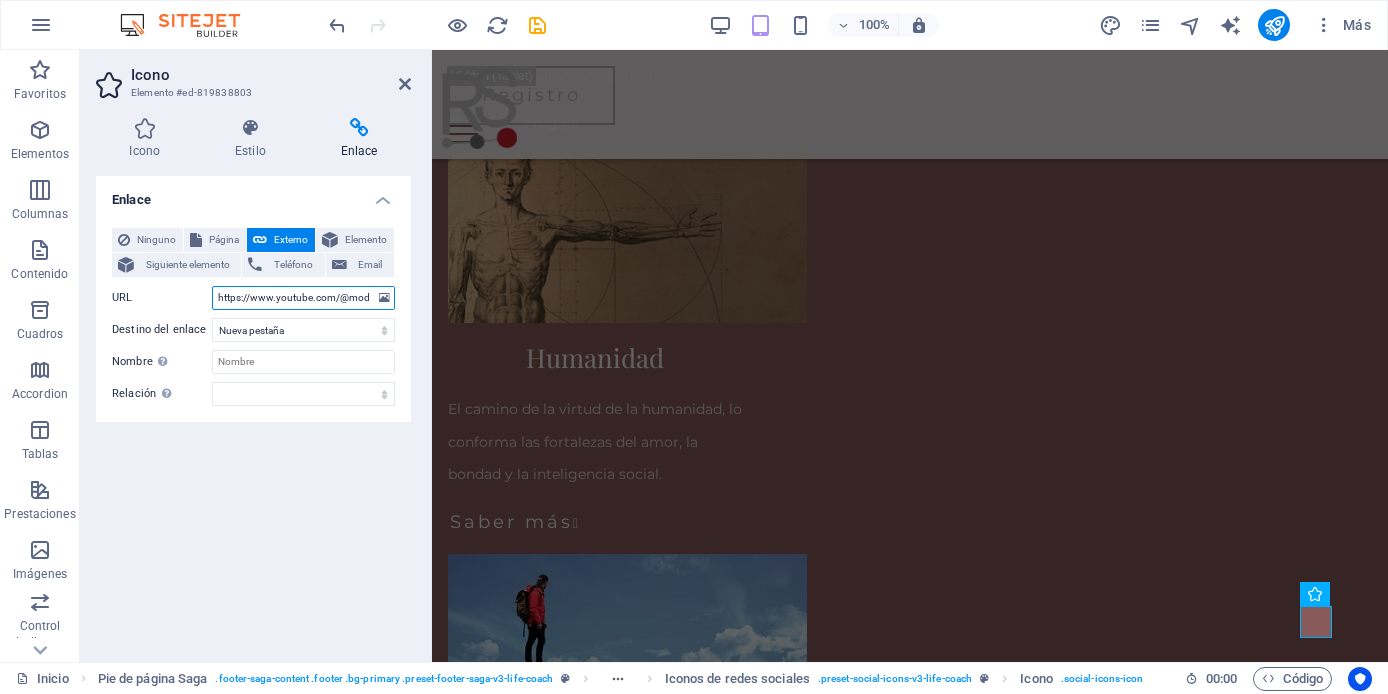 scroll, scrollTop: 0, scrollLeft: 99, axis: horizontal 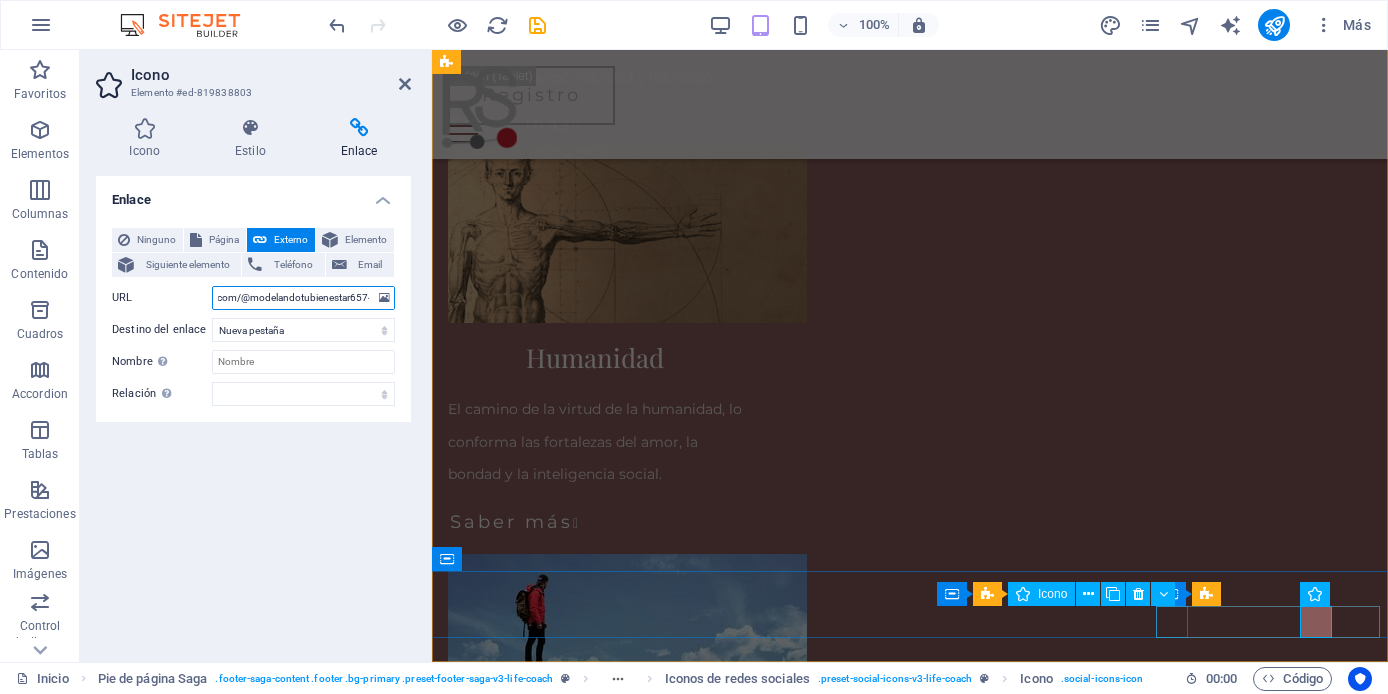type on "https://www.youtube.com/@modelandotubienestar6574" 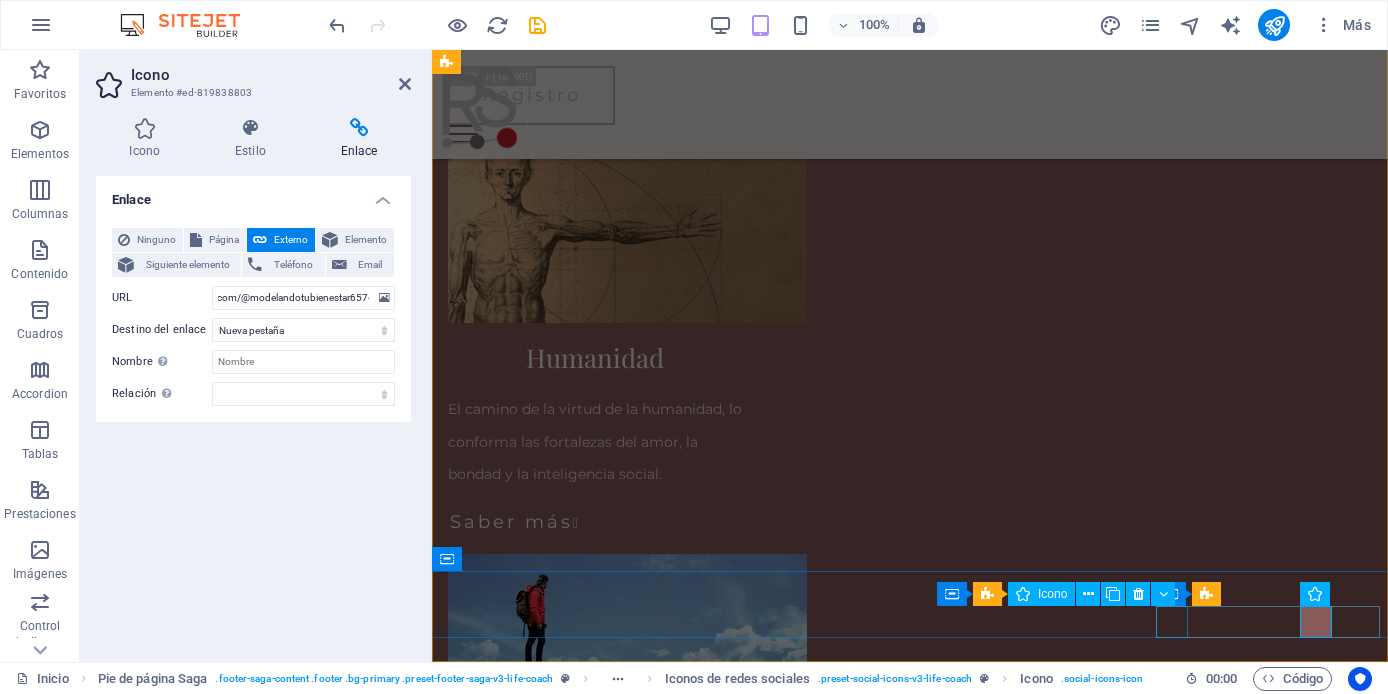scroll, scrollTop: 0, scrollLeft: 0, axis: both 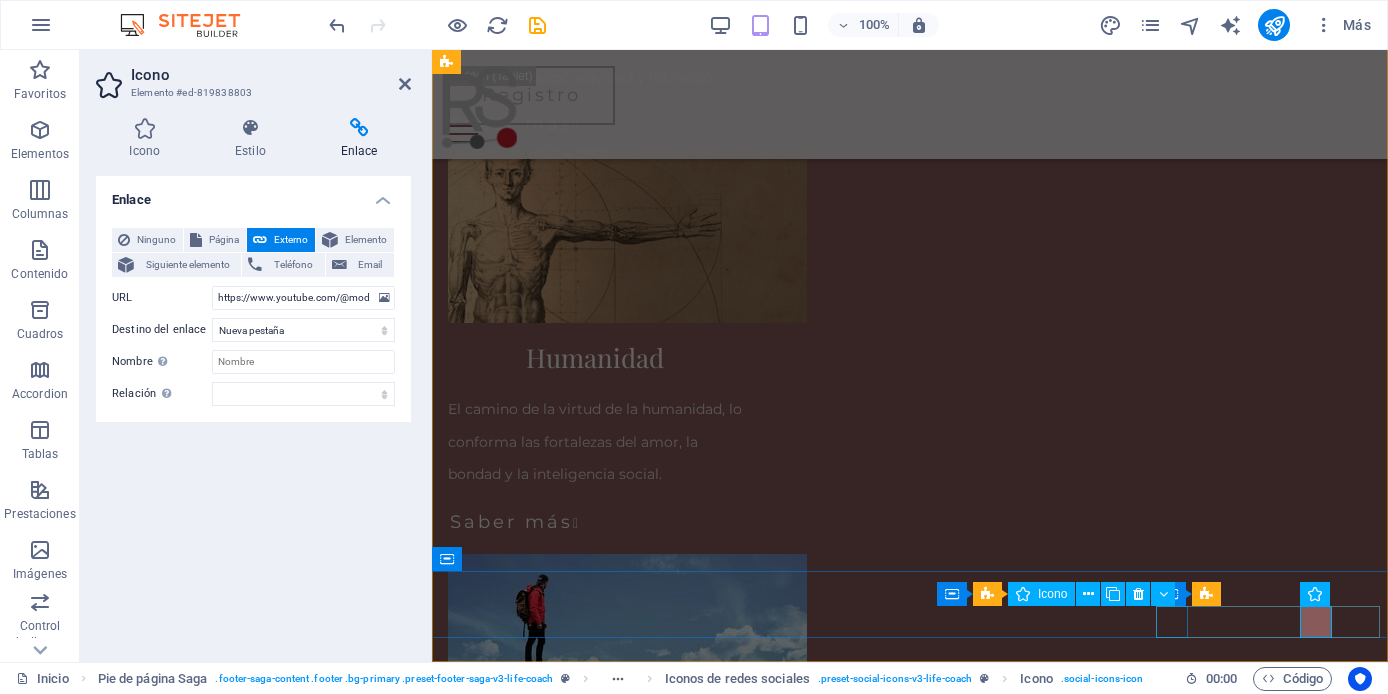 click at bounding box center (910, 7218) 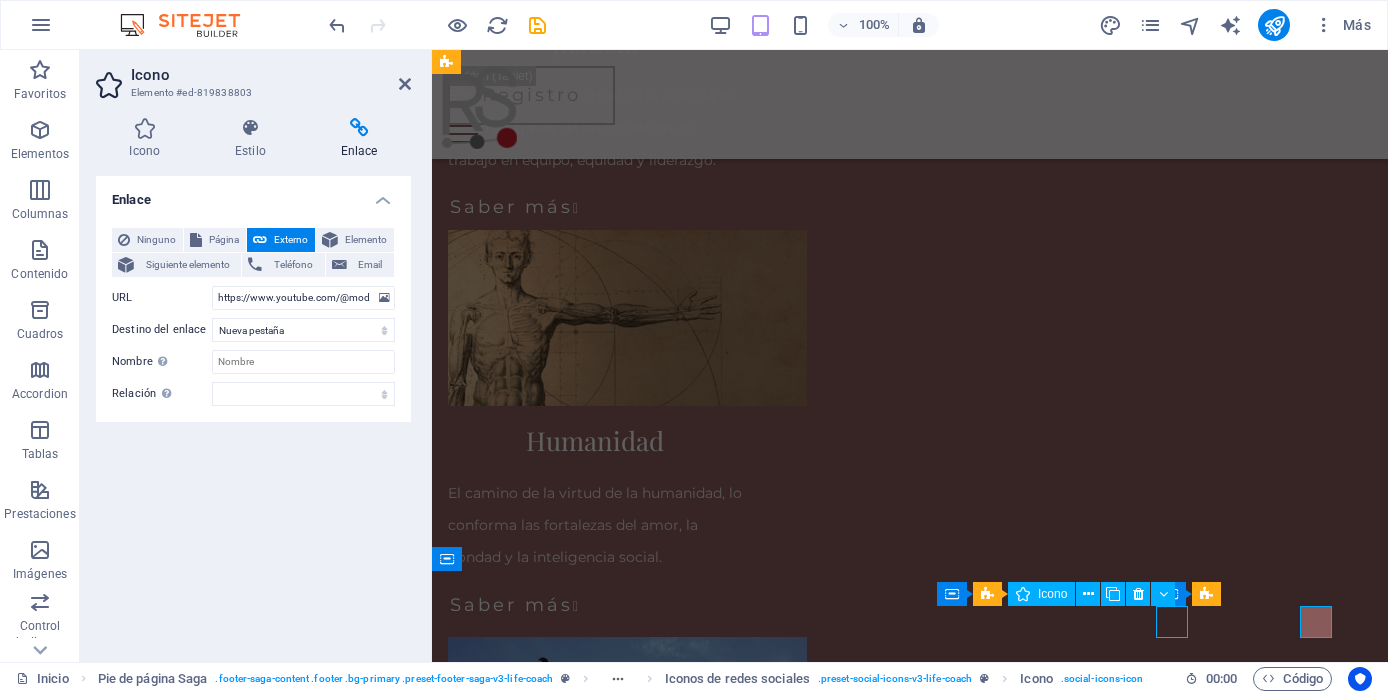 scroll, scrollTop: 3808, scrollLeft: 0, axis: vertical 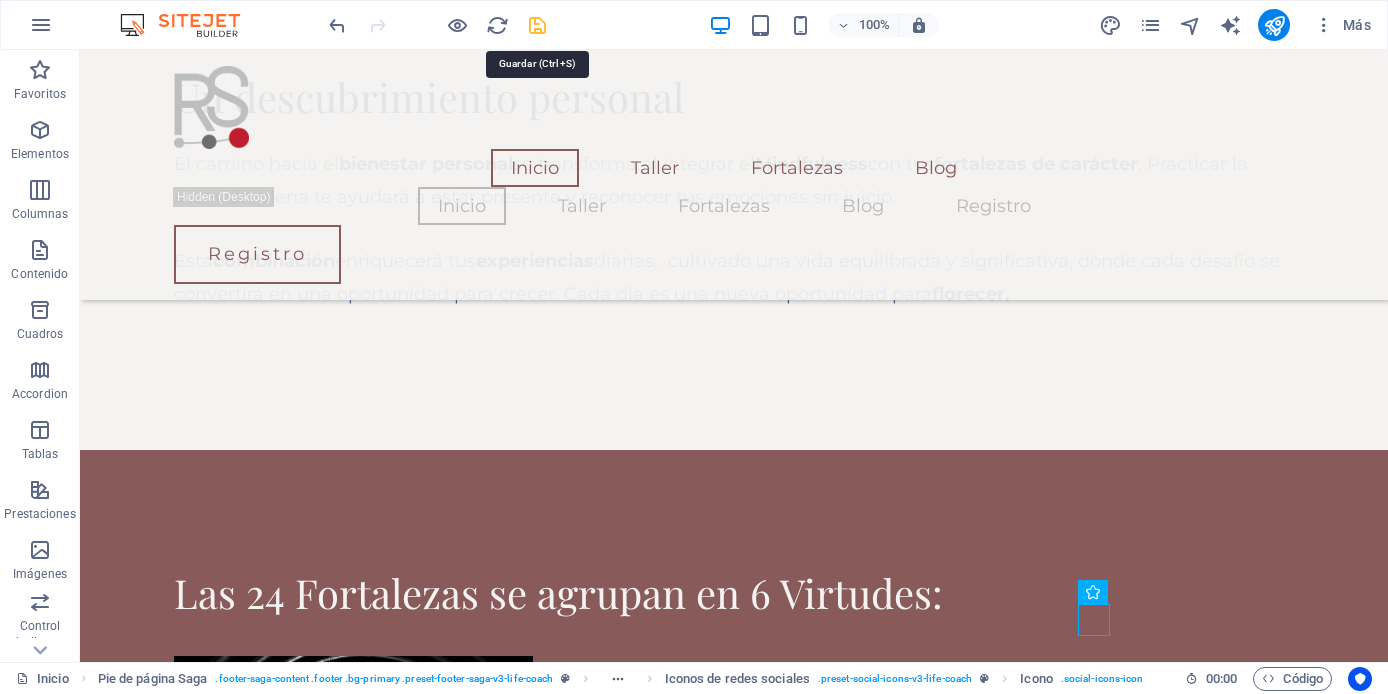 click at bounding box center [537, 25] 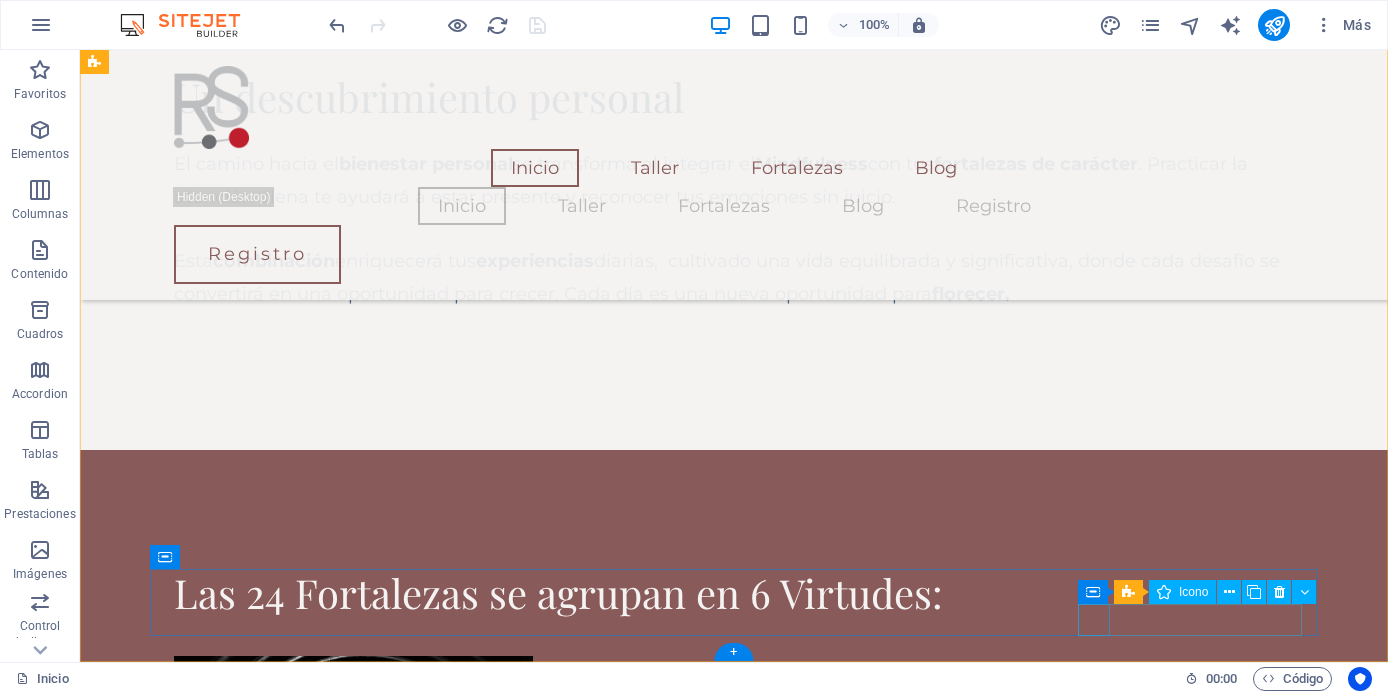 click at bounding box center (656, 8145) 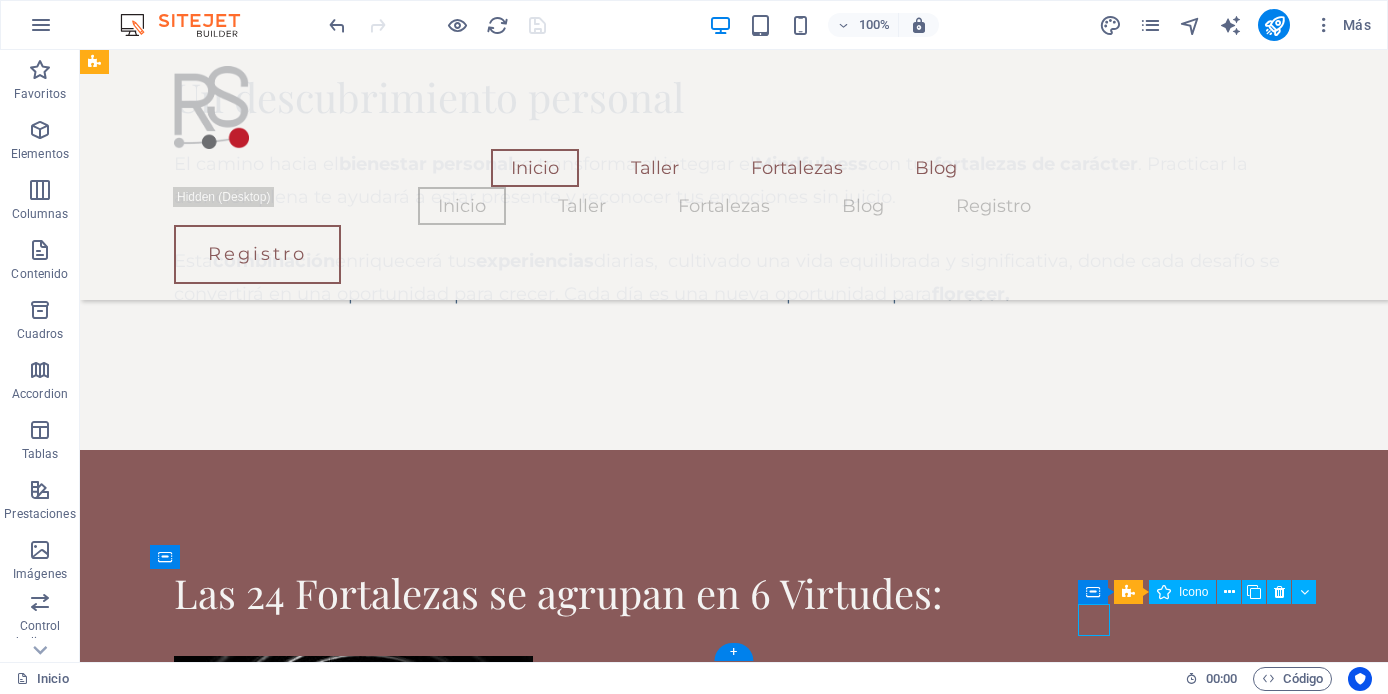 click at bounding box center [656, 8145] 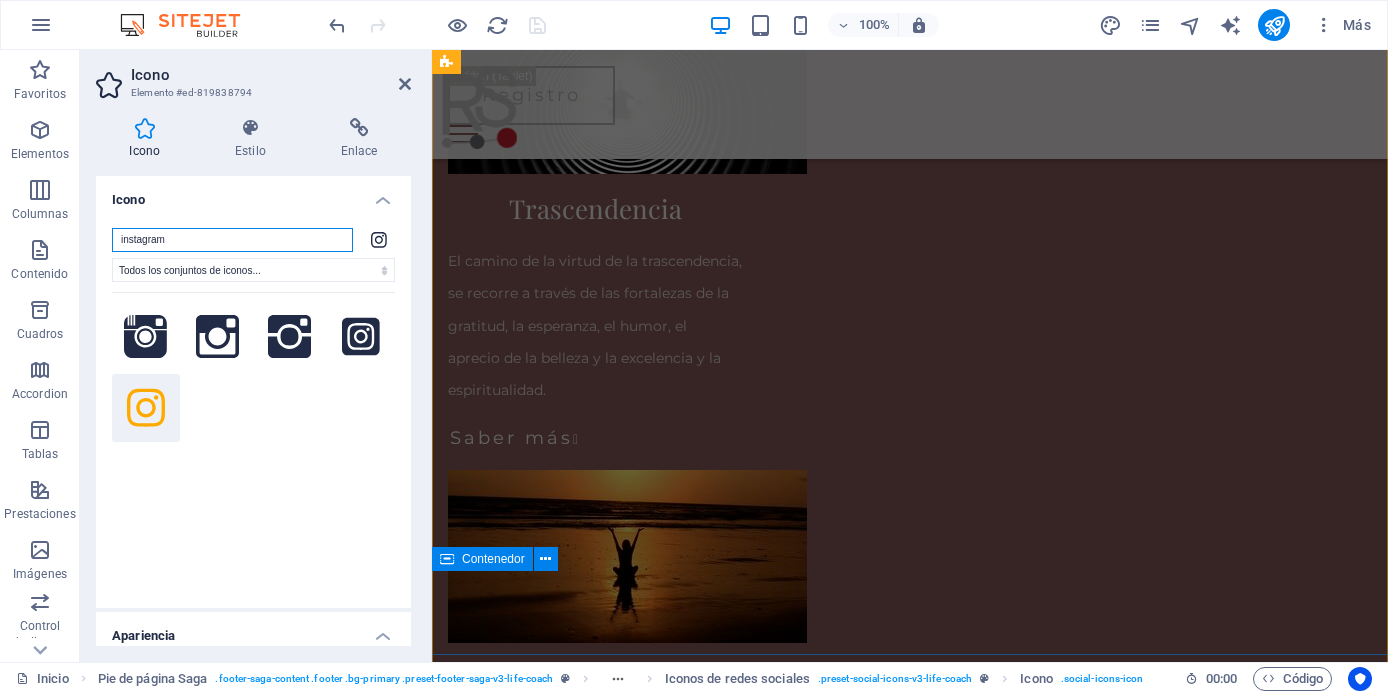 scroll, scrollTop: 4850, scrollLeft: 0, axis: vertical 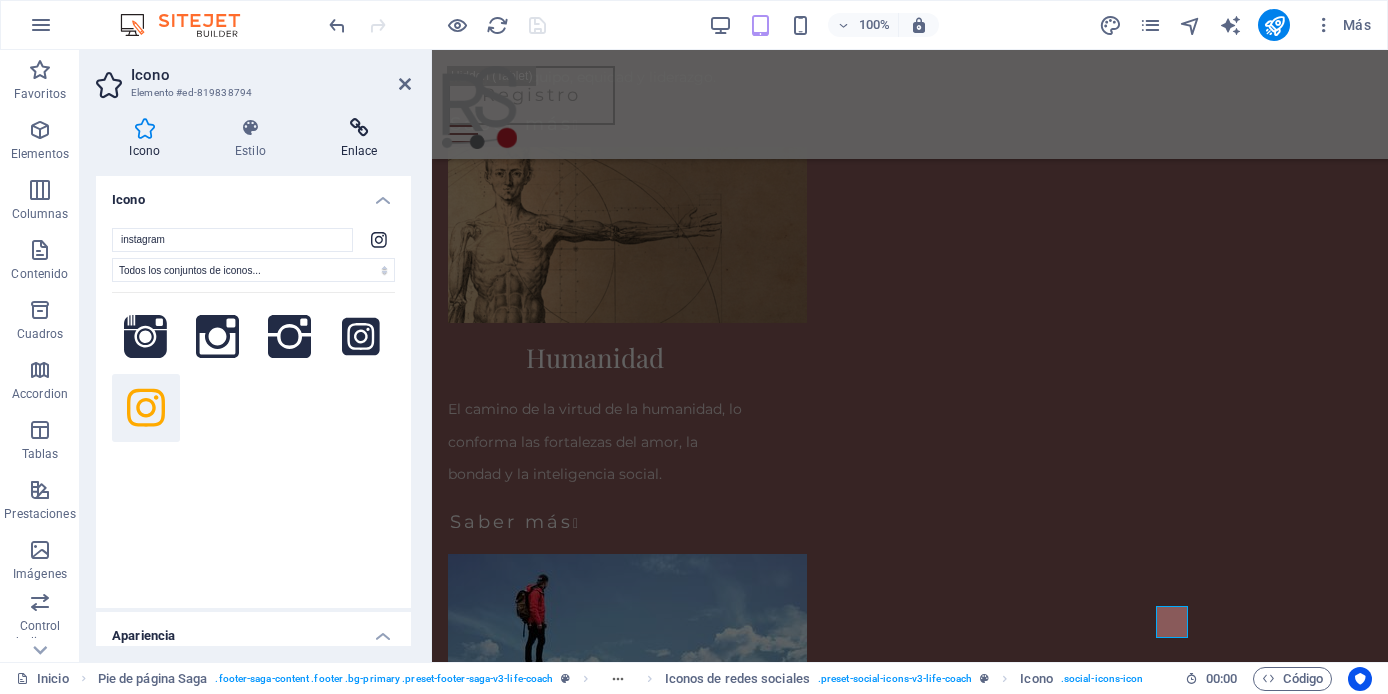 click at bounding box center (359, 128) 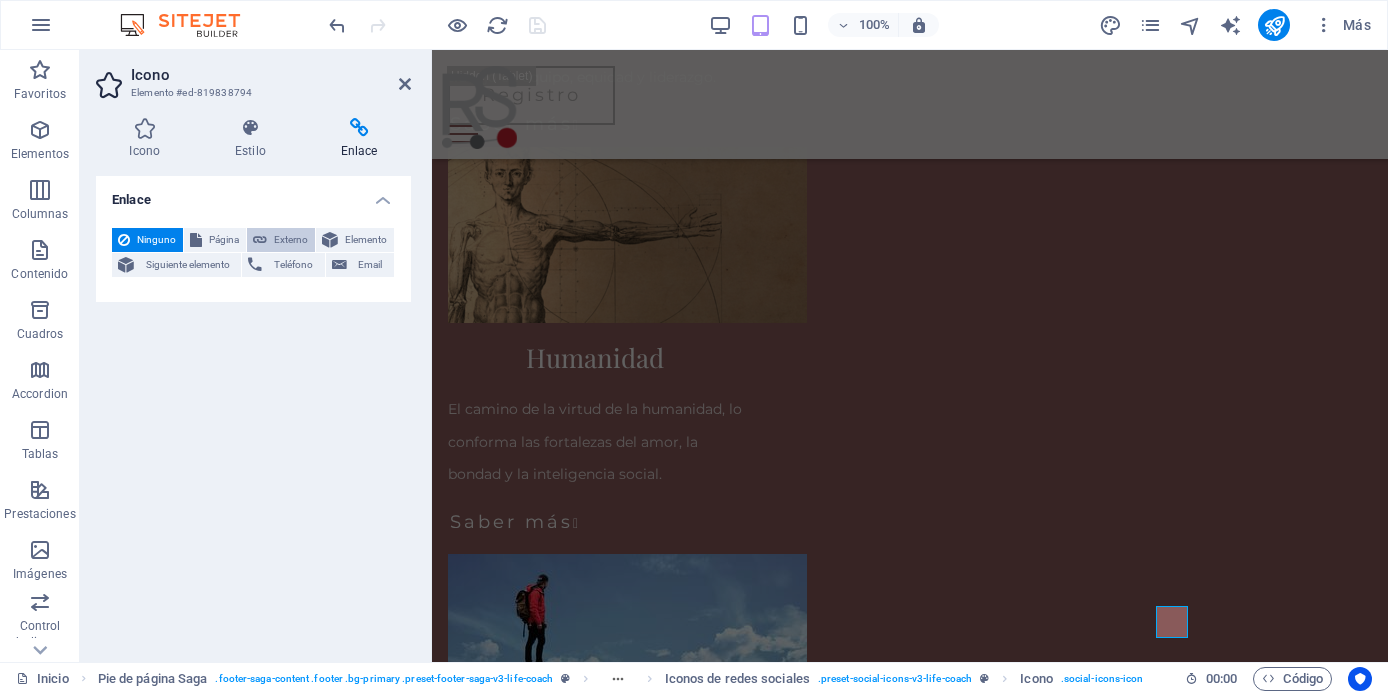 click on "Externo" at bounding box center (291, 240) 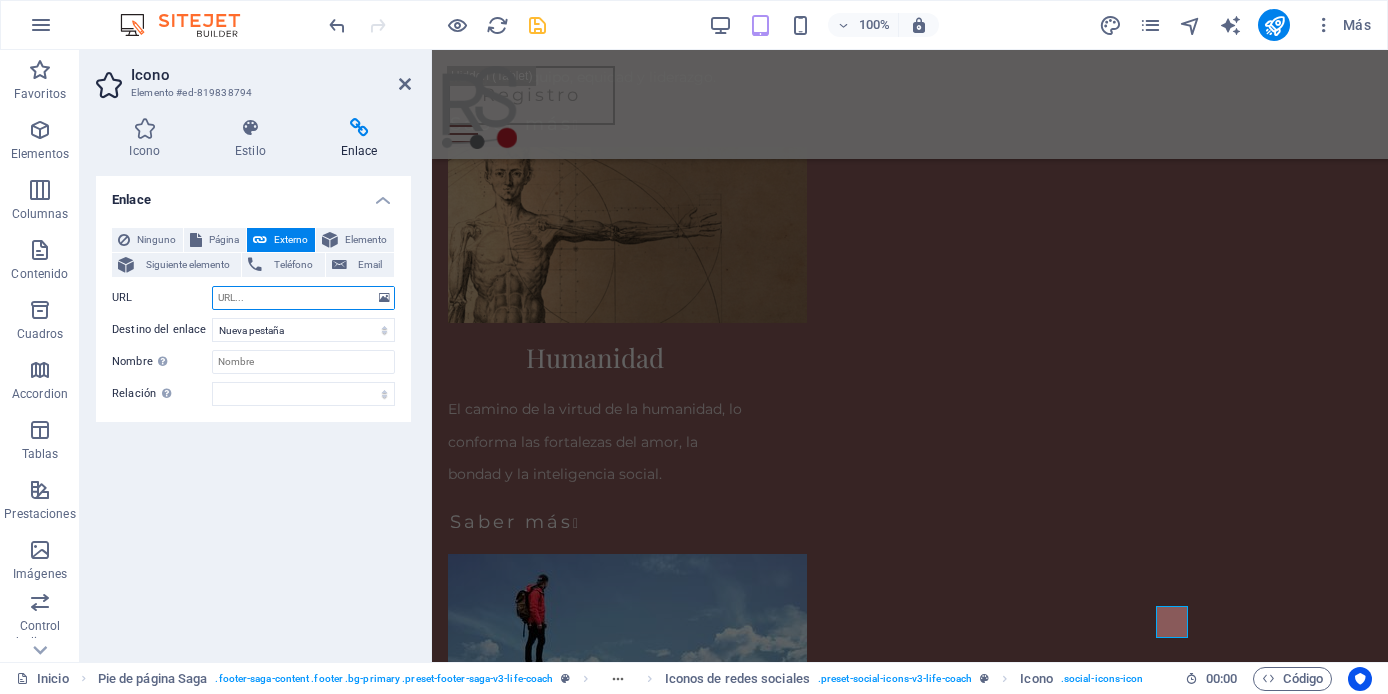 paste on "https://www.instagram.com/rsconsulting66/" 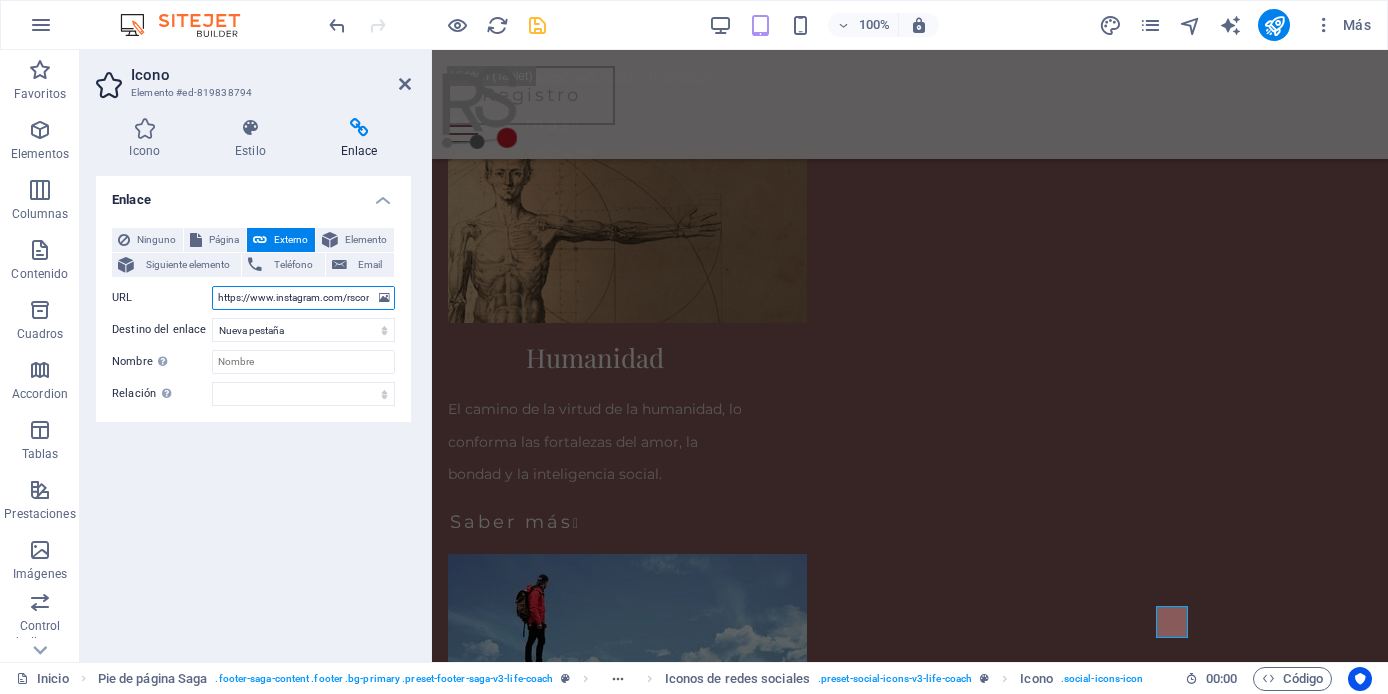 scroll, scrollTop: 0, scrollLeft: 47, axis: horizontal 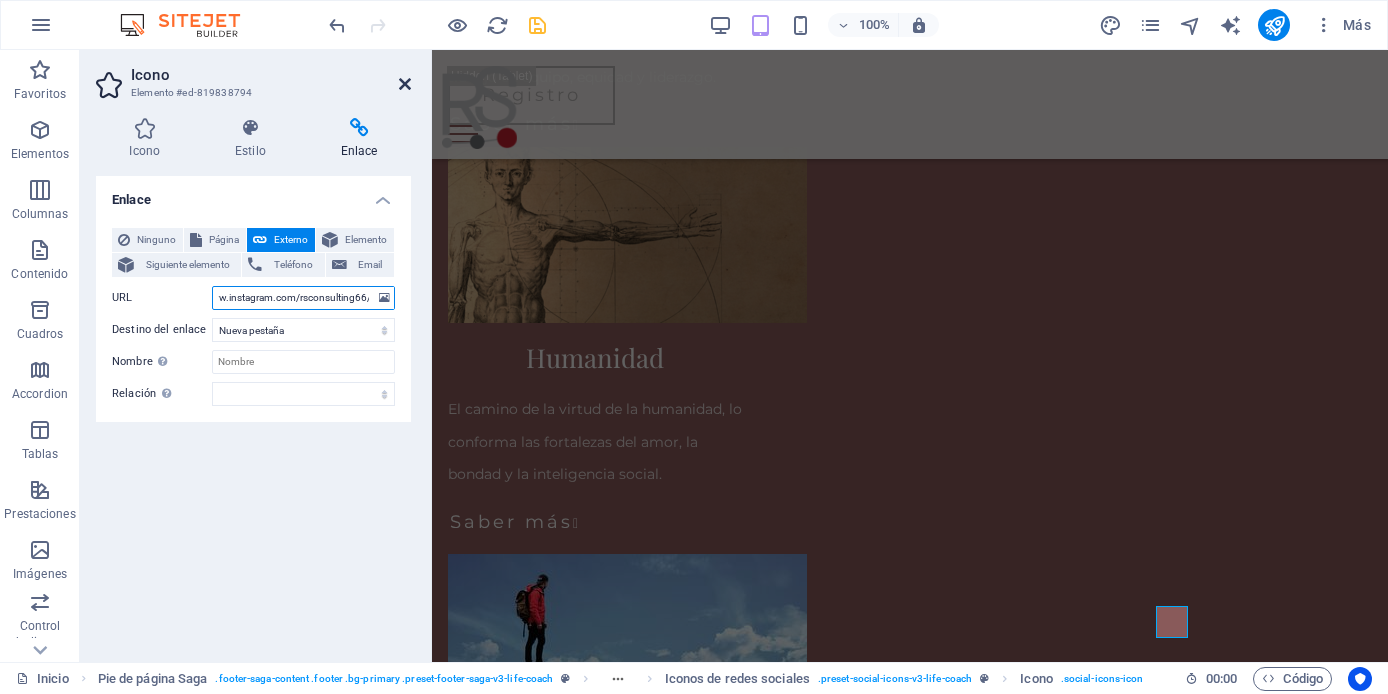 type on "https://www.instagram.com/rsconsulting66/" 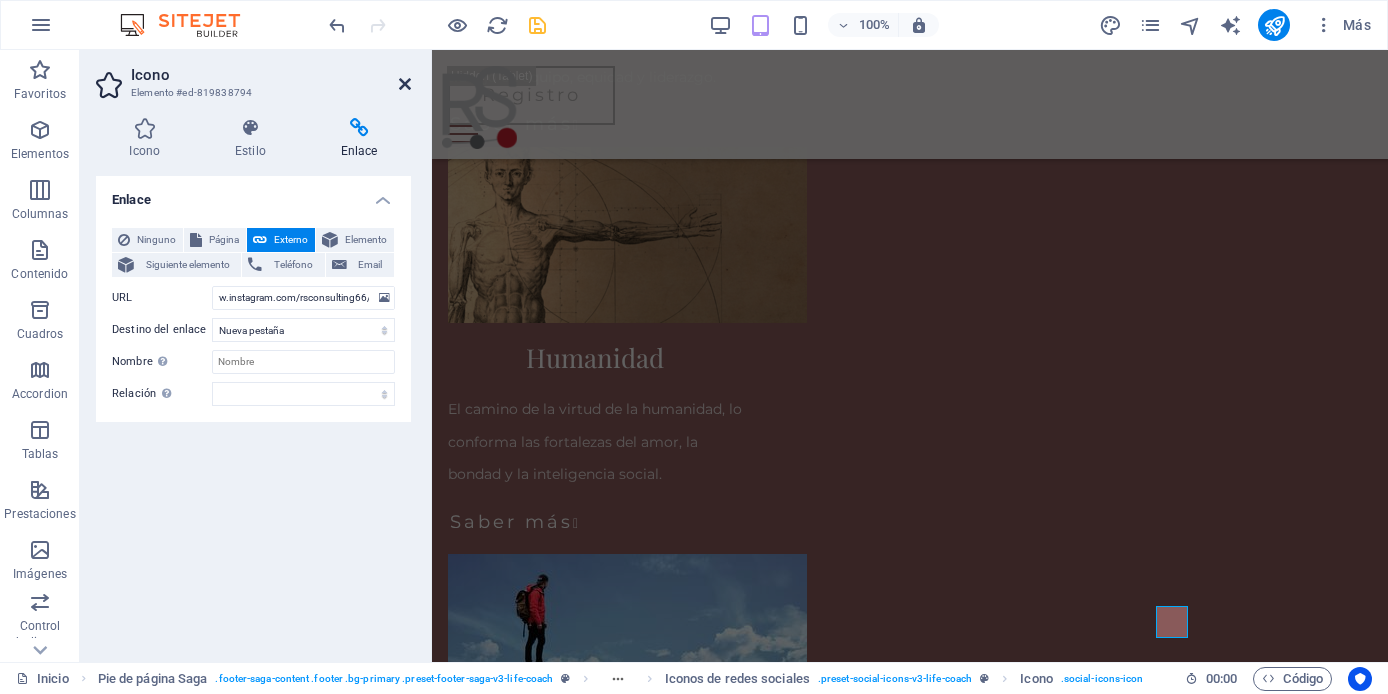 scroll, scrollTop: 0, scrollLeft: 0, axis: both 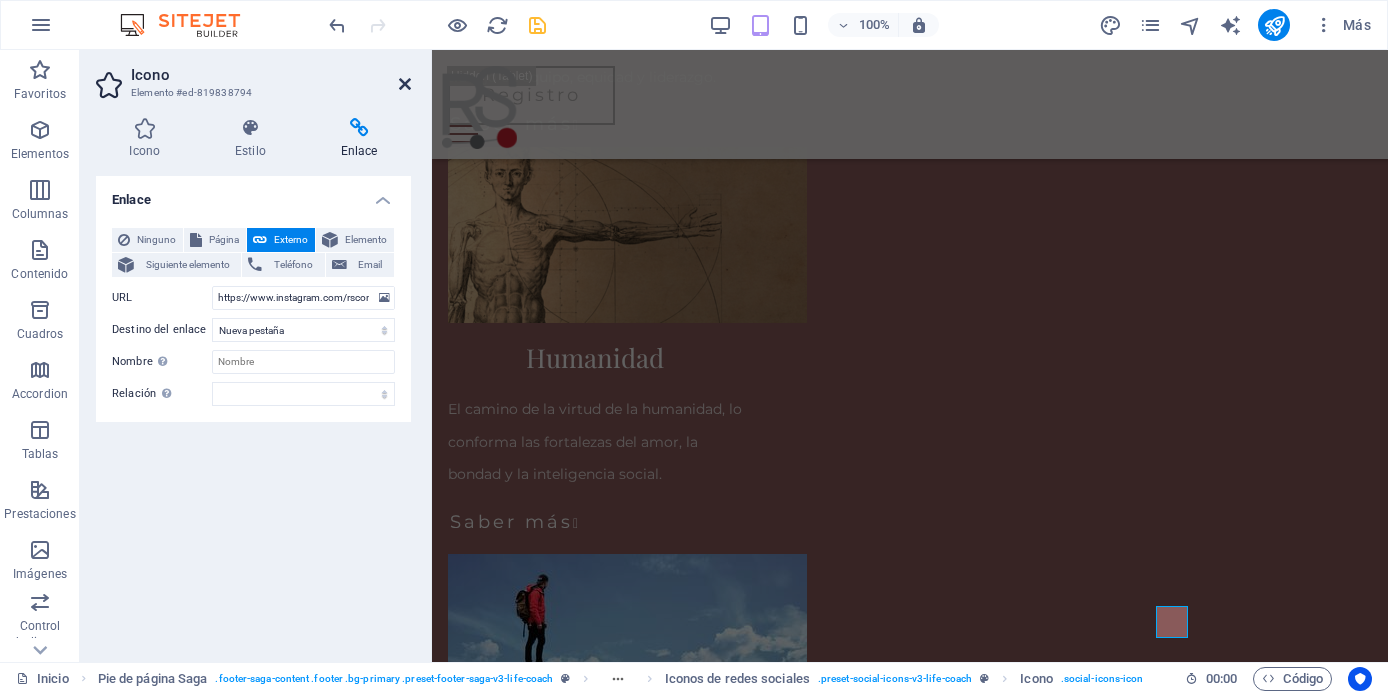 click at bounding box center [405, 84] 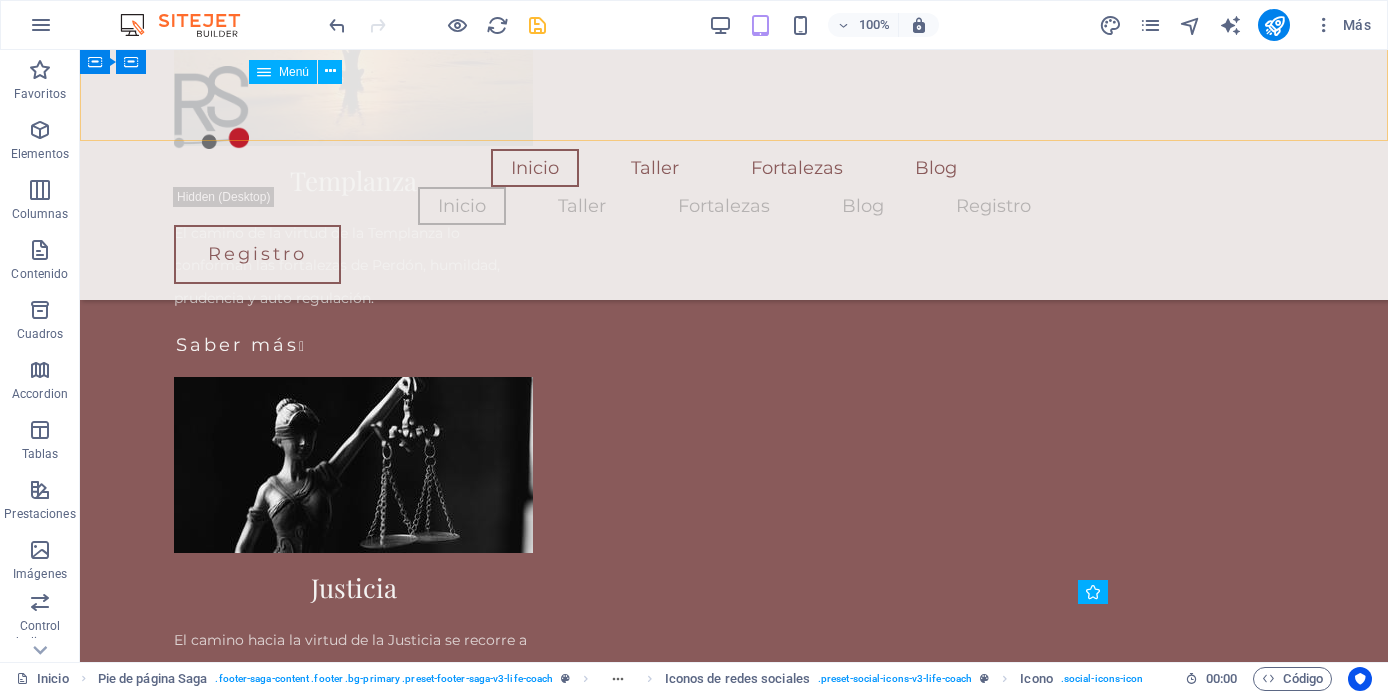 scroll, scrollTop: 3808, scrollLeft: 0, axis: vertical 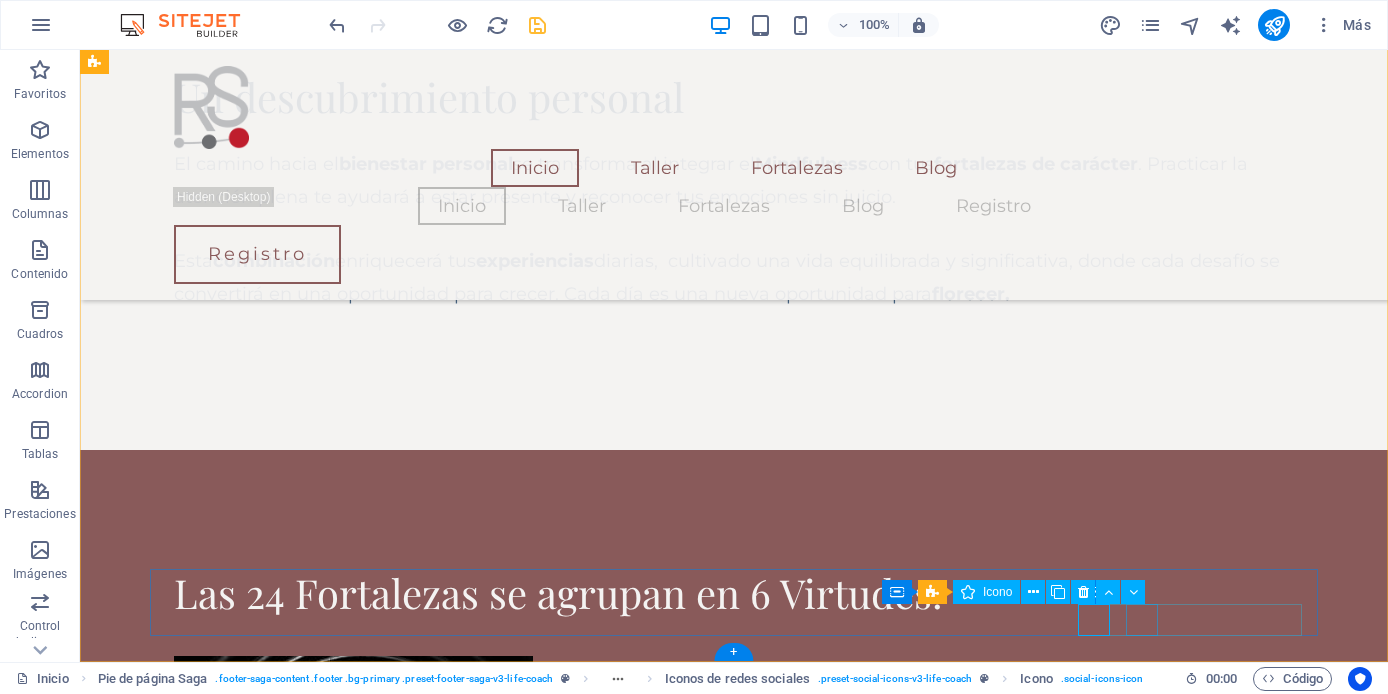 click at bounding box center [656, 8185] 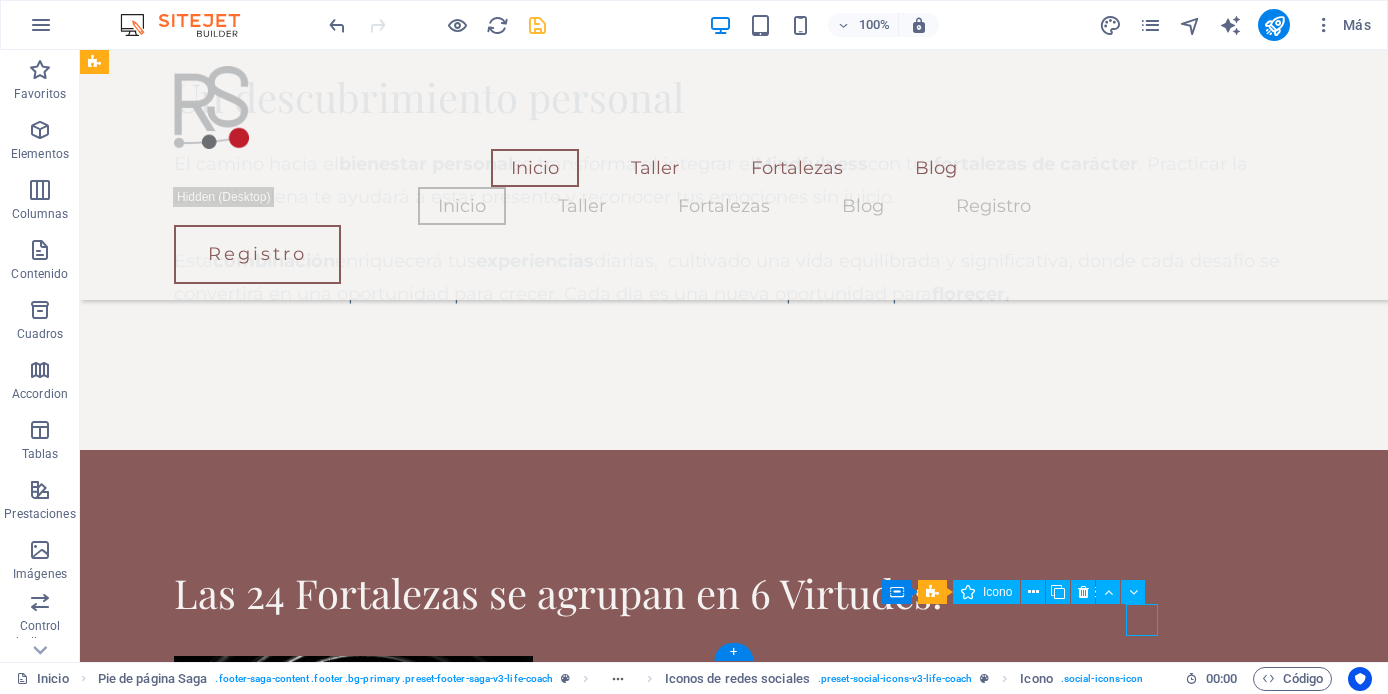click at bounding box center (656, 8185) 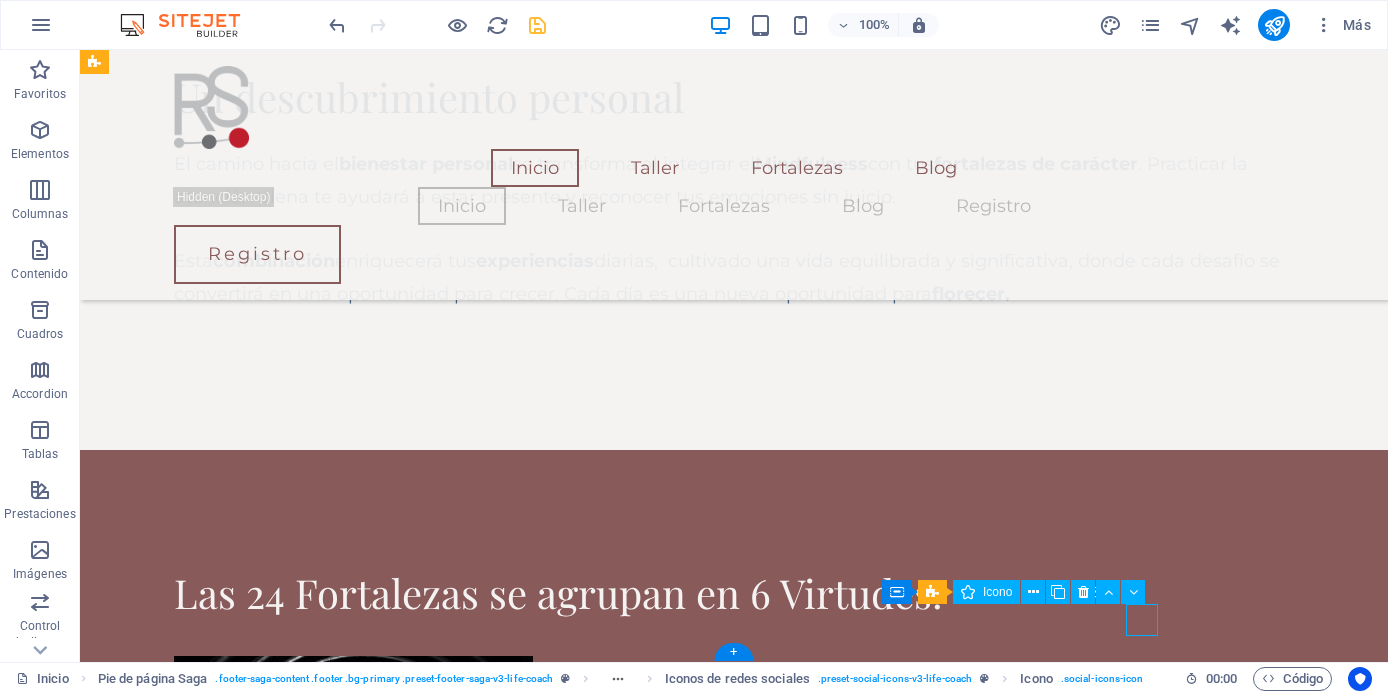 click at bounding box center [656, 8185] 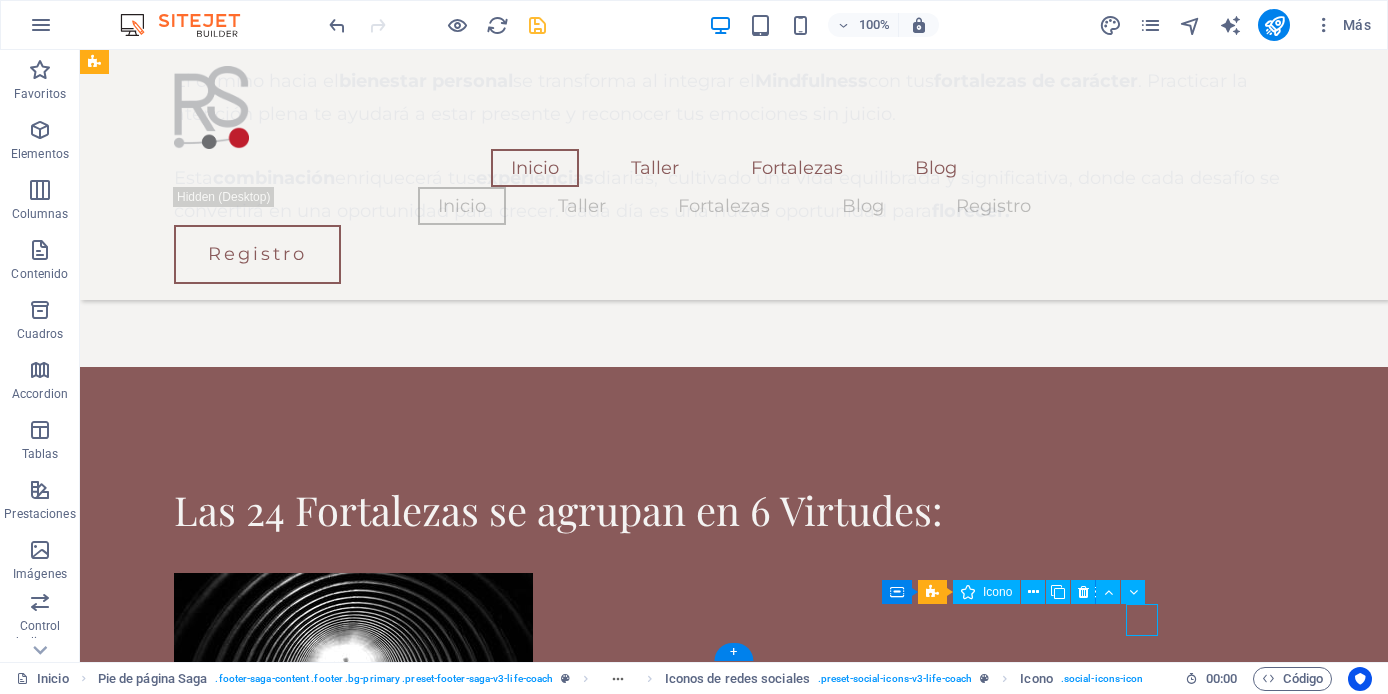 select on "xMidYMid" 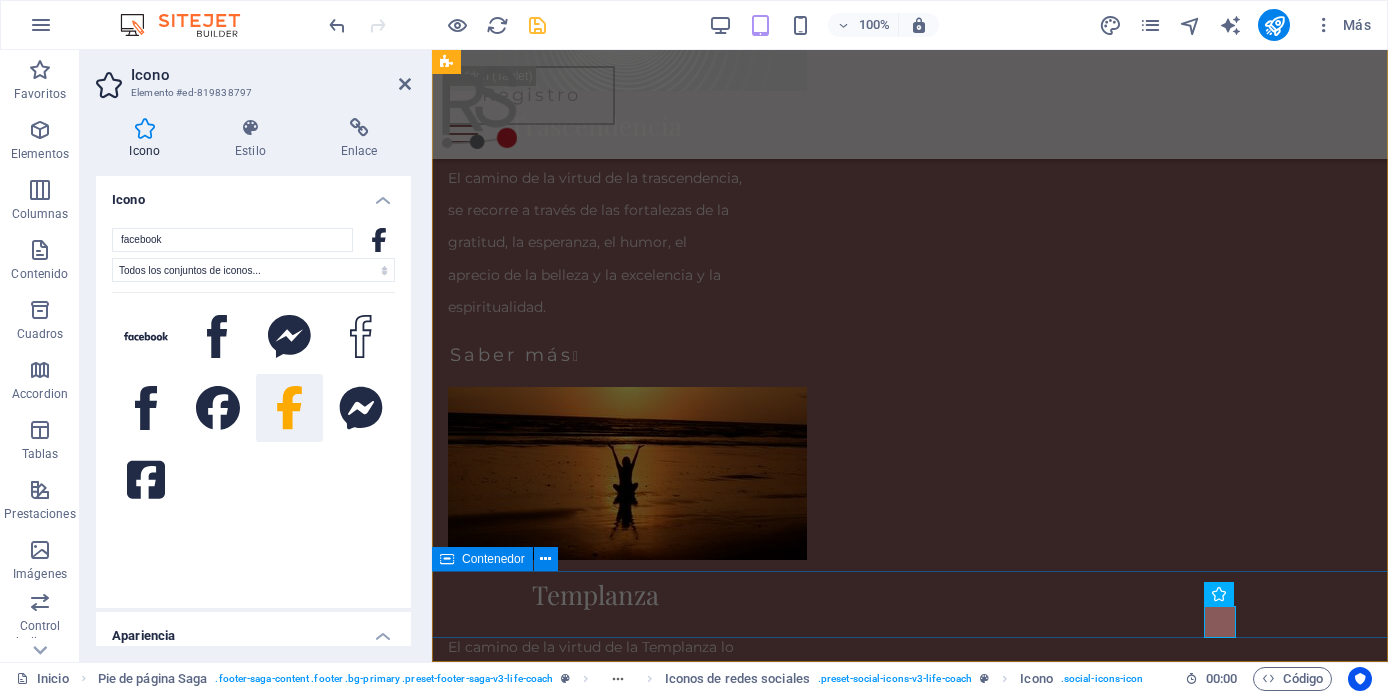 scroll, scrollTop: 4850, scrollLeft: 0, axis: vertical 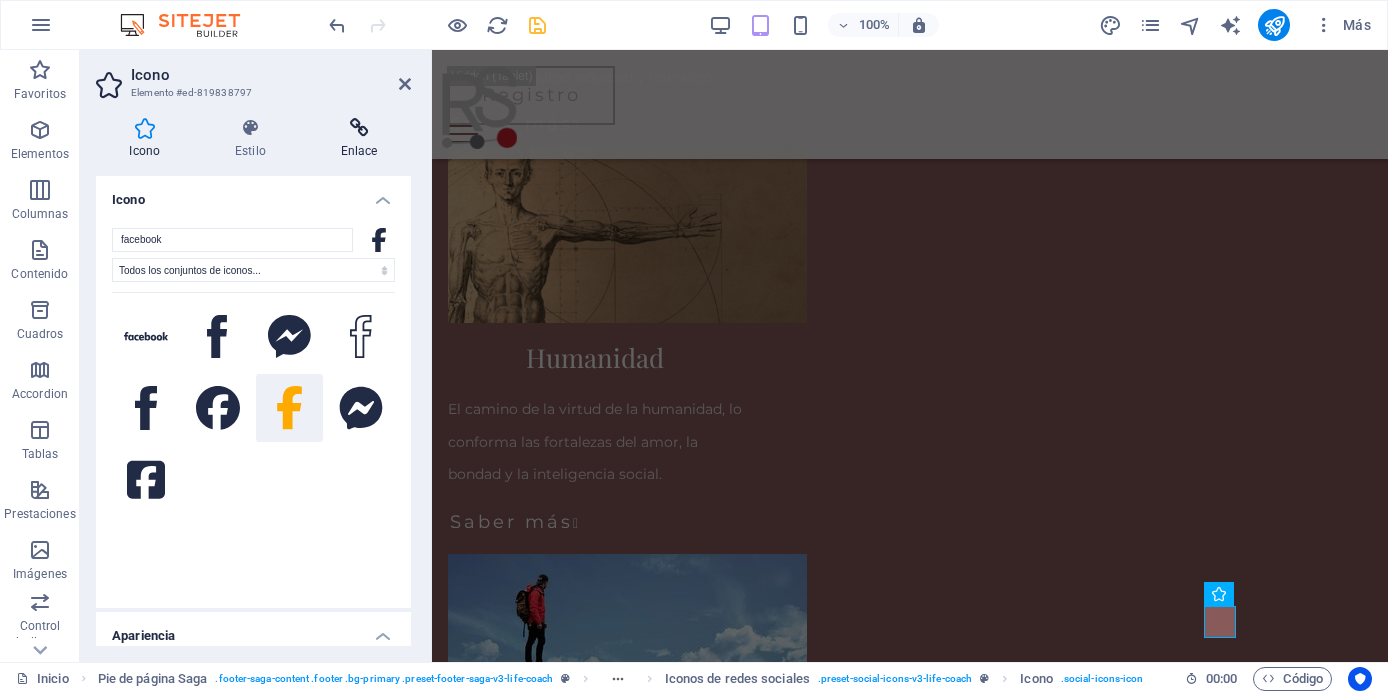 click at bounding box center (359, 128) 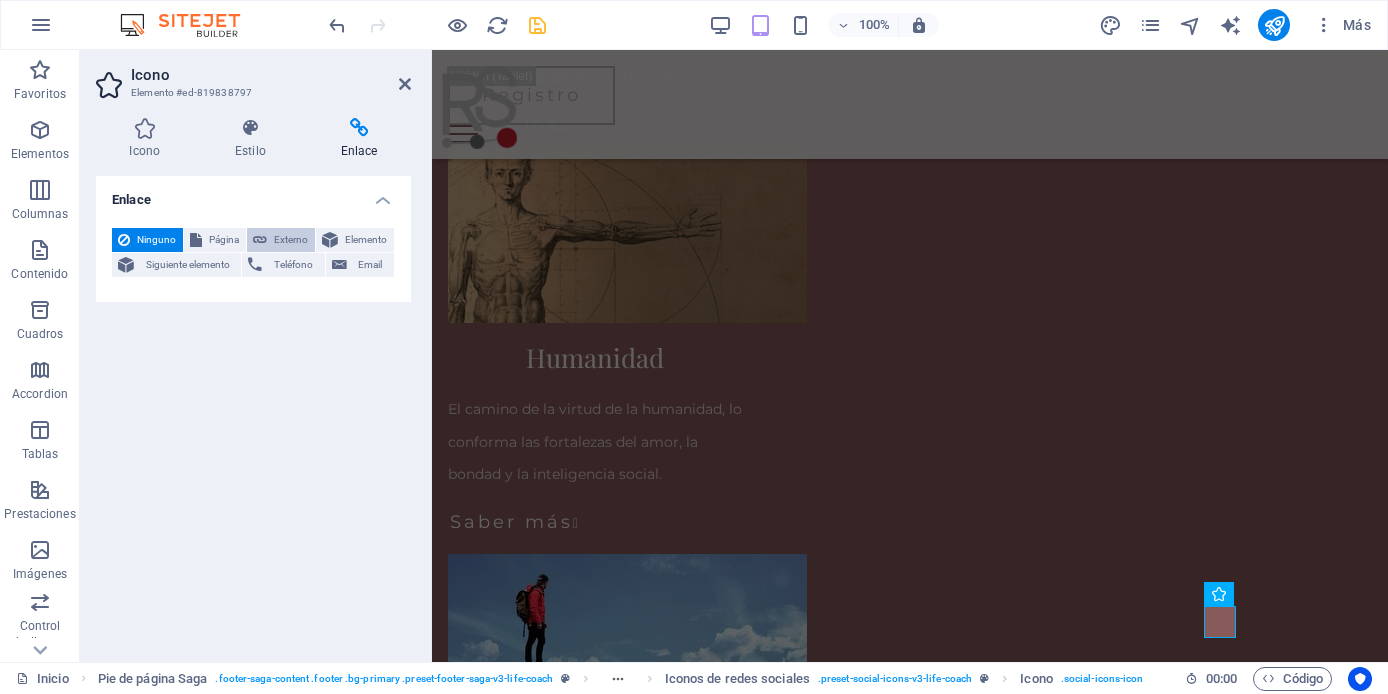 click on "Externo" at bounding box center (291, 240) 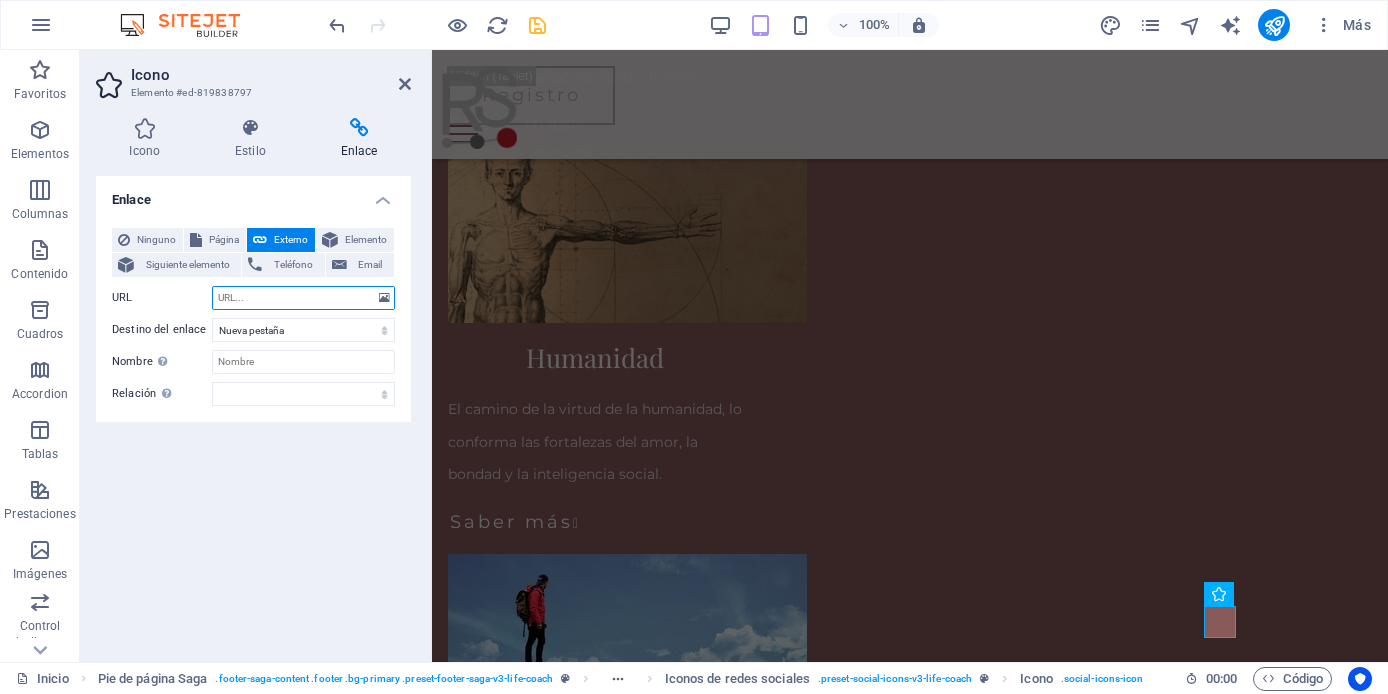 paste on "https://www.facebook.com/rsconsulting.com.mx" 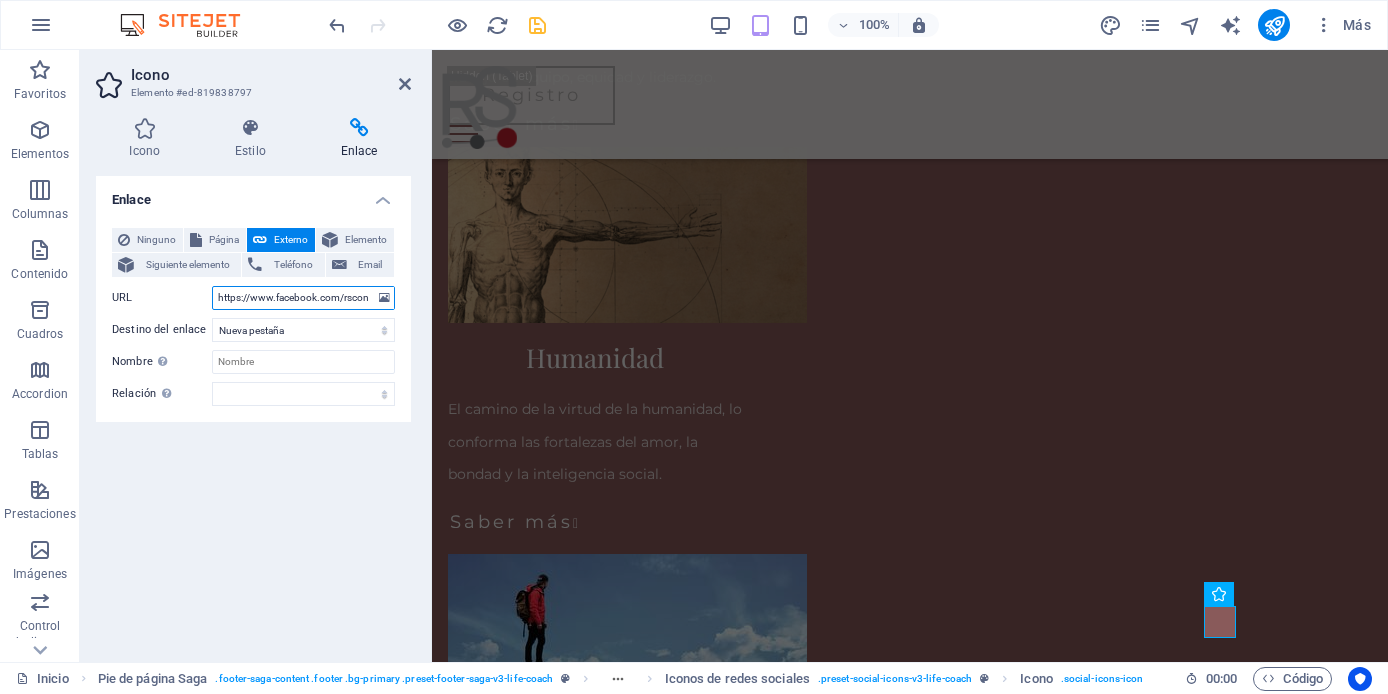 scroll, scrollTop: 0, scrollLeft: 67, axis: horizontal 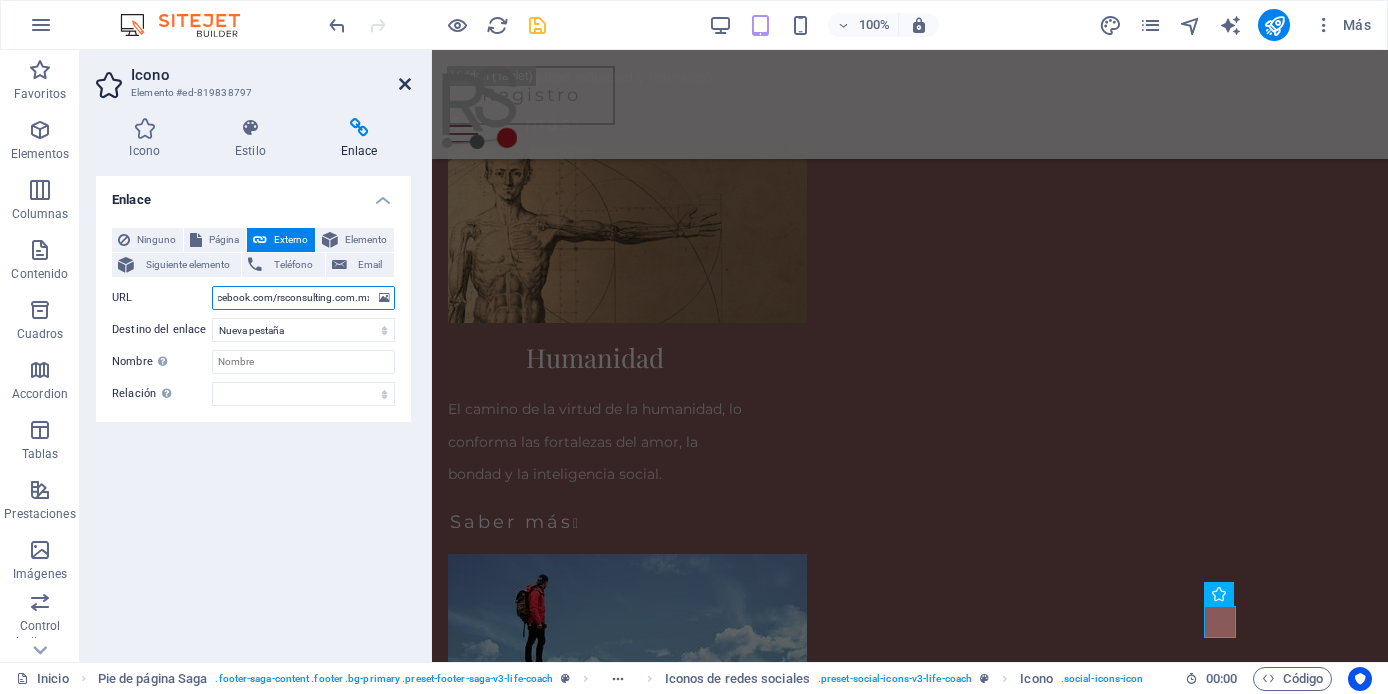 type on "https://www.facebook.com/rsconsulting.com.mx" 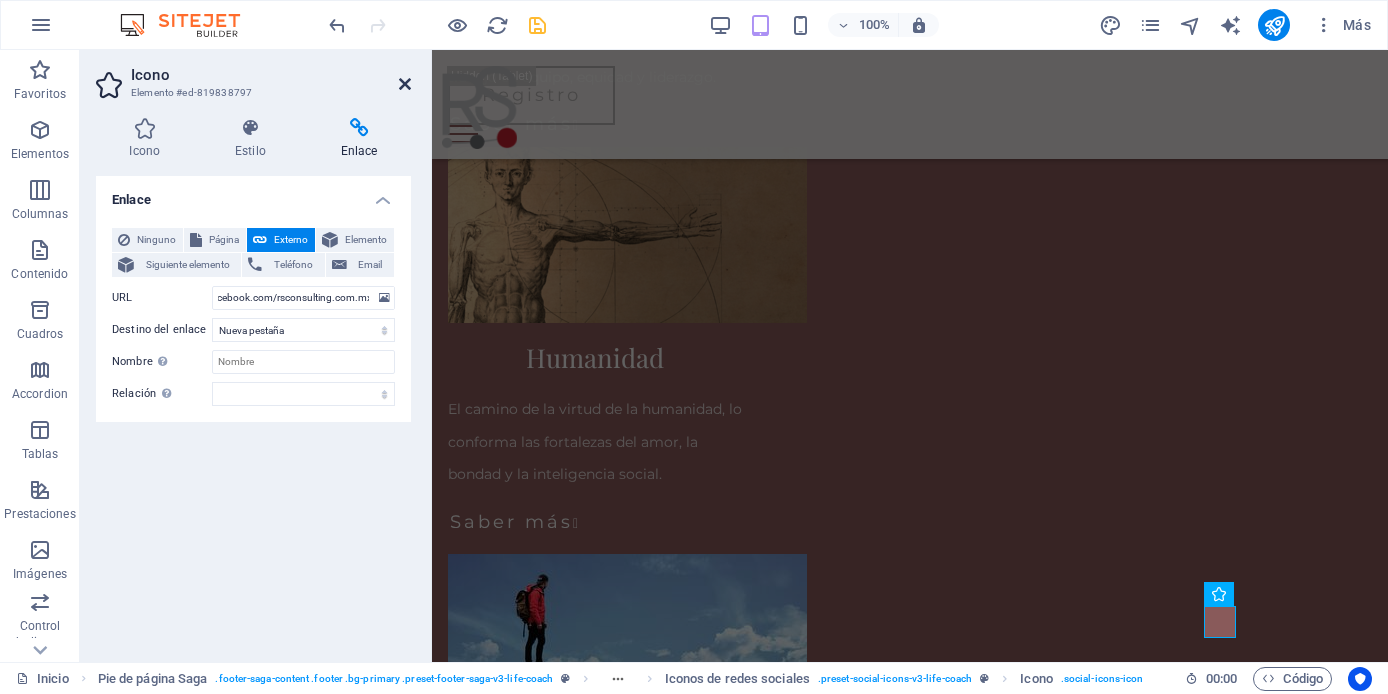 scroll, scrollTop: 0, scrollLeft: 0, axis: both 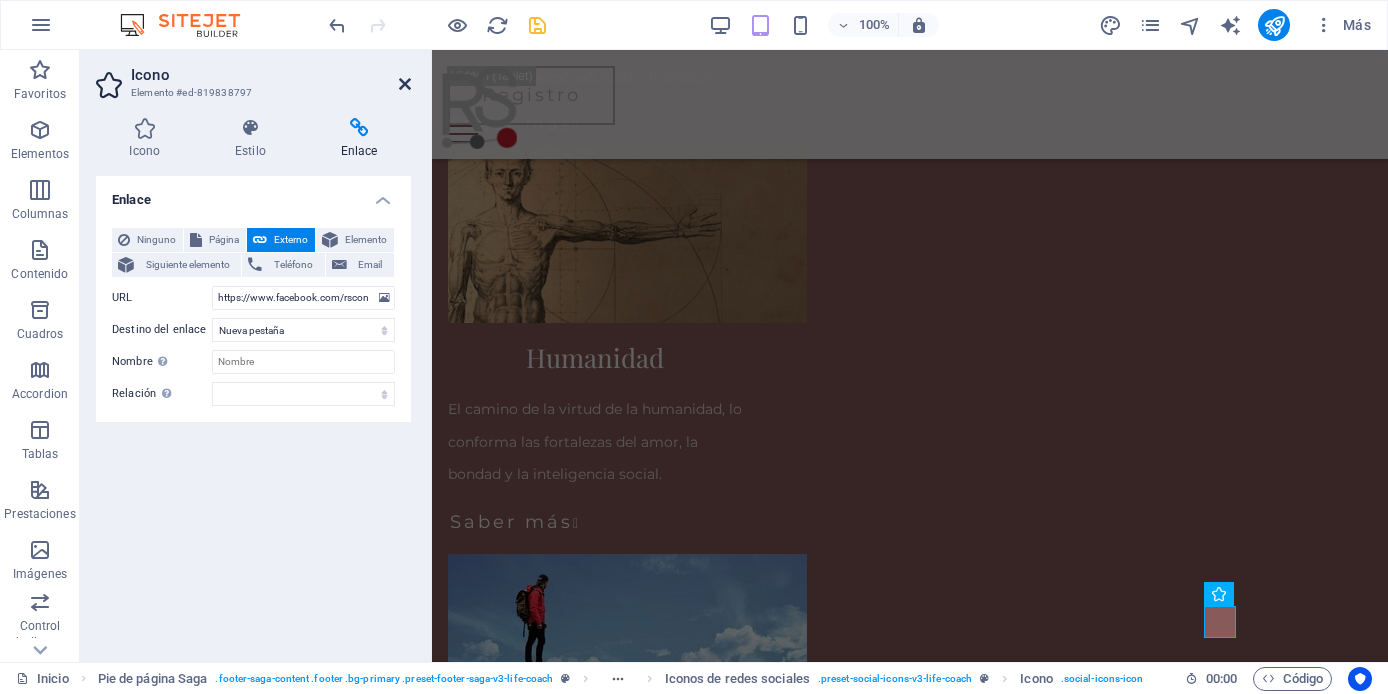 click at bounding box center (405, 84) 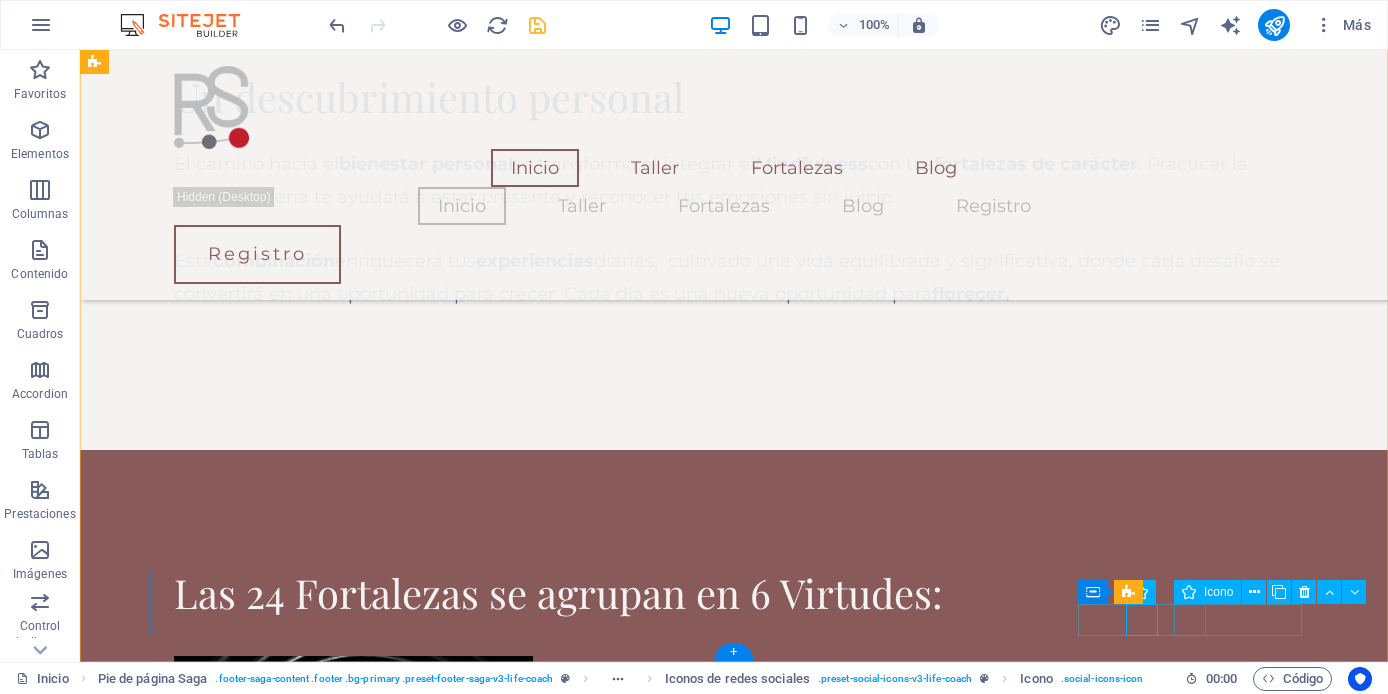 click at bounding box center [656, 8225] 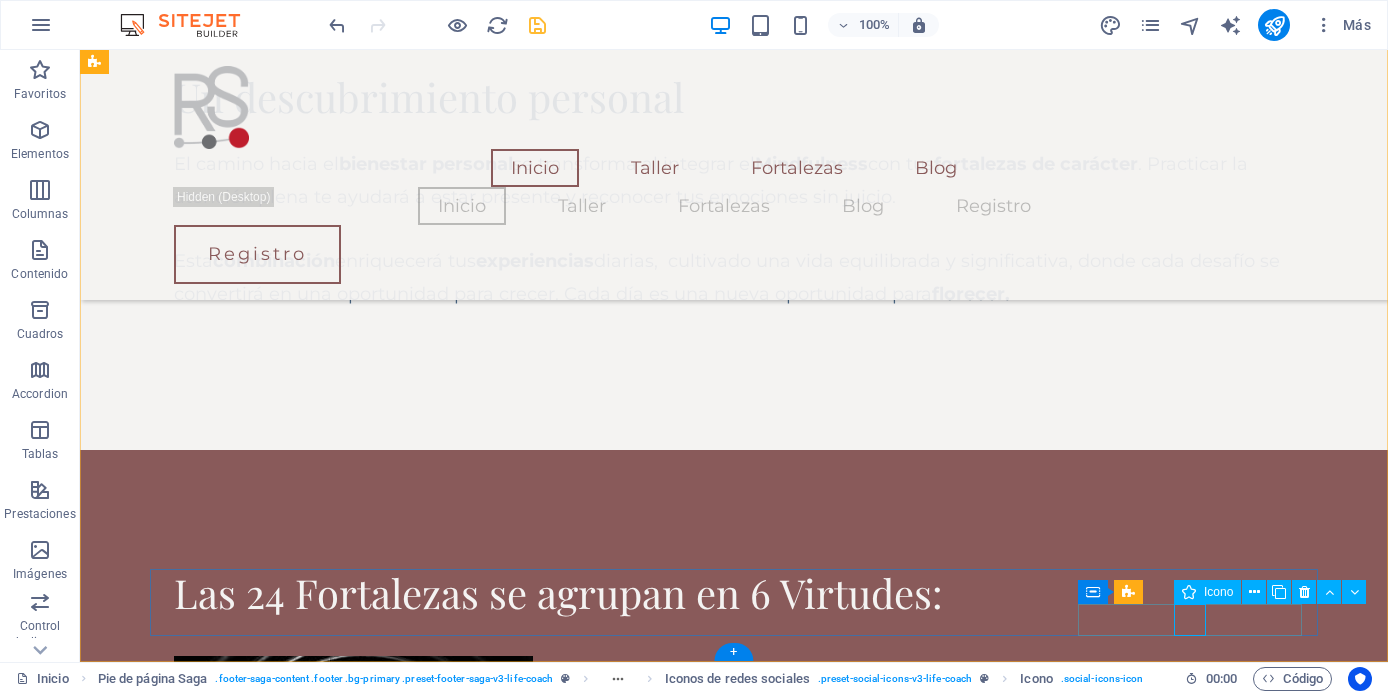 click at bounding box center (656, 8225) 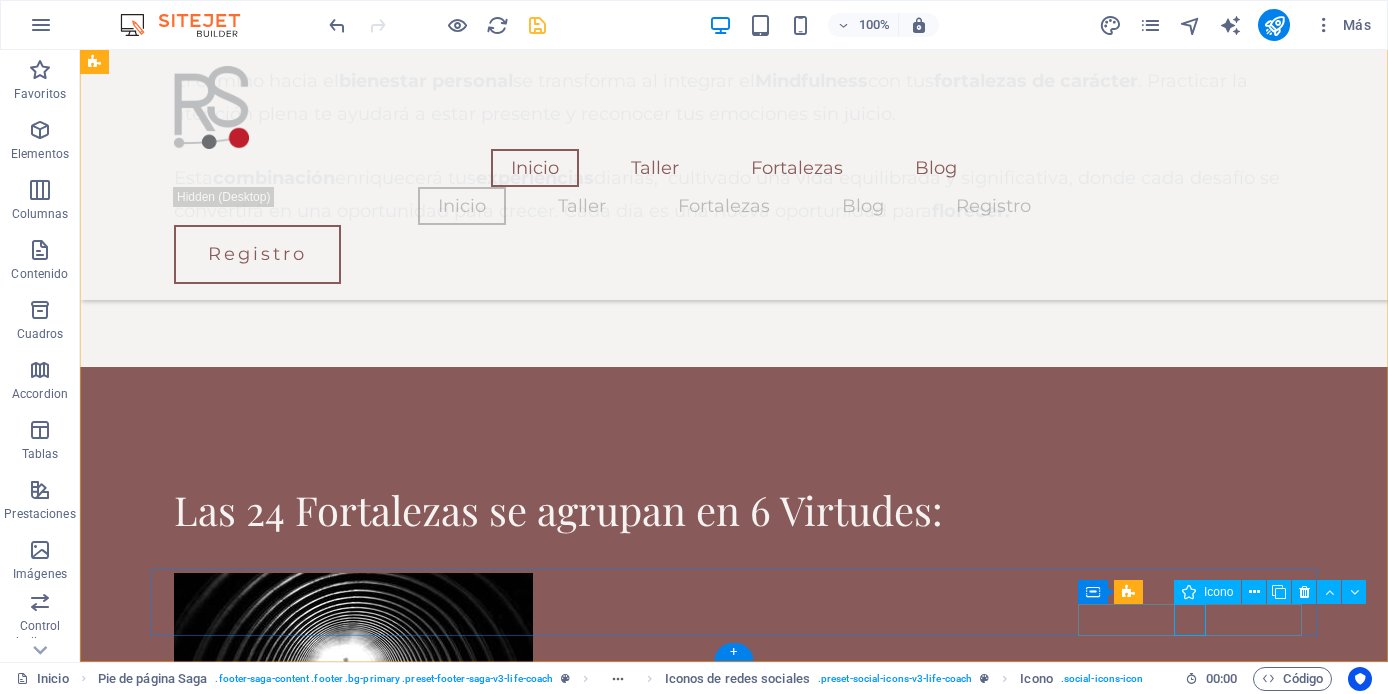select on "xMidYMid" 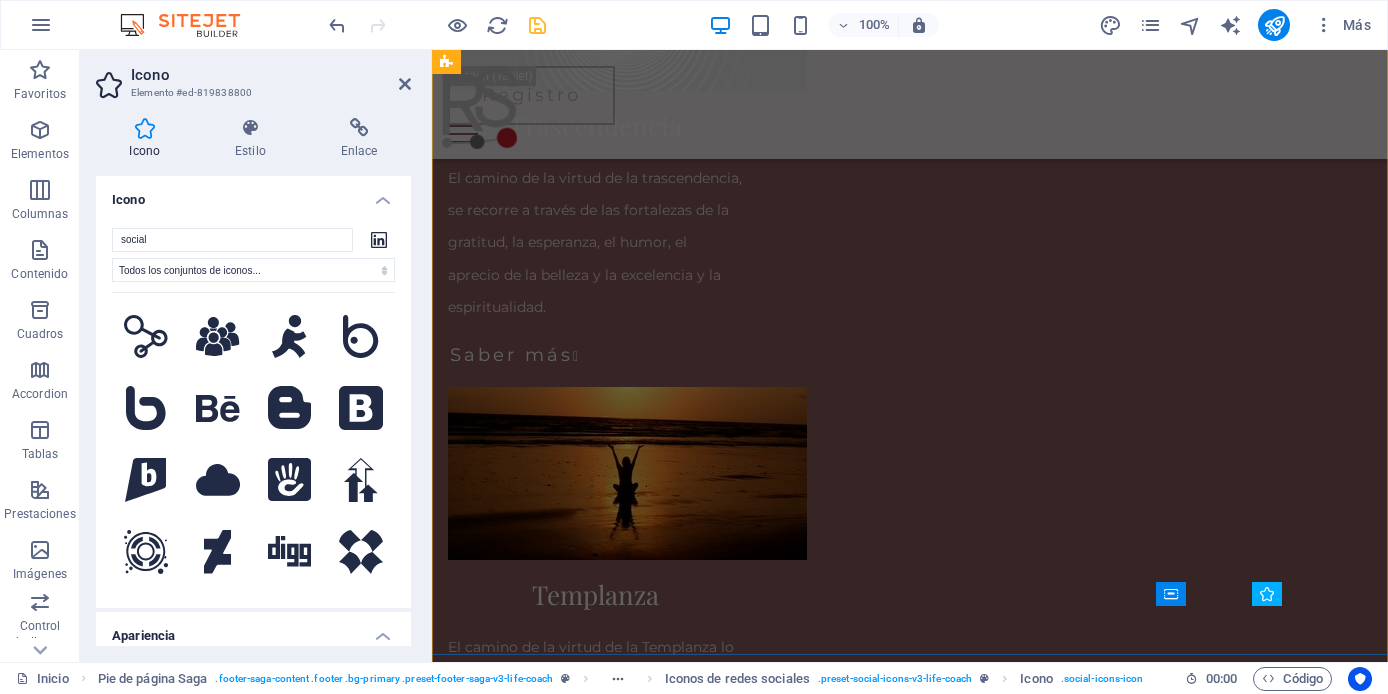 scroll, scrollTop: 4850, scrollLeft: 0, axis: vertical 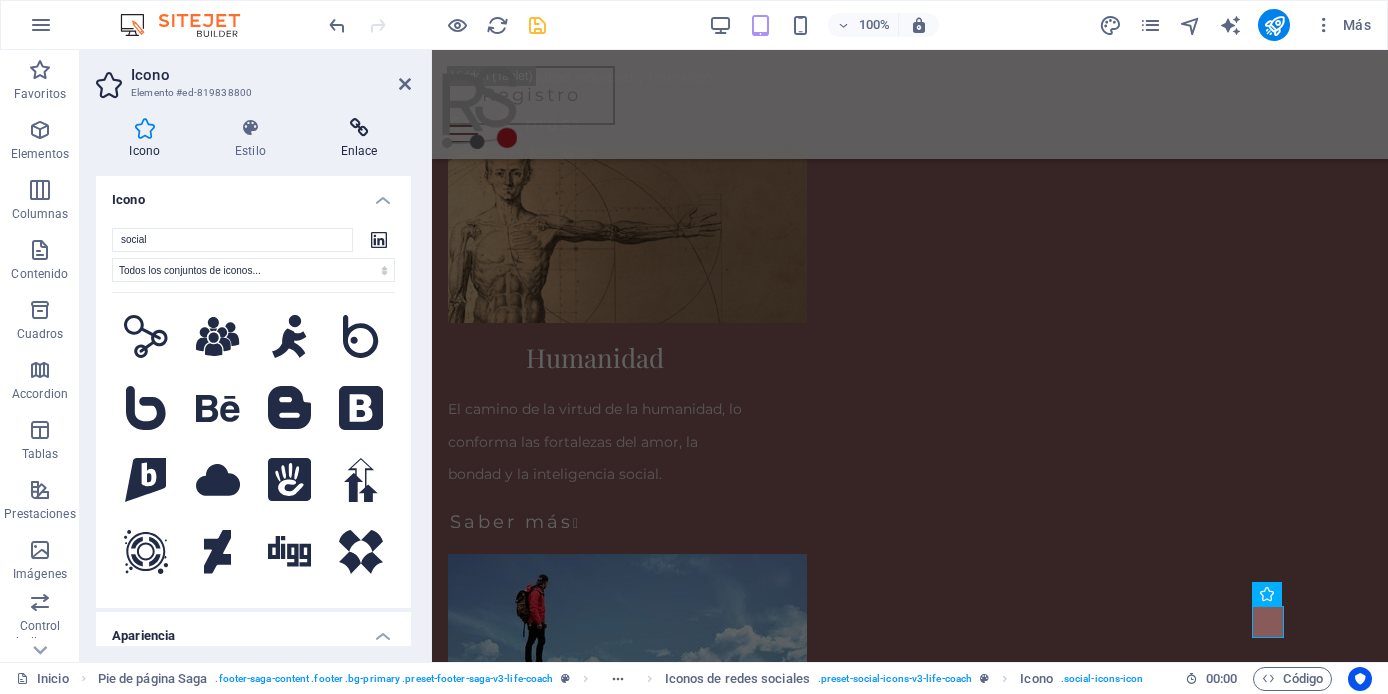 click at bounding box center (359, 128) 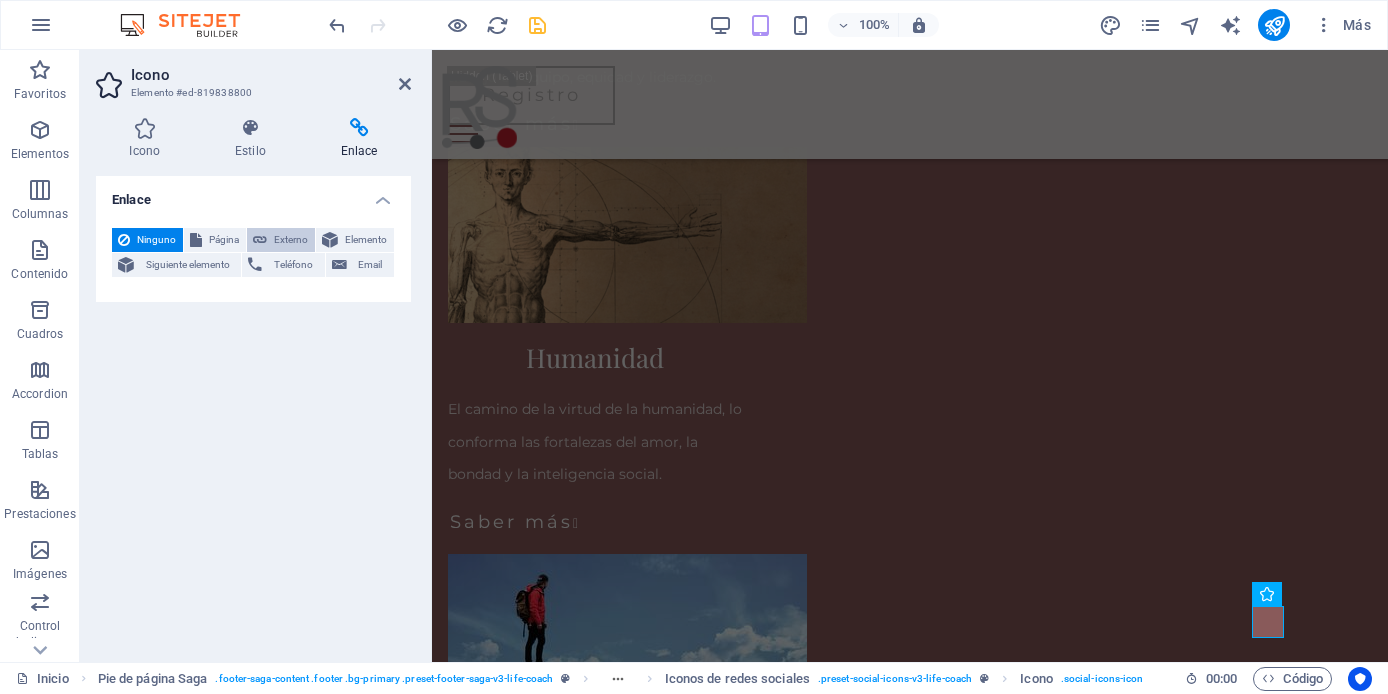 click on "Externo" at bounding box center (291, 240) 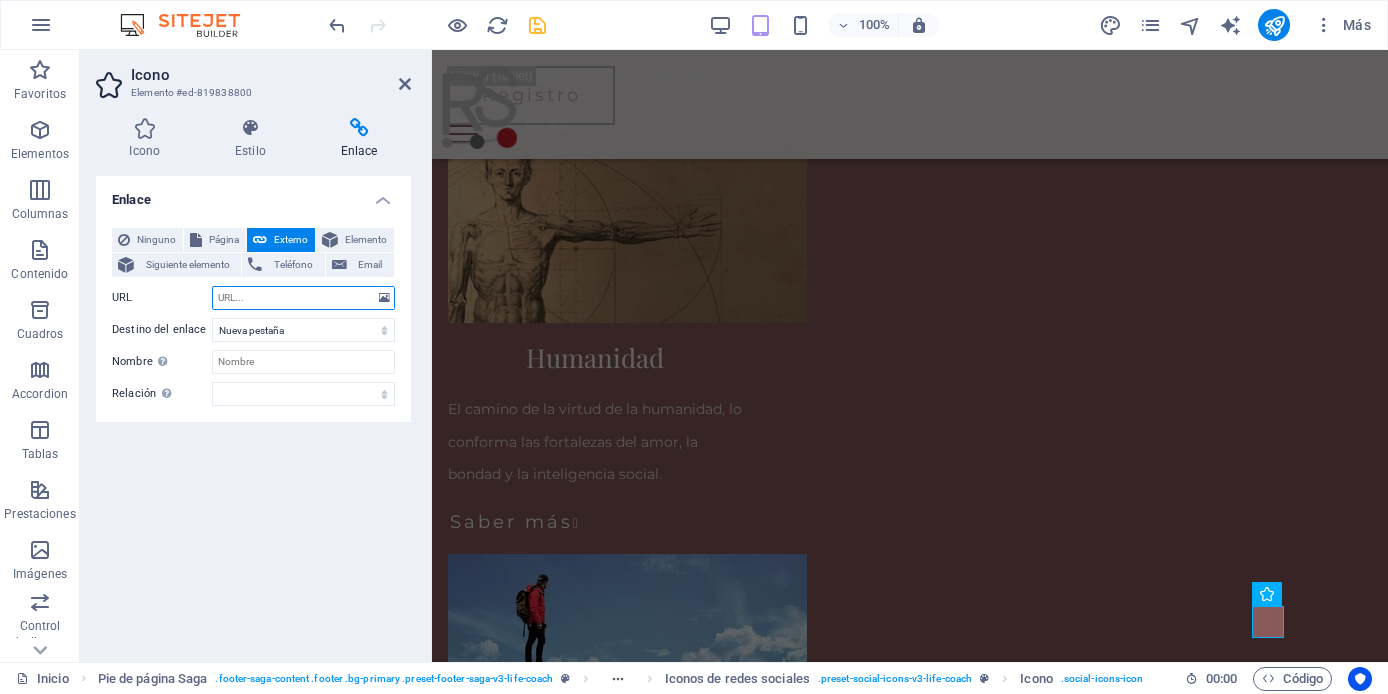 paste on "https://www.linkedin.com/company/rs-consulting/?viewAsMember=true" 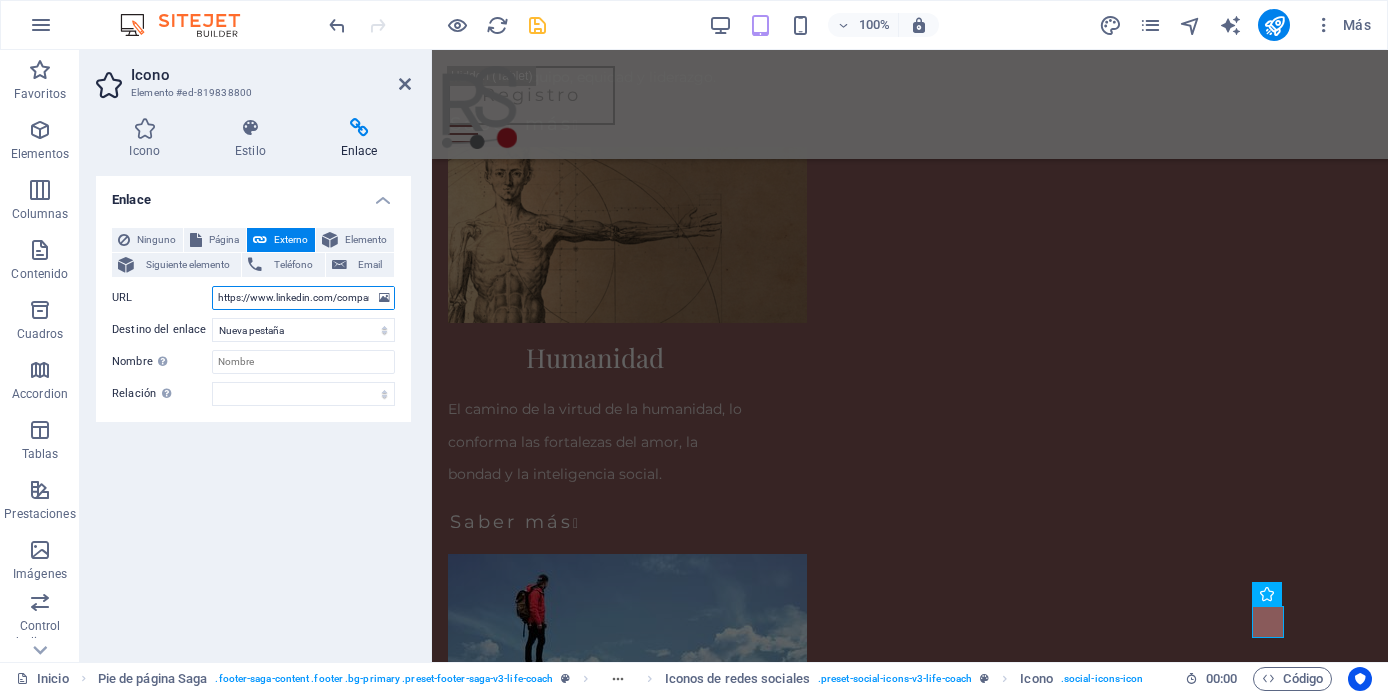 scroll, scrollTop: 0, scrollLeft: 170, axis: horizontal 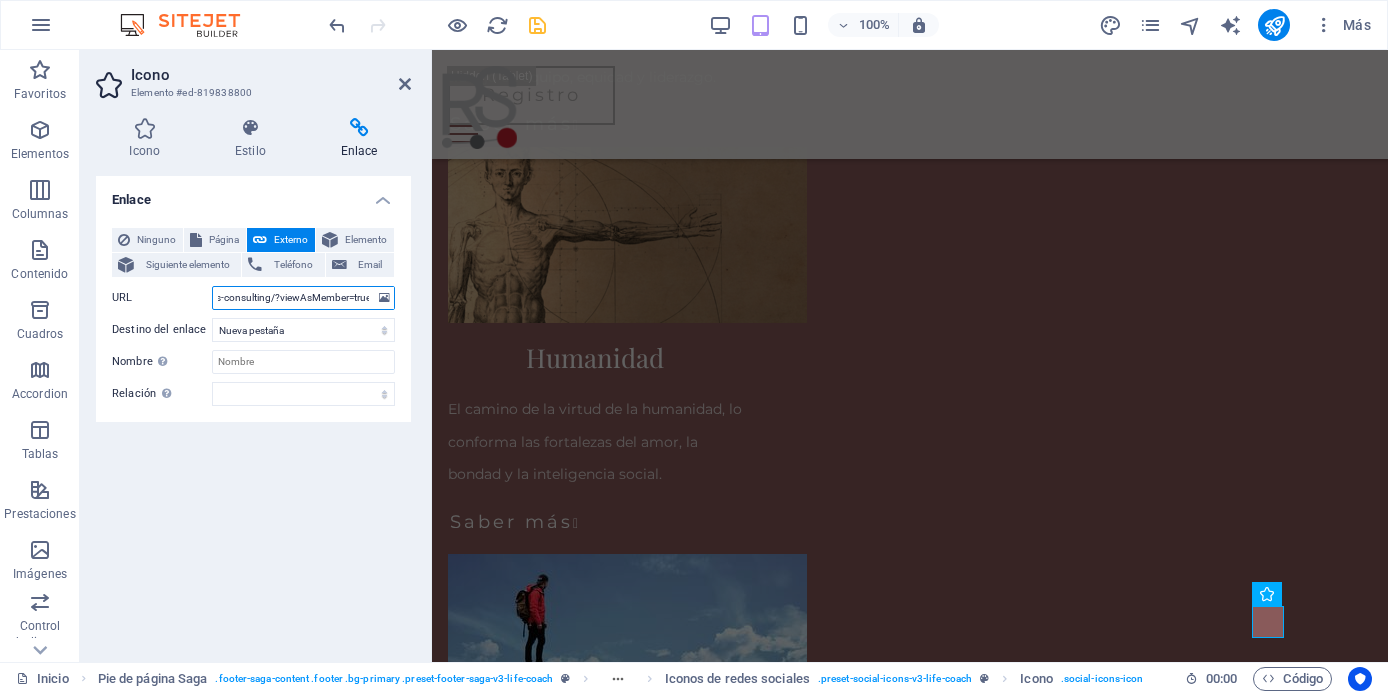 type on "https://www.linkedin.com/company/rs-consulting/?viewAsMember=true" 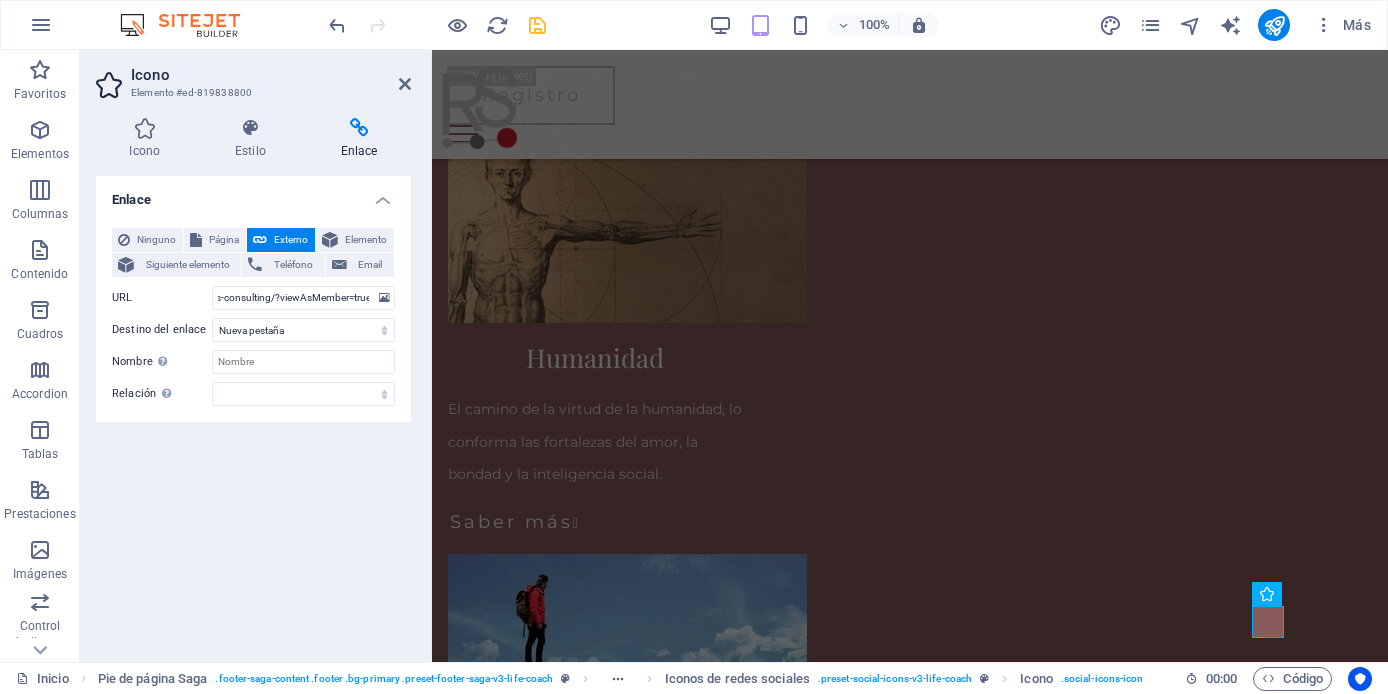 scroll, scrollTop: 0, scrollLeft: 0, axis: both 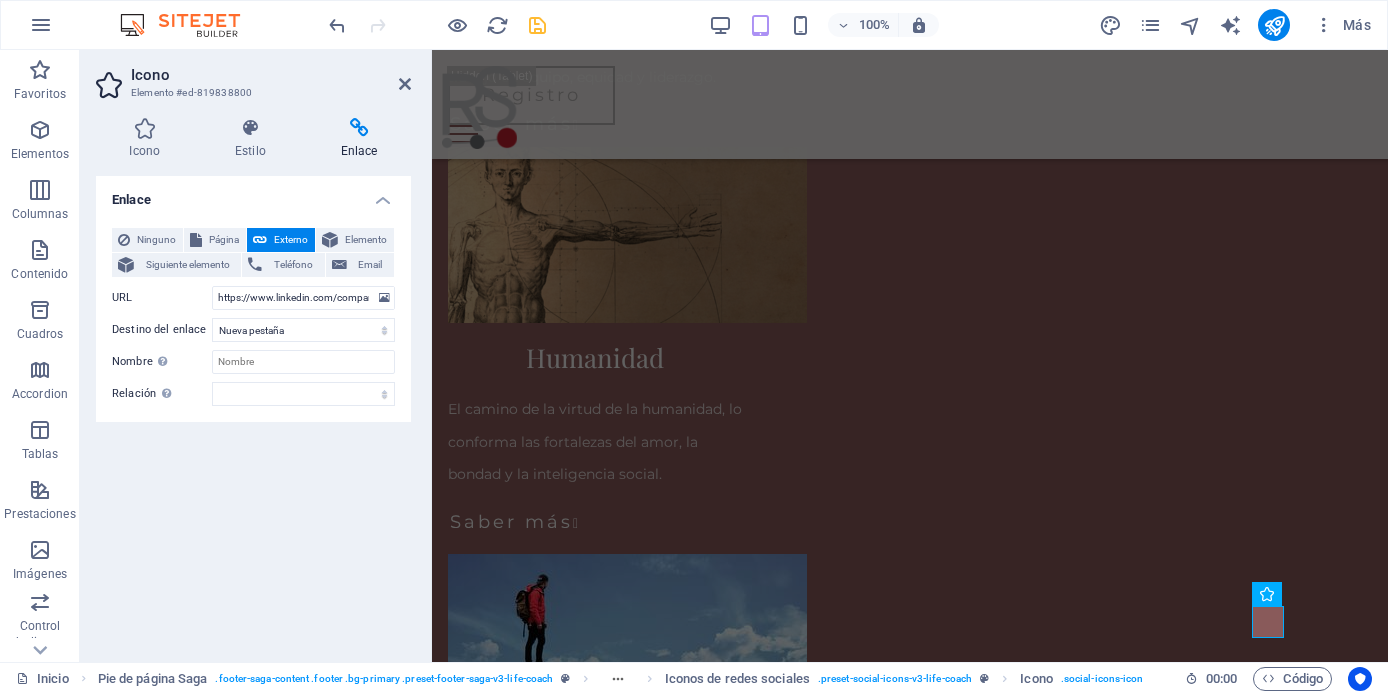 click on "Enlace Ninguno Página Externo Elemento Siguiente elemento Teléfono Email Página Inicio Taller Fortalezas Registro Blog Legal Notice Privacy Elemento
URL [URL] Teléfono Email Destino del enlace Nueva pestaña Misma pestaña Superposición Nombre Una descripción adicional del enlace no debería ser igual al texto del enlace. El título suele mostrarse como un texto de información cuando se mueve el ratón por encima del elemento. Déjalo en blanco en caso de dudas. Relación Define la  relación de este enlace con el destino del enlace . Por ejemplo, el valor "nofollow" indica a los buscadores que no sigan al enlace. Puede dejarse vacío. alternativo autor marcador externo ayuda licencia siguiente nofollow noreferrer noopener ant buscar etiqueta" at bounding box center (253, 411) 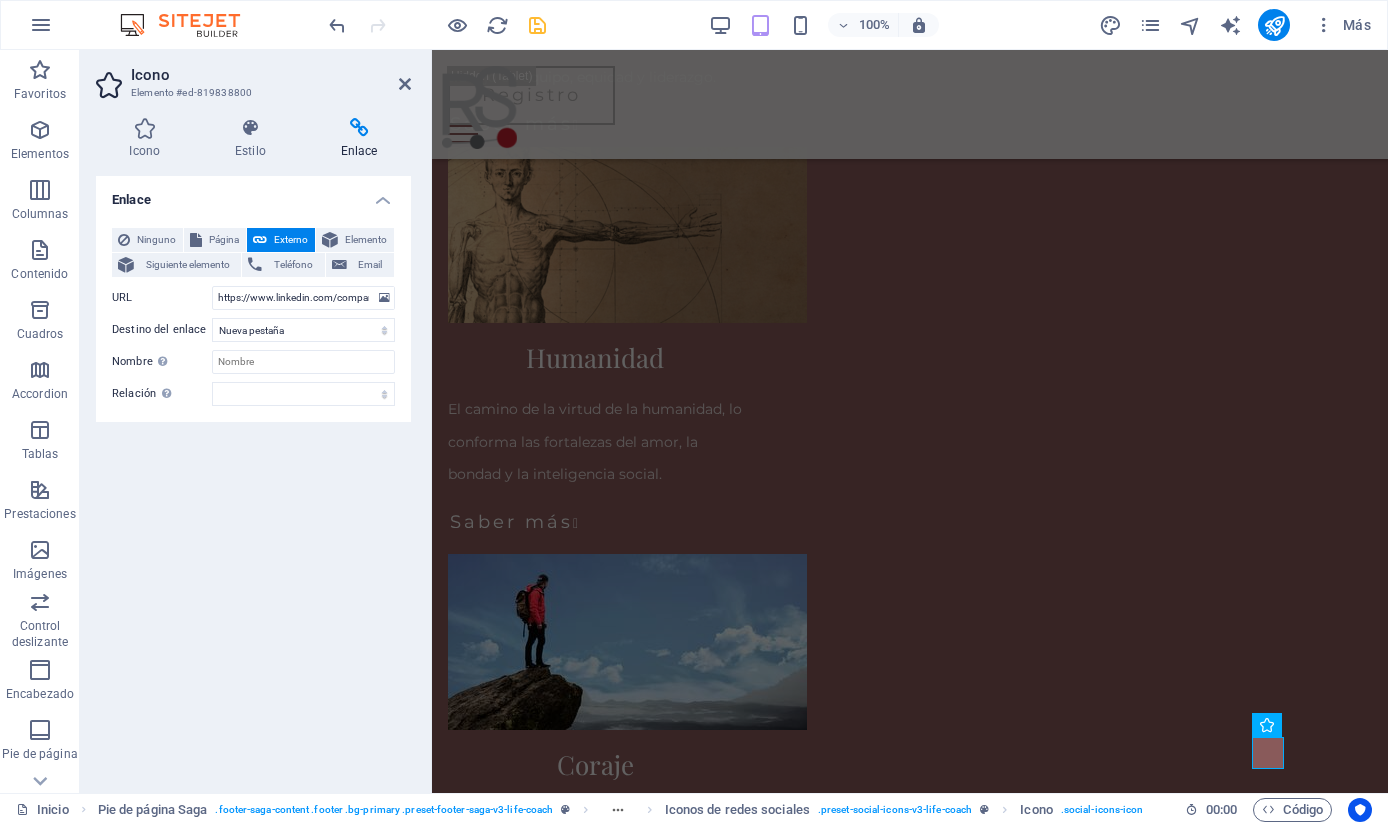 scroll, scrollTop: 4719, scrollLeft: 0, axis: vertical 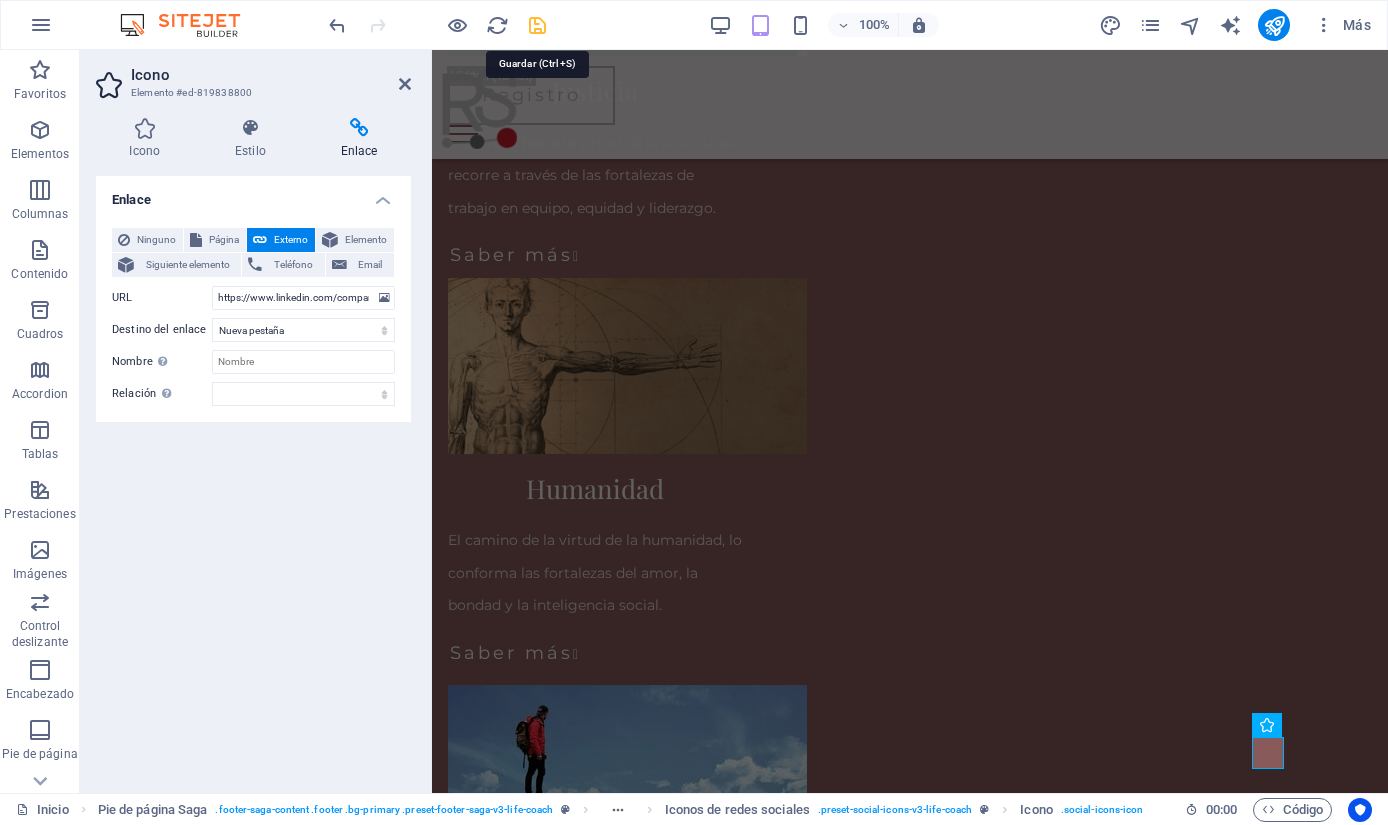 click at bounding box center (537, 25) 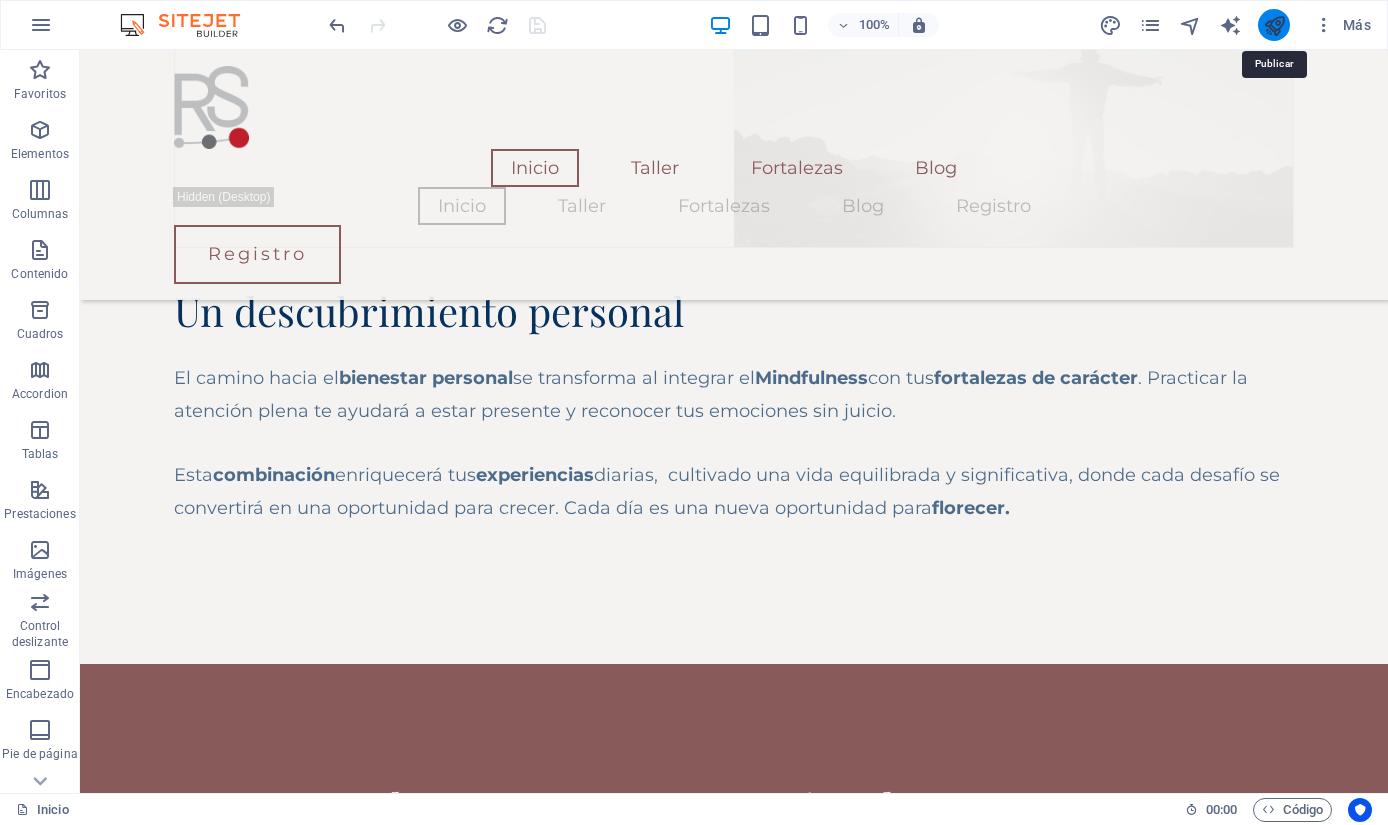 click at bounding box center (1274, 25) 